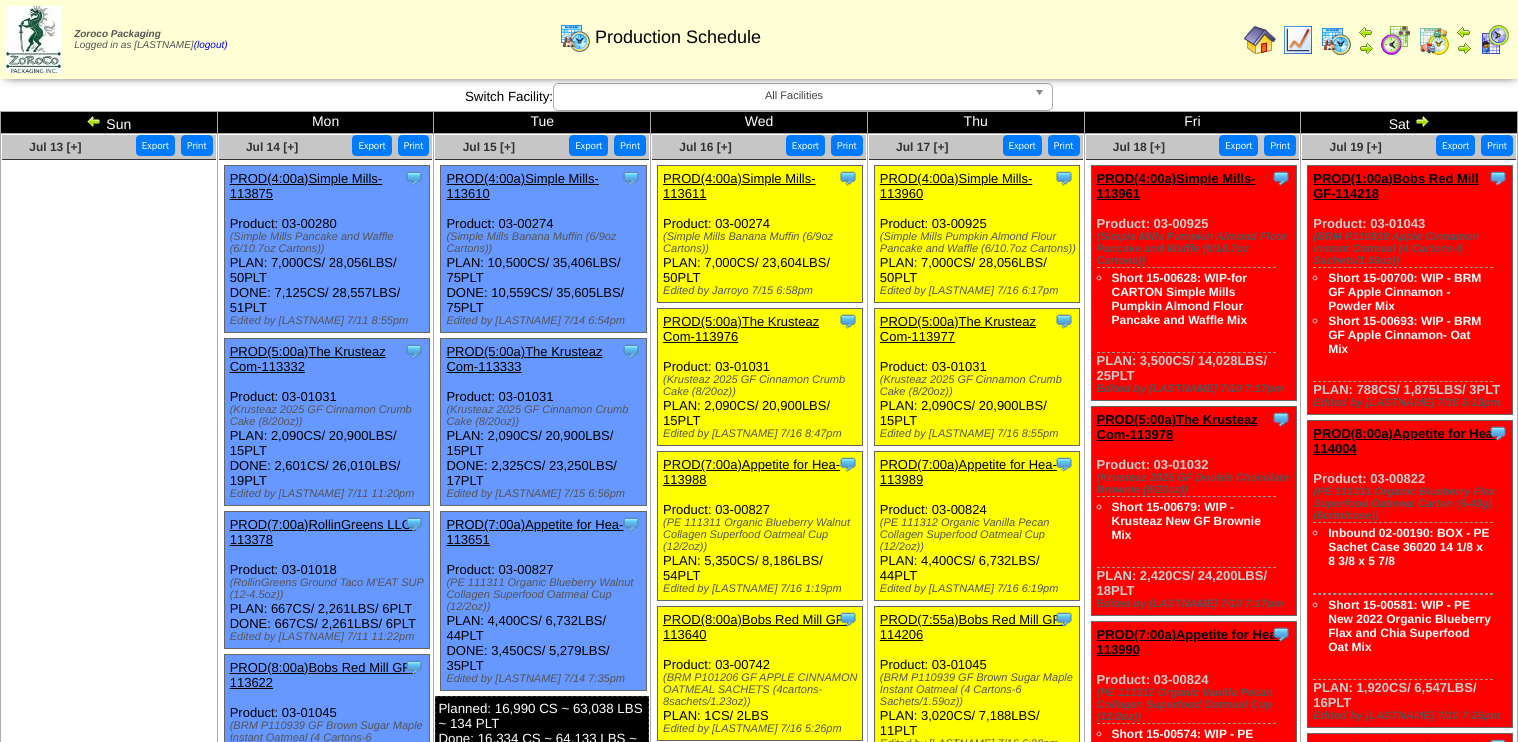 scroll, scrollTop: 80, scrollLeft: 0, axis: vertical 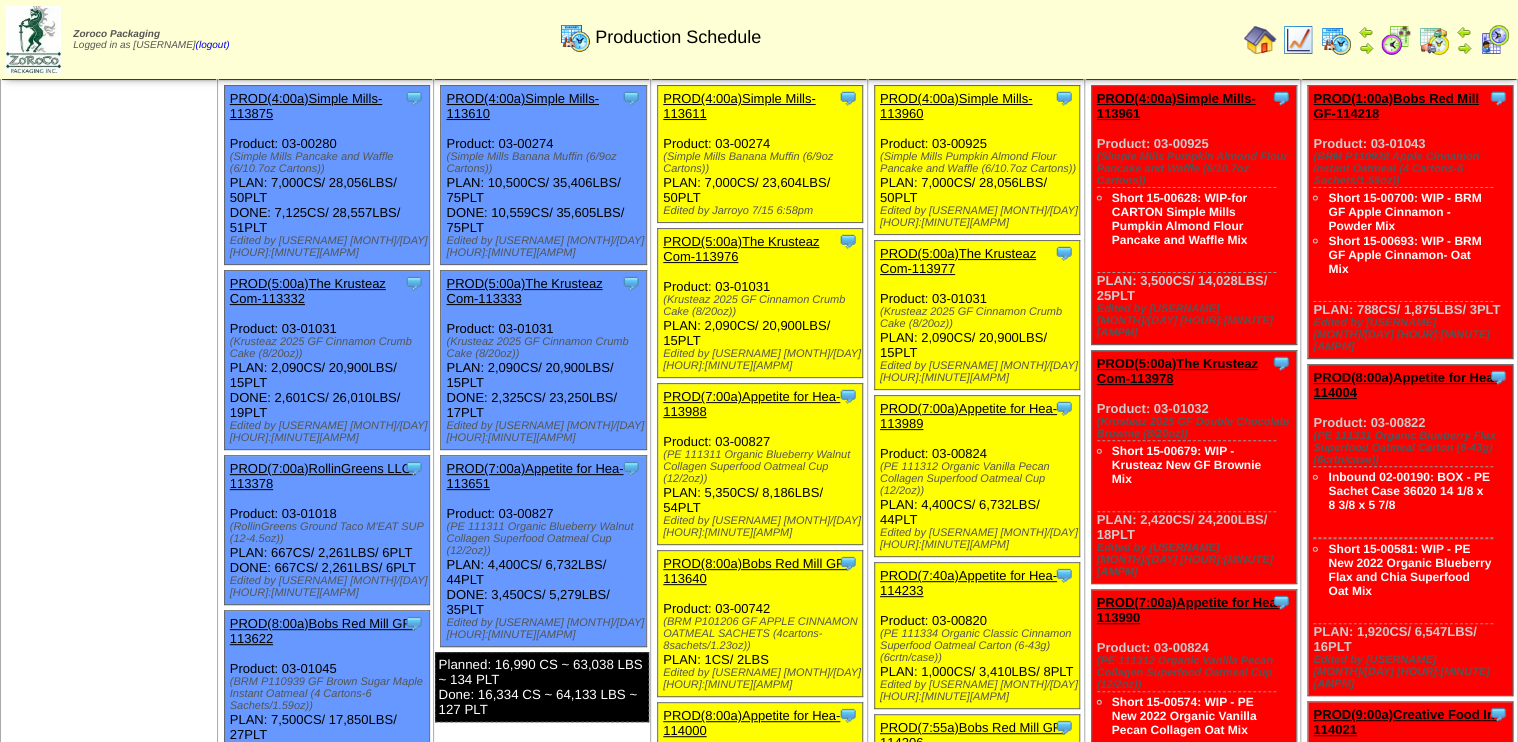 click on "PROD(7:40a)Appetite for Hea-114233" at bounding box center [968, 583] 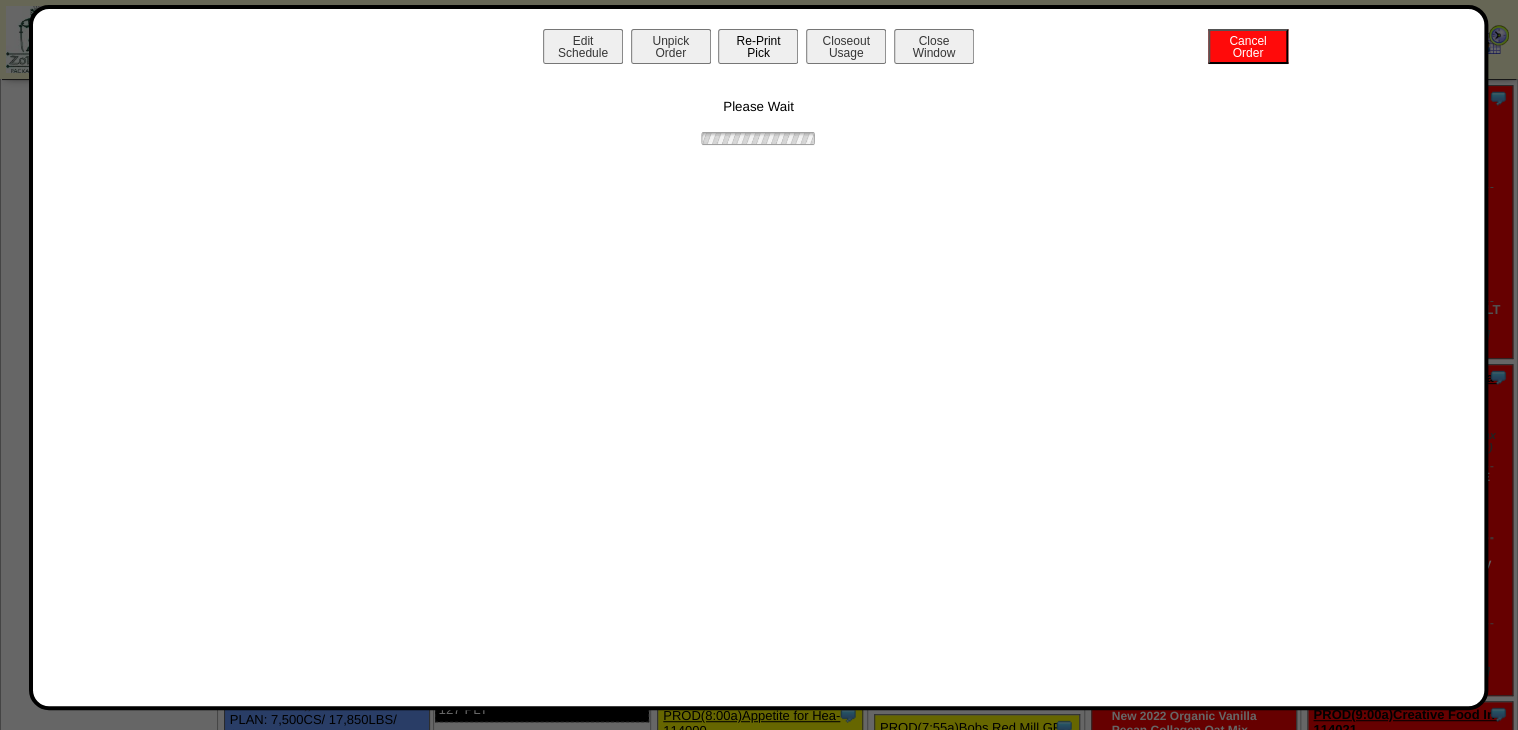 click on "Re-Print Pick" at bounding box center (758, 46) 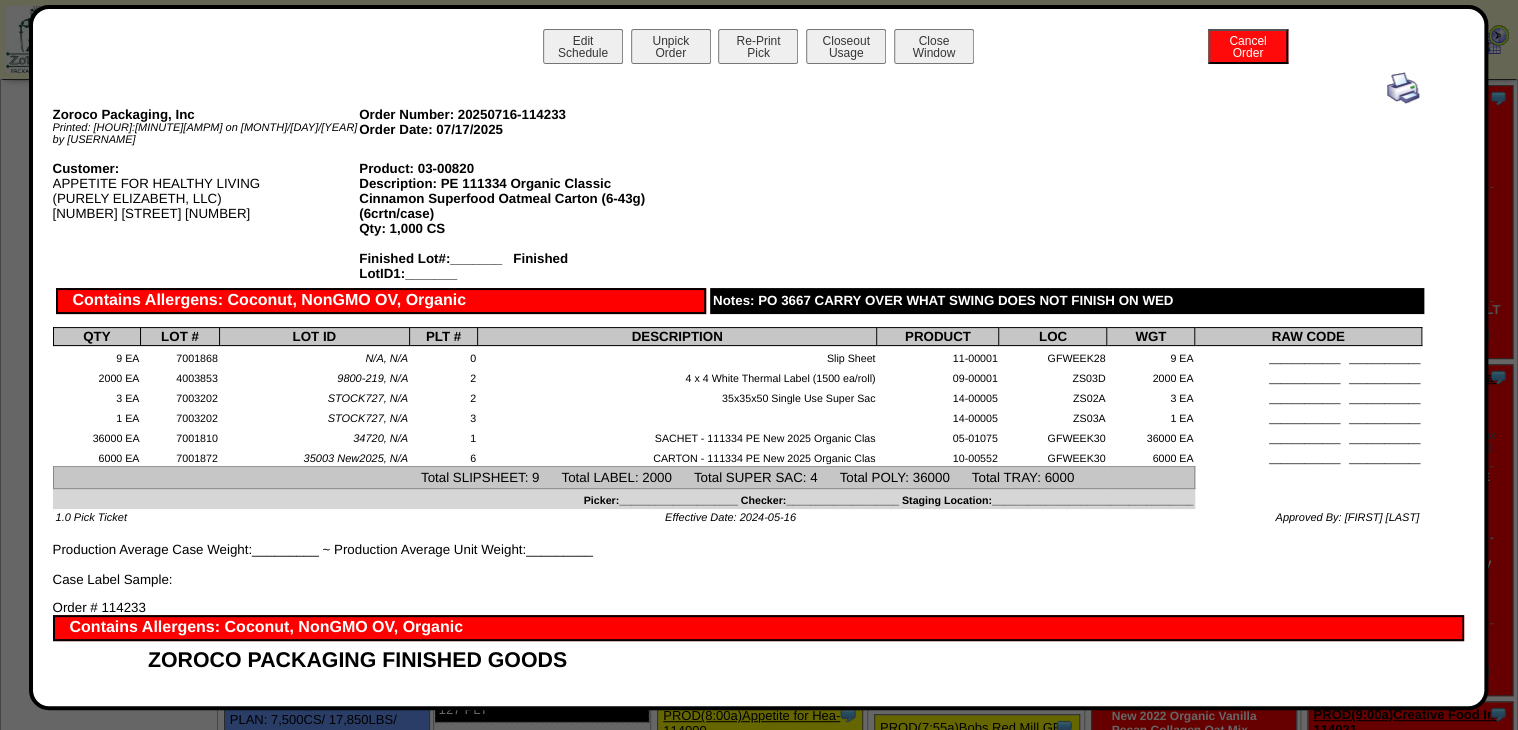 click at bounding box center [1403, 88] 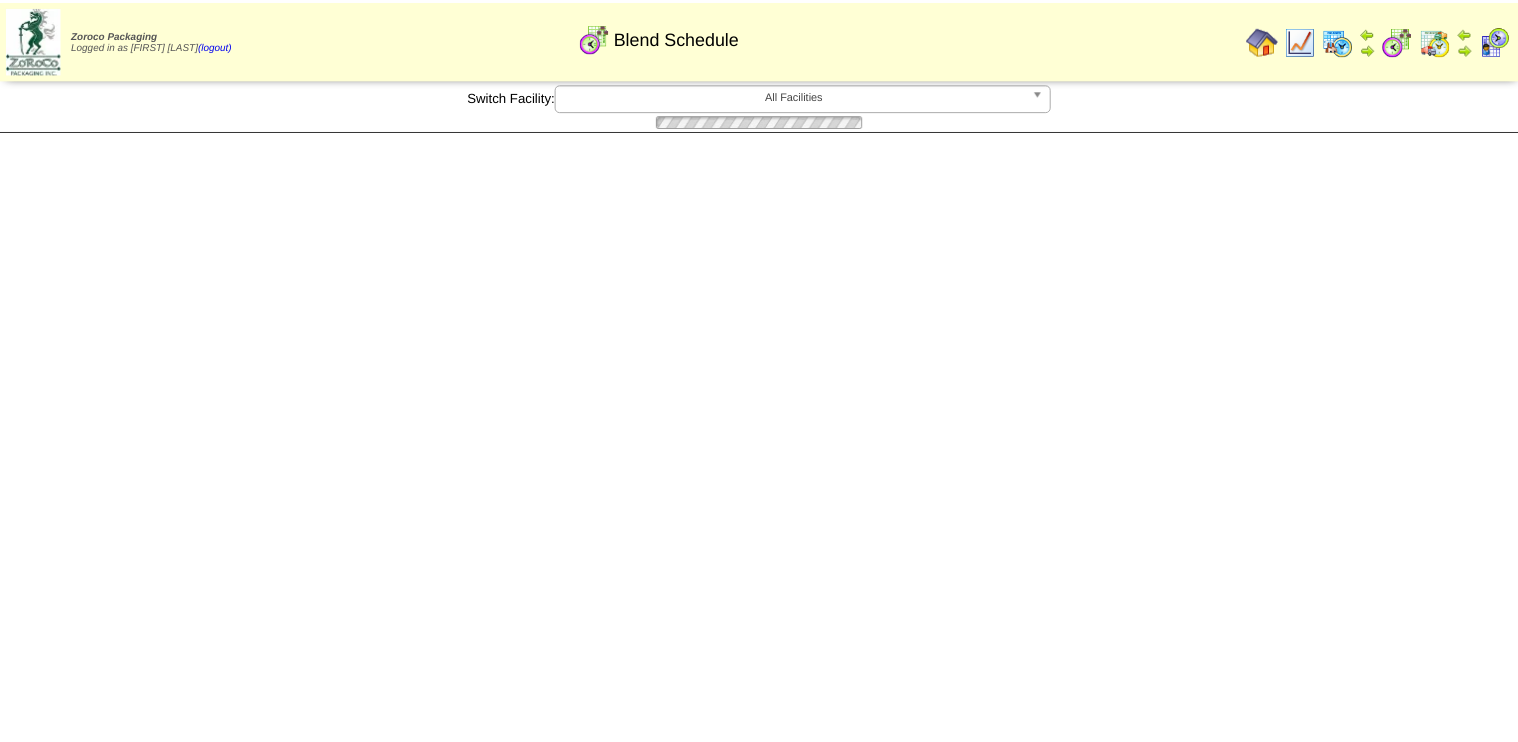 scroll, scrollTop: 0, scrollLeft: 0, axis: both 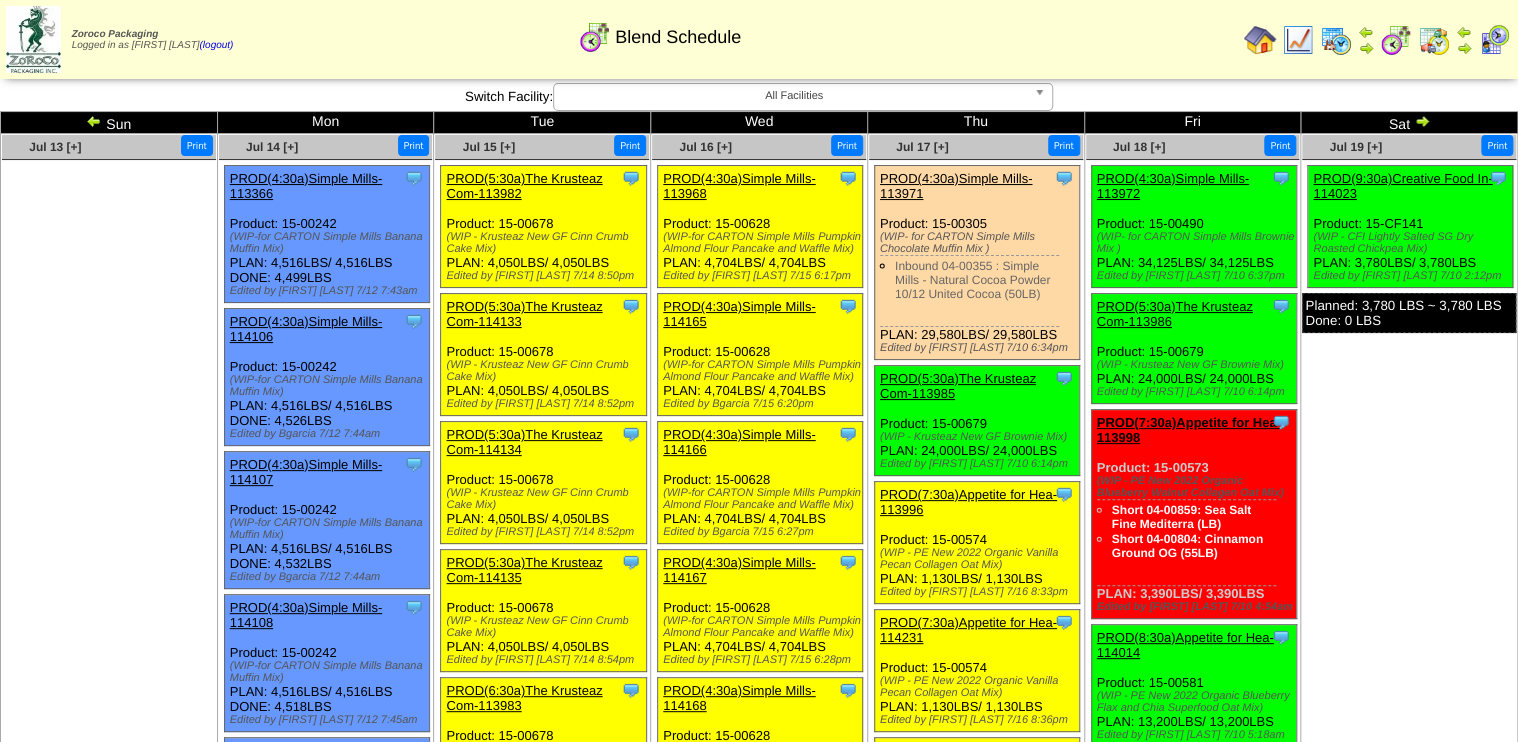 click at bounding box center [1336, 40] 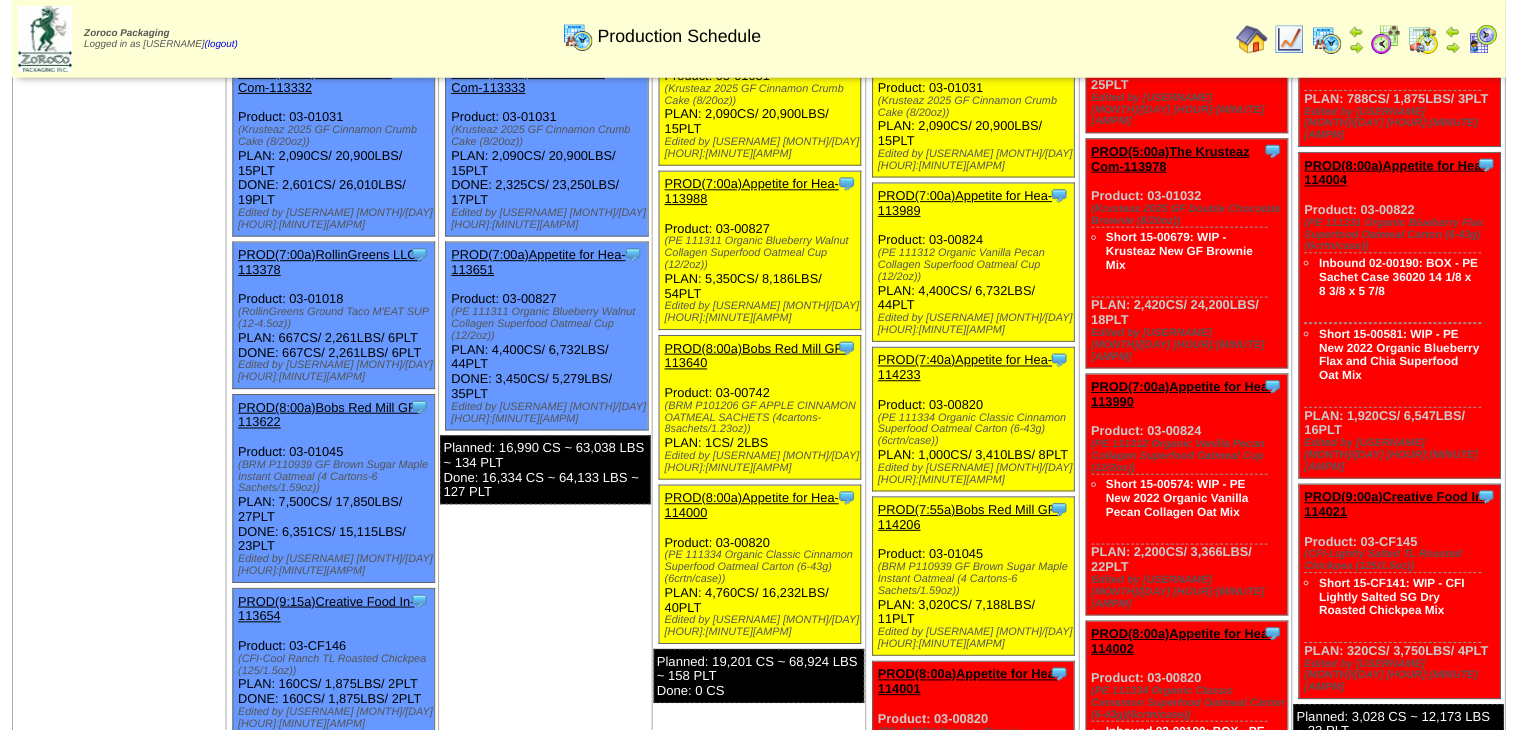 scroll, scrollTop: 320, scrollLeft: 0, axis: vertical 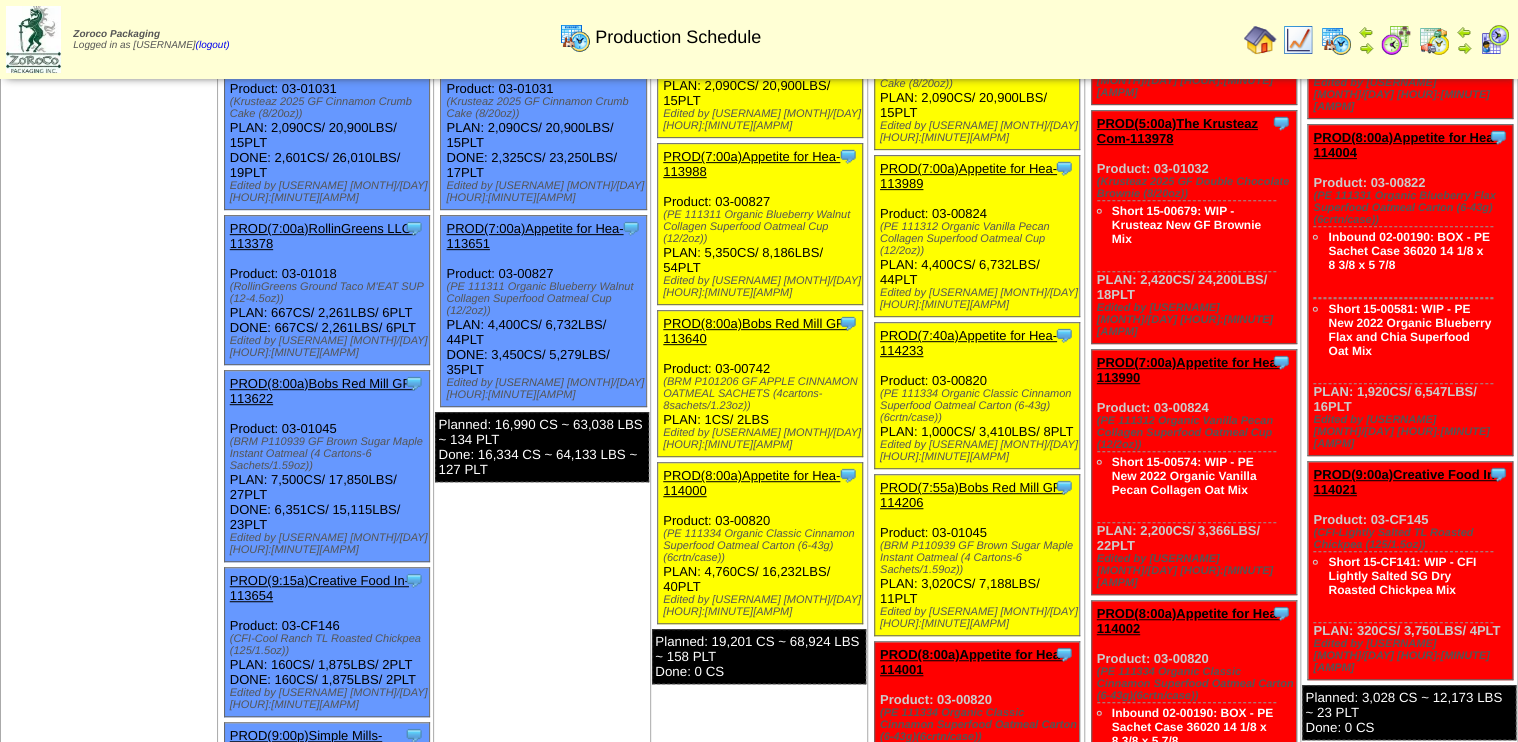 click on "PROD(8:00a)Appetite for Hea-114000" at bounding box center [751, 483] 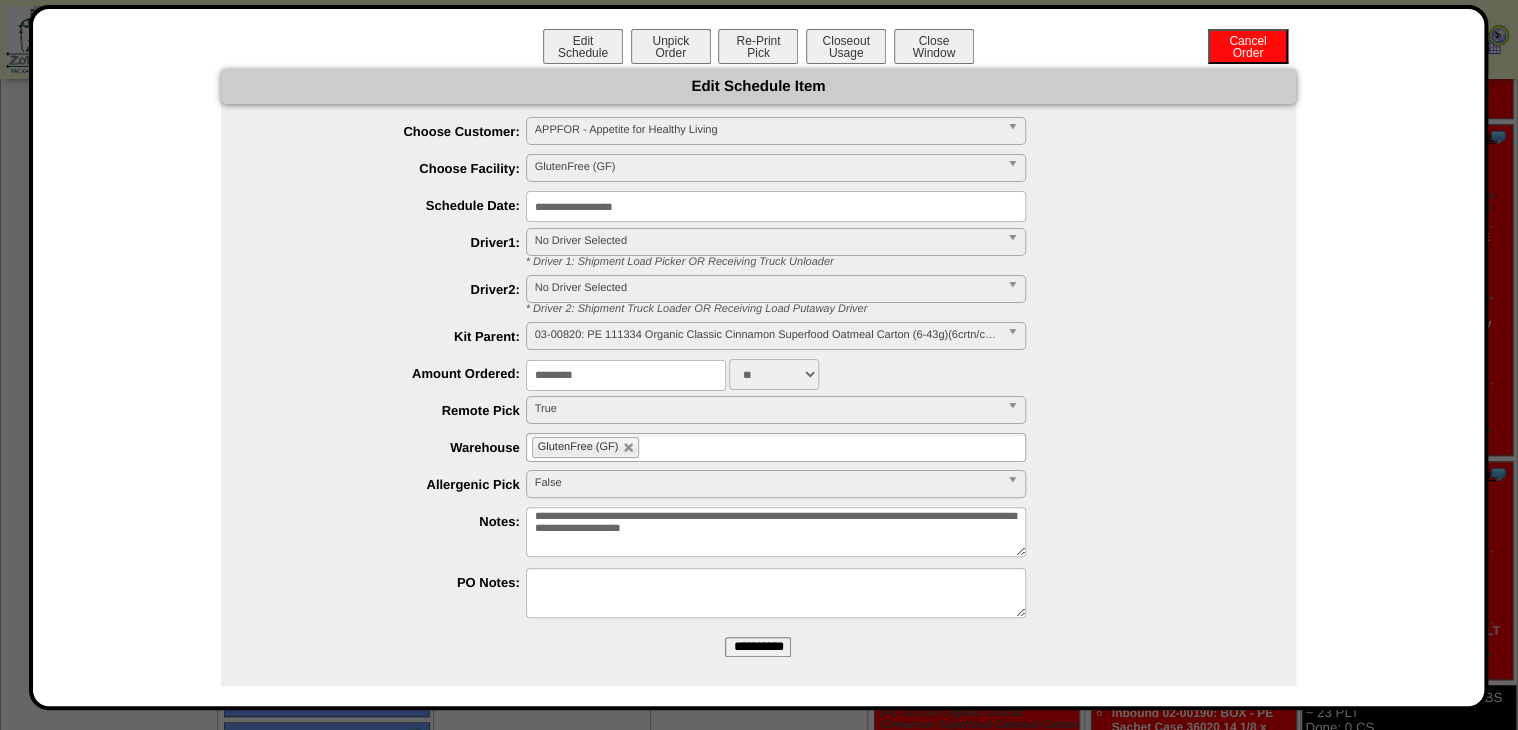 click on "Edit Schedule
Unpick Order
Re-Print Pick
Closeout Usage
Cancel Order
Close Window" at bounding box center [759, 49] 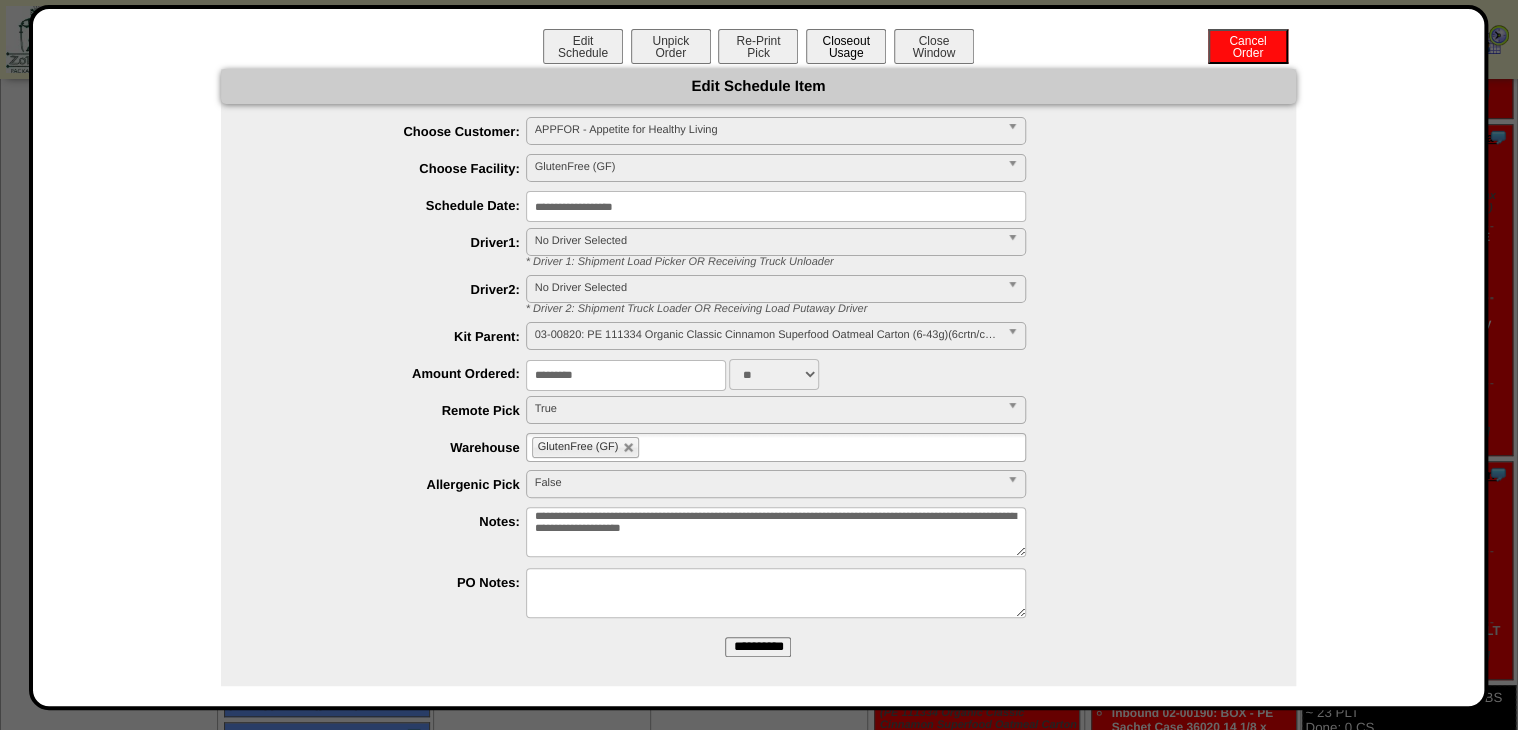 click on "Closeout Usage" at bounding box center (846, 46) 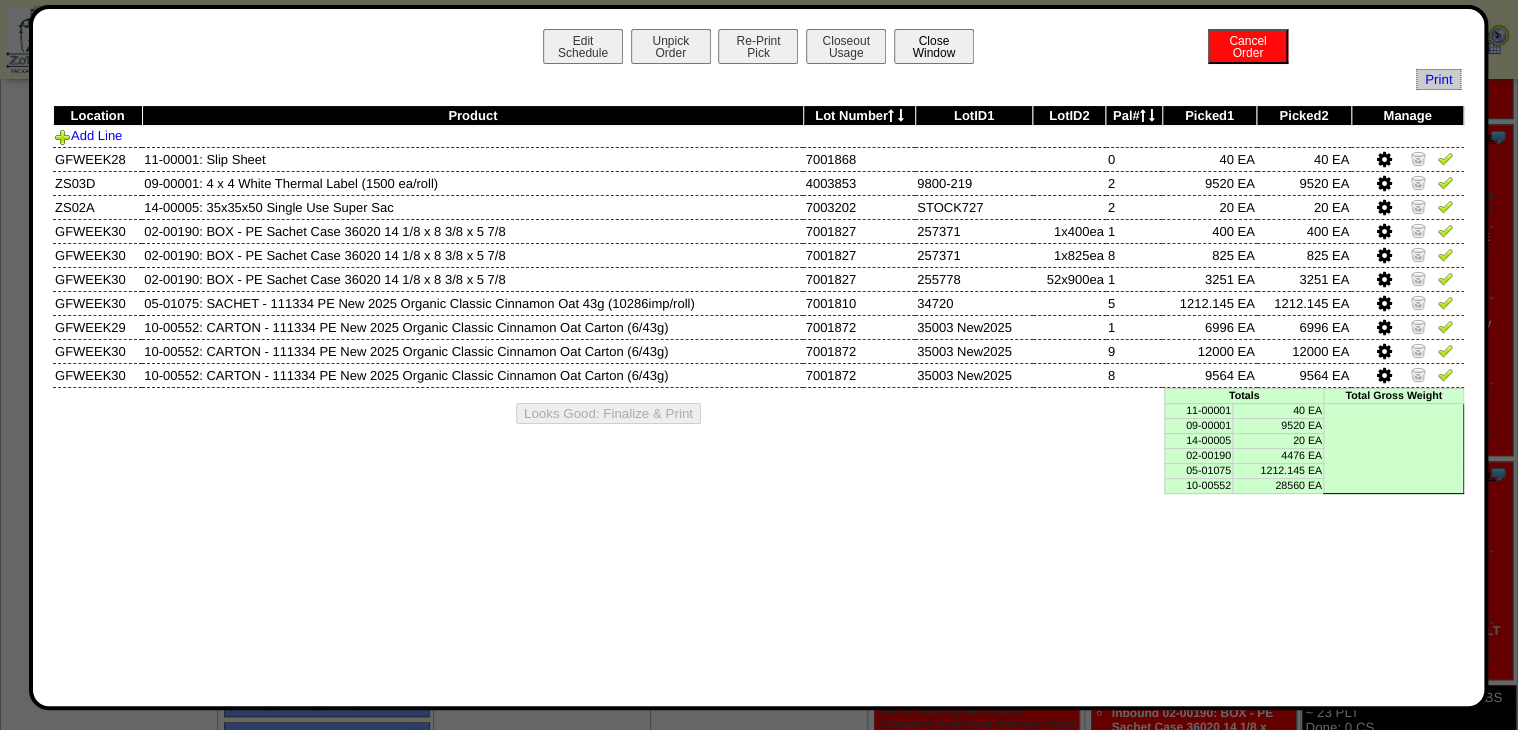 click on "Close Window" at bounding box center [934, 46] 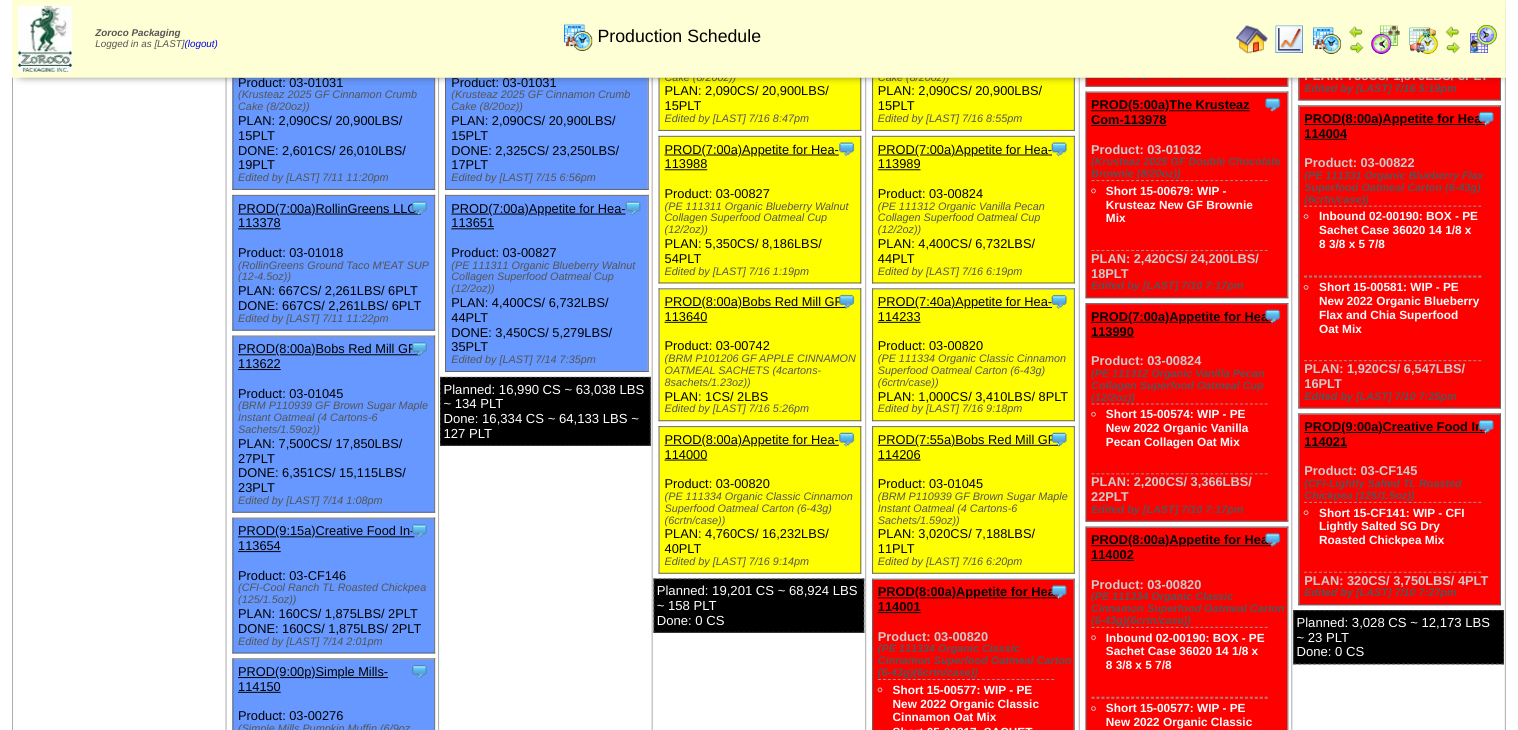 scroll, scrollTop: 320, scrollLeft: 0, axis: vertical 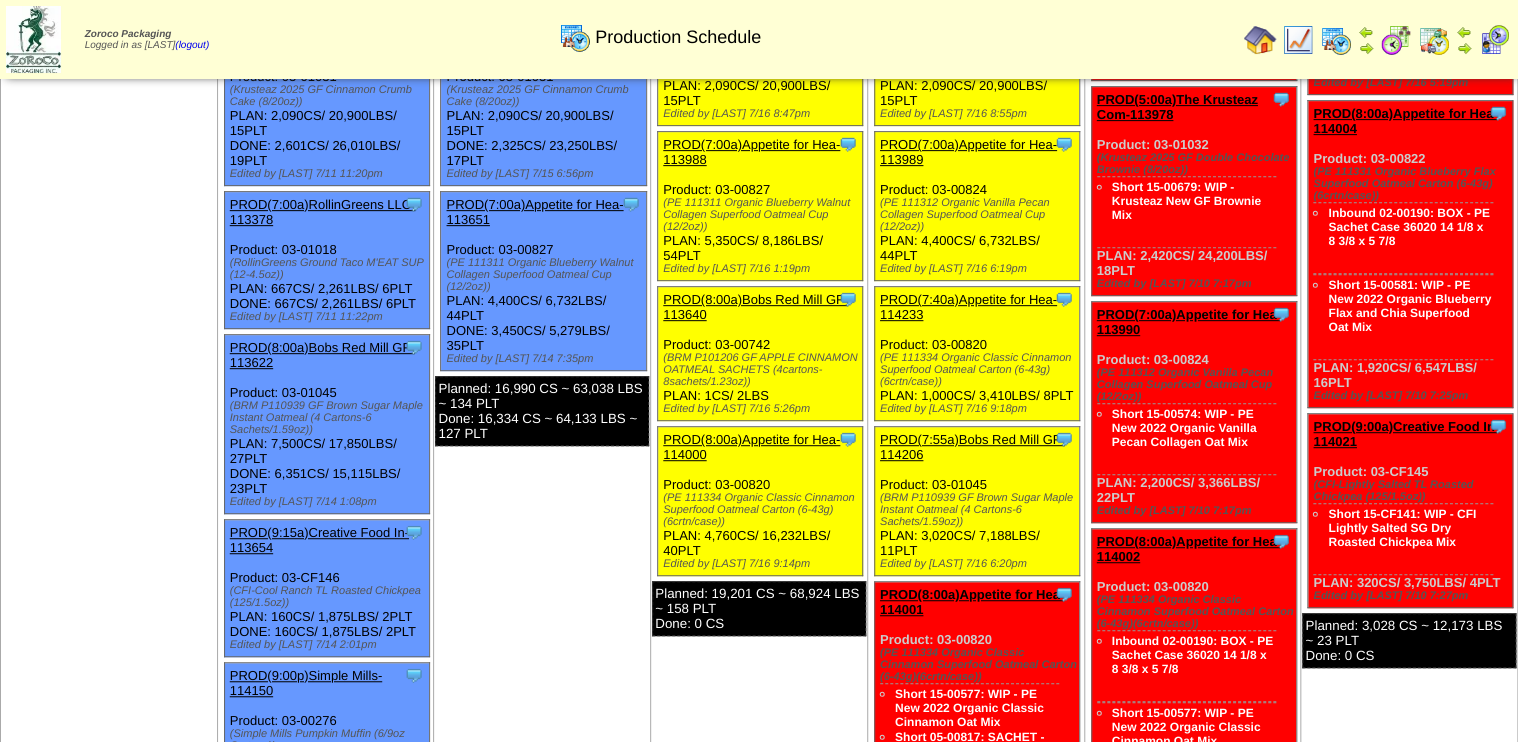 click on "PROD(7:40a)Appetite for Hea-114233" at bounding box center (968, 307) 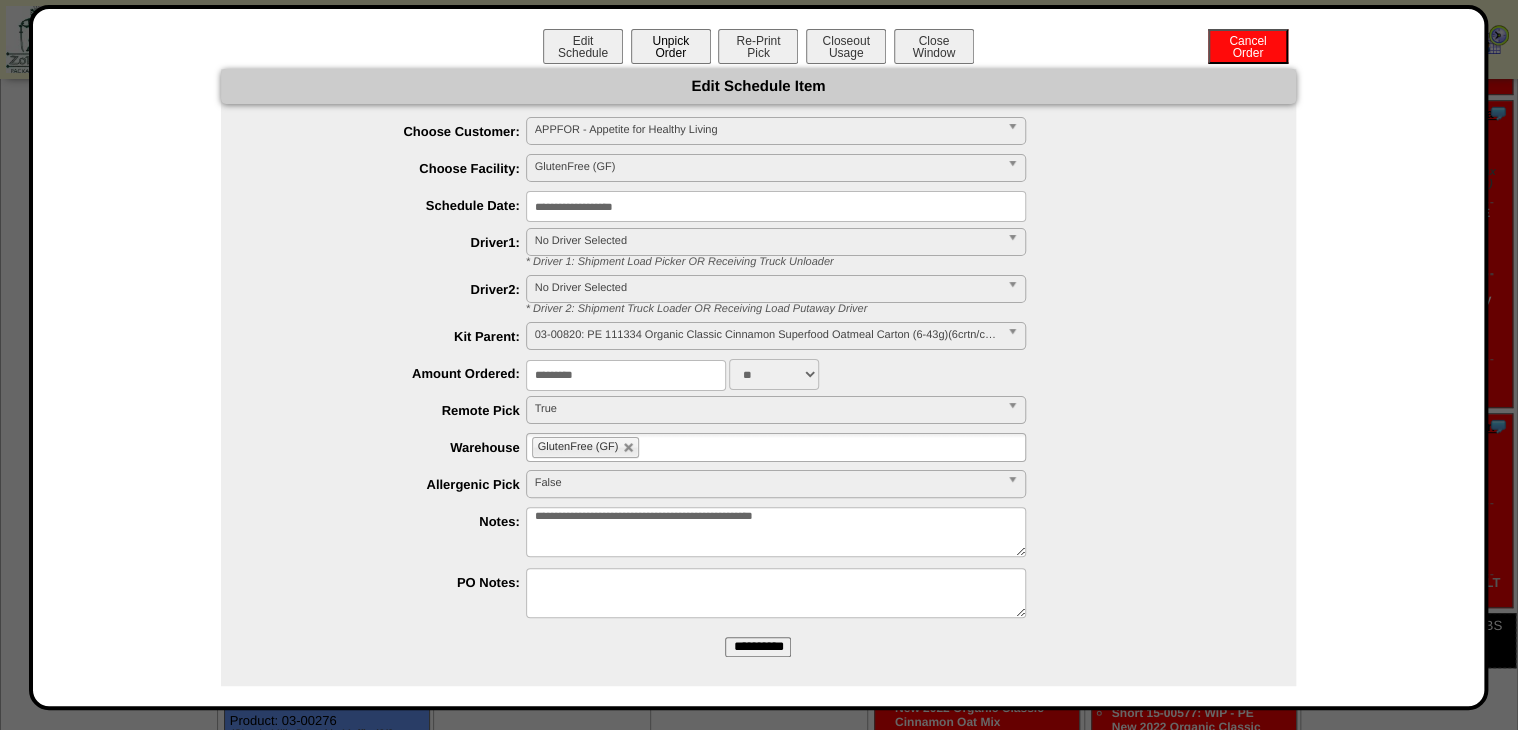 click on "Unpick Order" at bounding box center [671, 46] 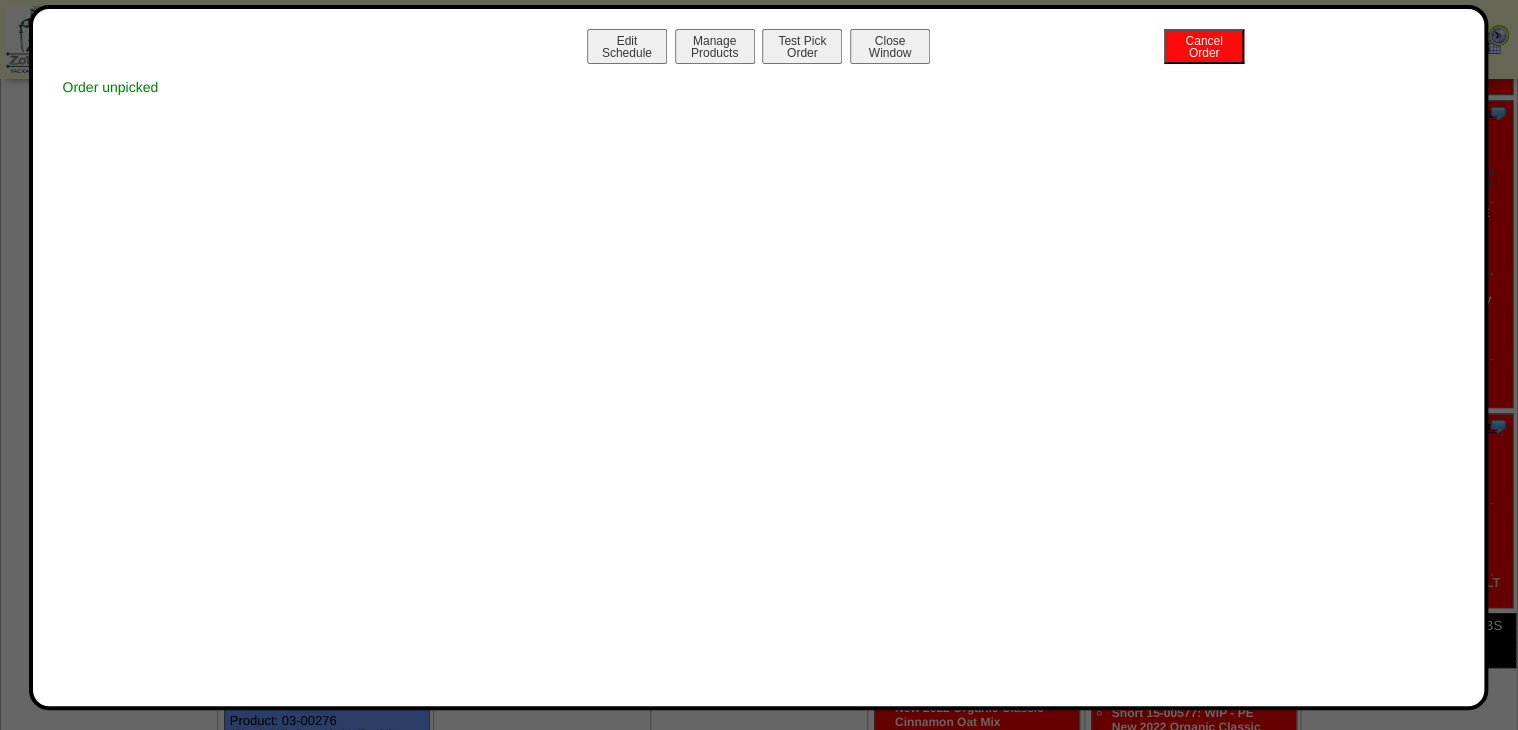 click on "Manage Products" at bounding box center [715, 46] 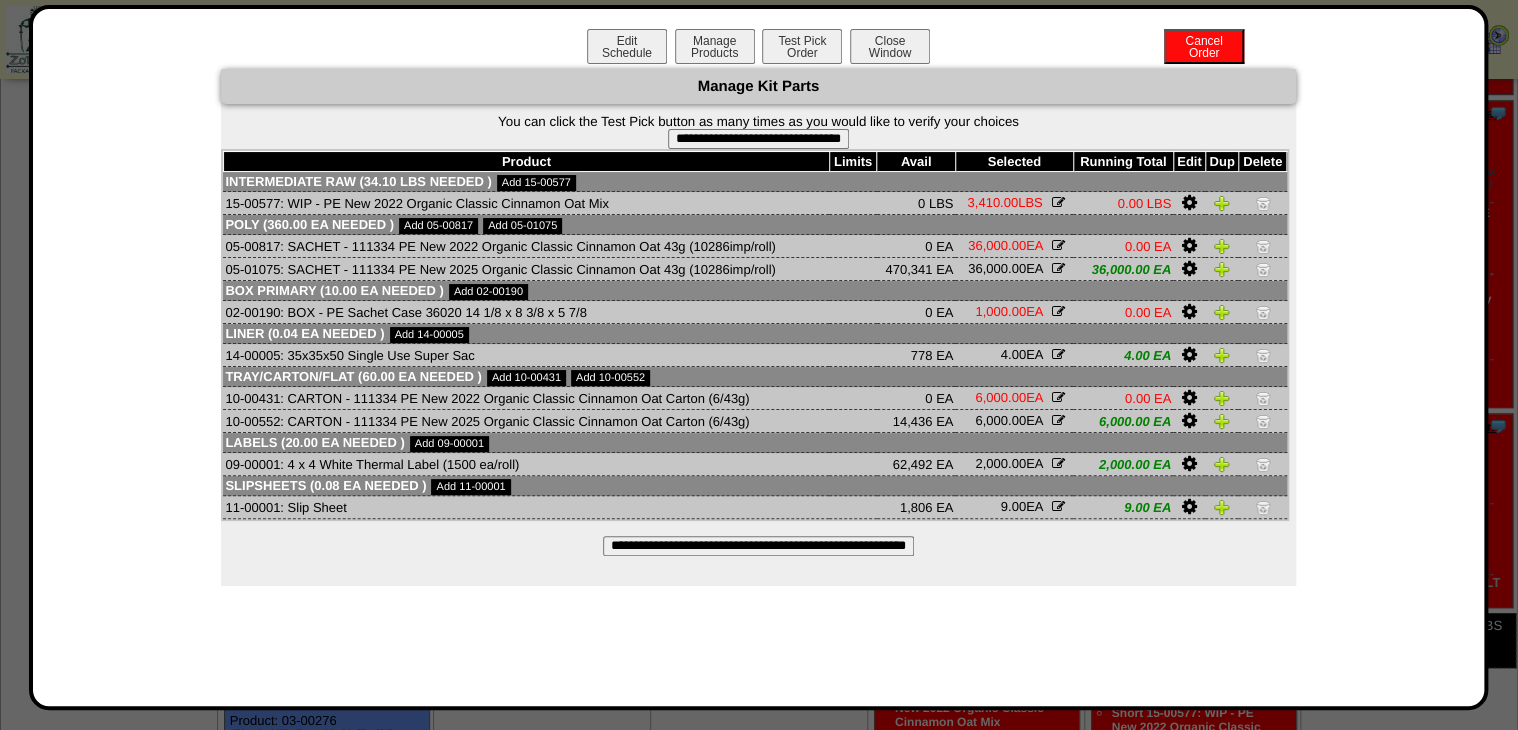 drag, startPoint x: 780, startPoint y: 144, endPoint x: 833, endPoint y: 66, distance: 94.302704 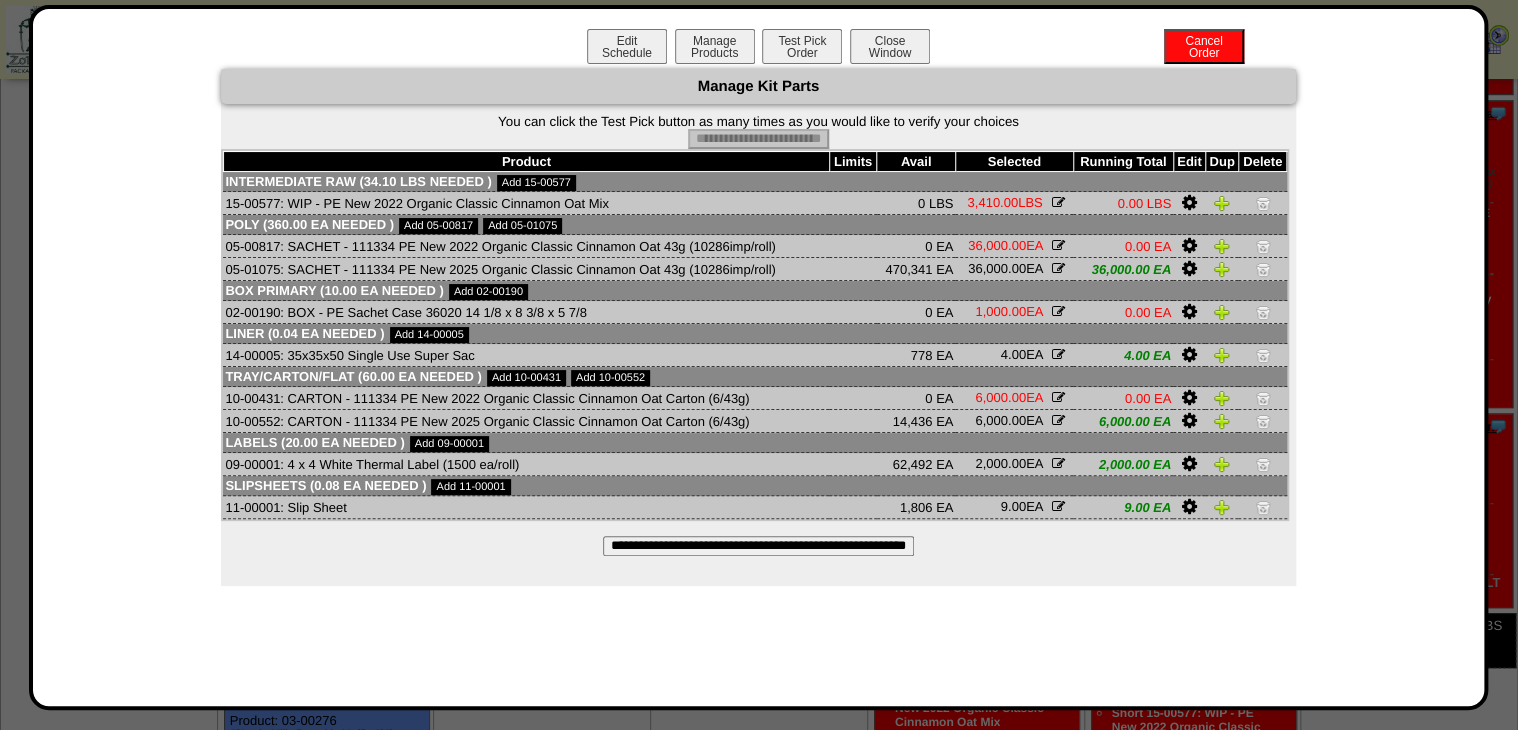 type on "**********" 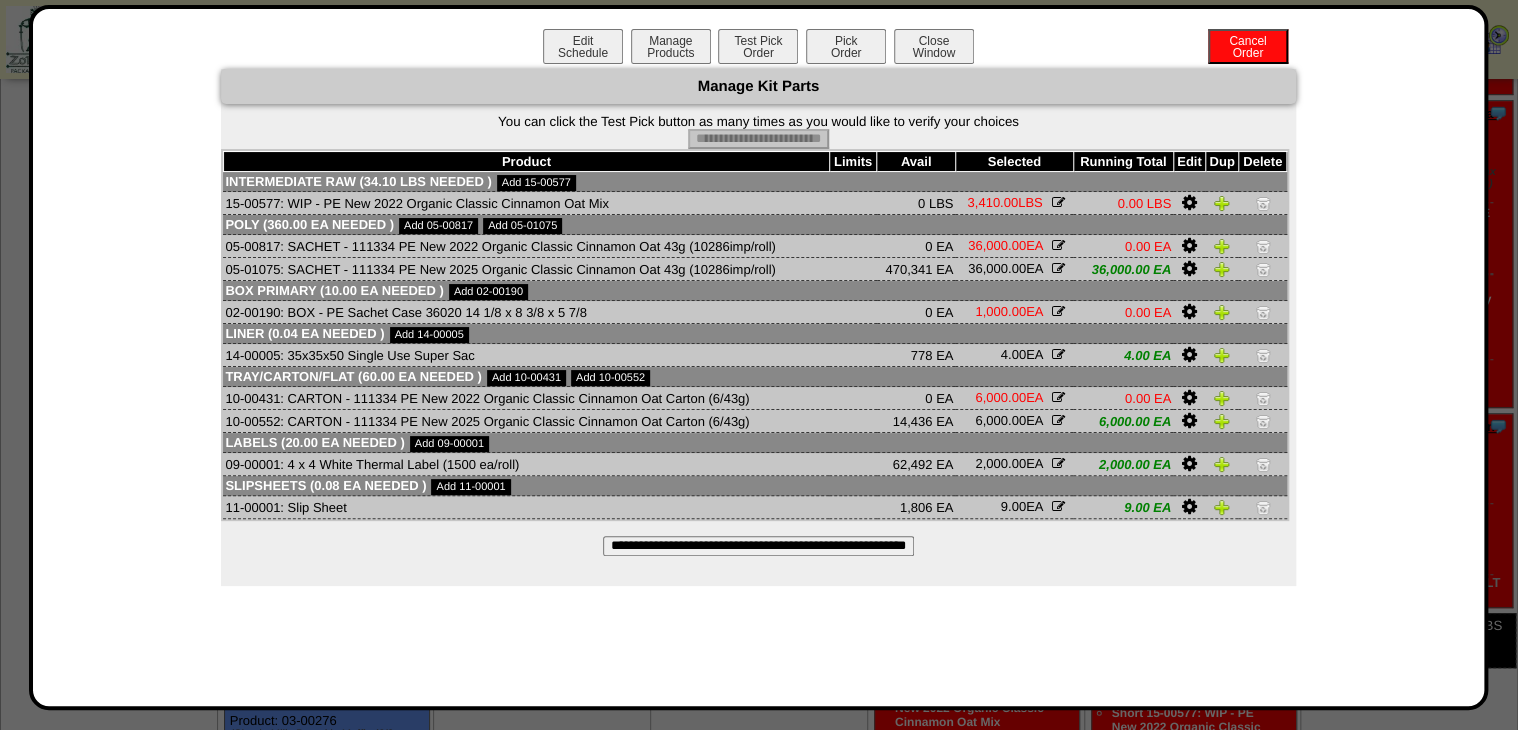 click on "Pick Order" at bounding box center (846, 46) 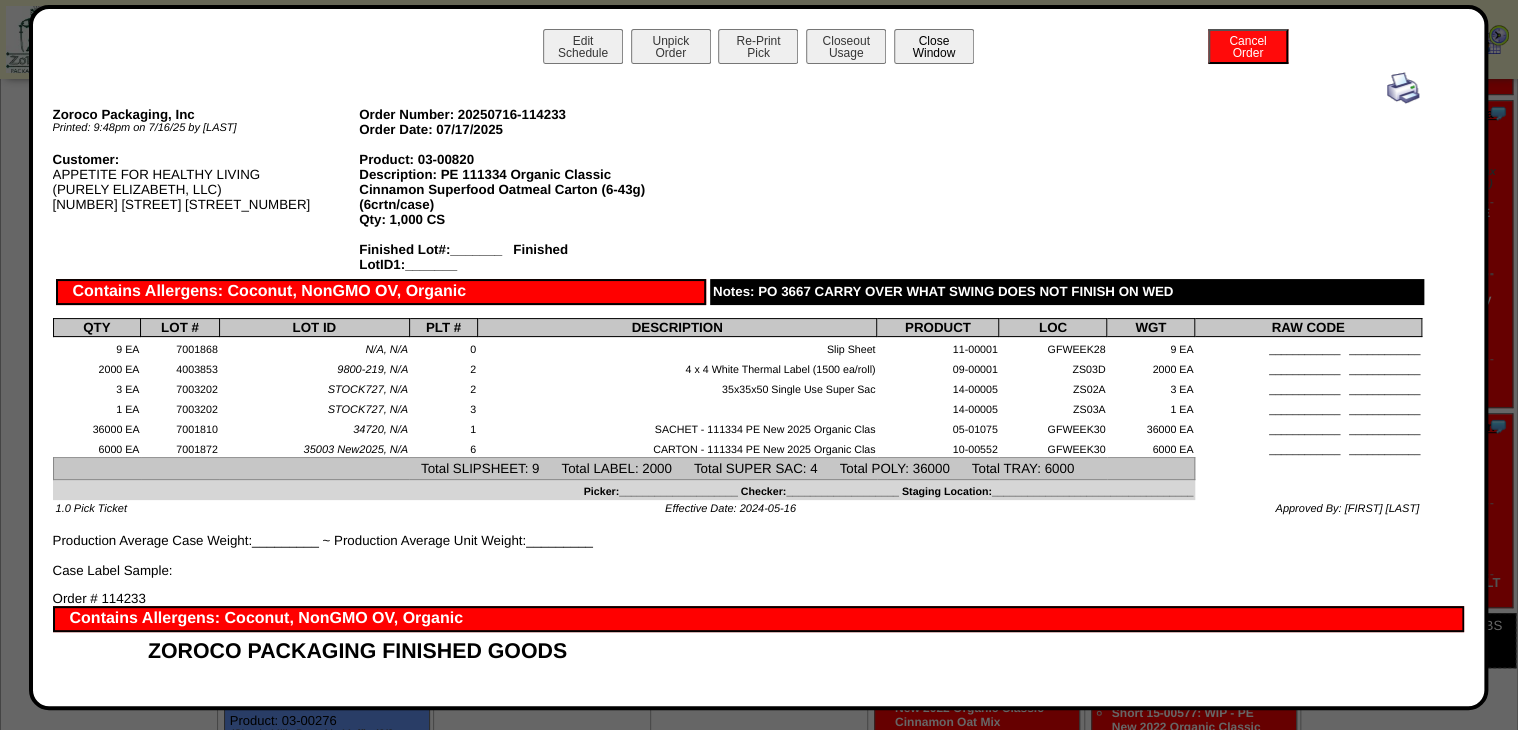 click on "Close Window" at bounding box center [934, 46] 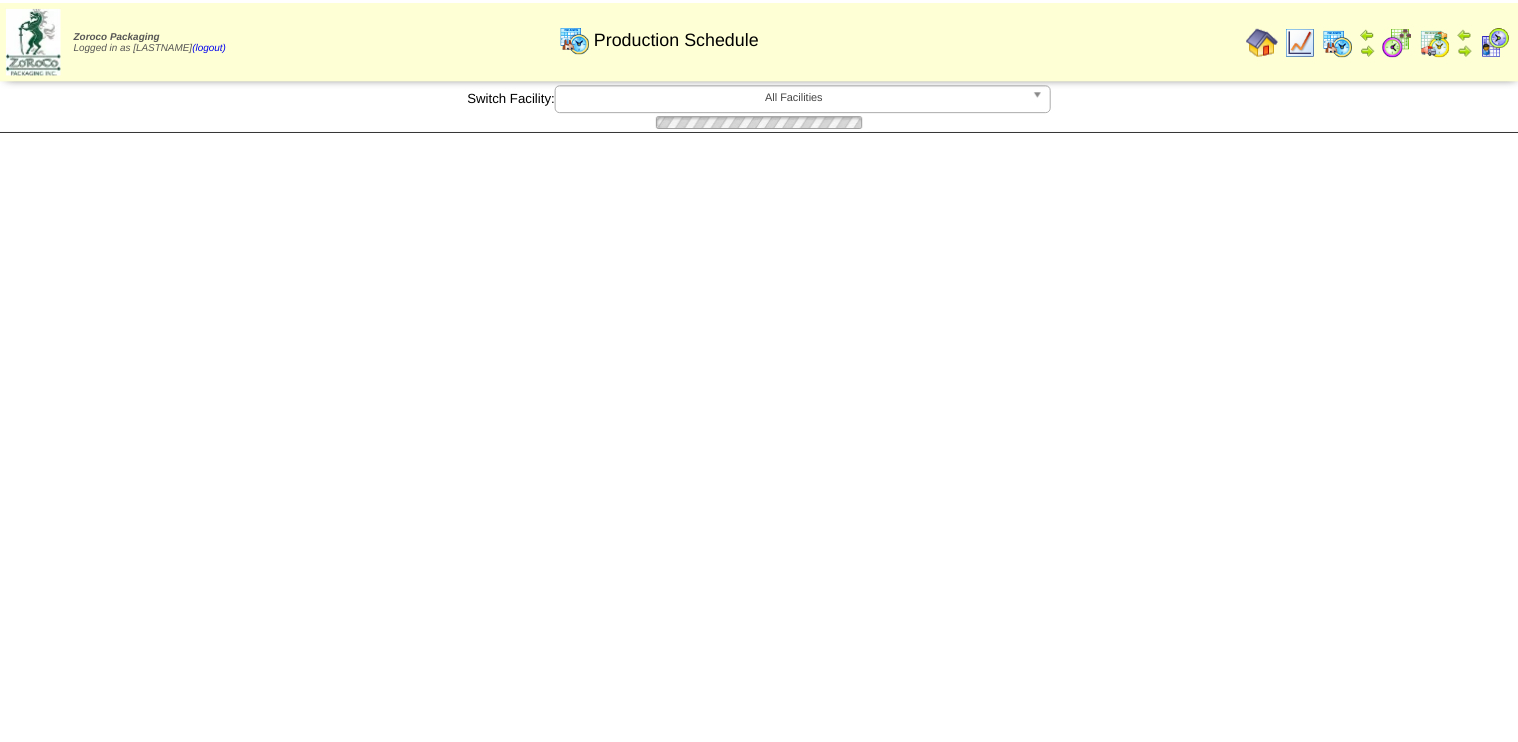 scroll, scrollTop: 0, scrollLeft: 0, axis: both 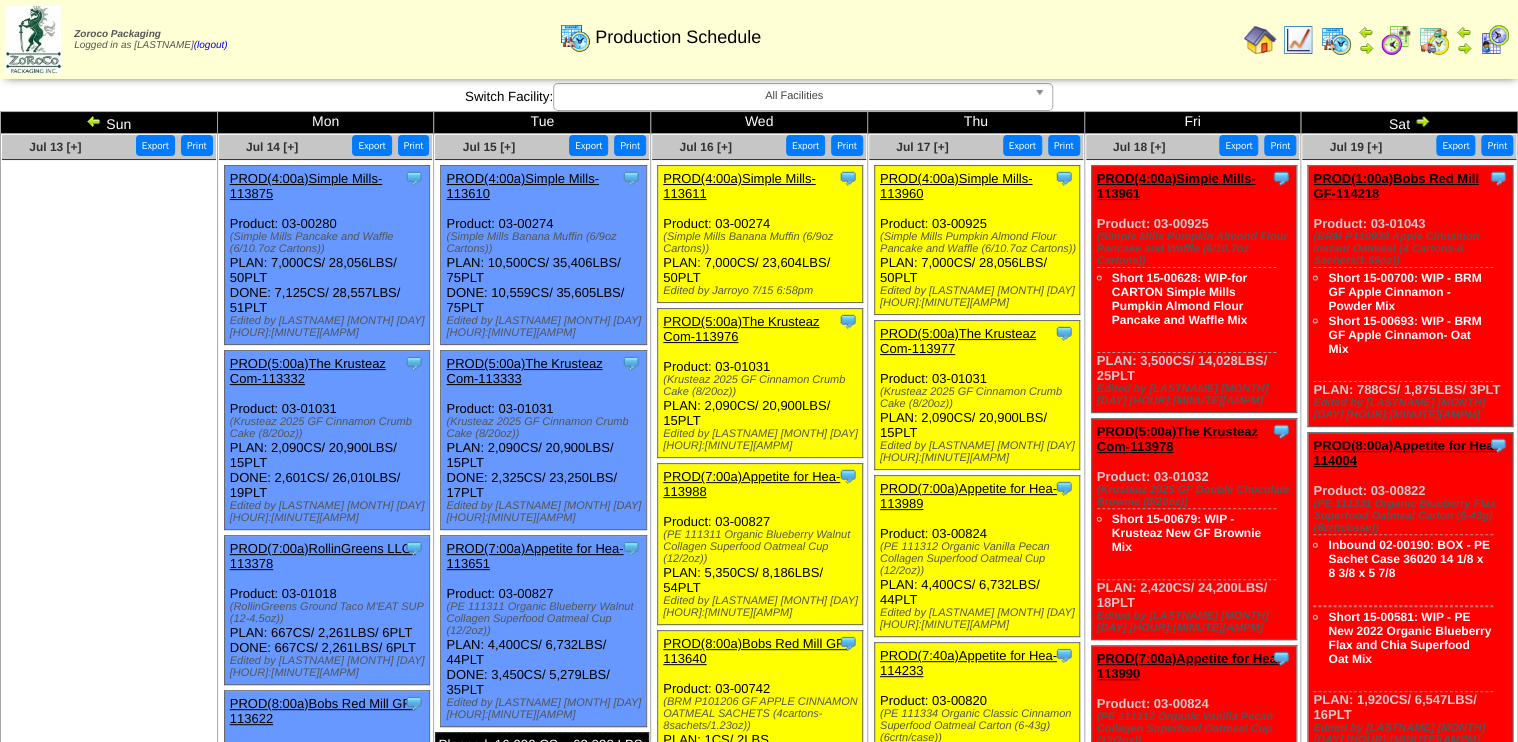 click at bounding box center (1396, 40) 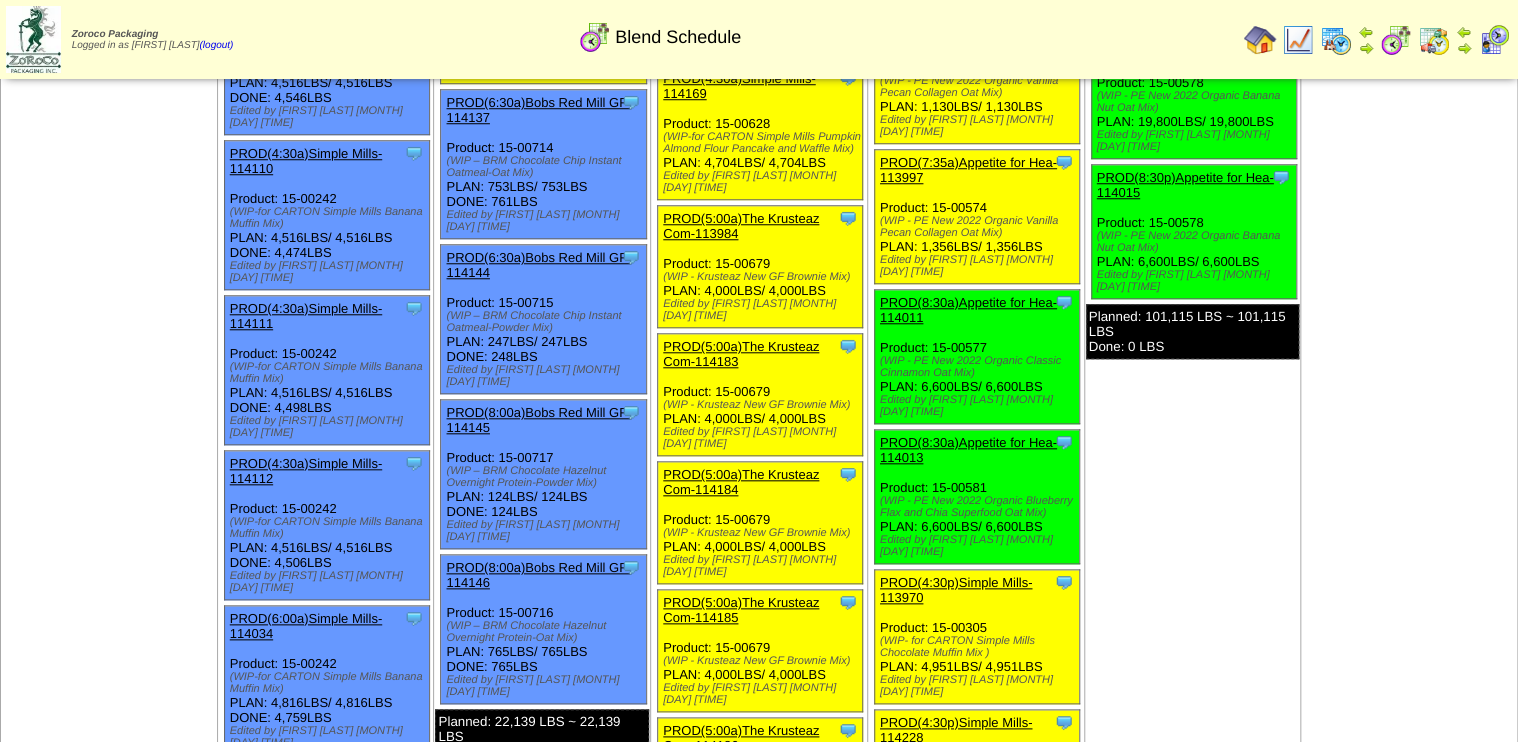 scroll, scrollTop: 720, scrollLeft: 0, axis: vertical 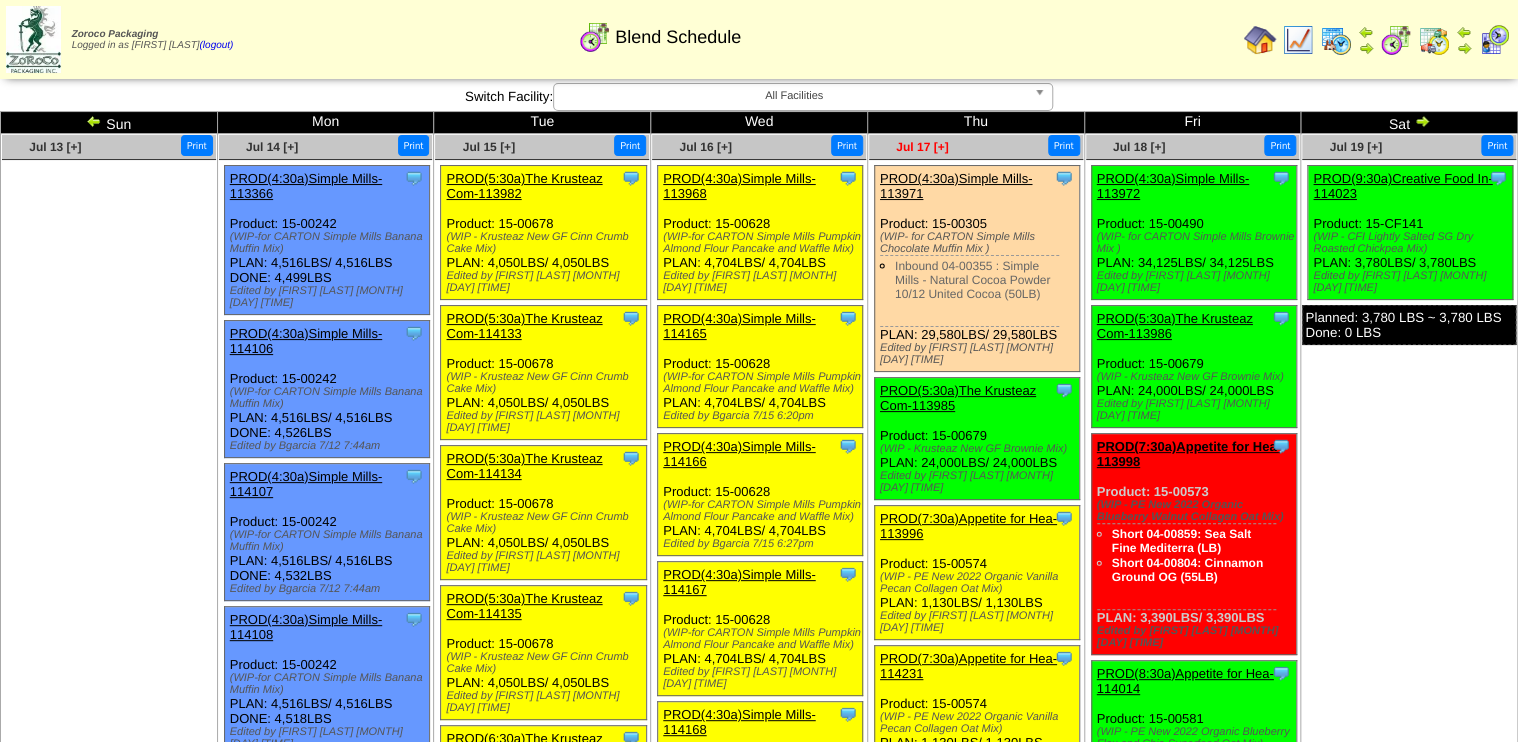 click on "Jul 17                        [+]" at bounding box center [922, 147] 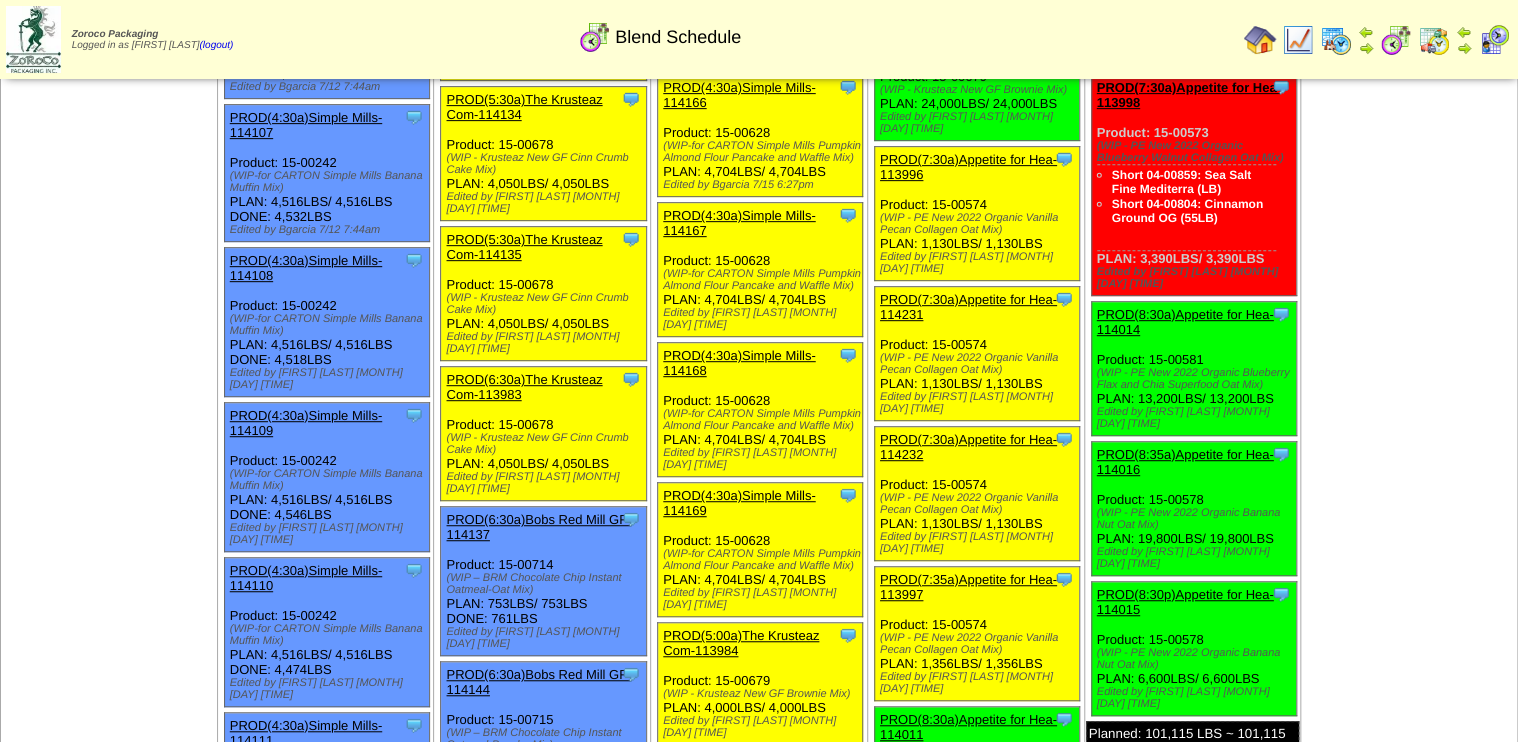 scroll, scrollTop: 480, scrollLeft: 0, axis: vertical 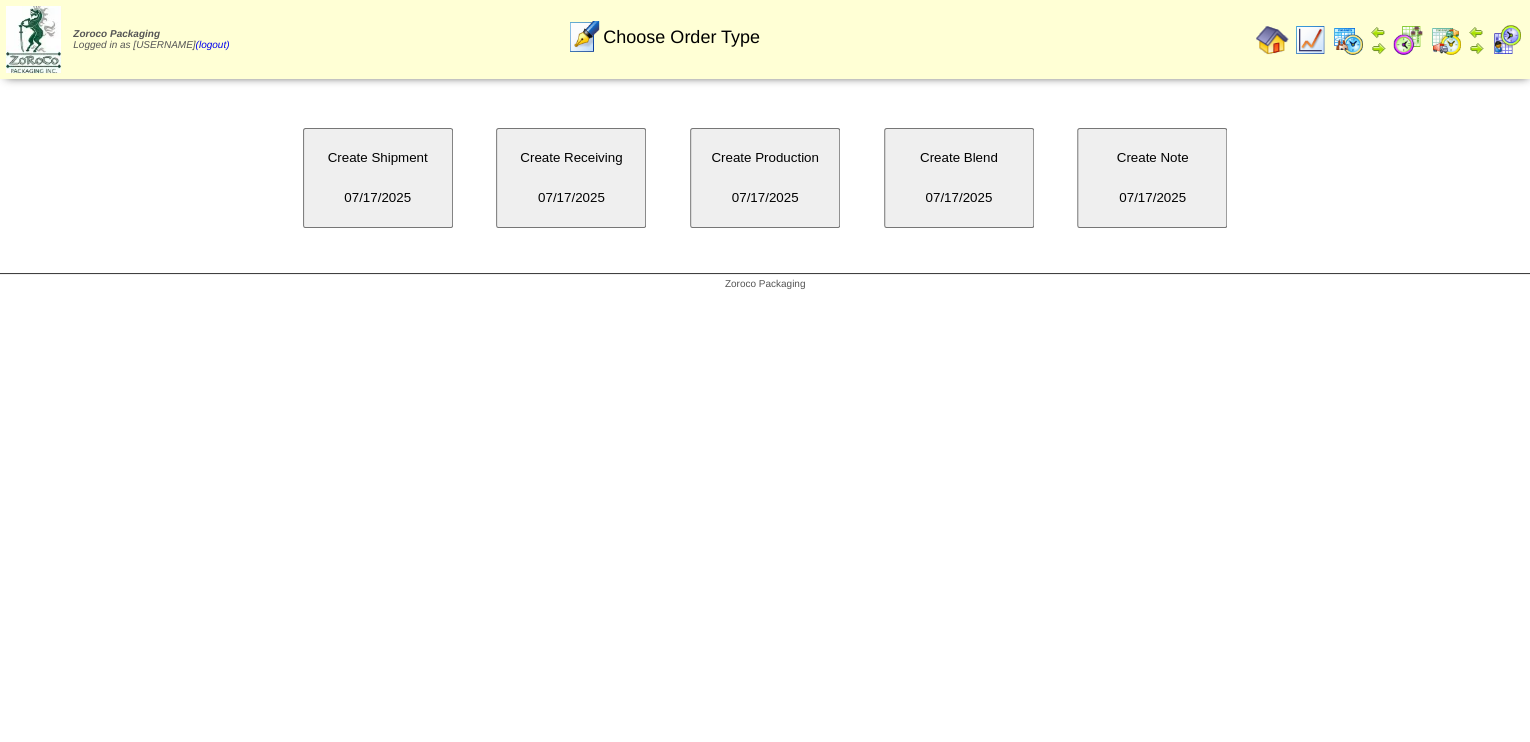click on "Create Blend
07/17/2025" at bounding box center (959, 178) 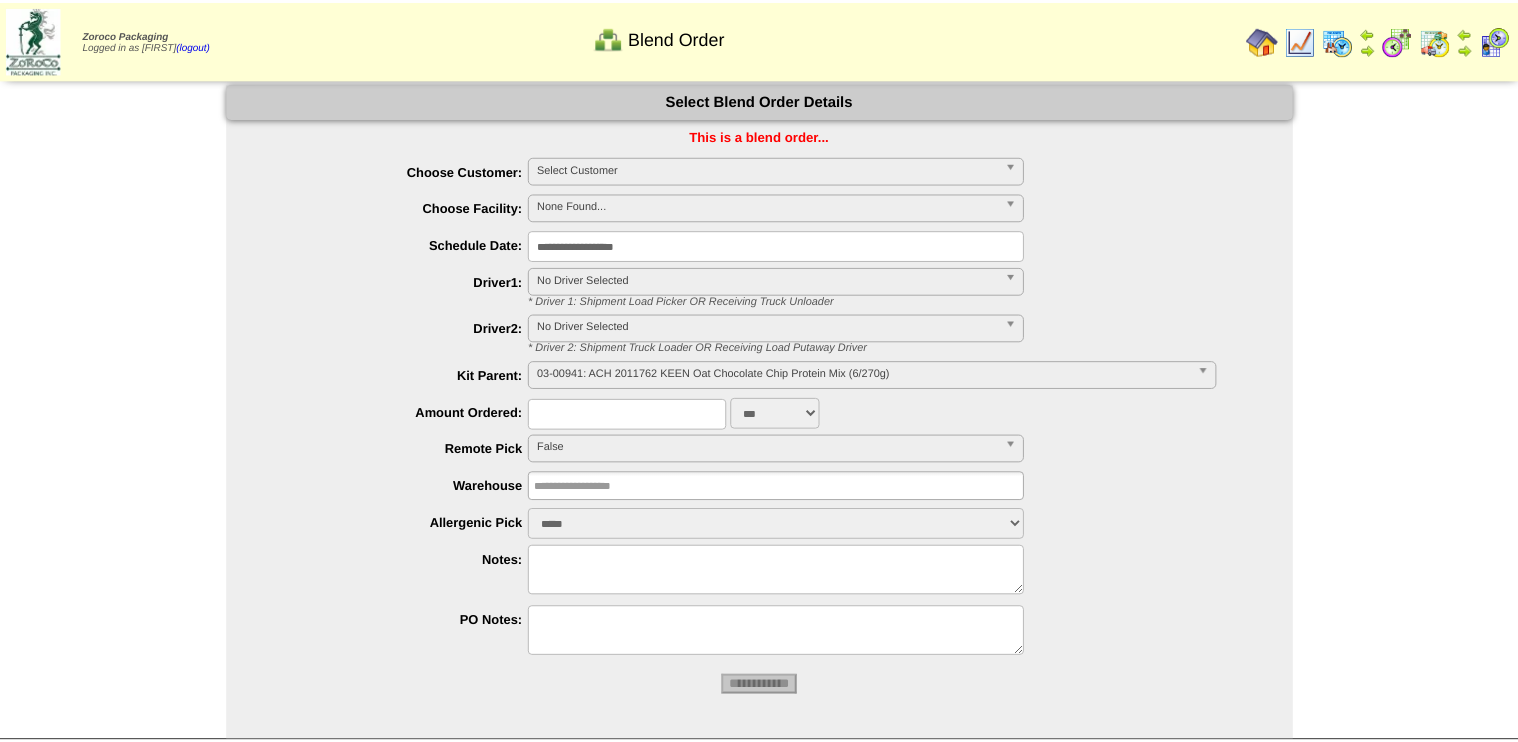 scroll, scrollTop: 0, scrollLeft: 0, axis: both 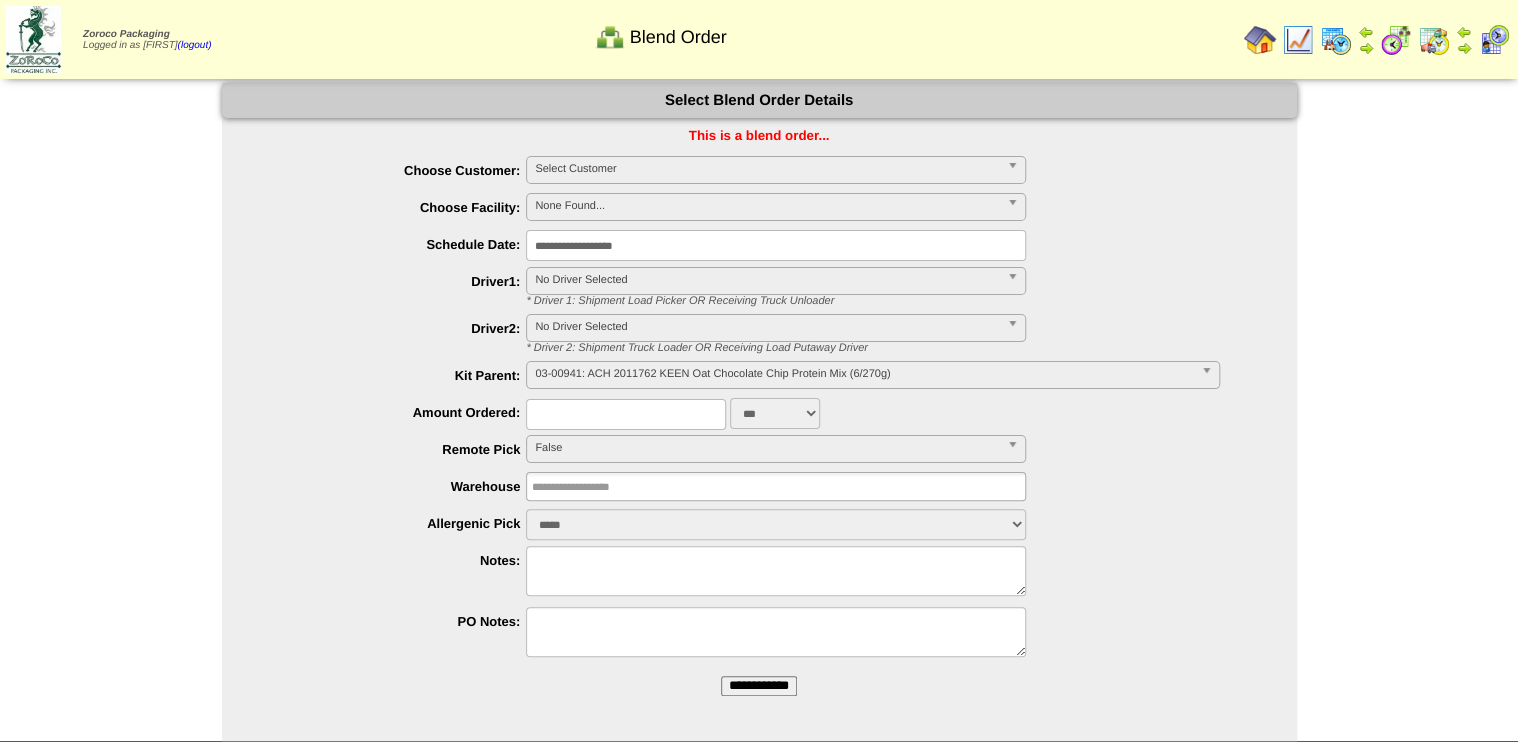click on "**********" at bounding box center [759, 409] 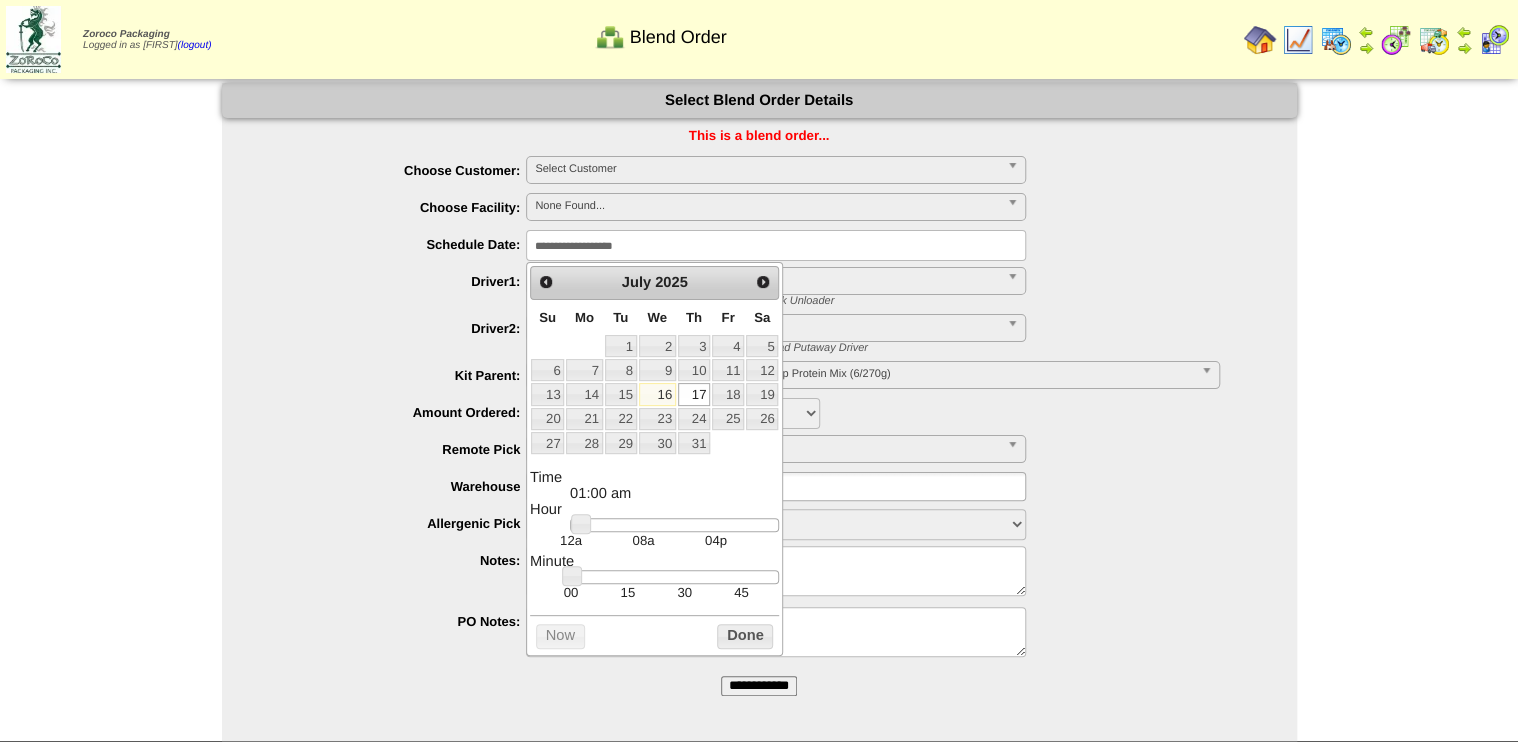 click on "30" at bounding box center (684, 592) 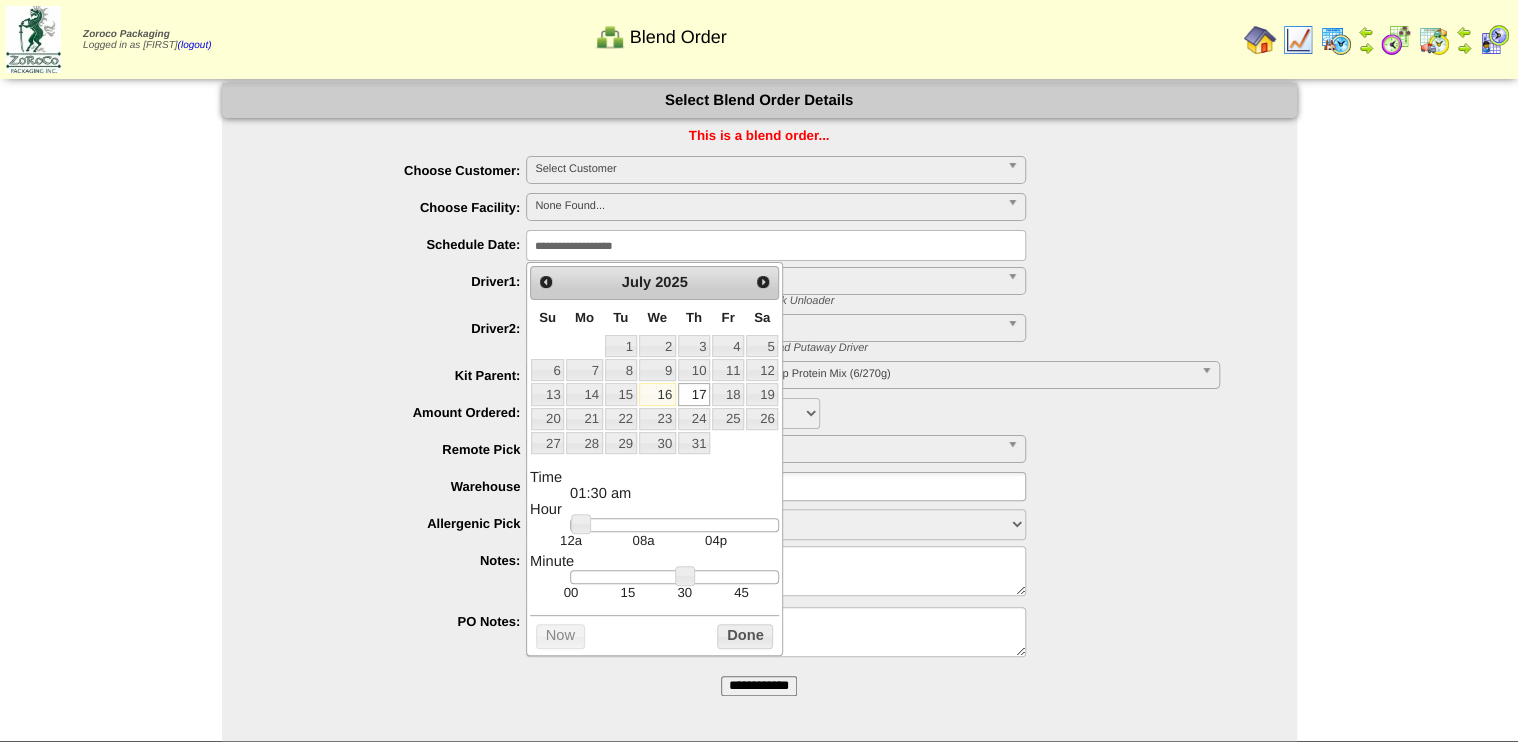 click at bounding box center [674, 577] 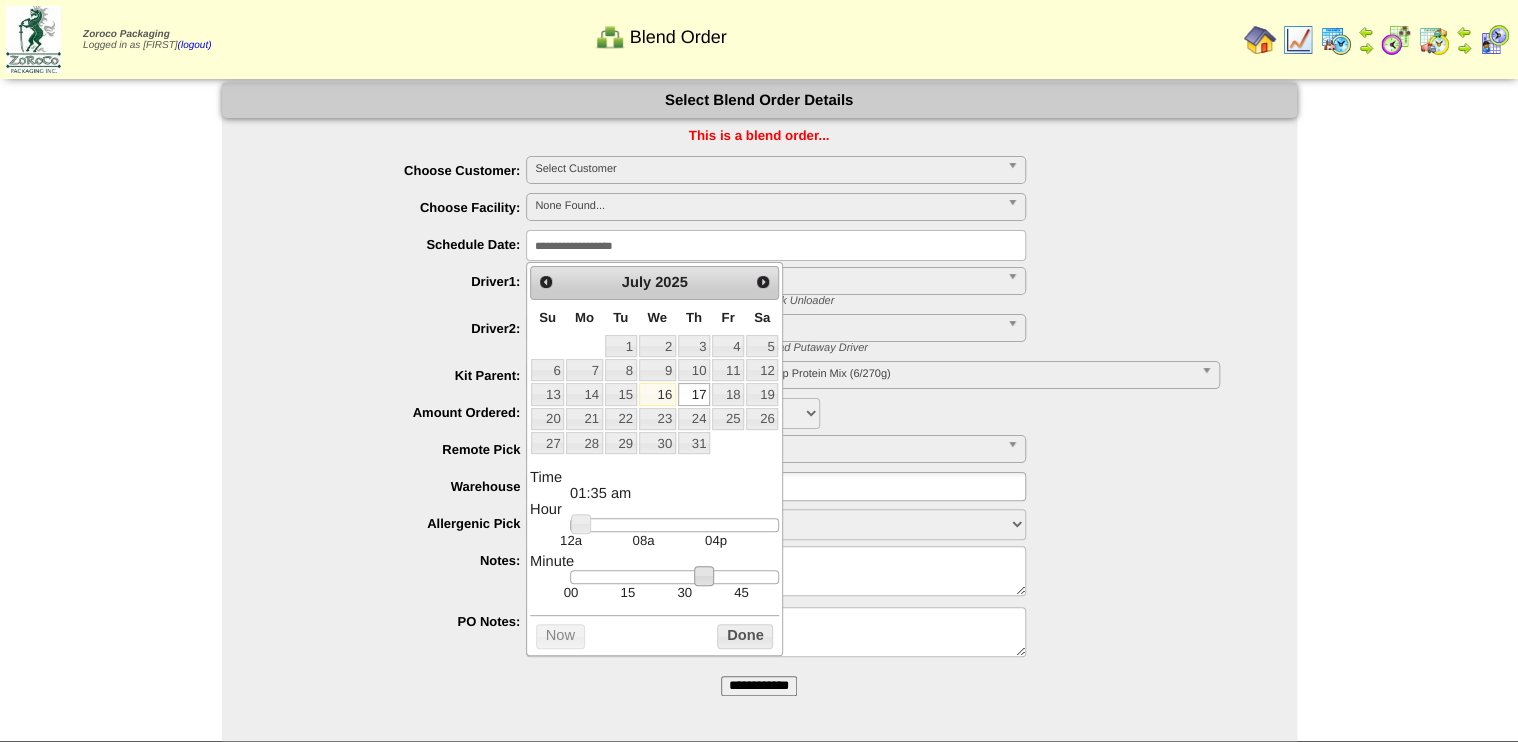 click at bounding box center [674, 525] 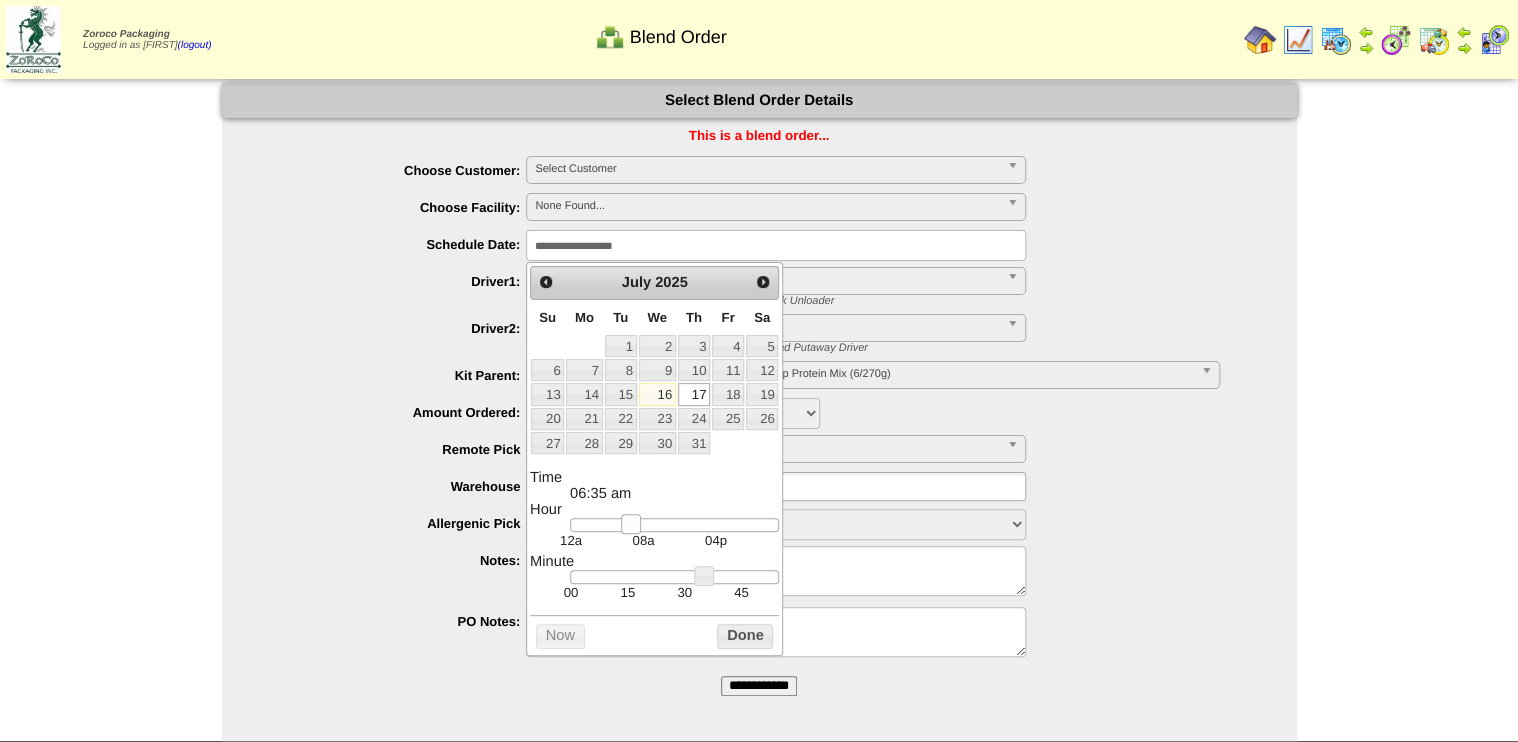 type on "**********" 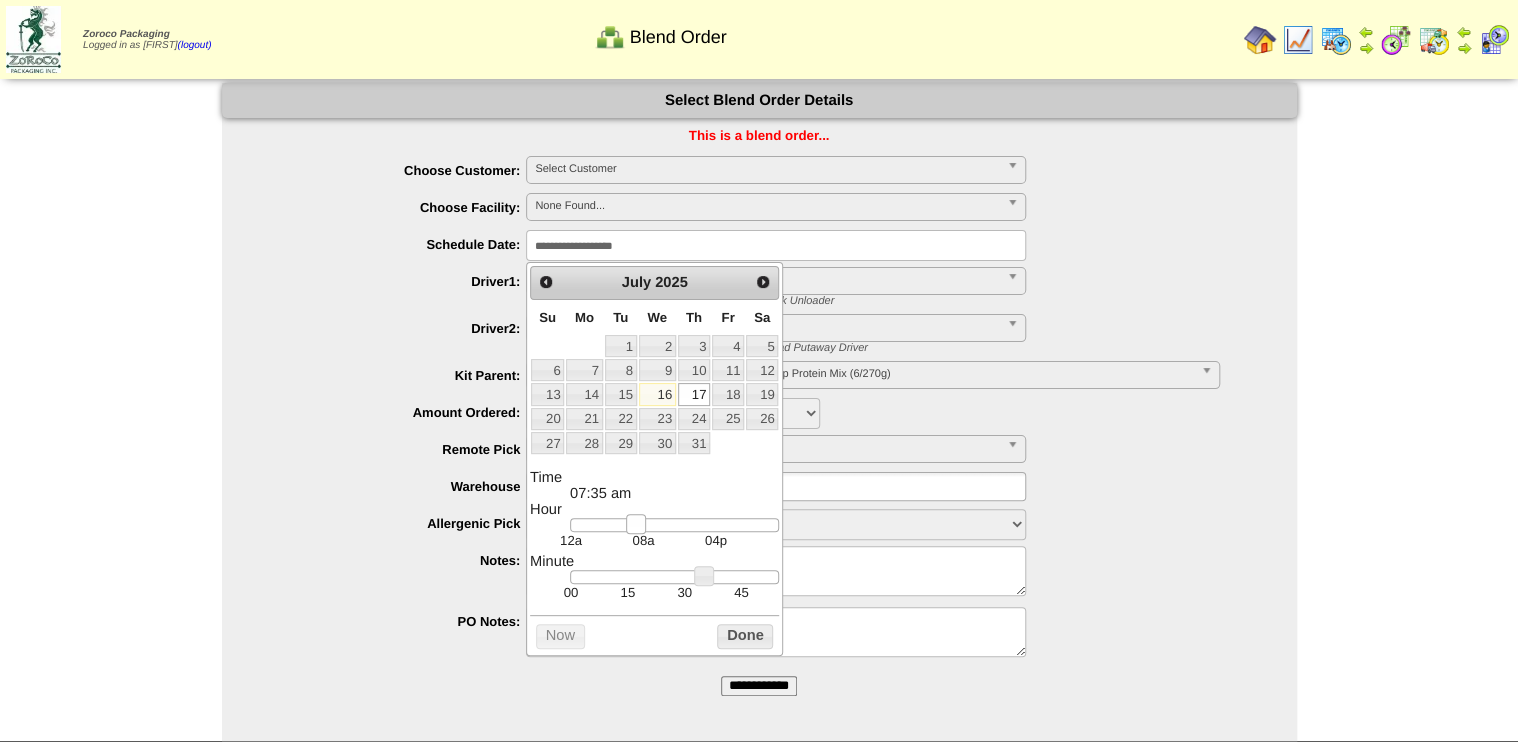 drag, startPoint x: 628, startPoint y: 524, endPoint x: 648, endPoint y: 522, distance: 20.09975 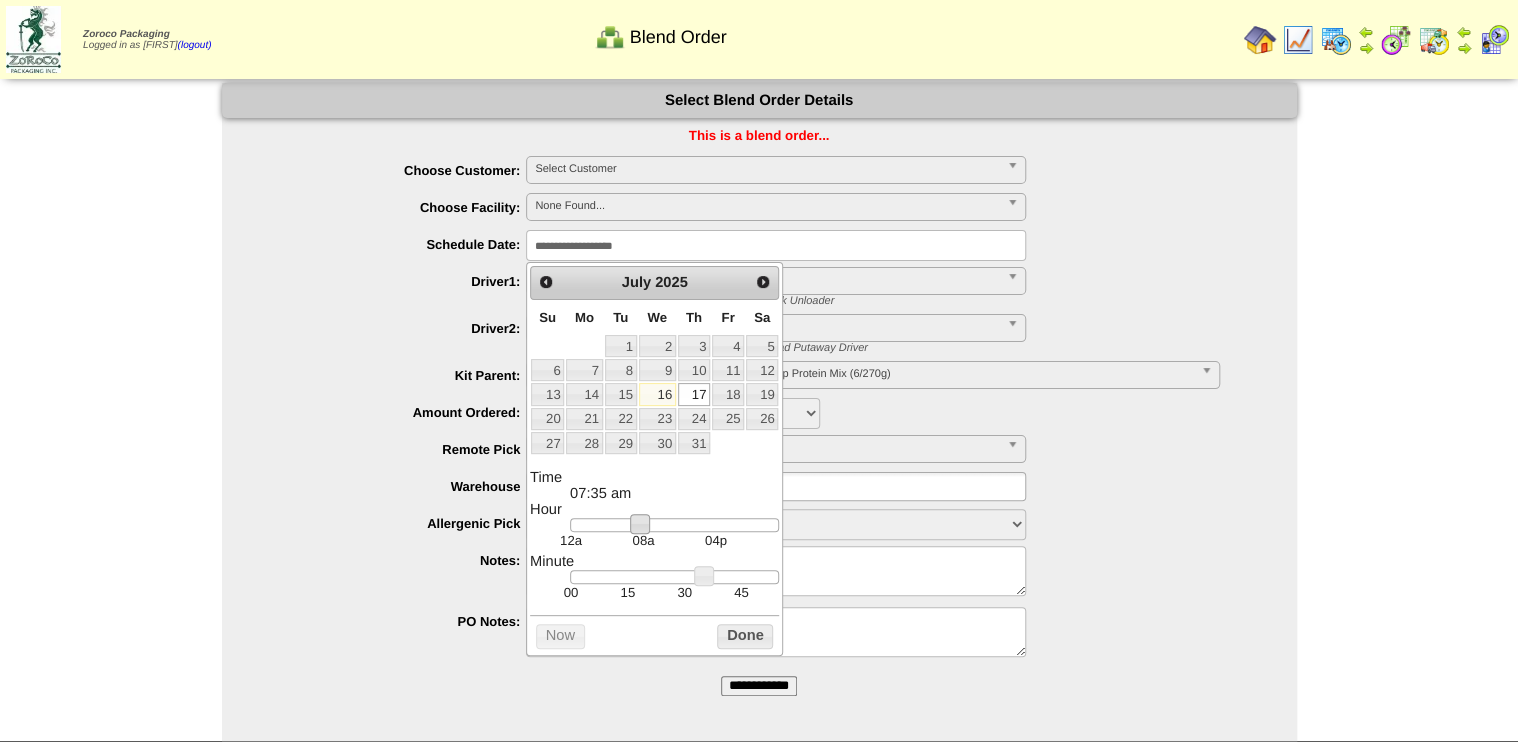 click on "Done" at bounding box center [745, 636] 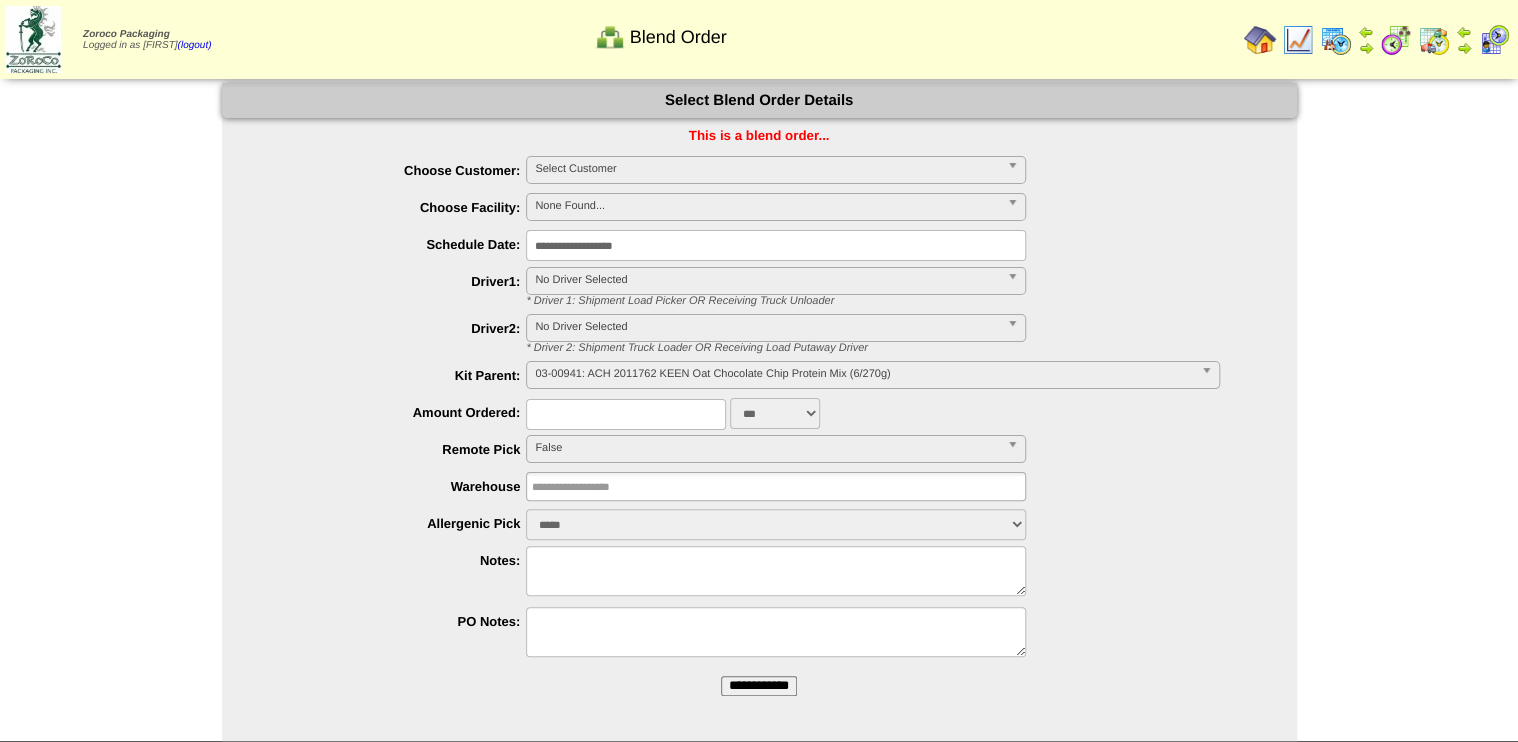 drag, startPoint x: 657, startPoint y: 176, endPoint x: 677, endPoint y: 204, distance: 34.4093 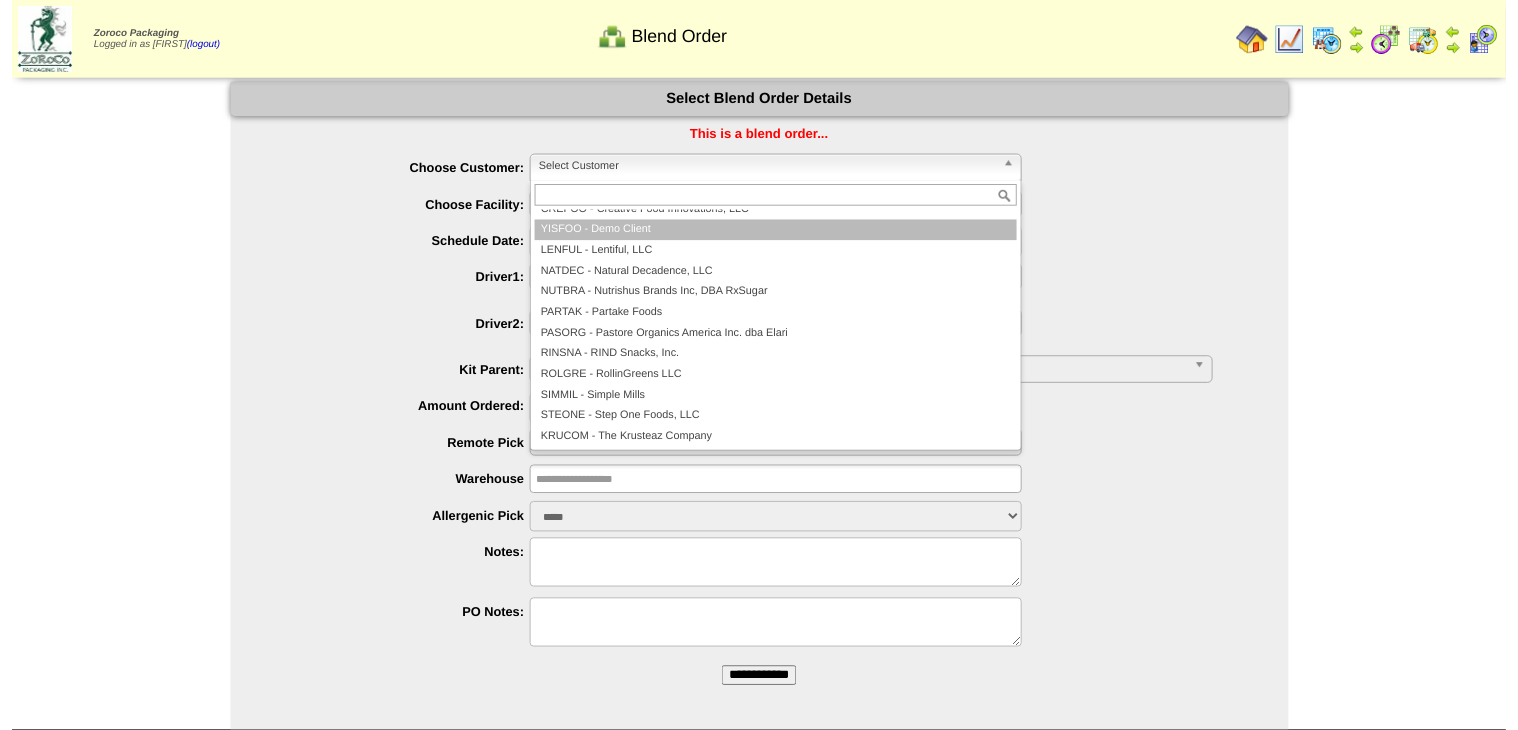 scroll, scrollTop: 0, scrollLeft: 0, axis: both 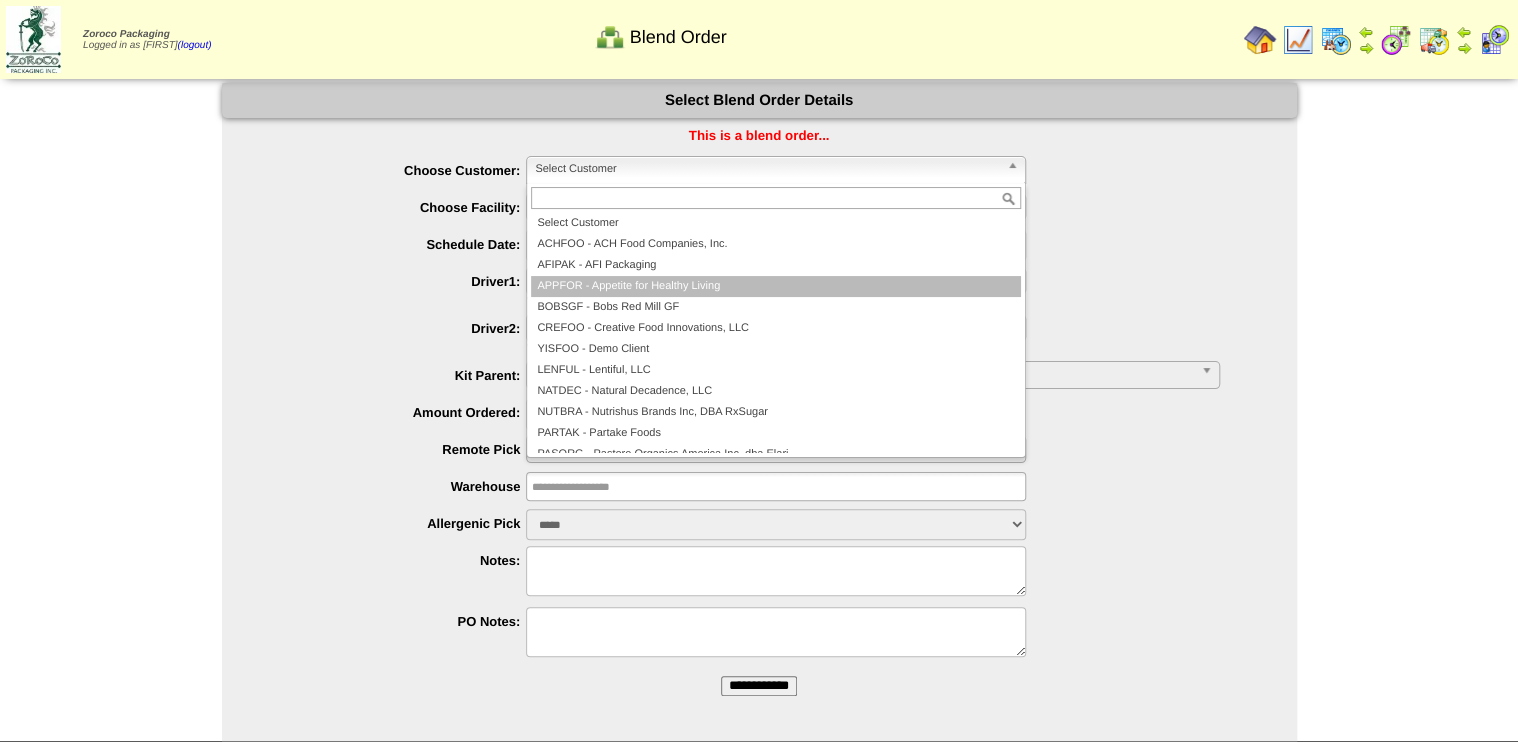 click on "APPFOR - Appetite for Healthy Living" at bounding box center [776, 286] 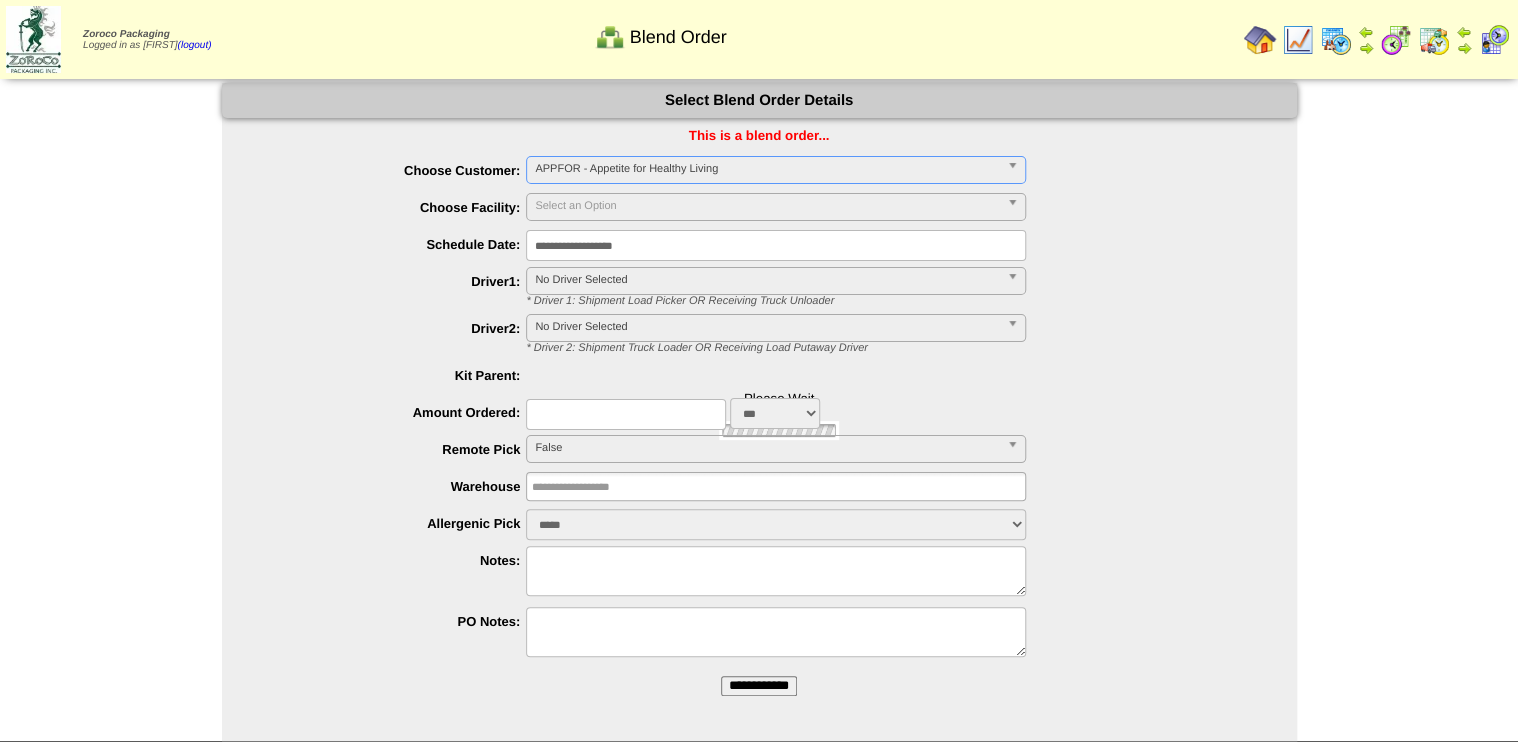 click at bounding box center [626, 414] 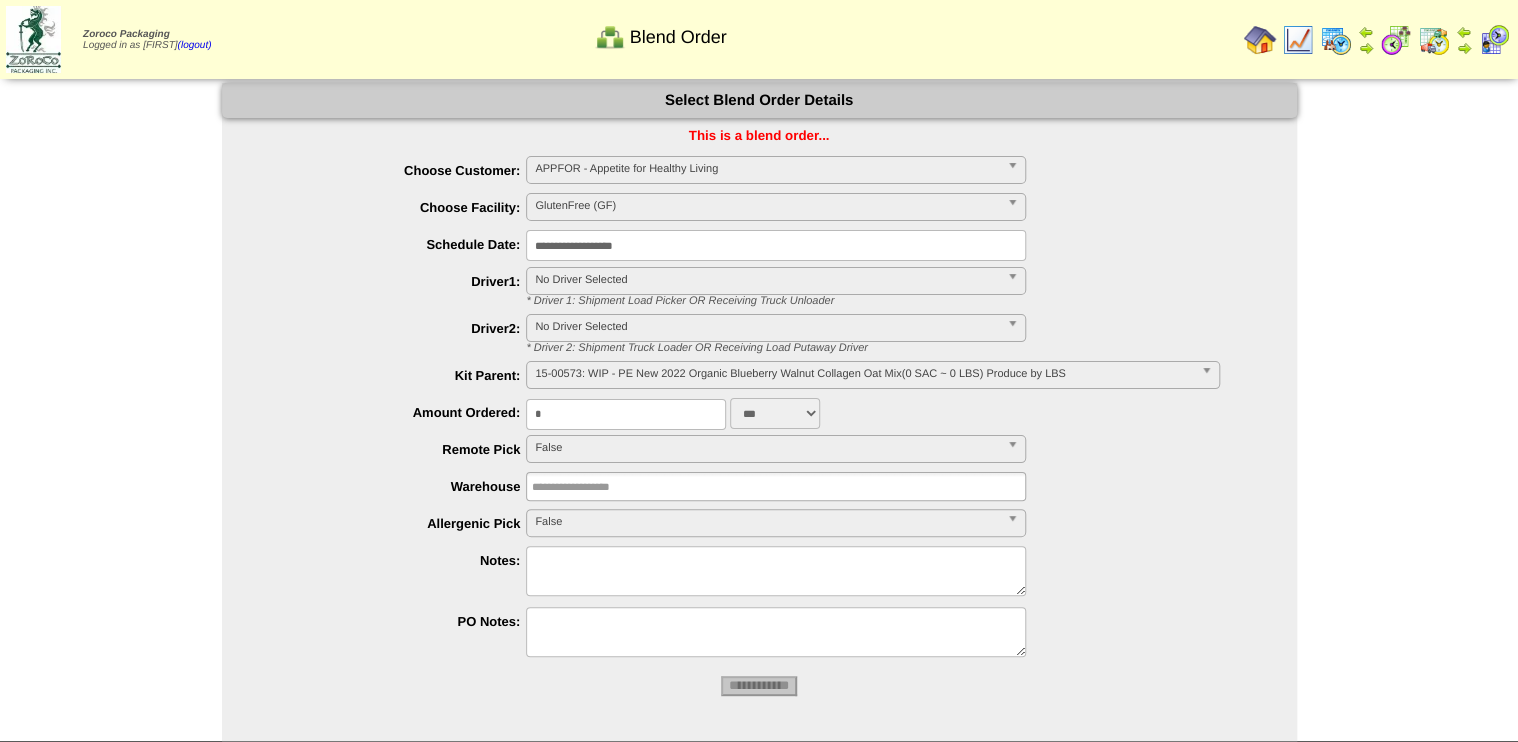 type on "**" 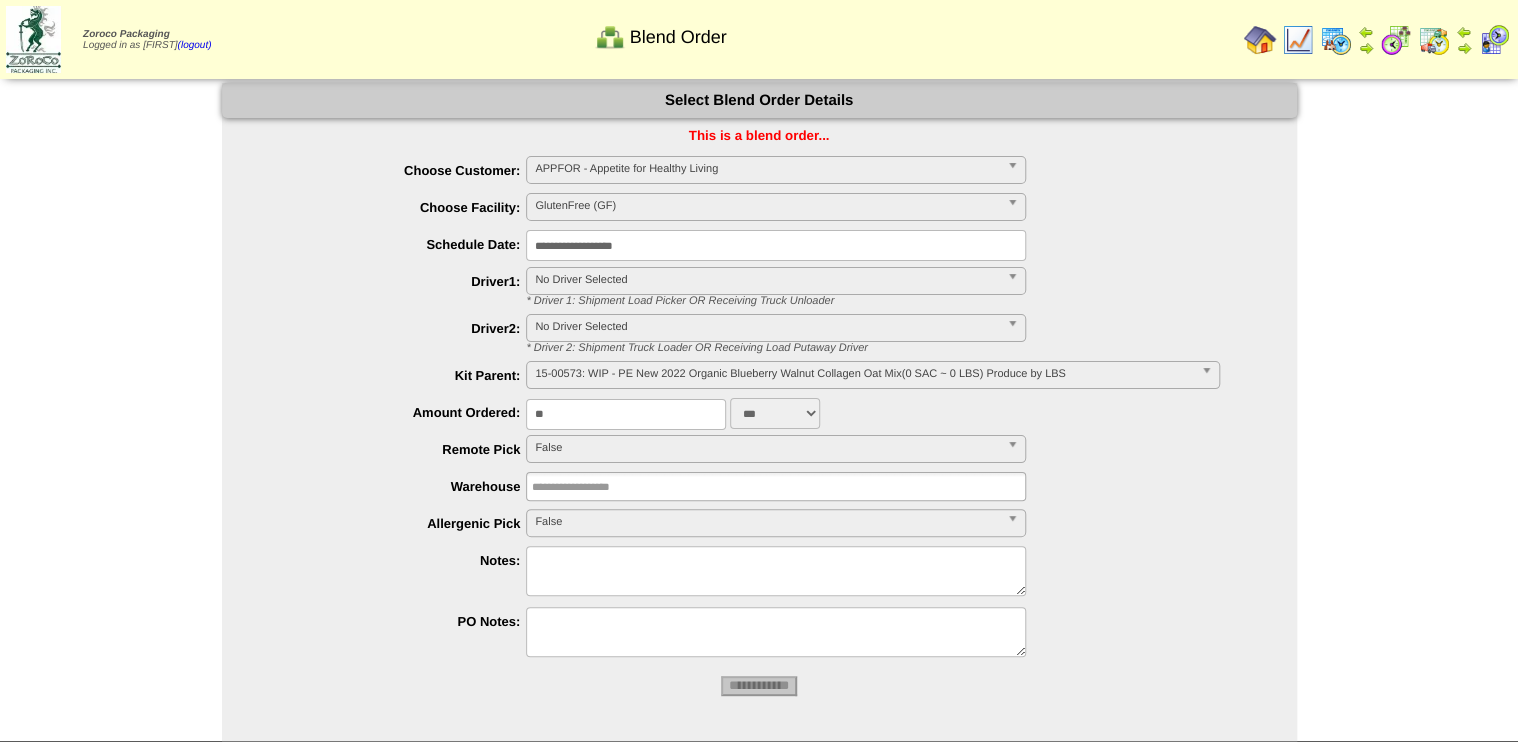 type 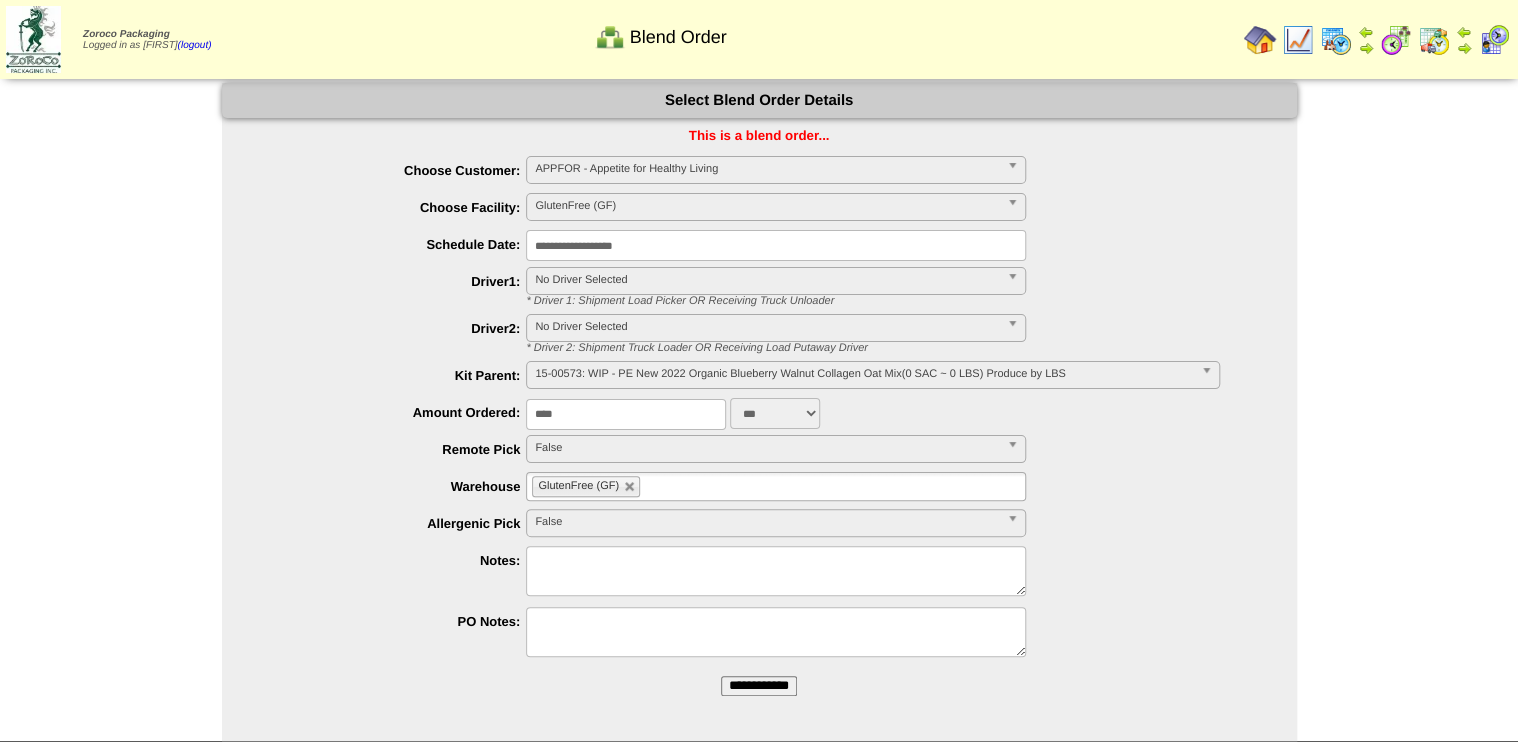 type on "****" 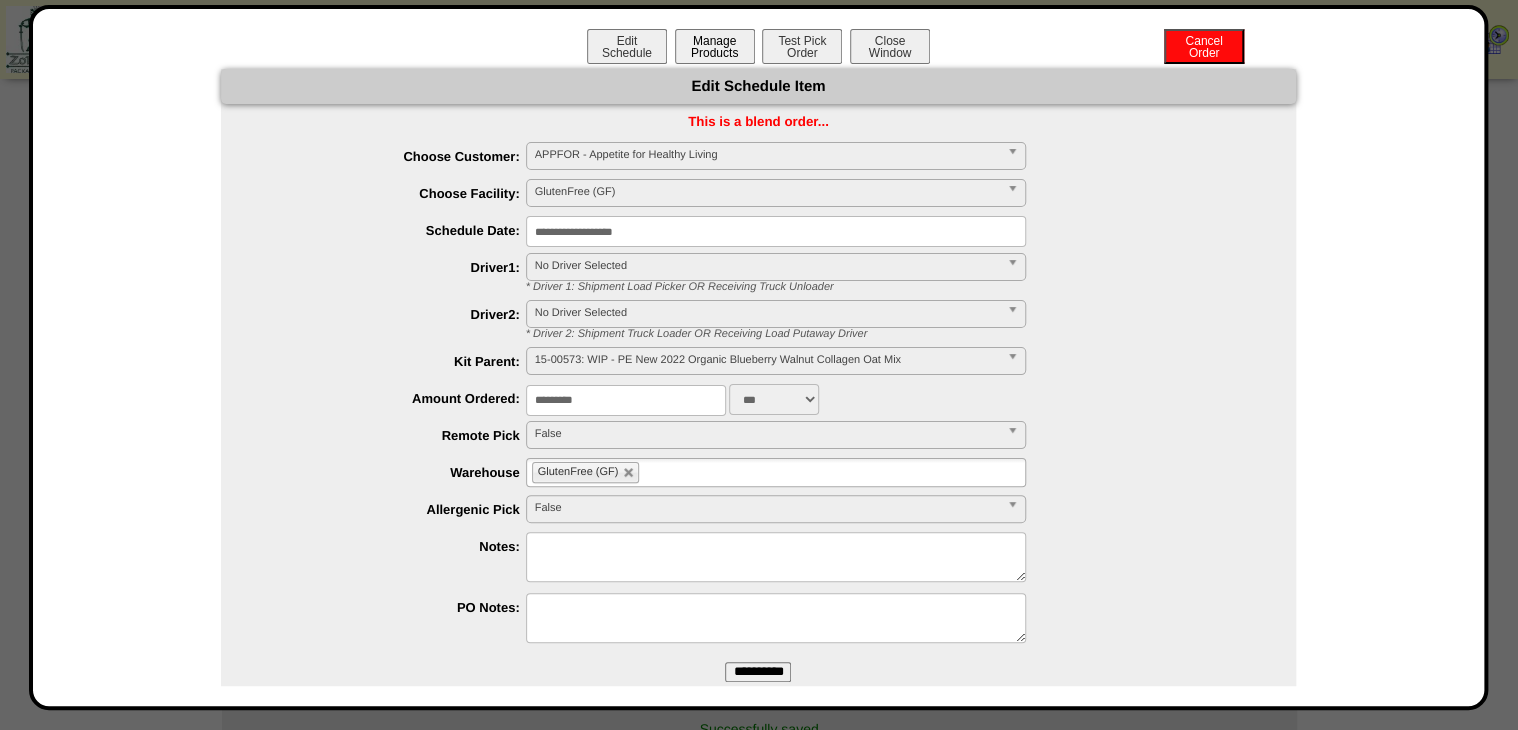 click on "Manage Products" at bounding box center (715, 46) 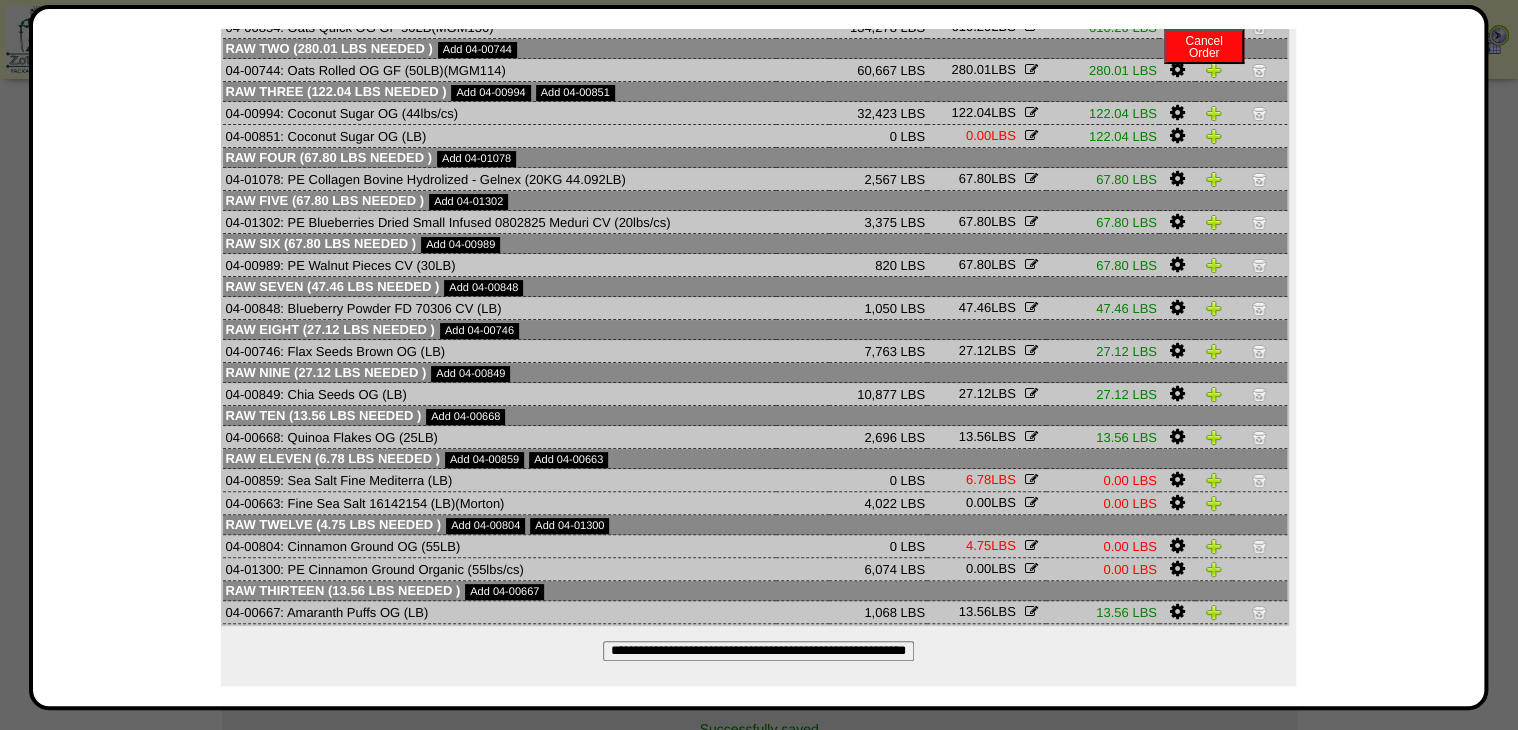 scroll, scrollTop: 181, scrollLeft: 0, axis: vertical 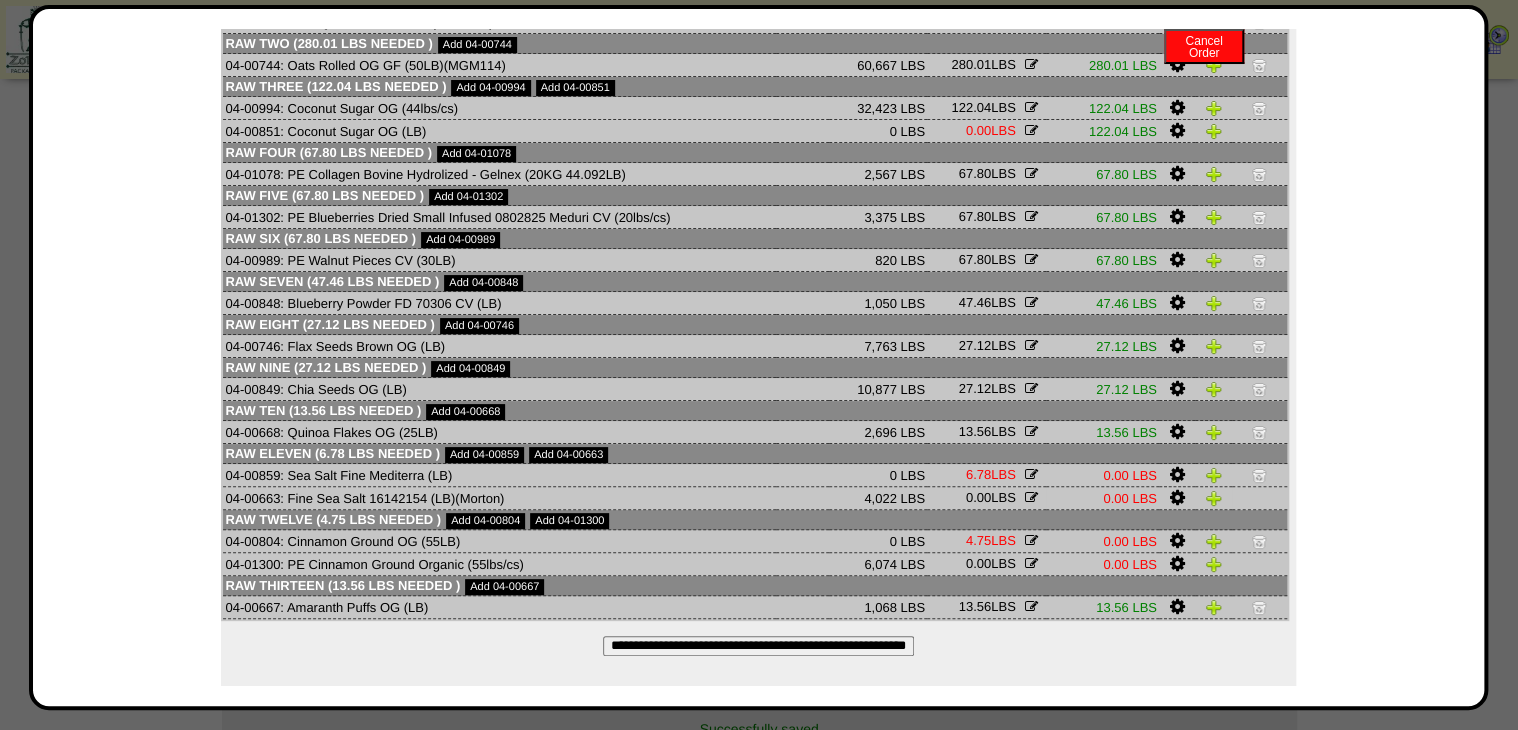 click at bounding box center (1176, 498) 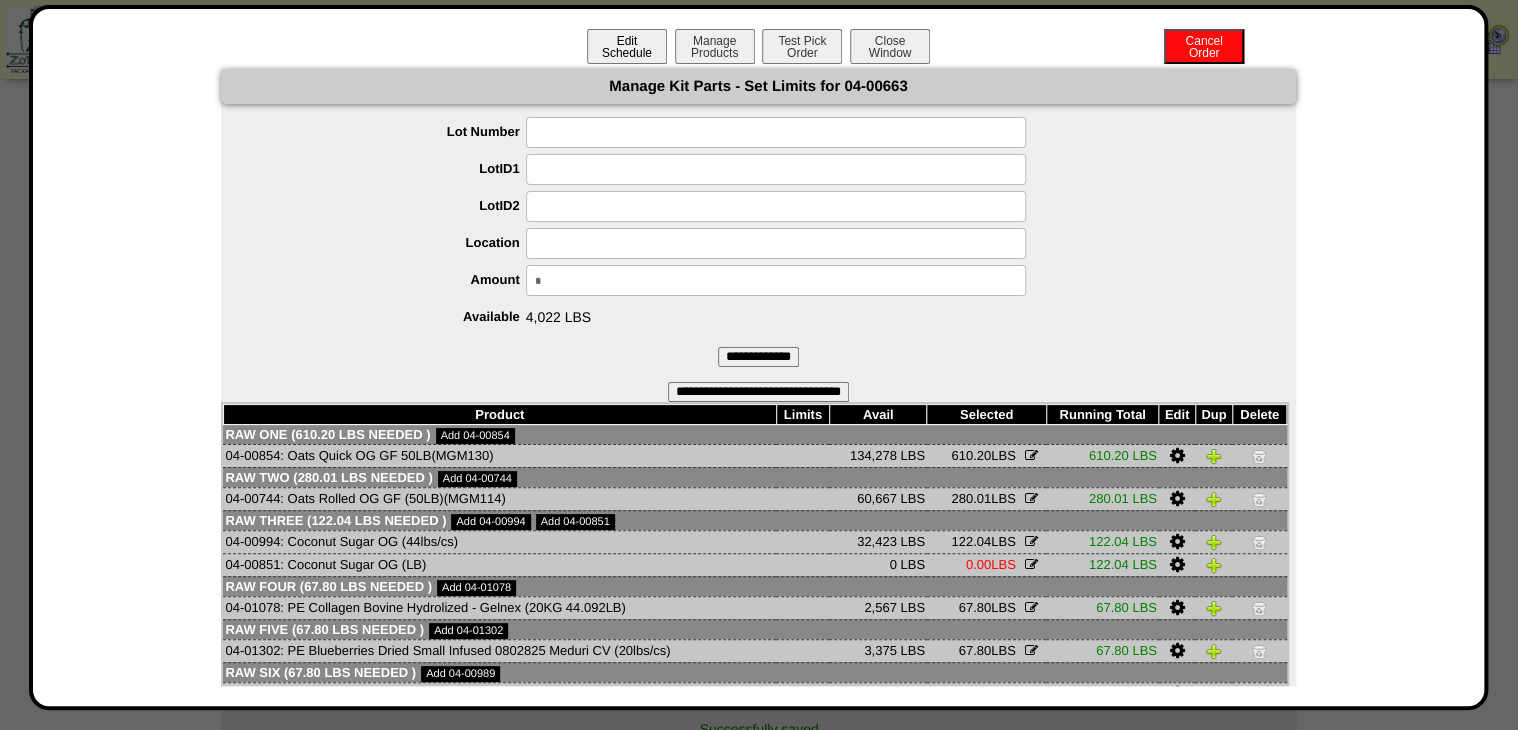 click on "Edit Schedule" at bounding box center (627, 46) 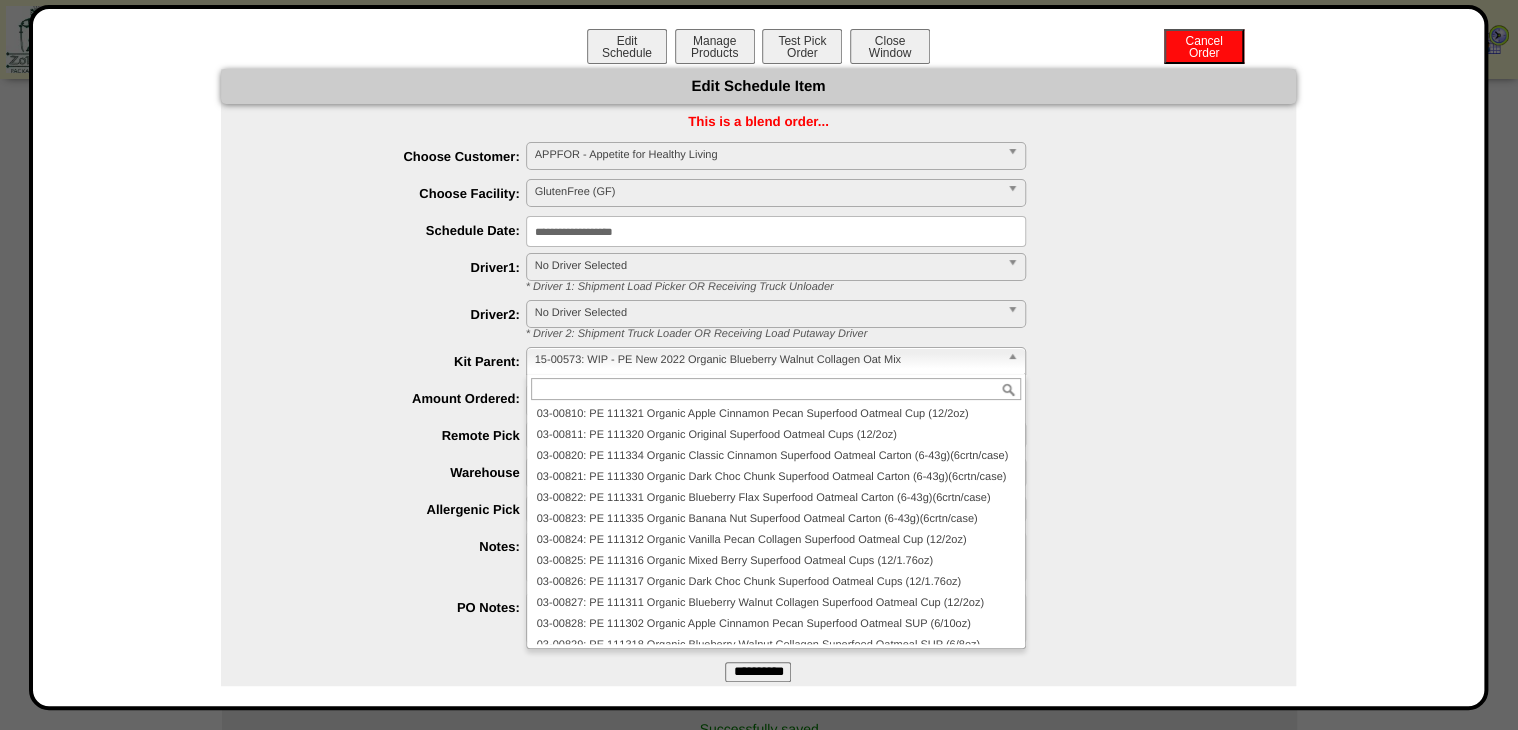 click on "15-00573: WIP - PE New 2022 Organic Blueberry Walnut Collagen Oat Mix" at bounding box center [767, 360] 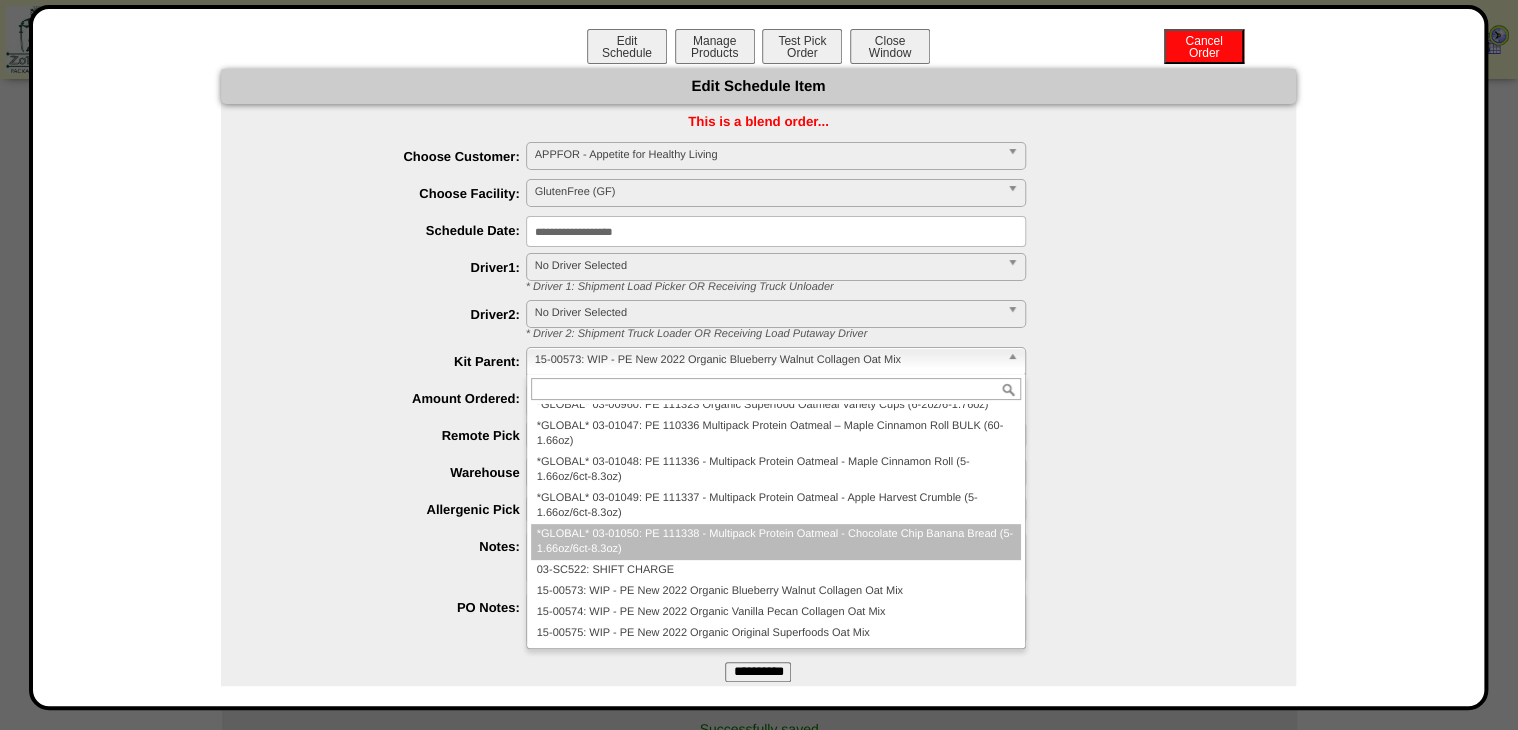 scroll, scrollTop: 642, scrollLeft: 0, axis: vertical 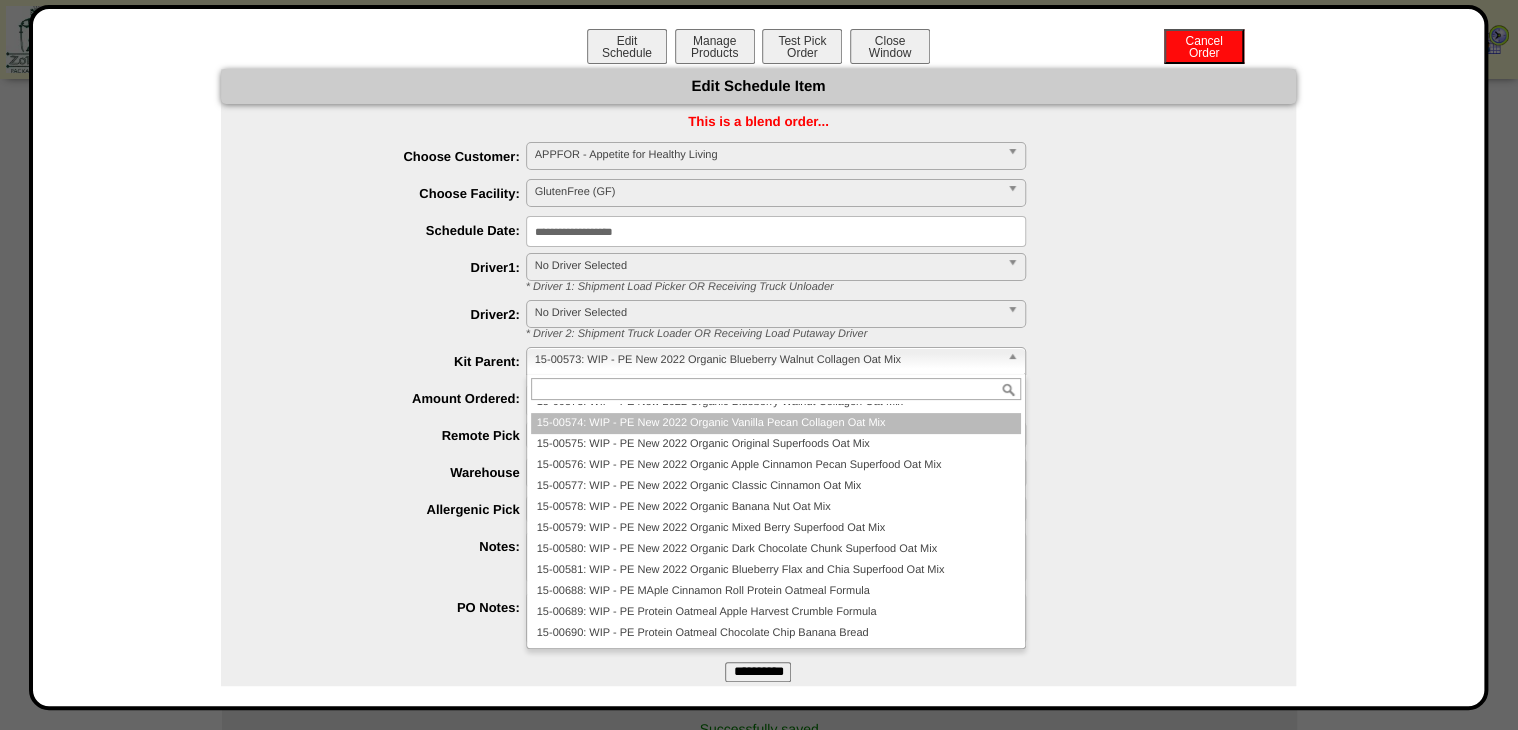 click on "15-00574: WIP - PE New 2022 Organic Vanilla Pecan Collagen Oat Mix" at bounding box center [776, 423] 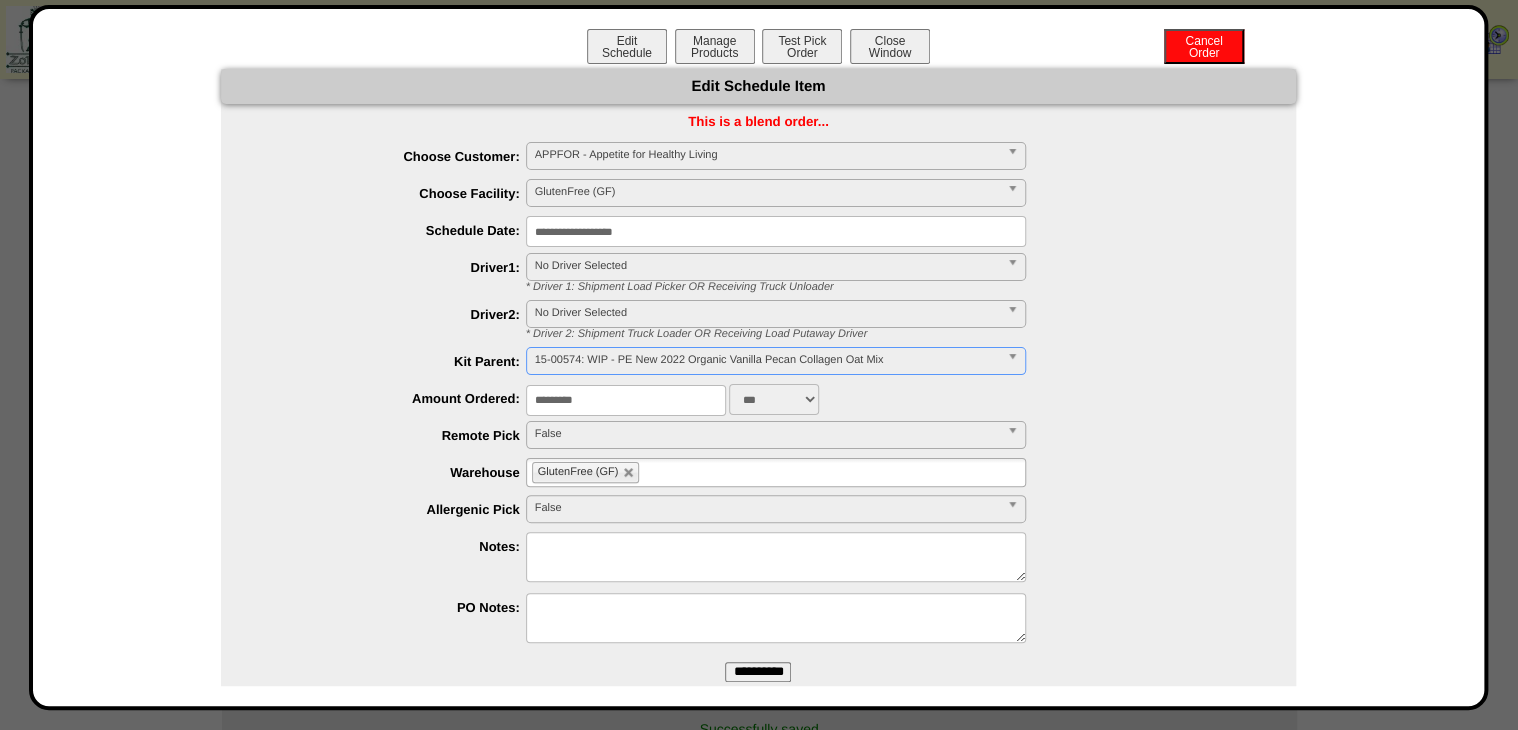click on "**********" at bounding box center [758, 672] 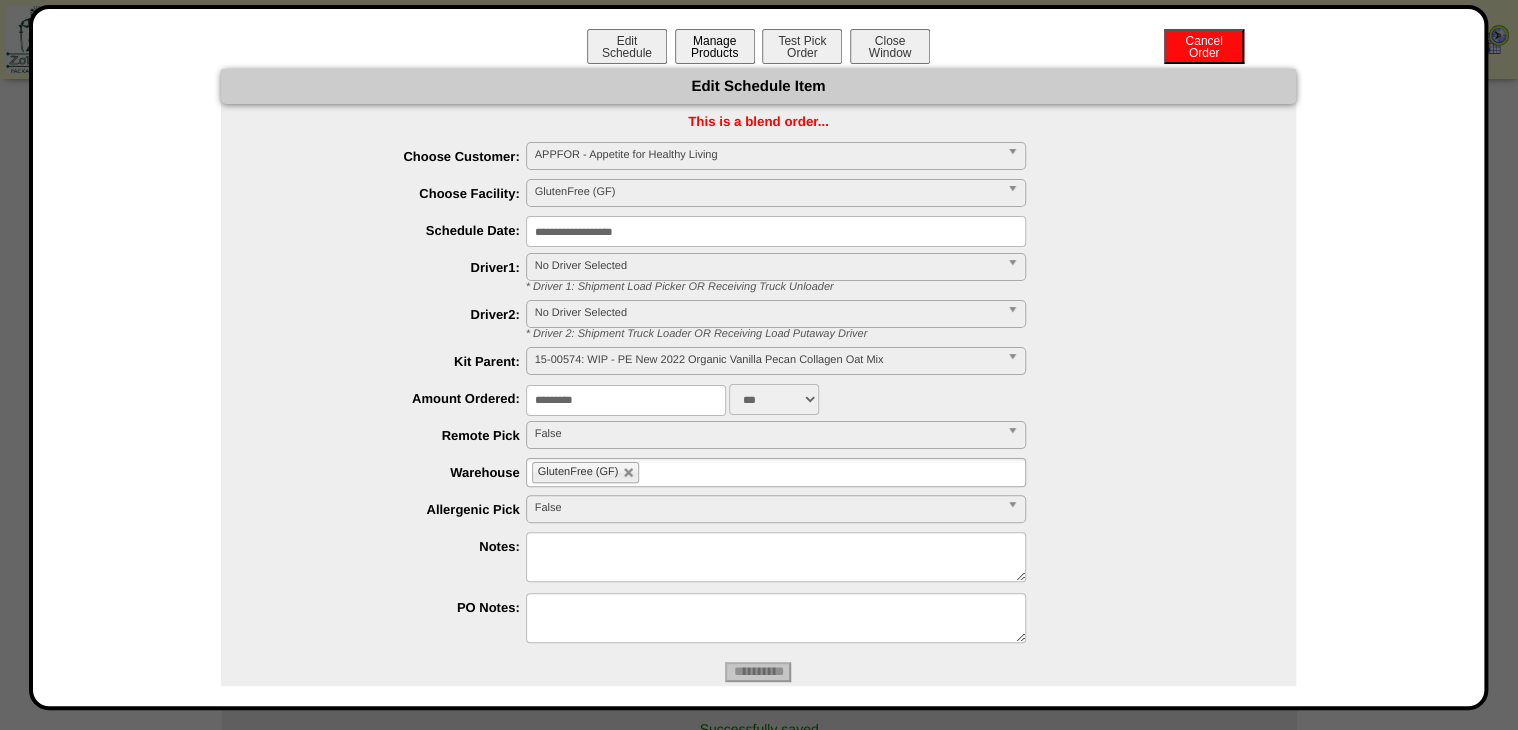 click on "Manage Products" at bounding box center [715, 46] 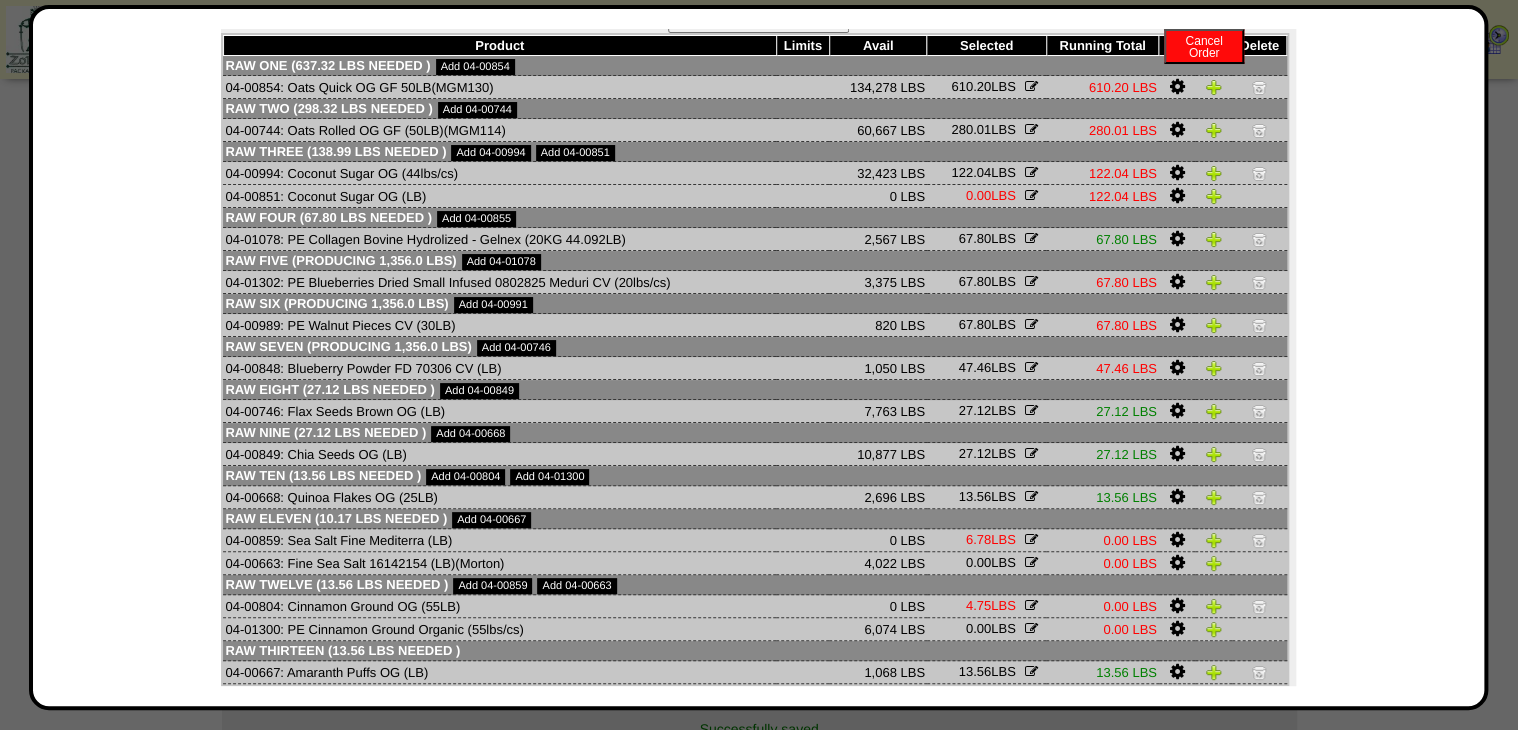 scroll, scrollTop: 160, scrollLeft: 0, axis: vertical 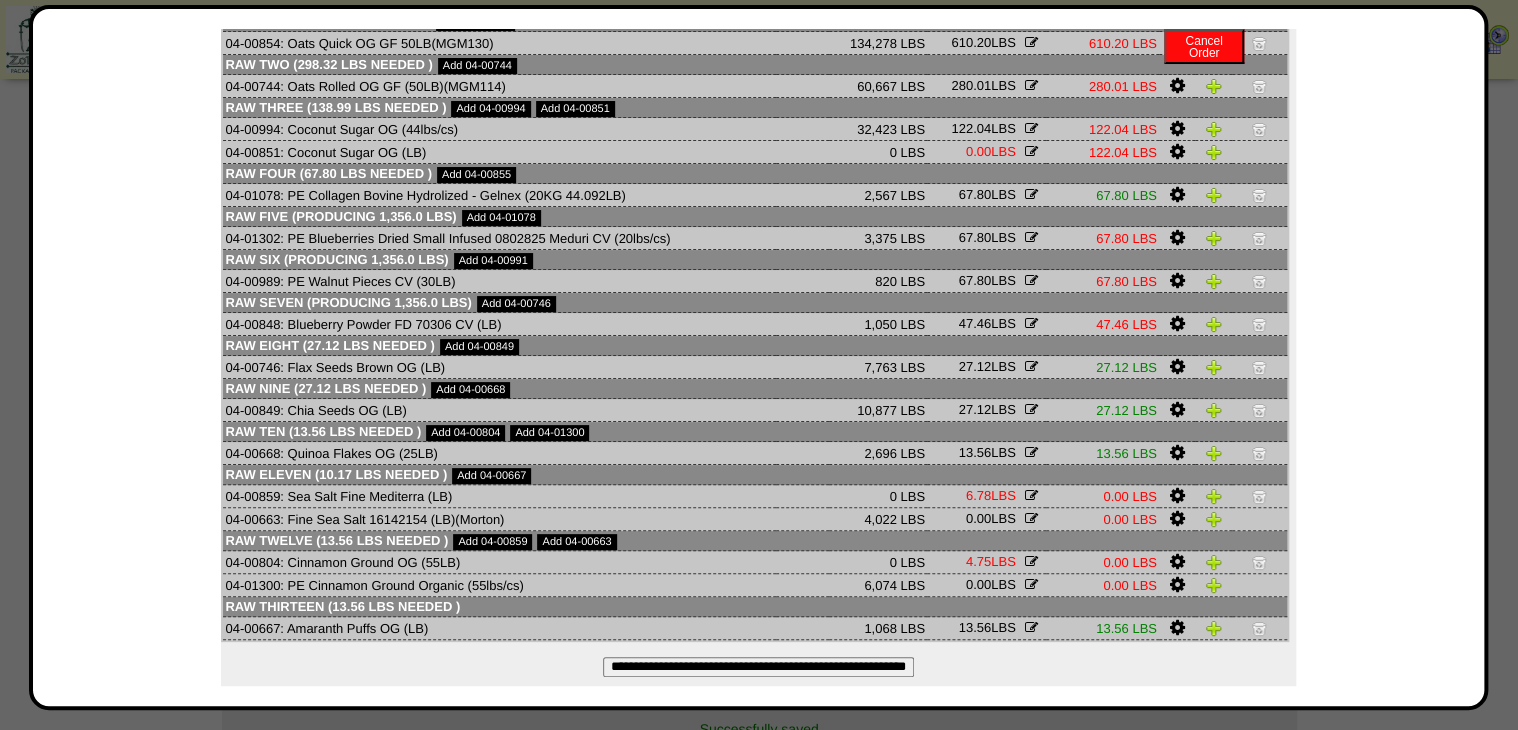 click on "**********" at bounding box center (758, 308) 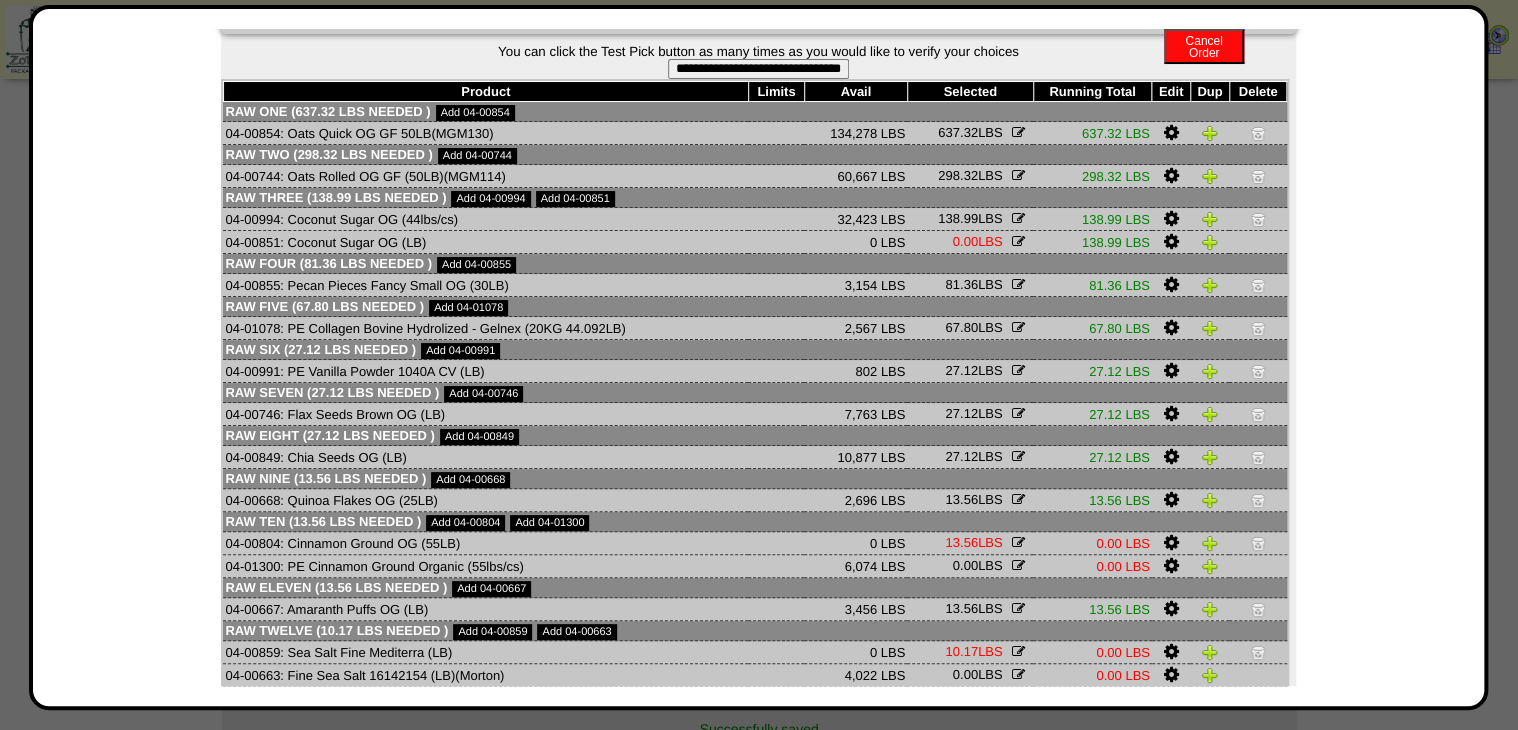 scroll, scrollTop: 138, scrollLeft: 0, axis: vertical 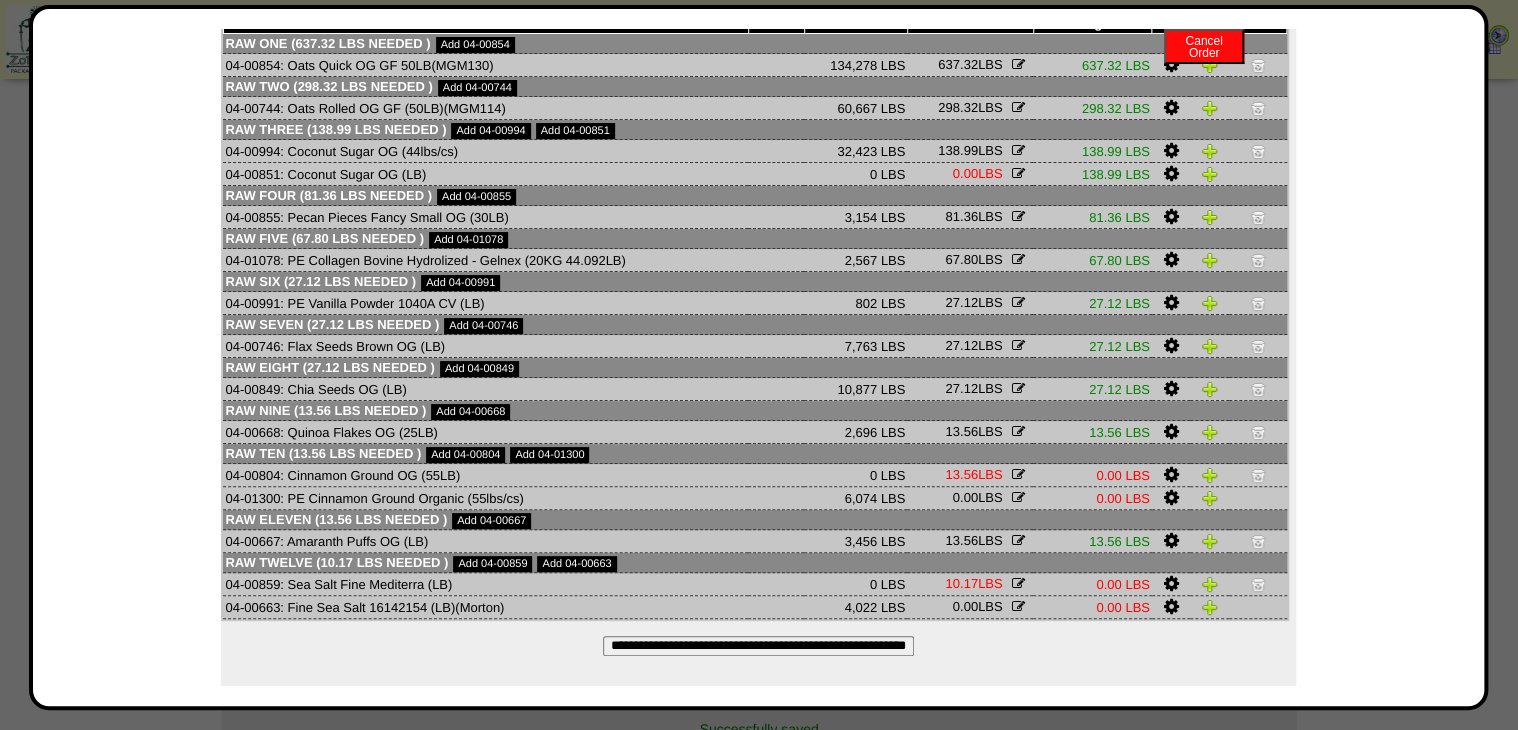 click at bounding box center [1170, 498] 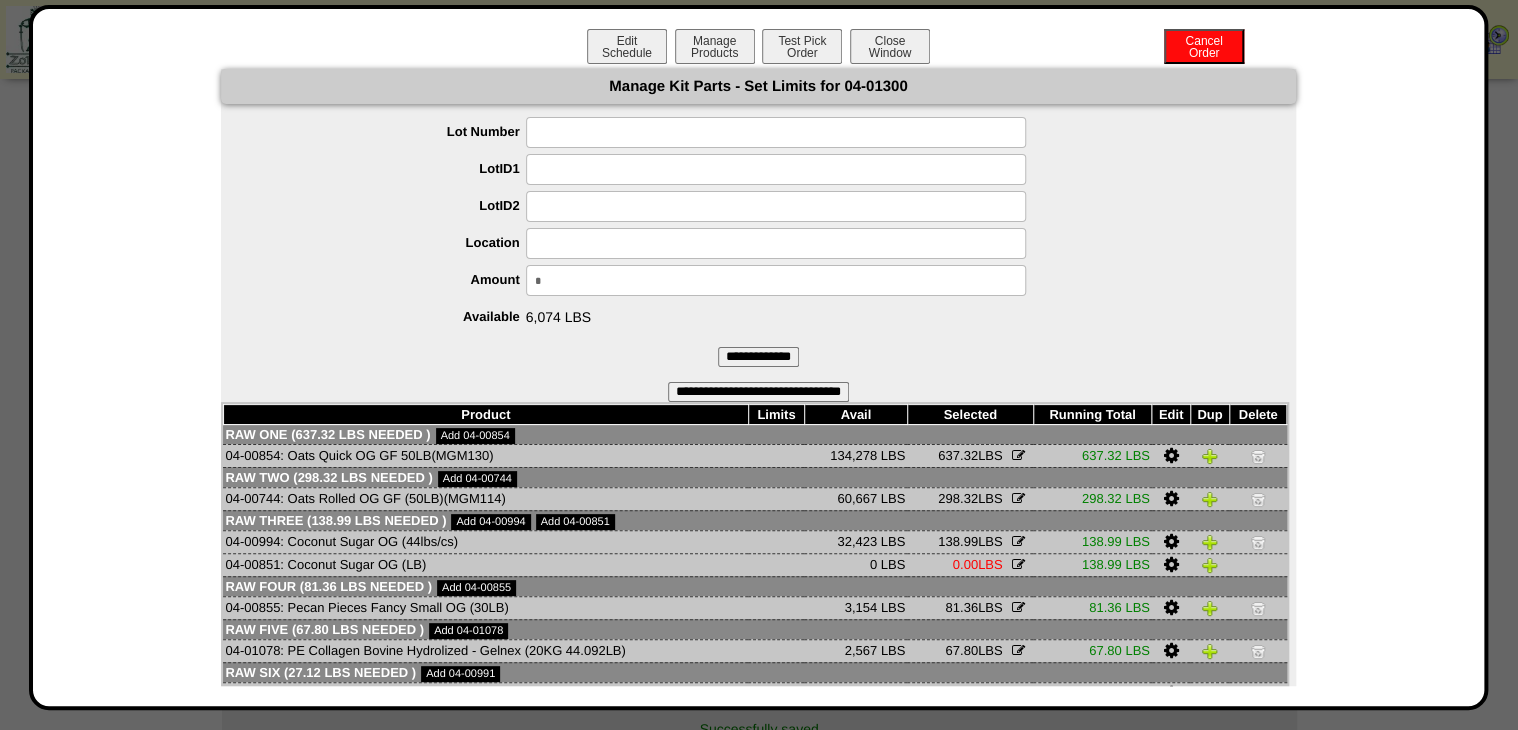 drag, startPoint x: 584, startPoint y: 288, endPoint x: 205, endPoint y: 384, distance: 390.9693 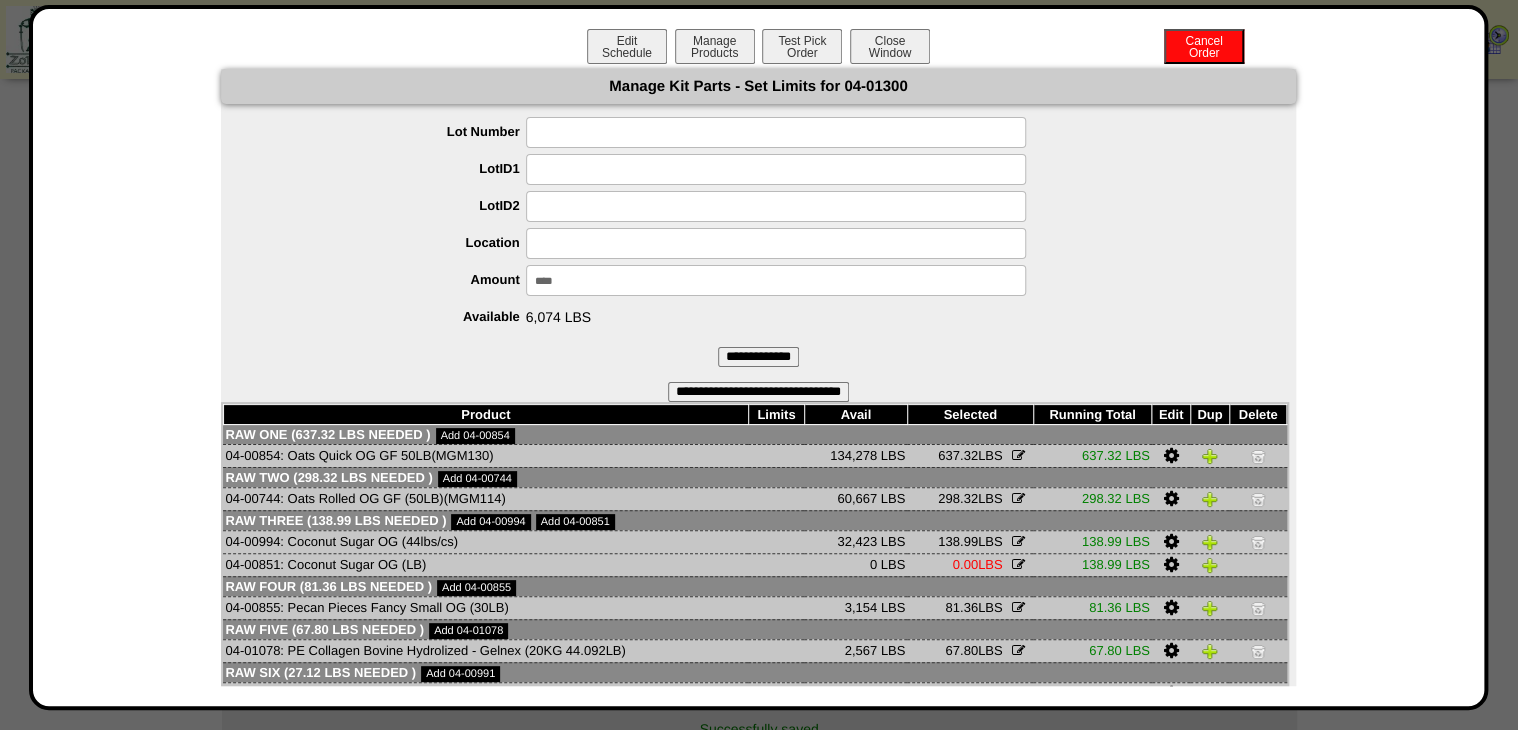 type on "*****" 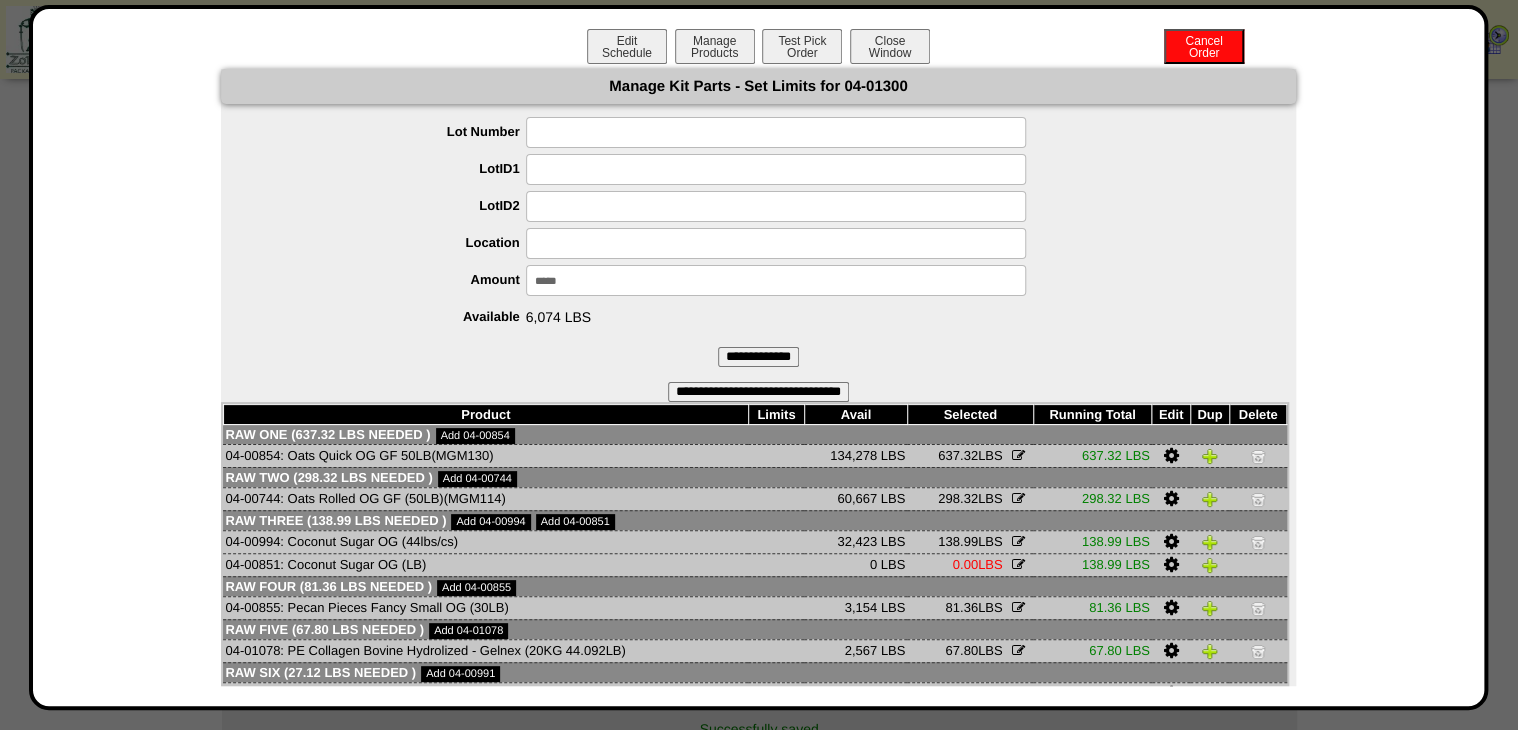 click on "**********" at bounding box center [758, 357] 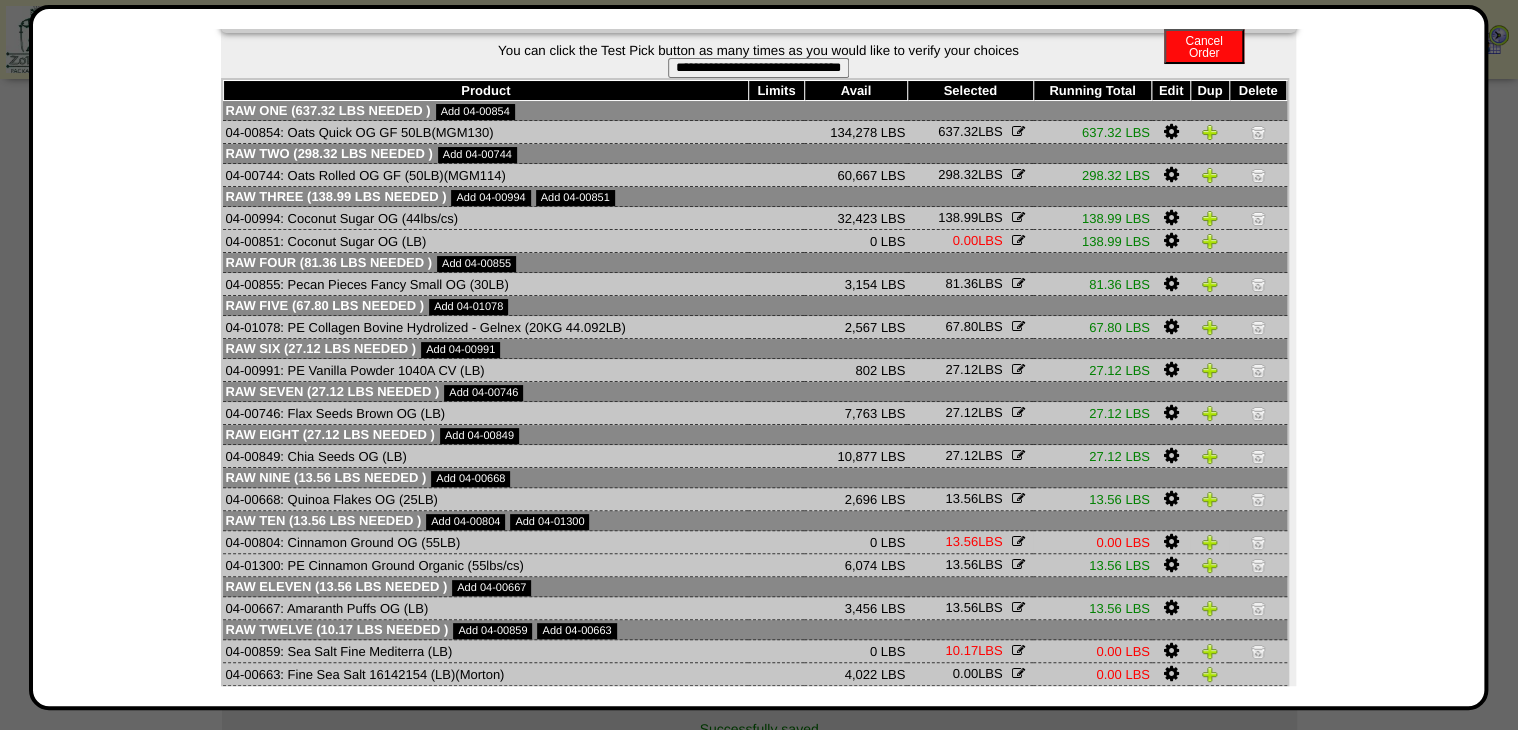 scroll, scrollTop: 138, scrollLeft: 0, axis: vertical 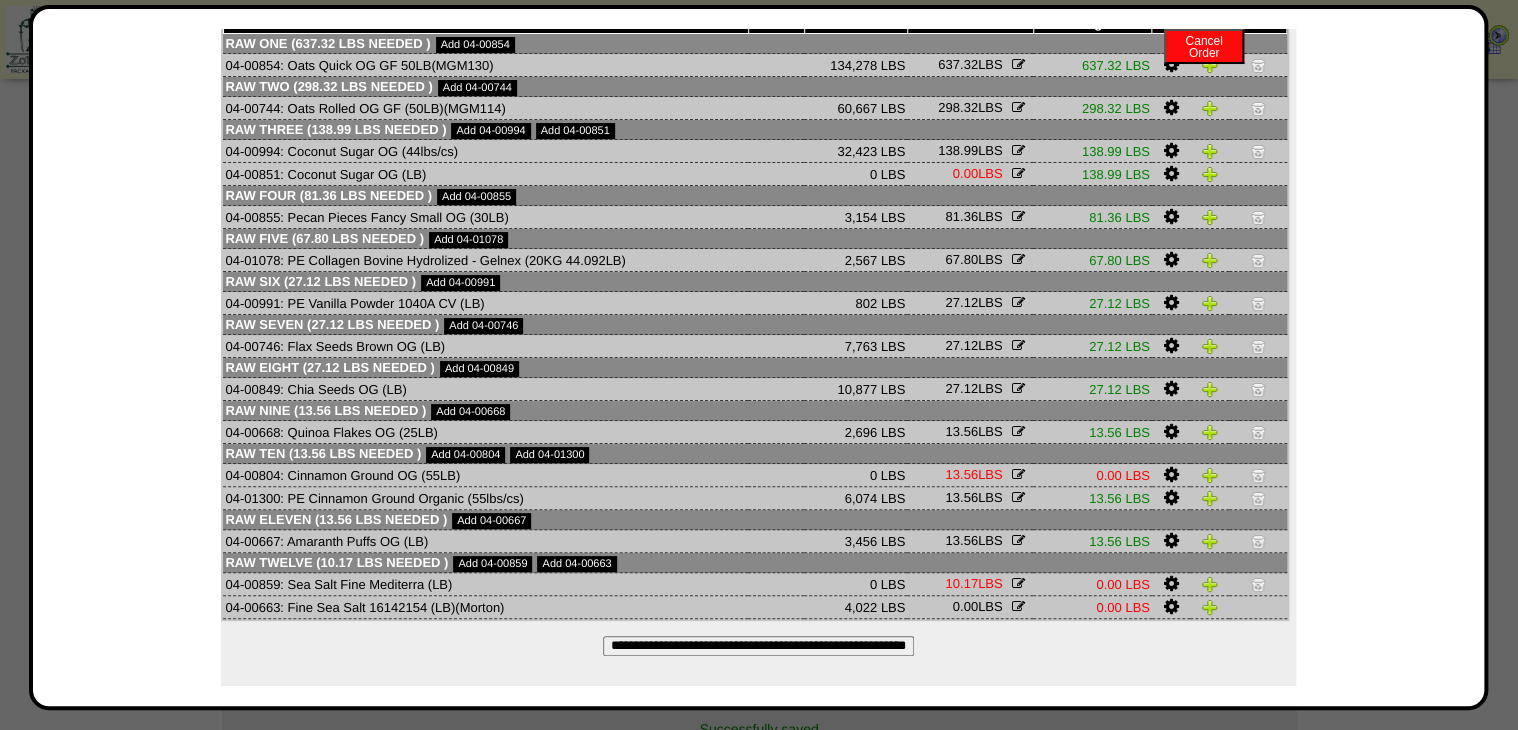 click at bounding box center [1171, 607] 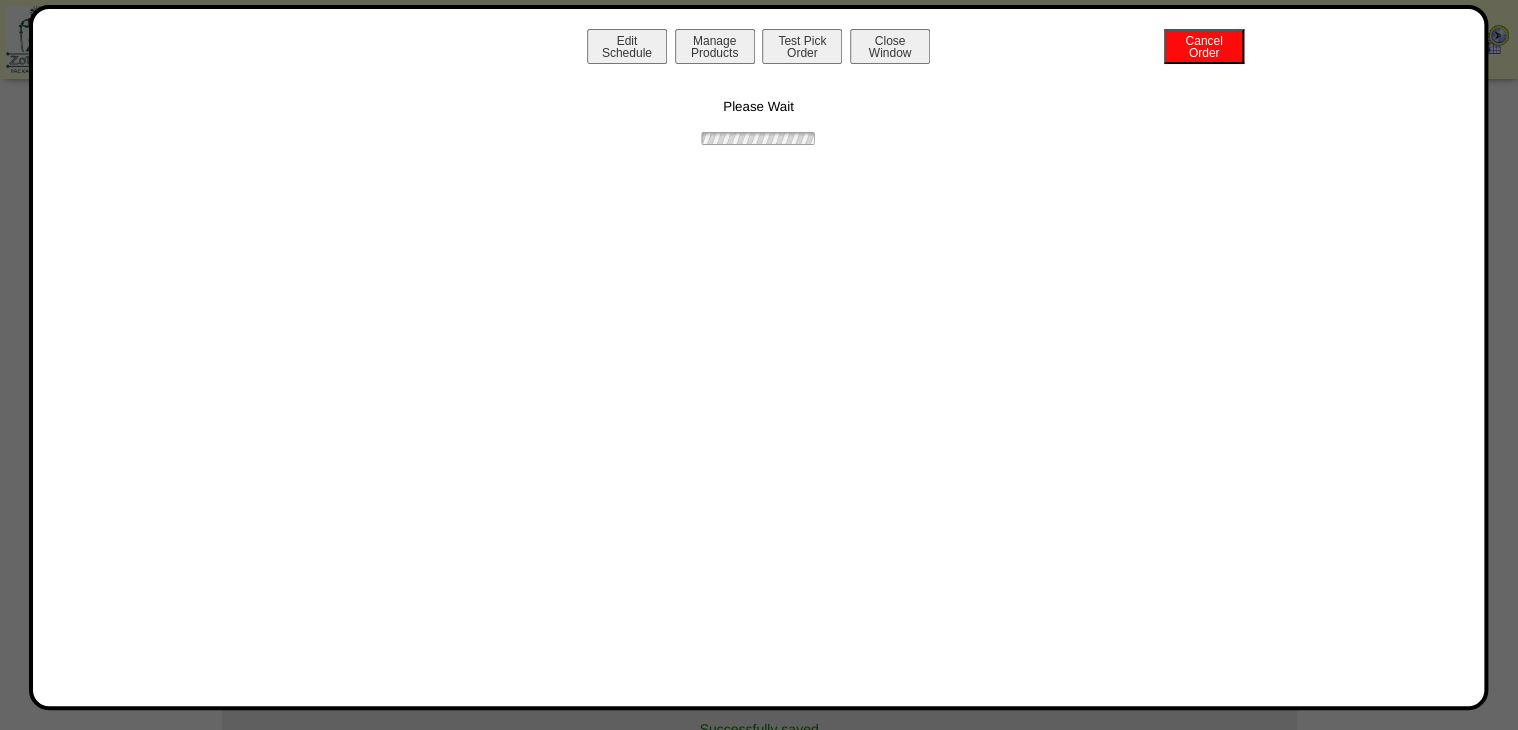 scroll, scrollTop: 0, scrollLeft: 0, axis: both 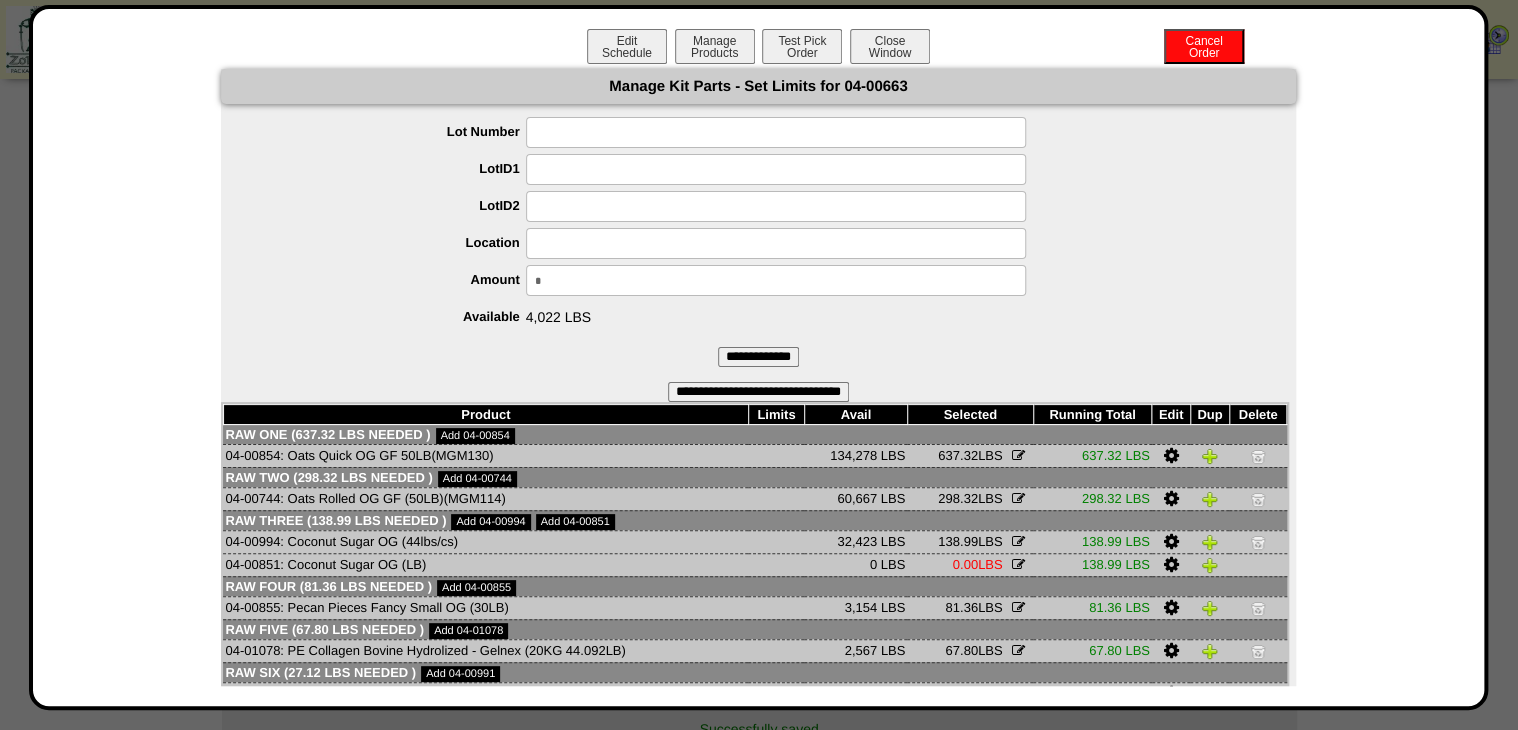 drag, startPoint x: 595, startPoint y: 290, endPoint x: 393, endPoint y: 336, distance: 207.17143 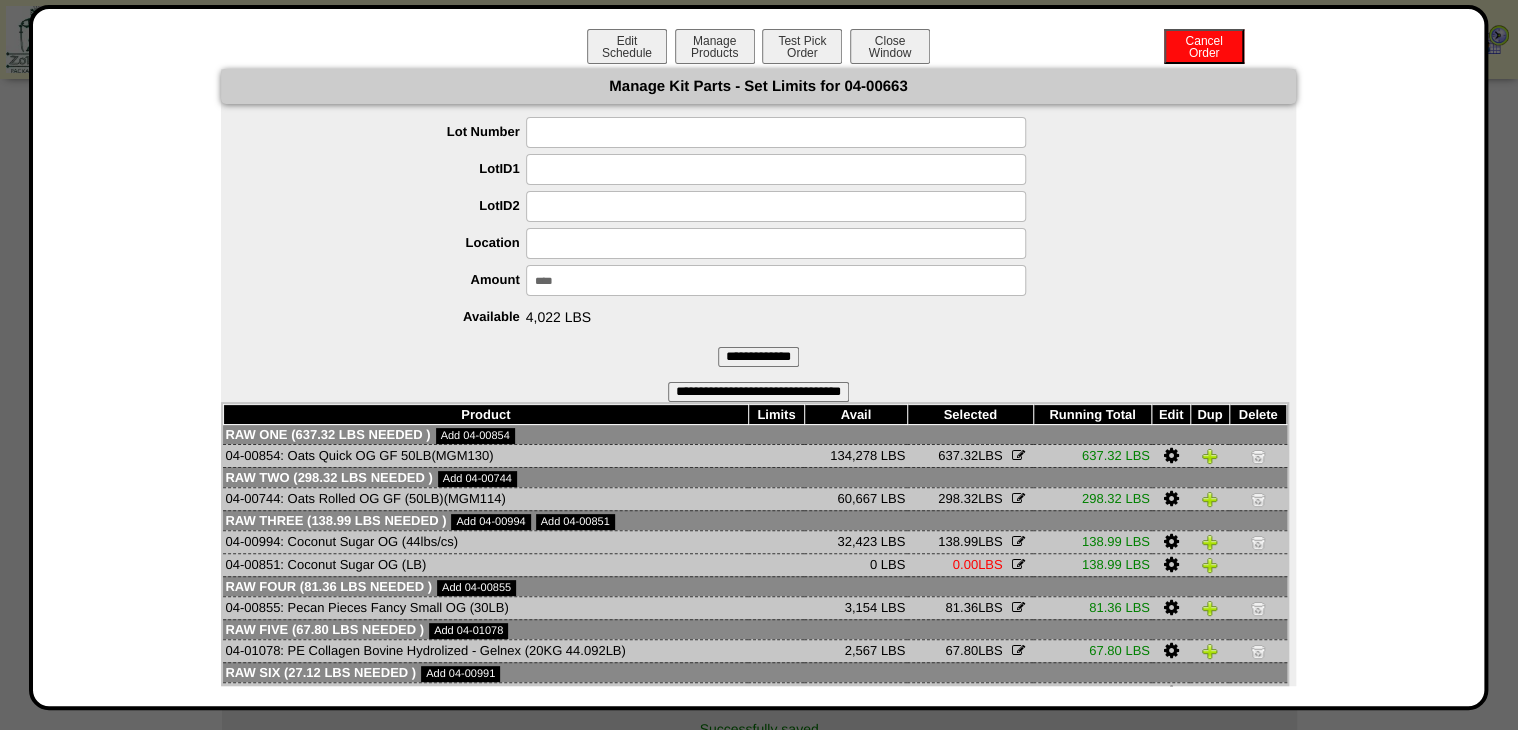 type on "*****" 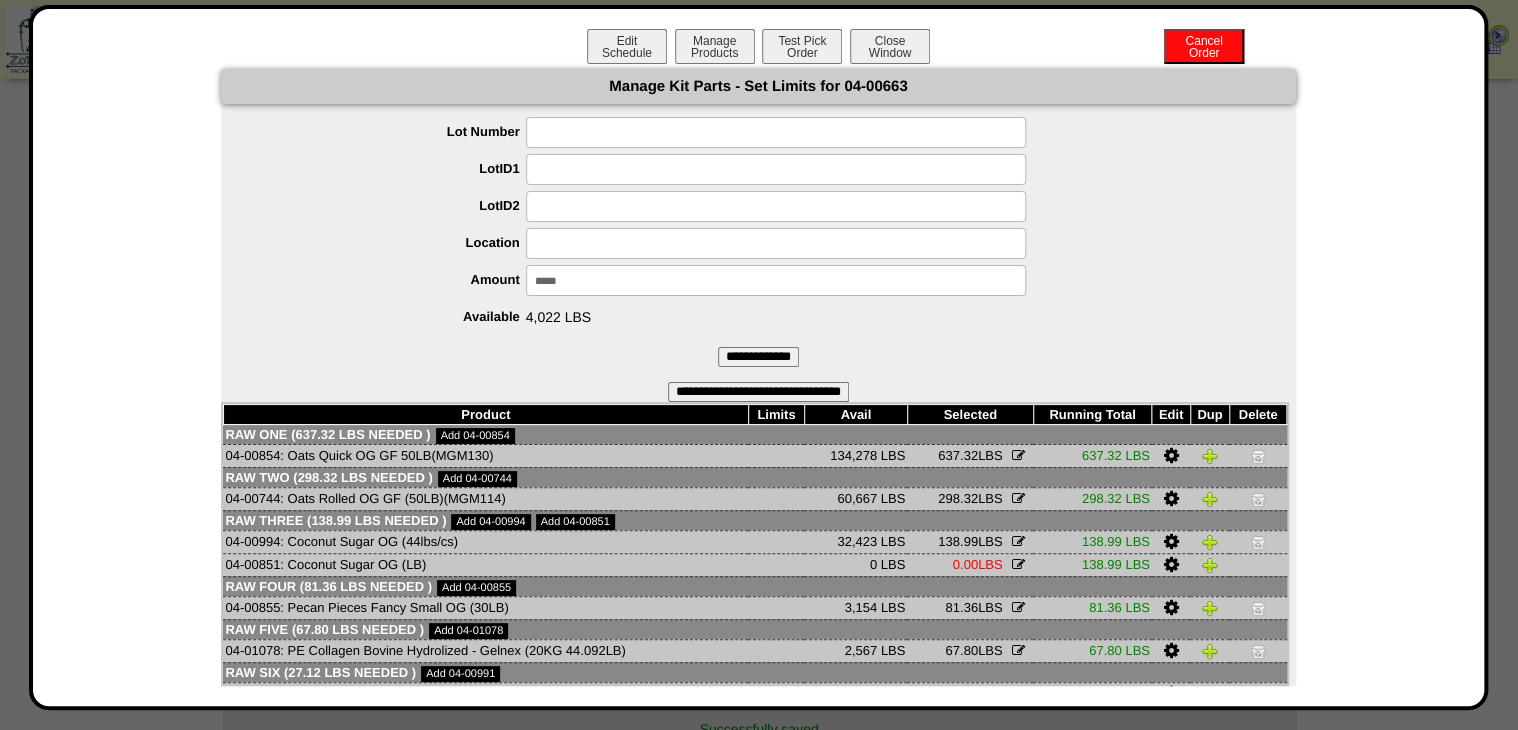 click on "**********" at bounding box center [758, 357] 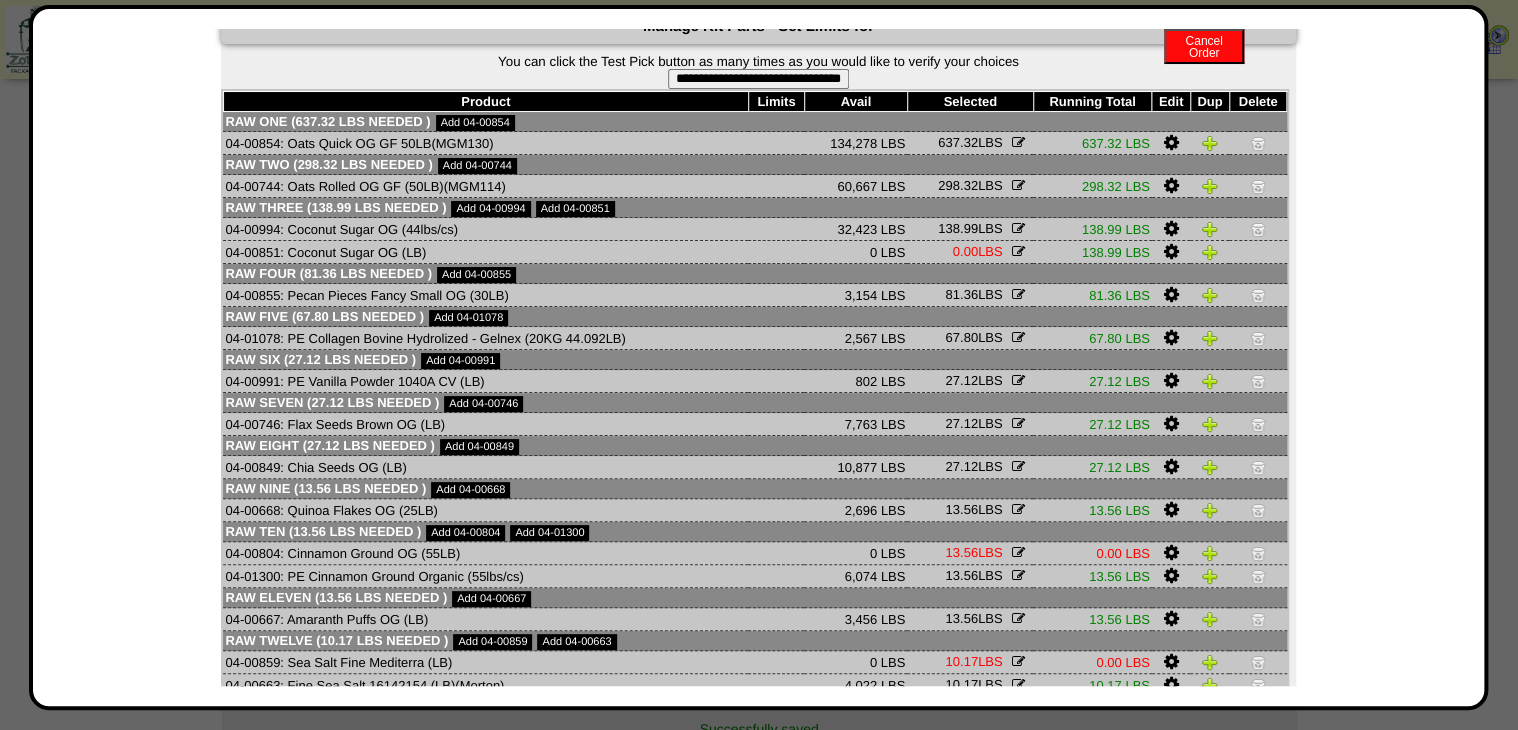 scroll, scrollTop: 0, scrollLeft: 0, axis: both 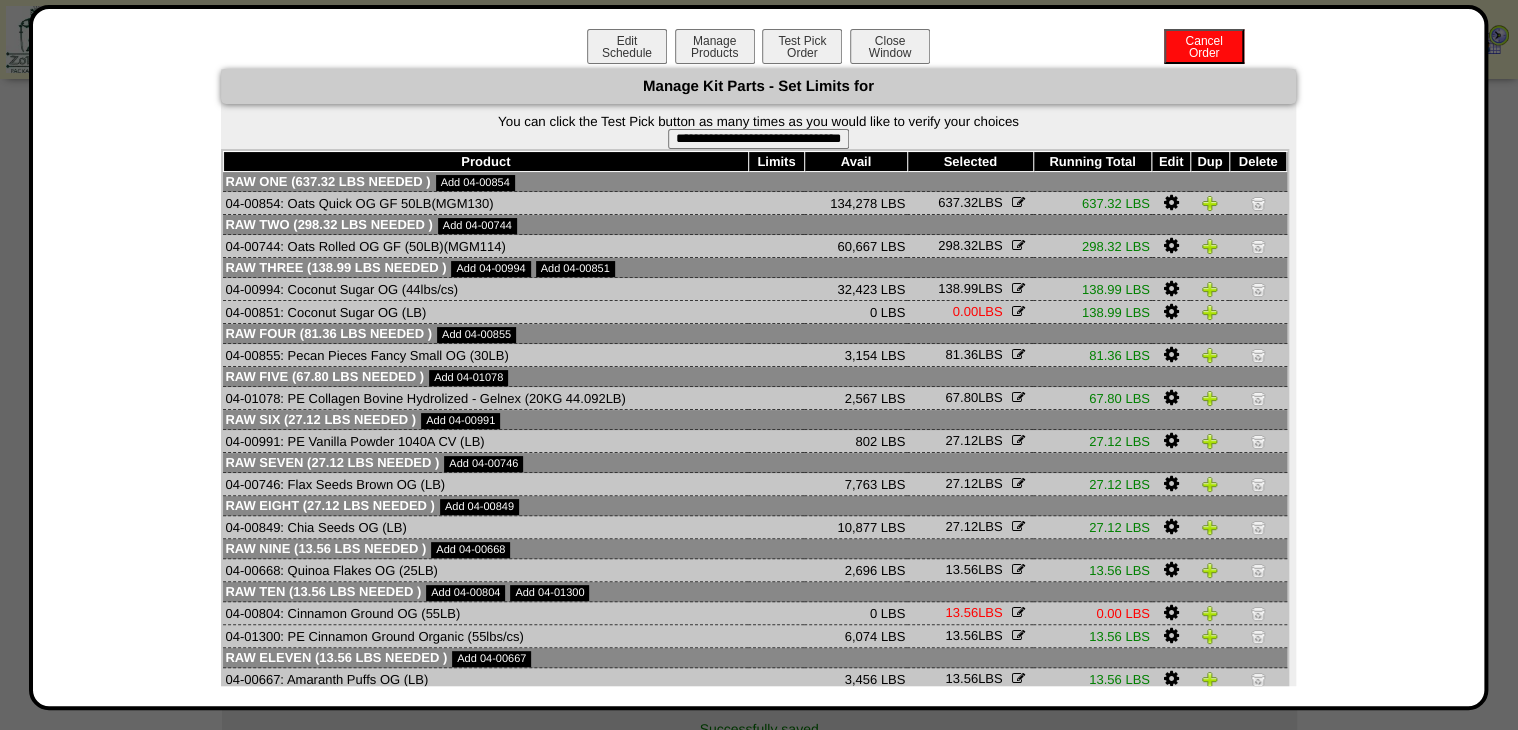 click on "Product
Limits
Avail
Selected
Running Total
Edit
Dup
Delete
Raw One (637.32 LBS needed ) Add 04-00854
04-00854: Oats Quick OG GF 50LB(MGM130)
134,278 LBS
637.32 LBS
******   LBS
637.32 LBS
LBS" at bounding box center [755, 454] 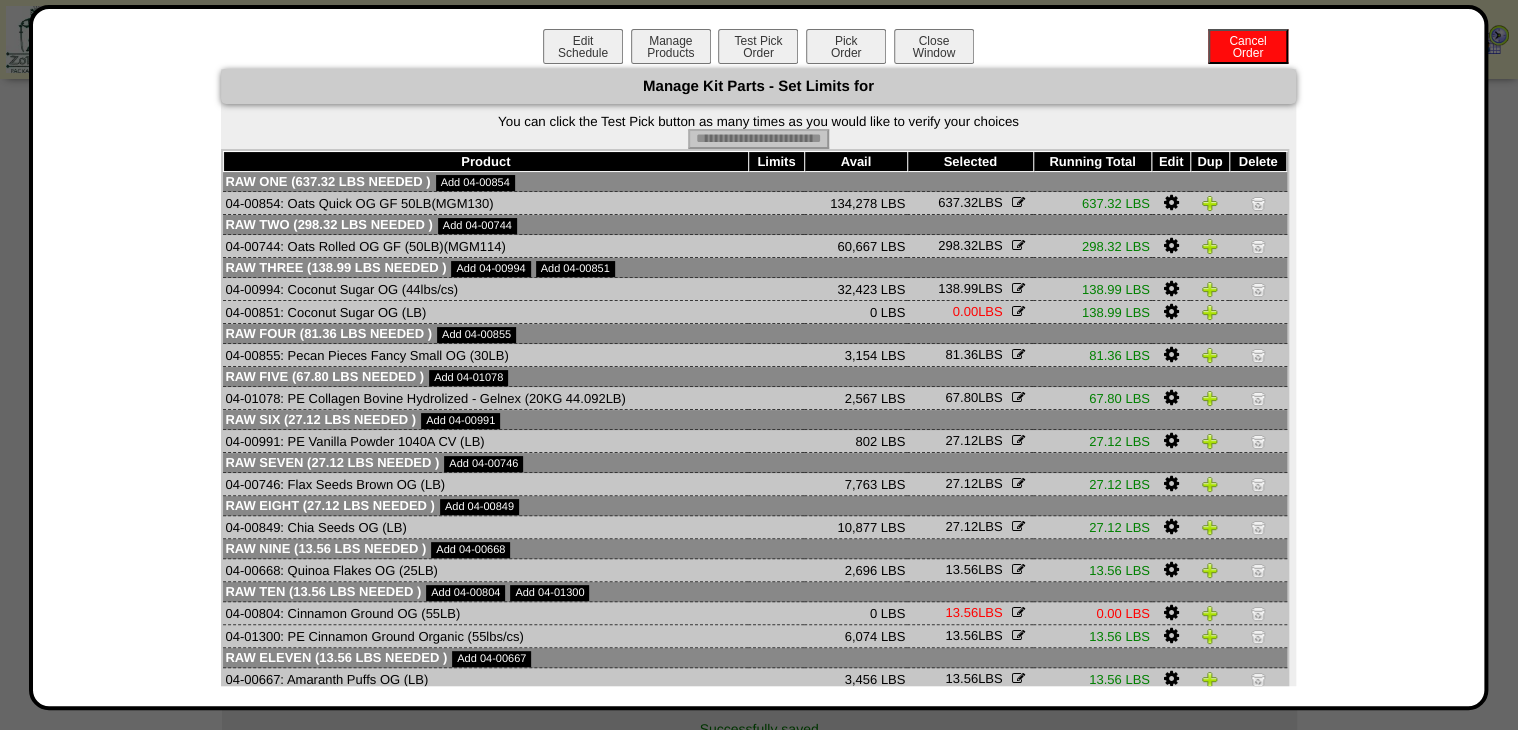 click on "Pick Order" at bounding box center [846, 46] 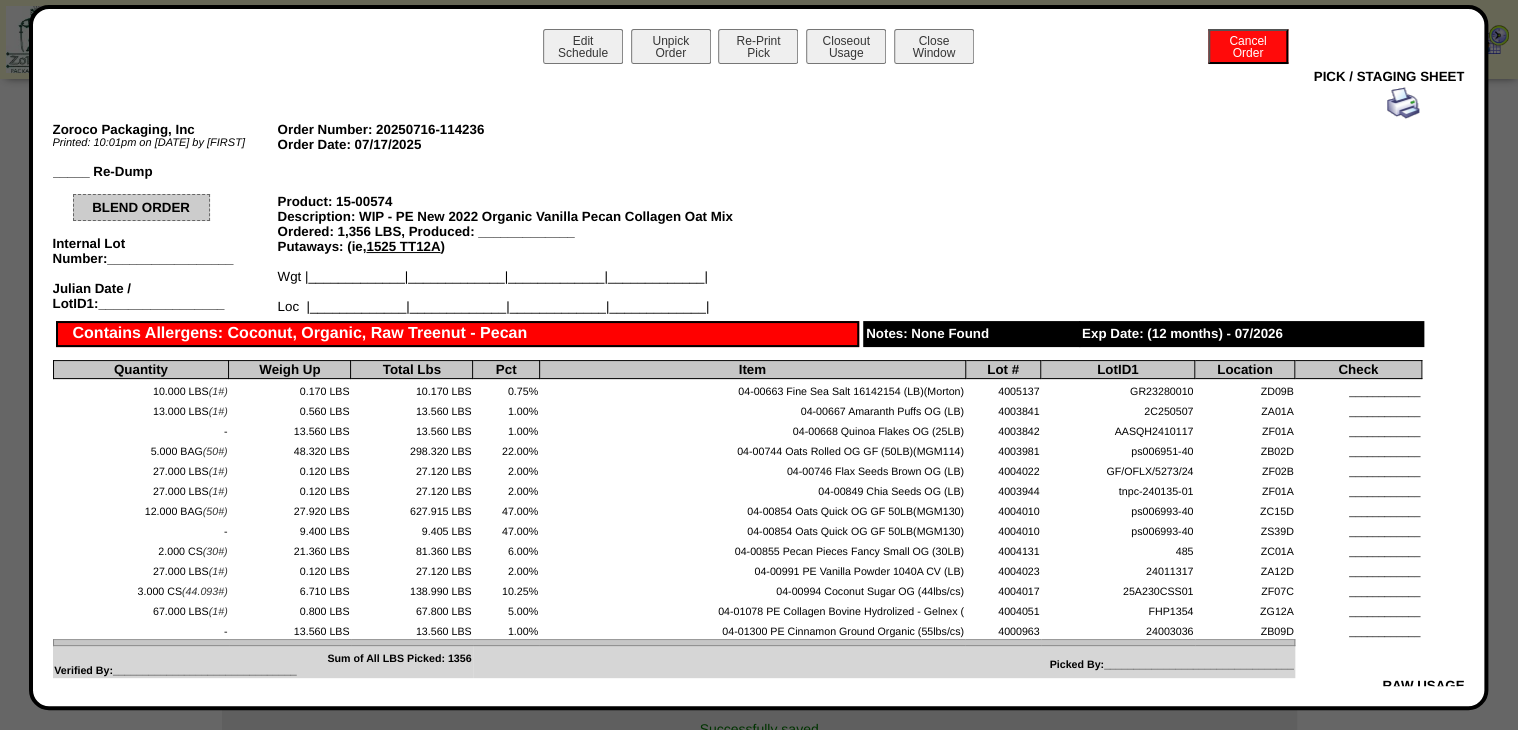 click at bounding box center [1403, 103] 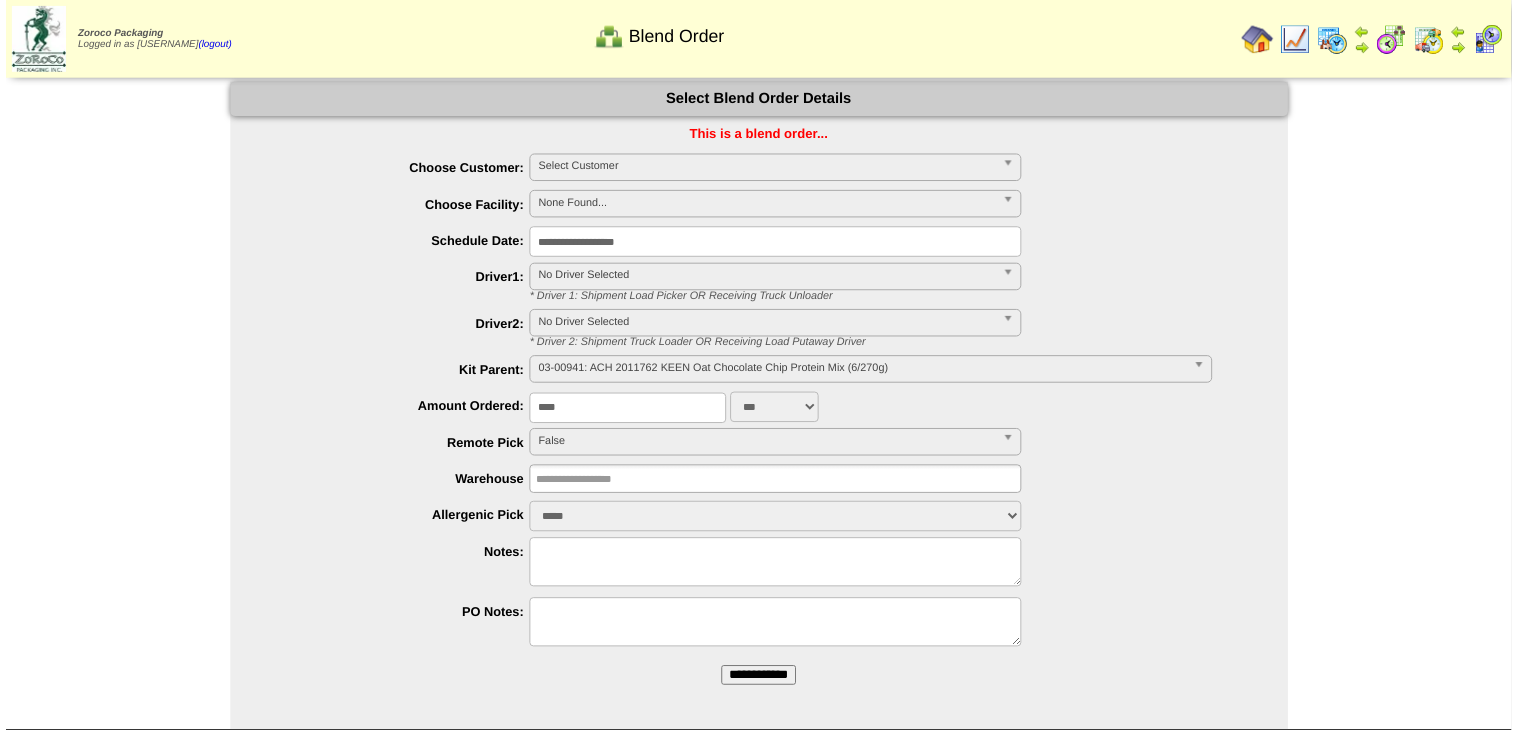 scroll, scrollTop: 0, scrollLeft: 0, axis: both 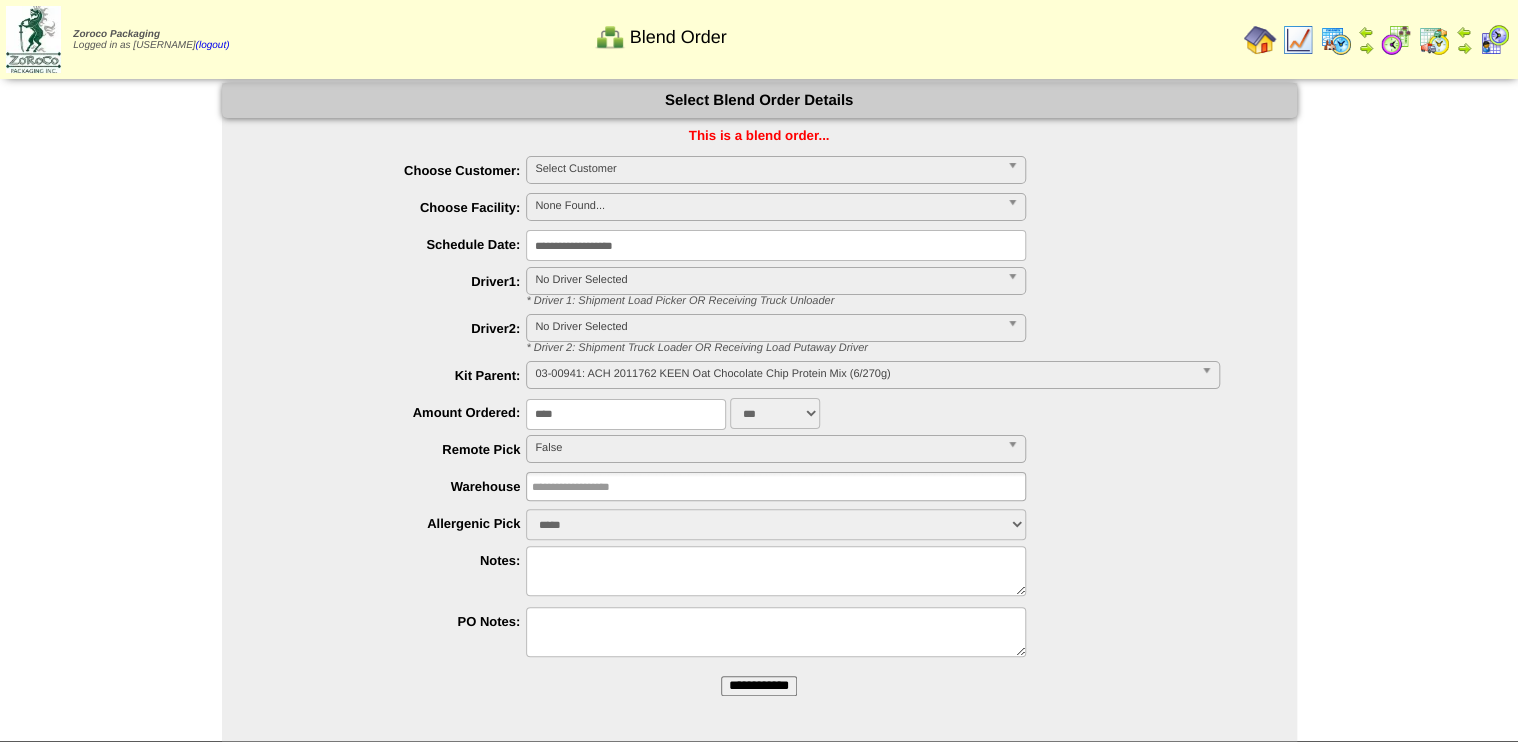 click on "**********" at bounding box center [759, 397] 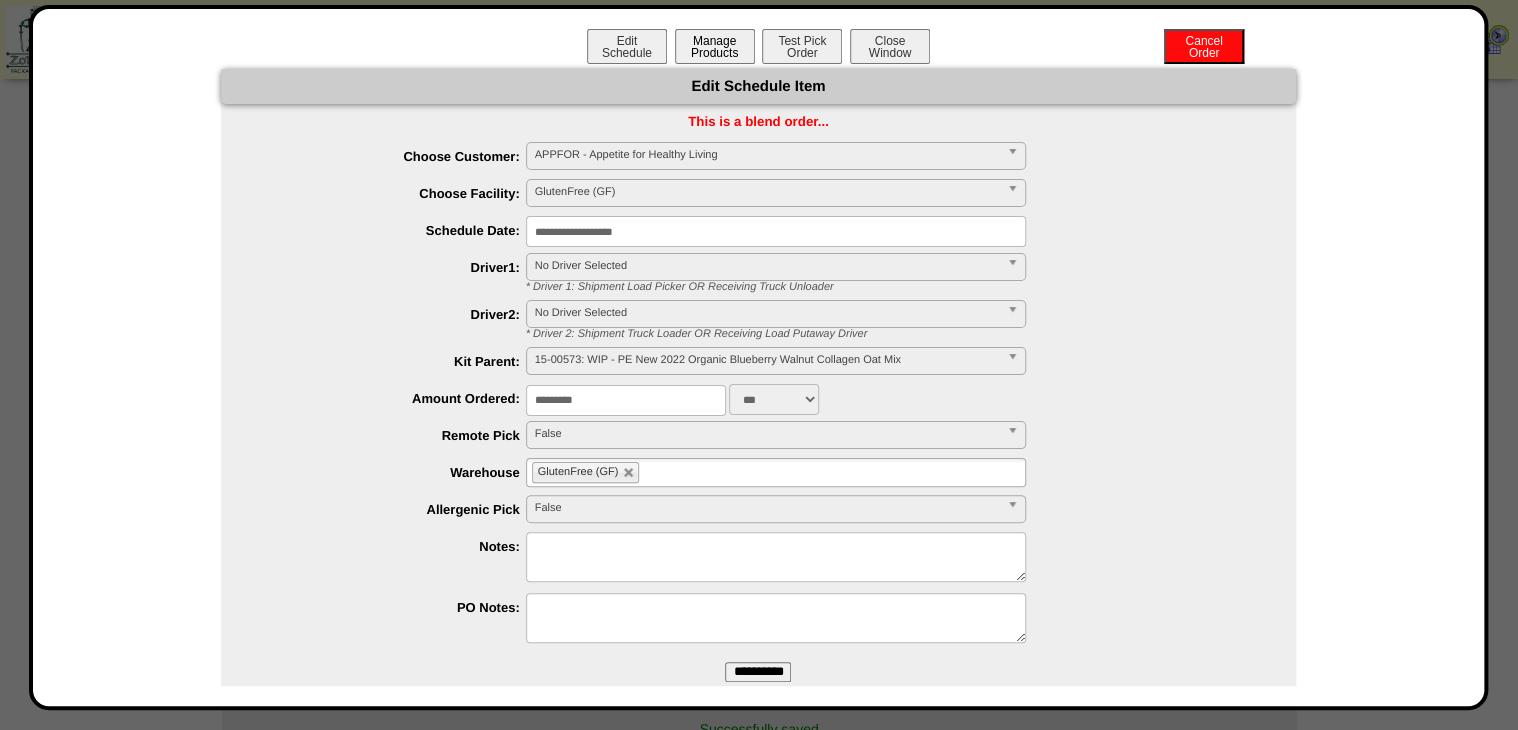 click on "Manage Products" at bounding box center (715, 46) 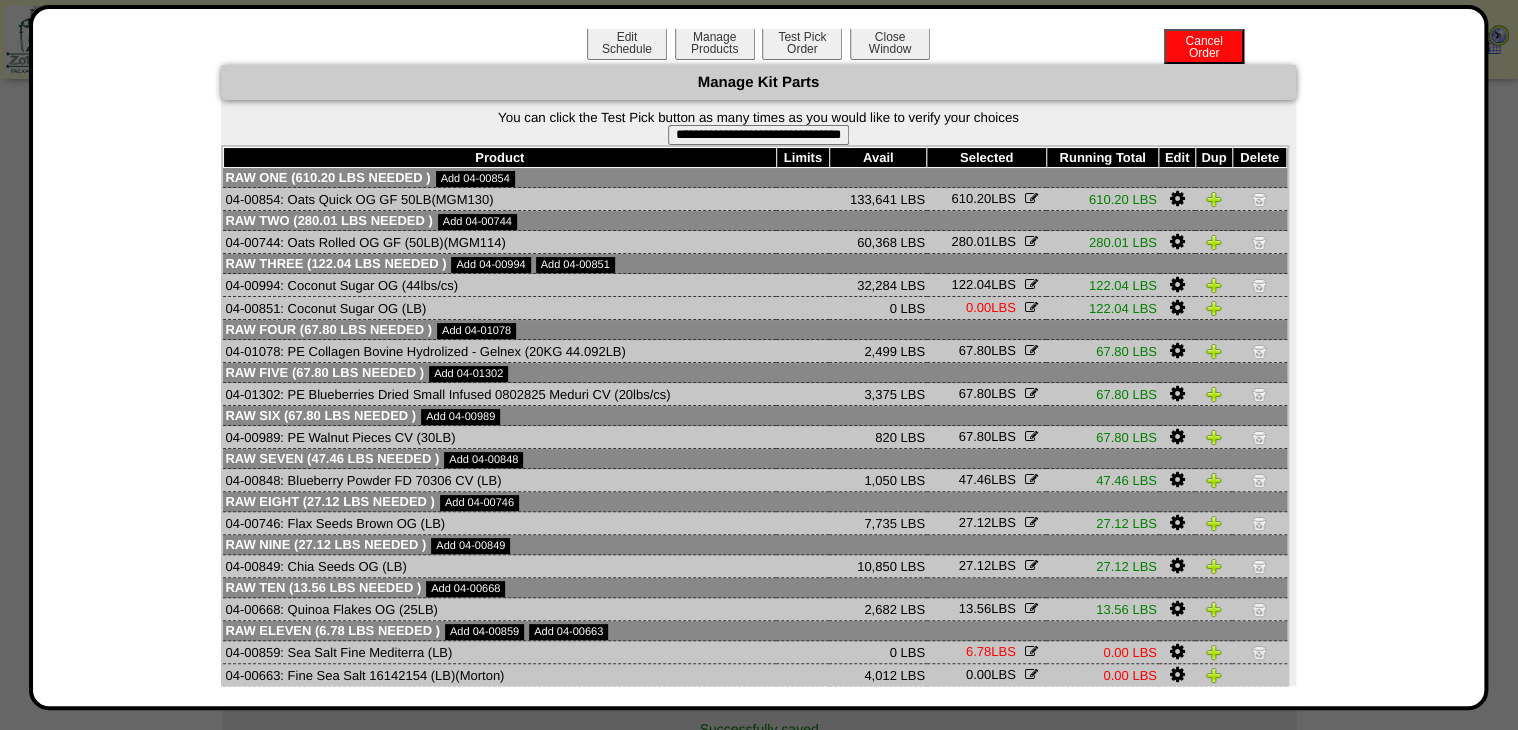 scroll, scrollTop: 0, scrollLeft: 0, axis: both 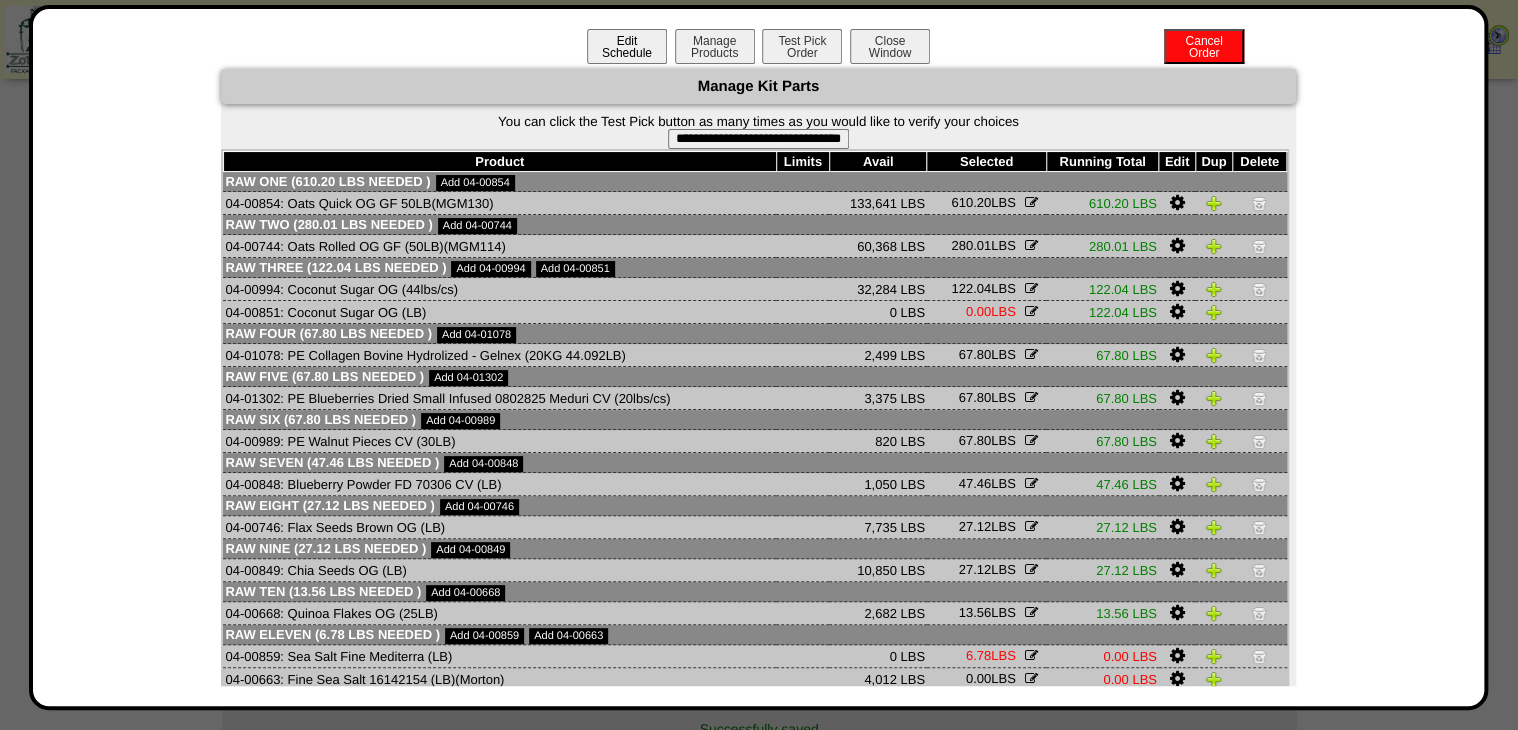 click on "Edit Schedule" at bounding box center [627, 46] 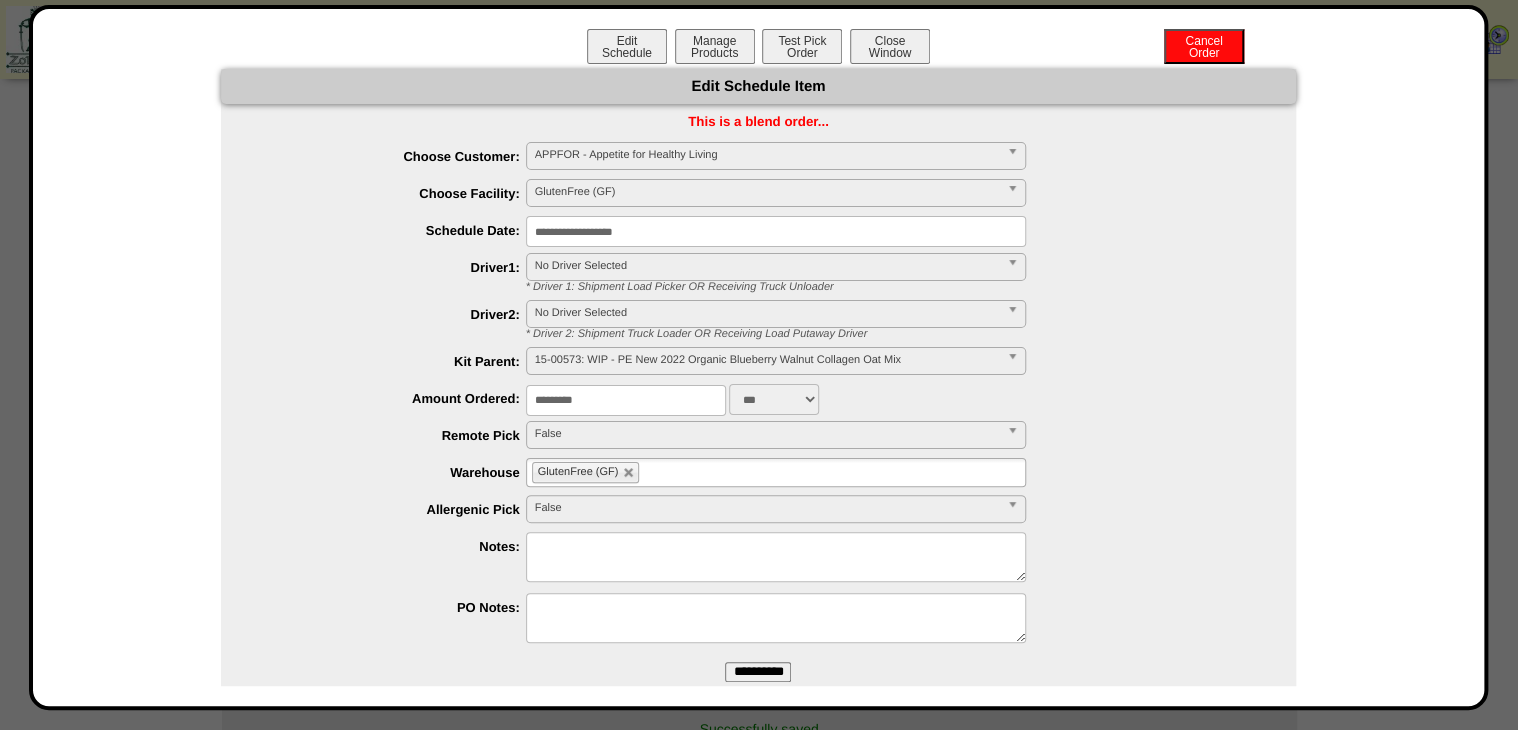 click on "15-00573: WIP - PE New 2022 Organic Blueberry Walnut Collagen Oat Mix" at bounding box center [767, 360] 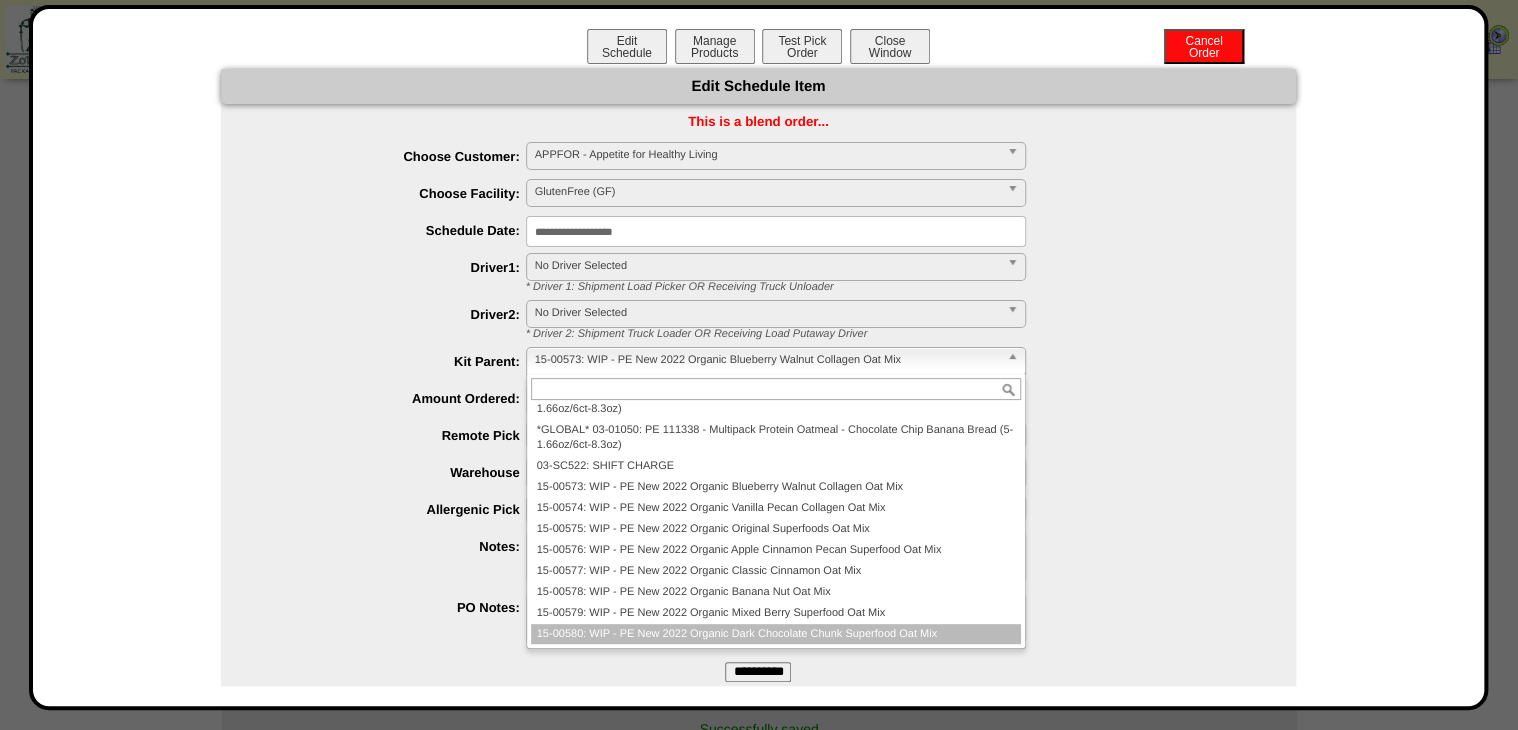 scroll, scrollTop: 642, scrollLeft: 0, axis: vertical 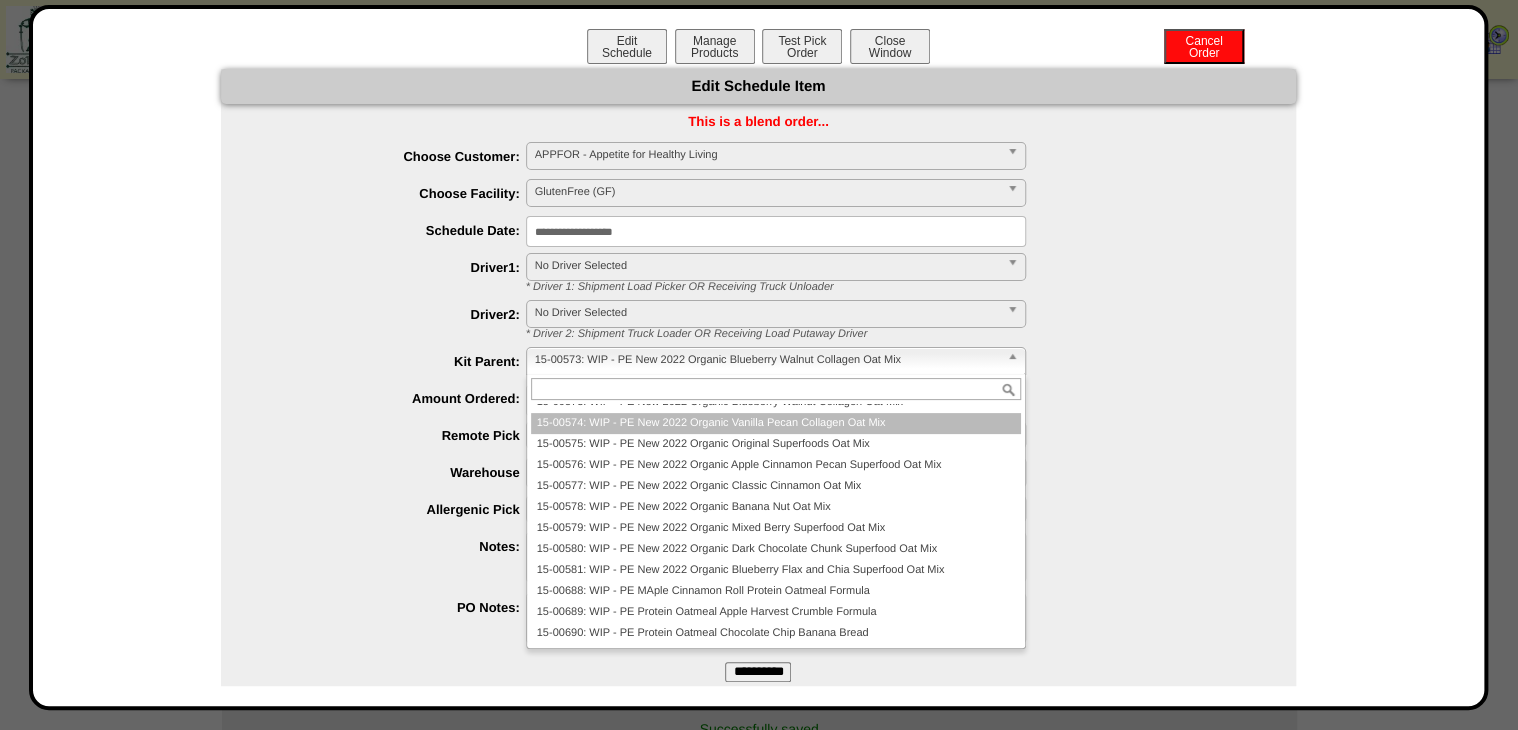 click on "15-00574: WIP - PE New 2022 Organic Vanilla Pecan Collagen Oat Mix" at bounding box center (776, 423) 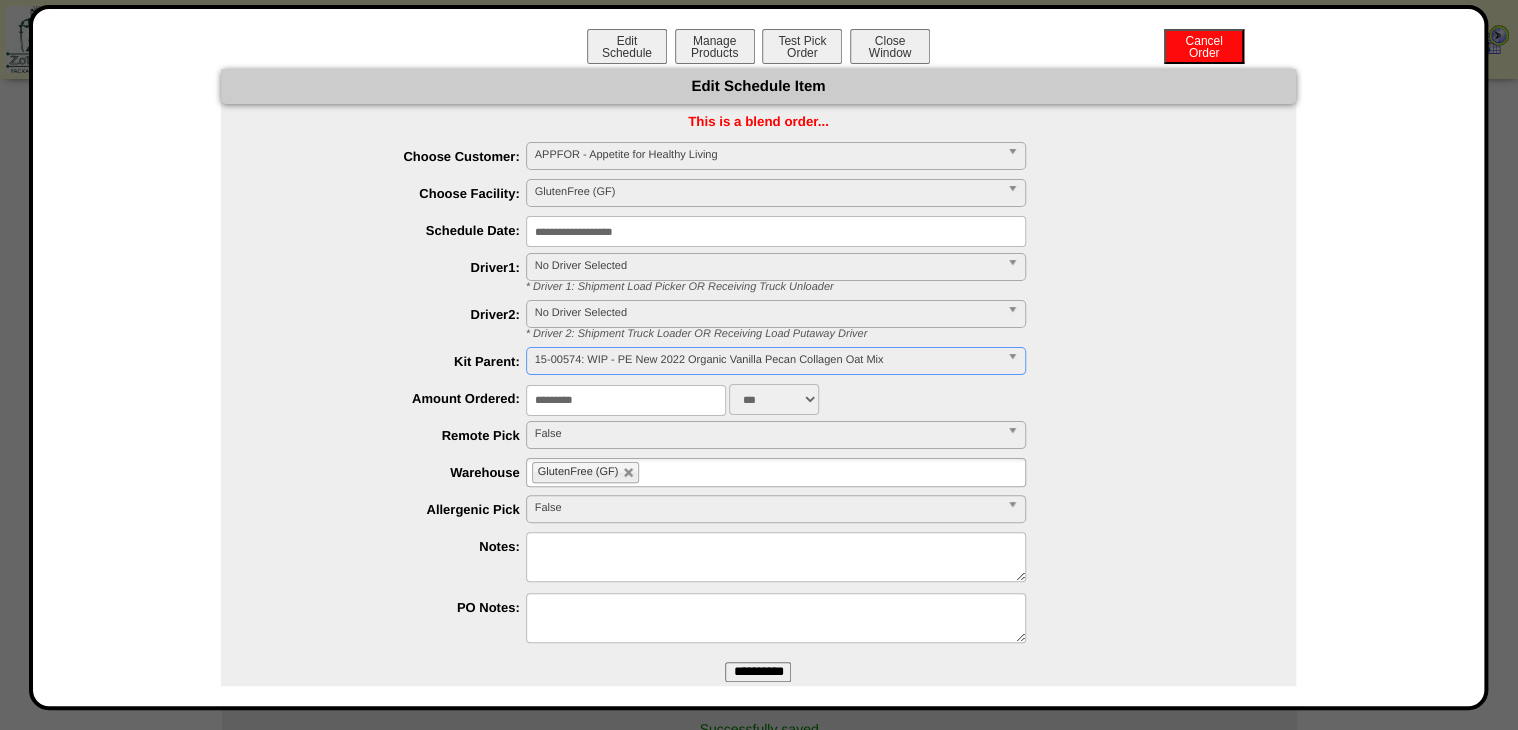 click on "**********" at bounding box center [758, 672] 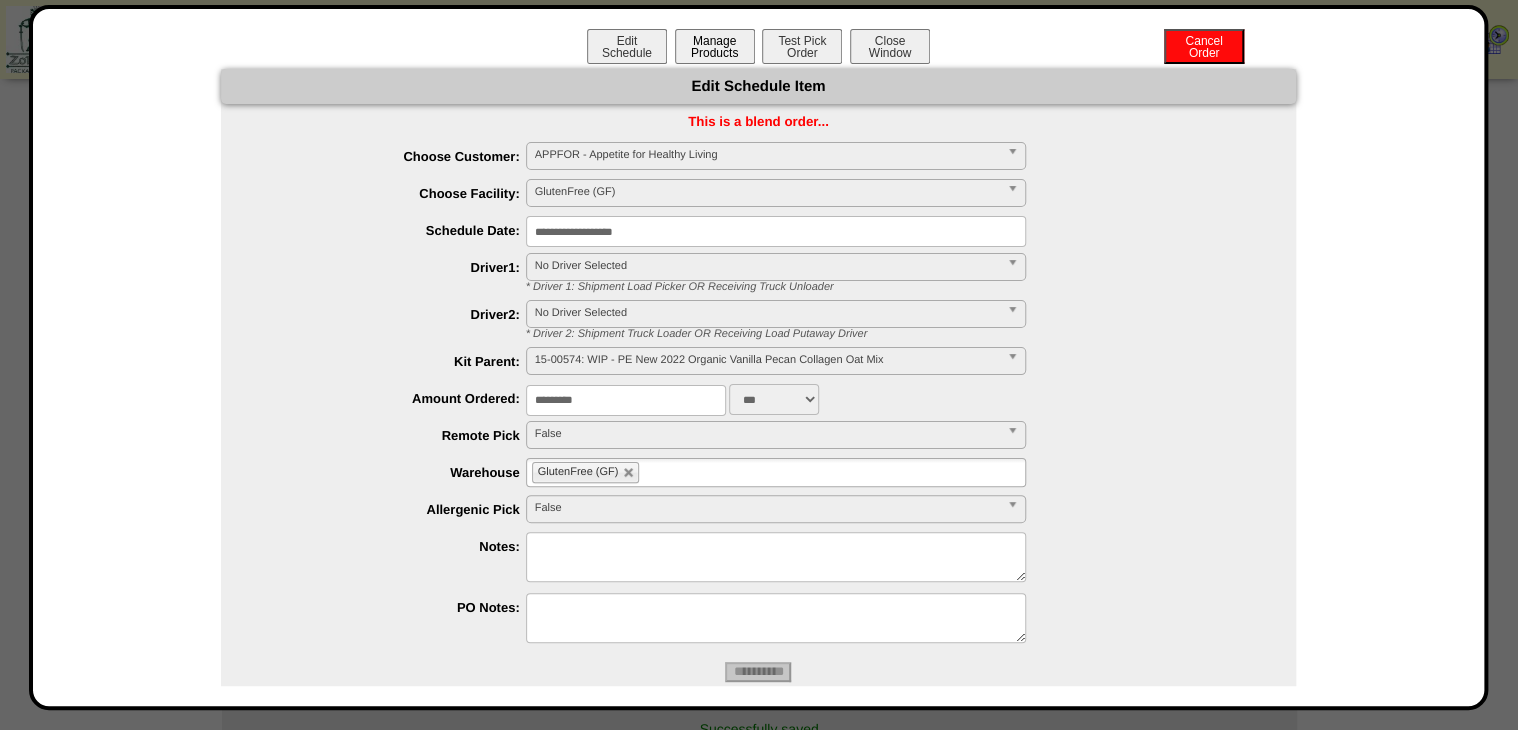 click on "Manage Products" at bounding box center (715, 46) 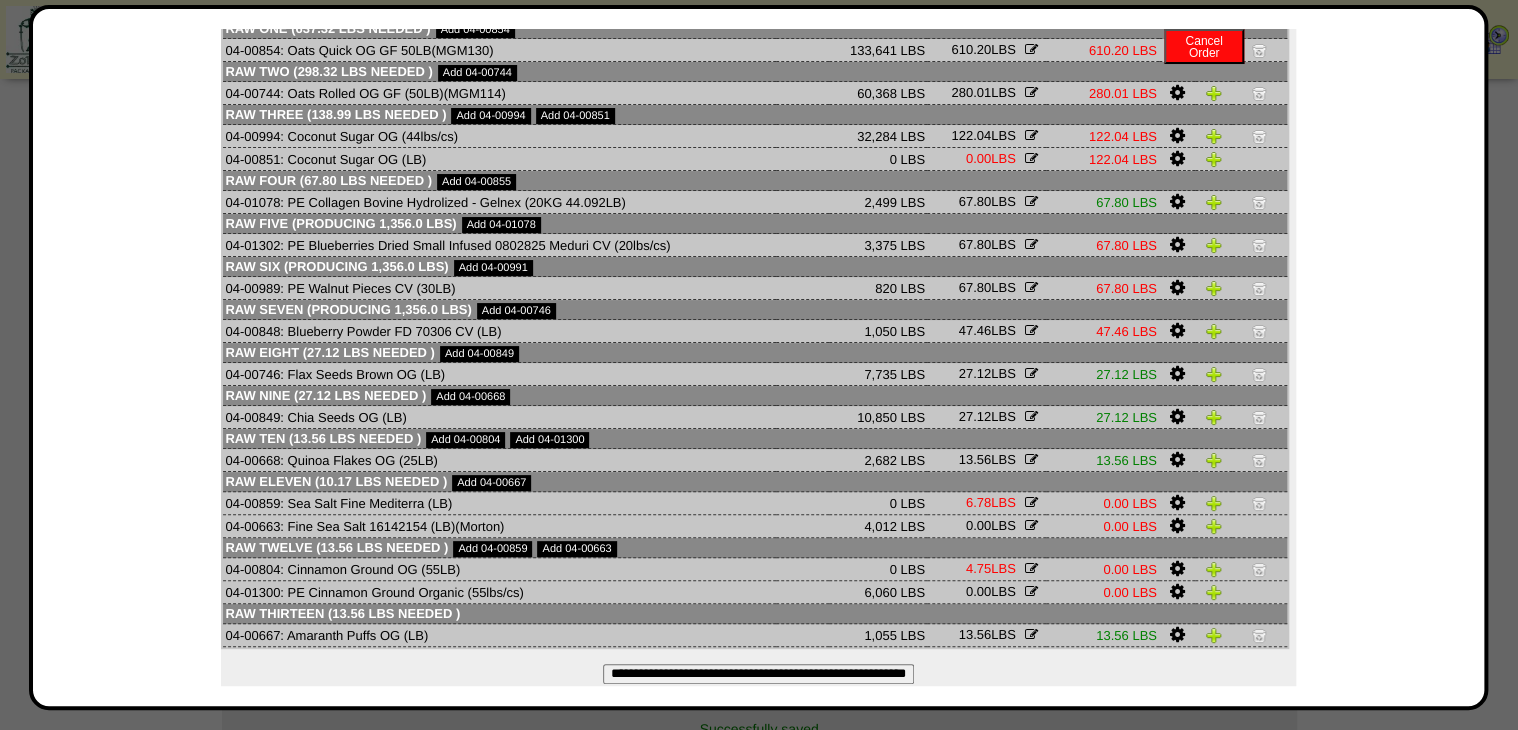 scroll, scrollTop: 160, scrollLeft: 0, axis: vertical 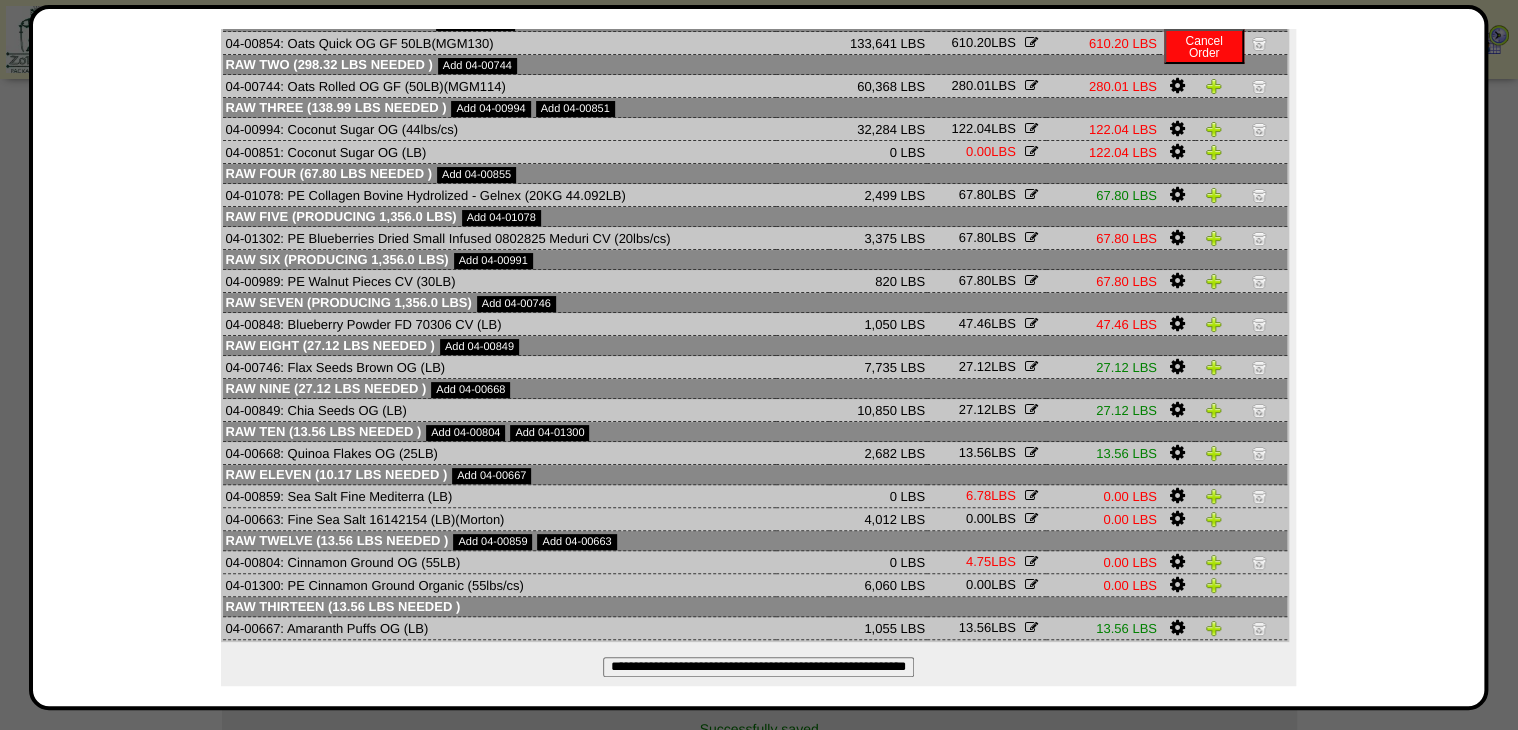 click on "**********" at bounding box center [758, 308] 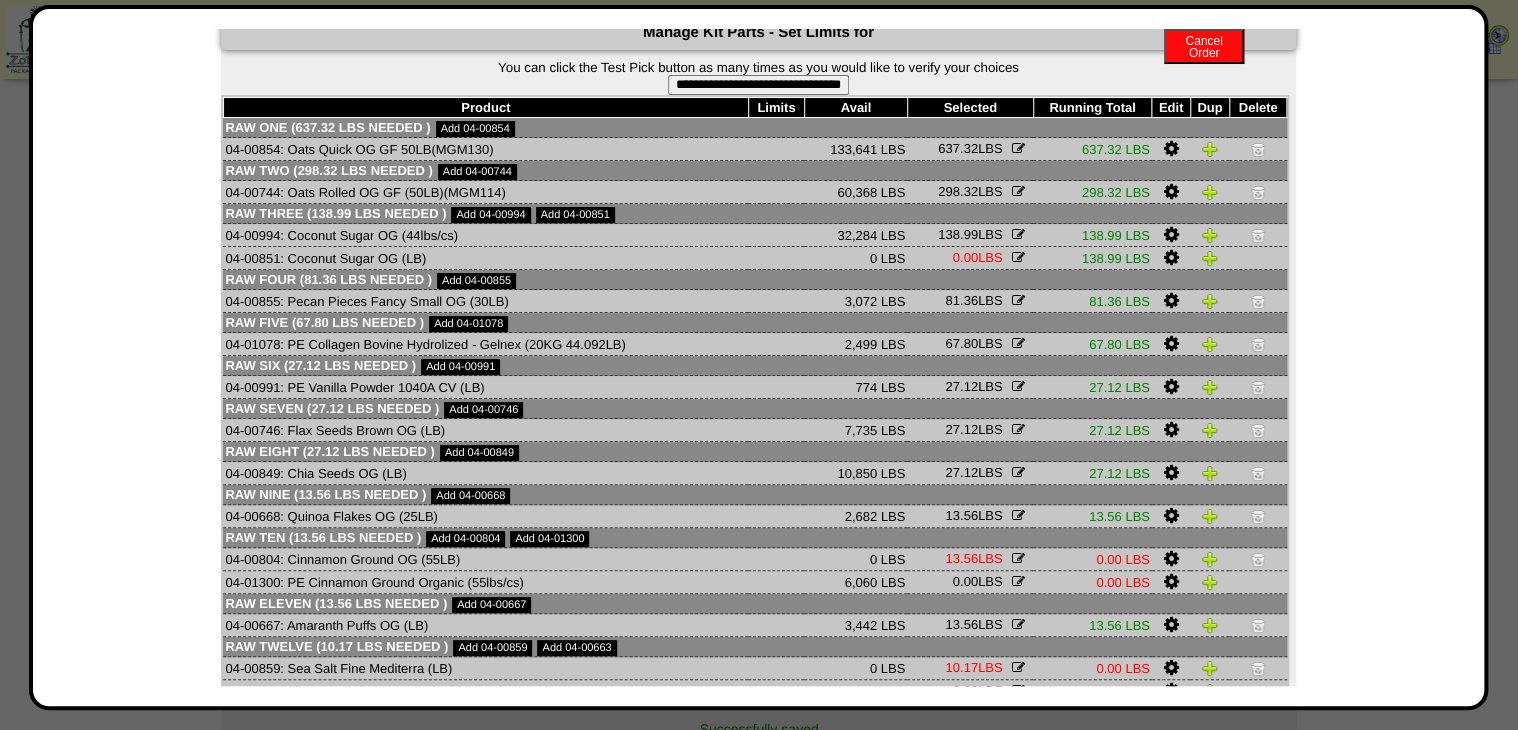 scroll, scrollTop: 138, scrollLeft: 0, axis: vertical 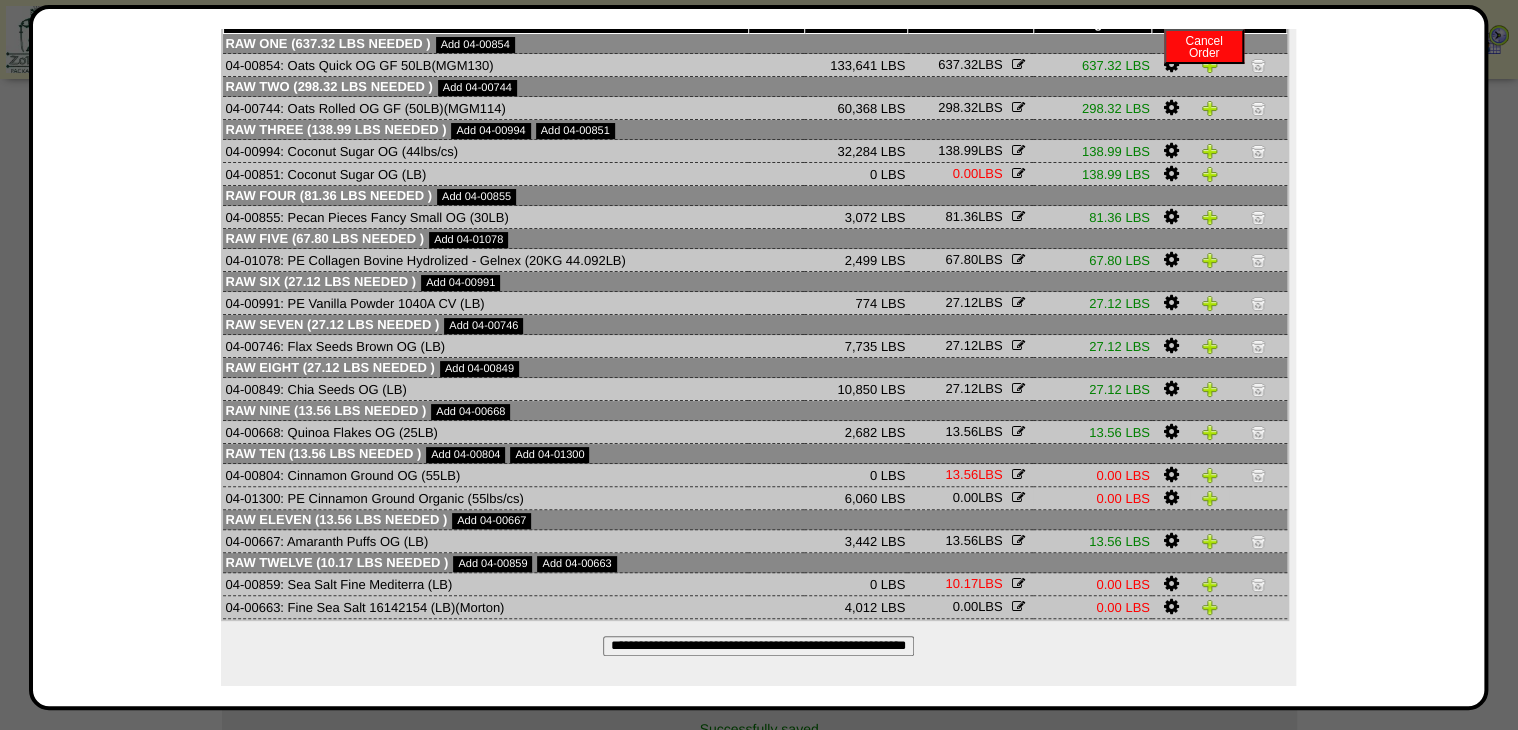 click at bounding box center [1170, 498] 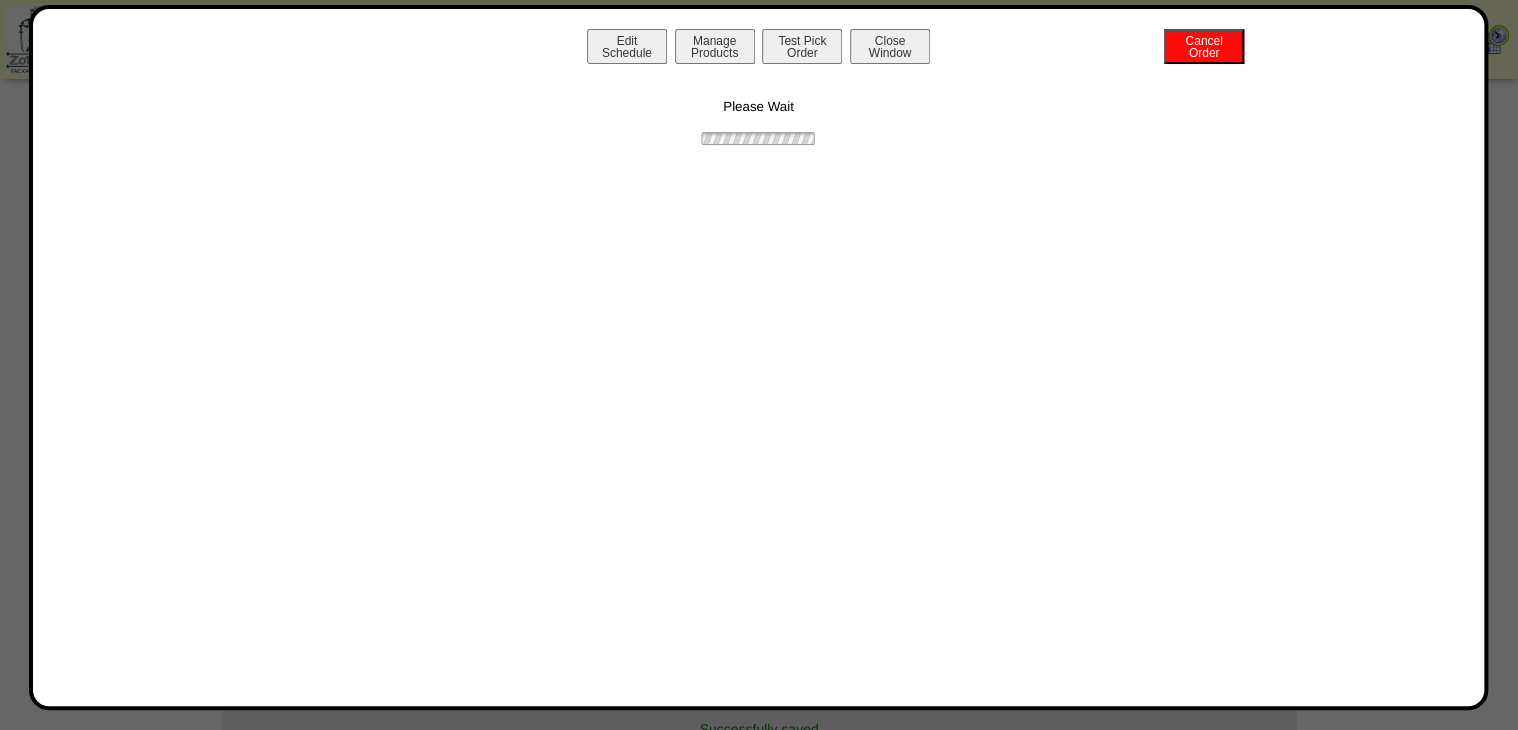 scroll, scrollTop: 0, scrollLeft: 0, axis: both 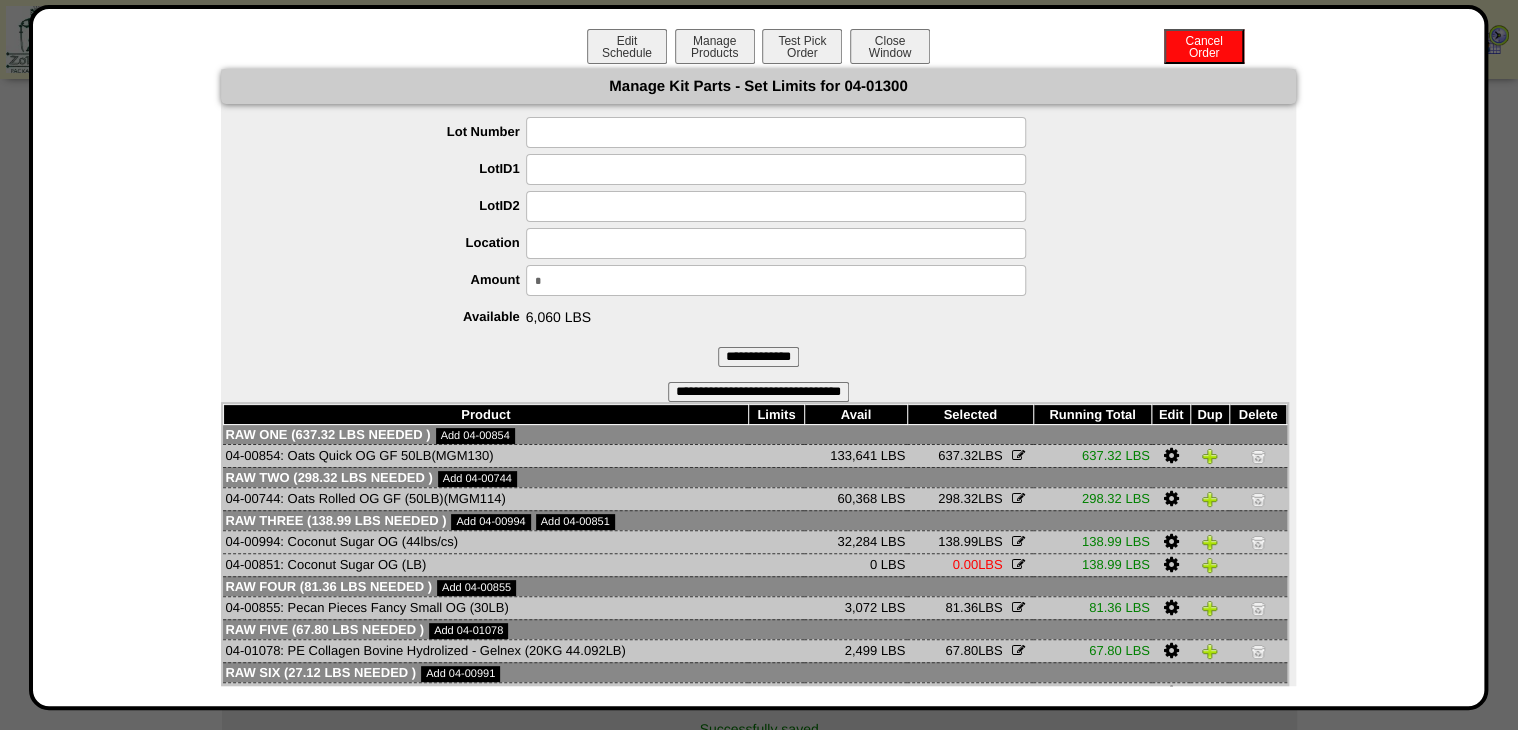 drag, startPoint x: 592, startPoint y: 289, endPoint x: 450, endPoint y: 328, distance: 147.25827 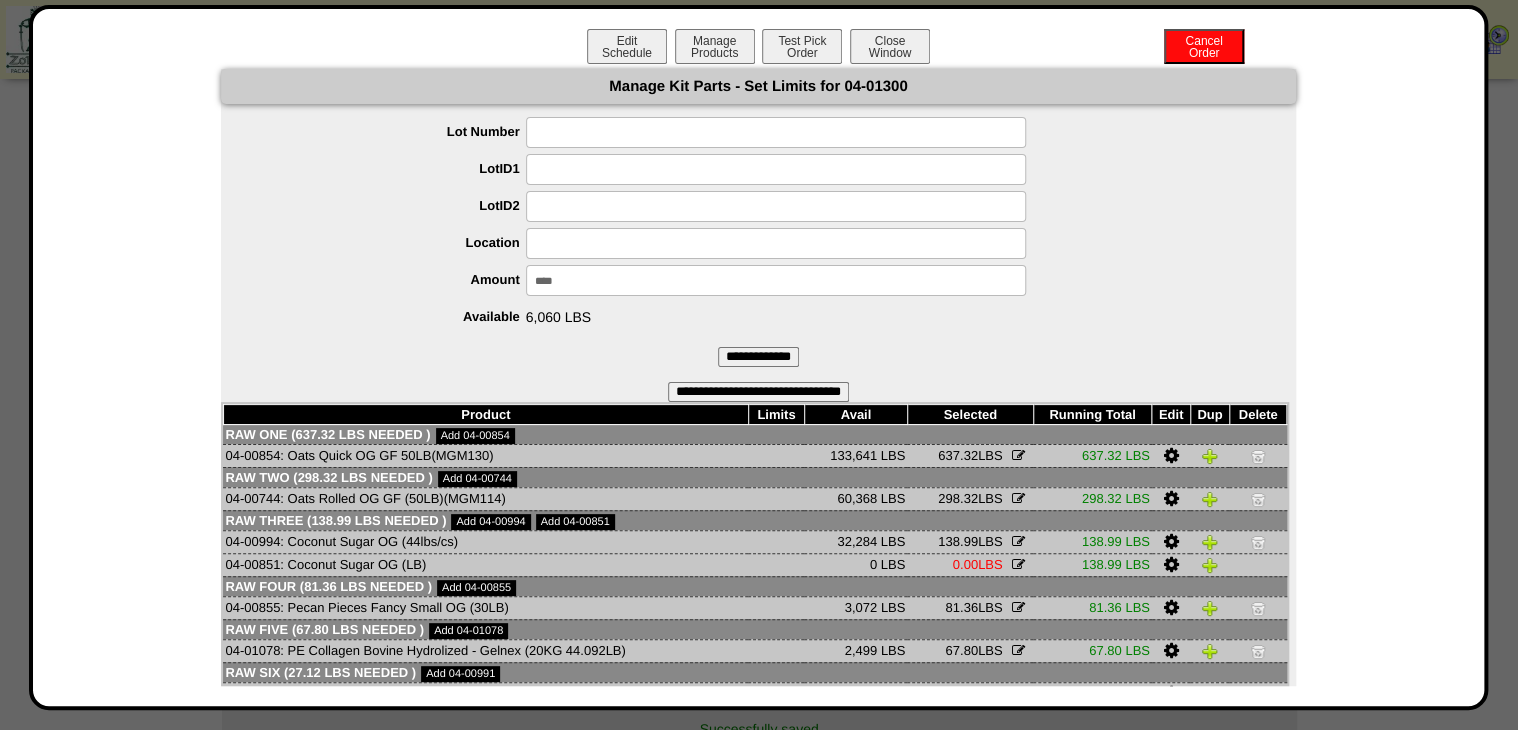 type on "*****" 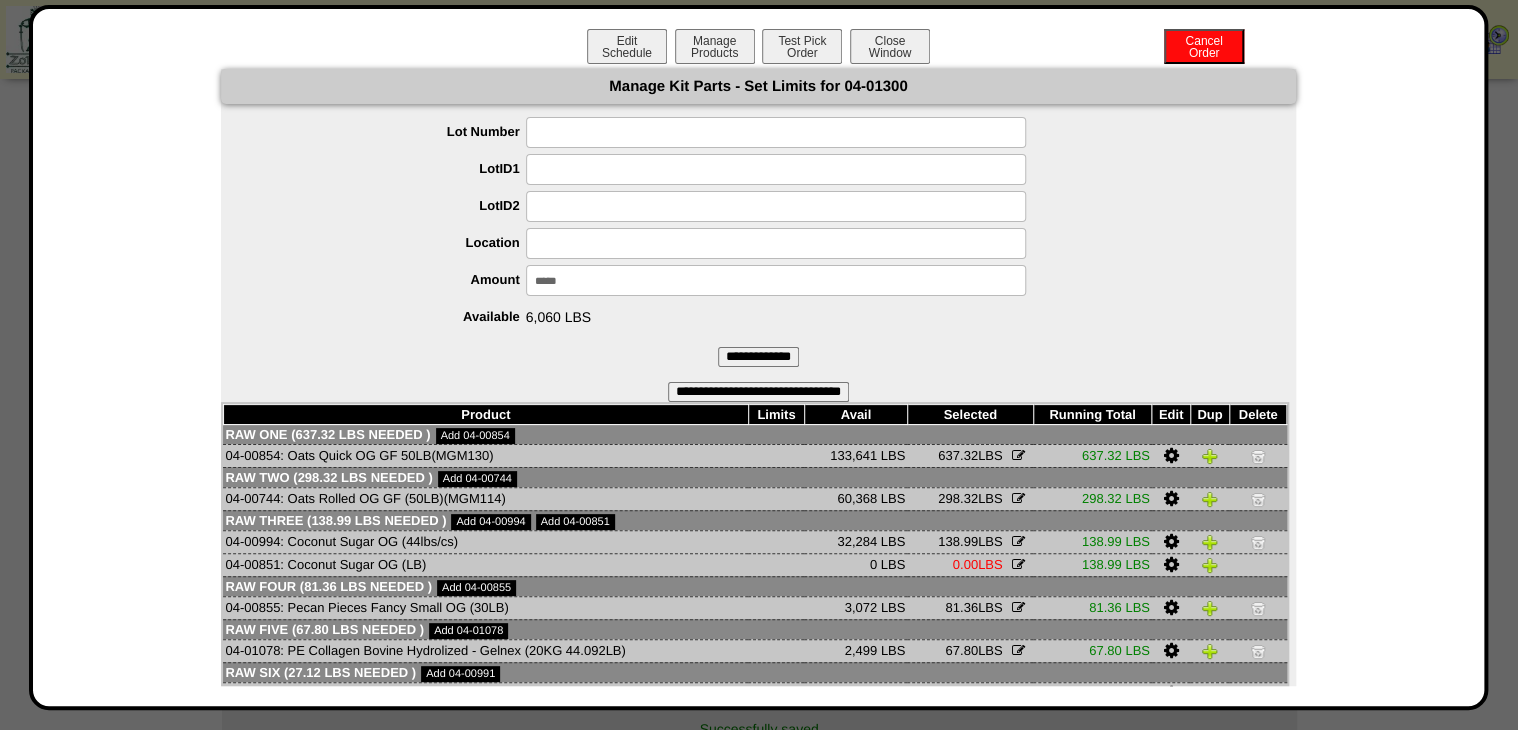 click on "**********" at bounding box center [758, 357] 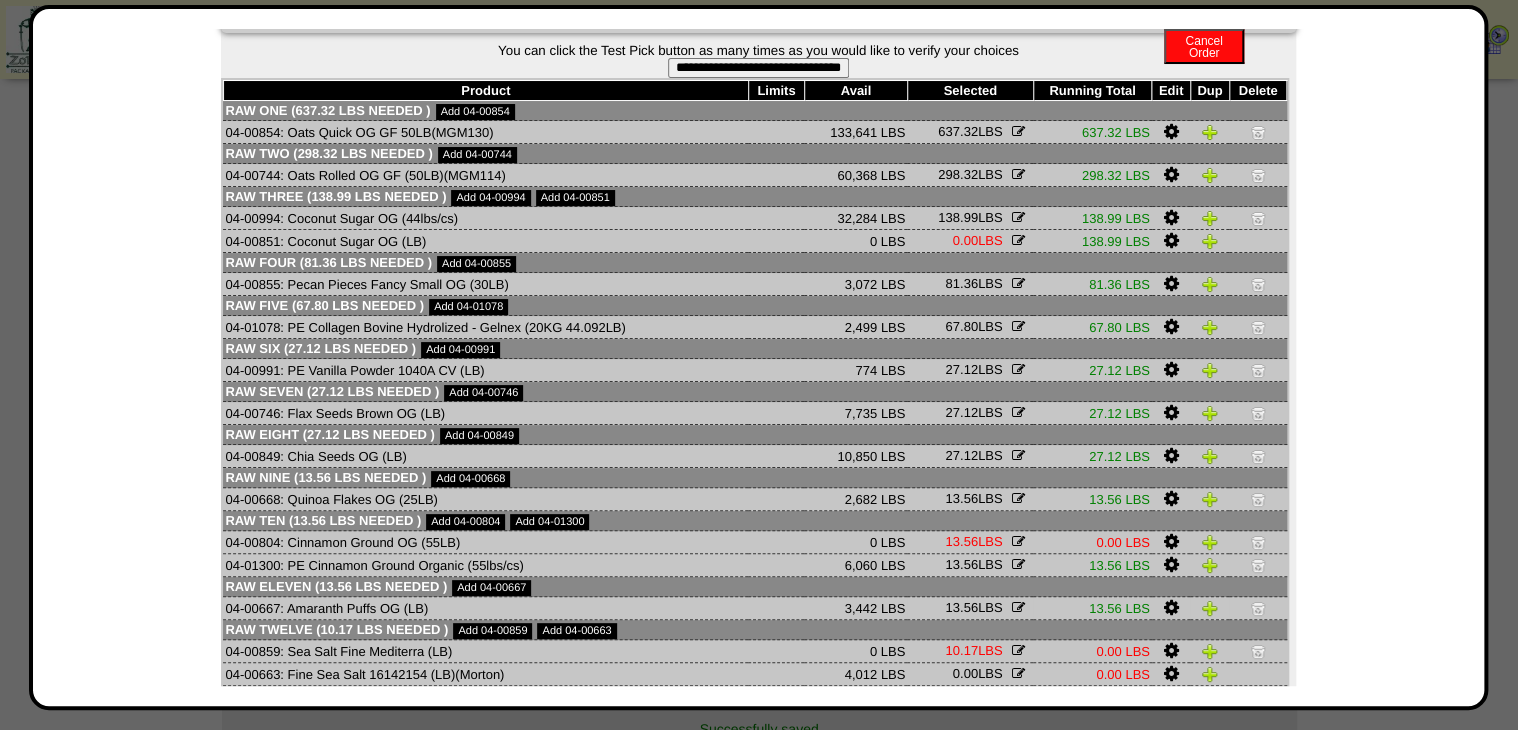 scroll, scrollTop: 138, scrollLeft: 0, axis: vertical 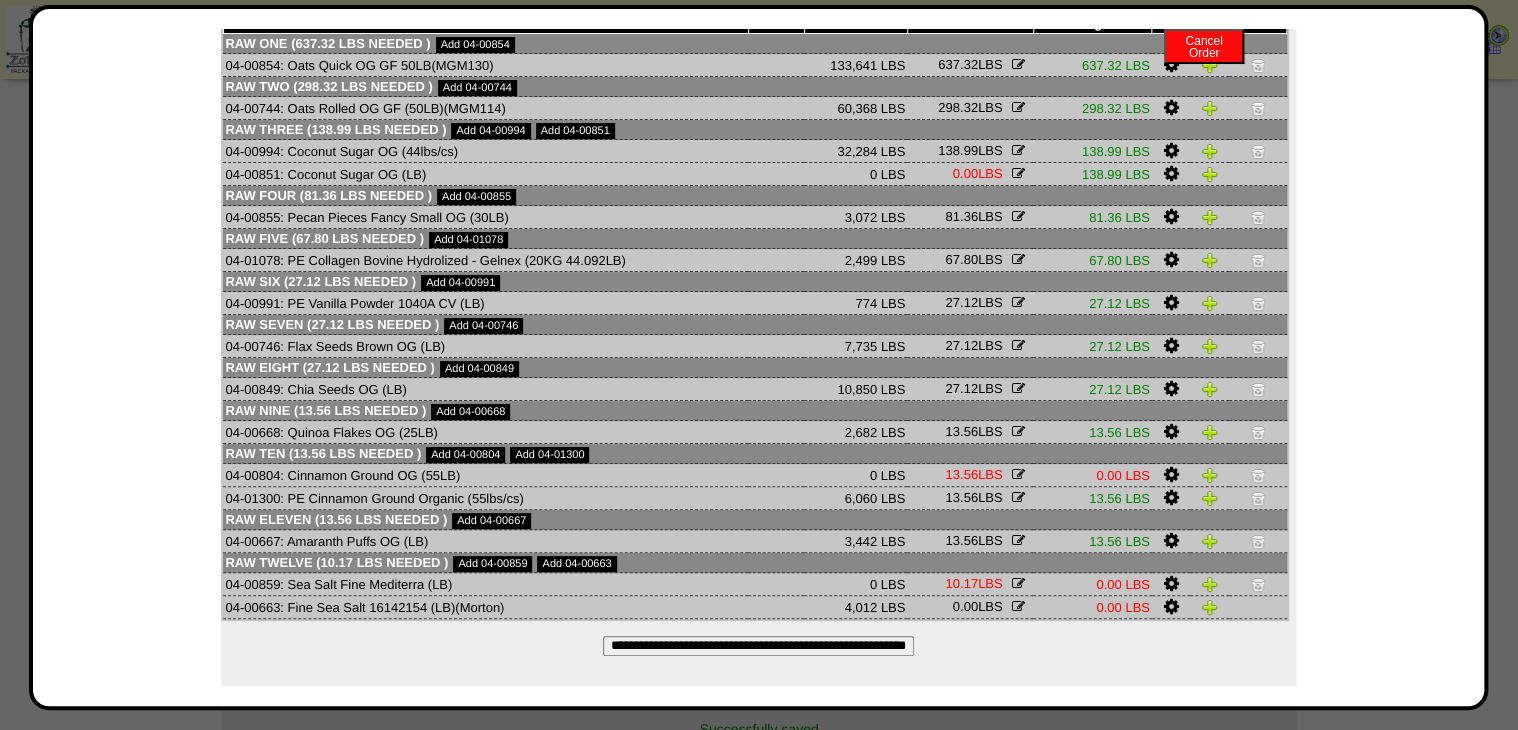 click at bounding box center [1170, 607] 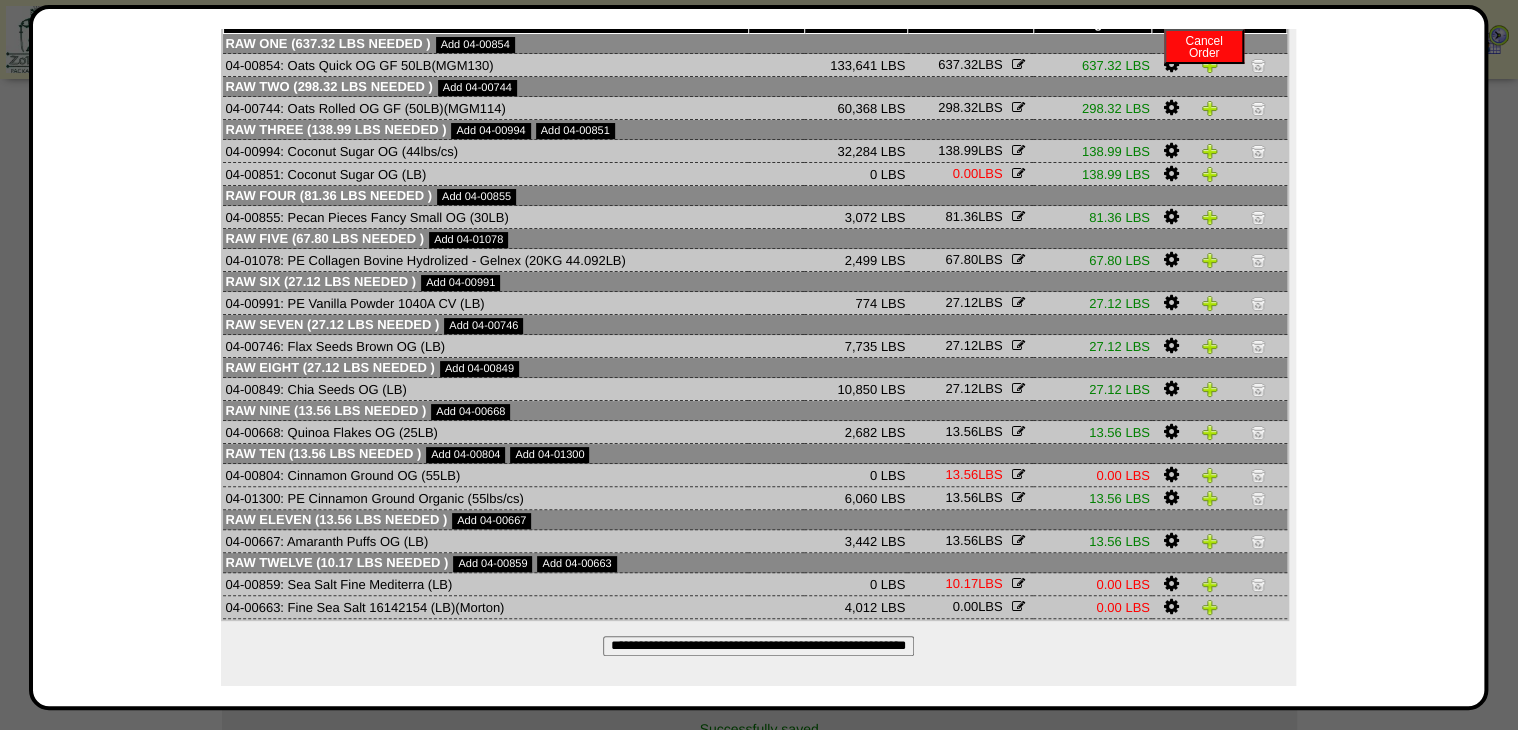 scroll, scrollTop: 0, scrollLeft: 0, axis: both 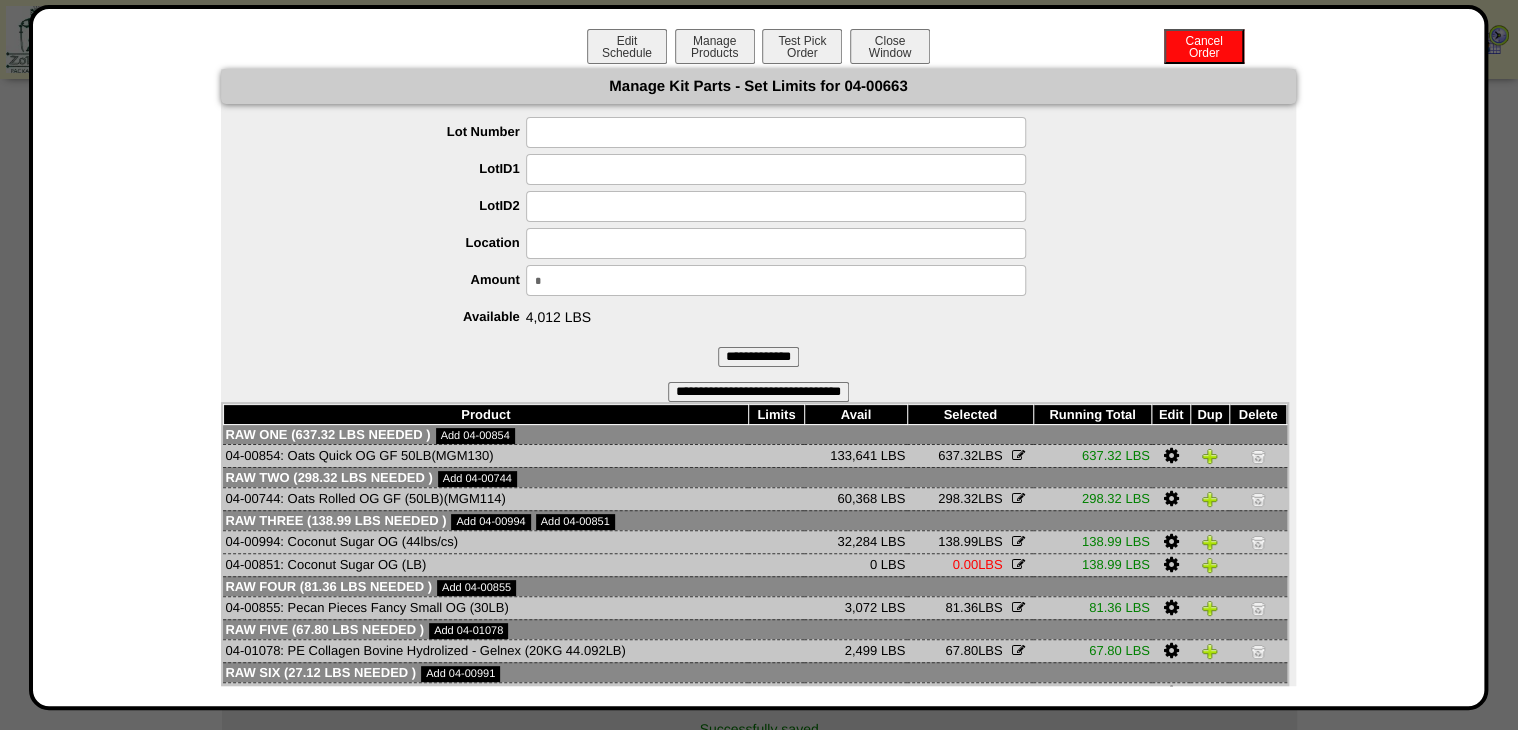 drag, startPoint x: 633, startPoint y: 283, endPoint x: 381, endPoint y: 311, distance: 253.55078 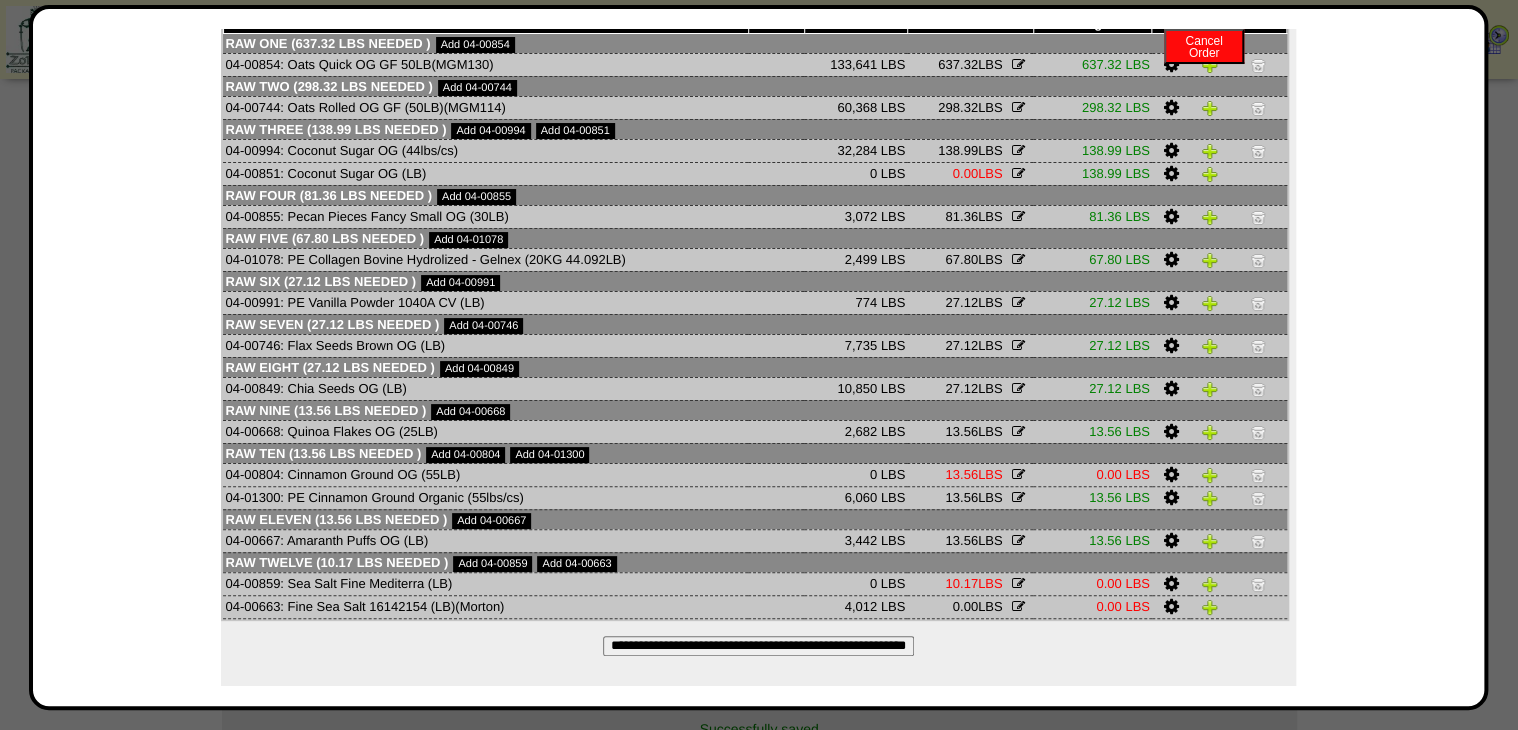 scroll, scrollTop: 245, scrollLeft: 0, axis: vertical 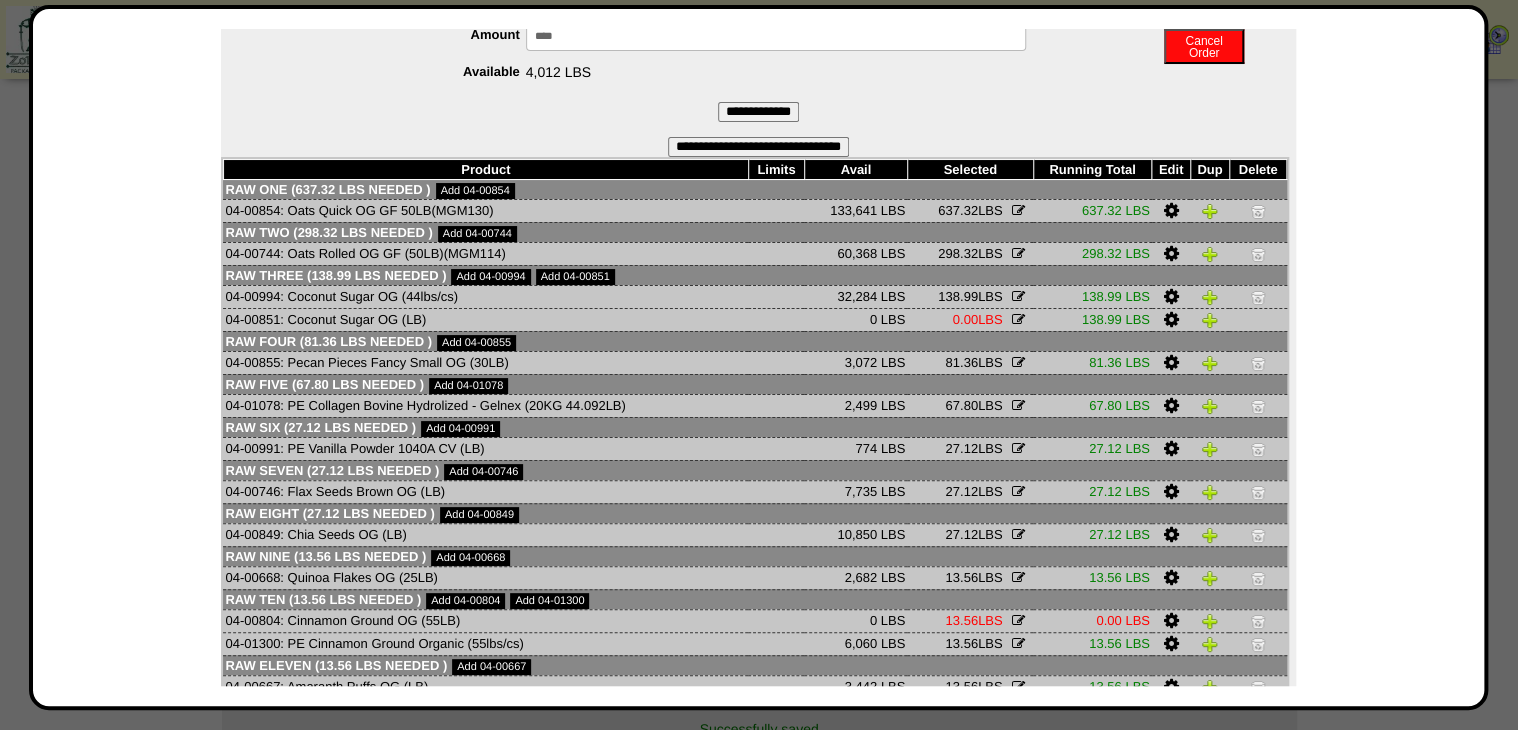 type on "*****" 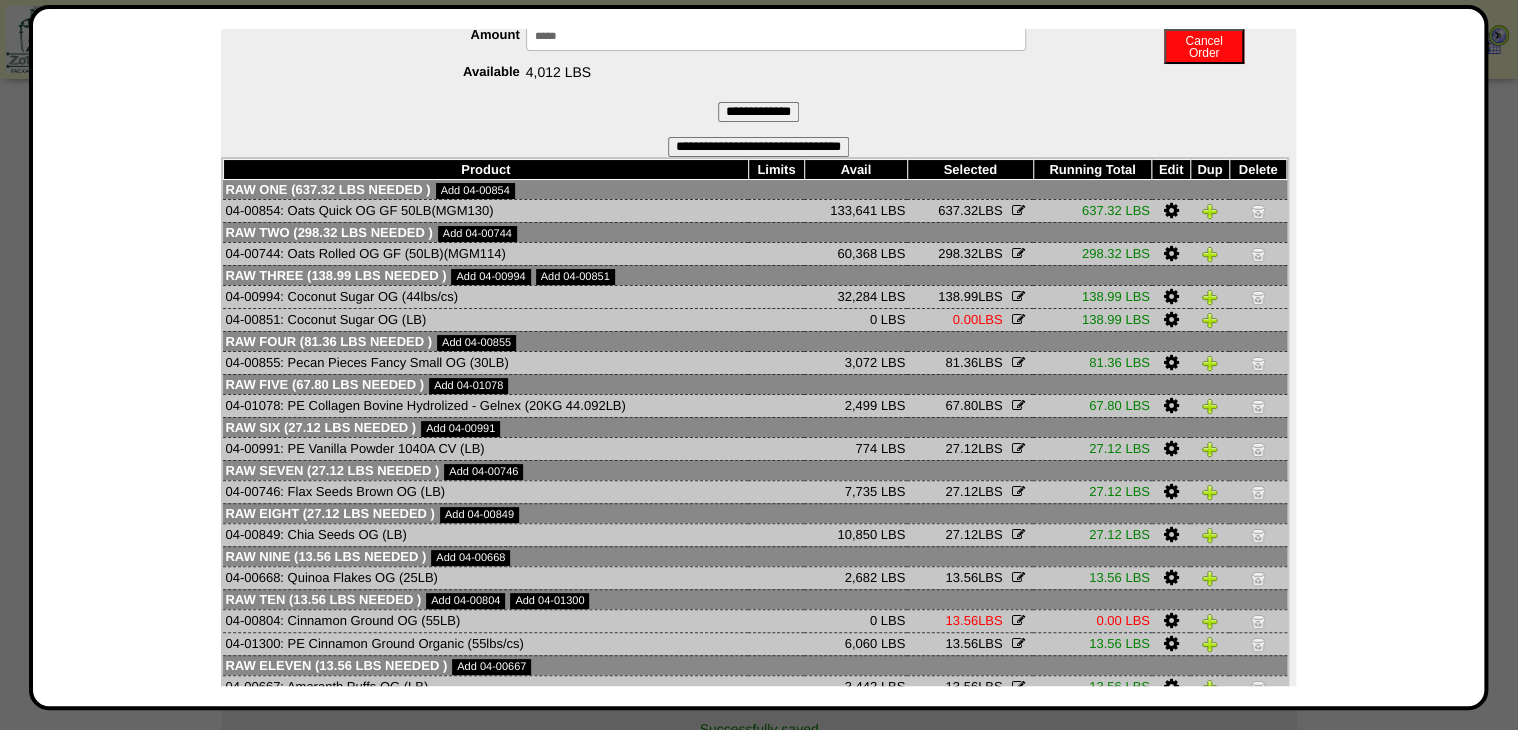click on "**********" at bounding box center (758, 112) 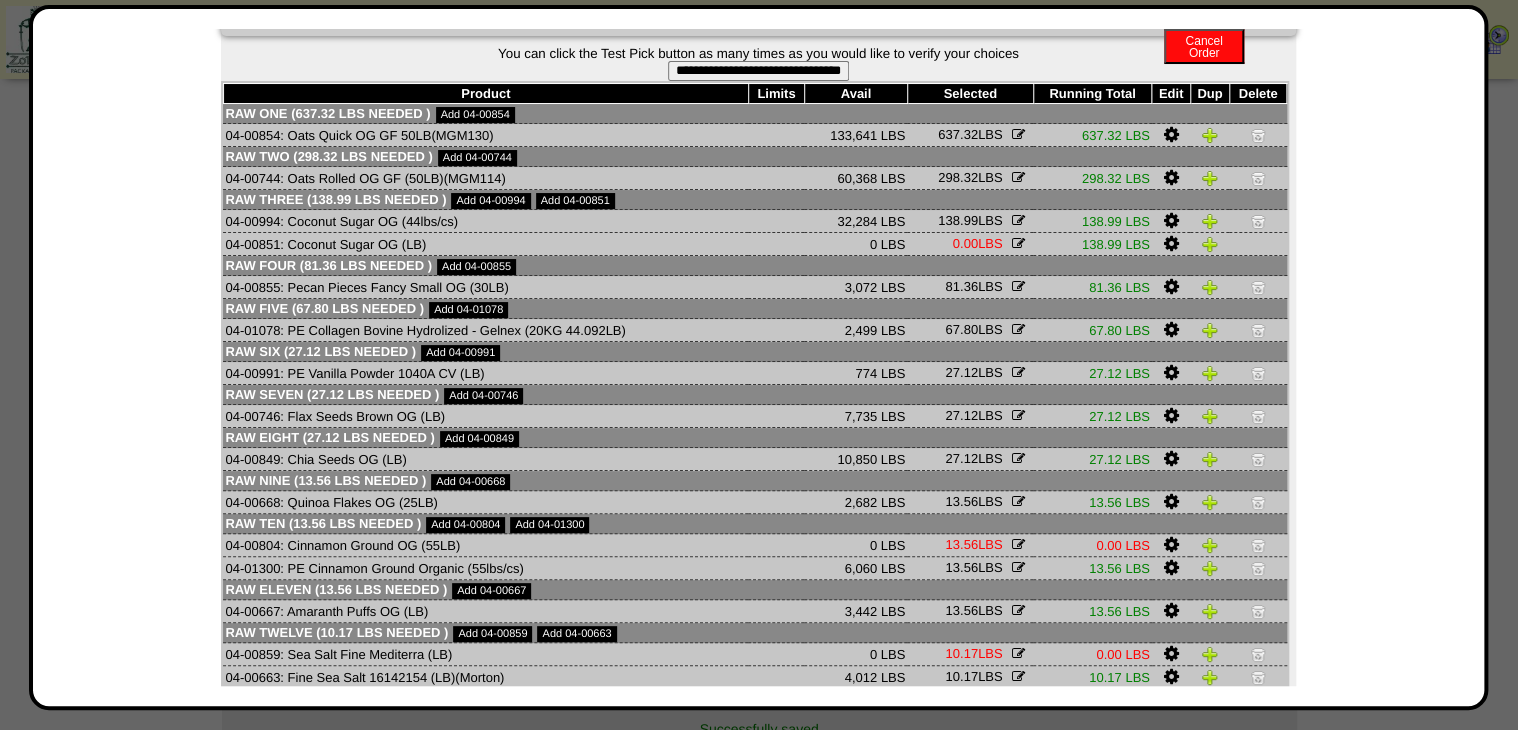 scroll, scrollTop: 0, scrollLeft: 0, axis: both 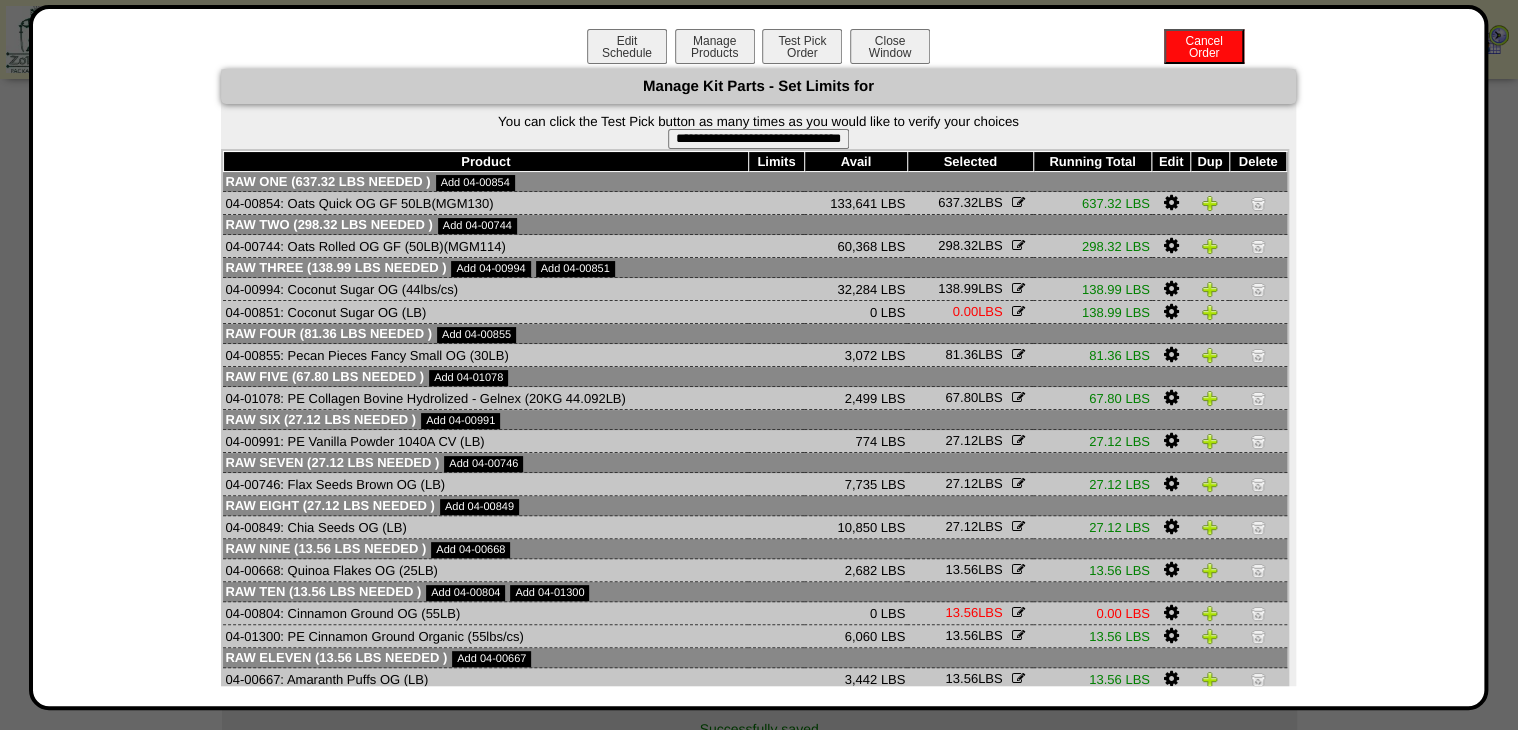 click on "Avail" at bounding box center [855, 162] 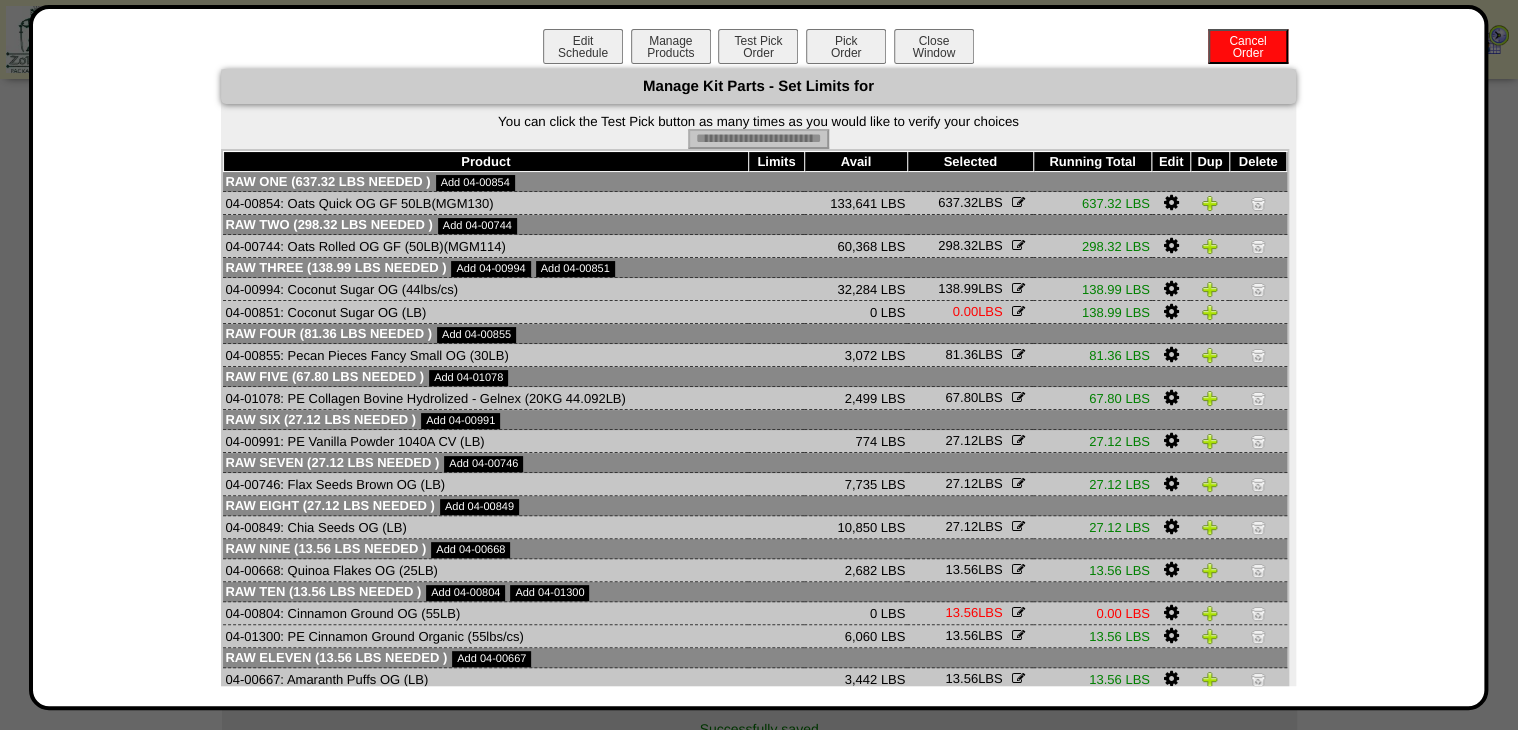 click on "Pick Order" at bounding box center (846, 46) 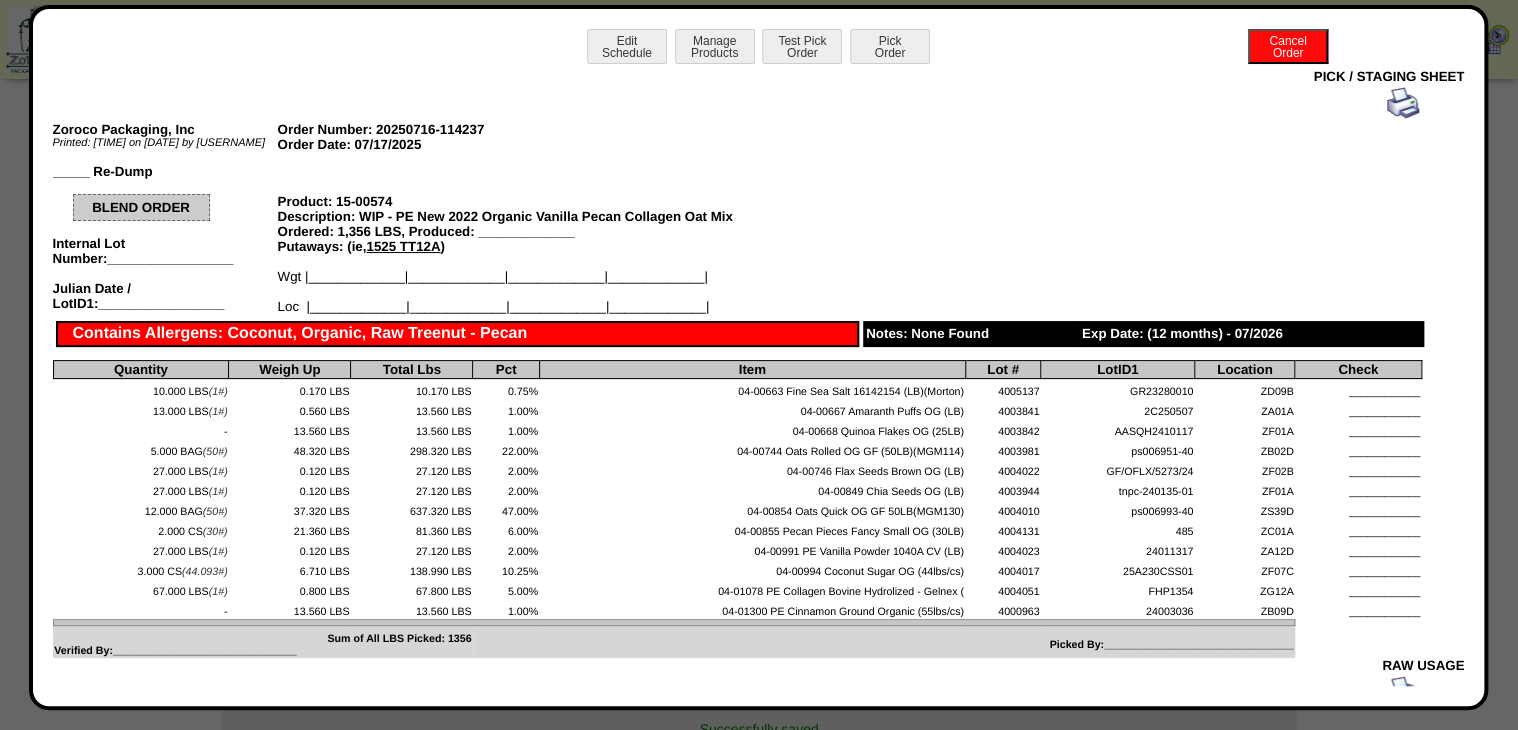 click at bounding box center (1403, 103) 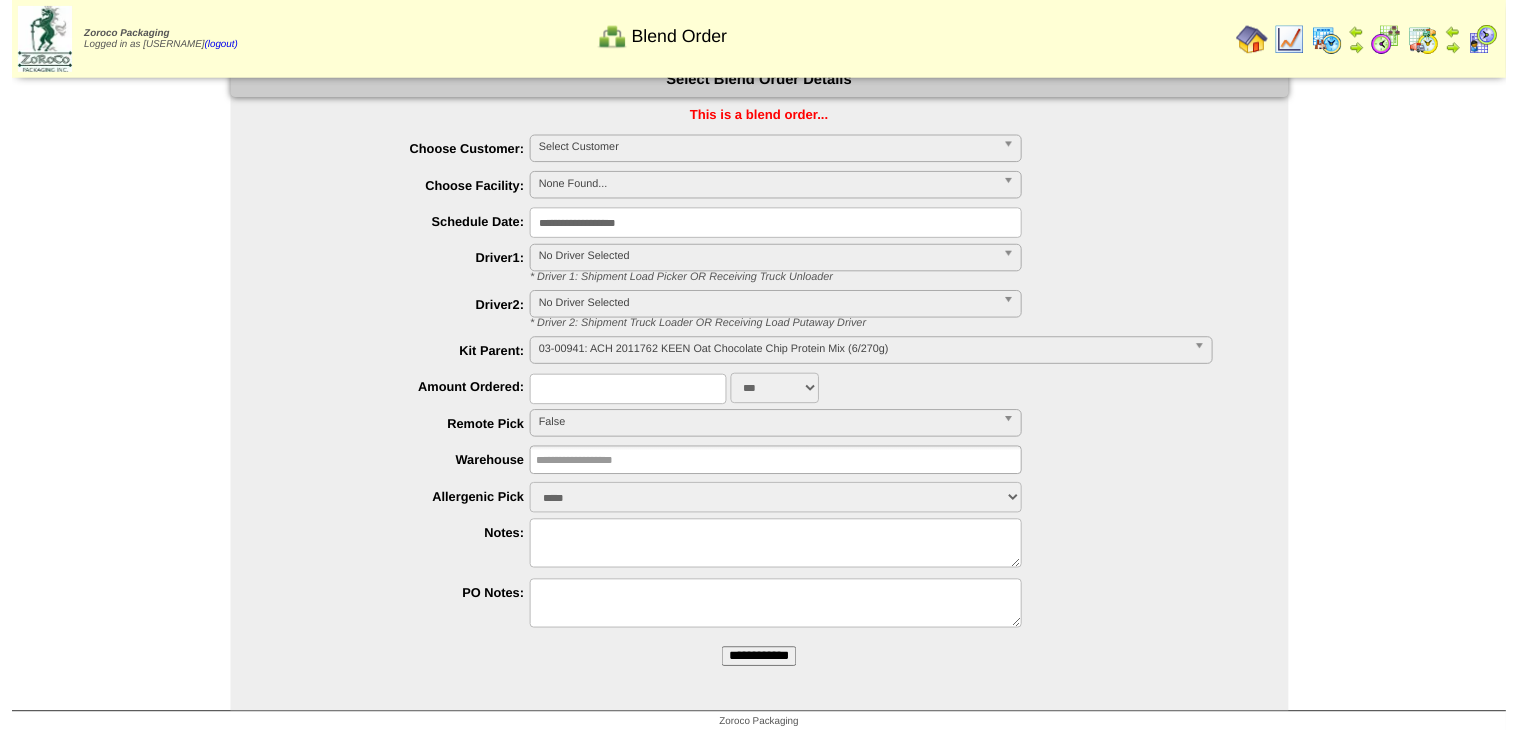 scroll, scrollTop: 29, scrollLeft: 0, axis: vertical 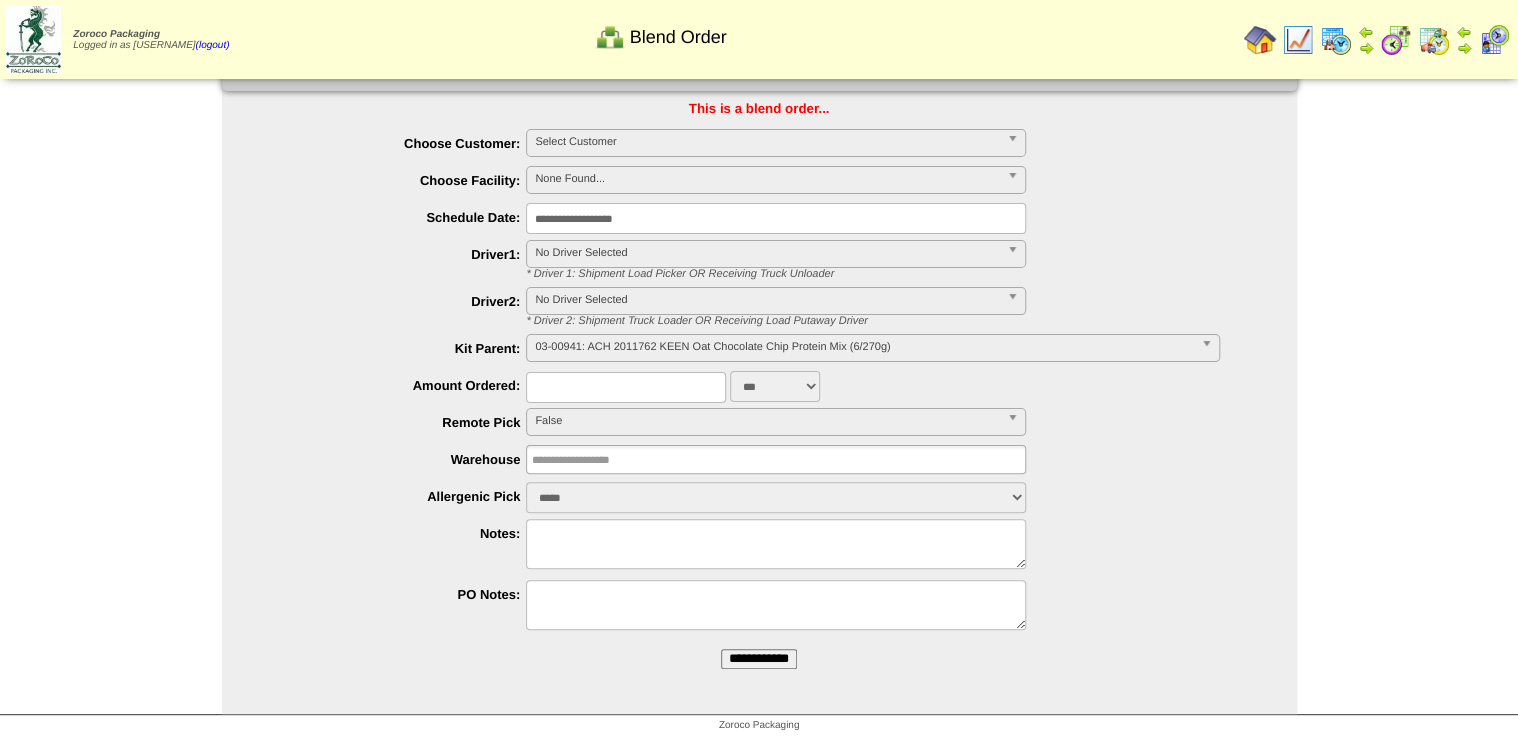 click on "**********" at bounding box center [759, 370] 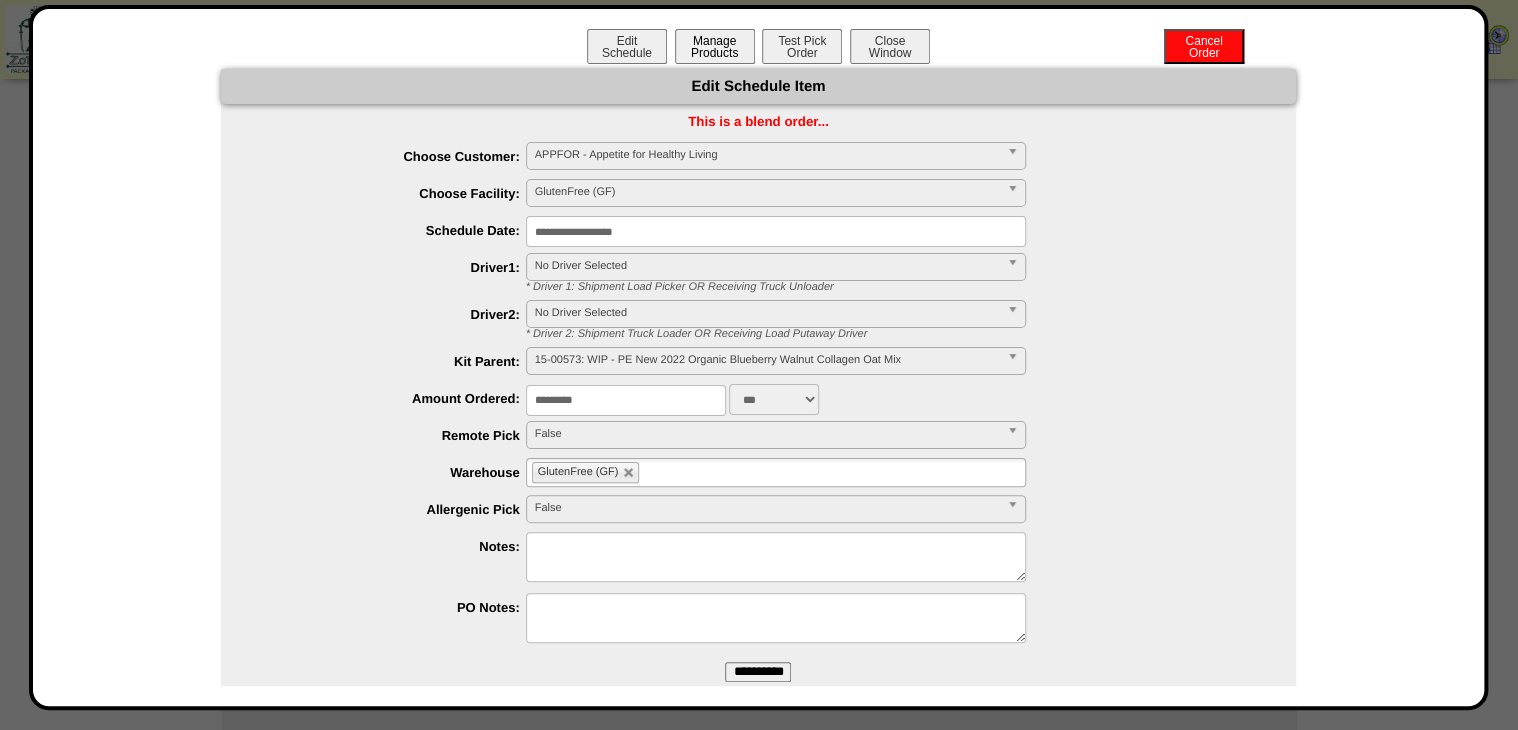 drag, startPoint x: 711, startPoint y: 44, endPoint x: 715, endPoint y: 66, distance: 22.36068 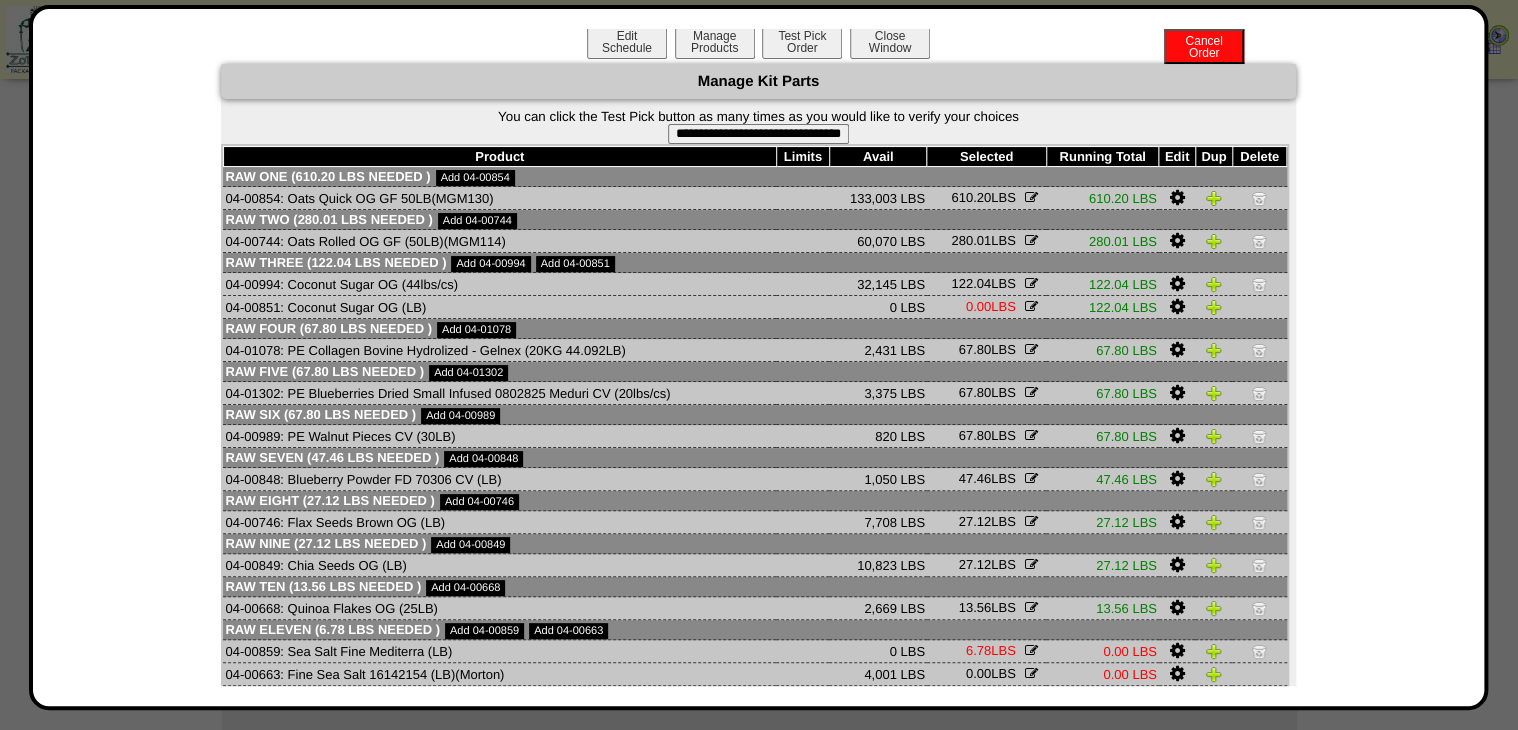 scroll, scrollTop: 0, scrollLeft: 0, axis: both 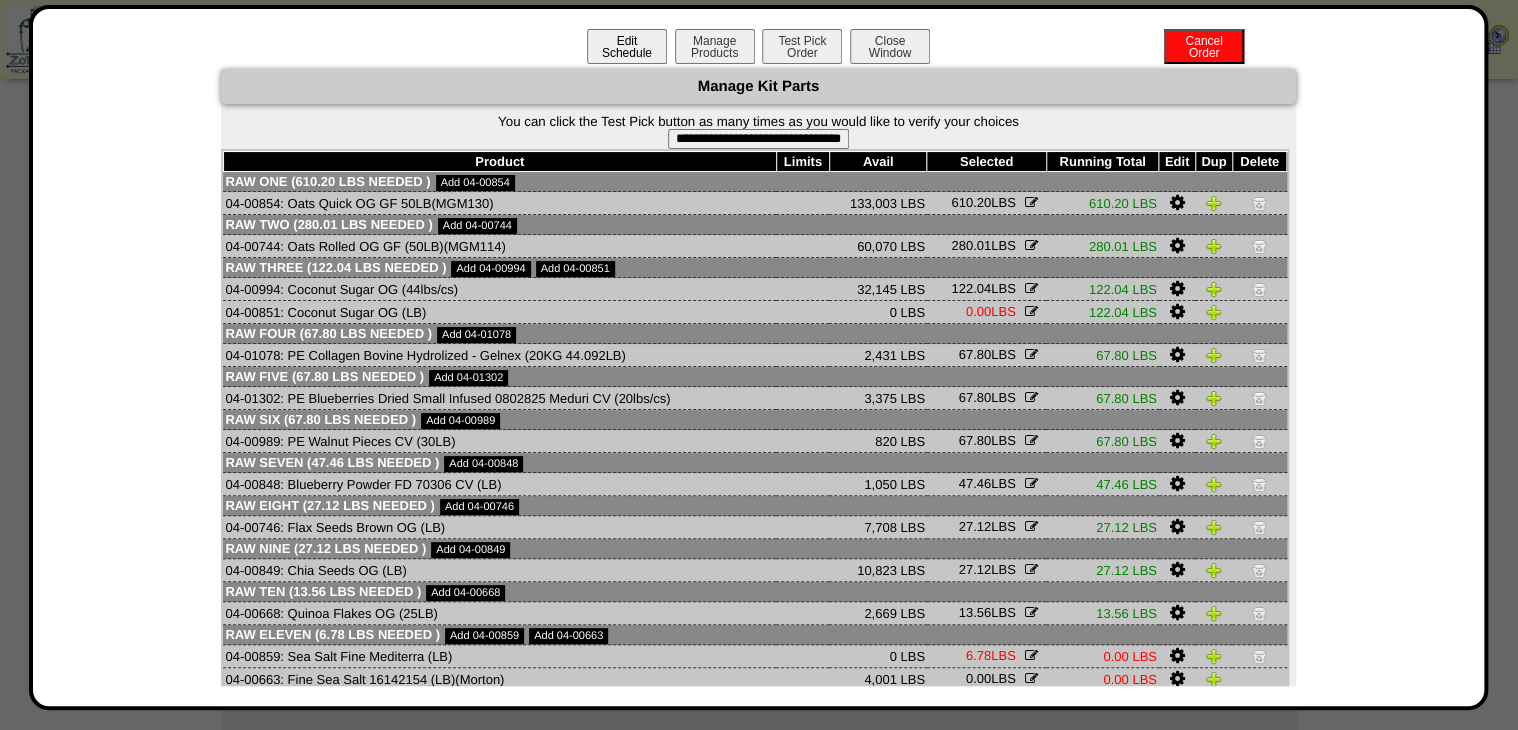 click on "Edit Schedule" at bounding box center (627, 46) 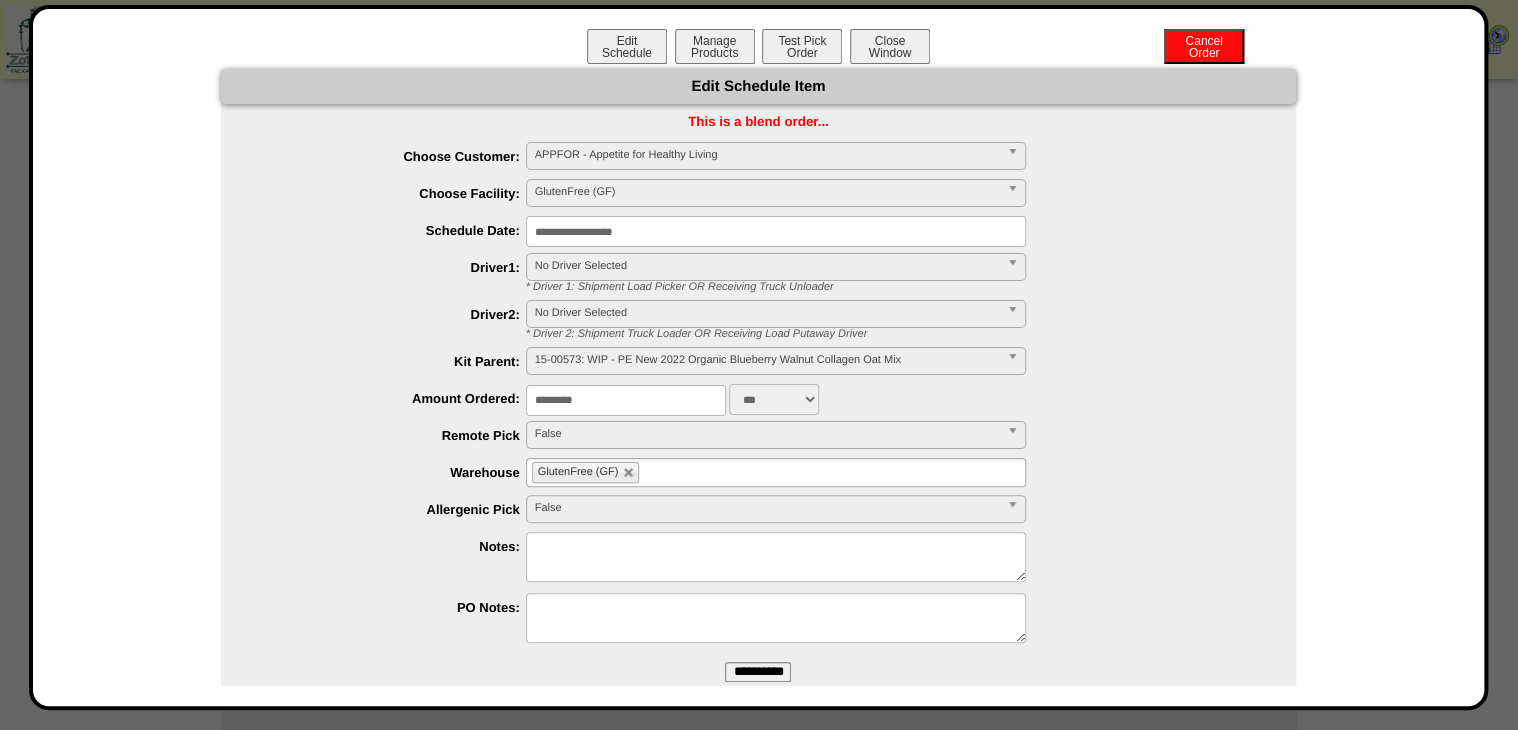 click on "15-00573: WIP - PE New 2022 Organic Blueberry Walnut Collagen Oat Mix" at bounding box center (767, 360) 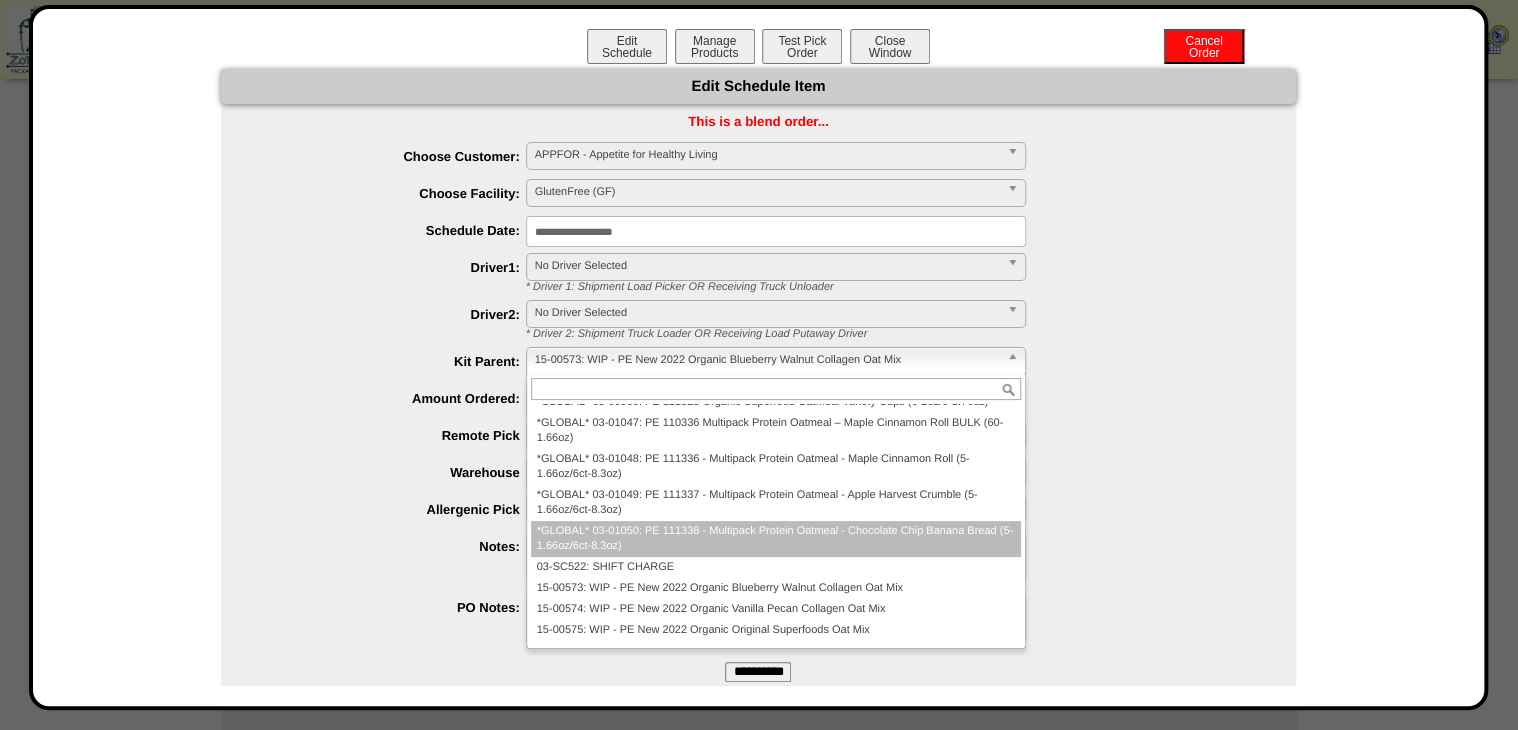 scroll, scrollTop: 642, scrollLeft: 0, axis: vertical 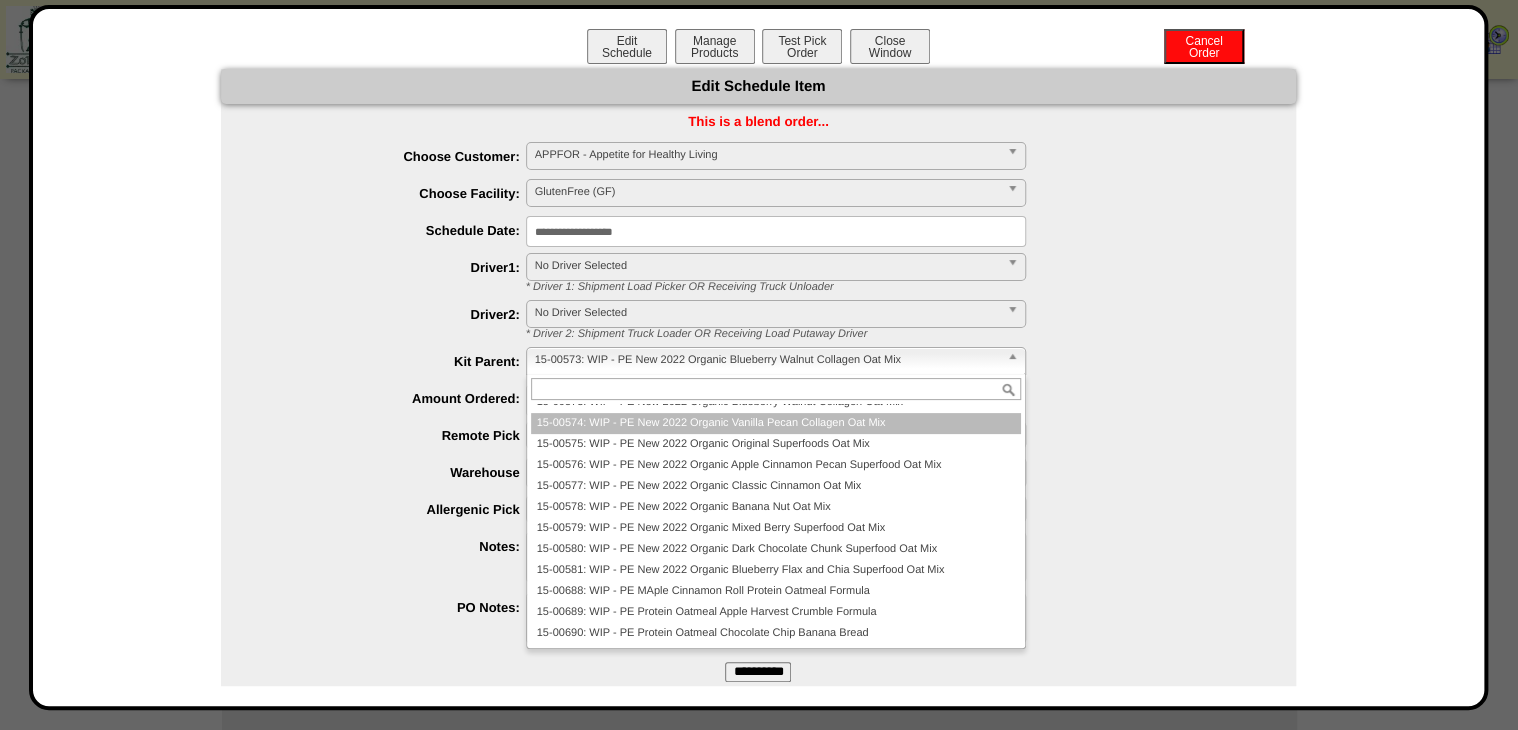 click on "15-00574: WIP - PE New 2022 Organic Vanilla Pecan Collagen Oat Mix" at bounding box center [776, 423] 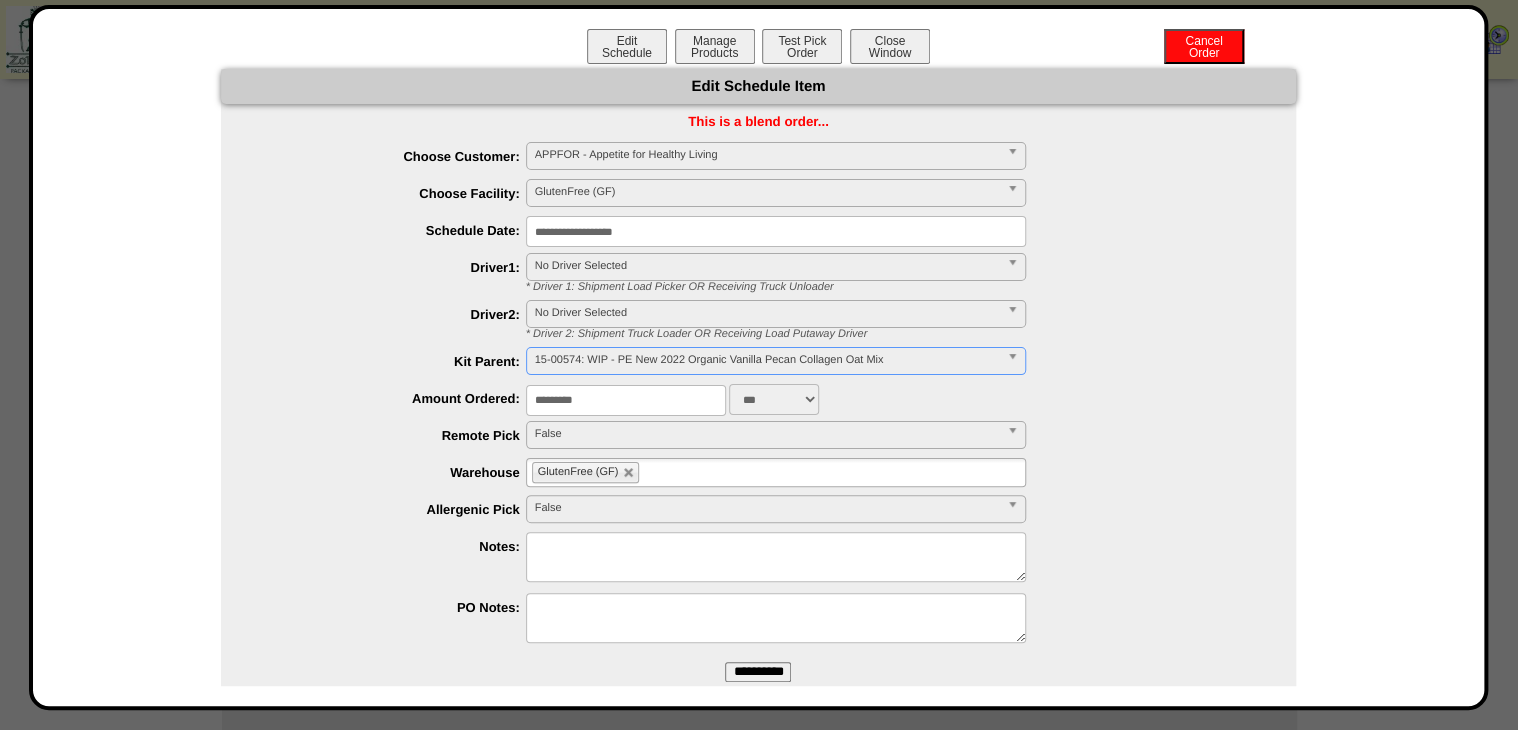 click on "**********" at bounding box center [758, 672] 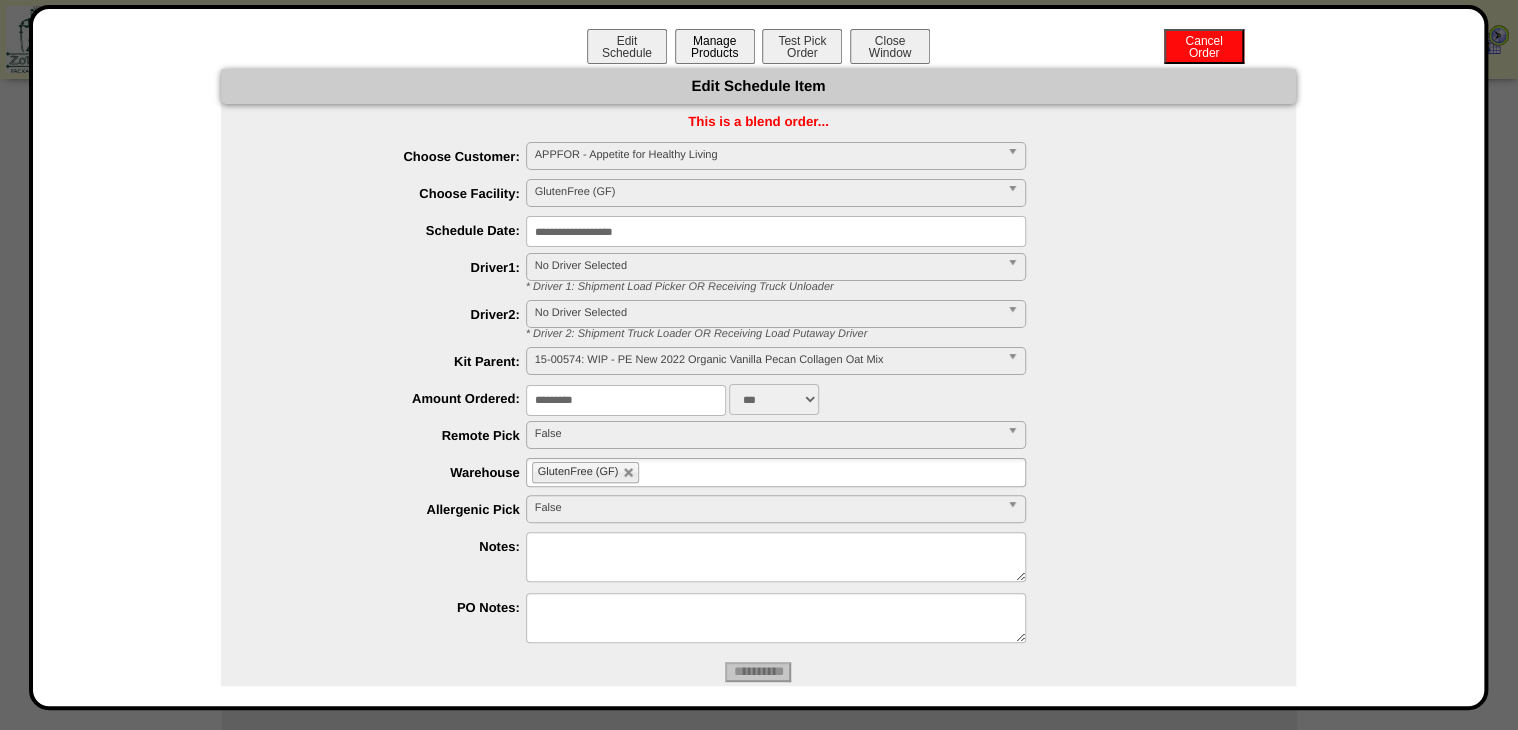 click on "Manage Products" at bounding box center (715, 46) 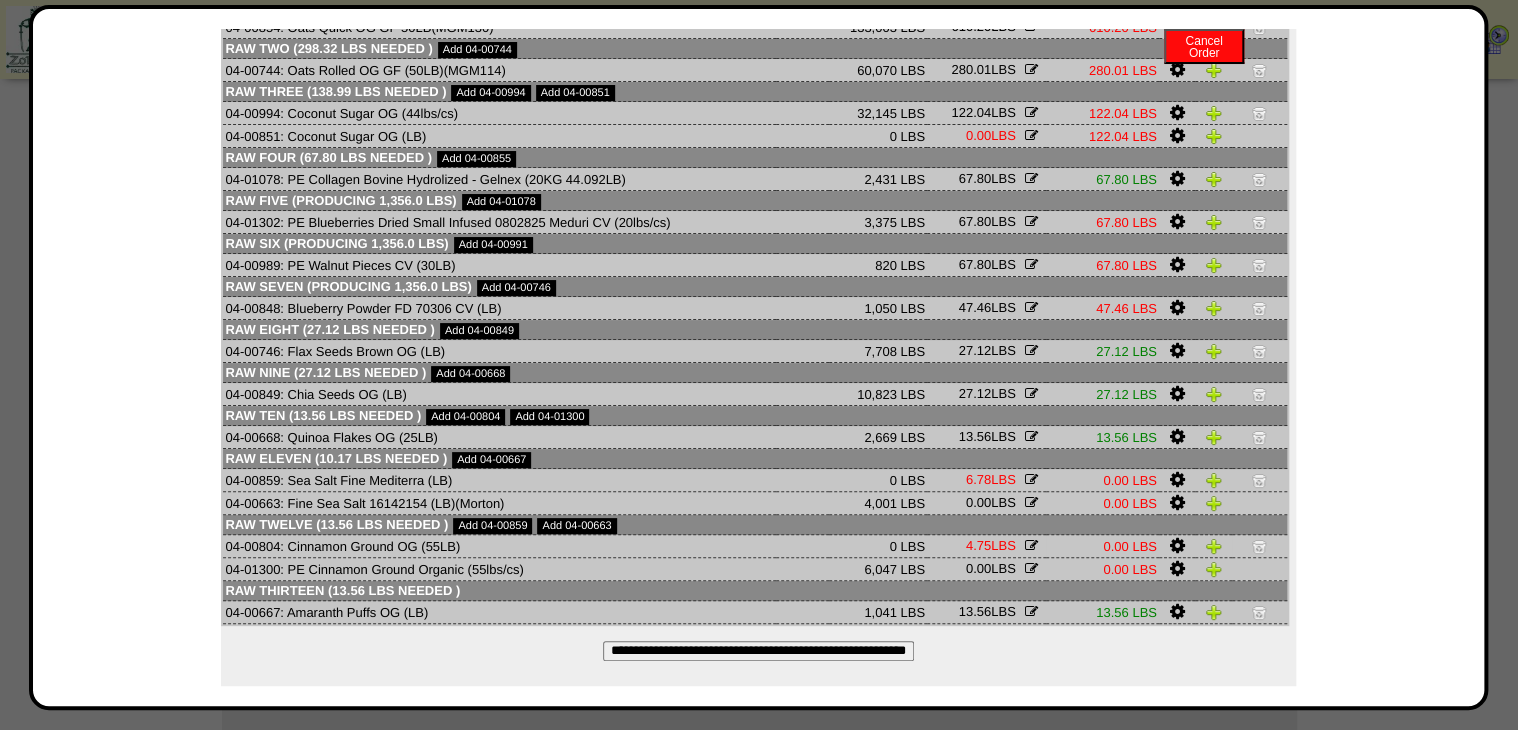 scroll, scrollTop: 181, scrollLeft: 0, axis: vertical 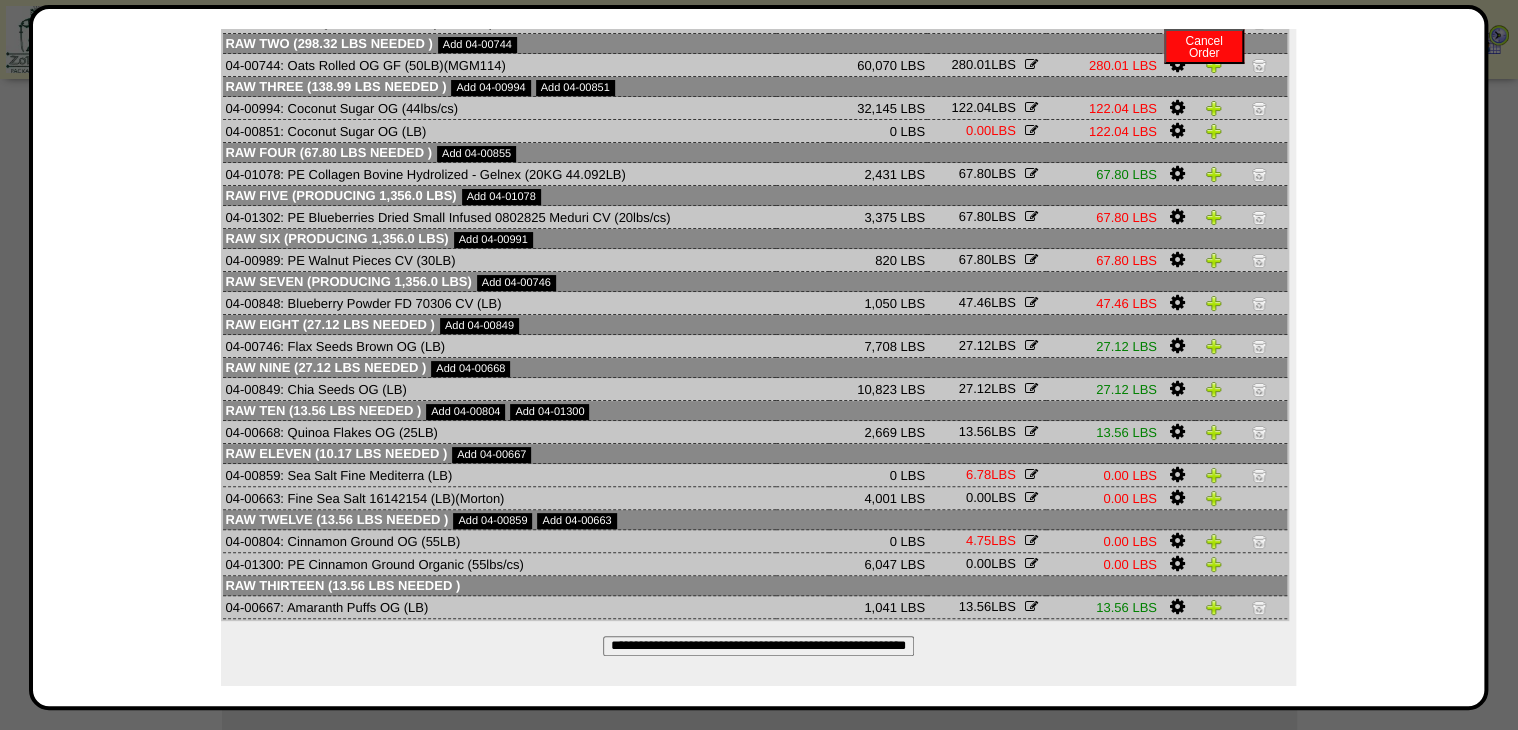 click on "**********" at bounding box center [758, 646] 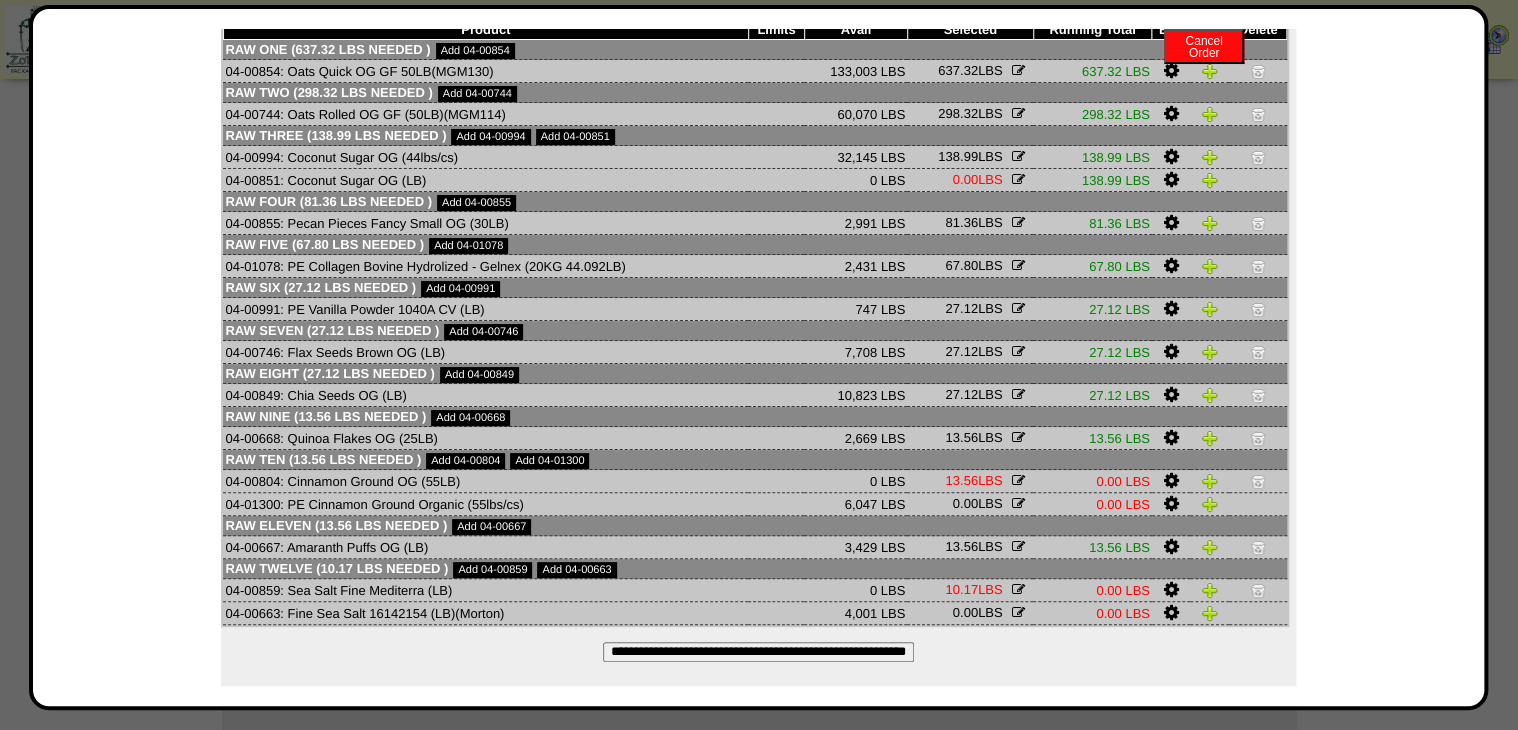 scroll, scrollTop: 138, scrollLeft: 0, axis: vertical 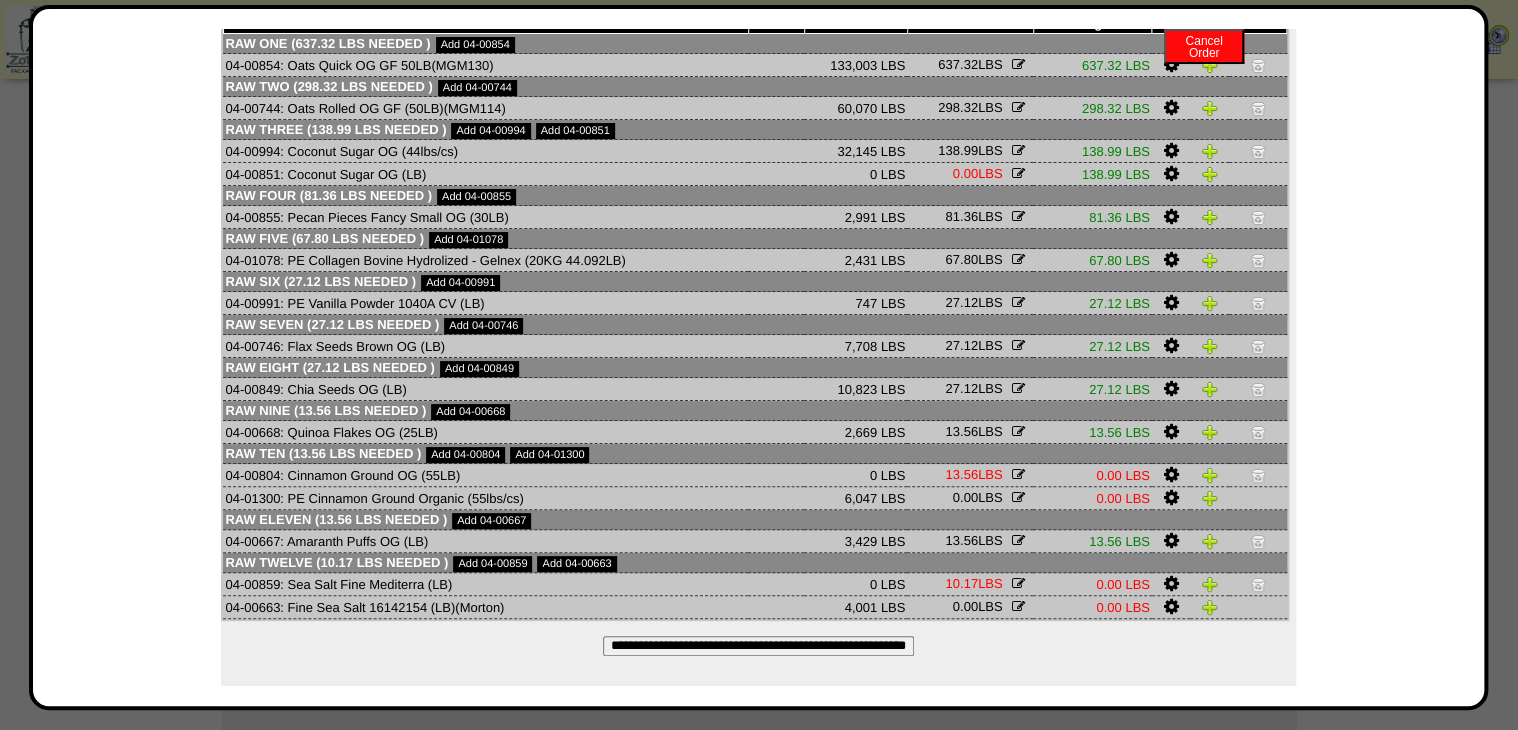 click at bounding box center (1170, 498) 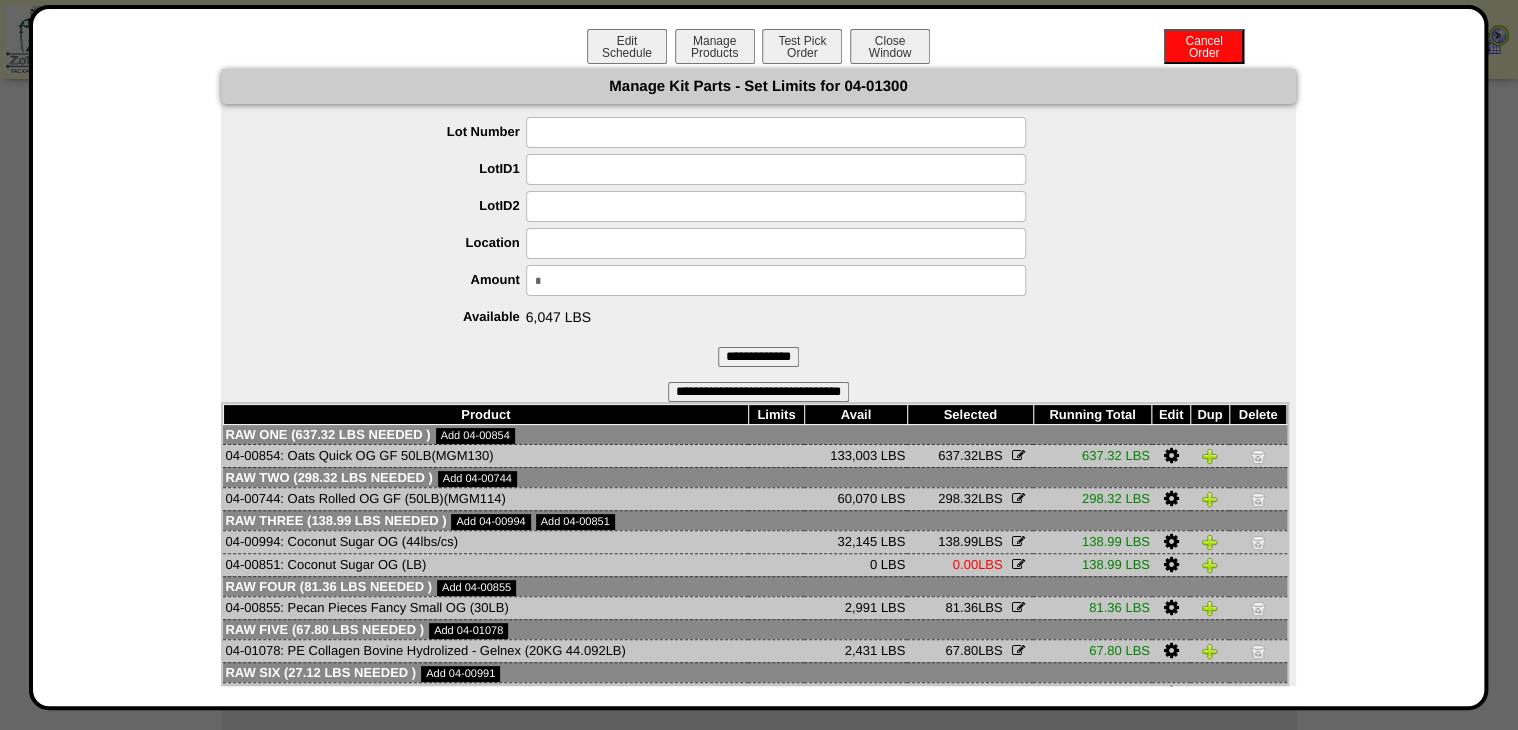 drag, startPoint x: 527, startPoint y: 268, endPoint x: 375, endPoint y: 310, distance: 157.6959 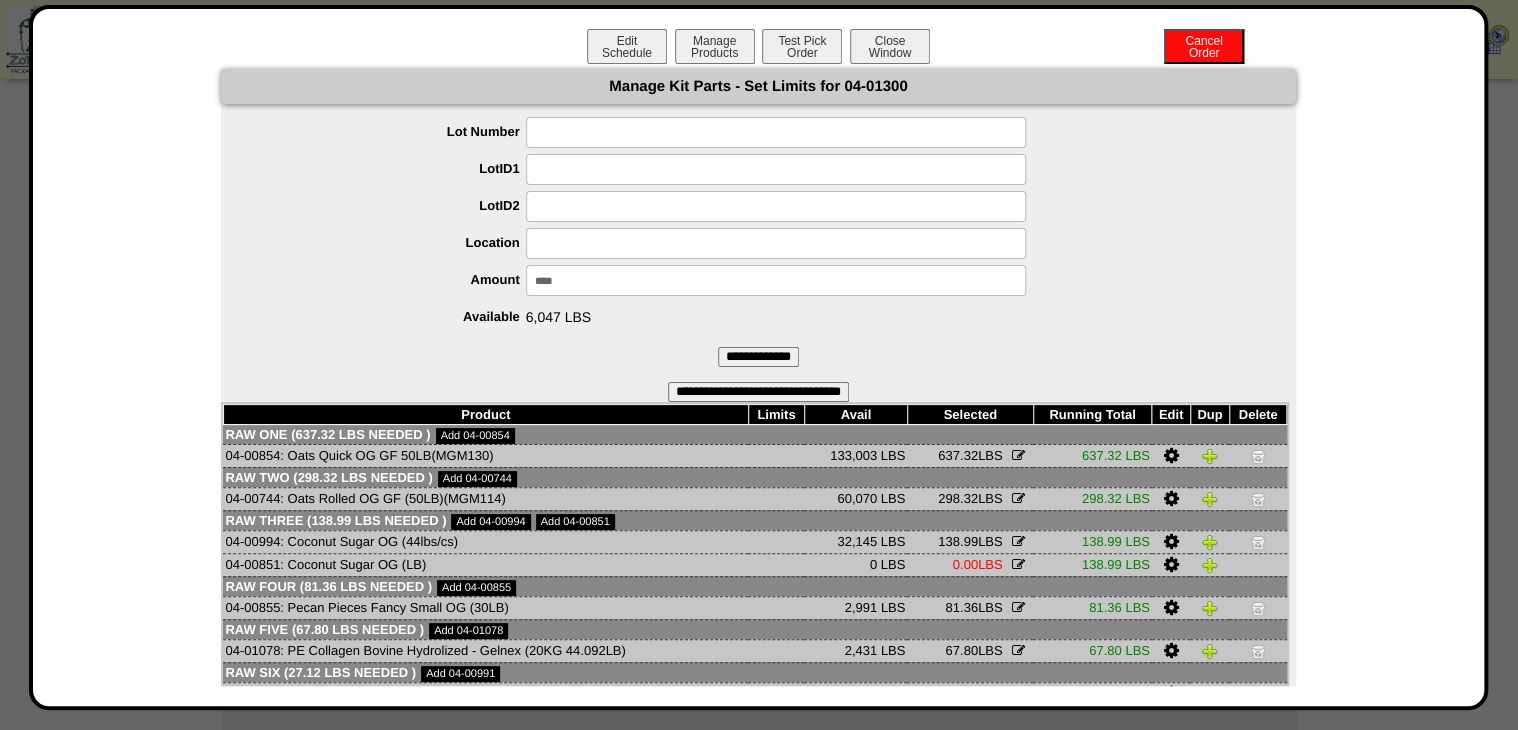 type on "*****" 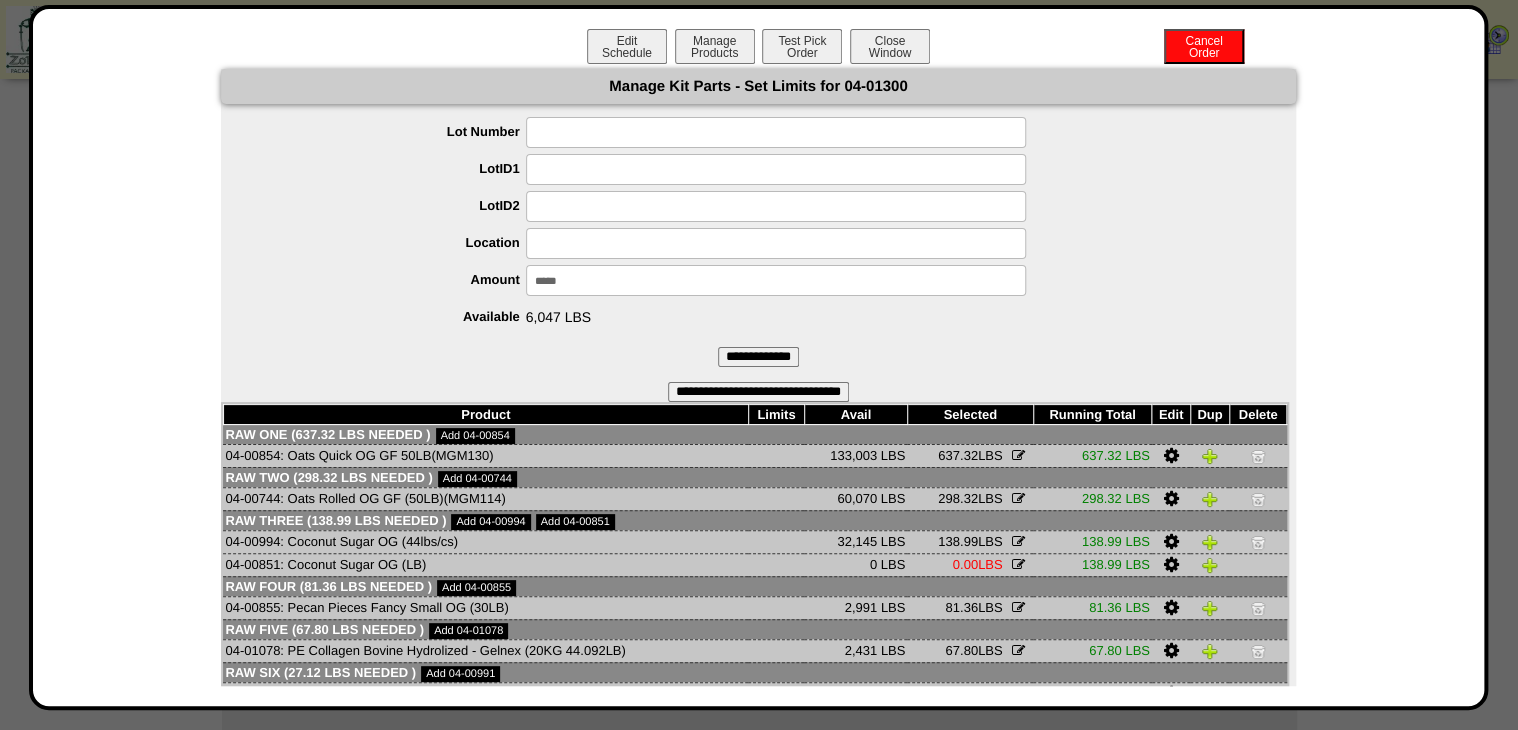 click on "**********" at bounding box center (758, 357) 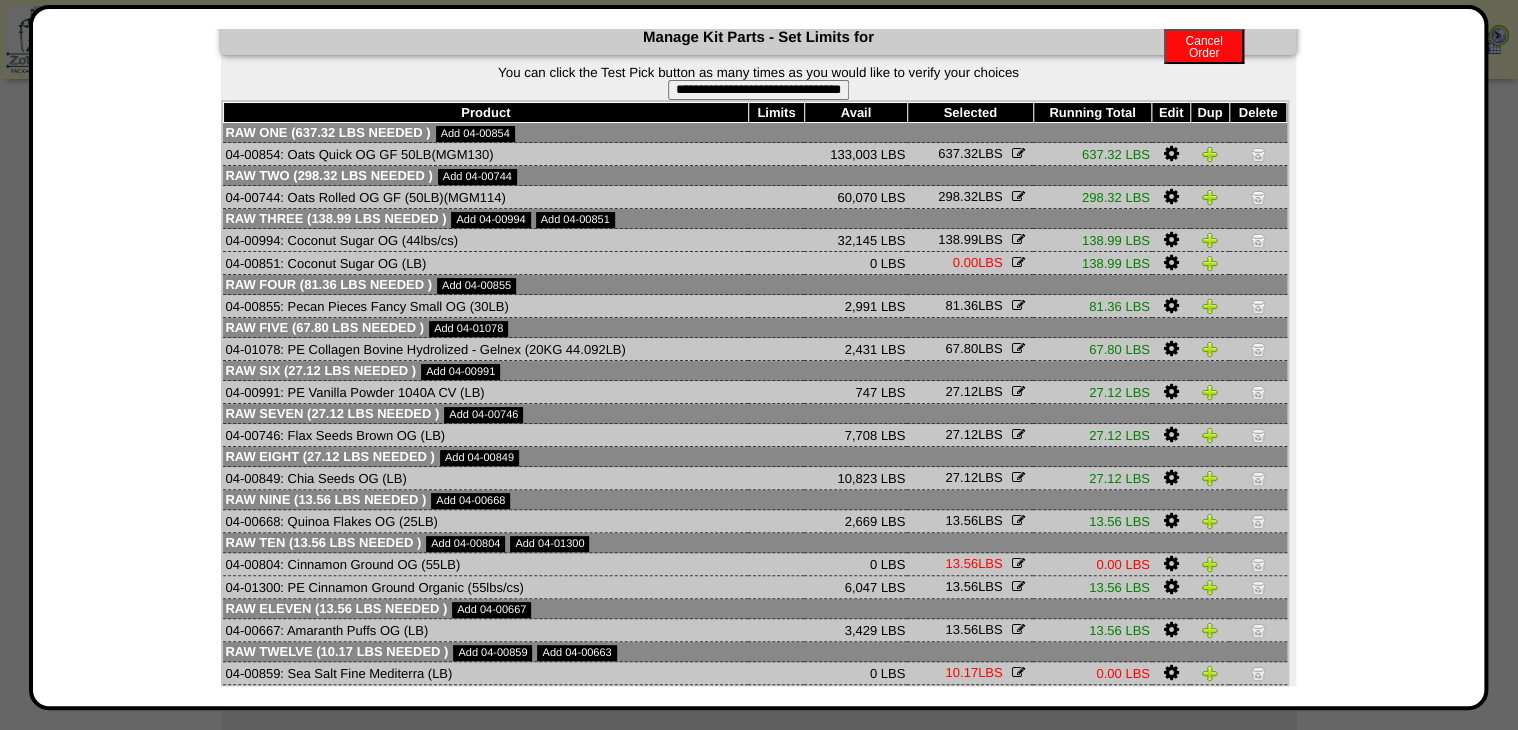 scroll, scrollTop: 138, scrollLeft: 0, axis: vertical 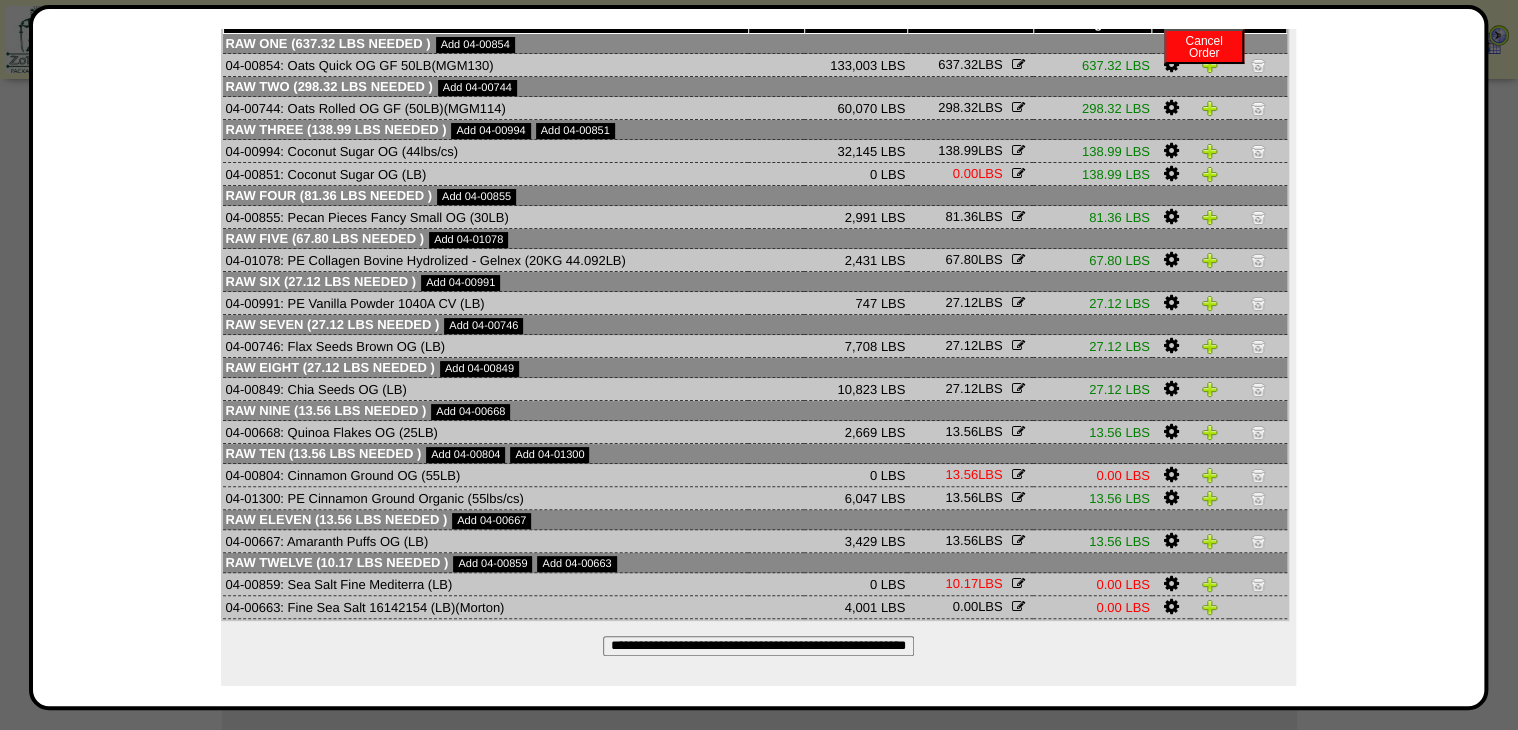 click at bounding box center [1170, 607] 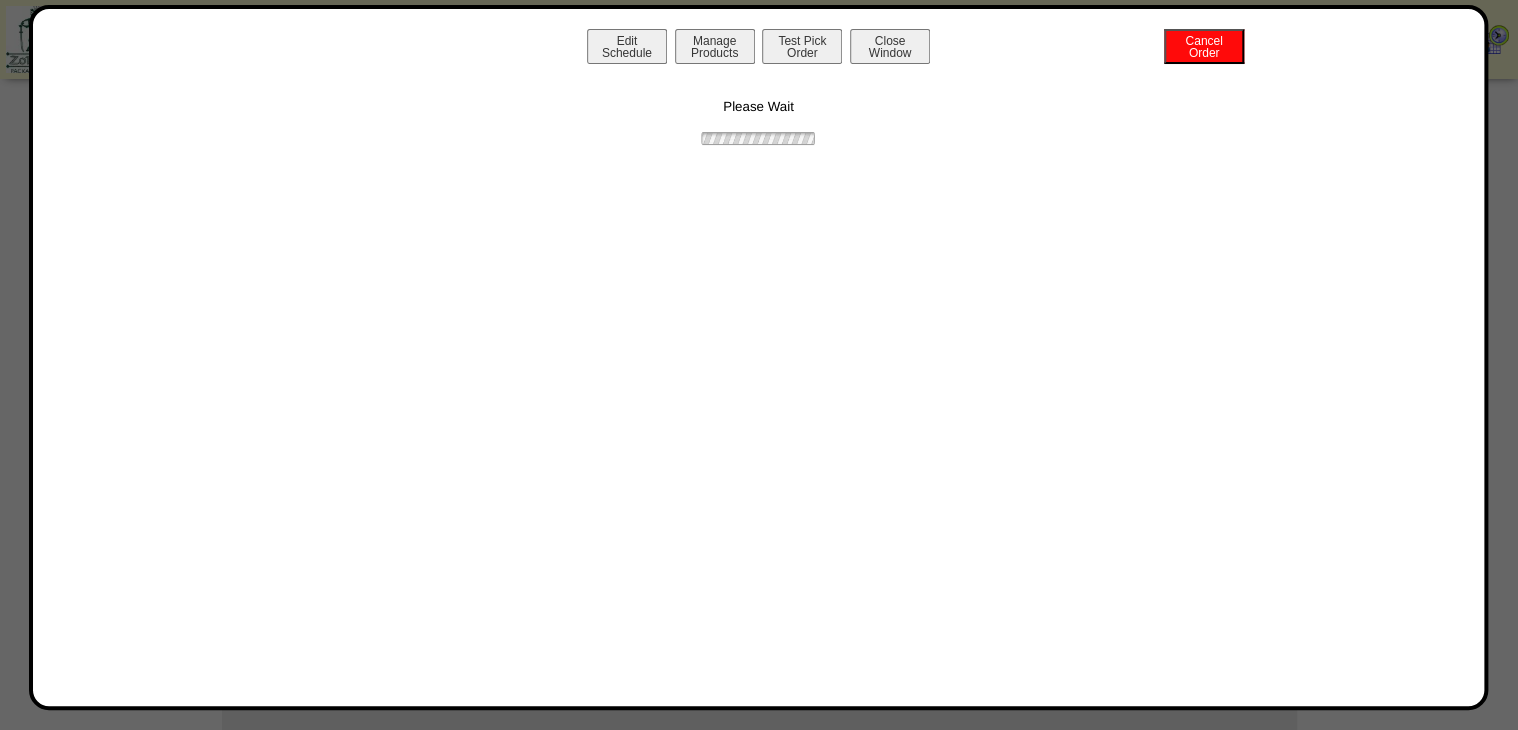 scroll, scrollTop: 0, scrollLeft: 0, axis: both 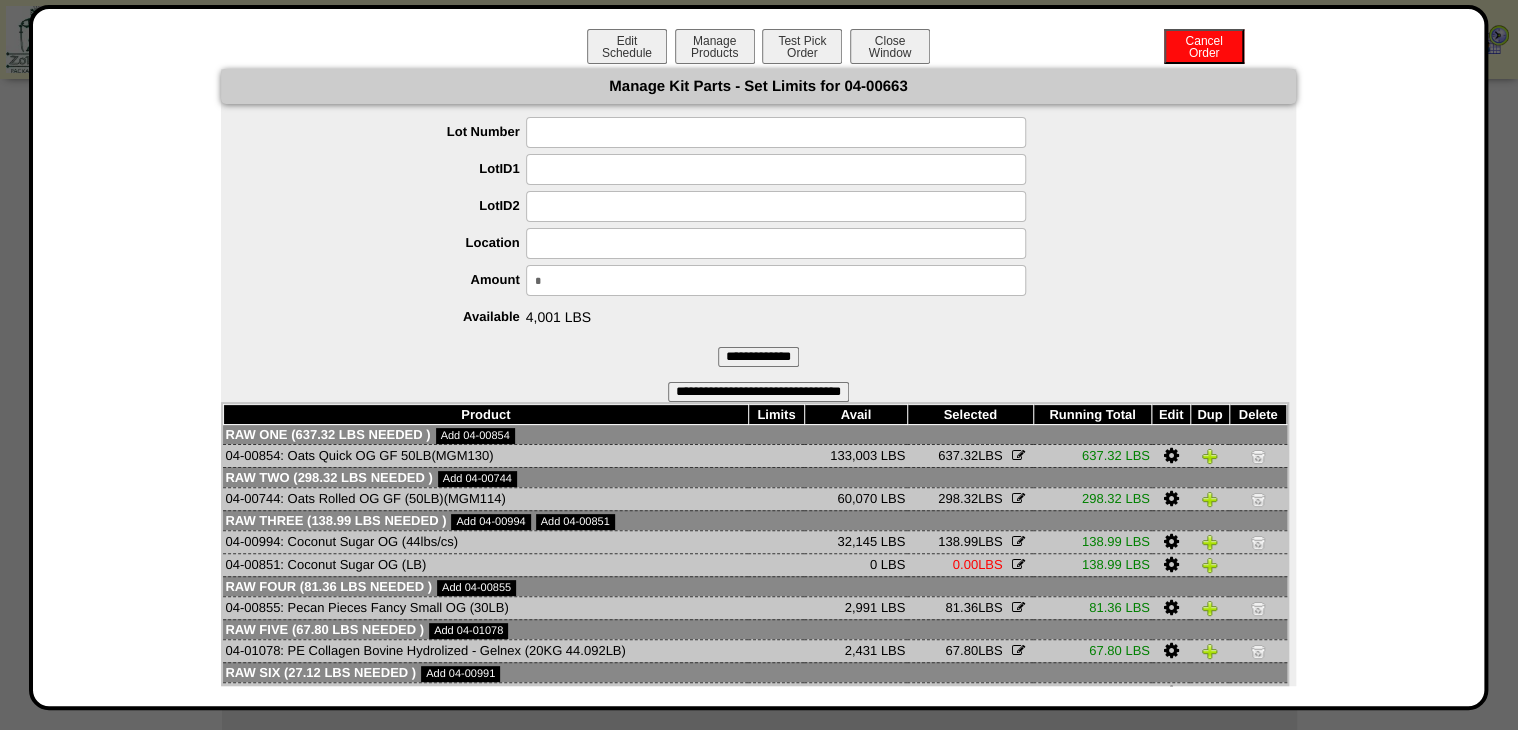 drag, startPoint x: 538, startPoint y: 277, endPoint x: 300, endPoint y: 335, distance: 244.9653 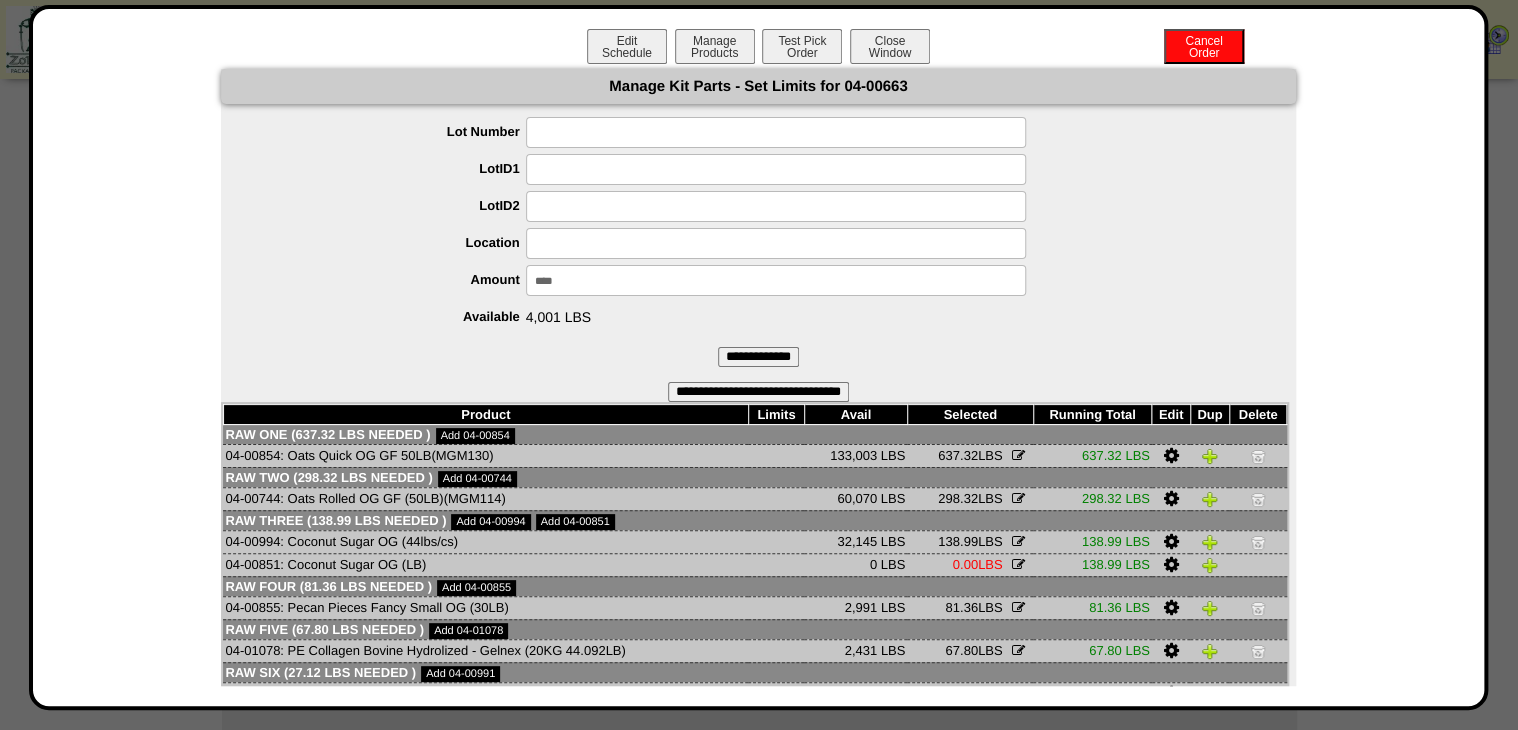 type on "*****" 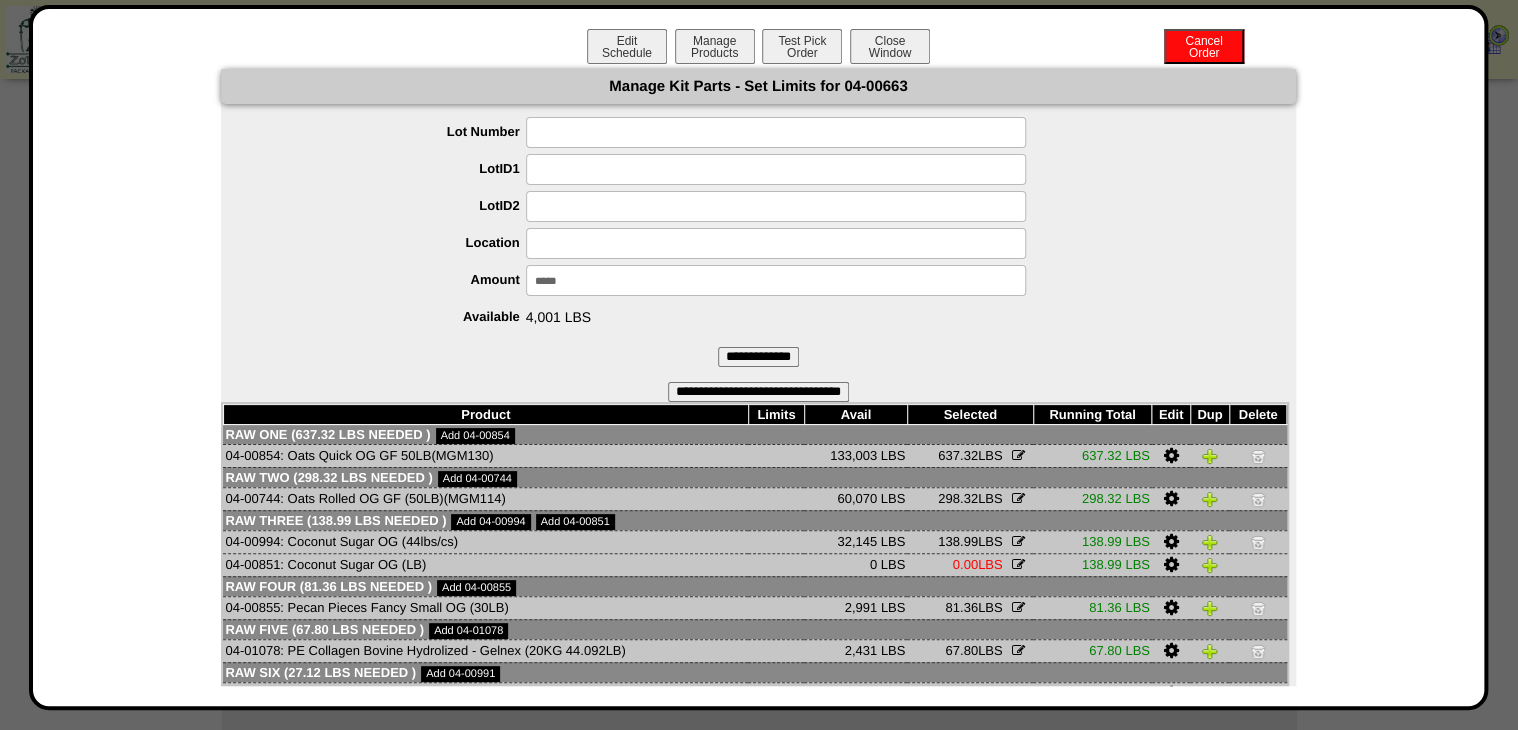 click on "**********" at bounding box center [758, 357] 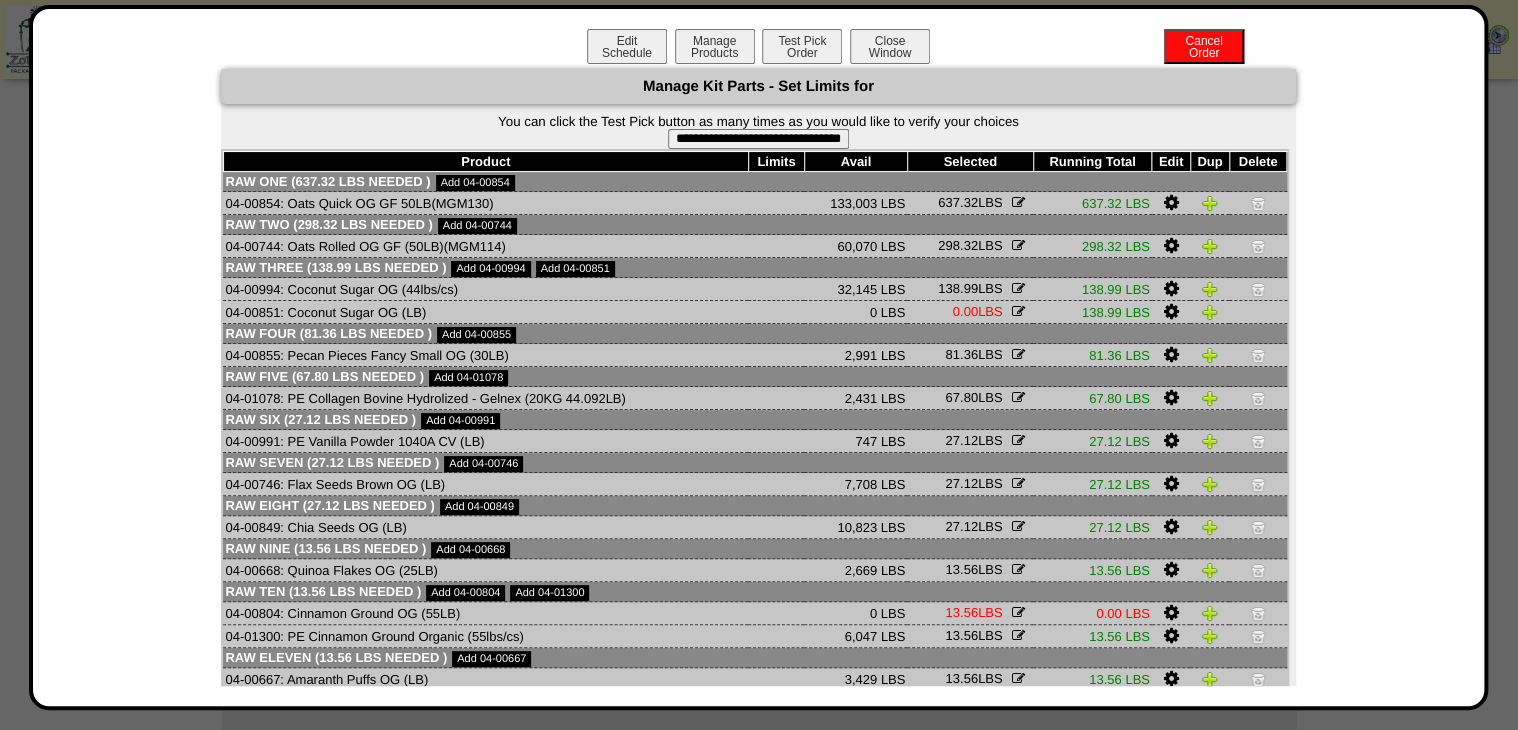 click on "**********" at bounding box center [758, 139] 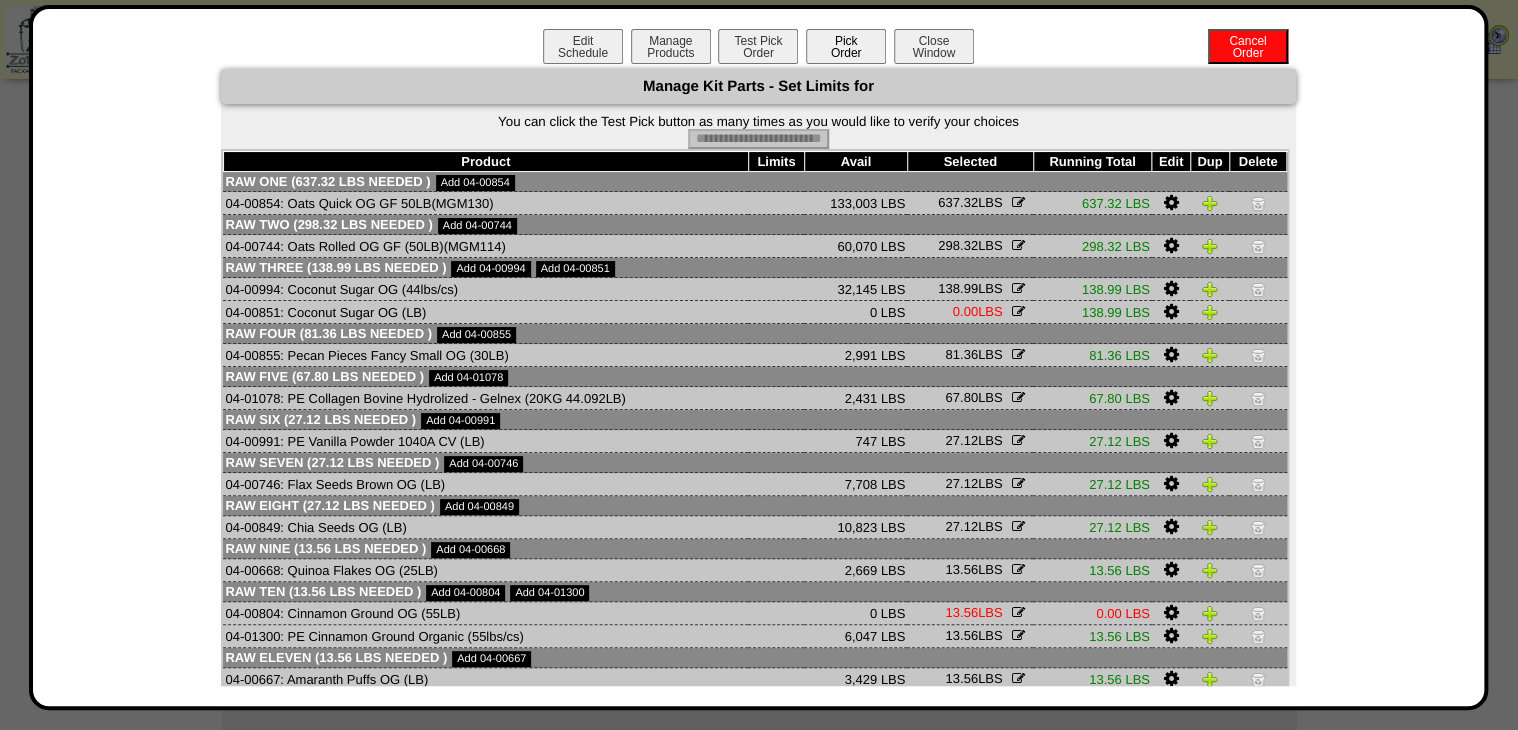 click on "Pick Order" at bounding box center [846, 46] 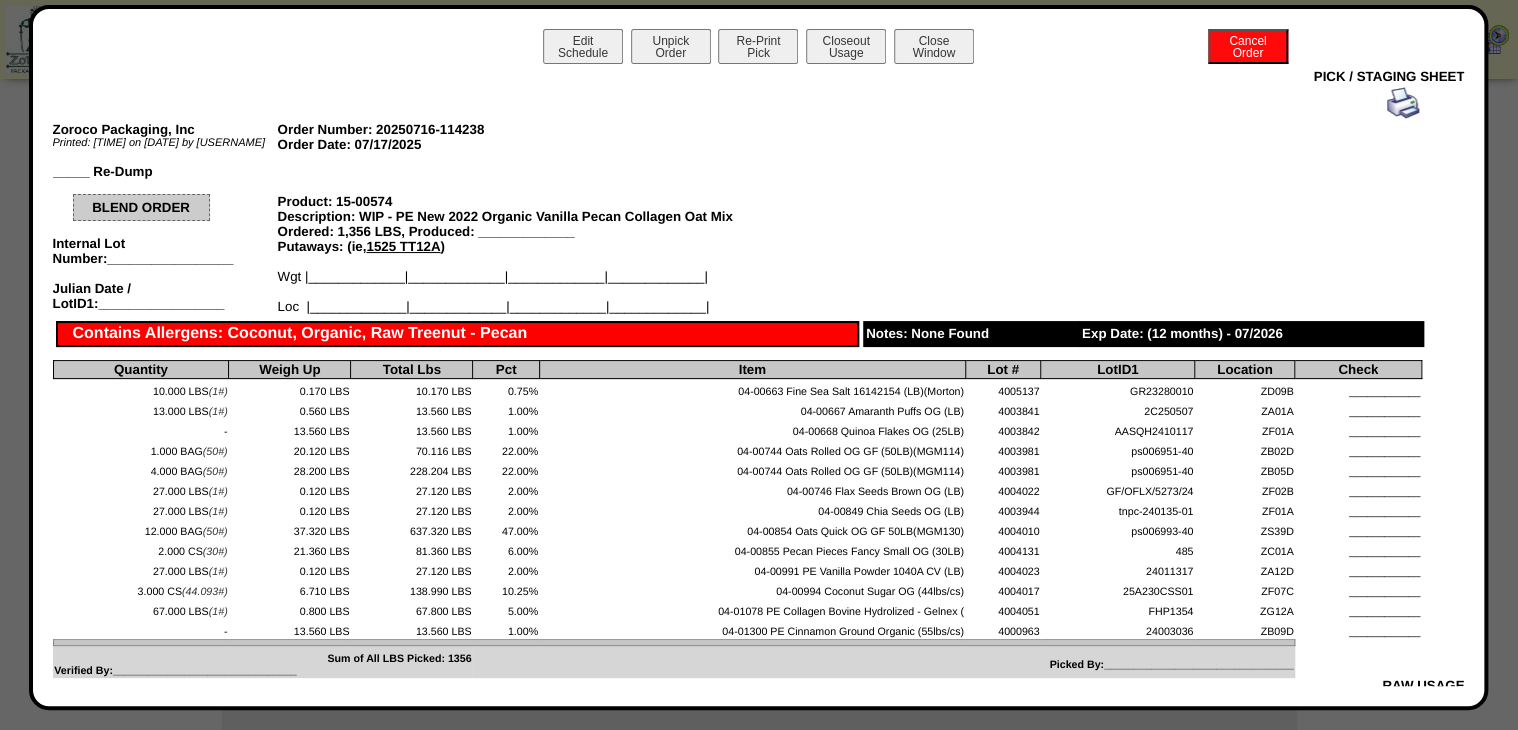 click at bounding box center (1403, 103) 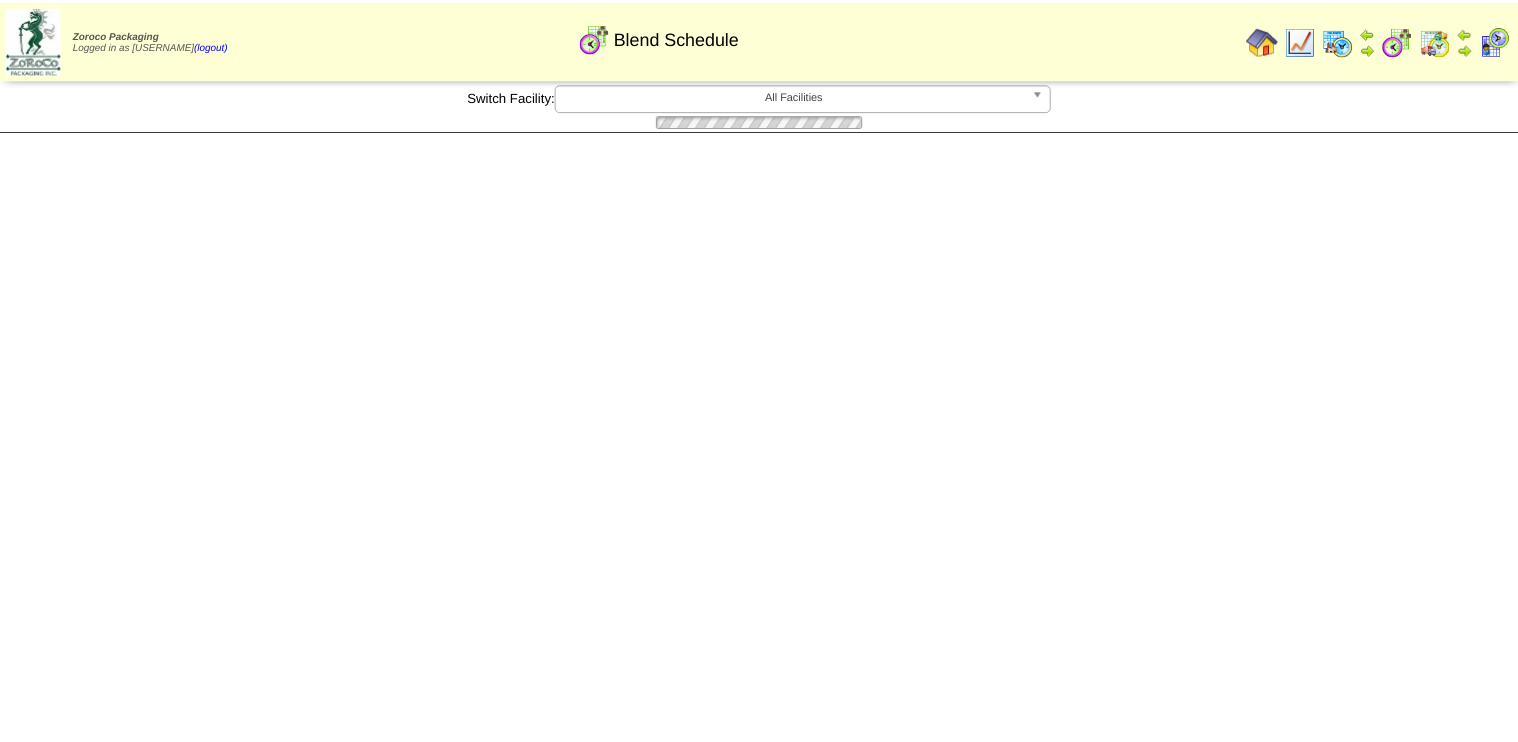 scroll, scrollTop: 0, scrollLeft: 0, axis: both 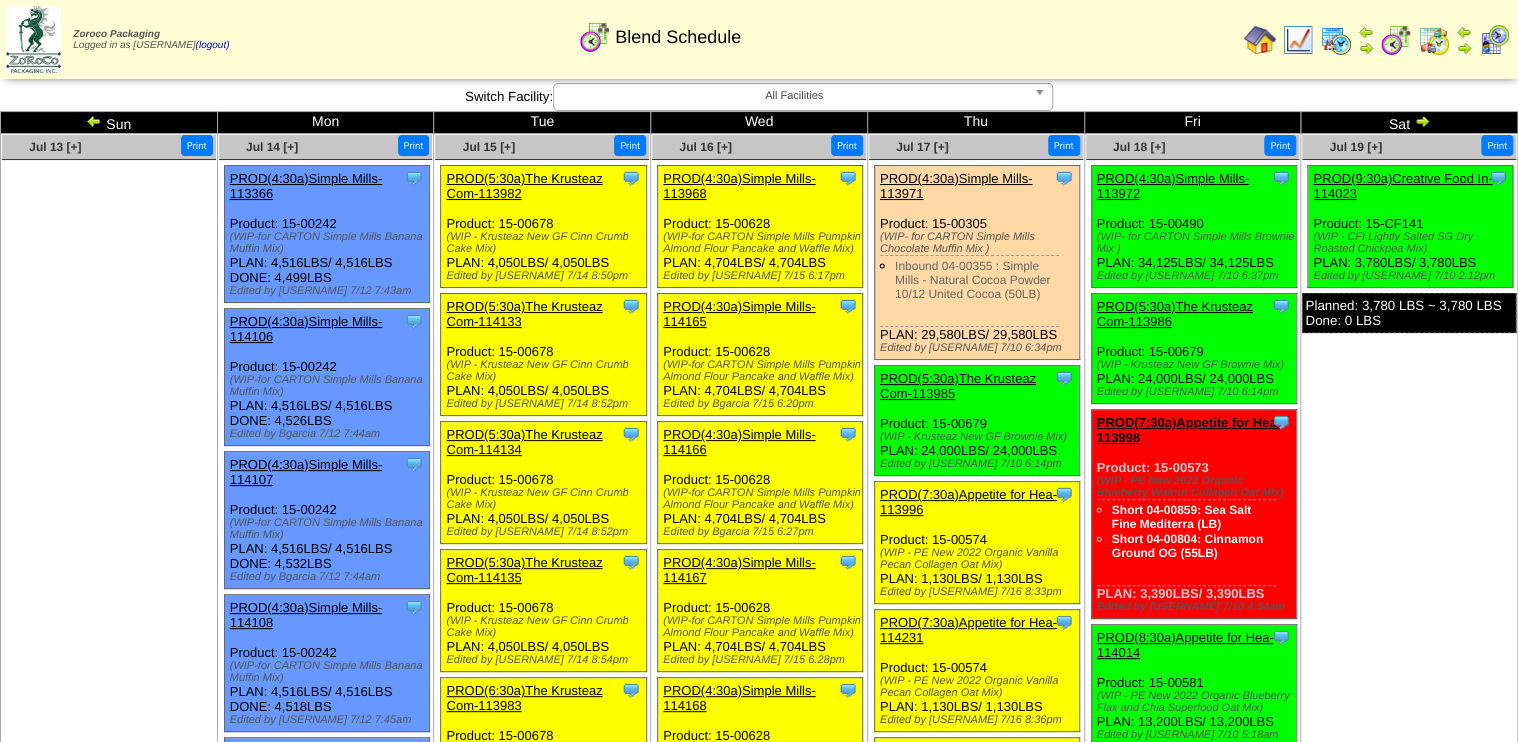 click at bounding box center (1298, 40) 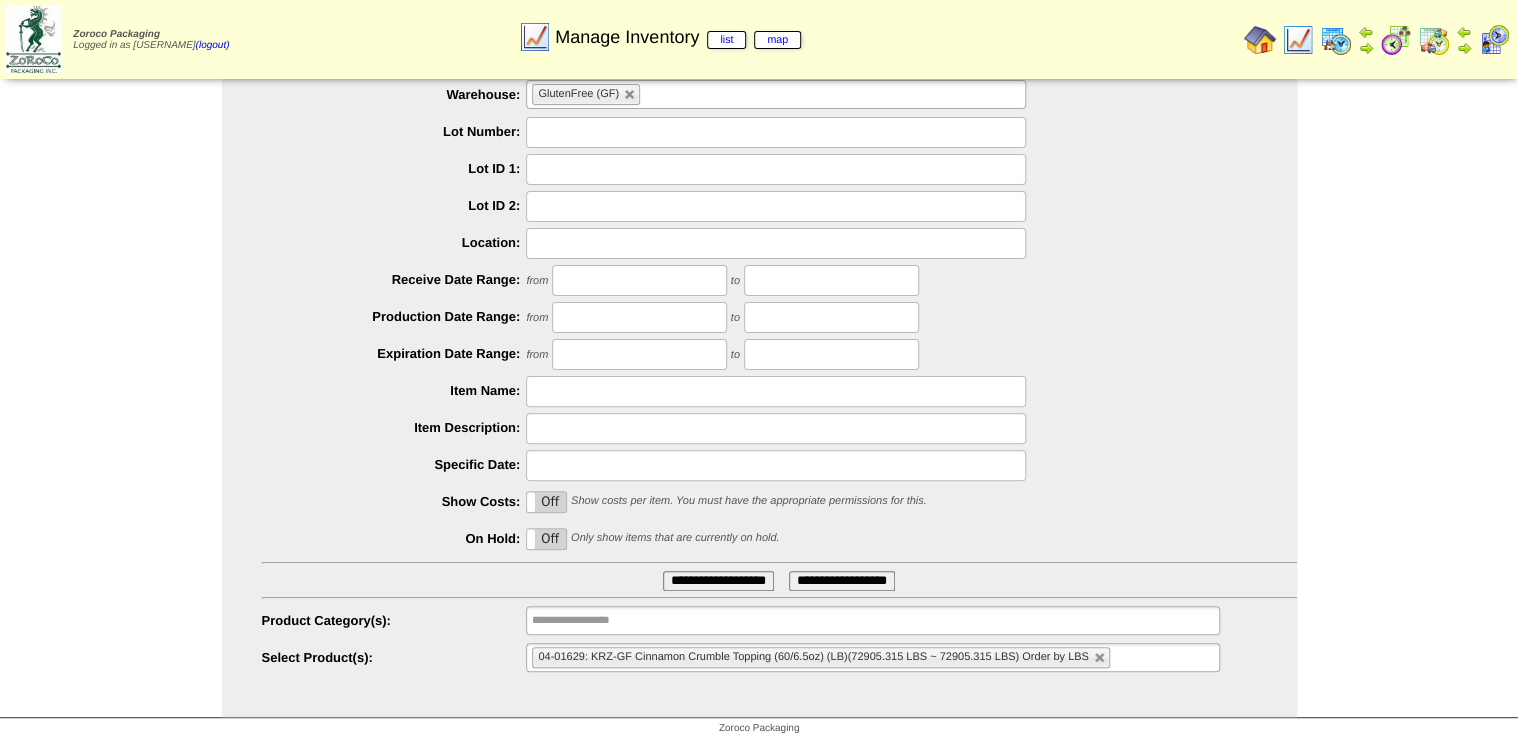 scroll, scrollTop: 91, scrollLeft: 0, axis: vertical 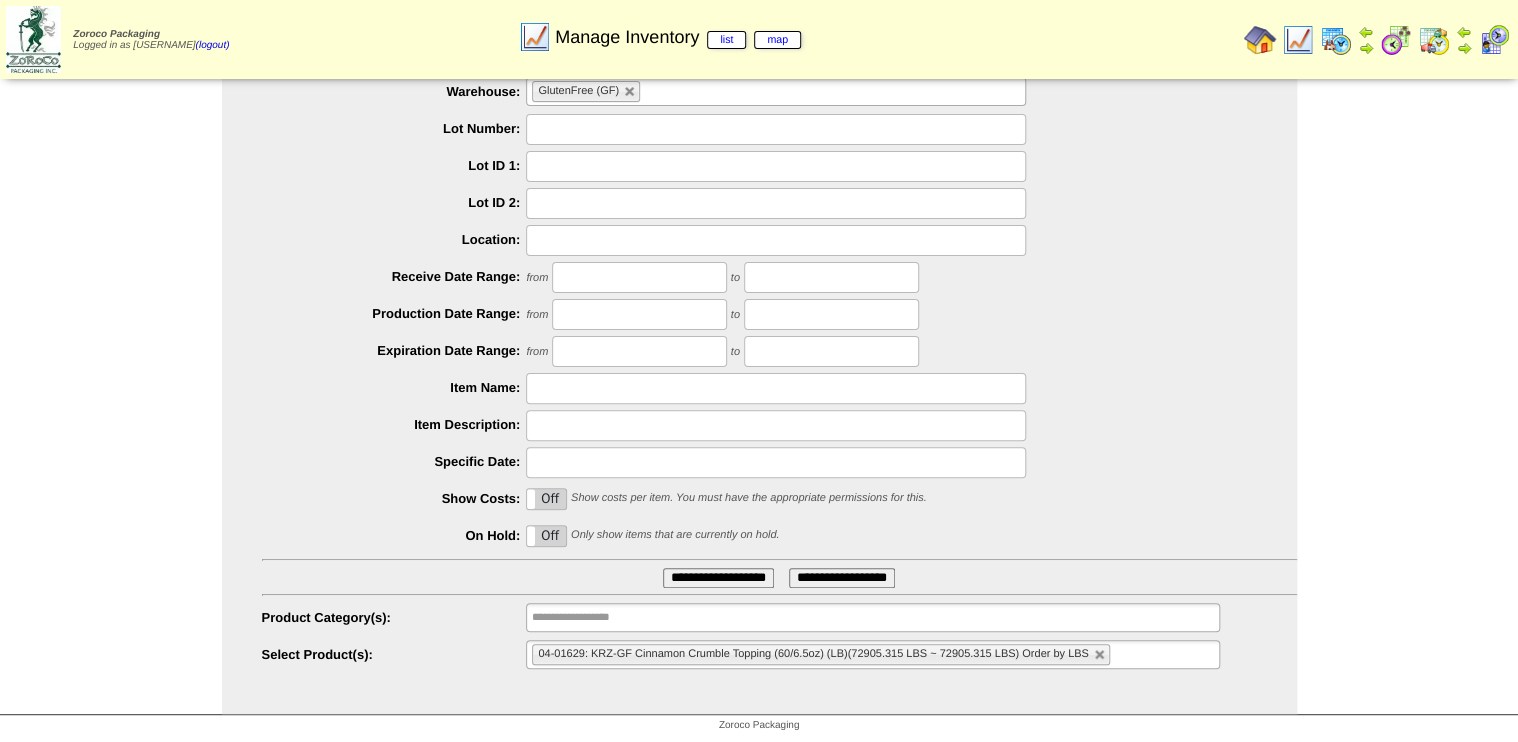 drag, startPoint x: 1104, startPoint y: 650, endPoint x: 1117, endPoint y: 646, distance: 13.601471 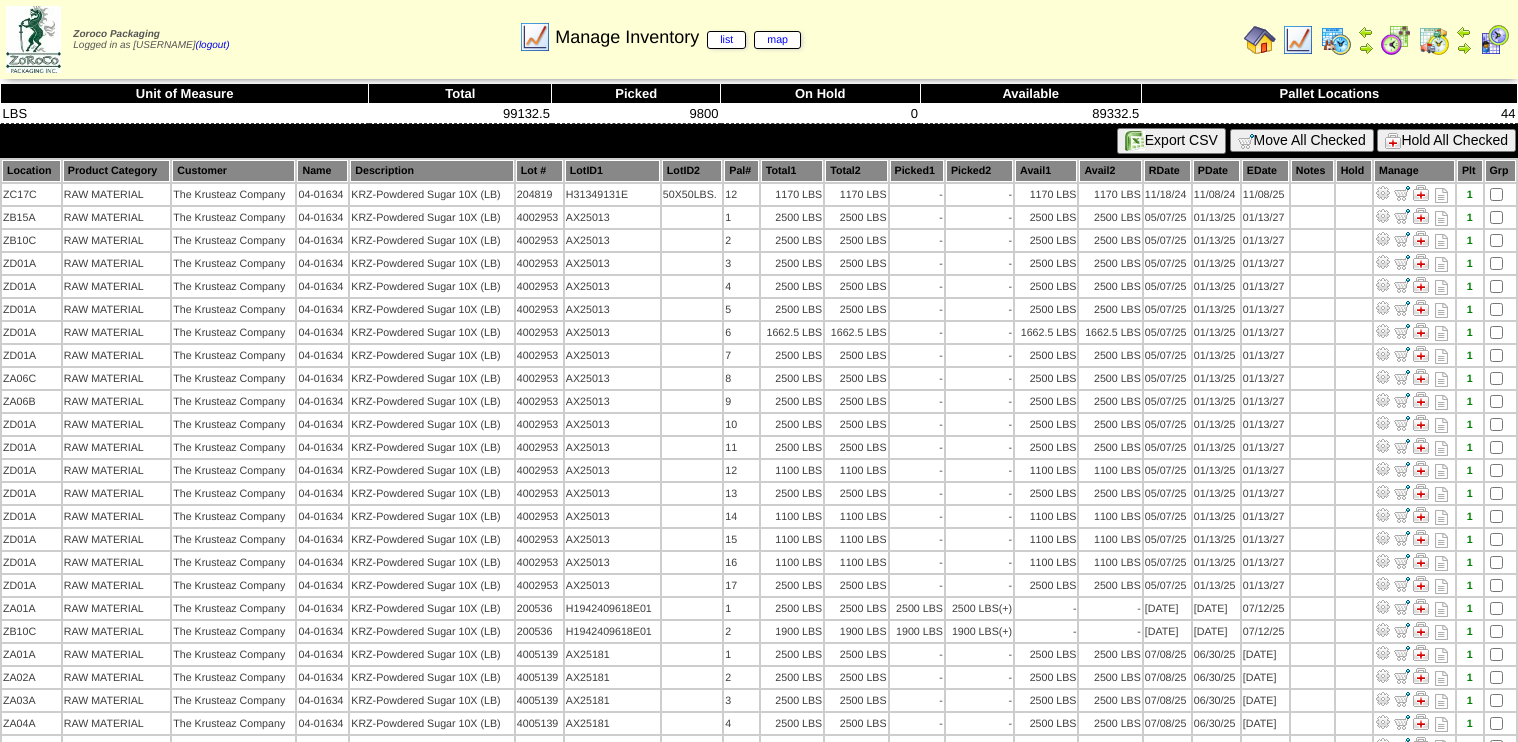 scroll, scrollTop: 0, scrollLeft: 0, axis: both 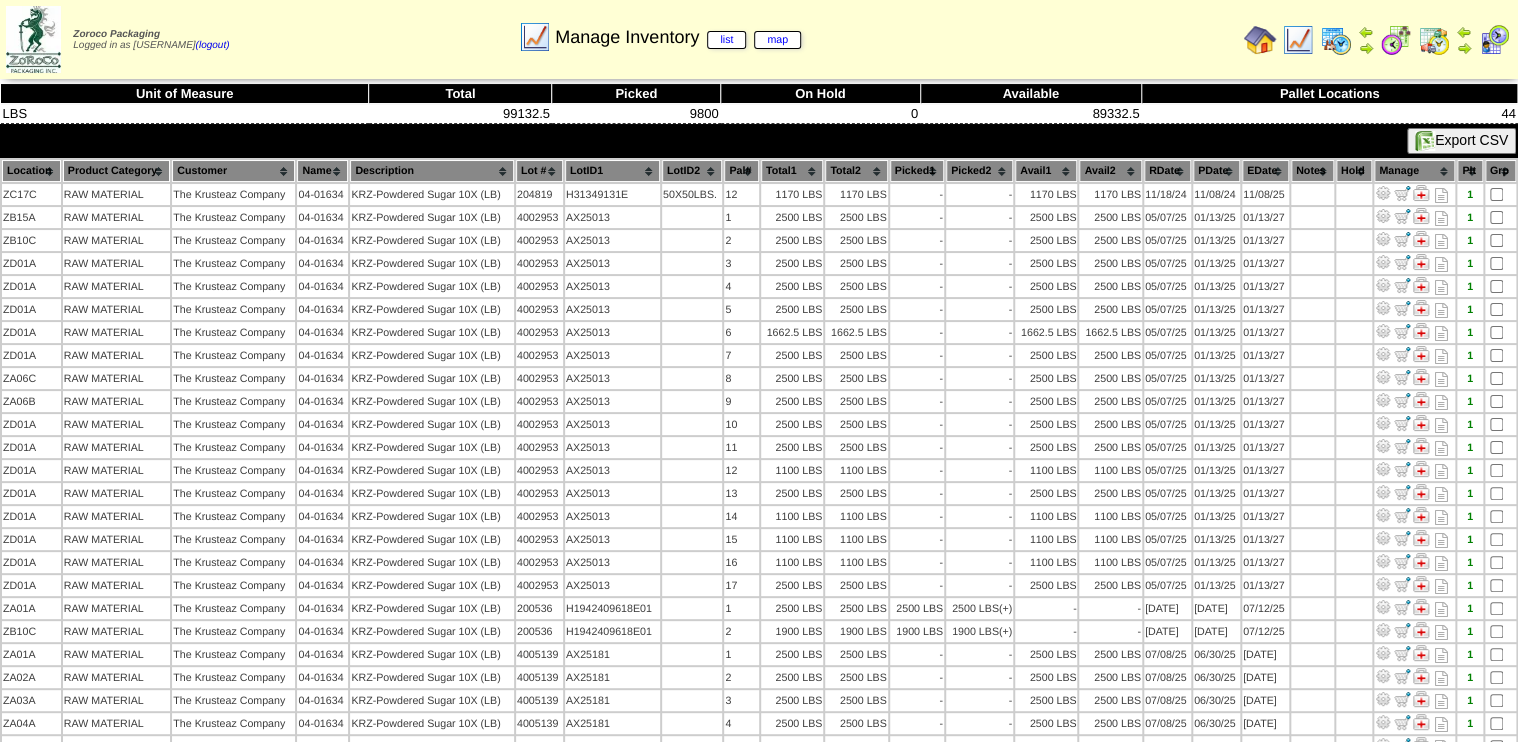 click on "Lot #" at bounding box center [539, 171] 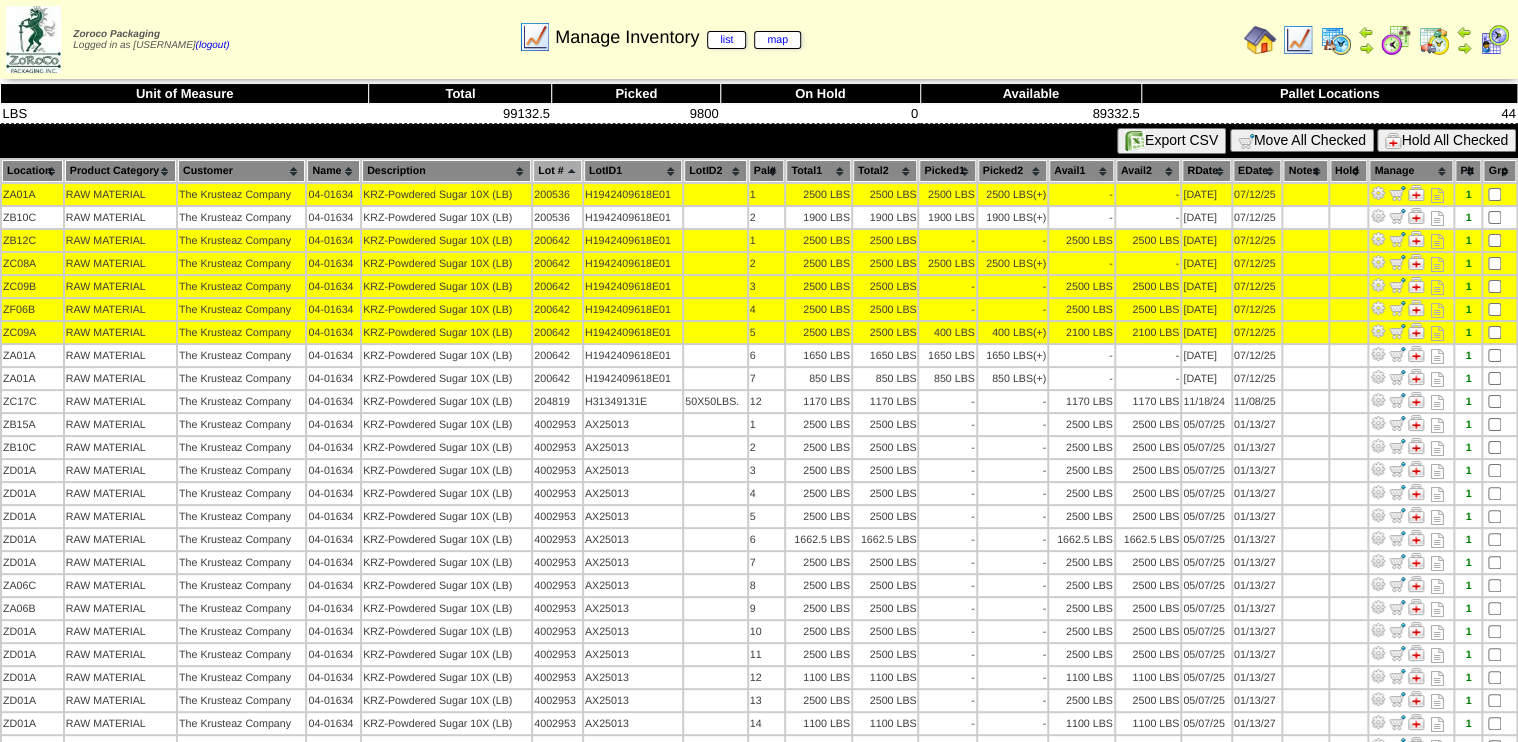 click at bounding box center [1396, 40] 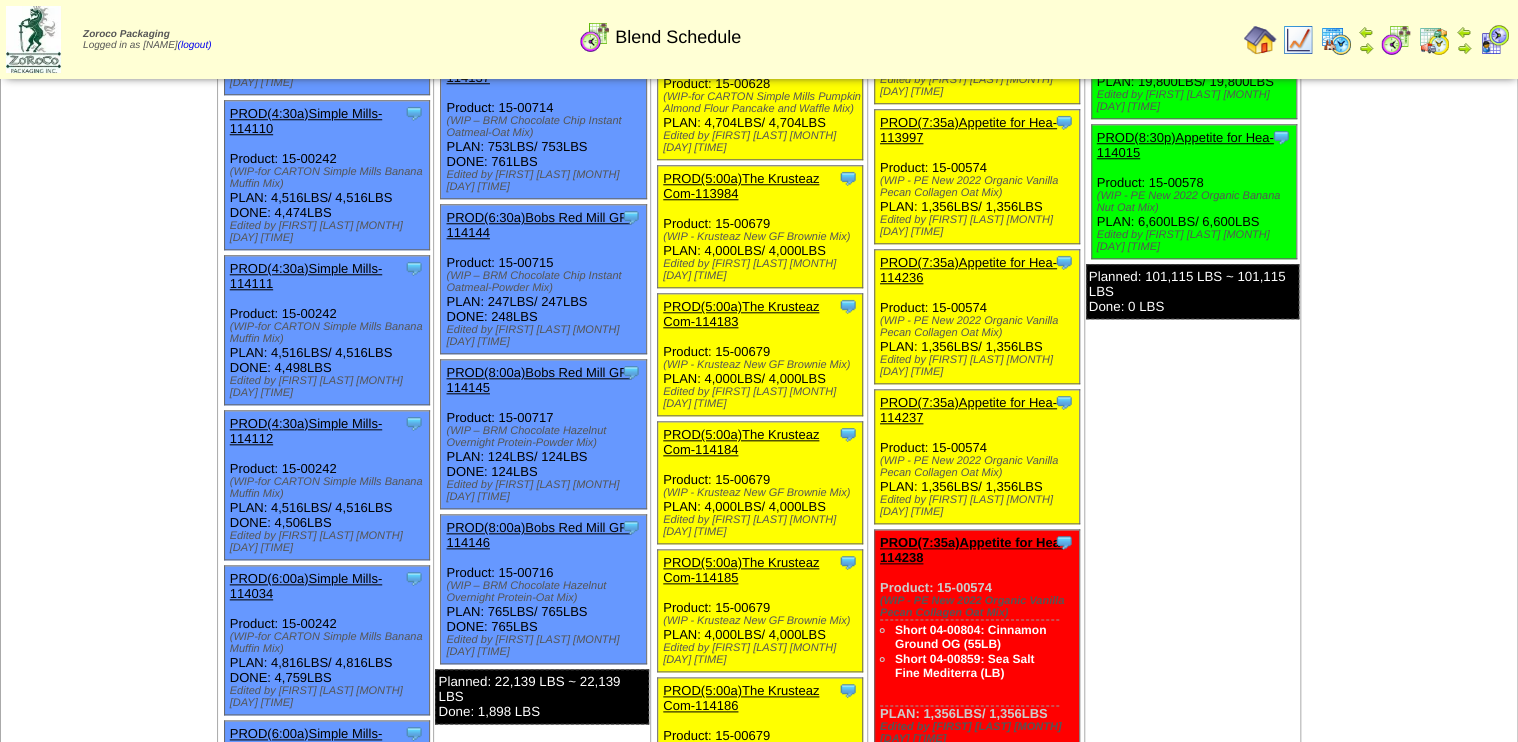 scroll, scrollTop: 960, scrollLeft: 0, axis: vertical 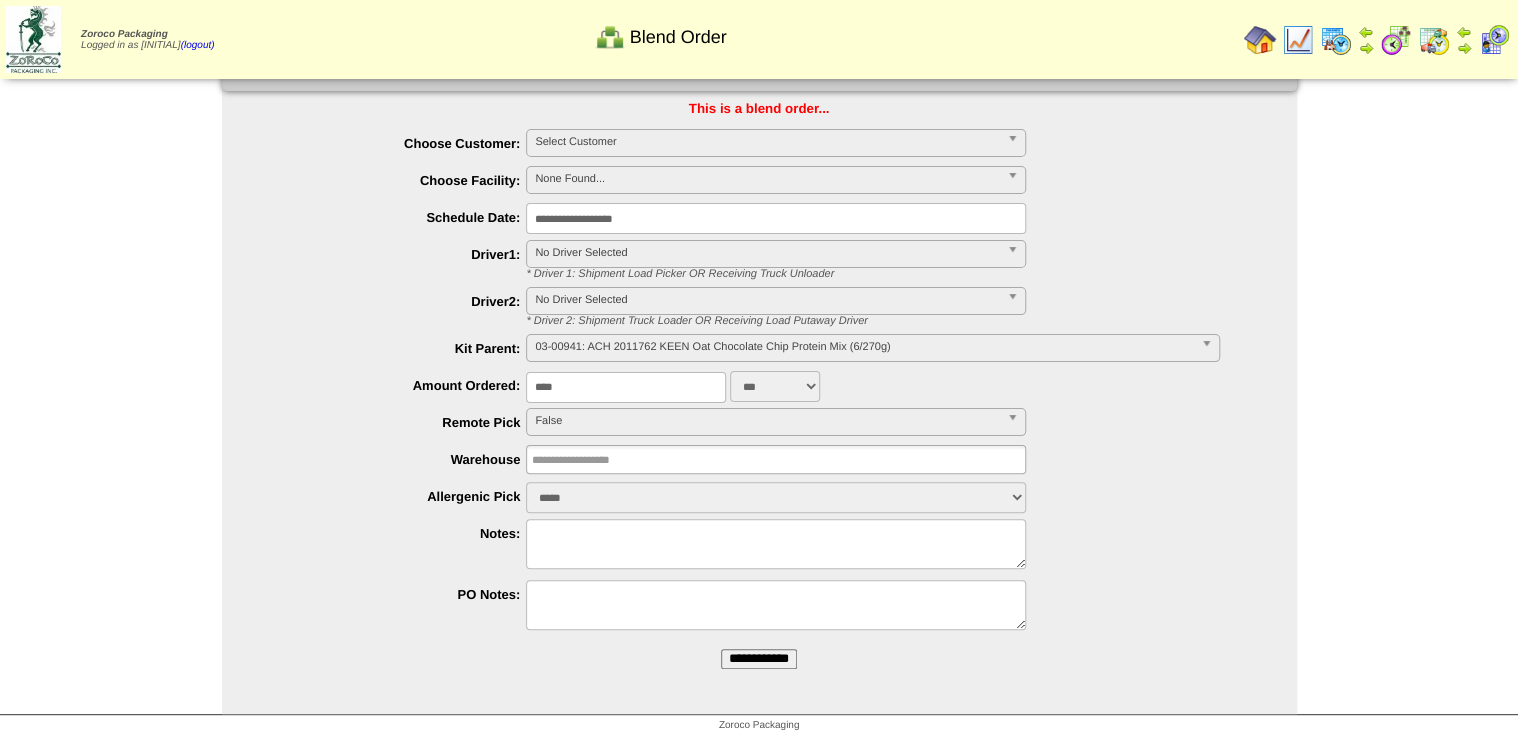 click on "**********" at bounding box center [759, 659] 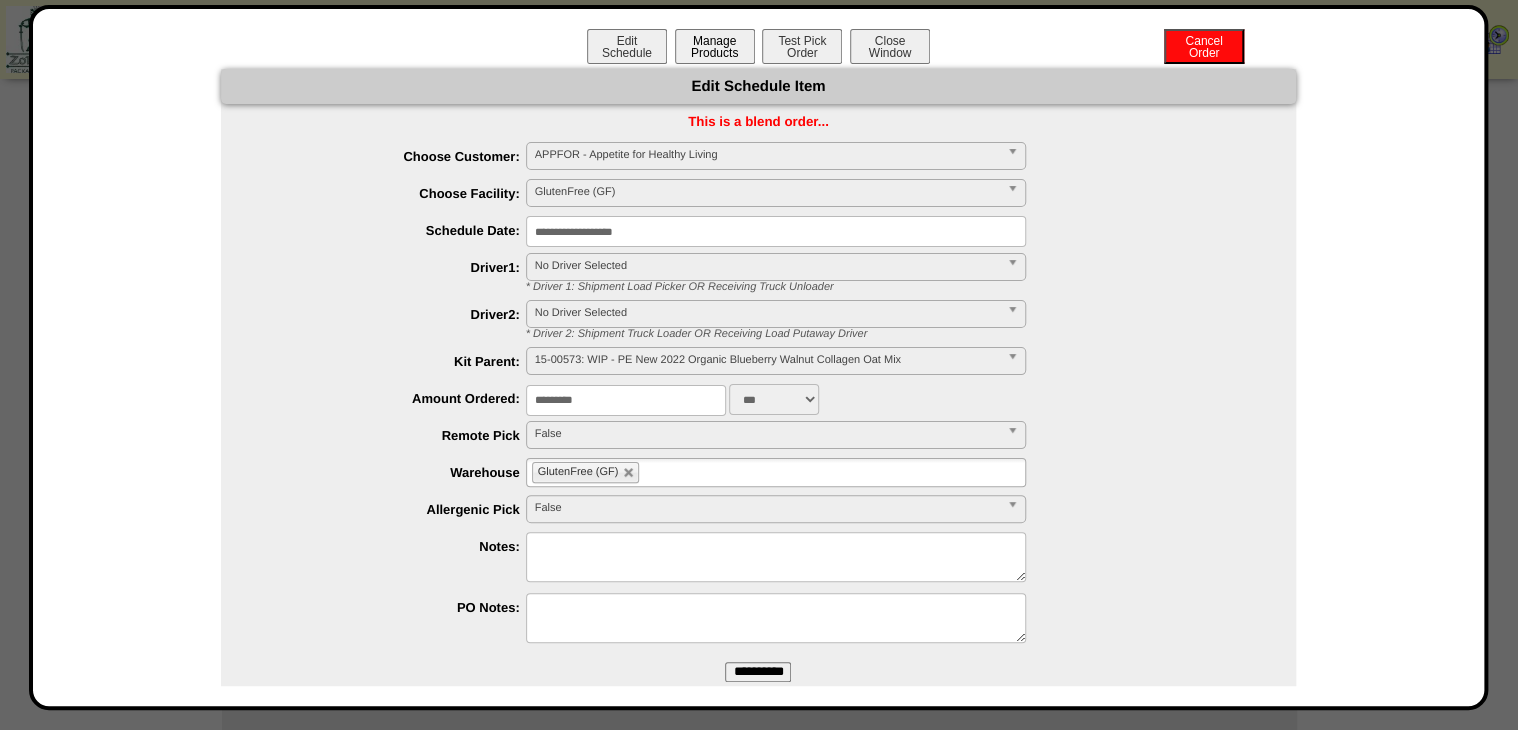click on "Manage Products" at bounding box center [715, 46] 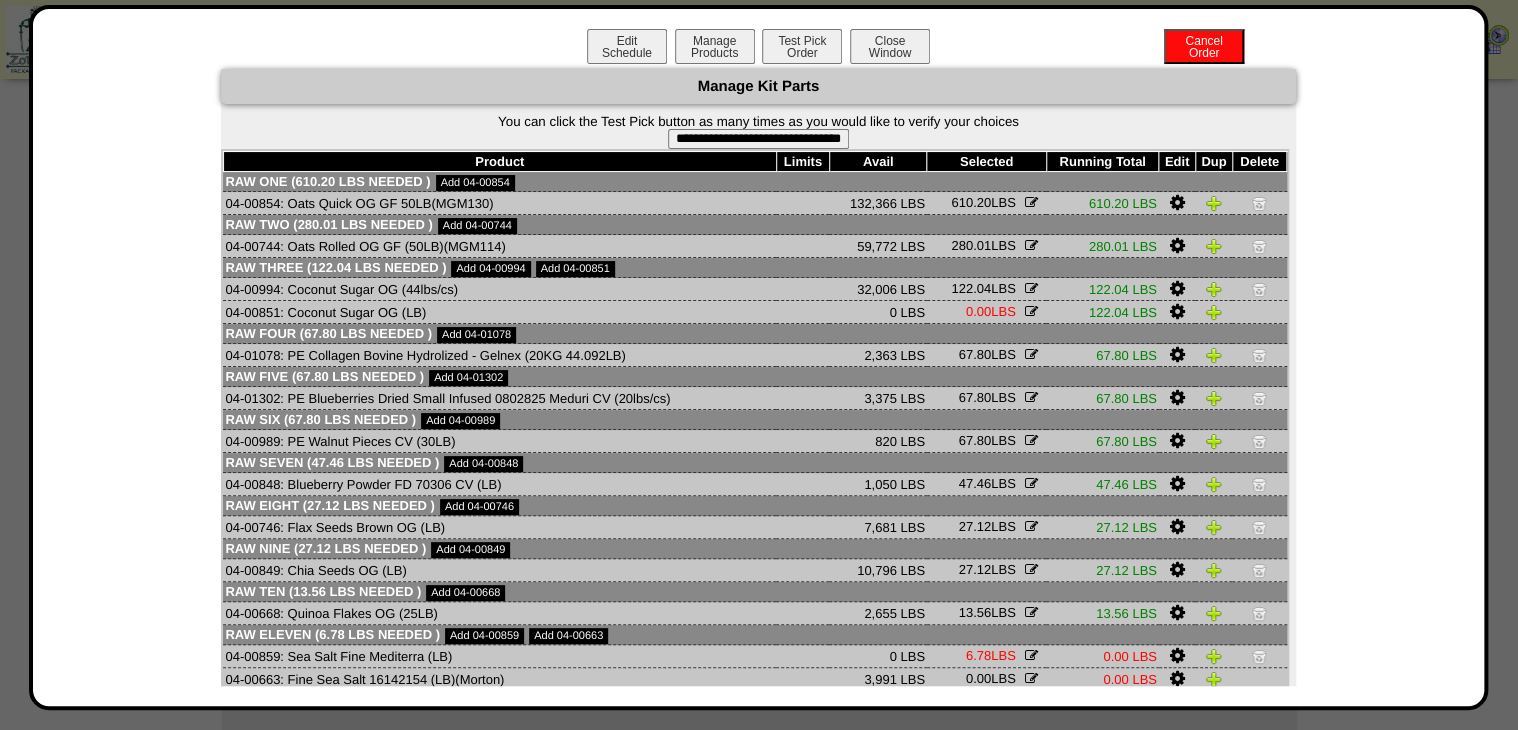 scroll, scrollTop: 78, scrollLeft: 0, axis: vertical 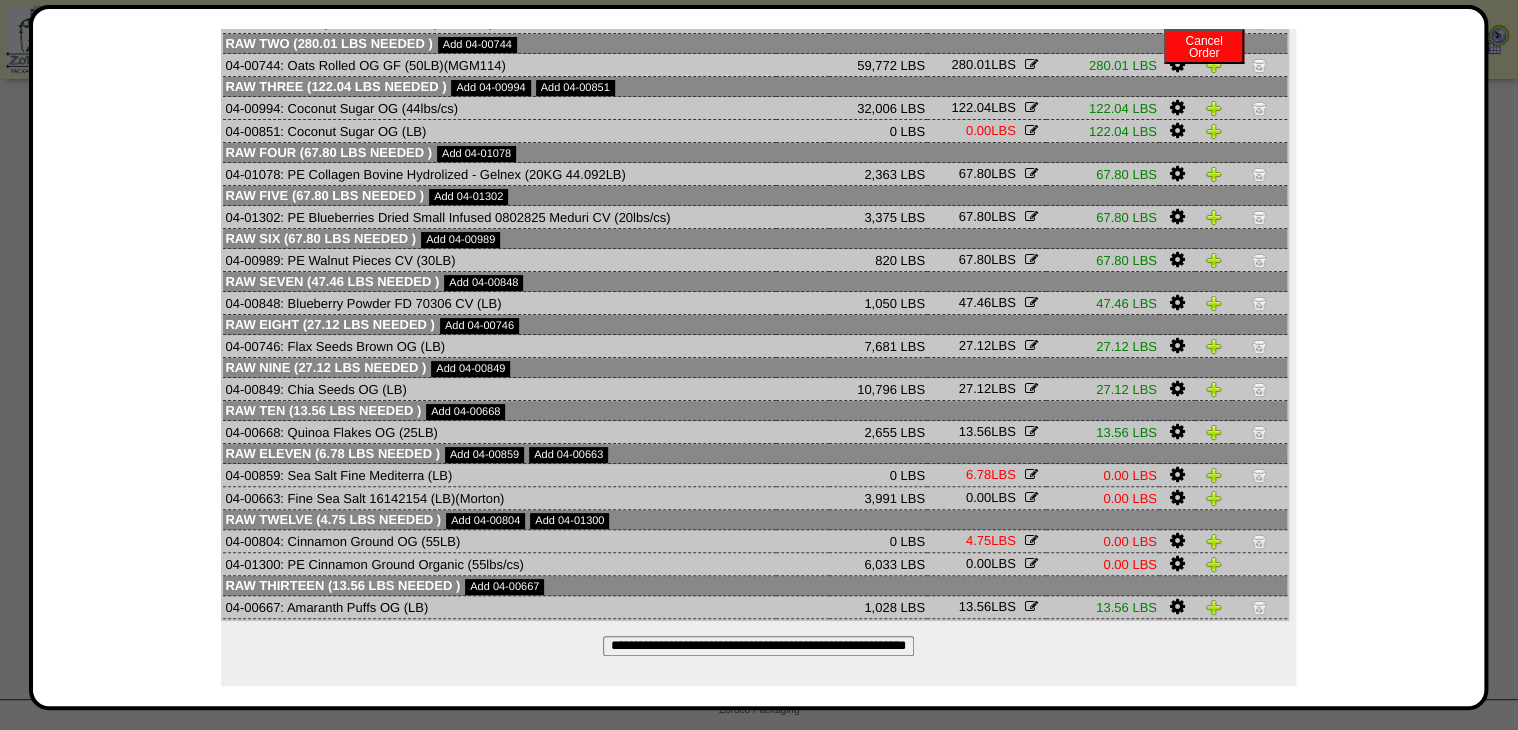click at bounding box center [1176, 498] 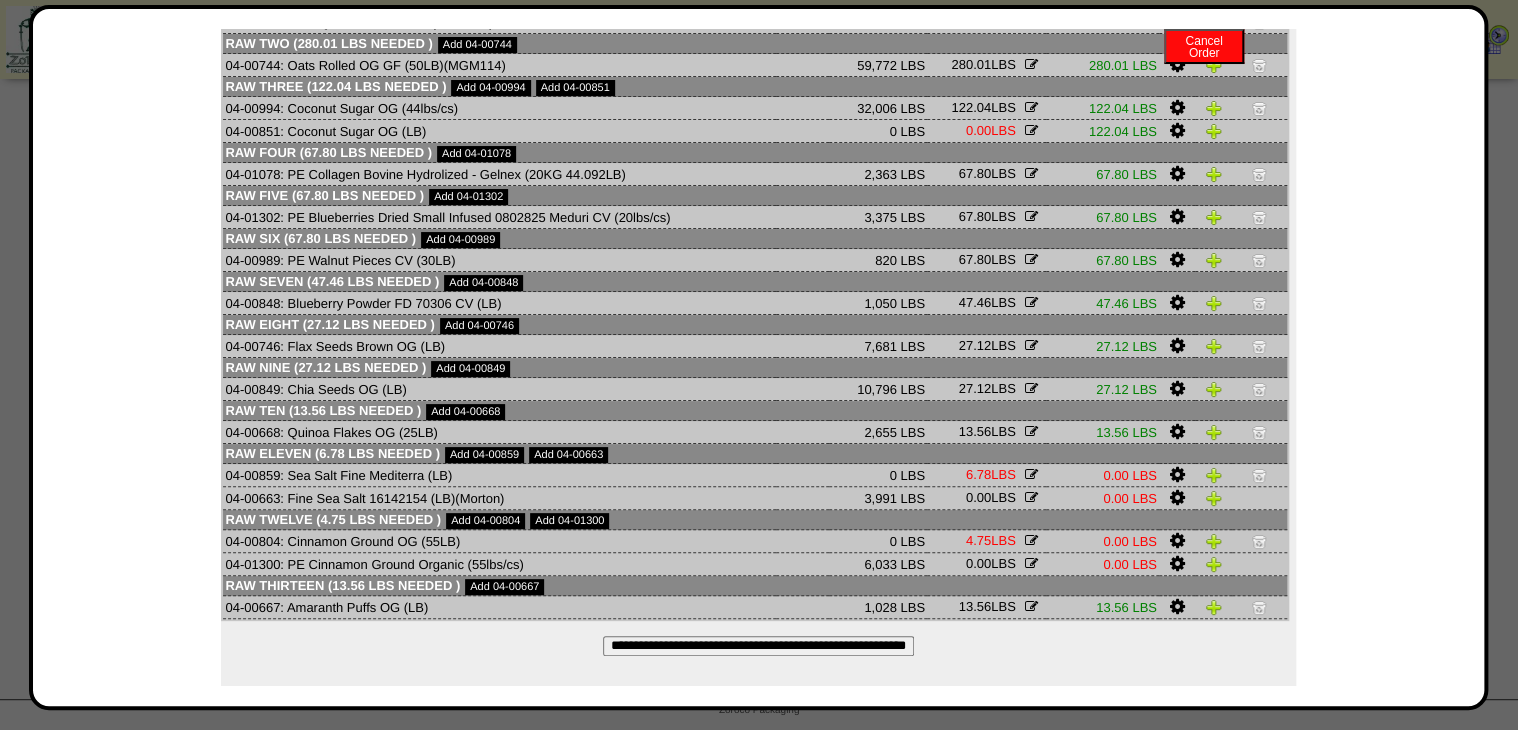 scroll, scrollTop: 0, scrollLeft: 0, axis: both 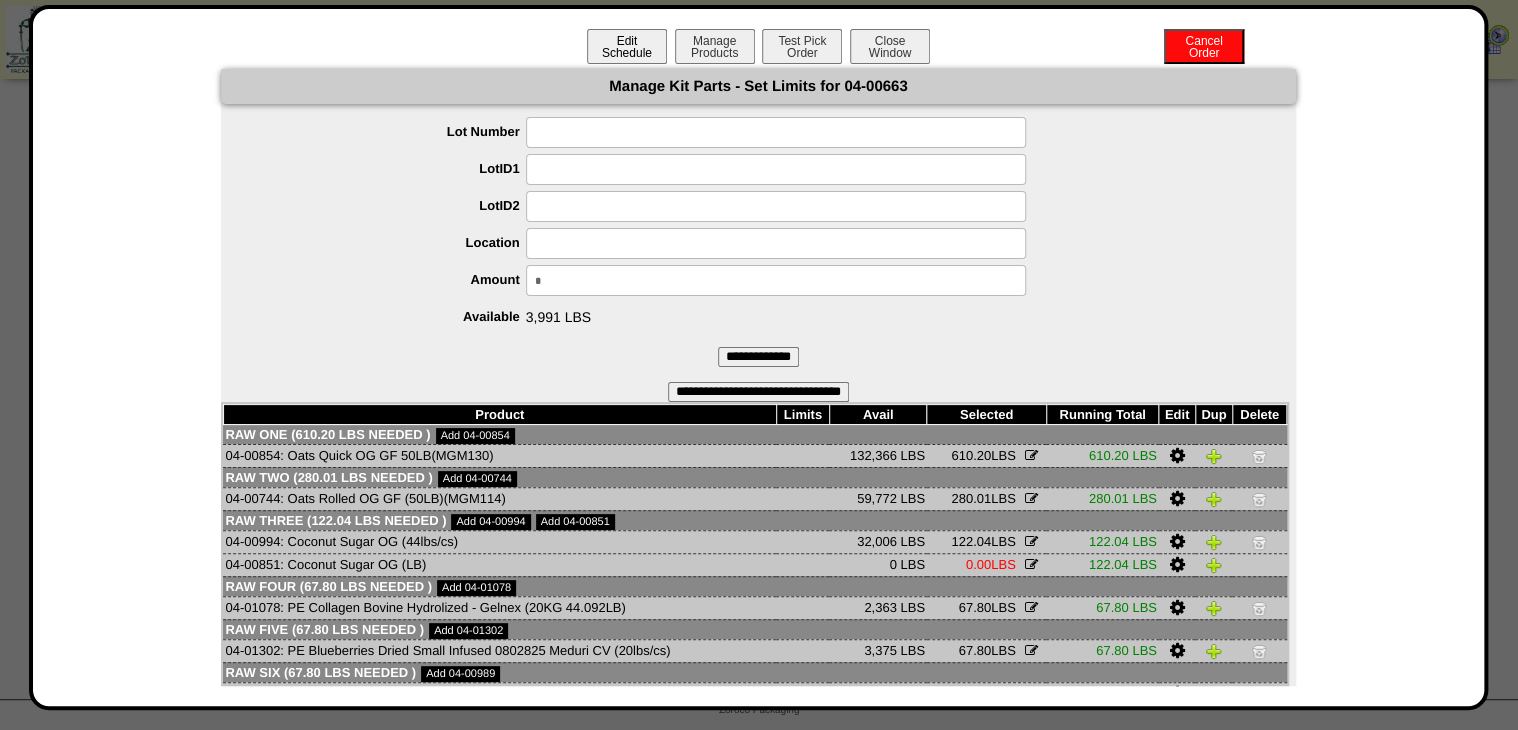 click on "Edit Schedule" at bounding box center [627, 46] 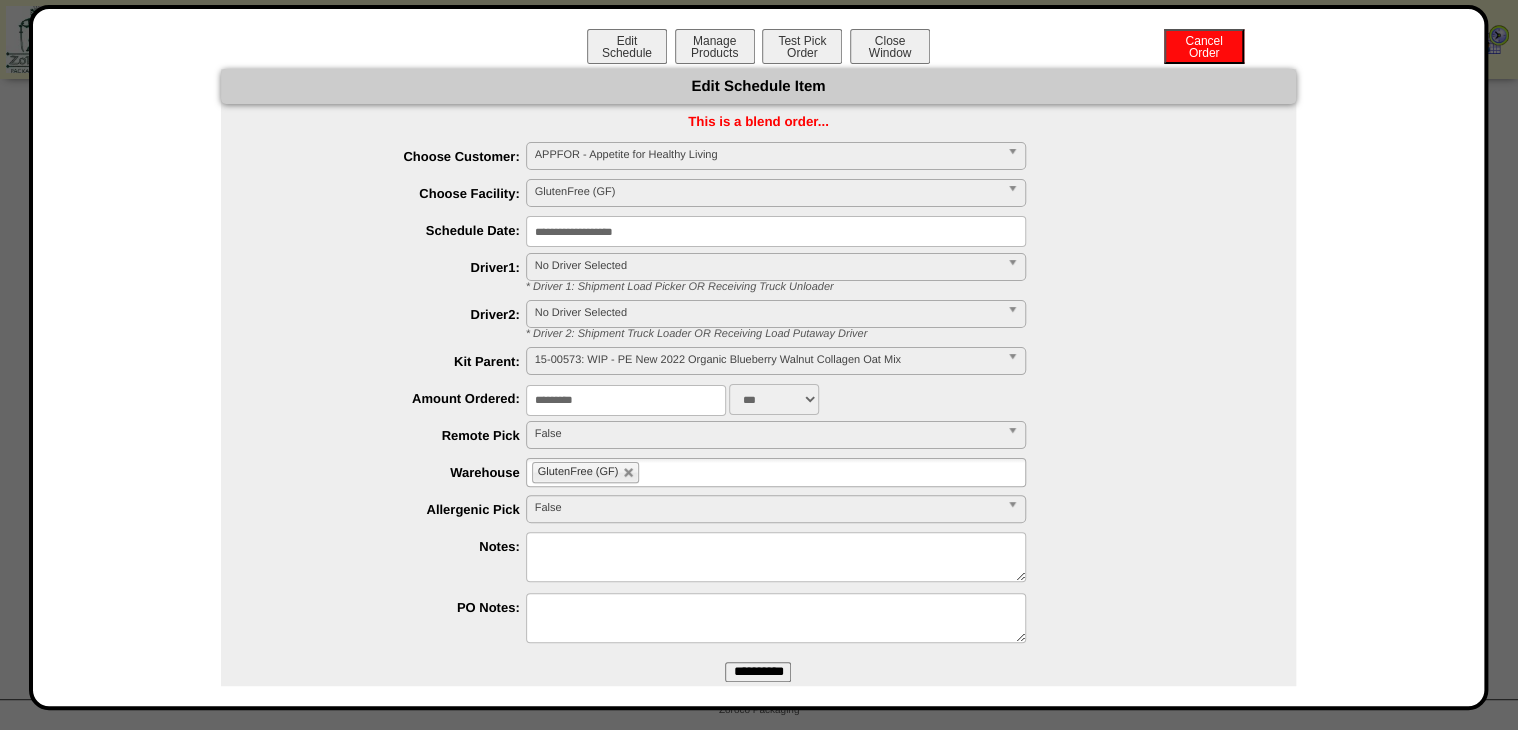 drag, startPoint x: 616, startPoint y: 364, endPoint x: 812, endPoint y: 404, distance: 200.04 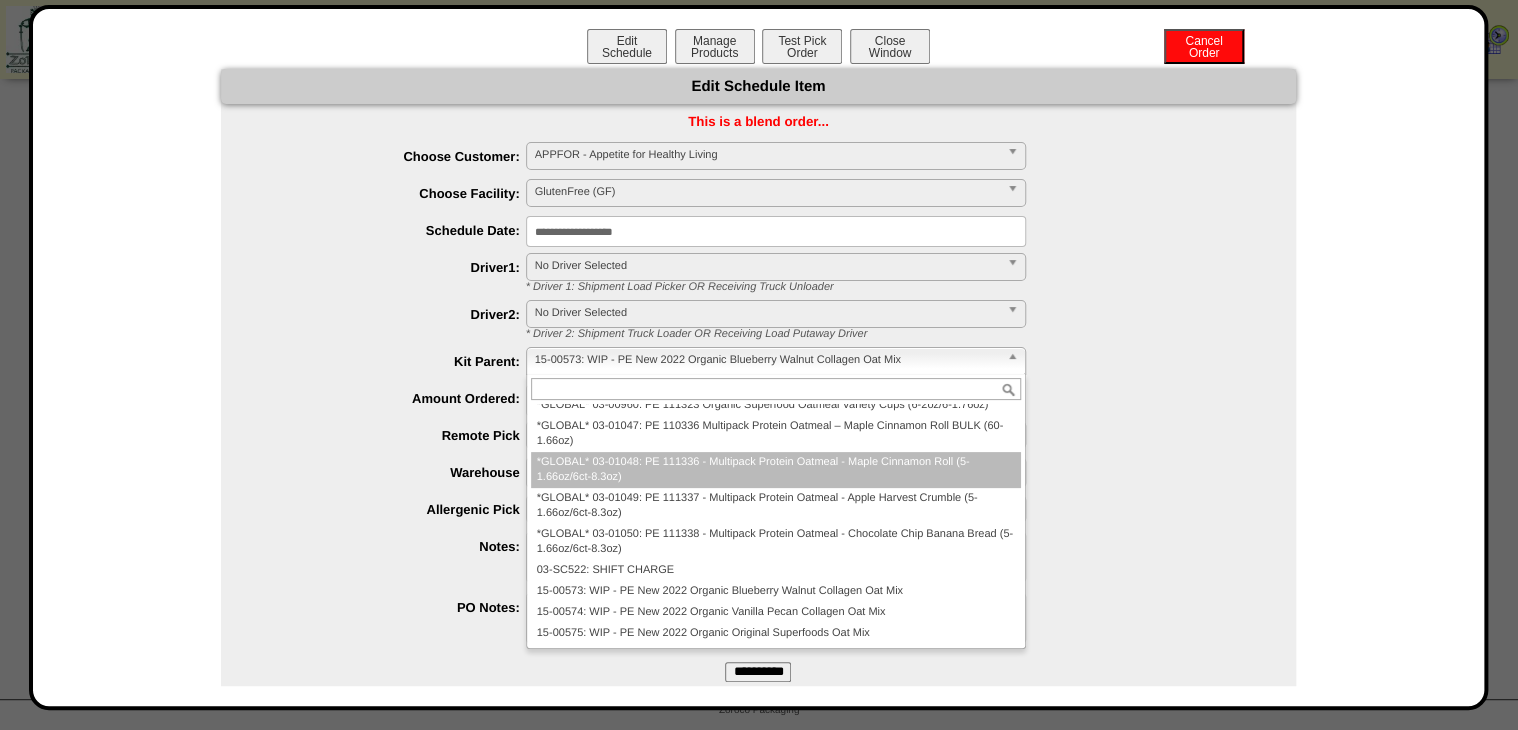scroll, scrollTop: 642, scrollLeft: 0, axis: vertical 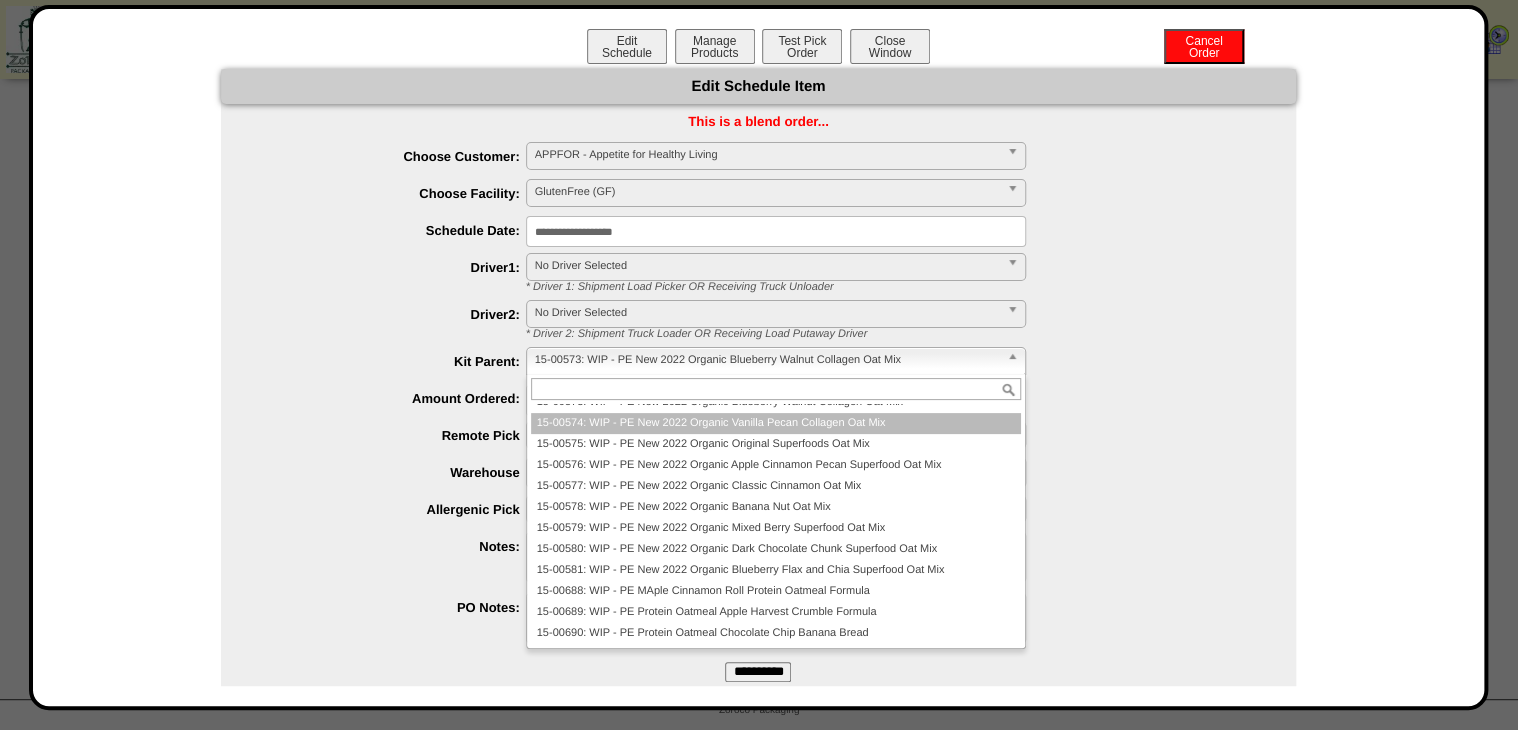 click on "15-00574: WIP - PE New 2022 Organic Vanilla Pecan Collagen Oat Mix" at bounding box center (776, 423) 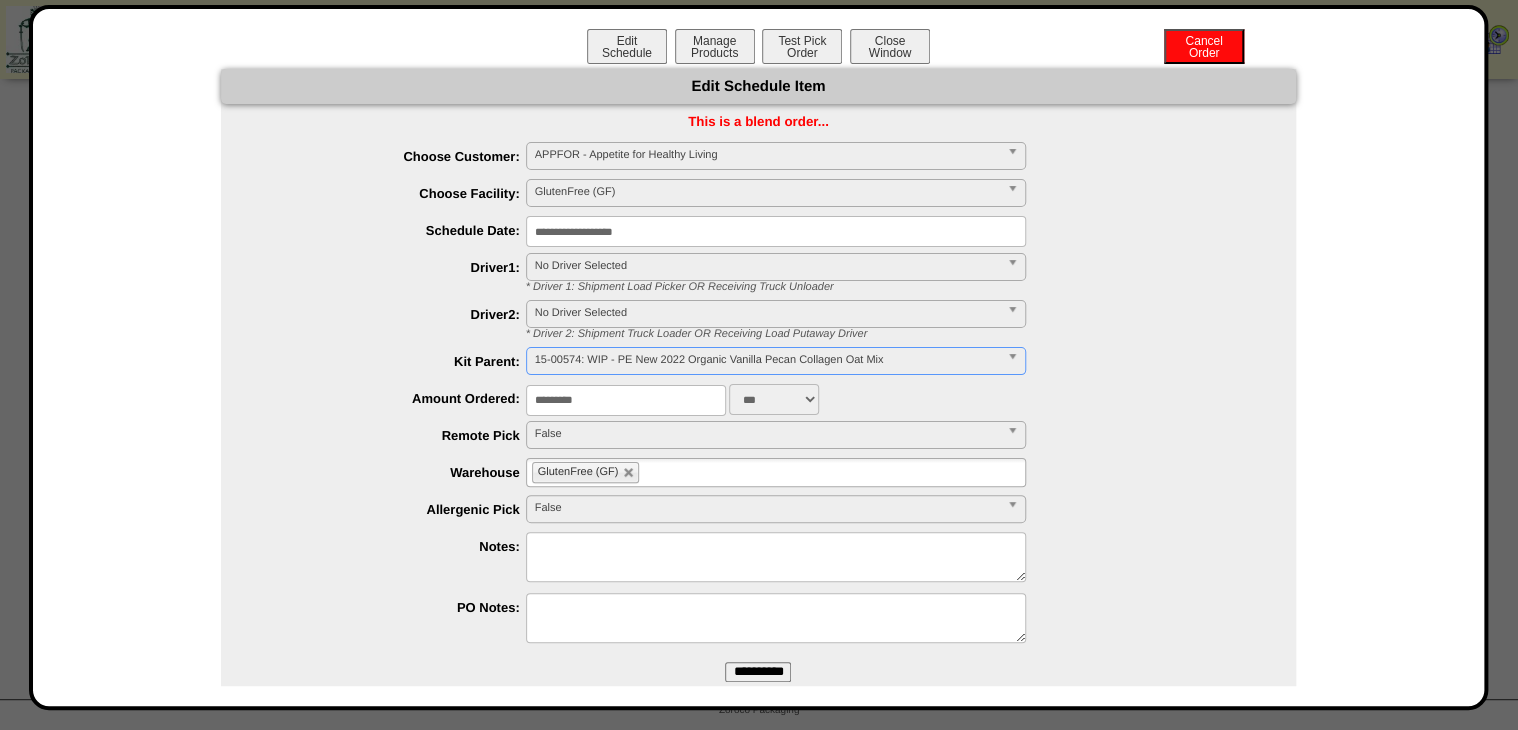 click on "**********" at bounding box center (758, 672) 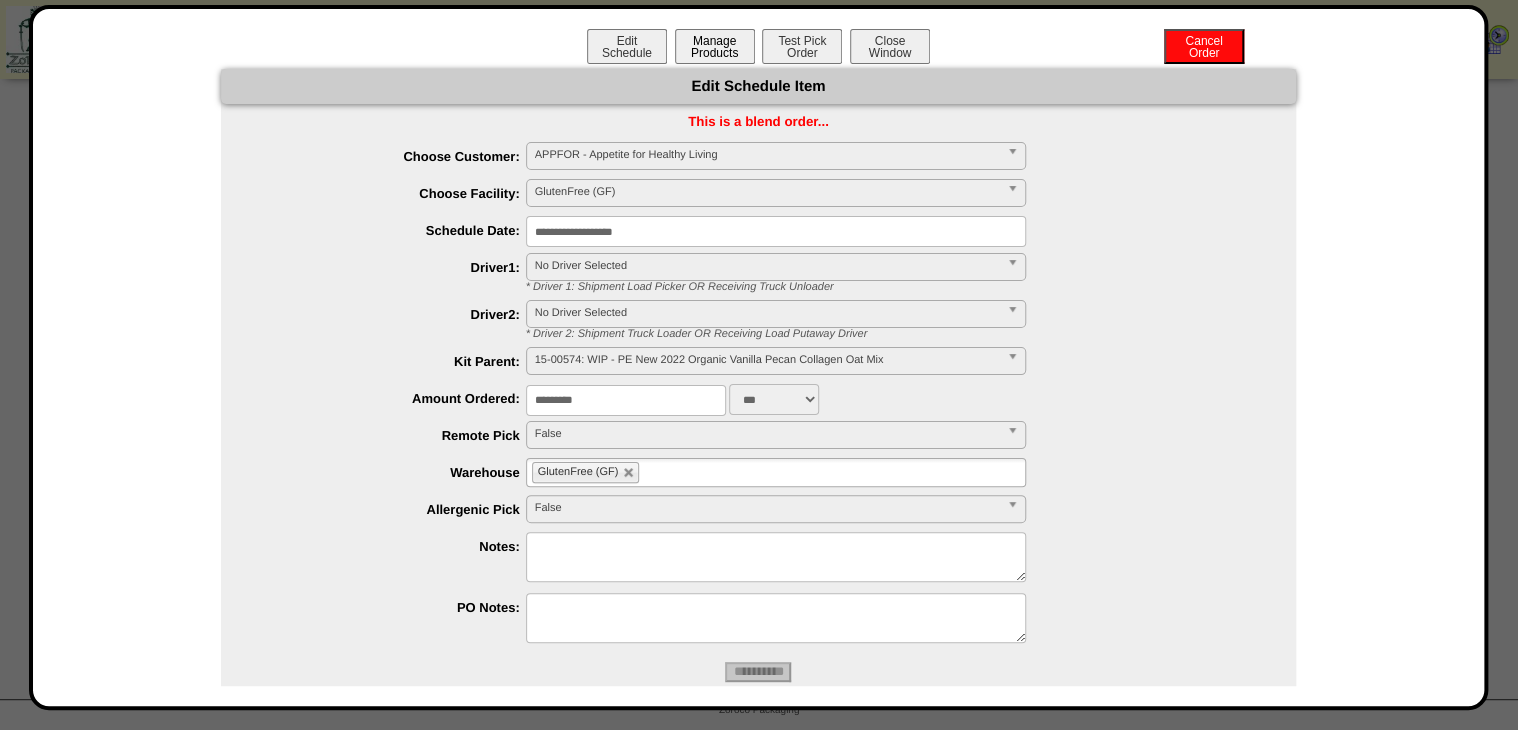 click on "Manage Products" at bounding box center (715, 46) 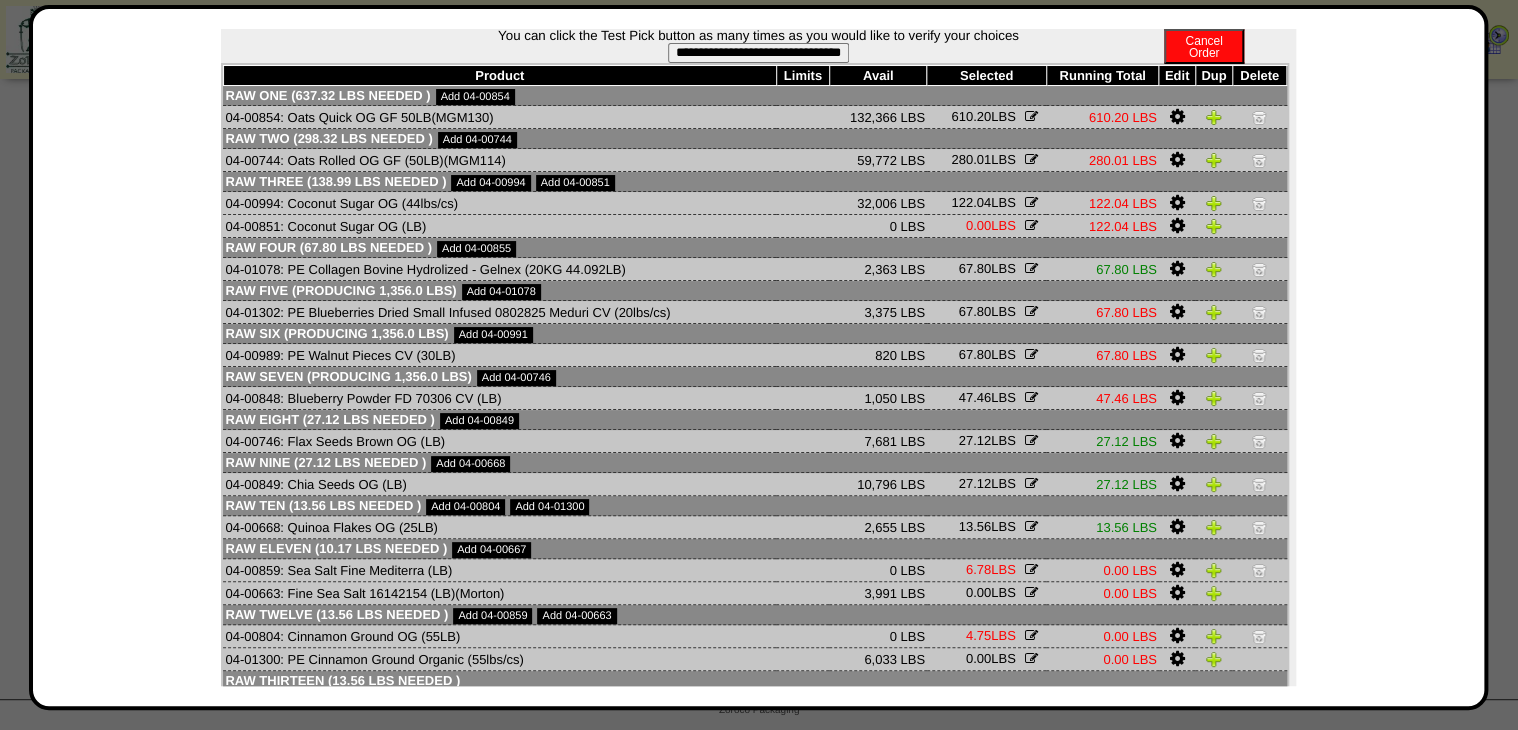 scroll, scrollTop: 181, scrollLeft: 0, axis: vertical 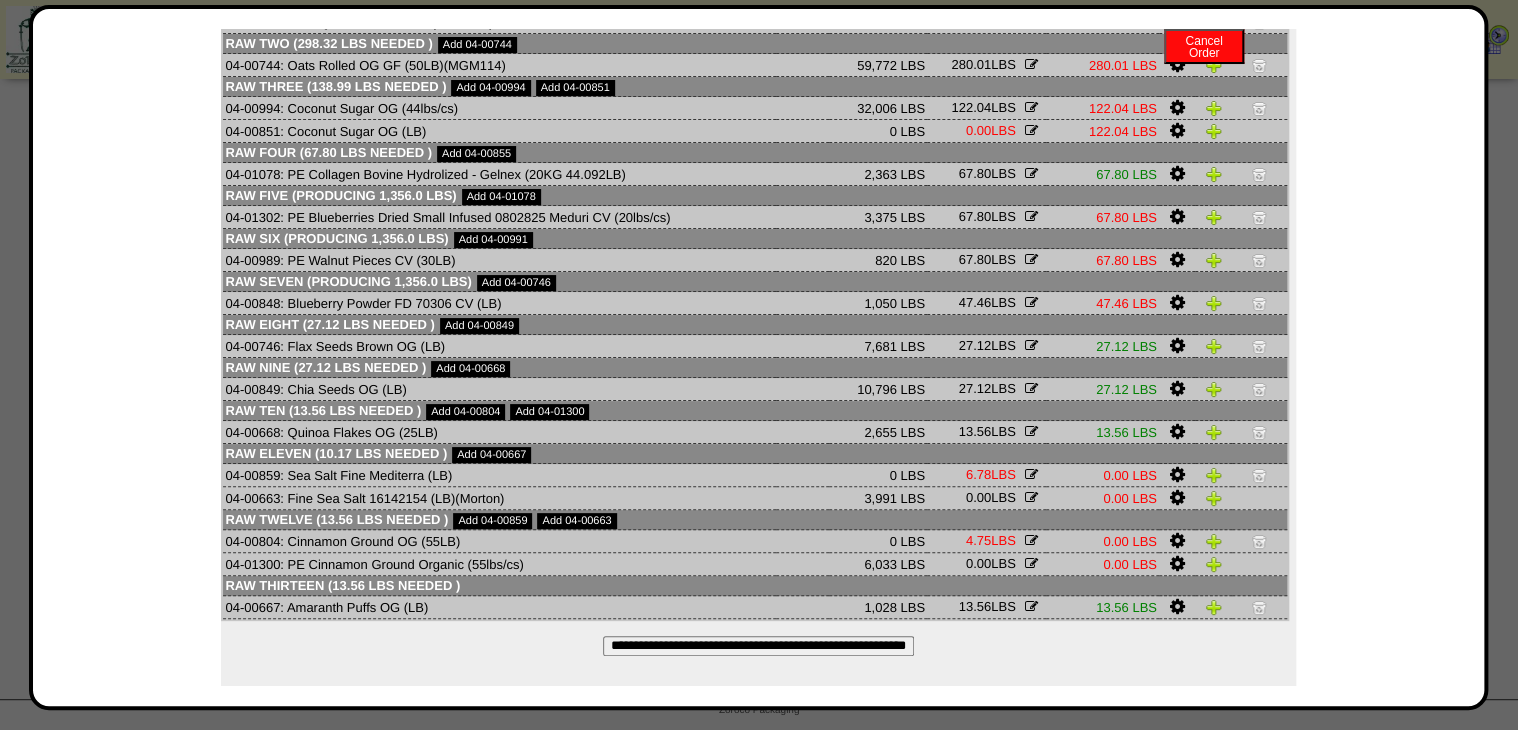 click on "**********" at bounding box center [758, 646] 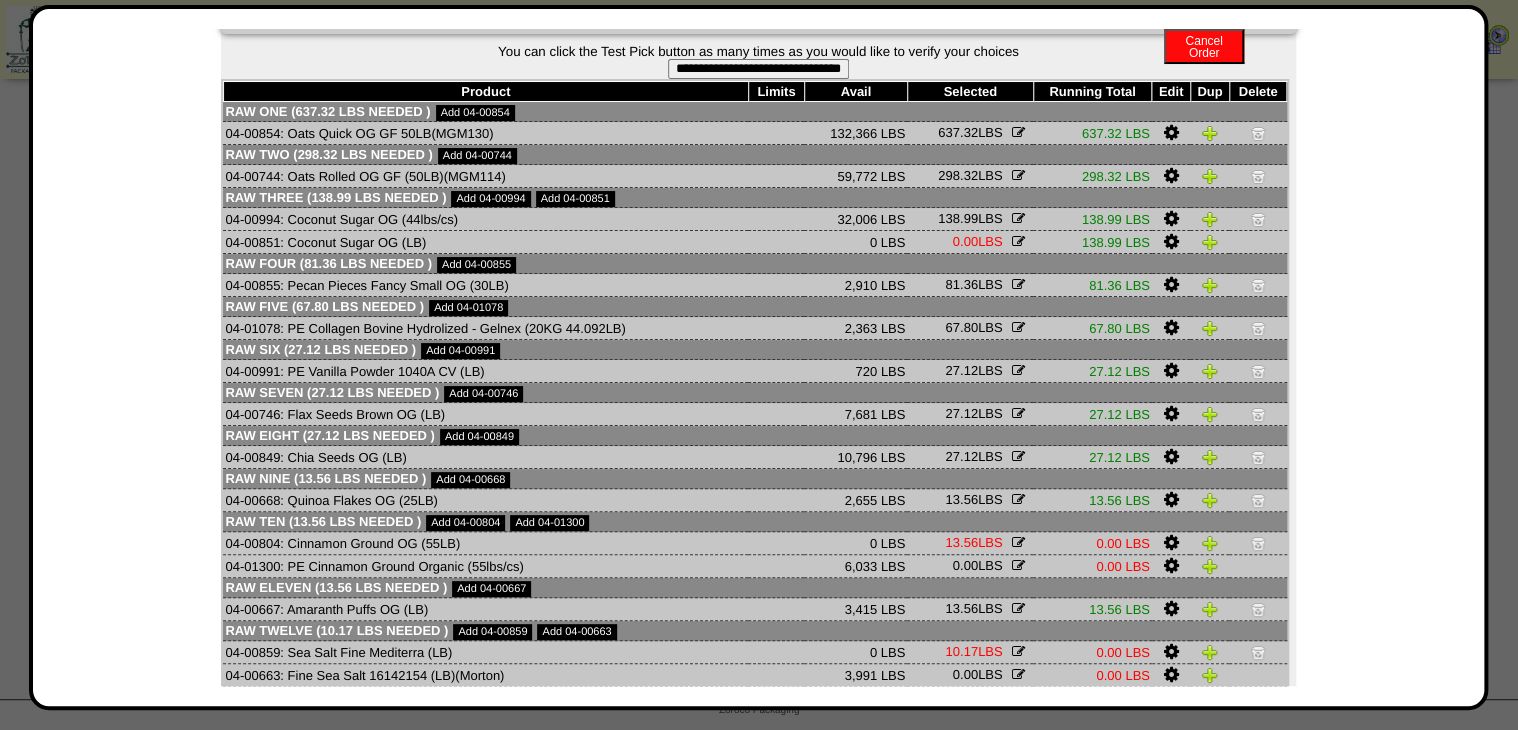 scroll, scrollTop: 138, scrollLeft: 0, axis: vertical 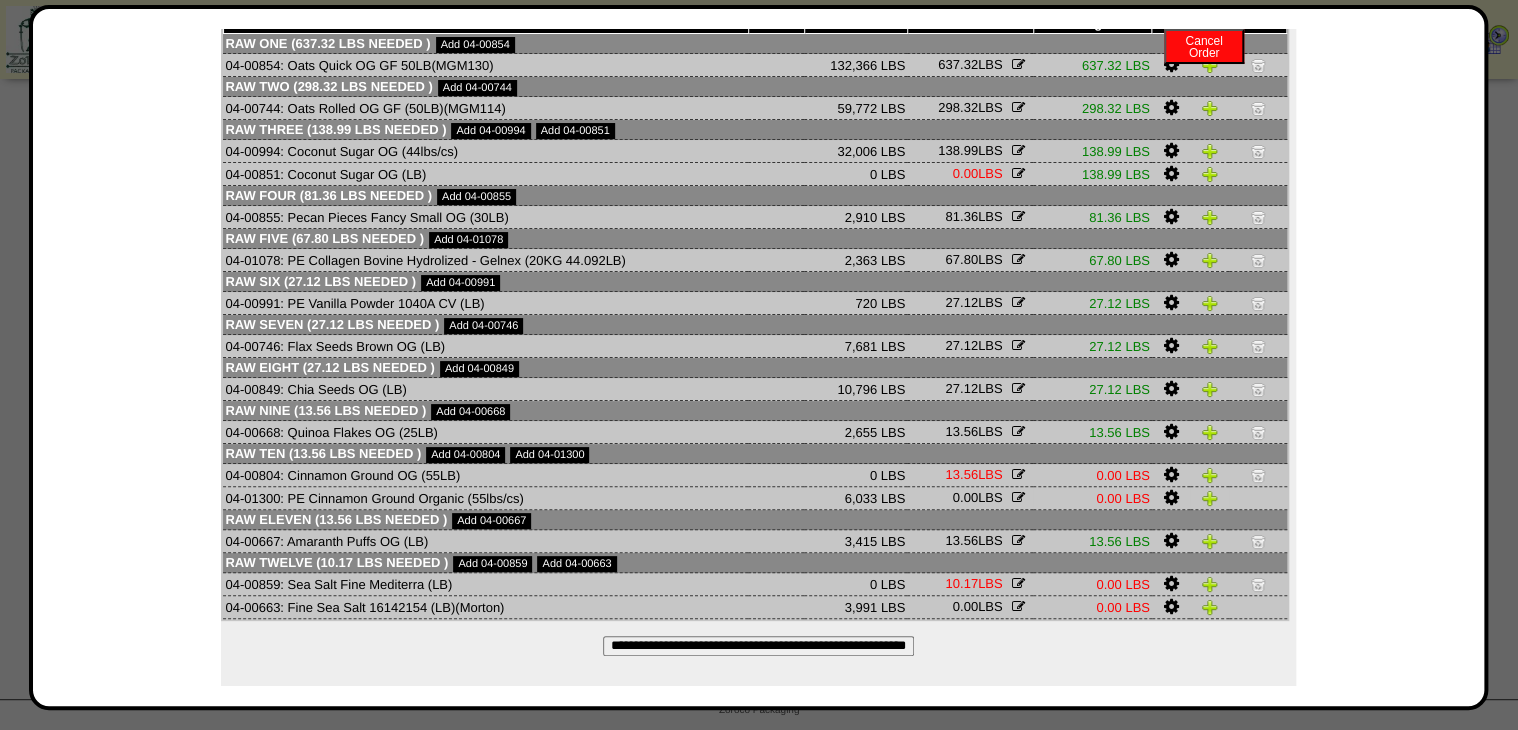 click at bounding box center [1170, 498] 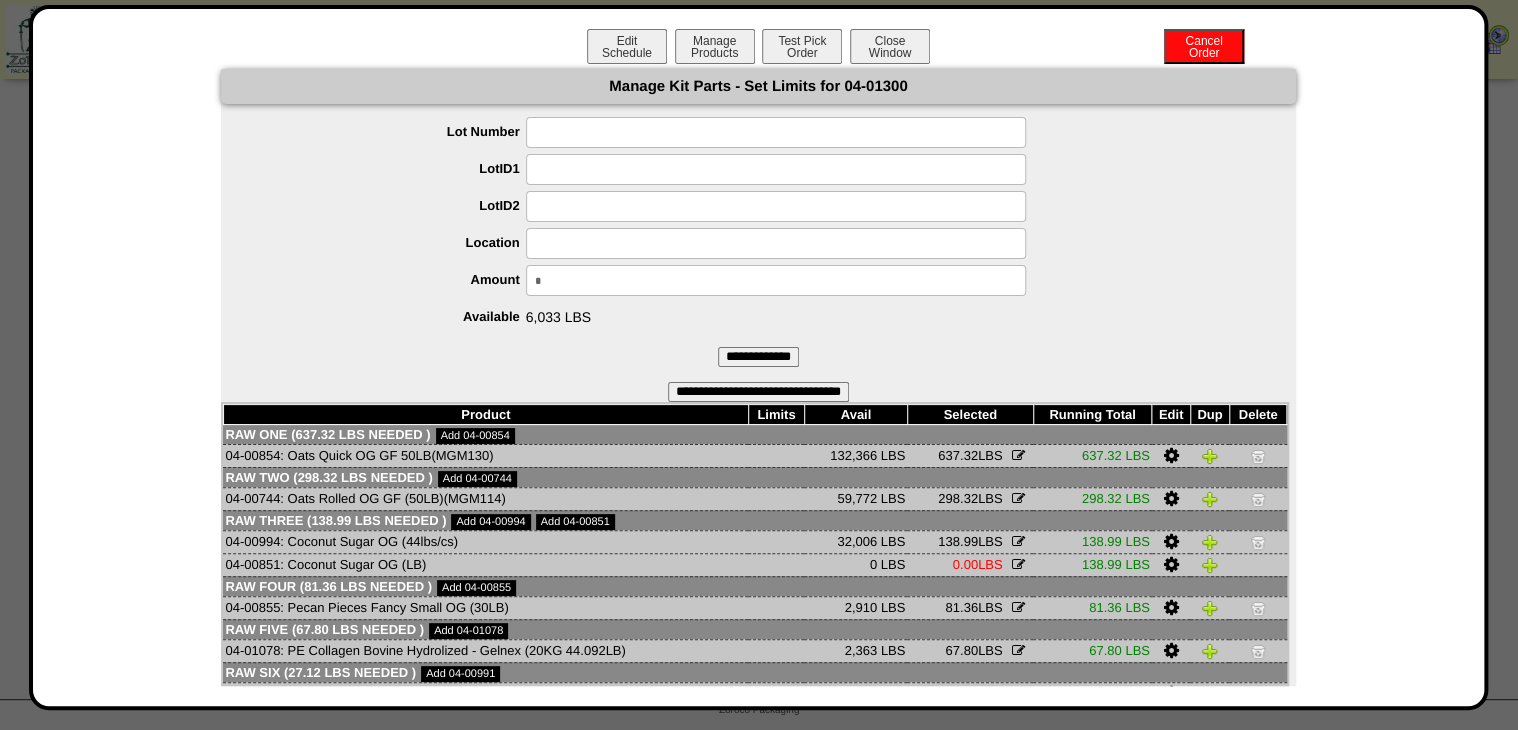 click on "Lot Number
LotID1
LotID2
Location
Amount
*
Available
6,033 LBS" at bounding box center [758, 225] 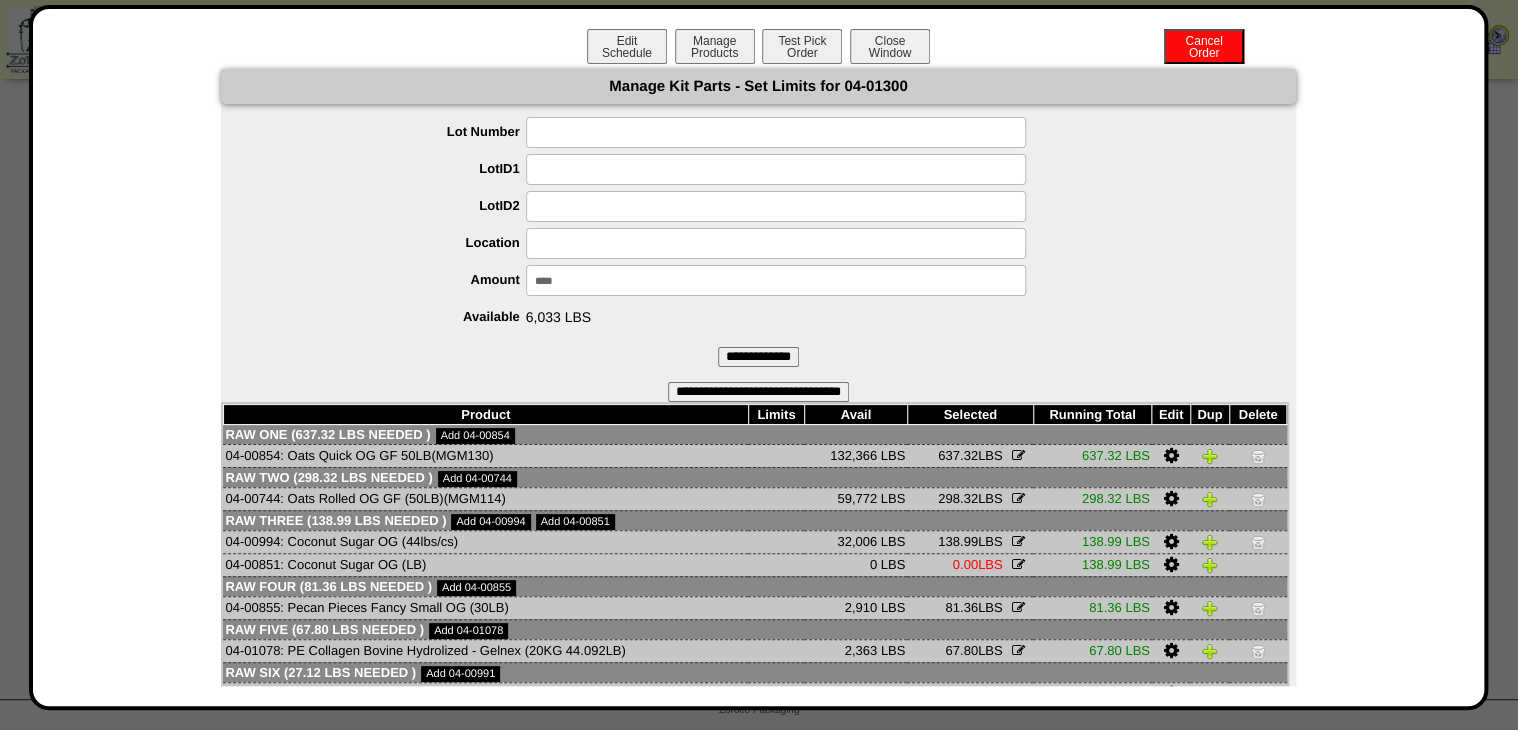 type on "*****" 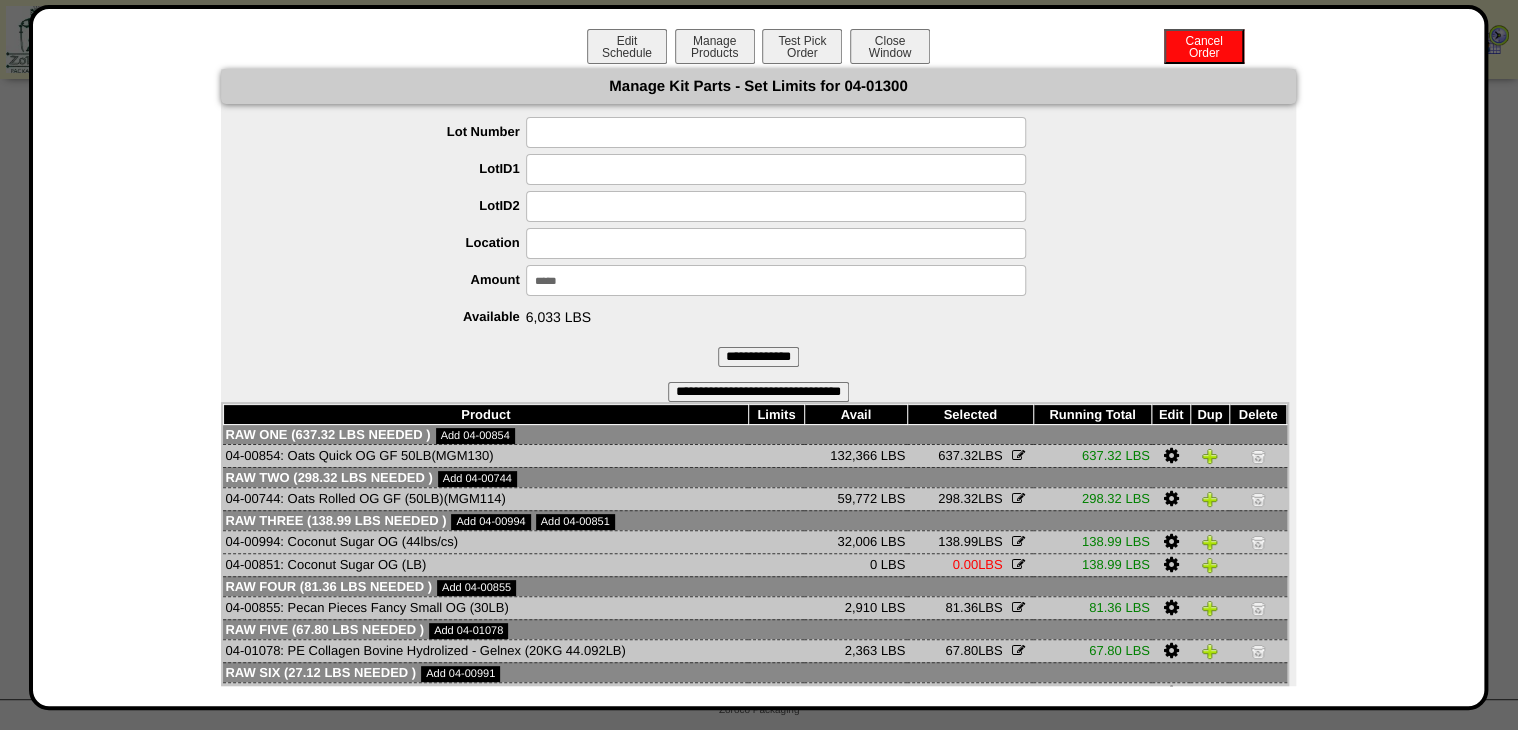 click on "**********" at bounding box center [758, 357] 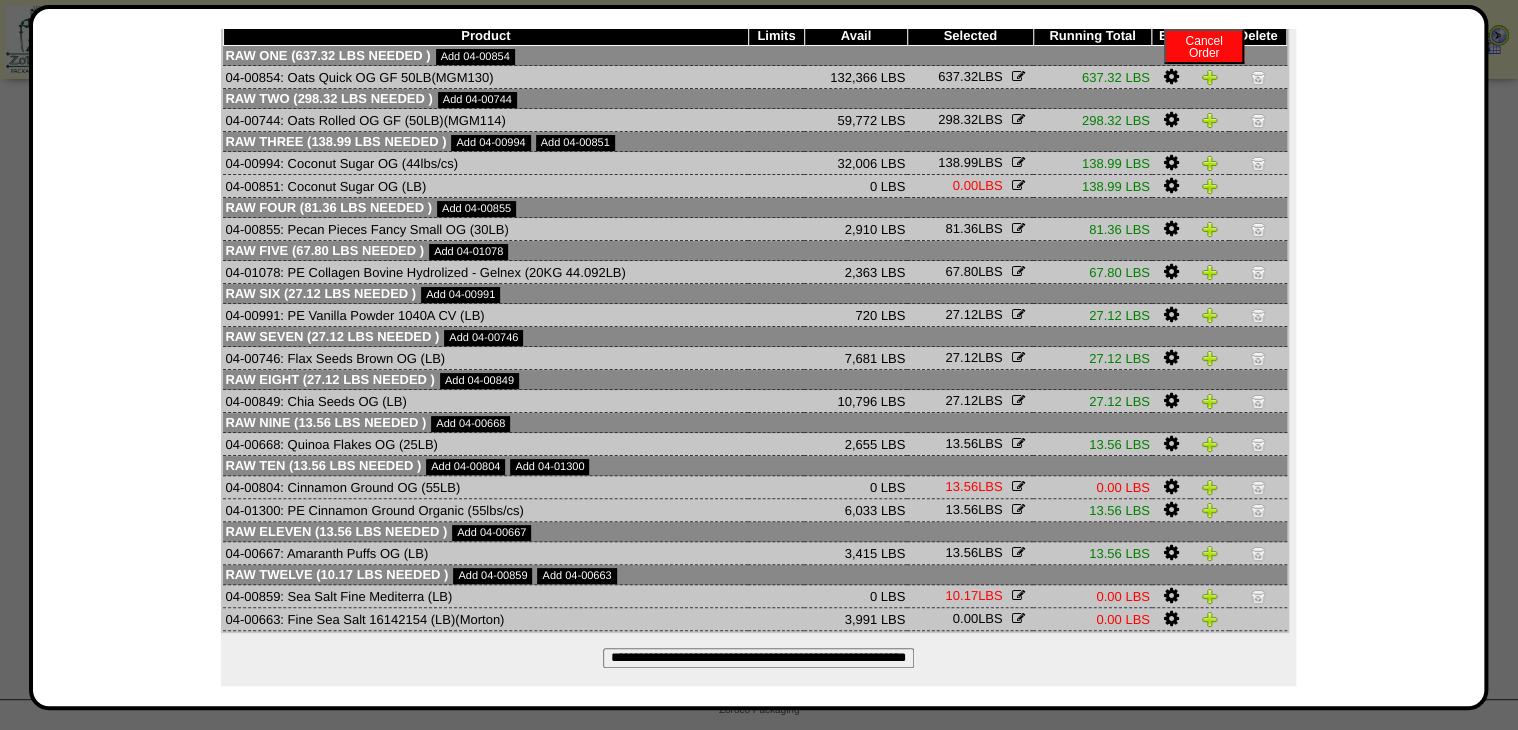 scroll, scrollTop: 138, scrollLeft: 0, axis: vertical 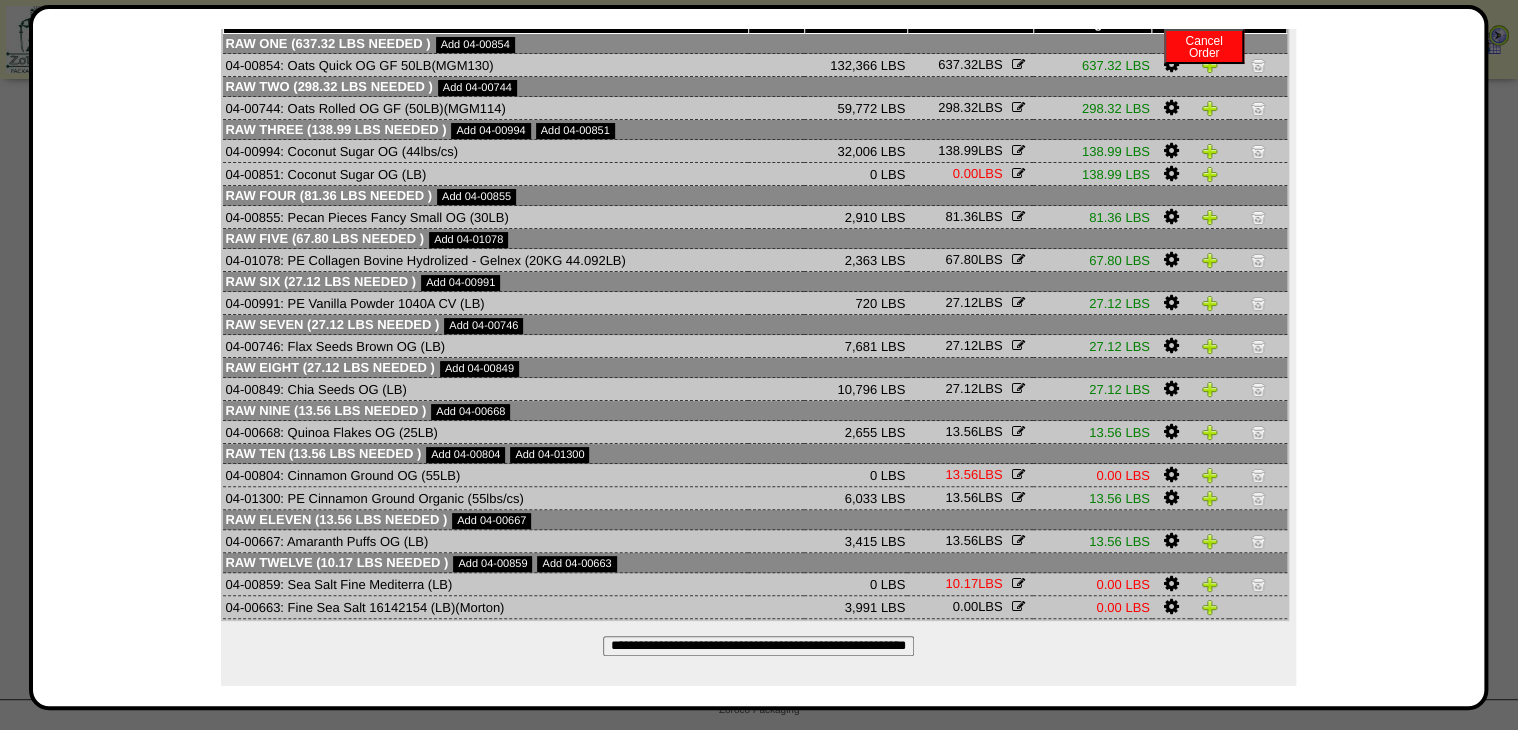 click at bounding box center (1170, 607) 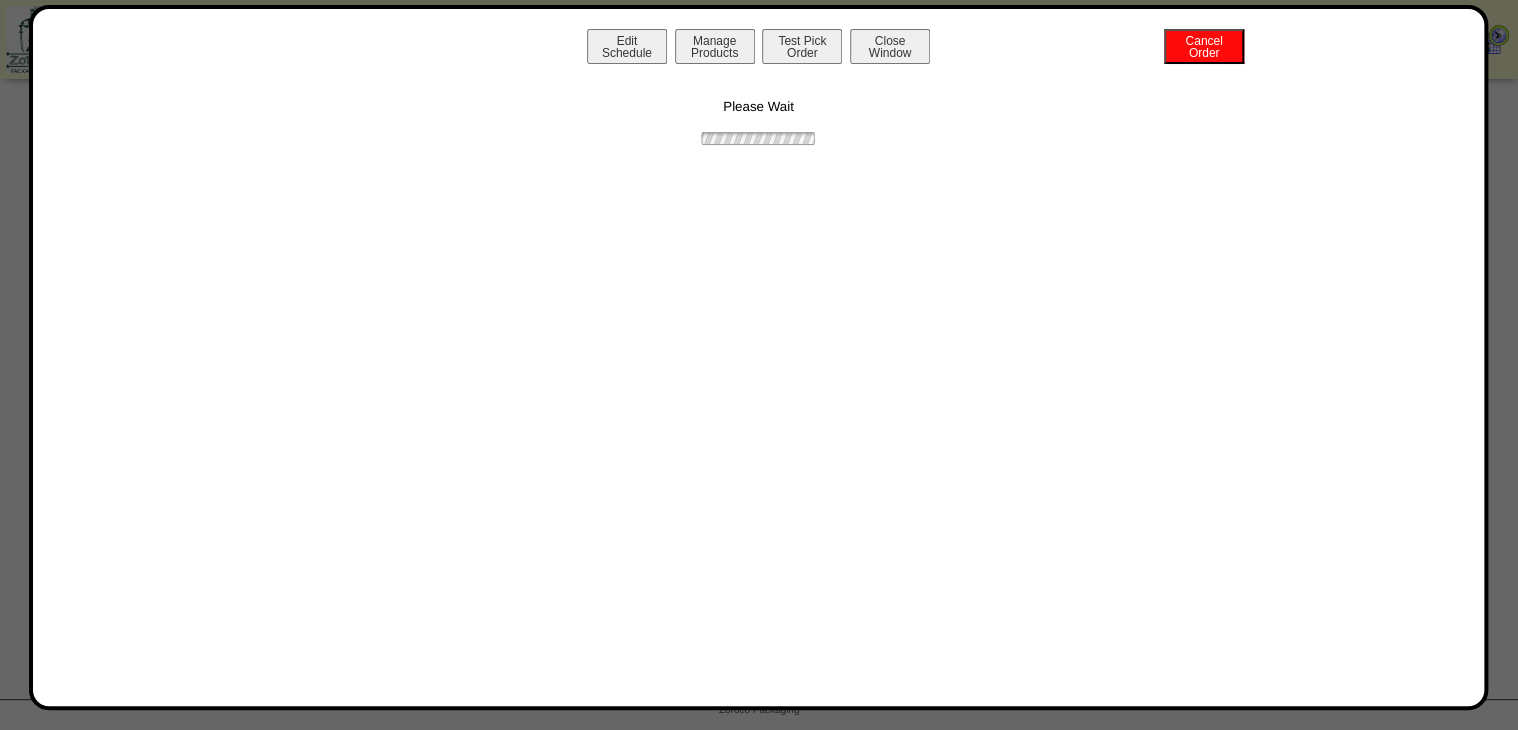 scroll, scrollTop: 0, scrollLeft: 0, axis: both 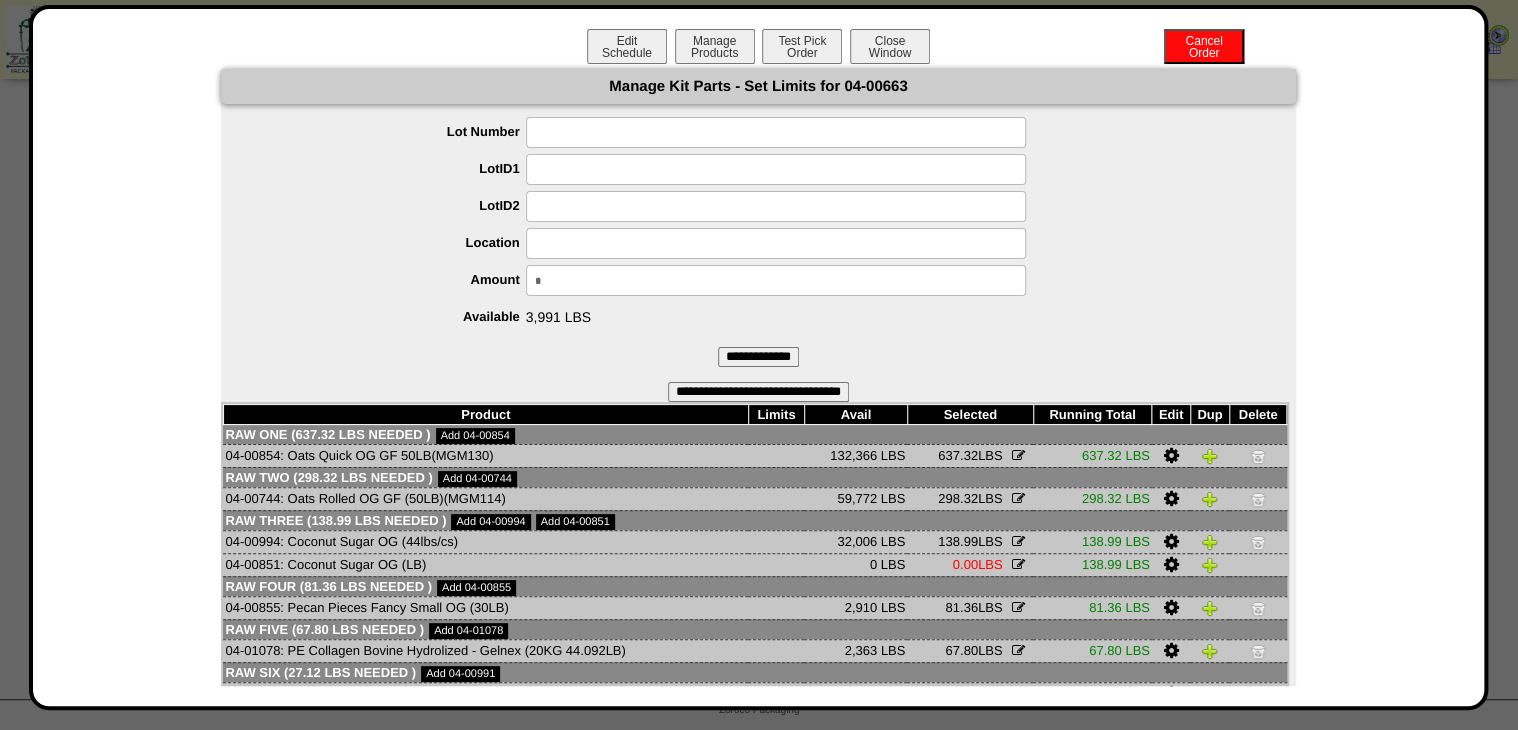 drag, startPoint x: 494, startPoint y: 308, endPoint x: 331, endPoint y: 324, distance: 163.78339 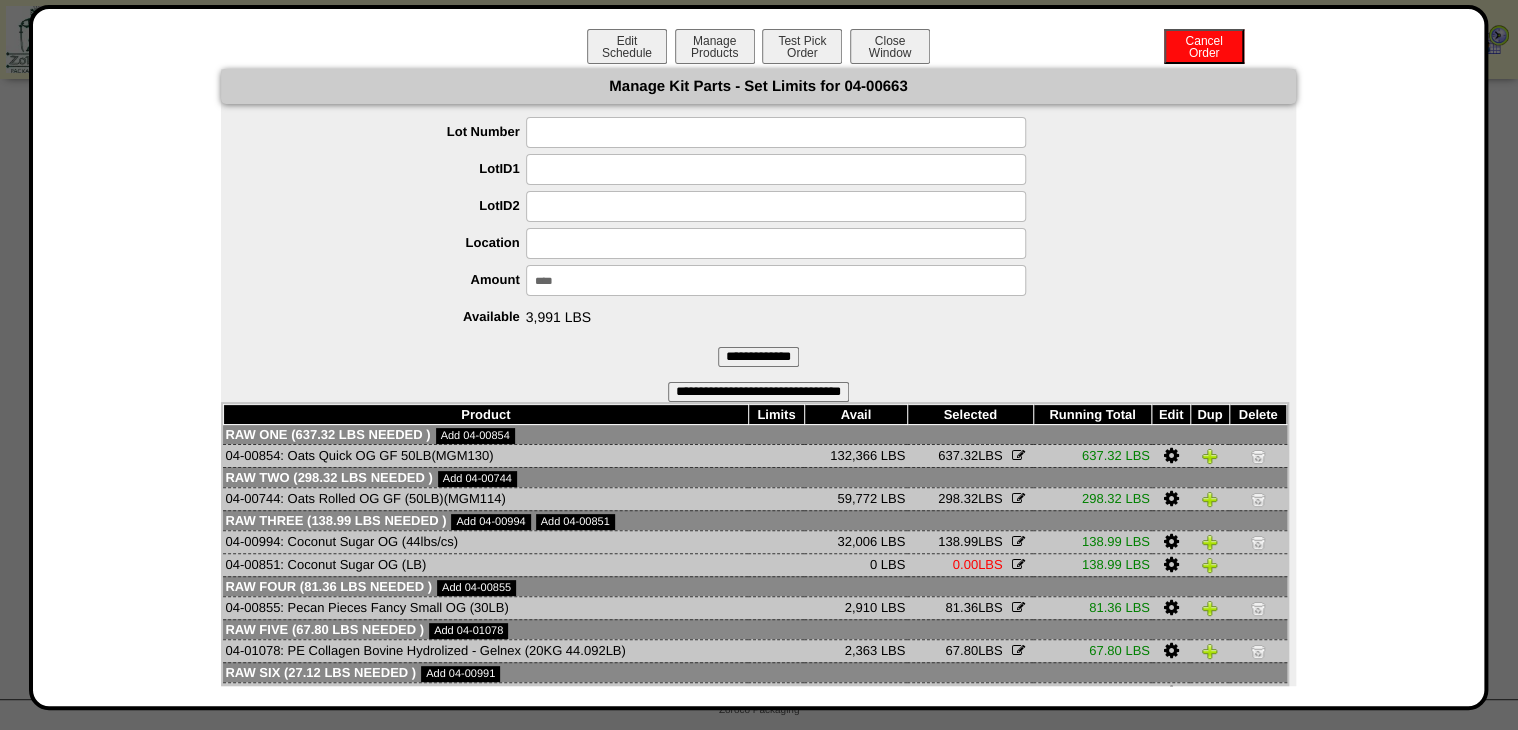 type on "*****" 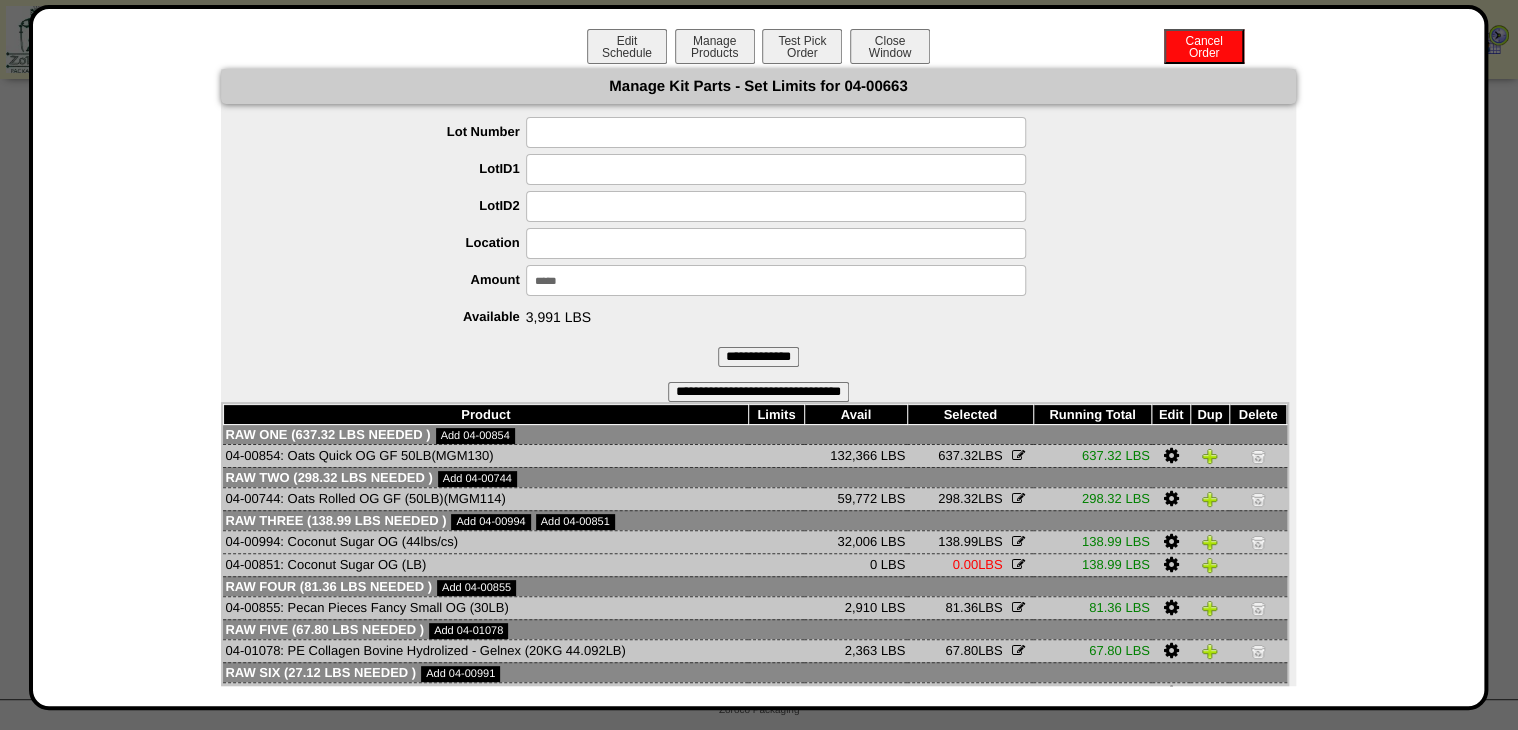 click on "**********" at bounding box center [758, 357] 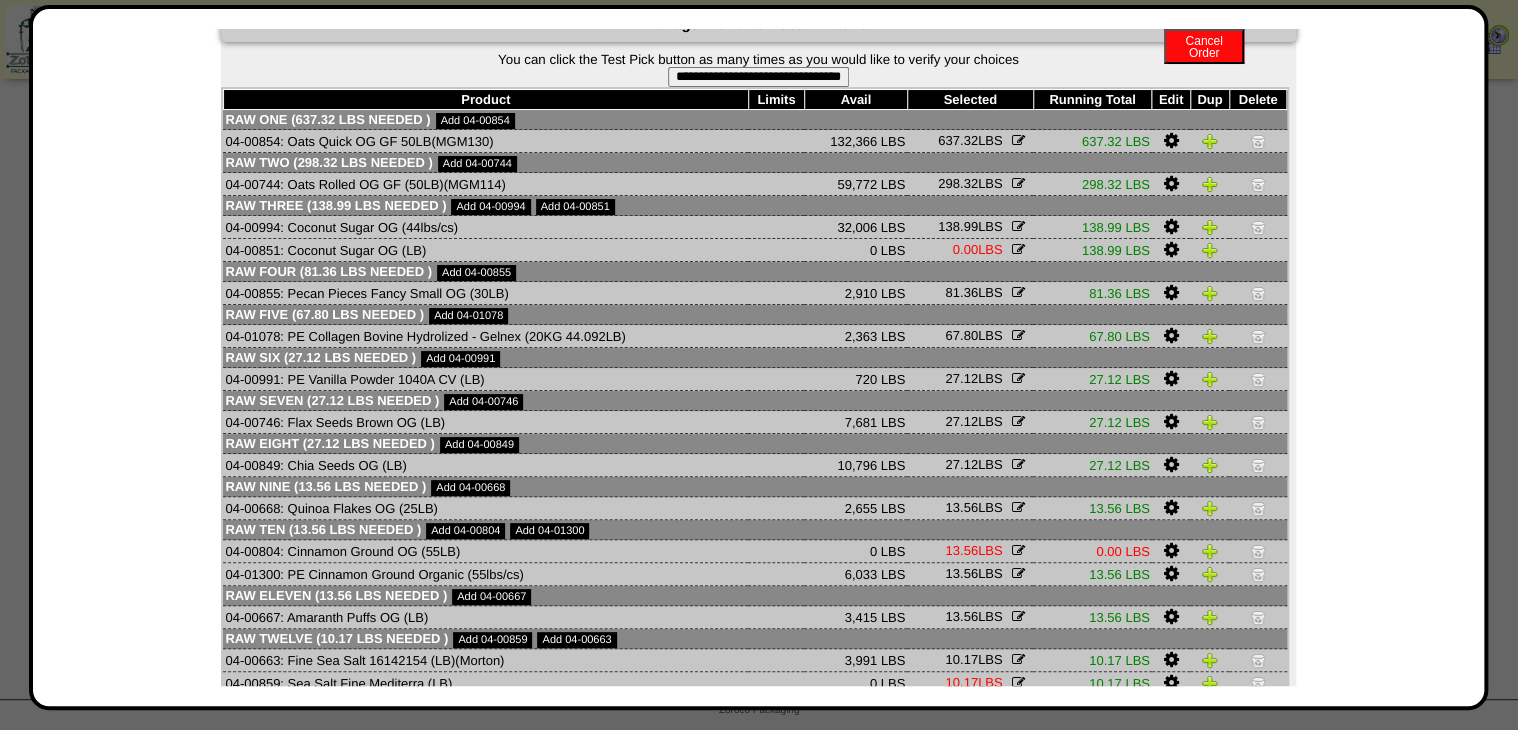 scroll, scrollTop: 0, scrollLeft: 0, axis: both 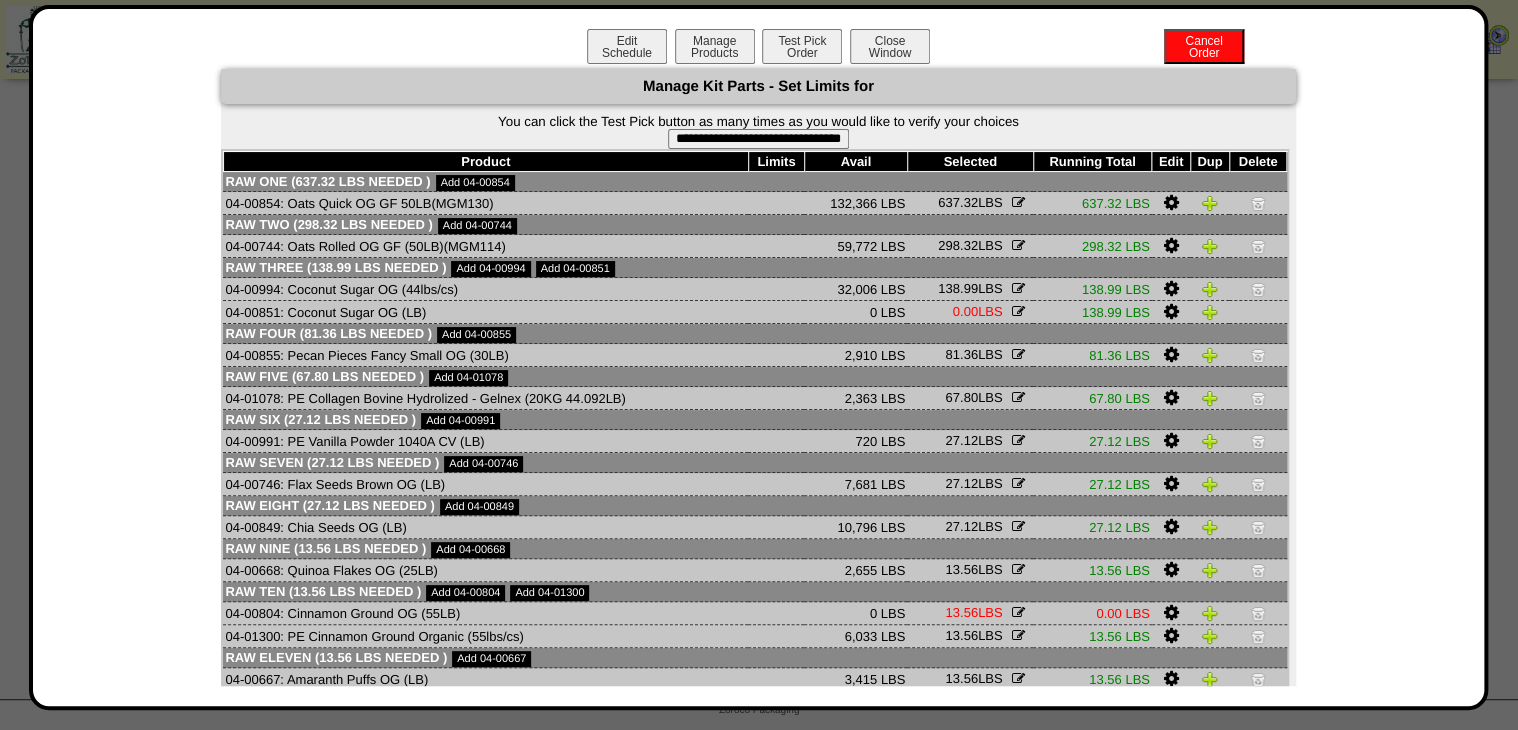 click on "**********" at bounding box center (758, 131) 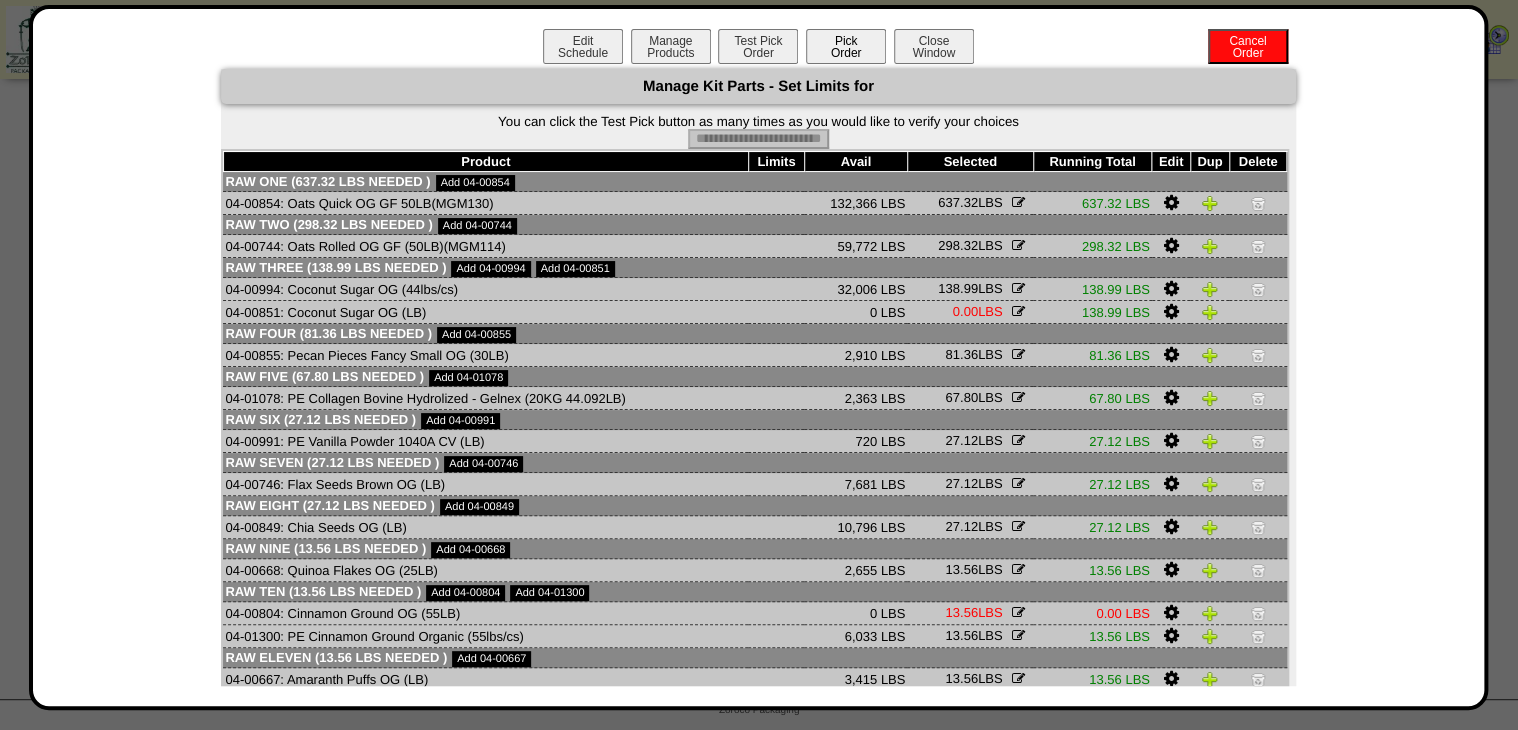 click on "Edit Schedule
Manage Products
Test Pick Order
Pick Order
Cancel Order
Close Window" at bounding box center [759, 49] 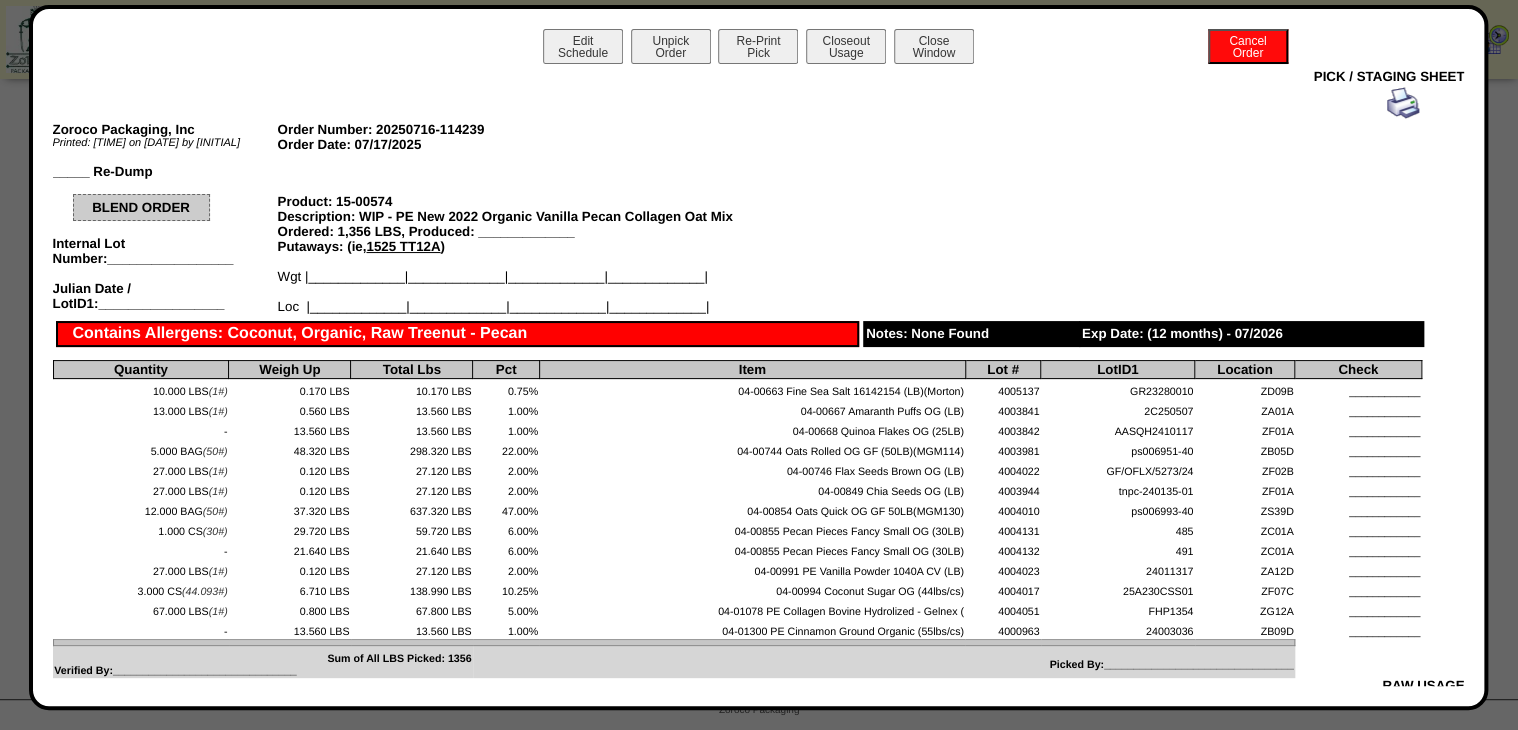 click on "PICK / STAGING SHEET
Zoroco Packaging, Inc
Printed:
10:22pm on 7/16/25        by Bgarcia
_____ Re-Dump
Order Number: 20250716-114239
Order Date: 07/17/2025
BLEND ORDER
Internal Lot Number:_________________
Julian Date / LotID1:_________________
Product: 15-00574
Description: WIP - PE New 2022 Organic Vanilla Pecan Collagen Oat Mix
Ordered: 1,356 LBS,
Produced: _____________
Putaways: (ie,   1525 TT12A  )
Wgt |_____________|_____________|_____________|_____________|
Loc  |_____________|_____________|_____________|_____________|
Contains Allergens: Coconut, Organic, Raw Treenut - Pecan" at bounding box center (759, 672) 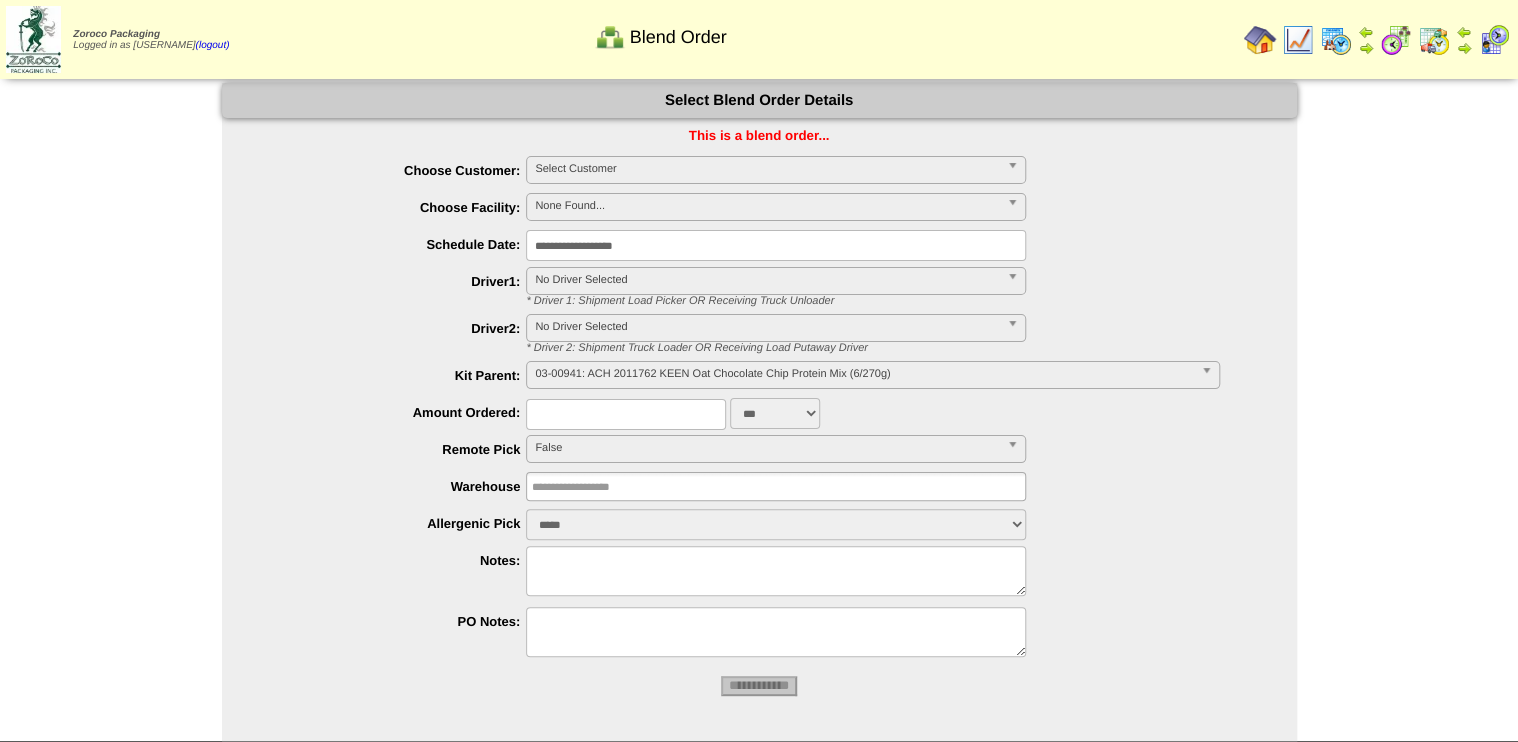 scroll, scrollTop: 29, scrollLeft: 0, axis: vertical 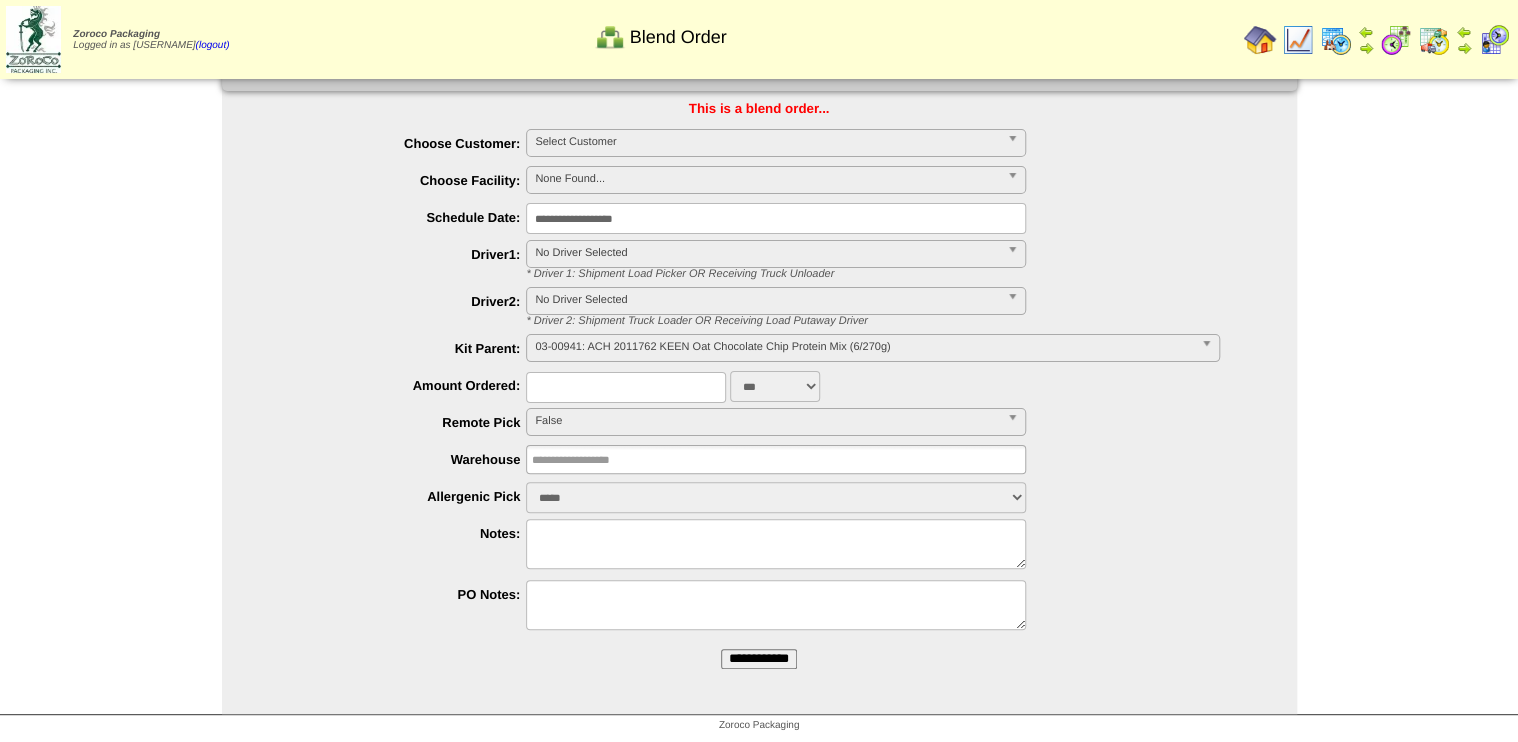 click at bounding box center (1396, 40) 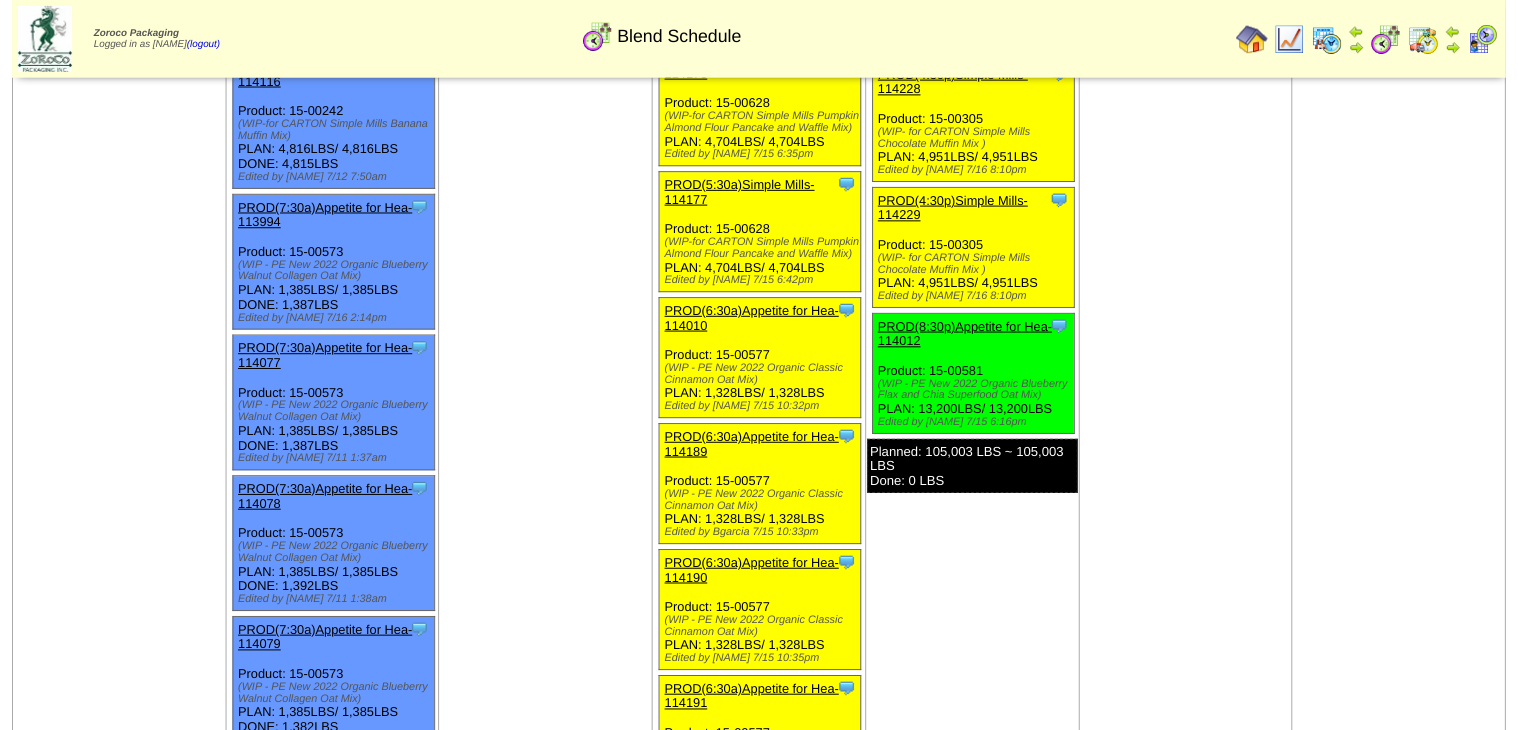 scroll, scrollTop: 1840, scrollLeft: 0, axis: vertical 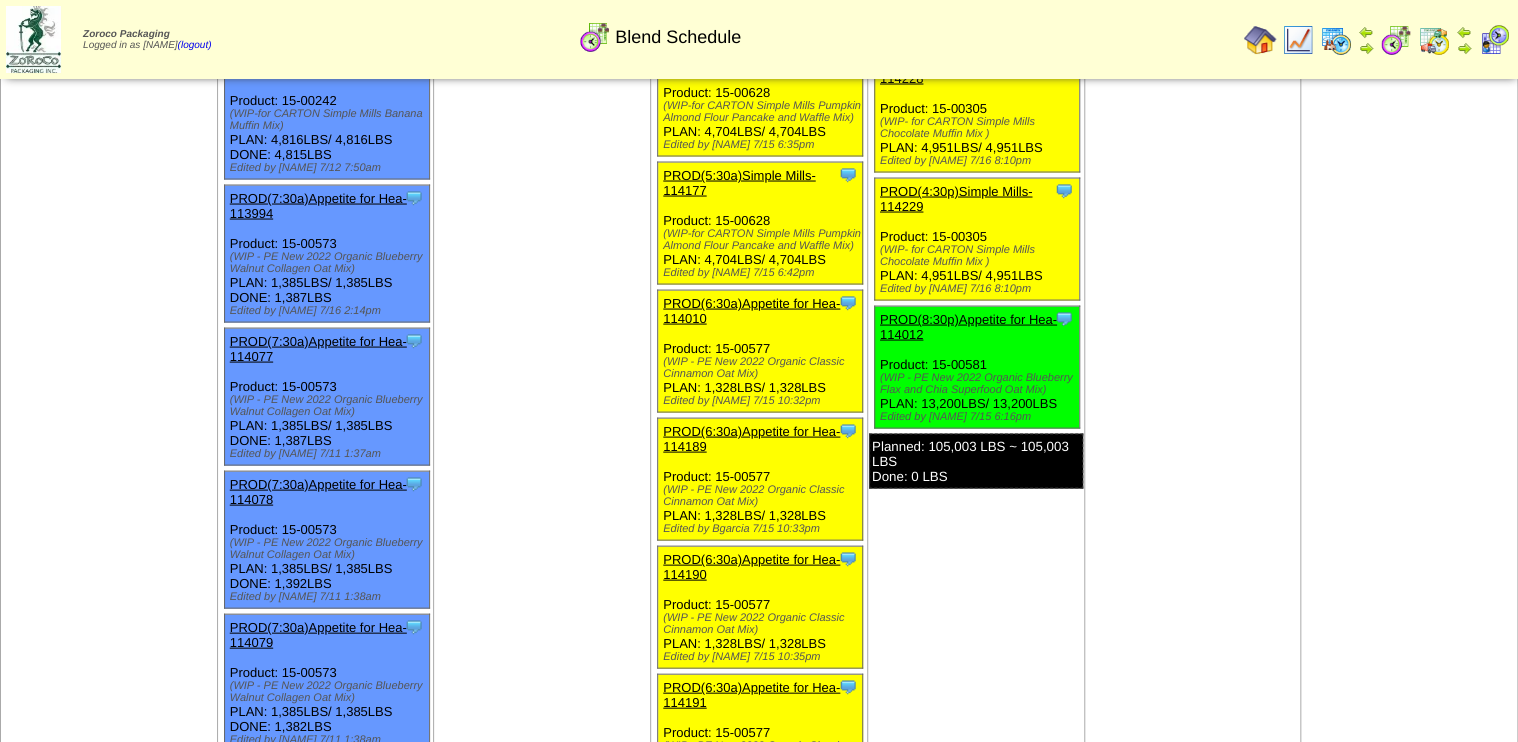 click on "PROD(8:30p)Appetite for Hea-114012" at bounding box center (968, 326) 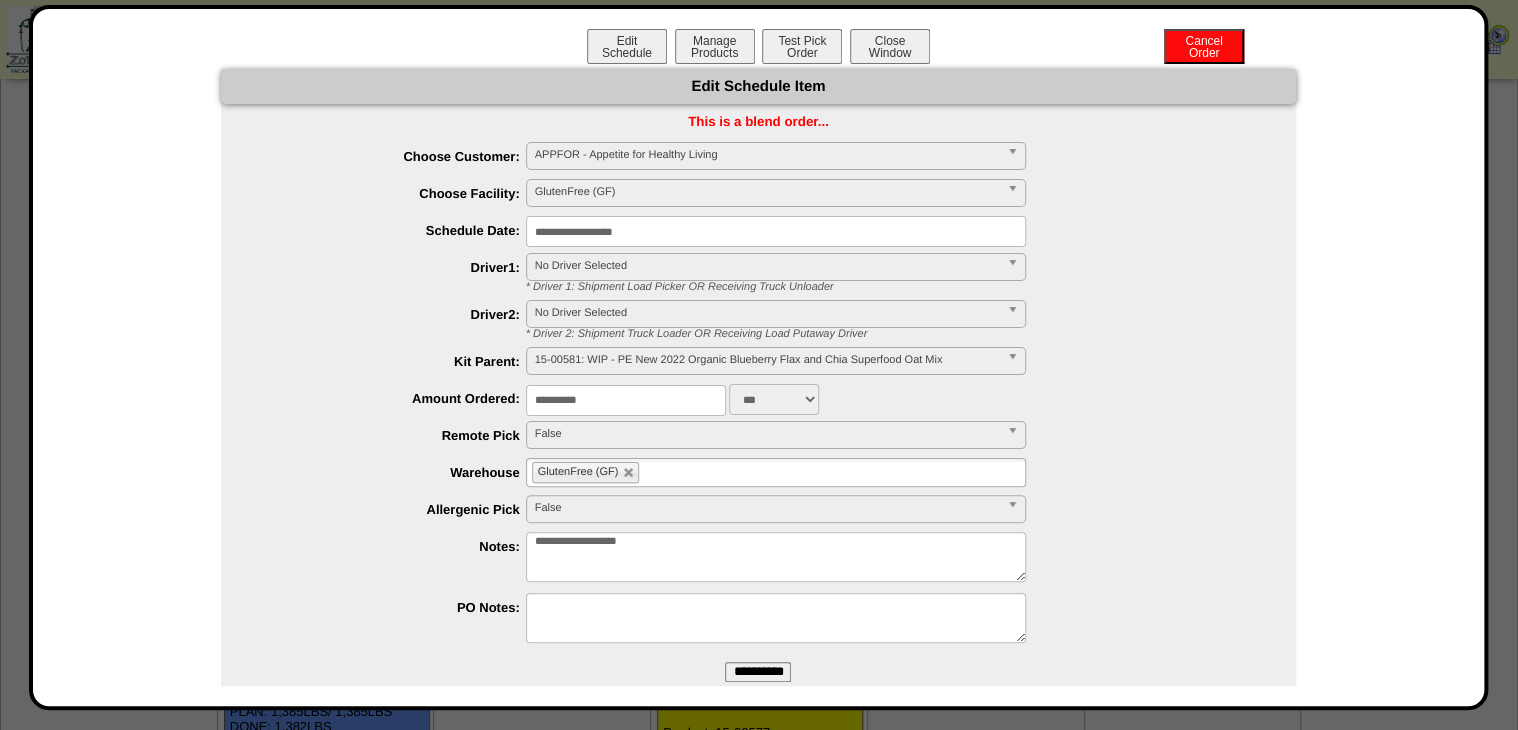 drag, startPoint x: 616, startPoint y: 396, endPoint x: 333, endPoint y: 491, distance: 298.51968 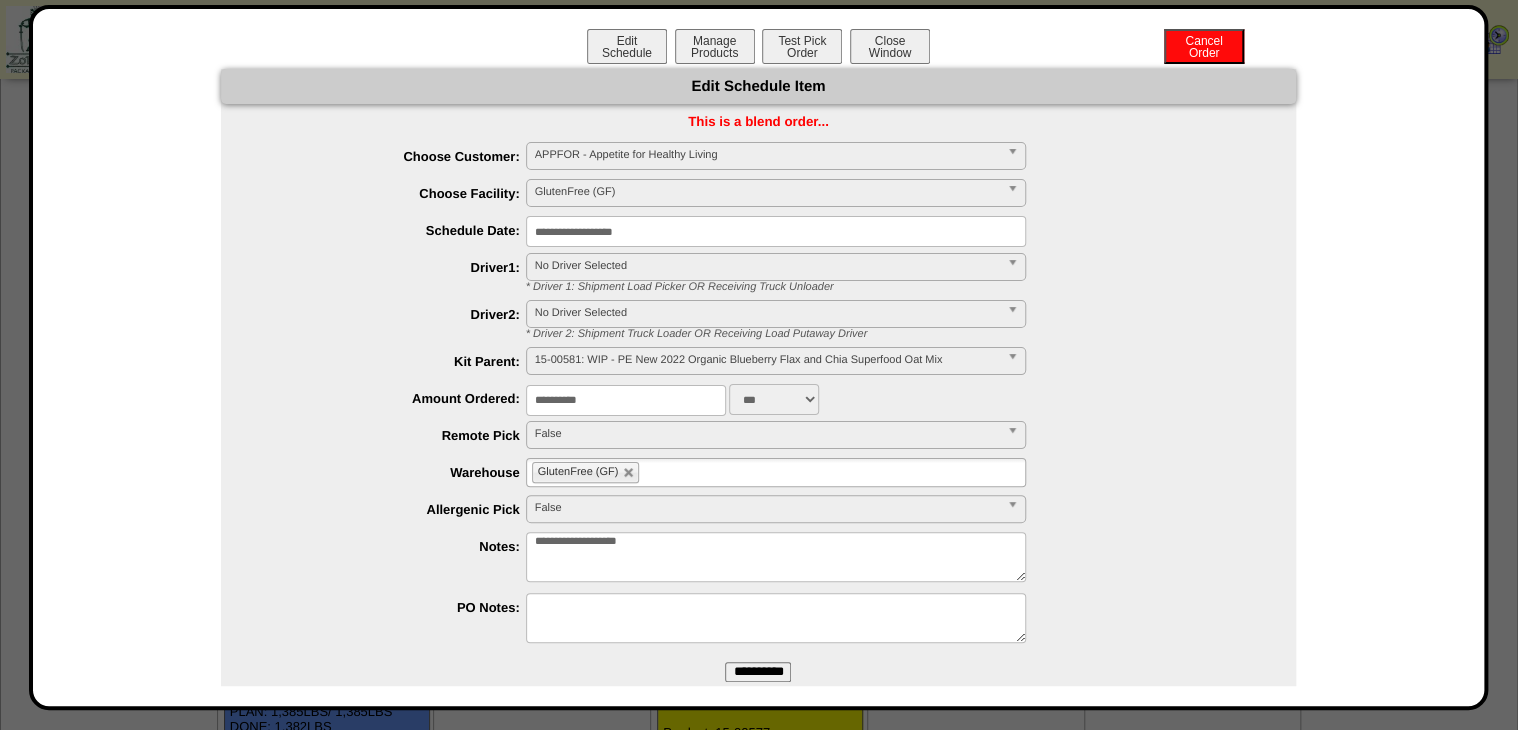 click on "**********" at bounding box center (758, 395) 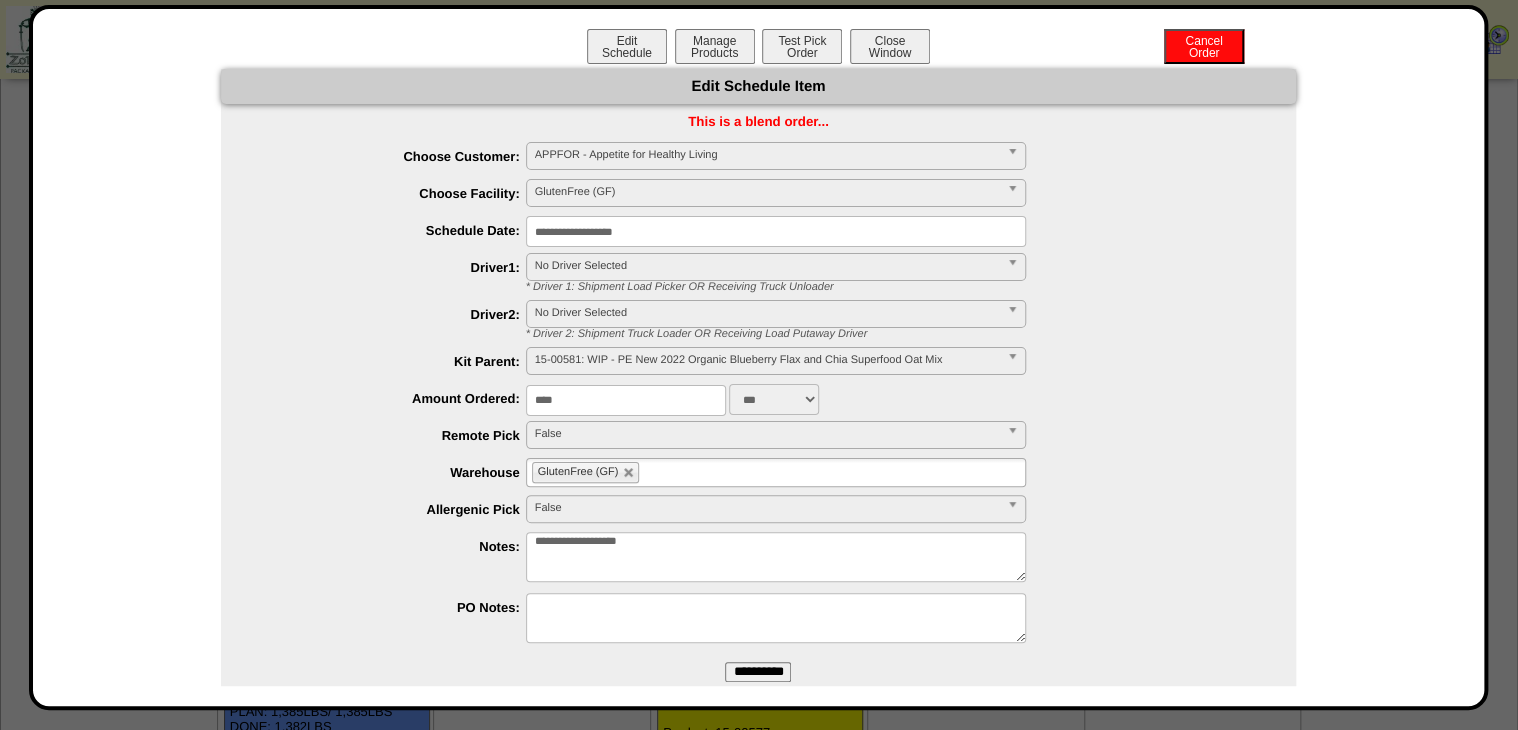 type on "****" 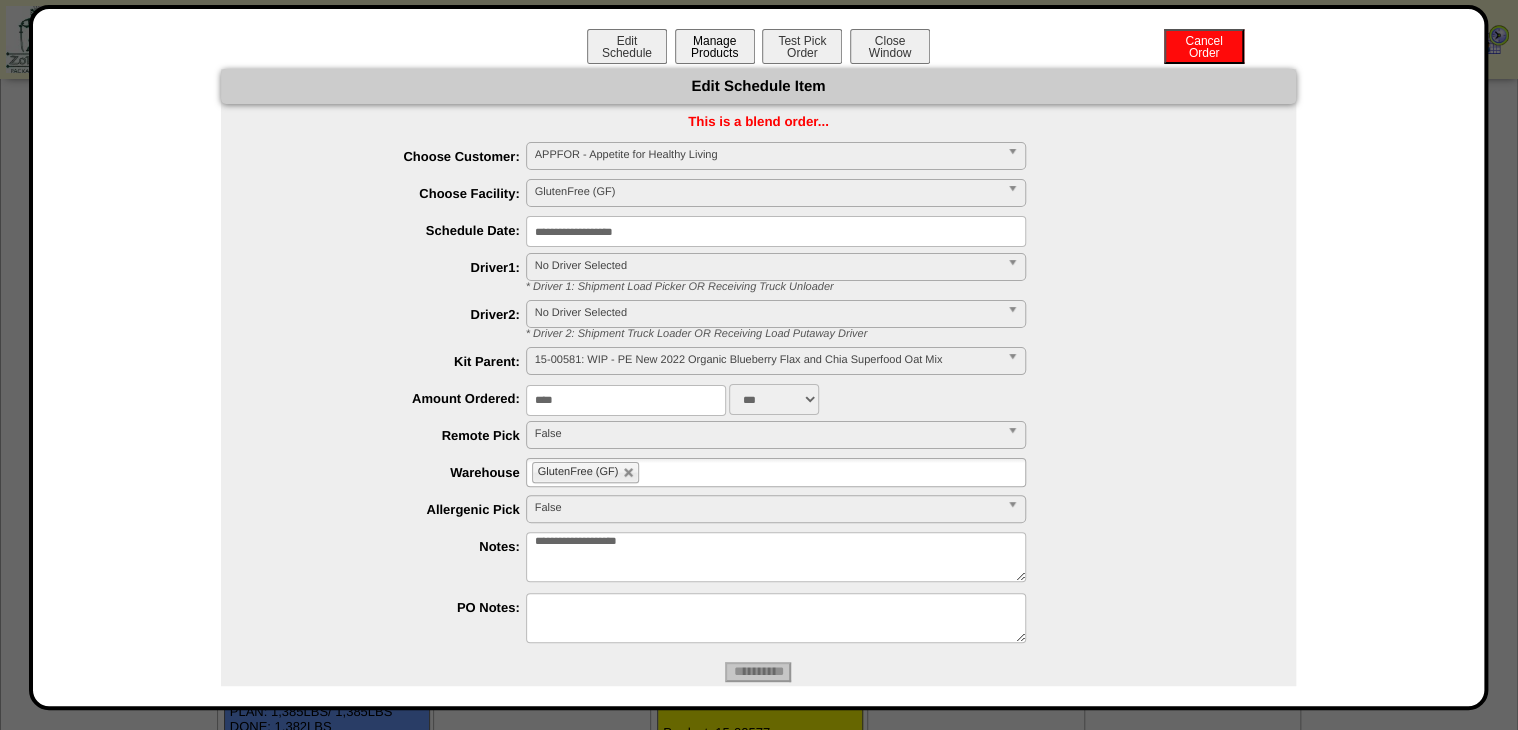 click on "Manage Products" at bounding box center (715, 46) 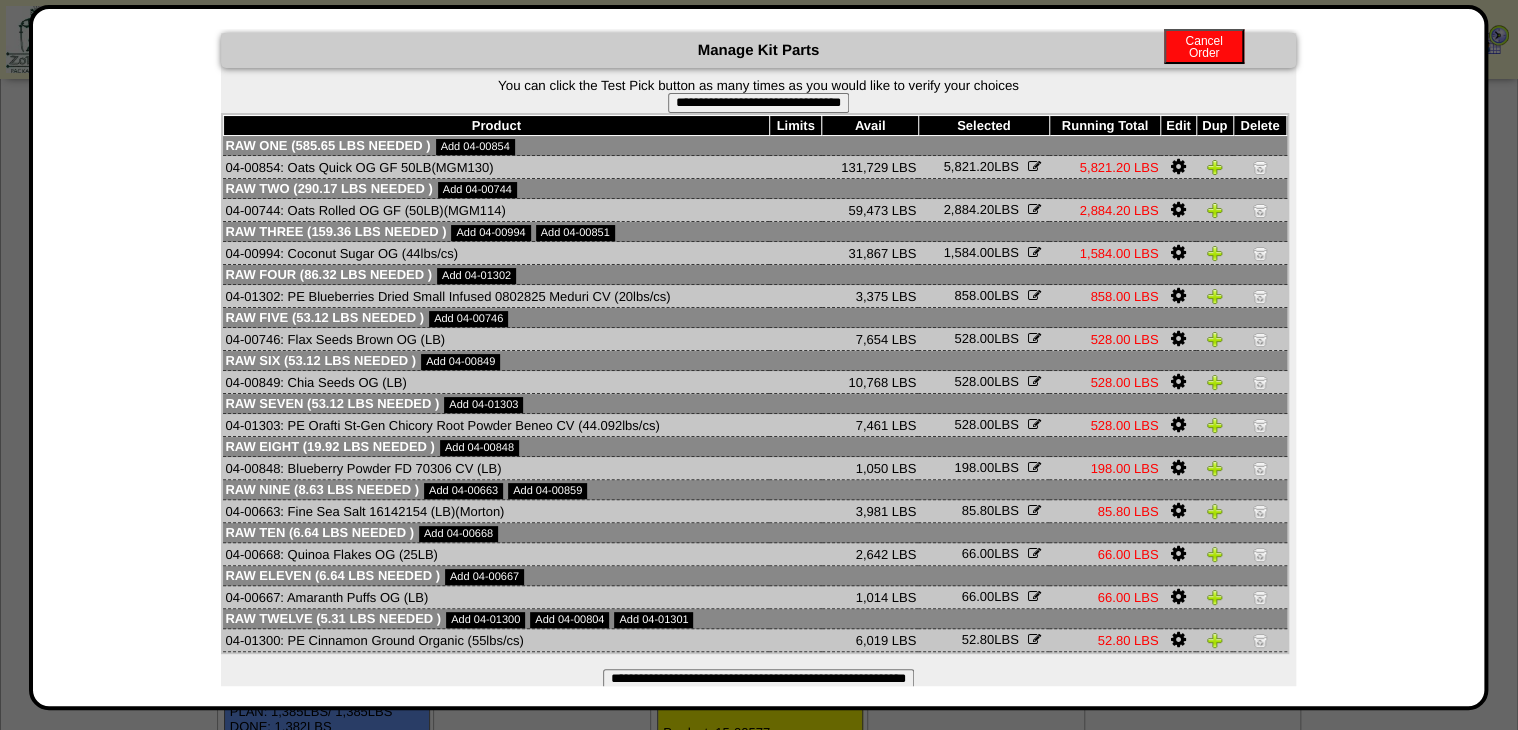 scroll, scrollTop: 70, scrollLeft: 0, axis: vertical 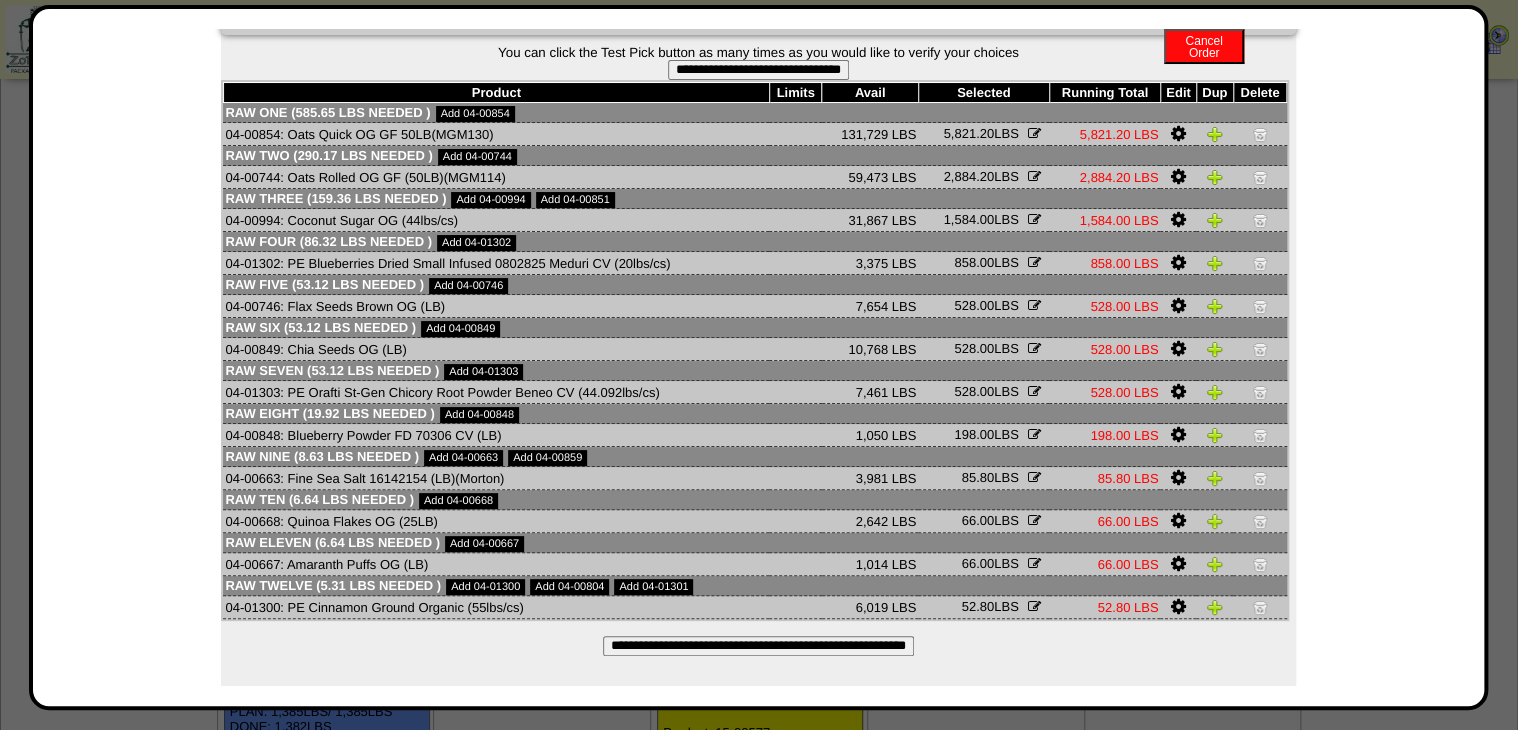 click on "**********" at bounding box center [758, 646] 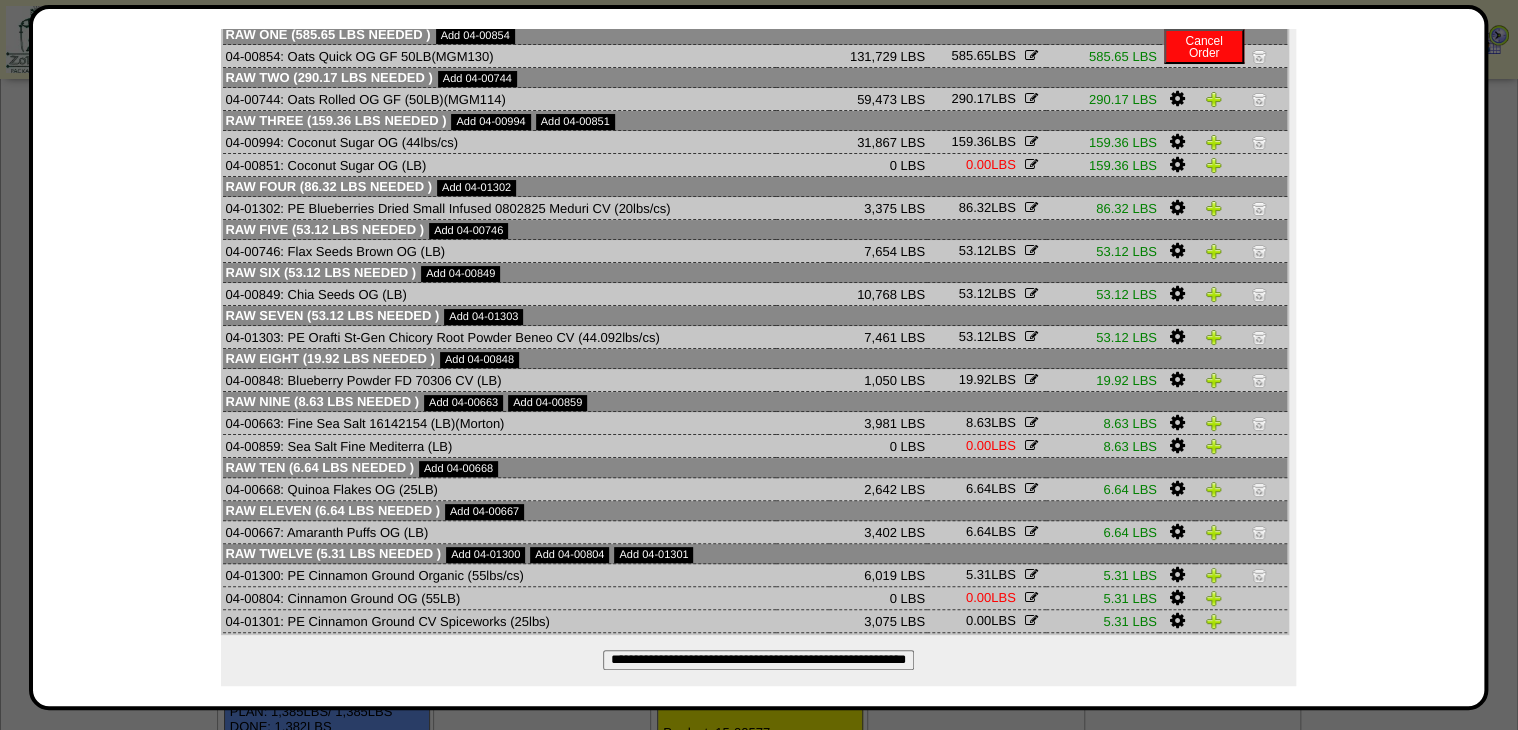 scroll, scrollTop: 161, scrollLeft: 0, axis: vertical 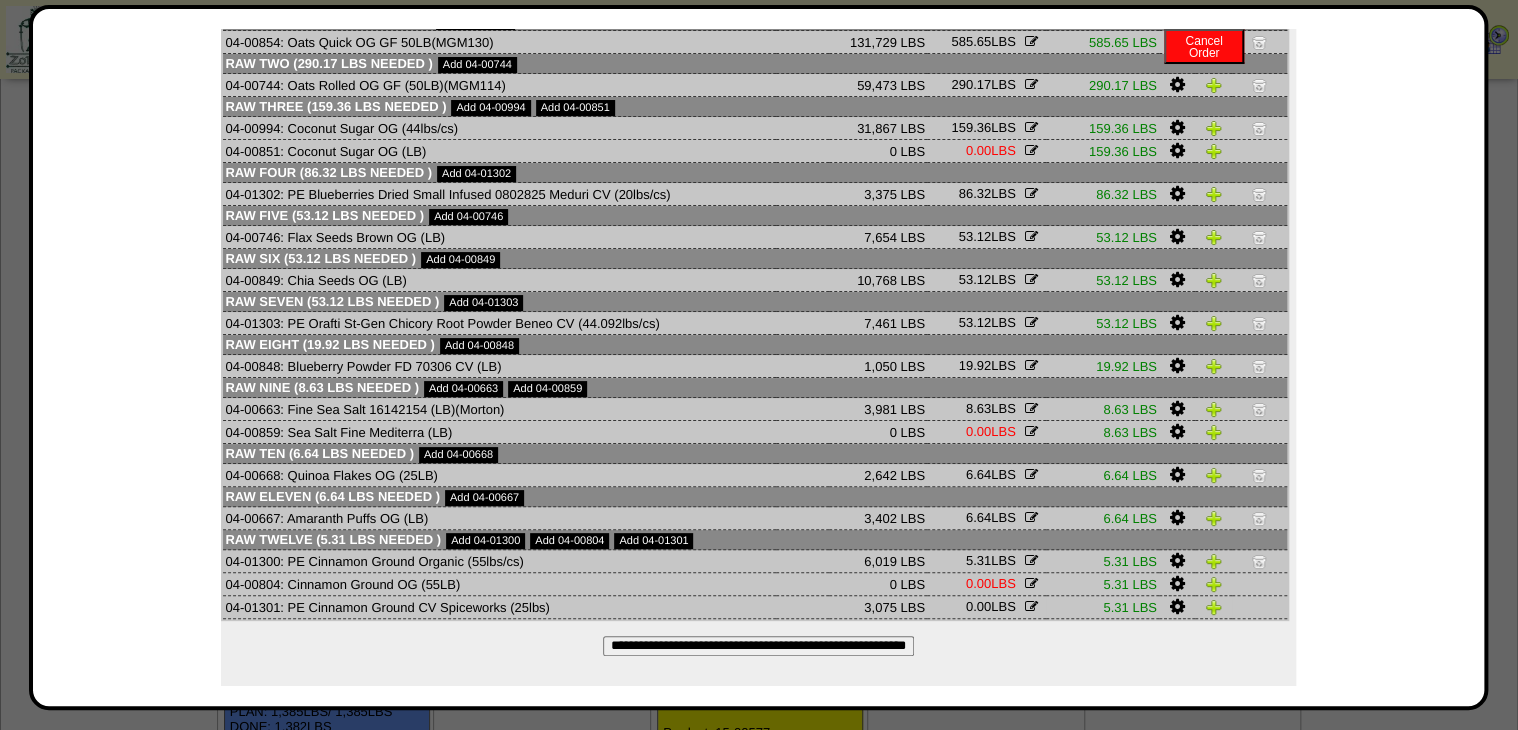 click at bounding box center [1176, 607] 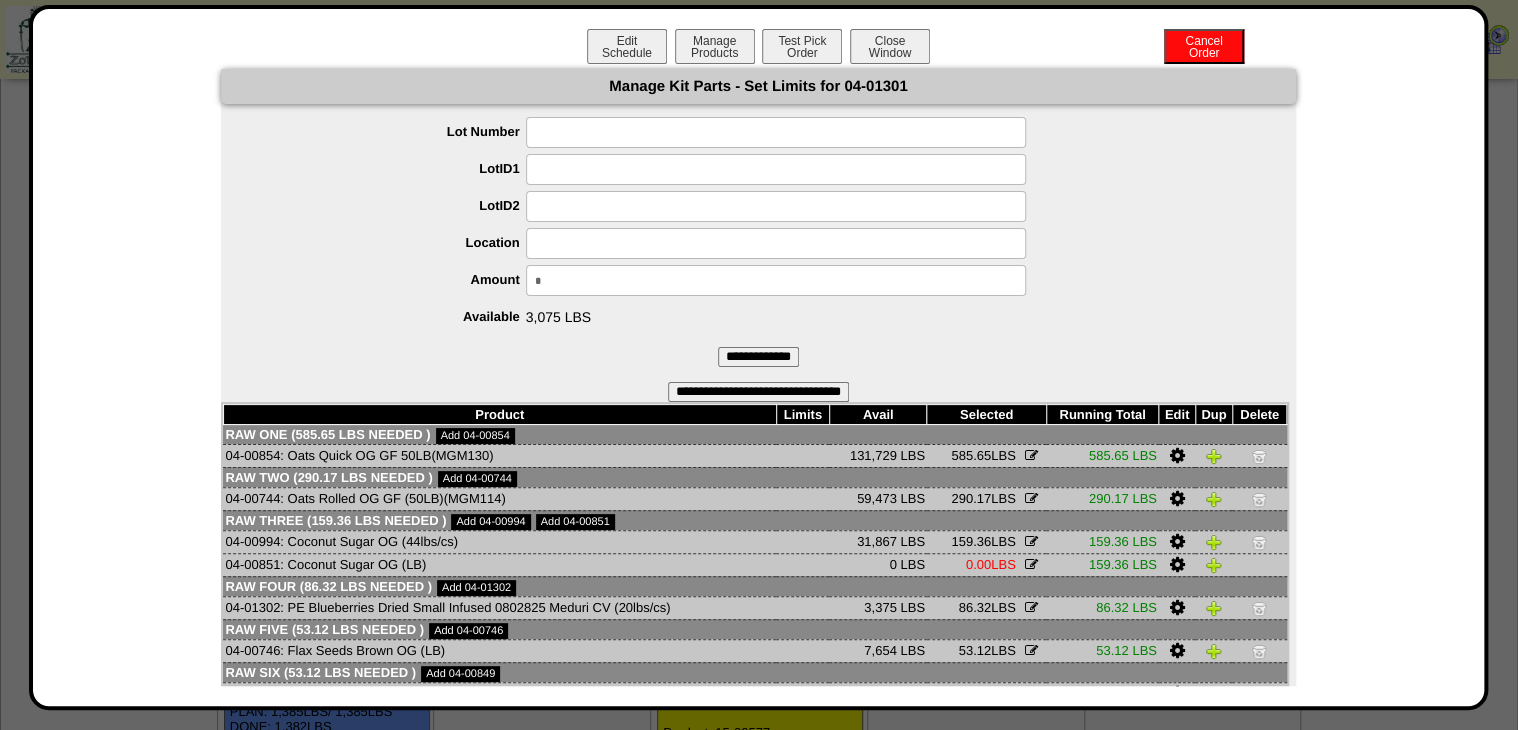 drag, startPoint x: 642, startPoint y: 289, endPoint x: 368, endPoint y: 334, distance: 277.67065 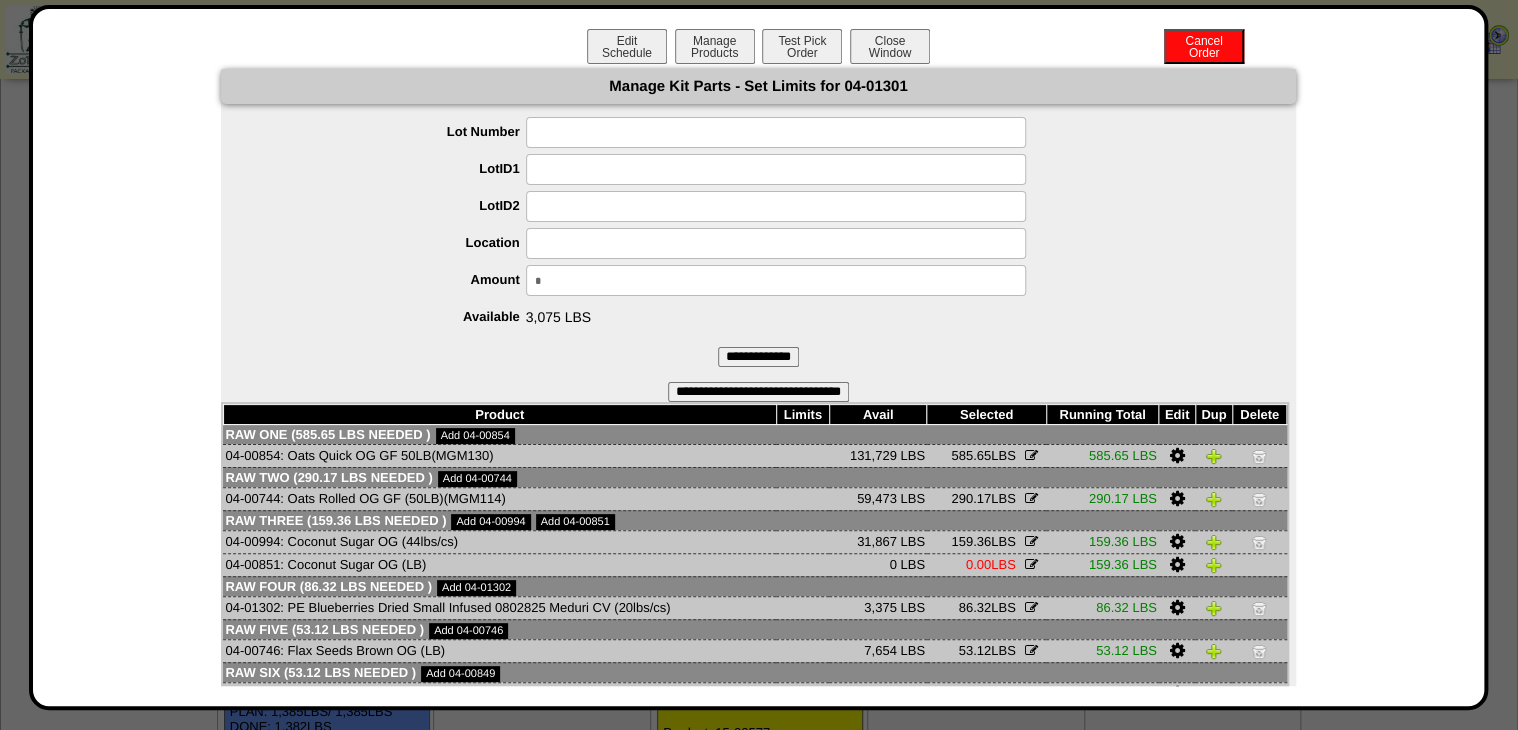 click on "**********" at bounding box center (758, 259) 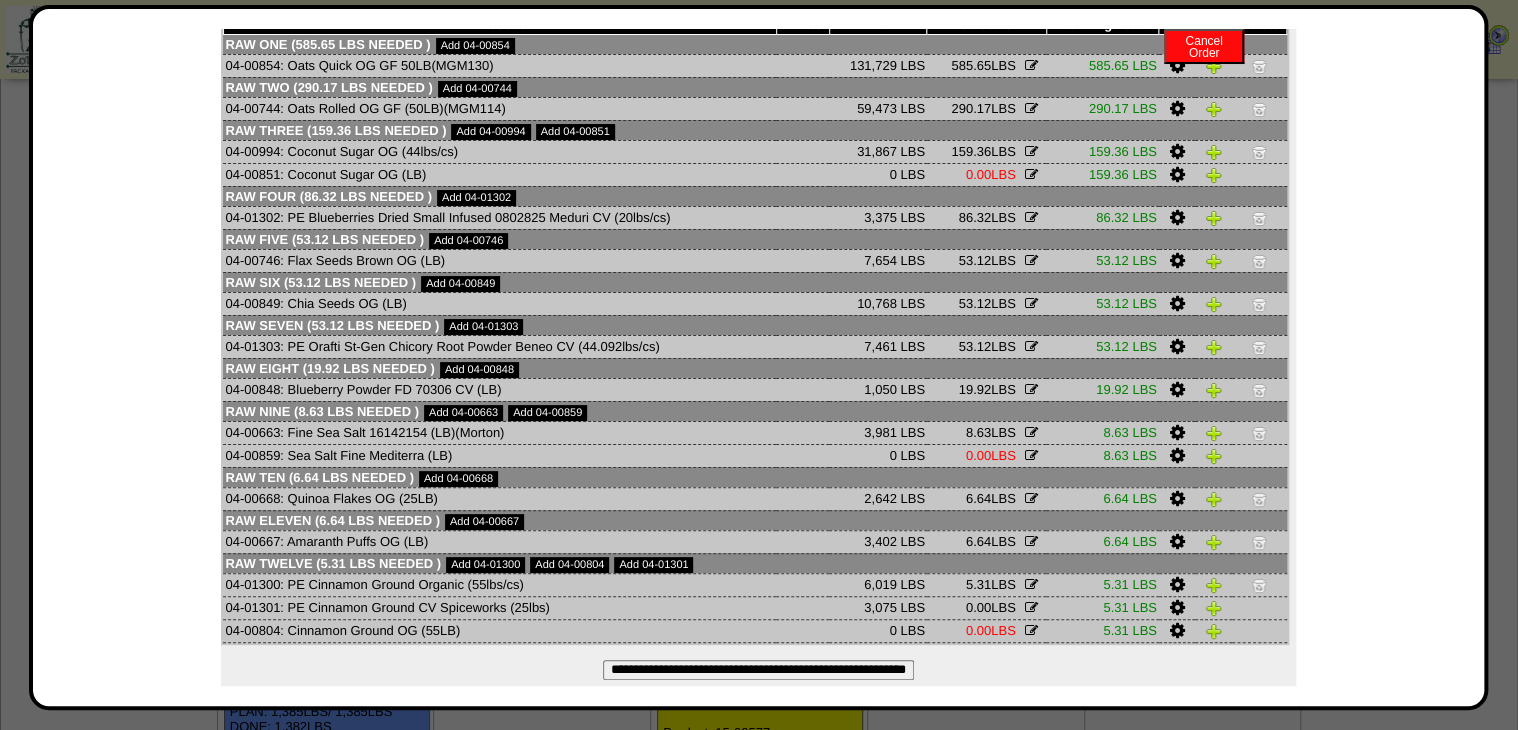 scroll, scrollTop: 415, scrollLeft: 0, axis: vertical 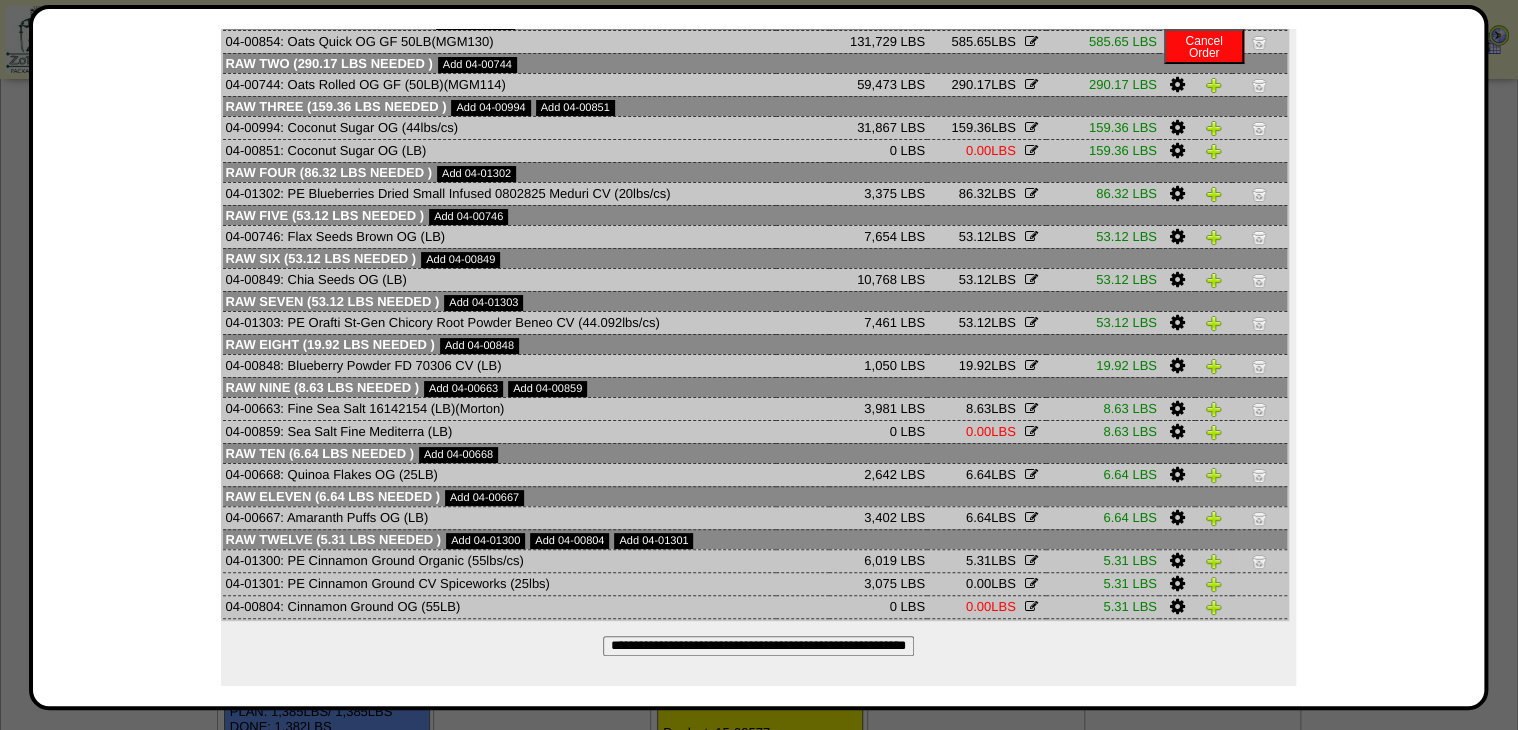 click at bounding box center [1176, 561] 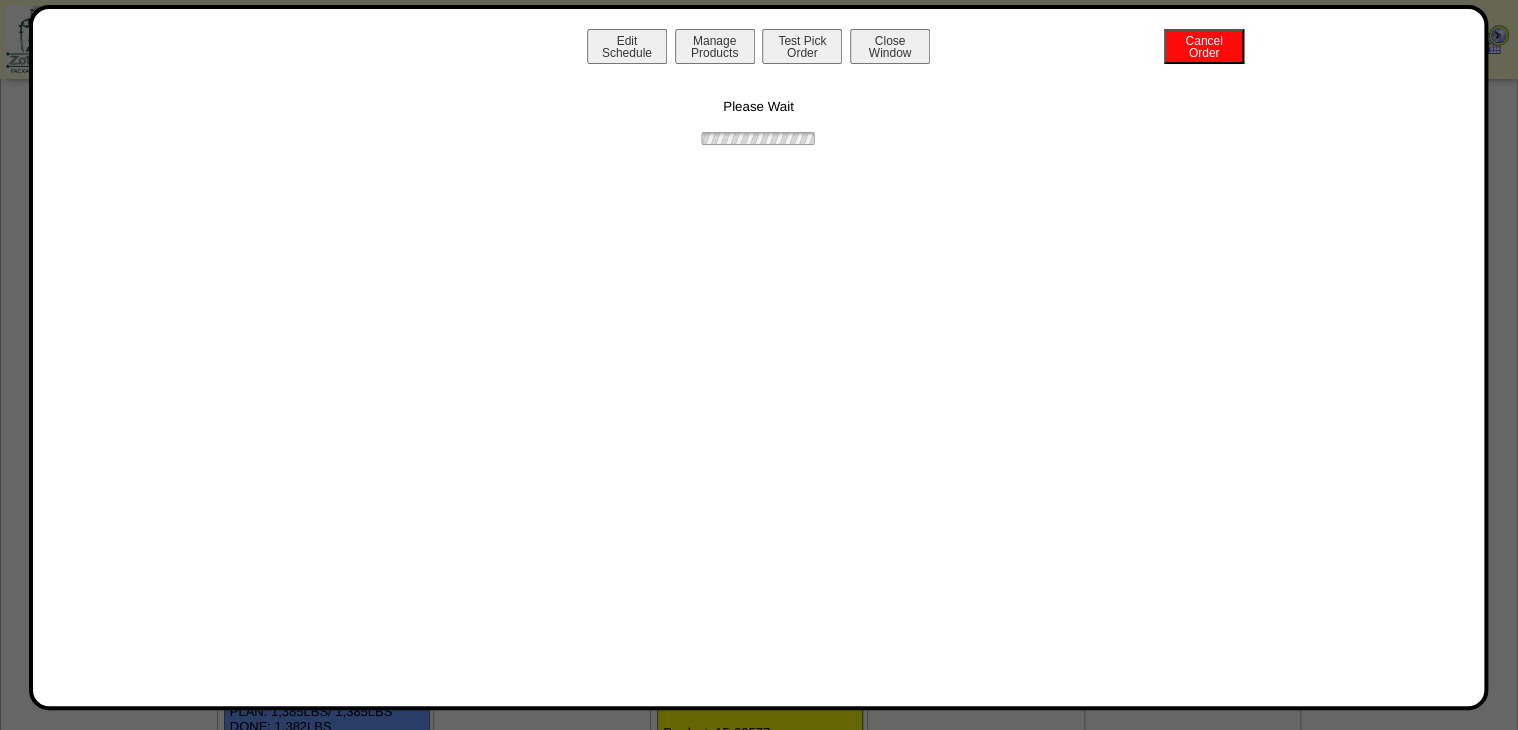 scroll, scrollTop: 0, scrollLeft: 0, axis: both 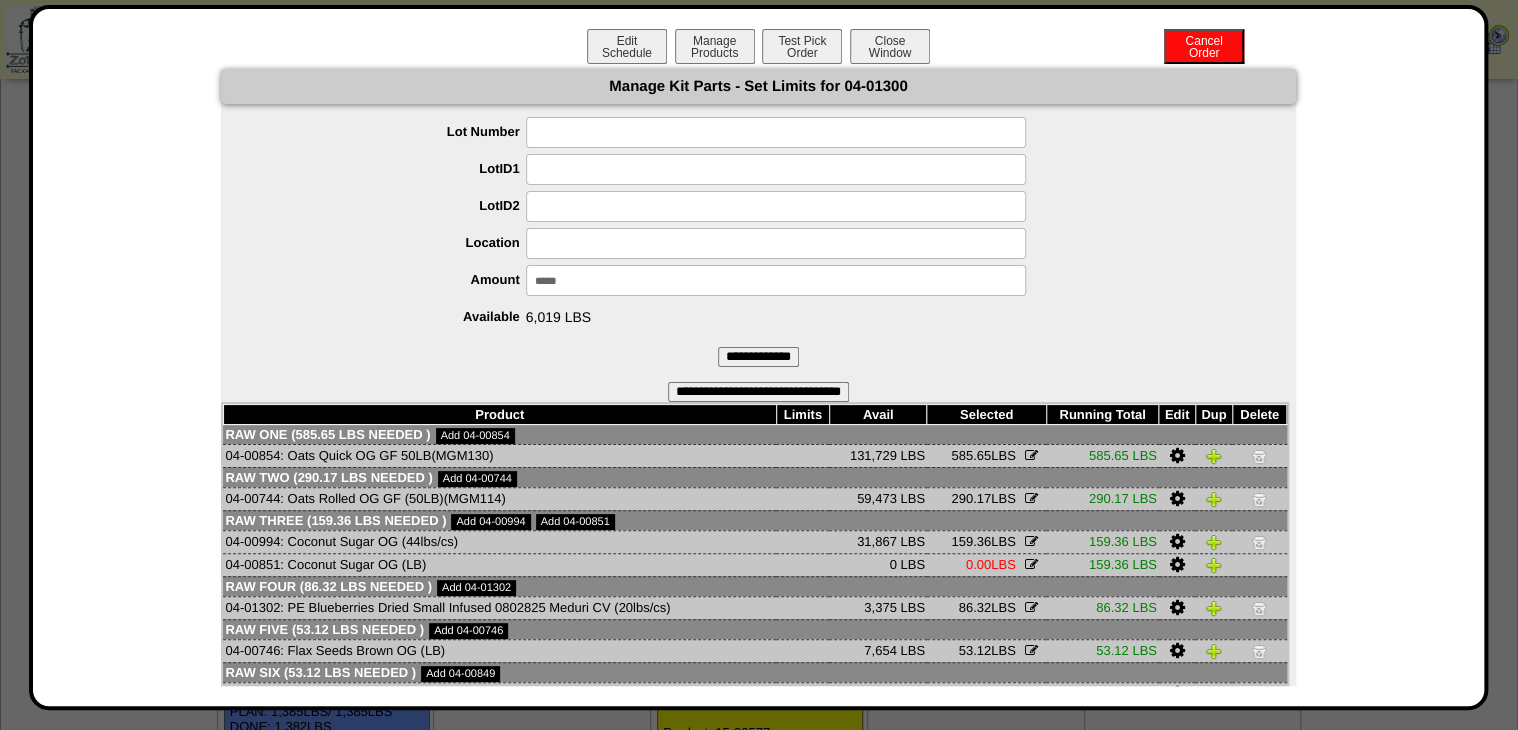 drag, startPoint x: 610, startPoint y: 285, endPoint x: 527, endPoint y: 352, distance: 106.66771 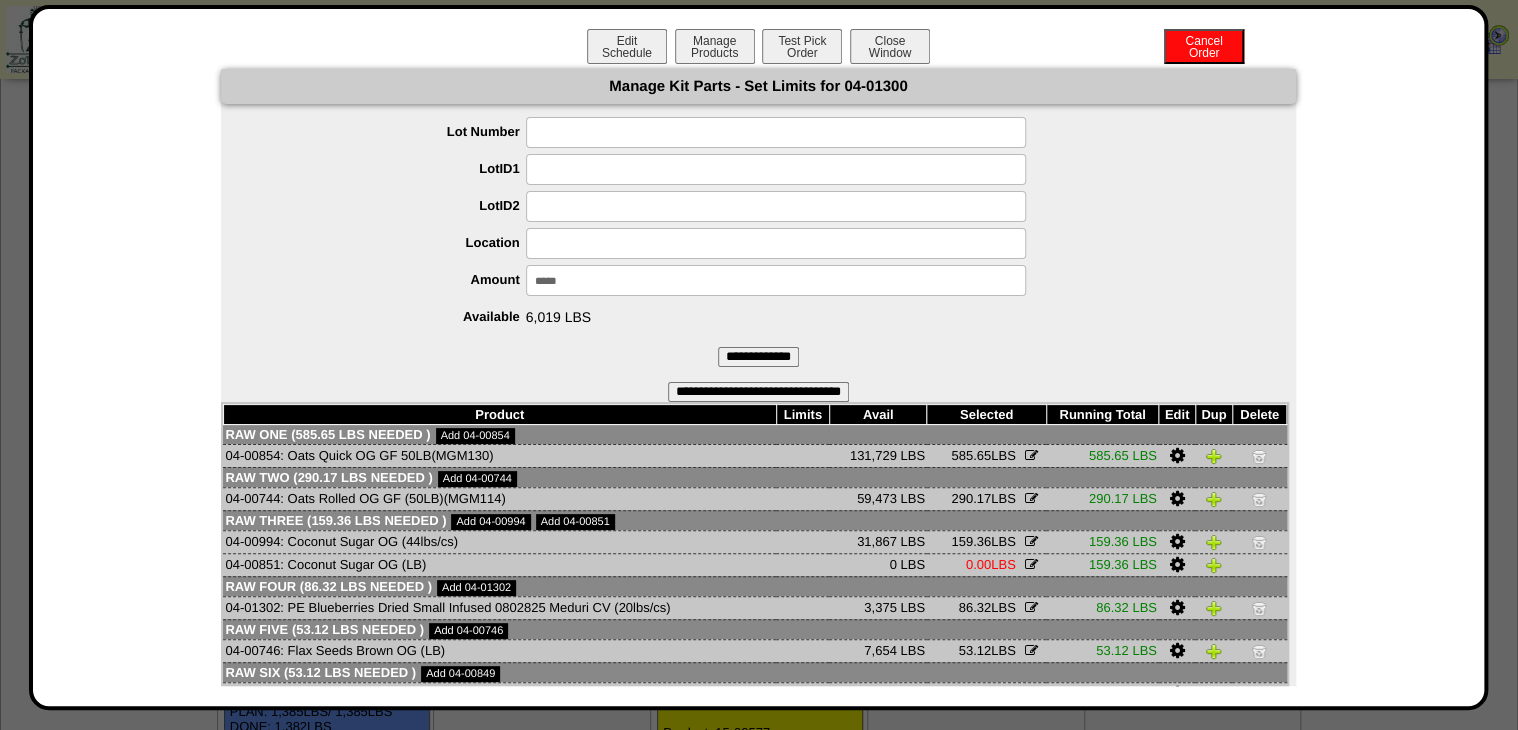 click on "**********" at bounding box center (758, 259) 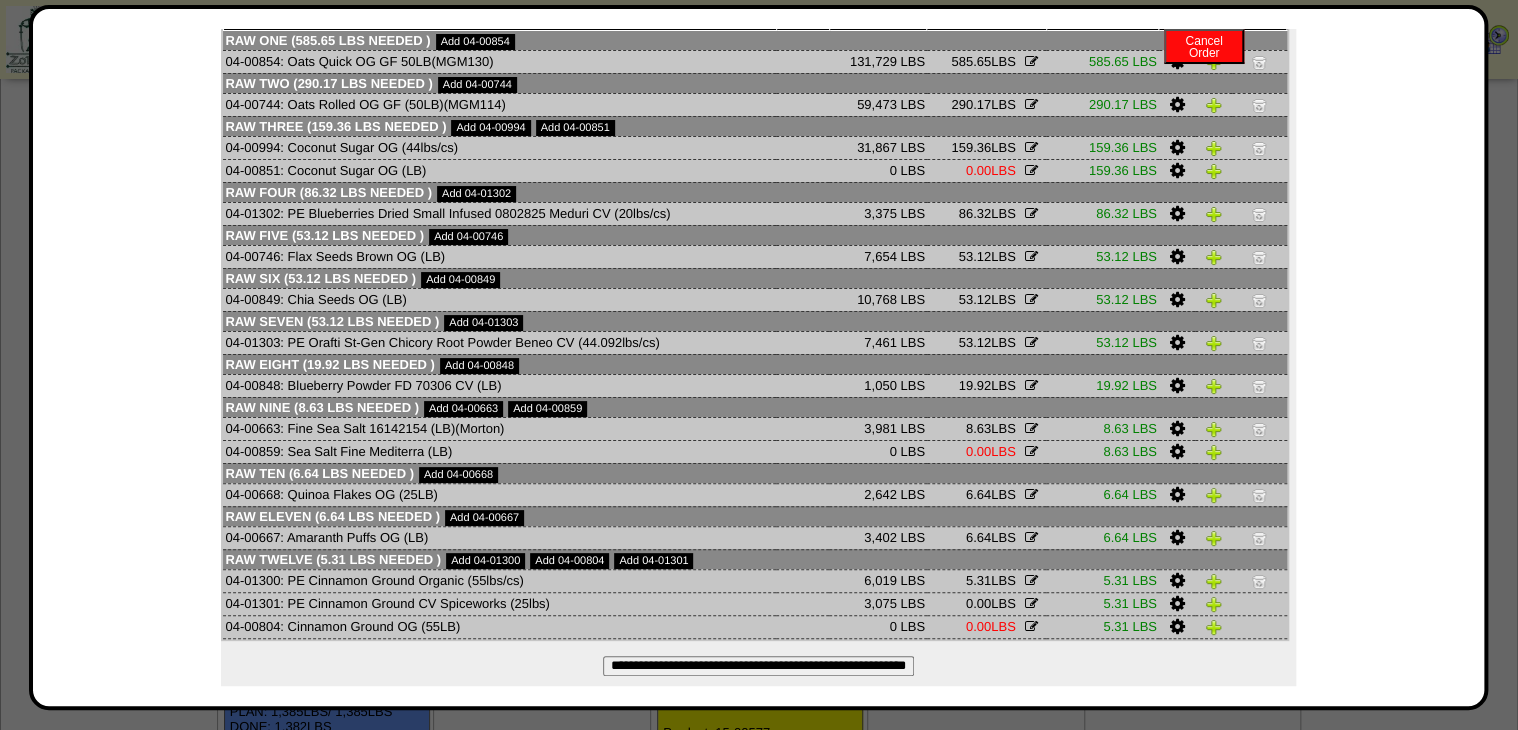 scroll, scrollTop: 415, scrollLeft: 0, axis: vertical 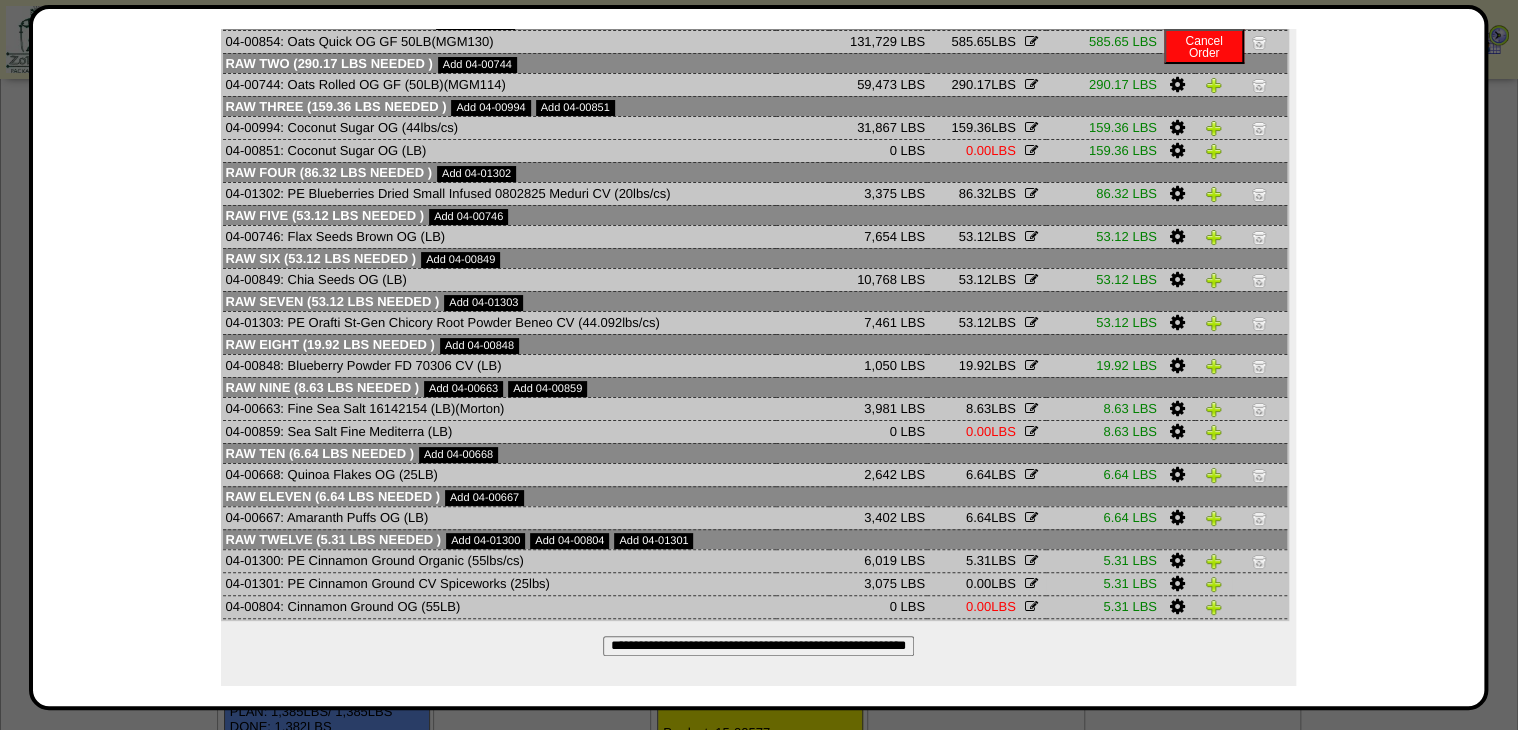 click at bounding box center [1176, 584] 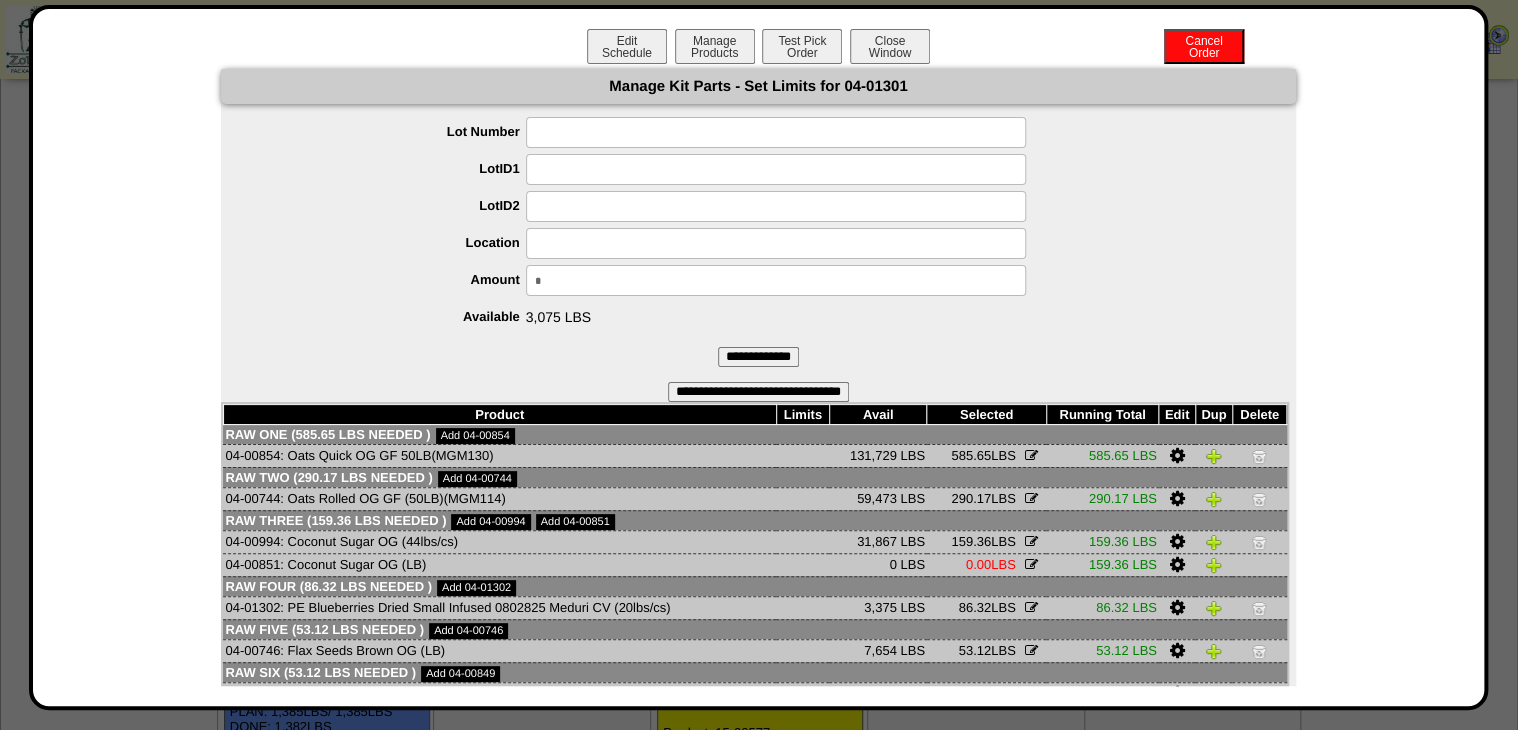 drag, startPoint x: 566, startPoint y: 281, endPoint x: 436, endPoint y: 335, distance: 140.76932 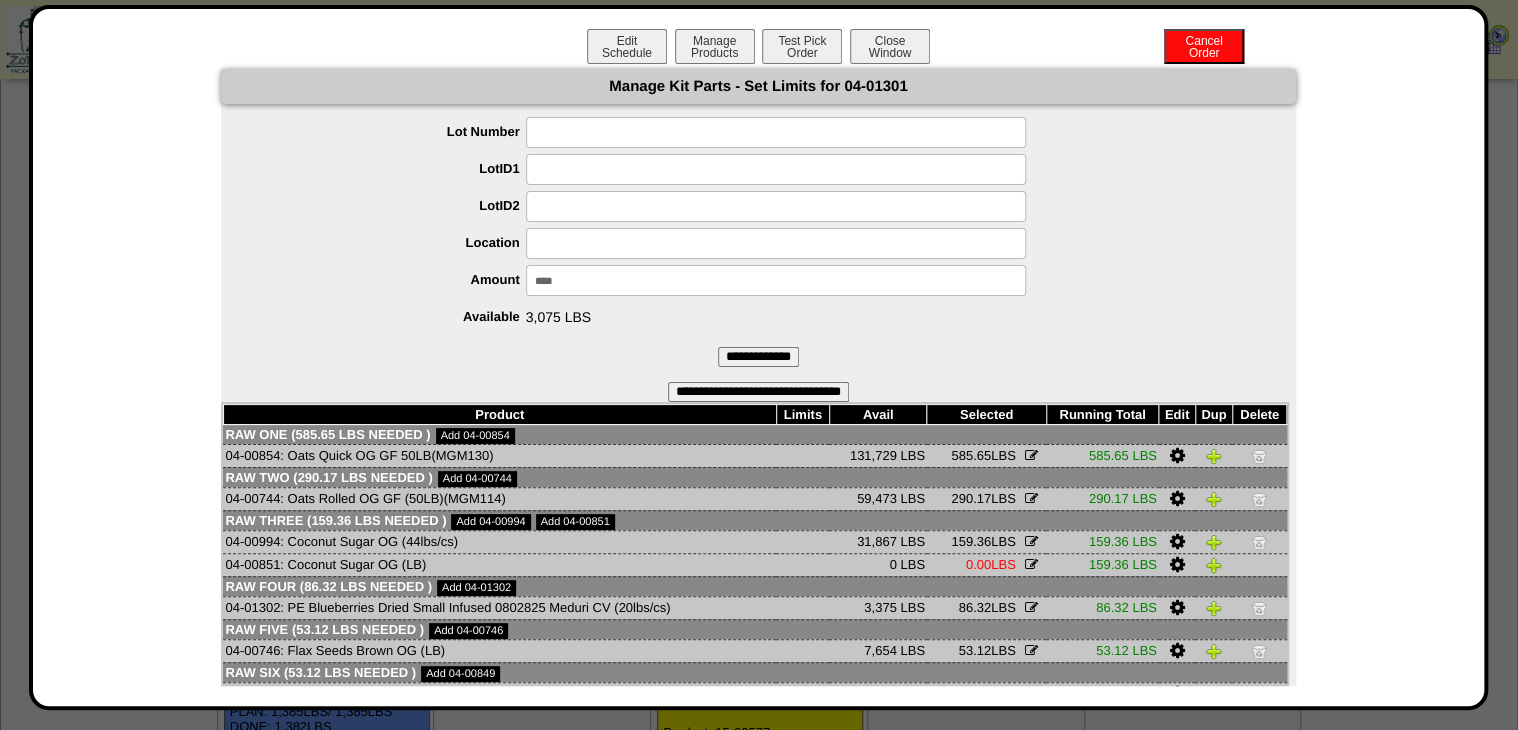 type on "*****" 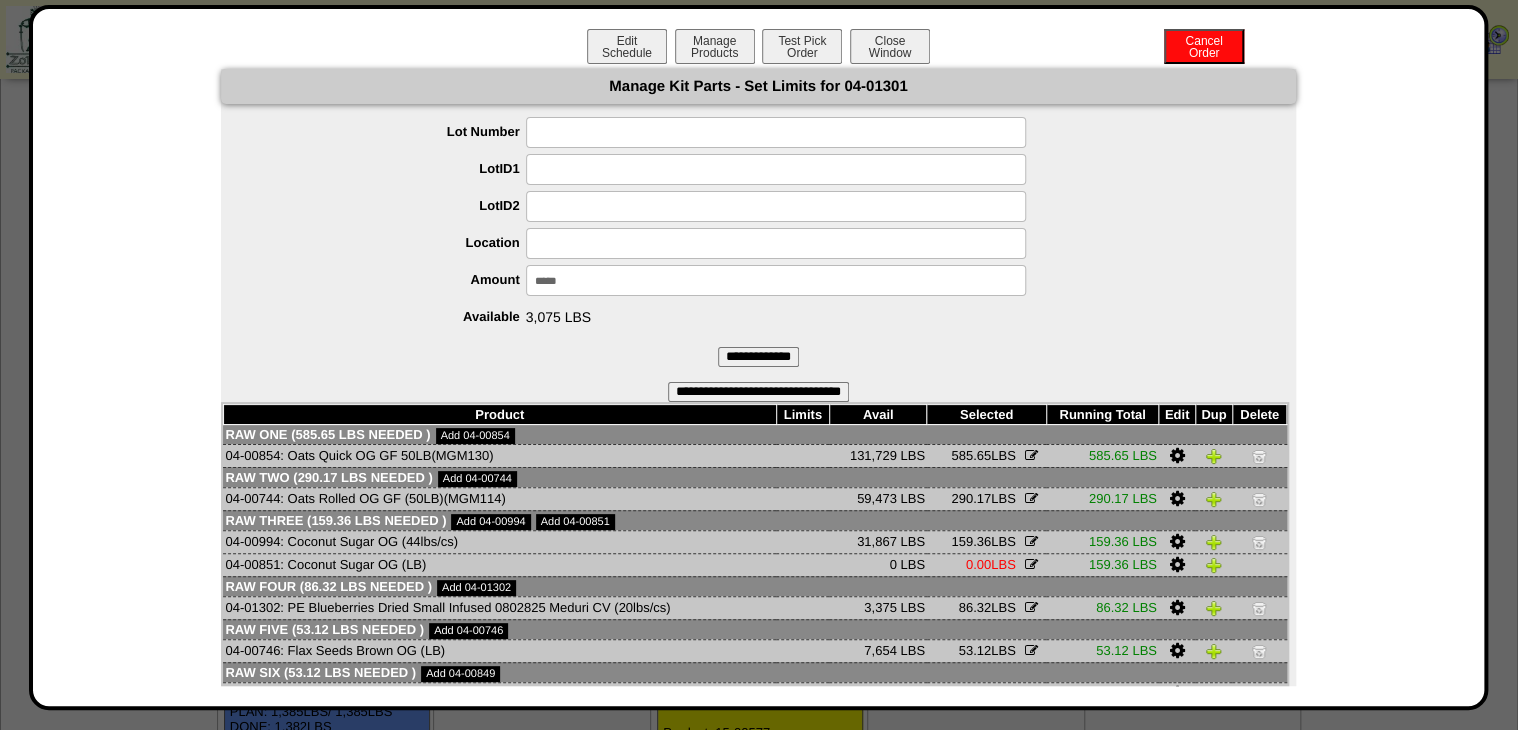click on "**********" at bounding box center [758, 357] 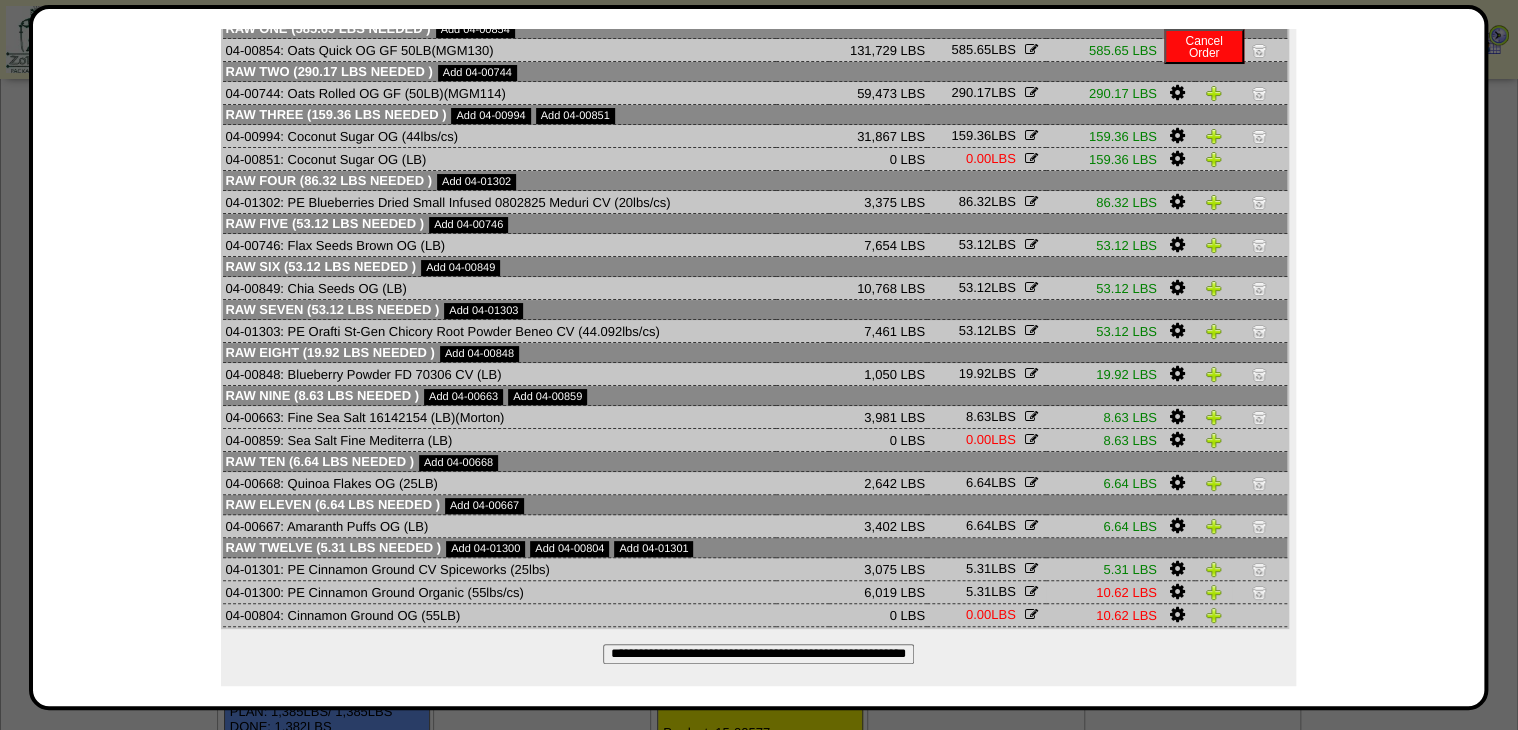scroll, scrollTop: 161, scrollLeft: 0, axis: vertical 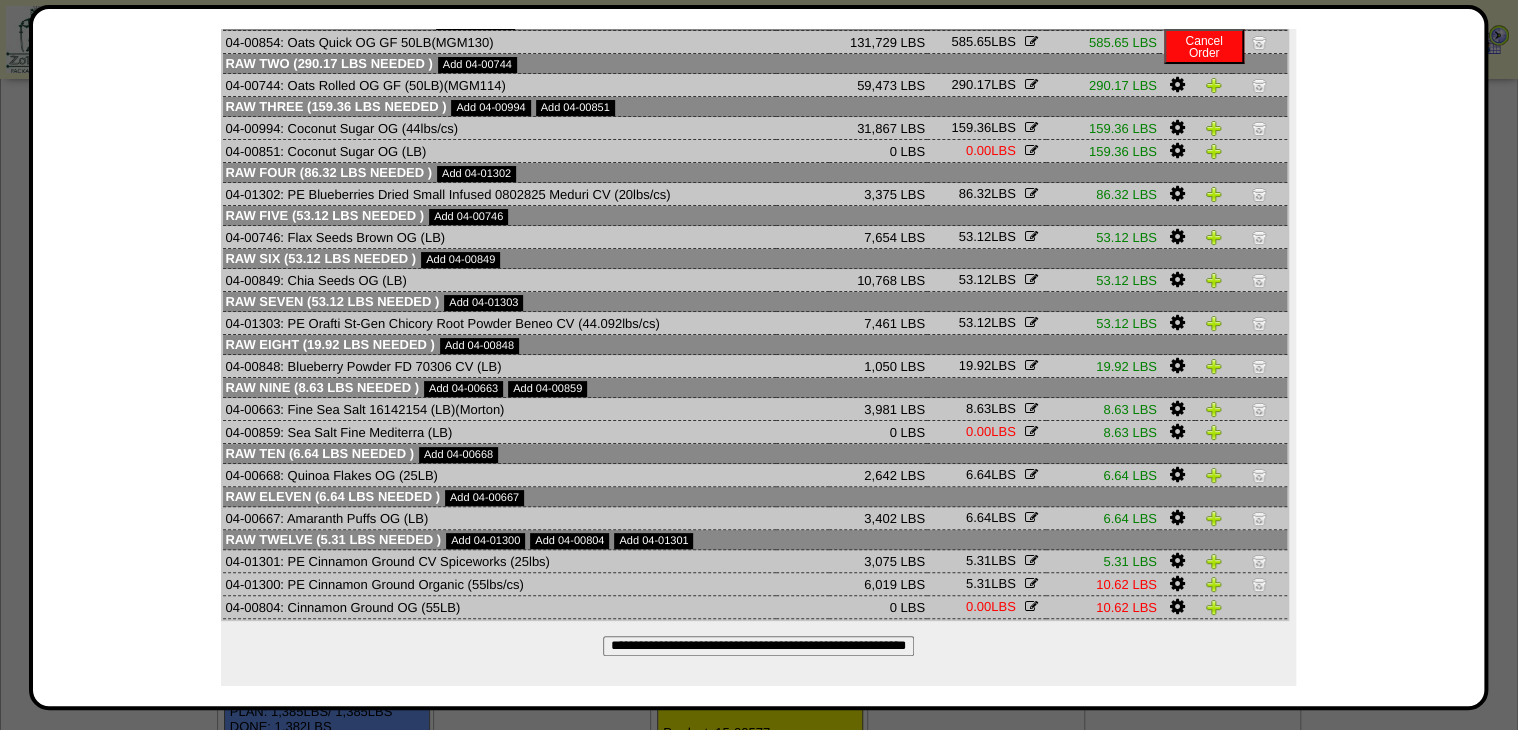 click at bounding box center [1259, 584] 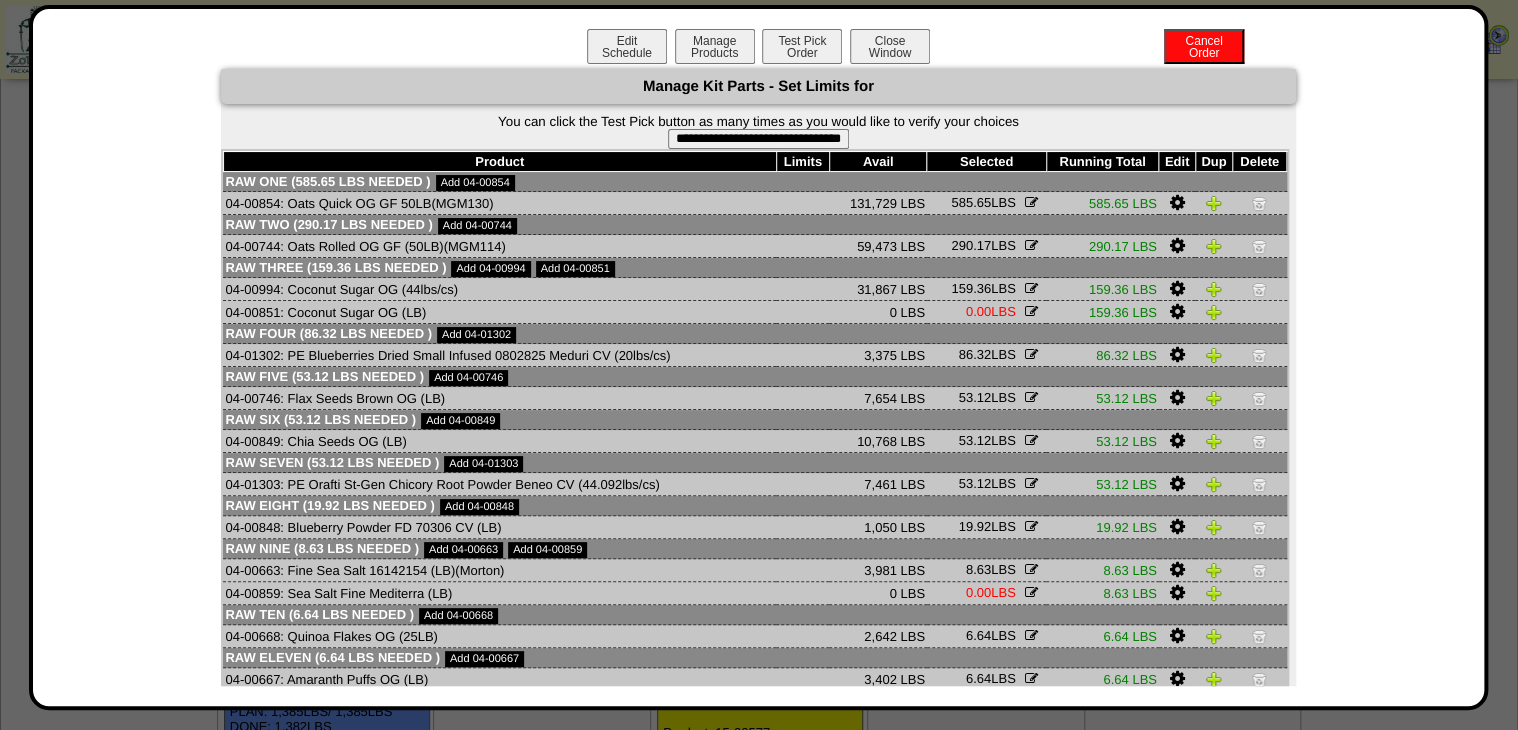 click on "**********" at bounding box center (758, 139) 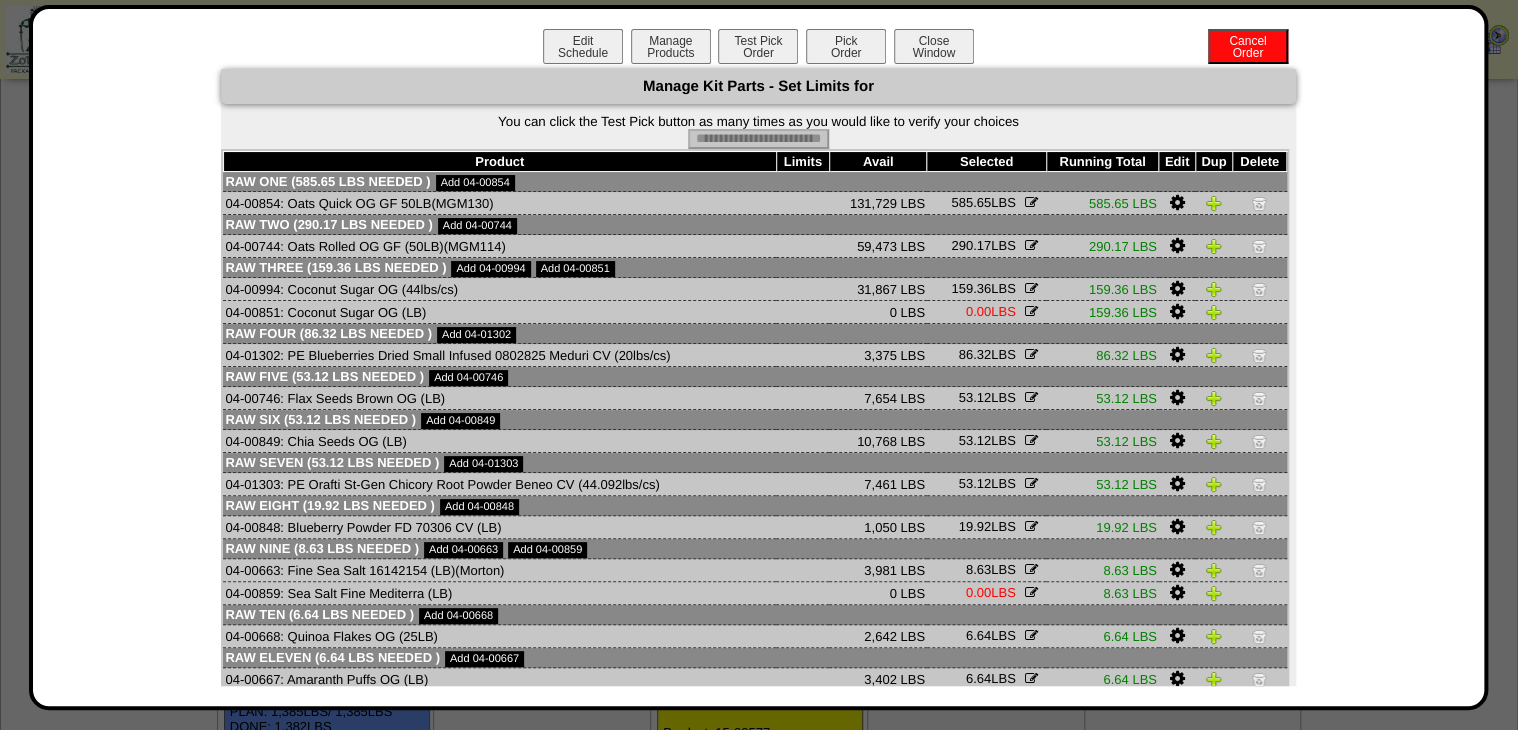 click on "Pick Order" at bounding box center [846, 46] 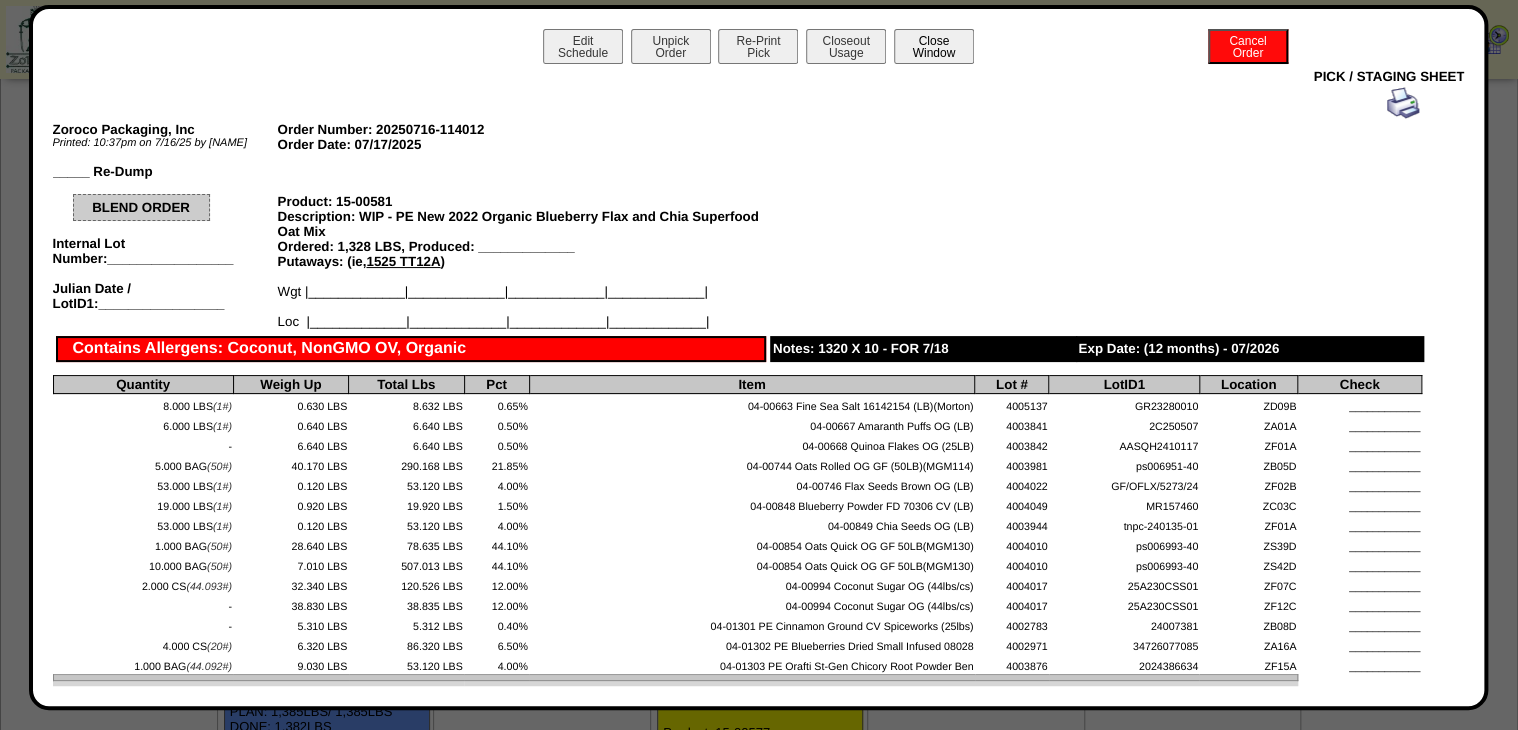 click on "Close Window" at bounding box center (934, 46) 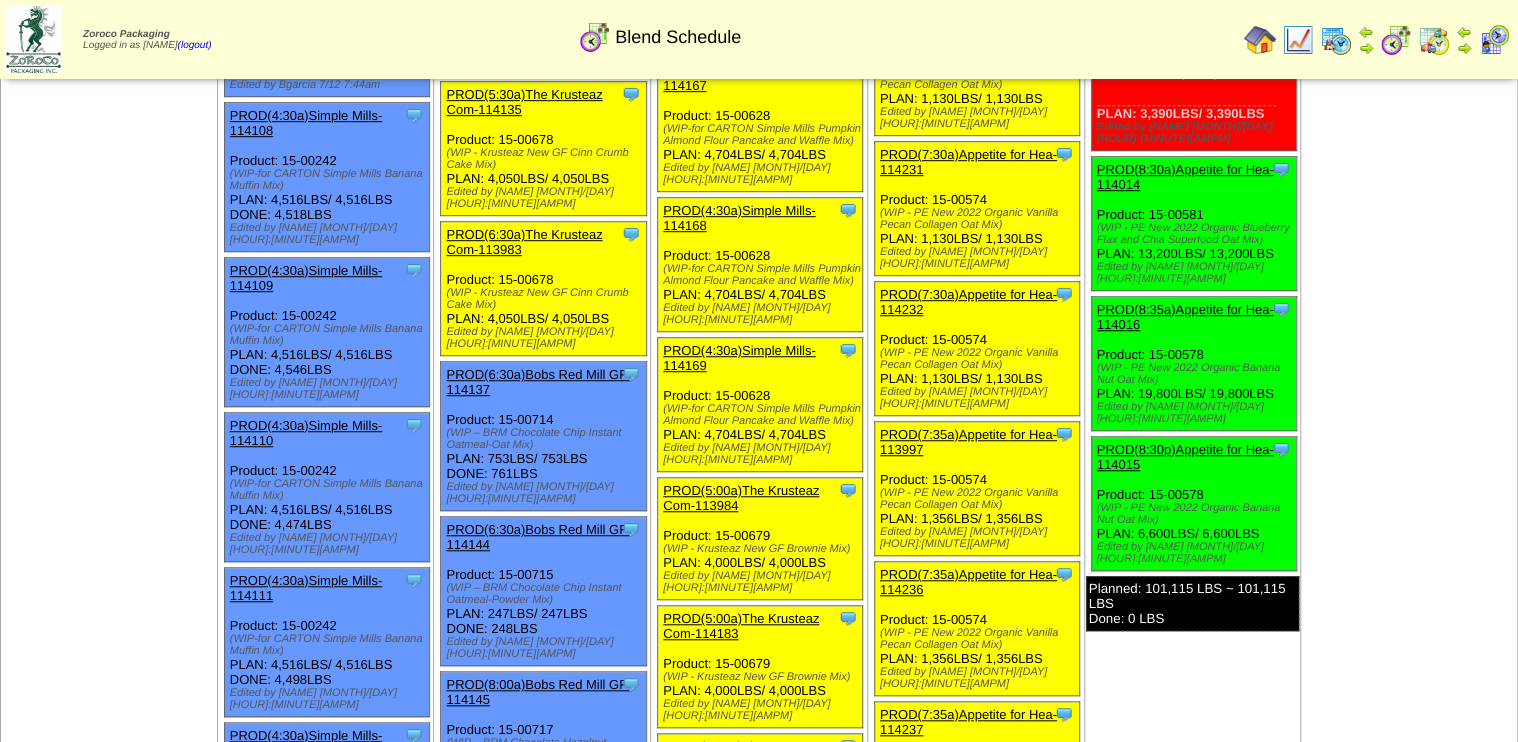 scroll, scrollTop: 480, scrollLeft: 0, axis: vertical 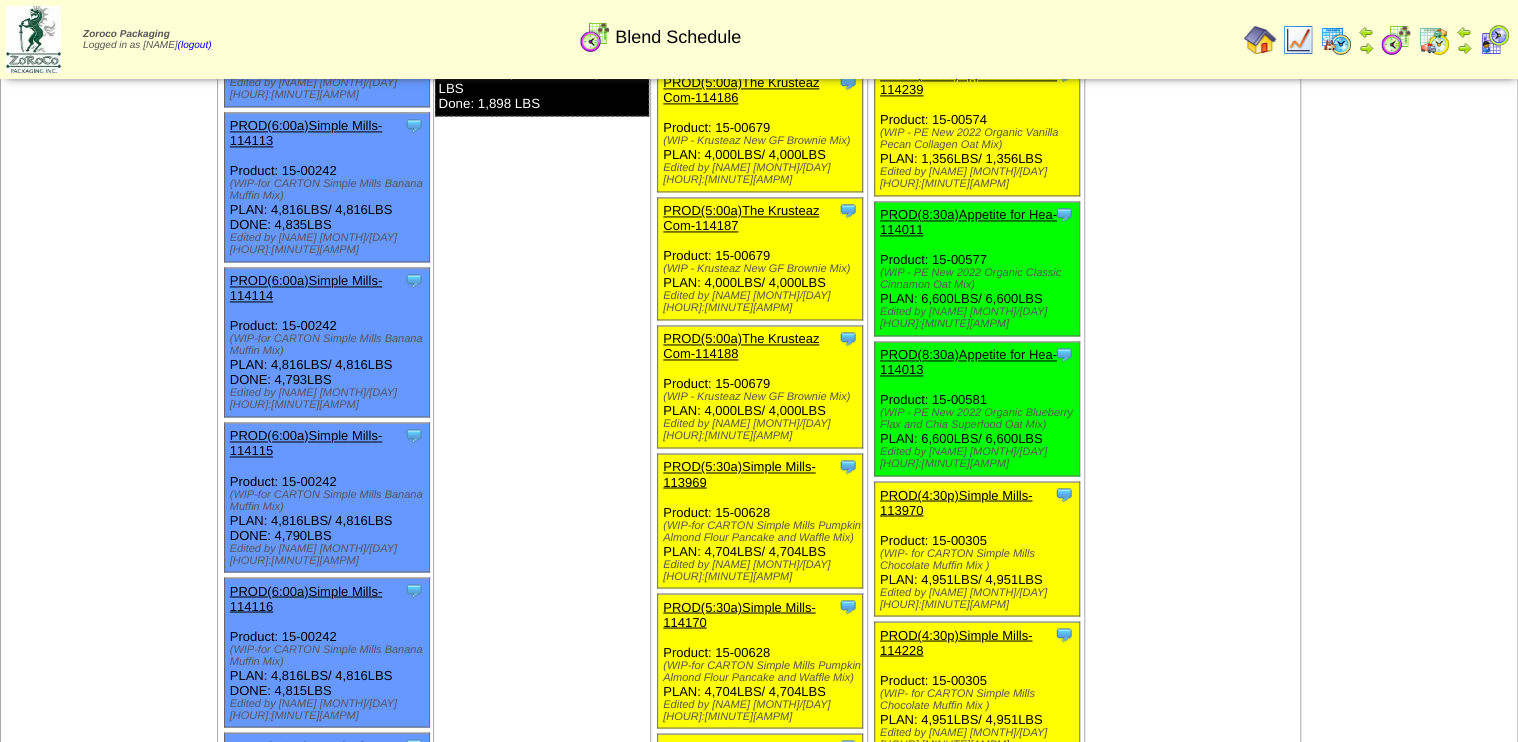 click on "PROD(8:30a)Appetite for Hea-114011" at bounding box center (968, 222) 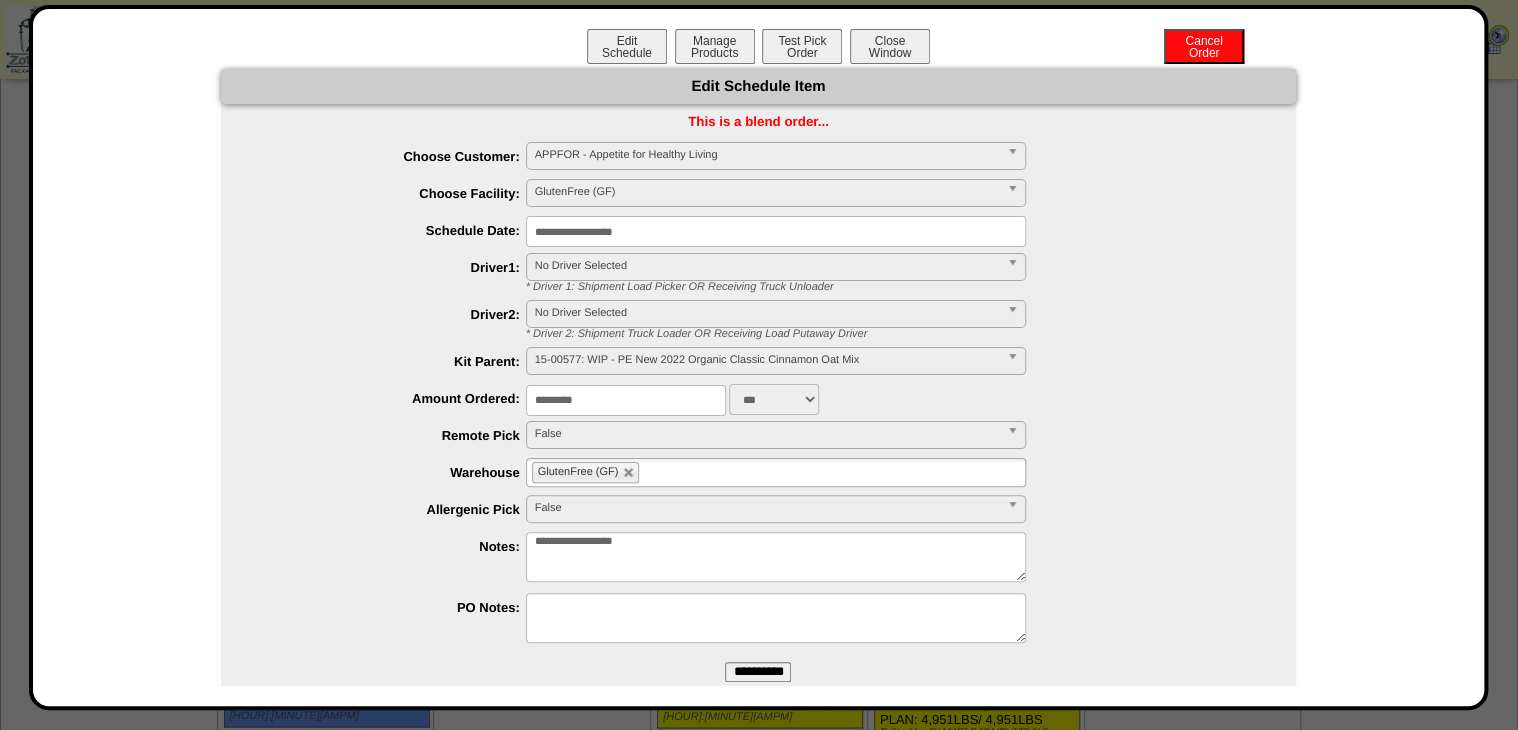 drag, startPoint x: 640, startPoint y: 407, endPoint x: 0, endPoint y: 506, distance: 647.61176 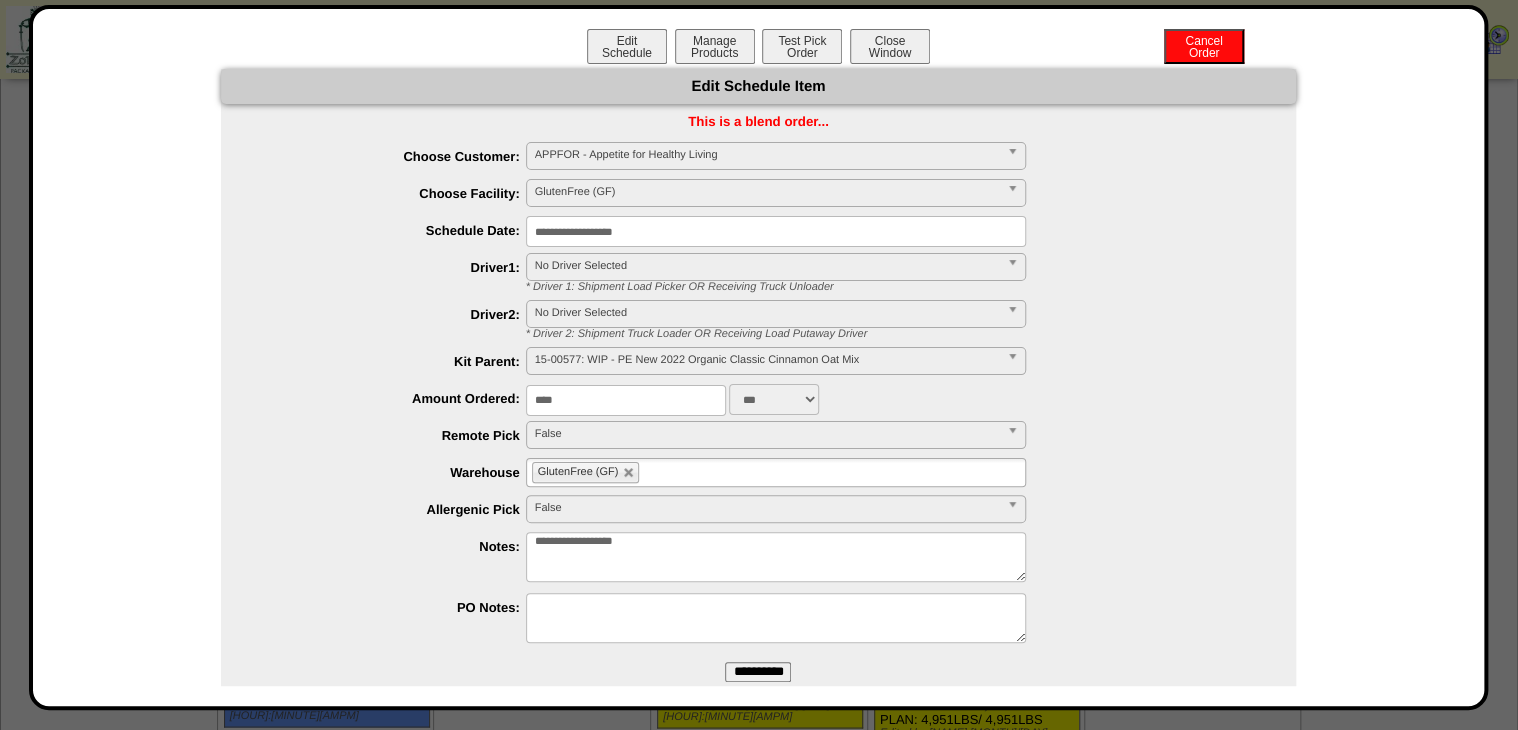 type on "****" 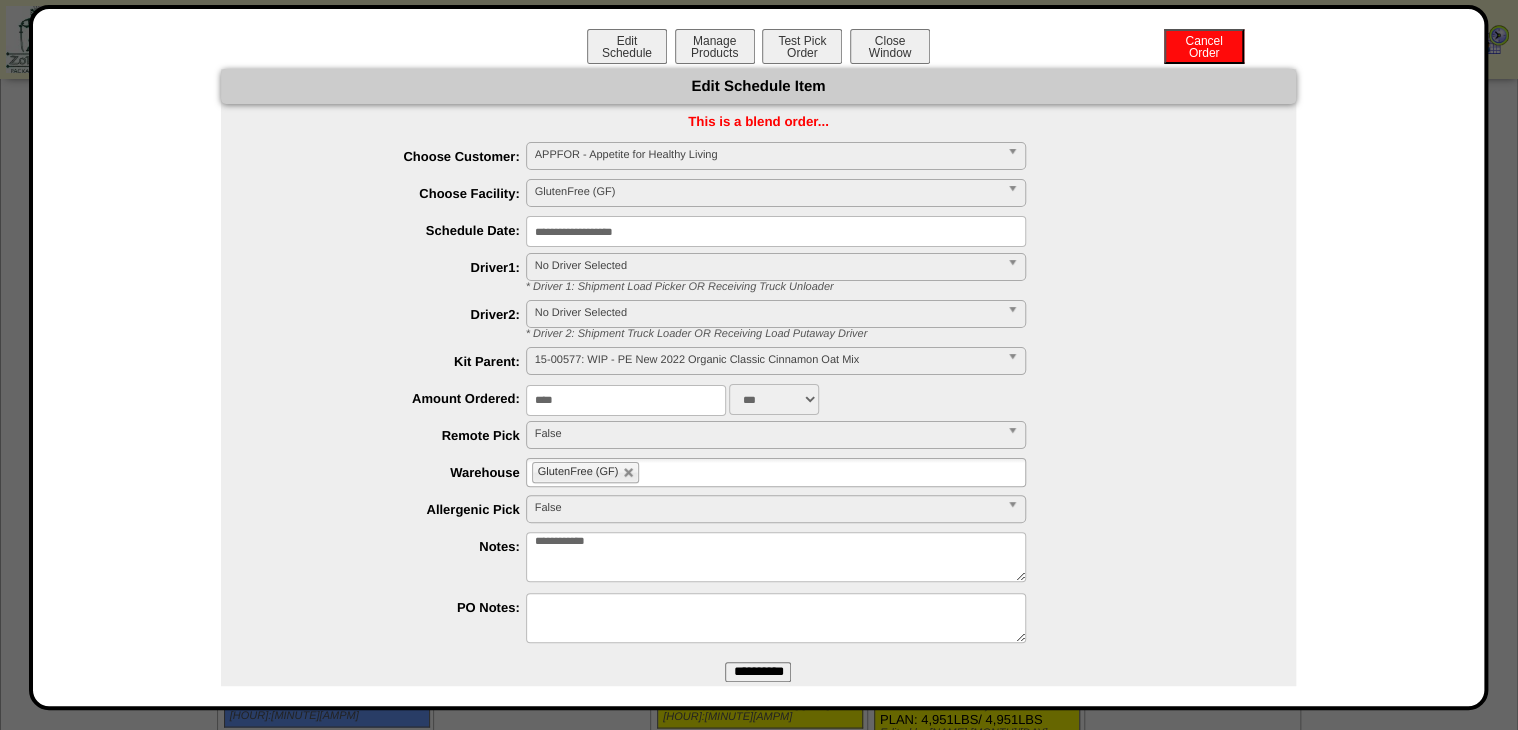 click on "**********" at bounding box center [776, 557] 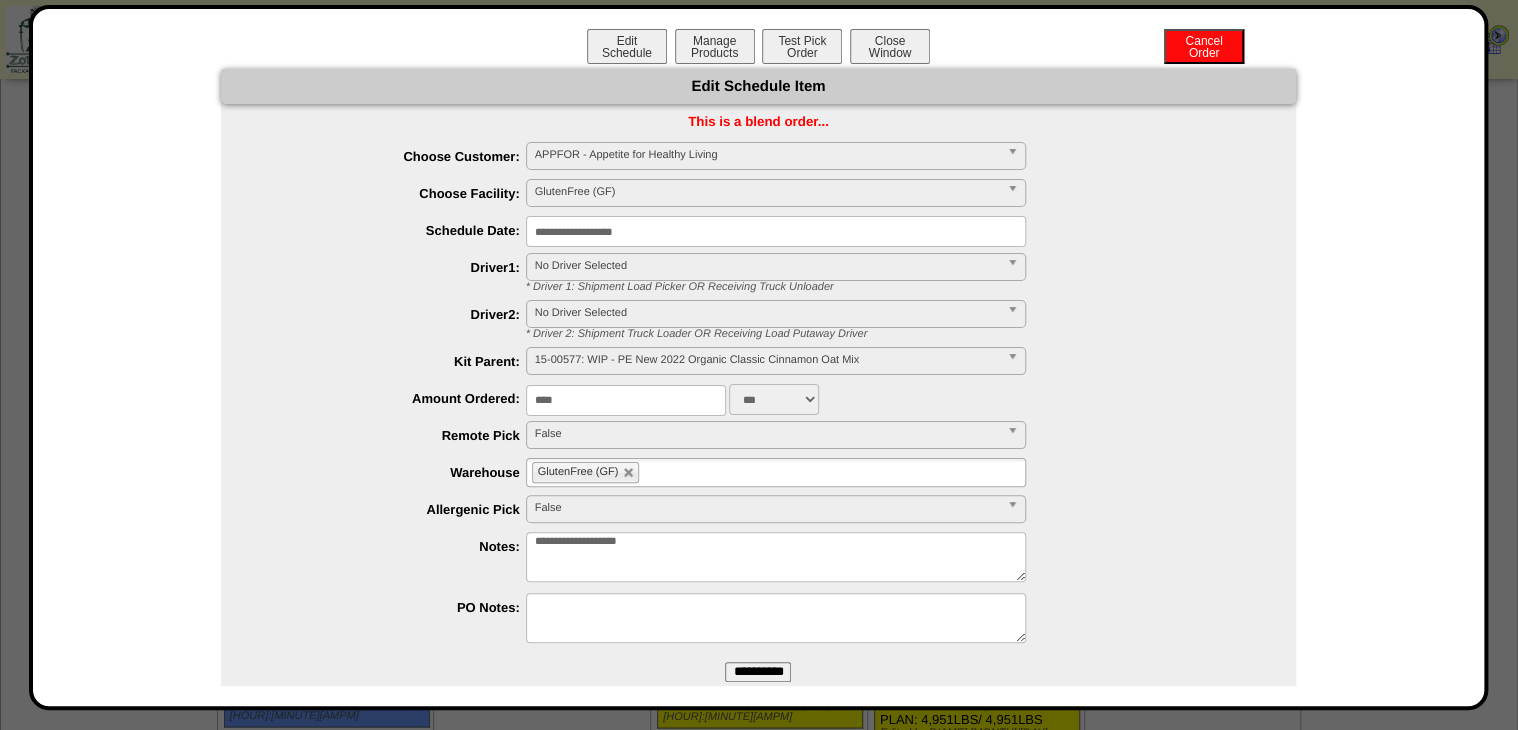 type on "**********" 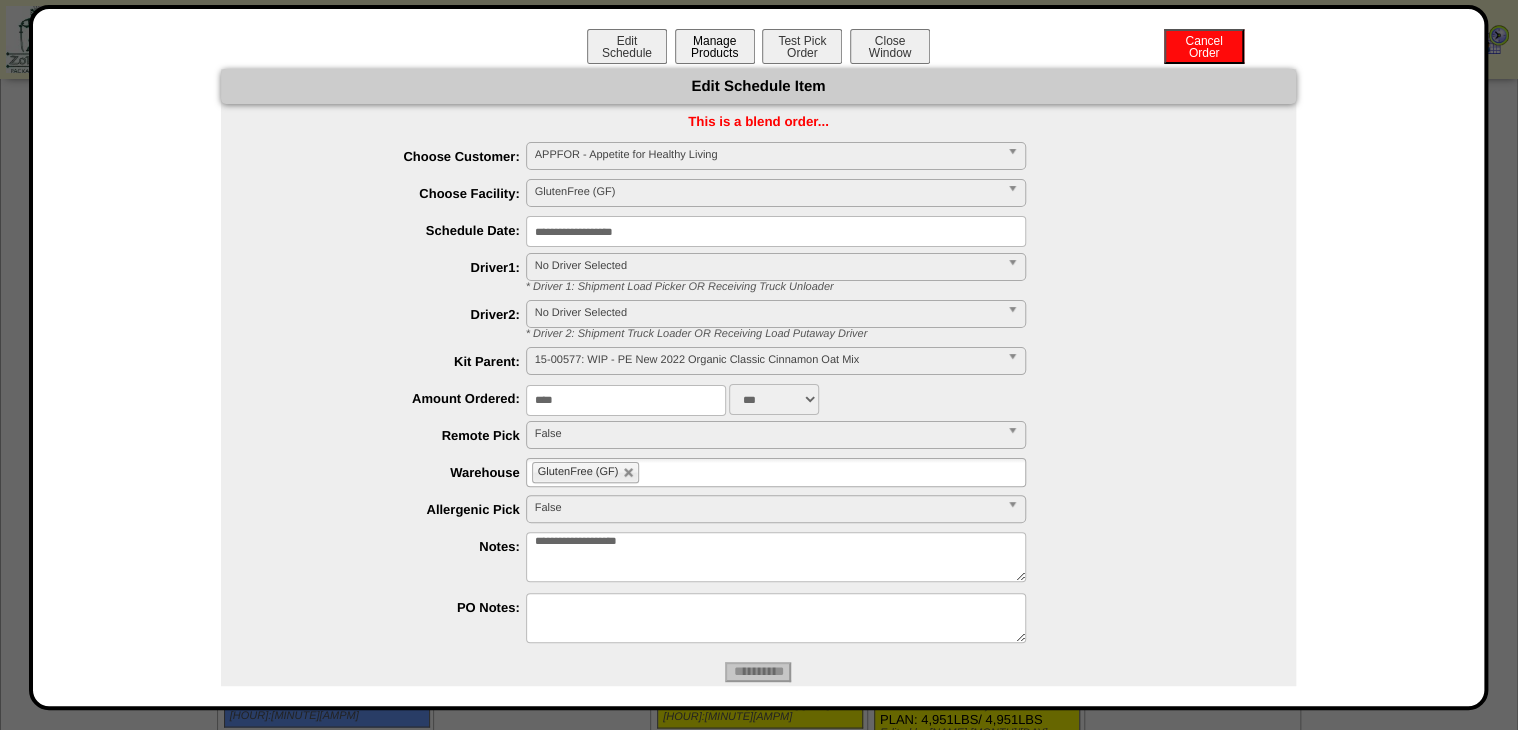 click on "Manage Products" at bounding box center (715, 46) 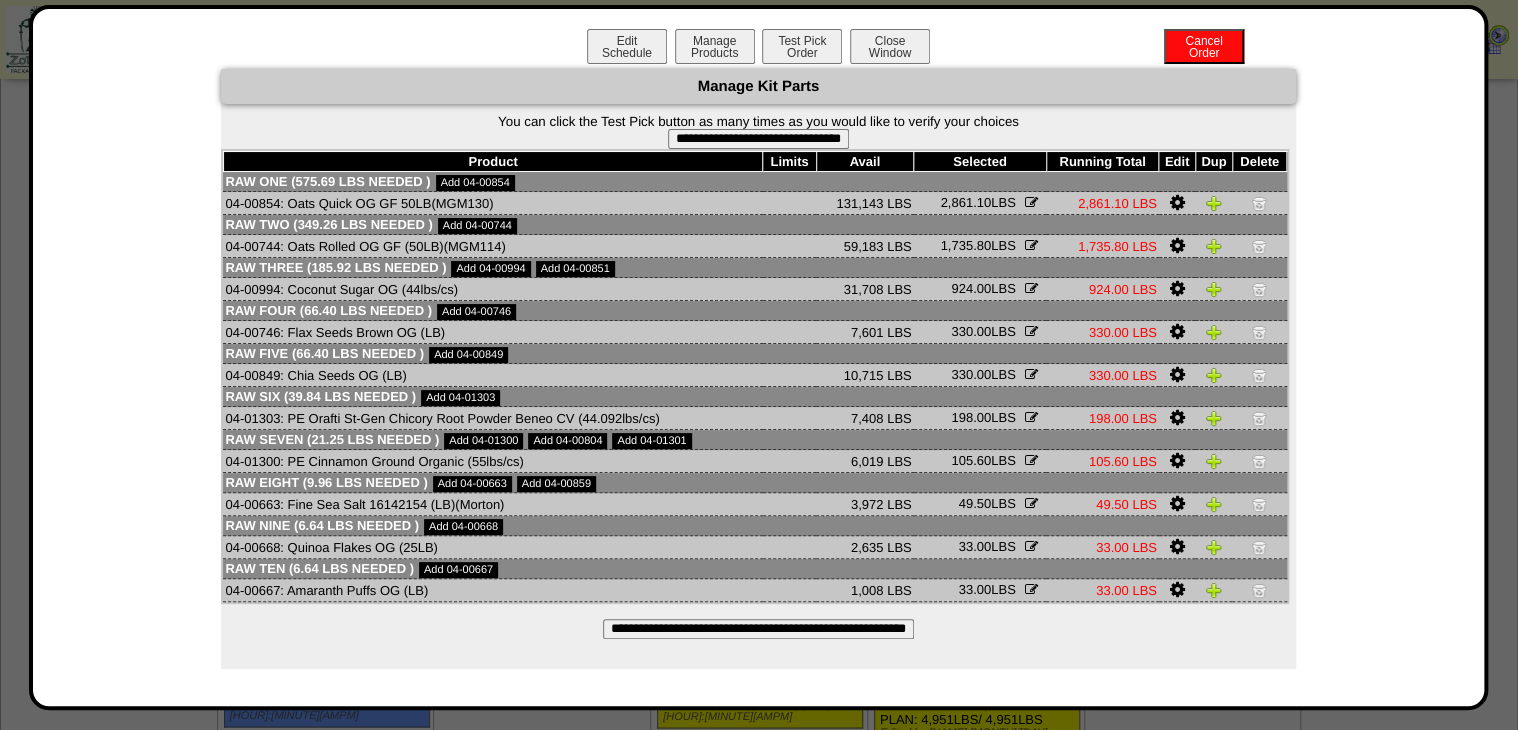 click on "**********" at bounding box center (758, 369) 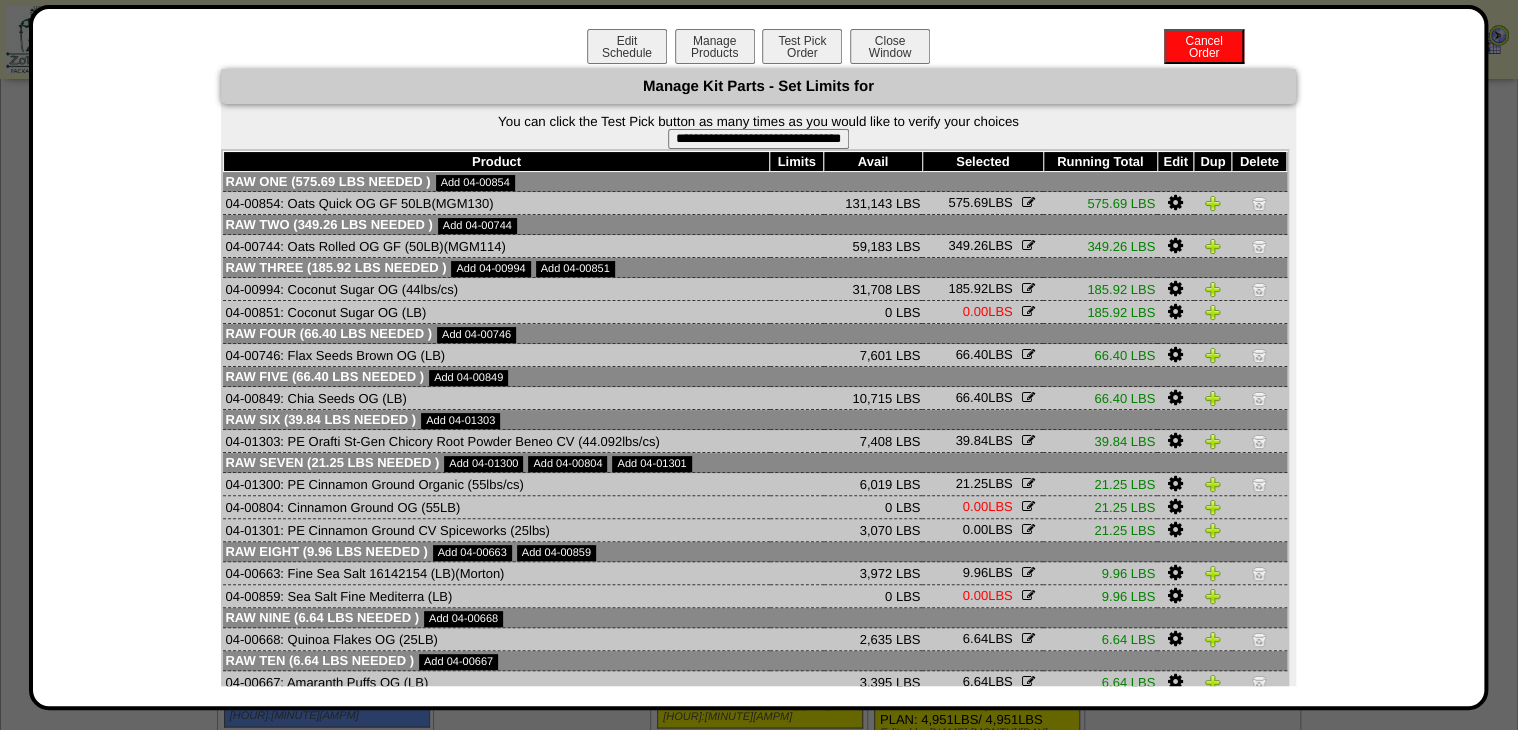 click on "**********" at bounding box center [758, 139] 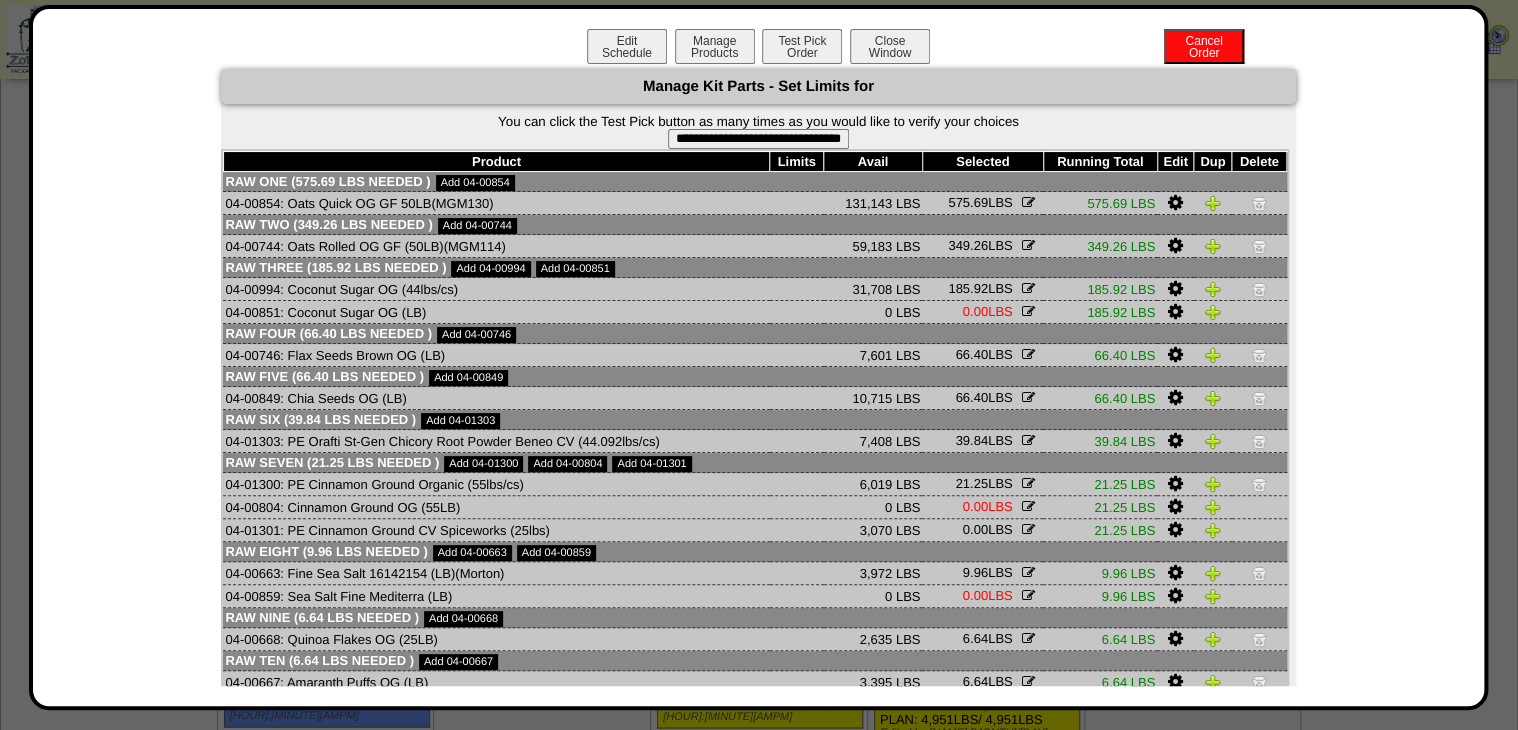 click at bounding box center (1175, 530) 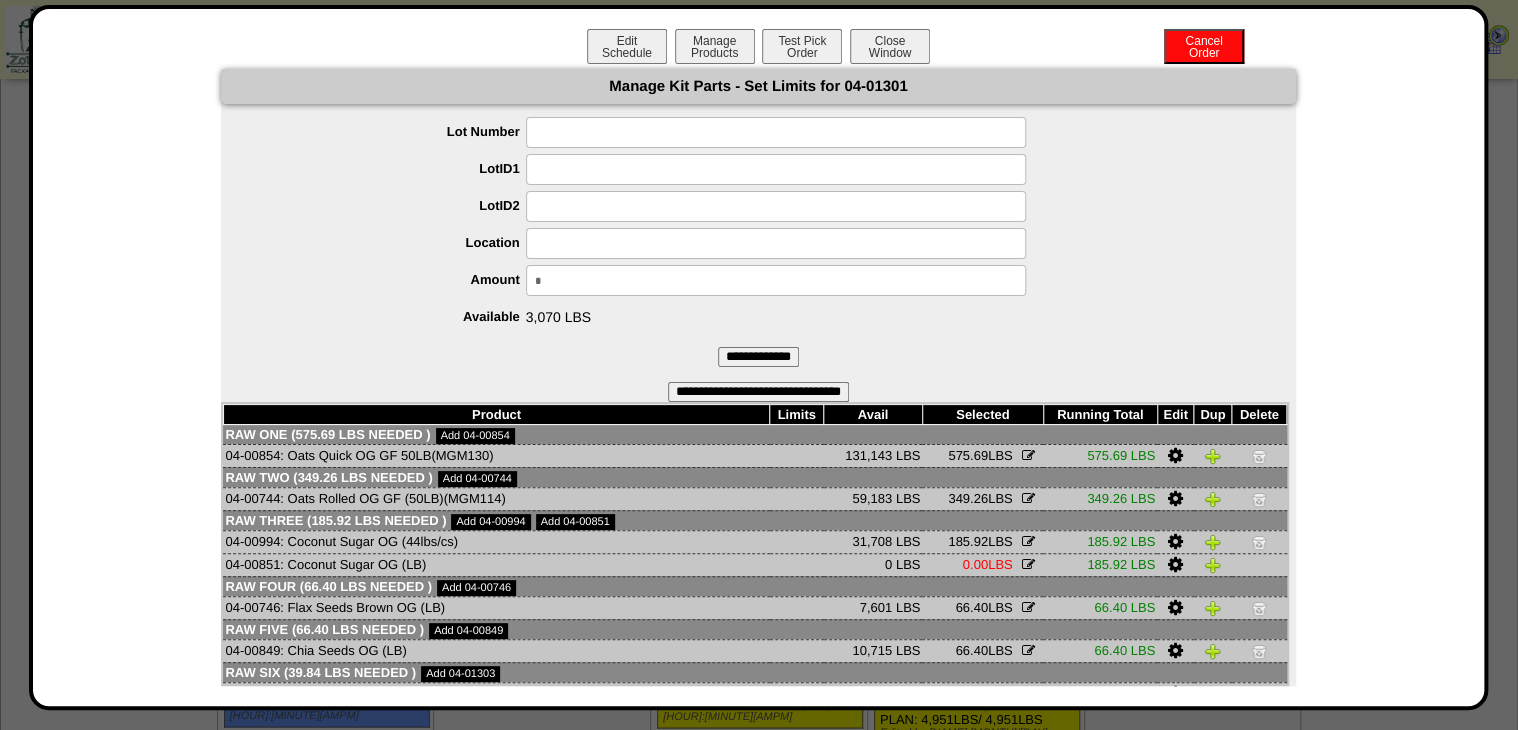 drag, startPoint x: 356, startPoint y: 301, endPoint x: 300, endPoint y: 315, distance: 57.72348 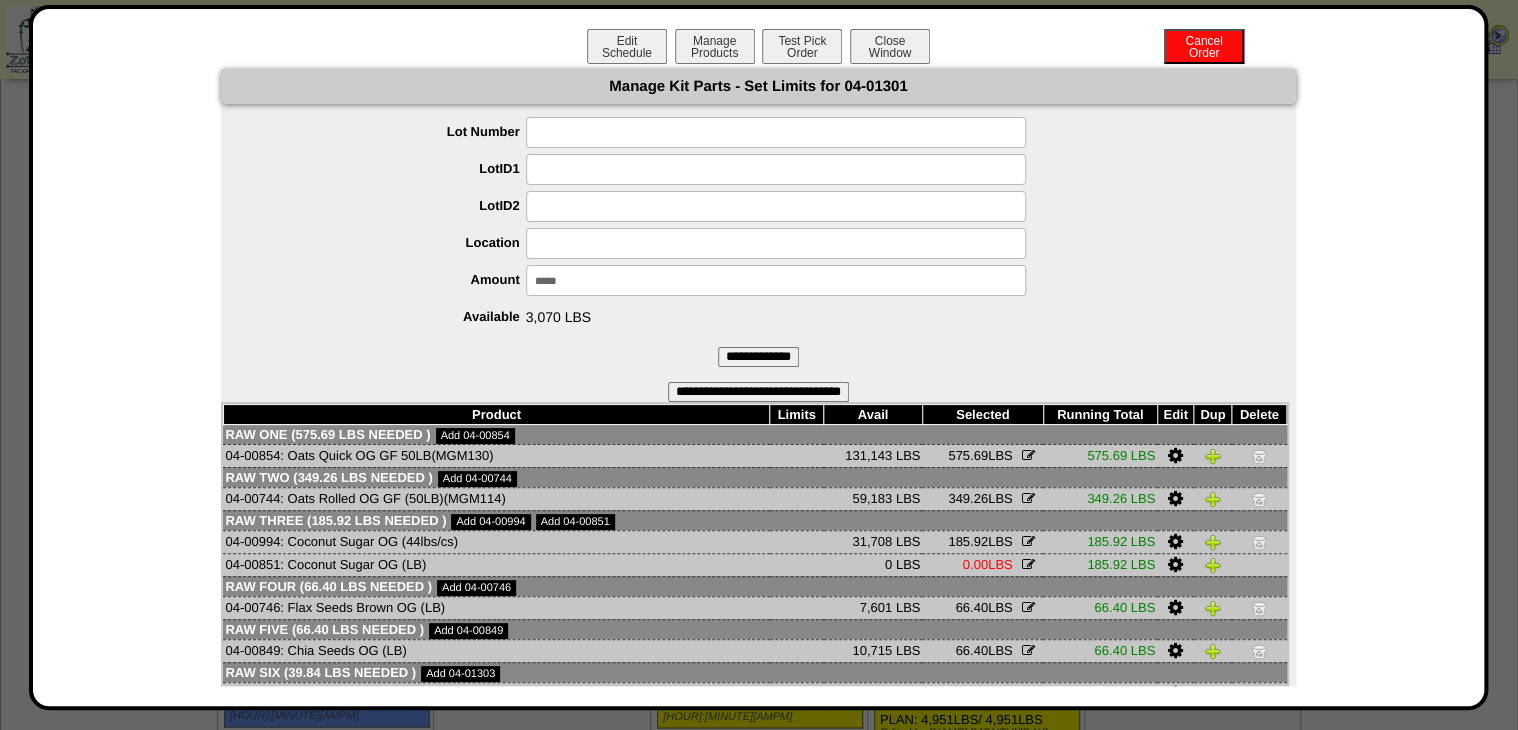 type on "******" 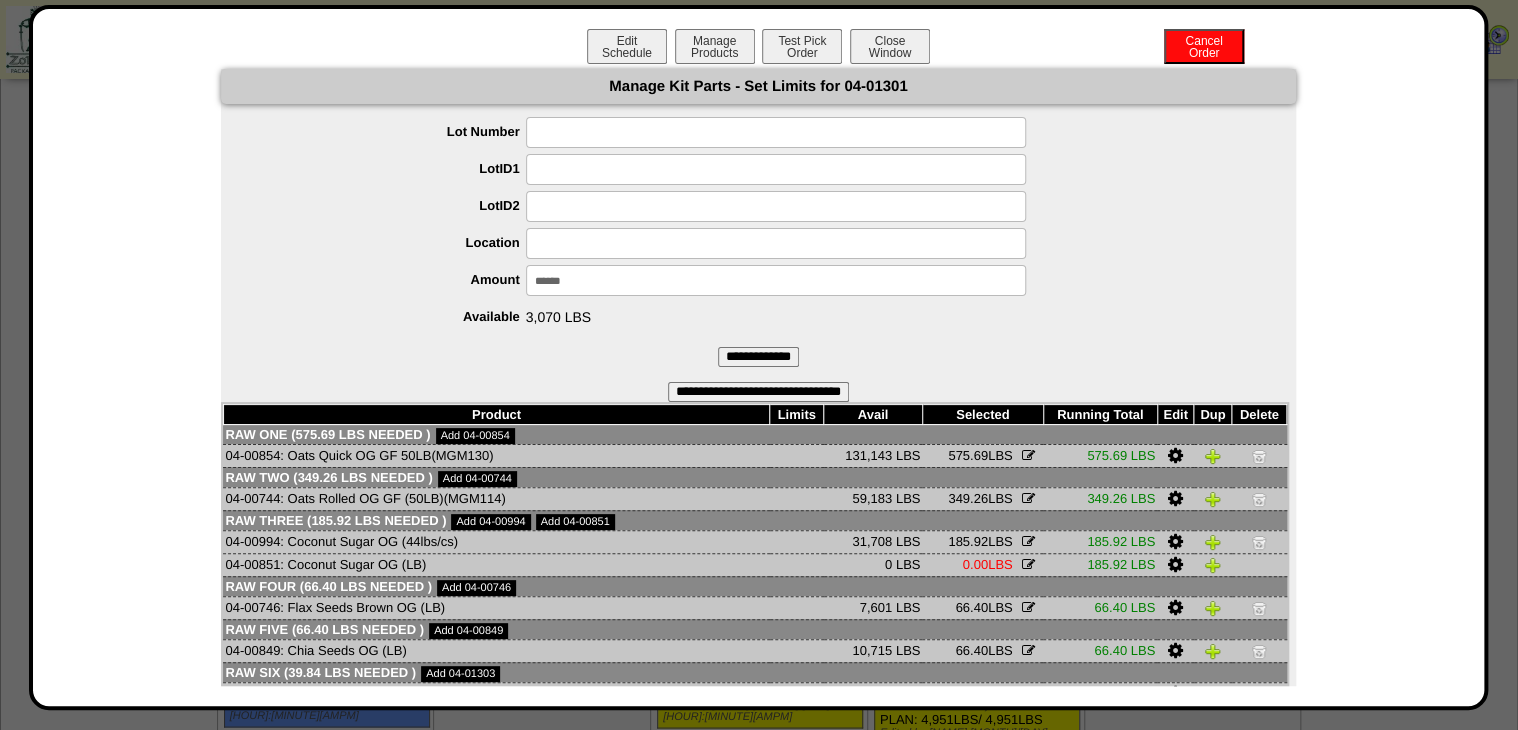 click on "**********" at bounding box center [758, 357] 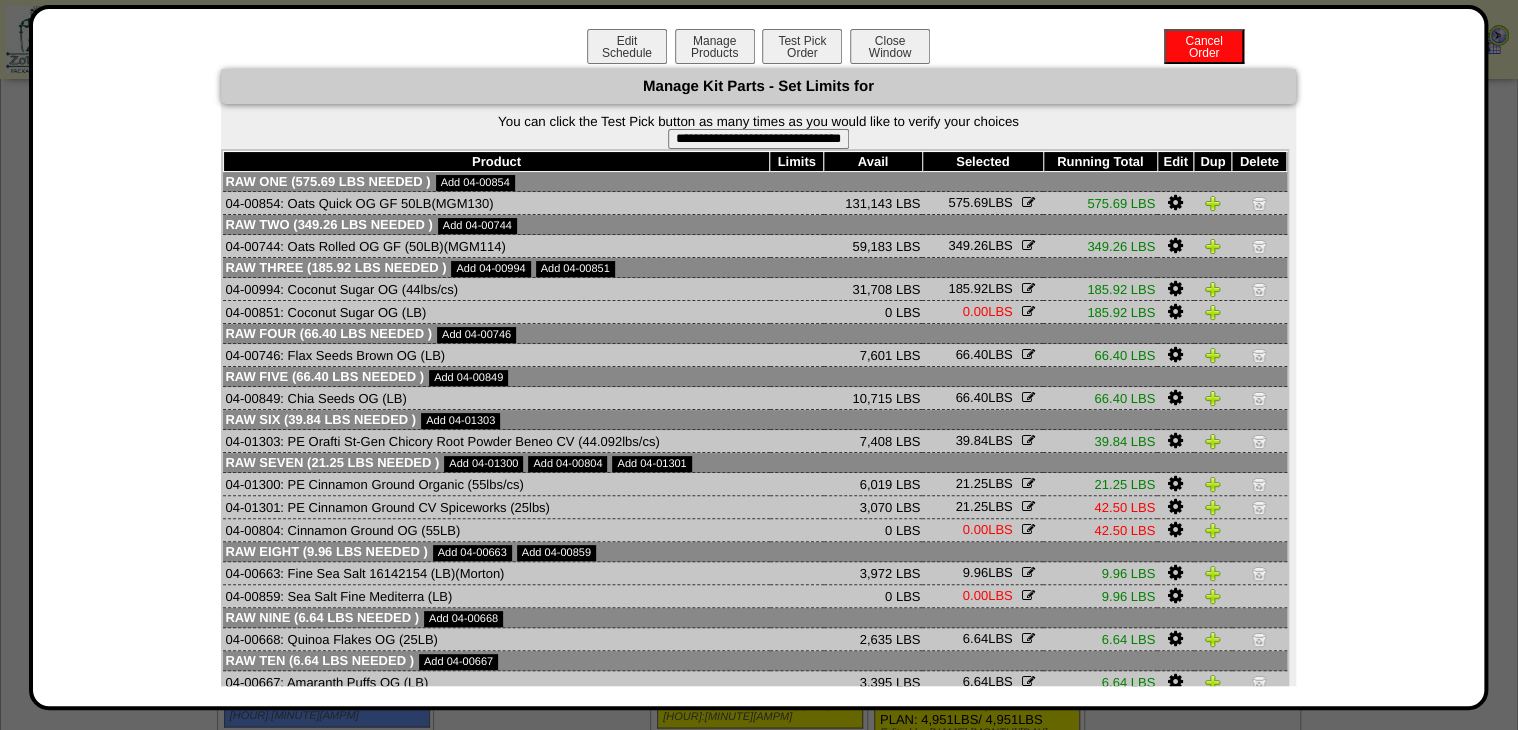 click at bounding box center (1259, 484) 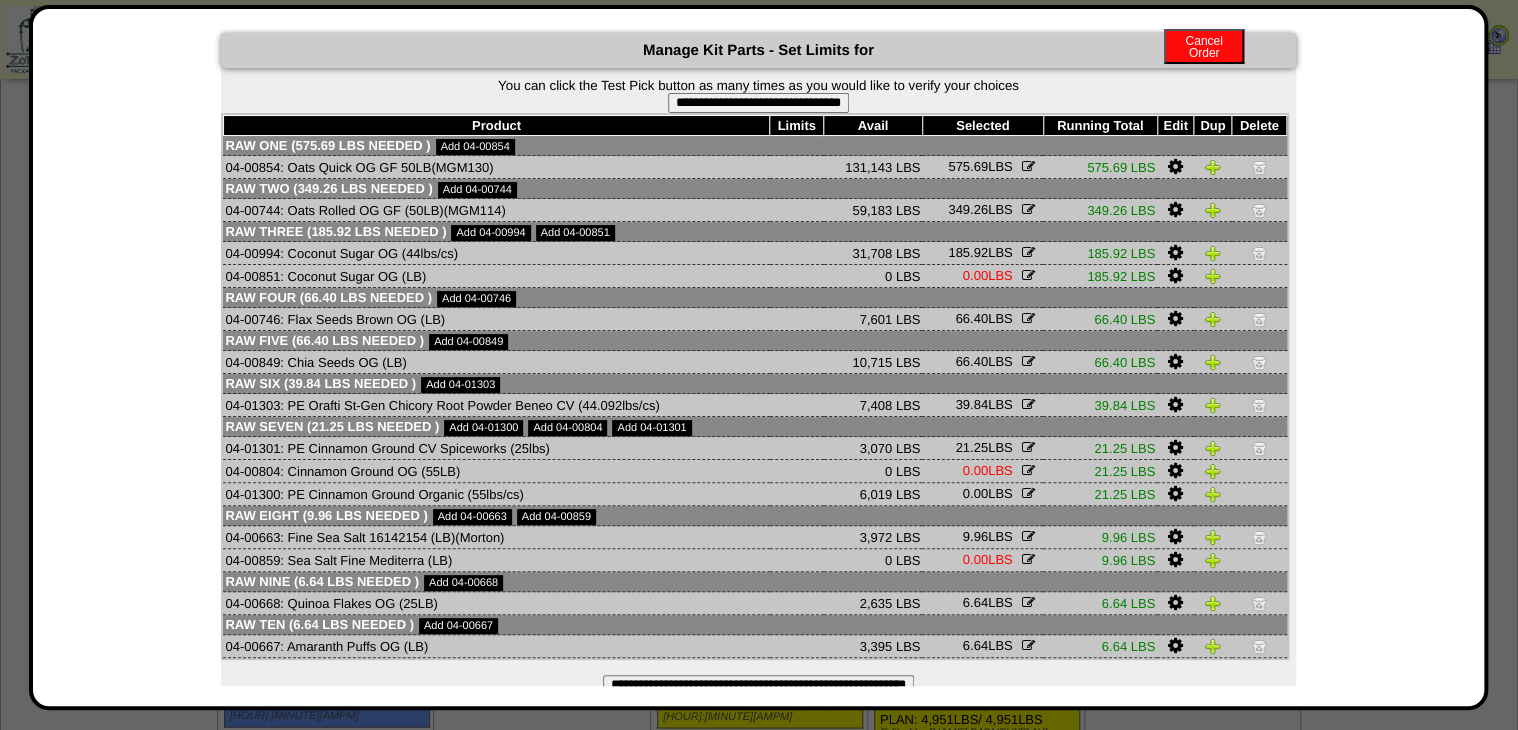 scroll, scrollTop: 0, scrollLeft: 0, axis: both 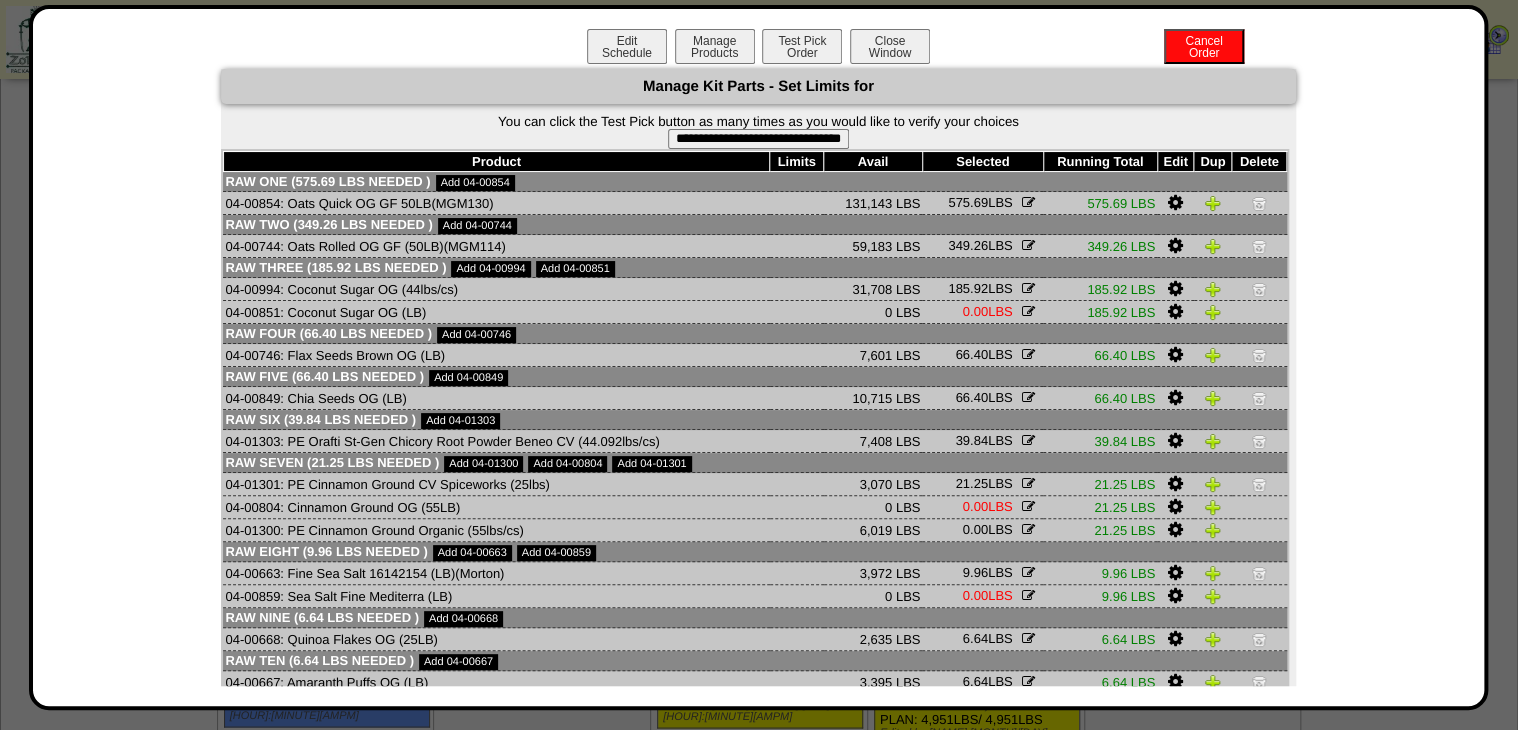click on "**********" at bounding box center [758, 139] 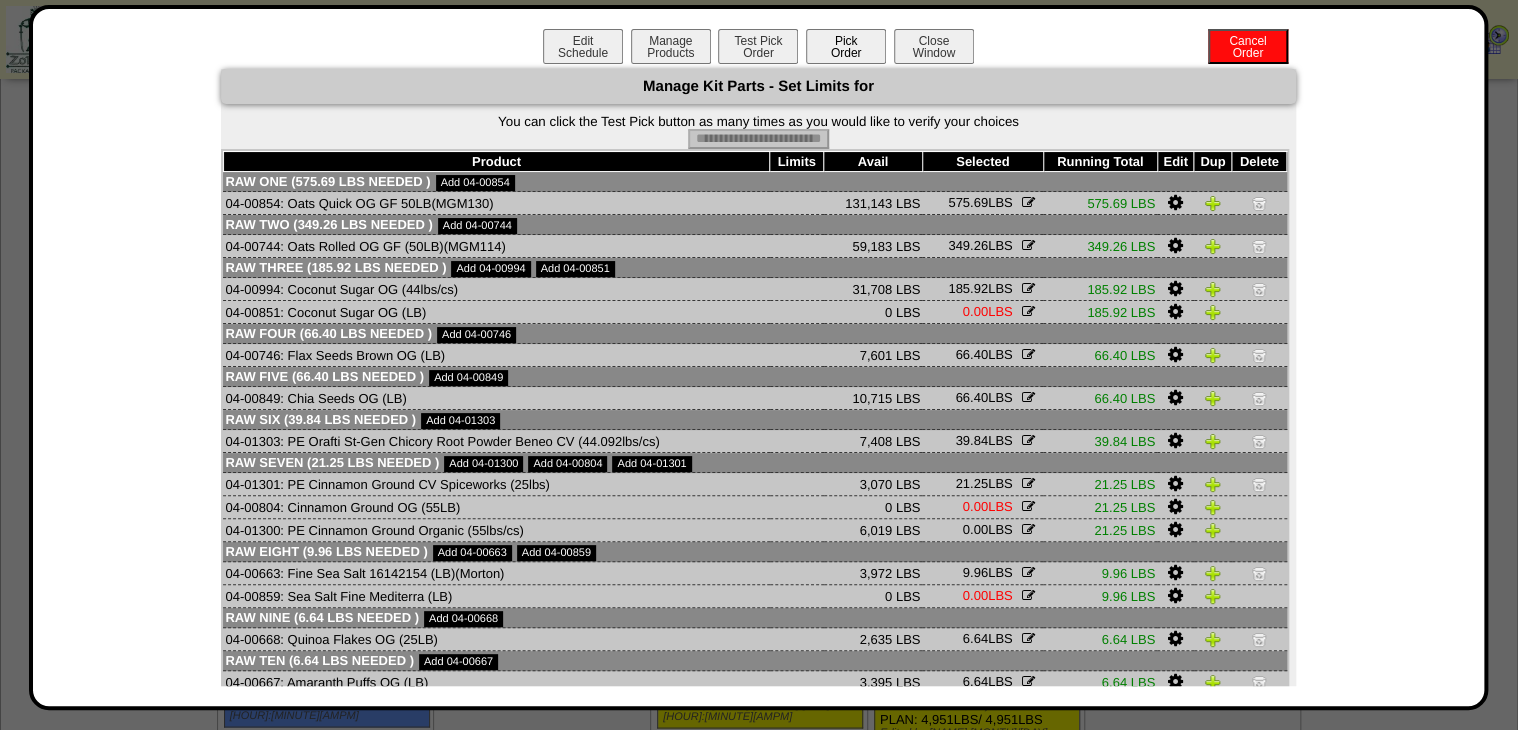 click on "Pick Order" at bounding box center (846, 46) 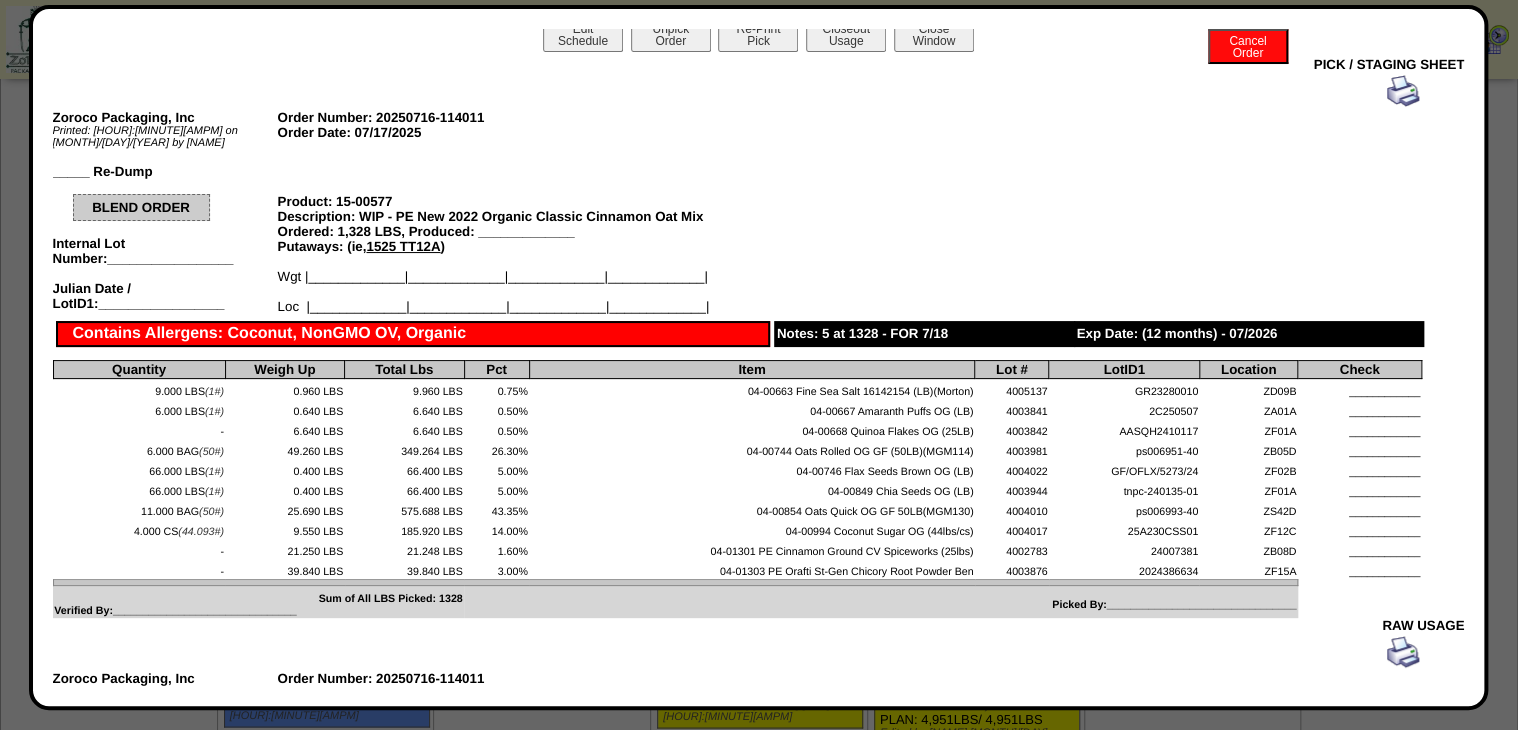 scroll, scrollTop: 0, scrollLeft: 0, axis: both 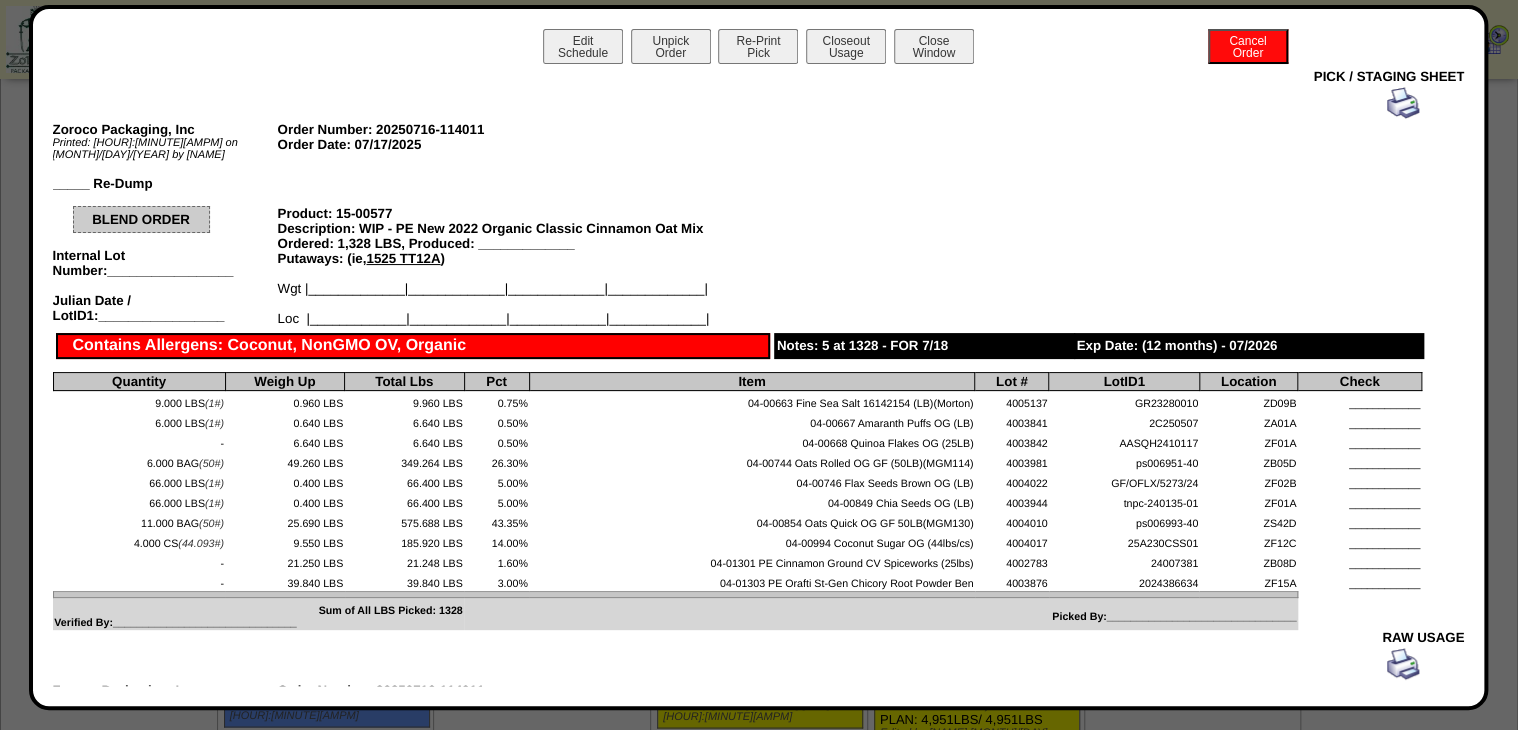 click at bounding box center (1403, 103) 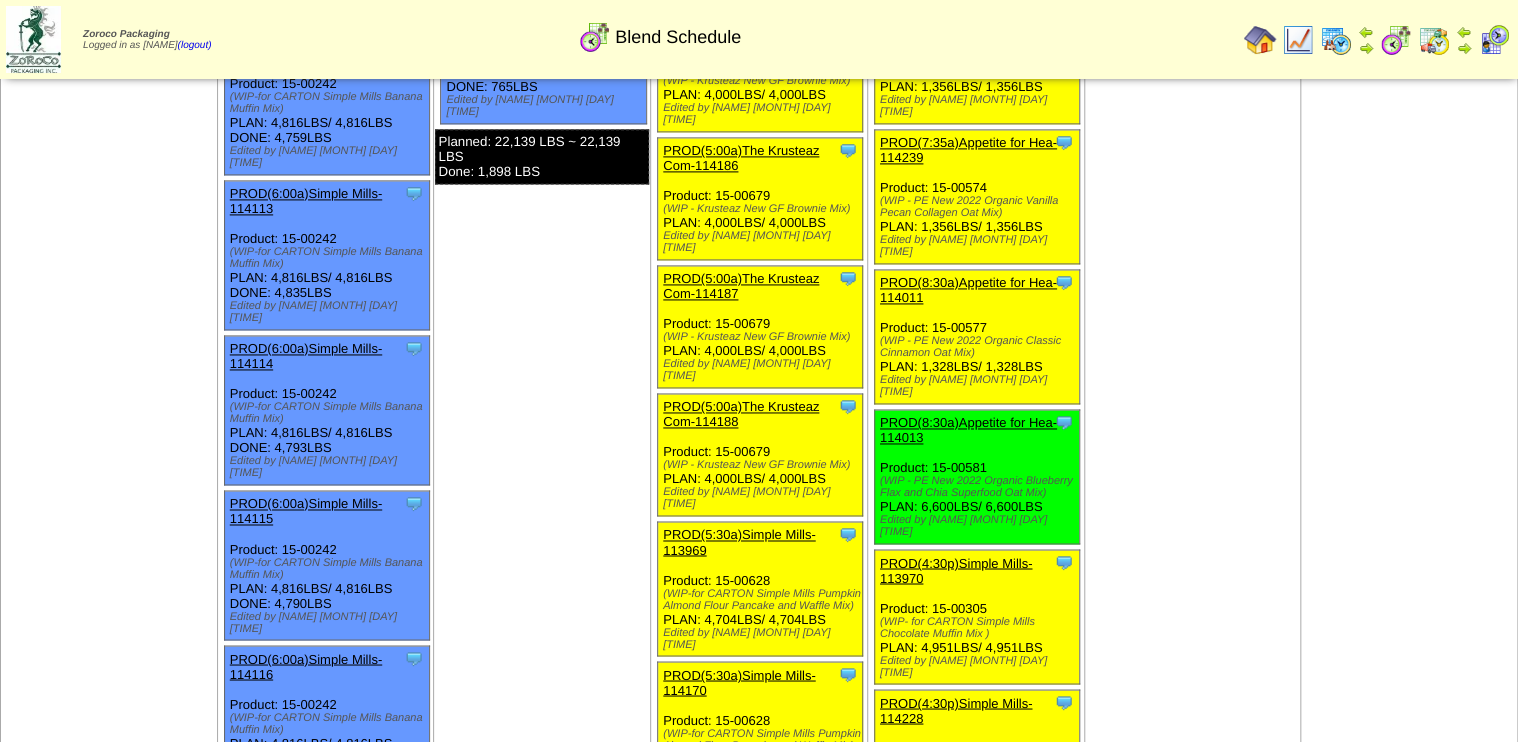 scroll, scrollTop: 1264, scrollLeft: 0, axis: vertical 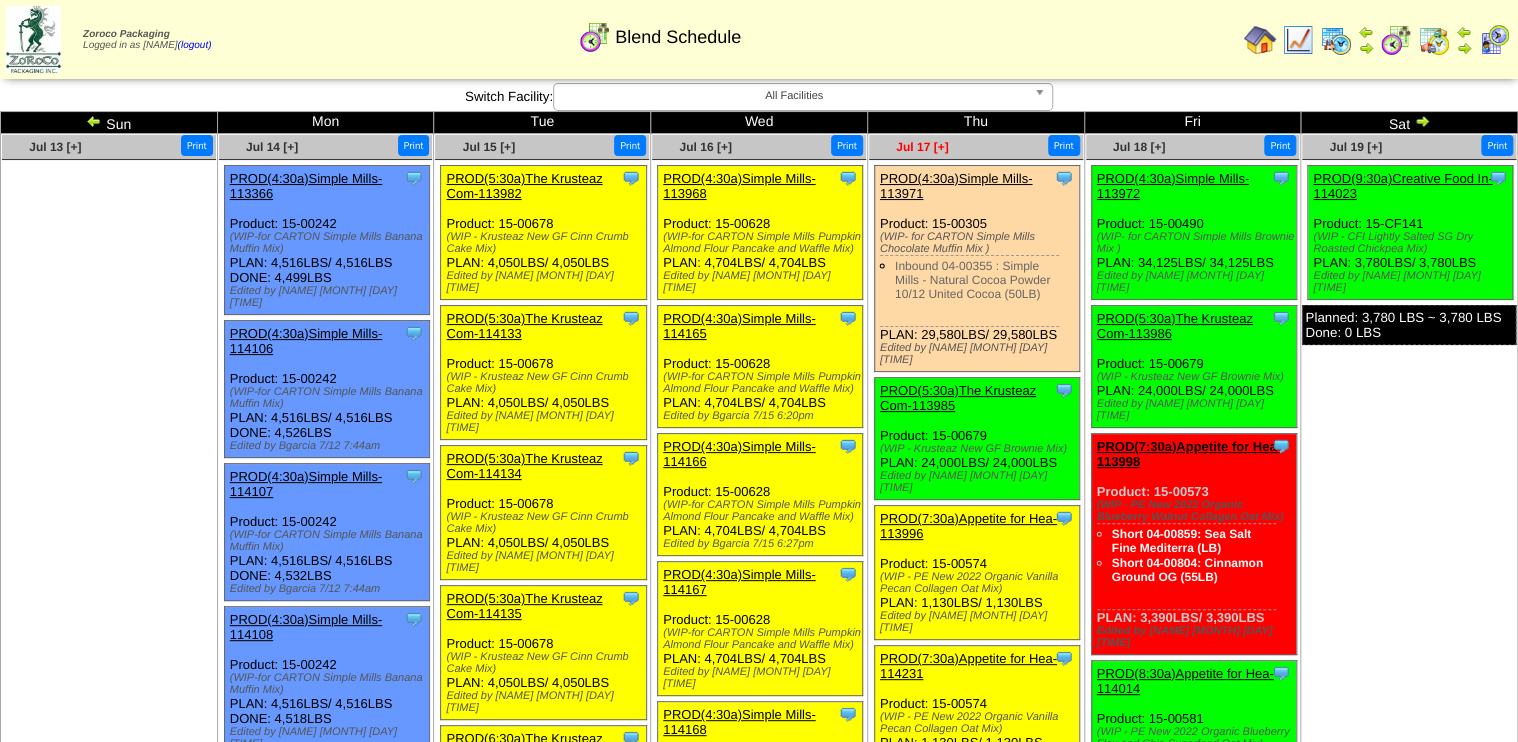 click on "Jul 17                        [+]" at bounding box center [922, 147] 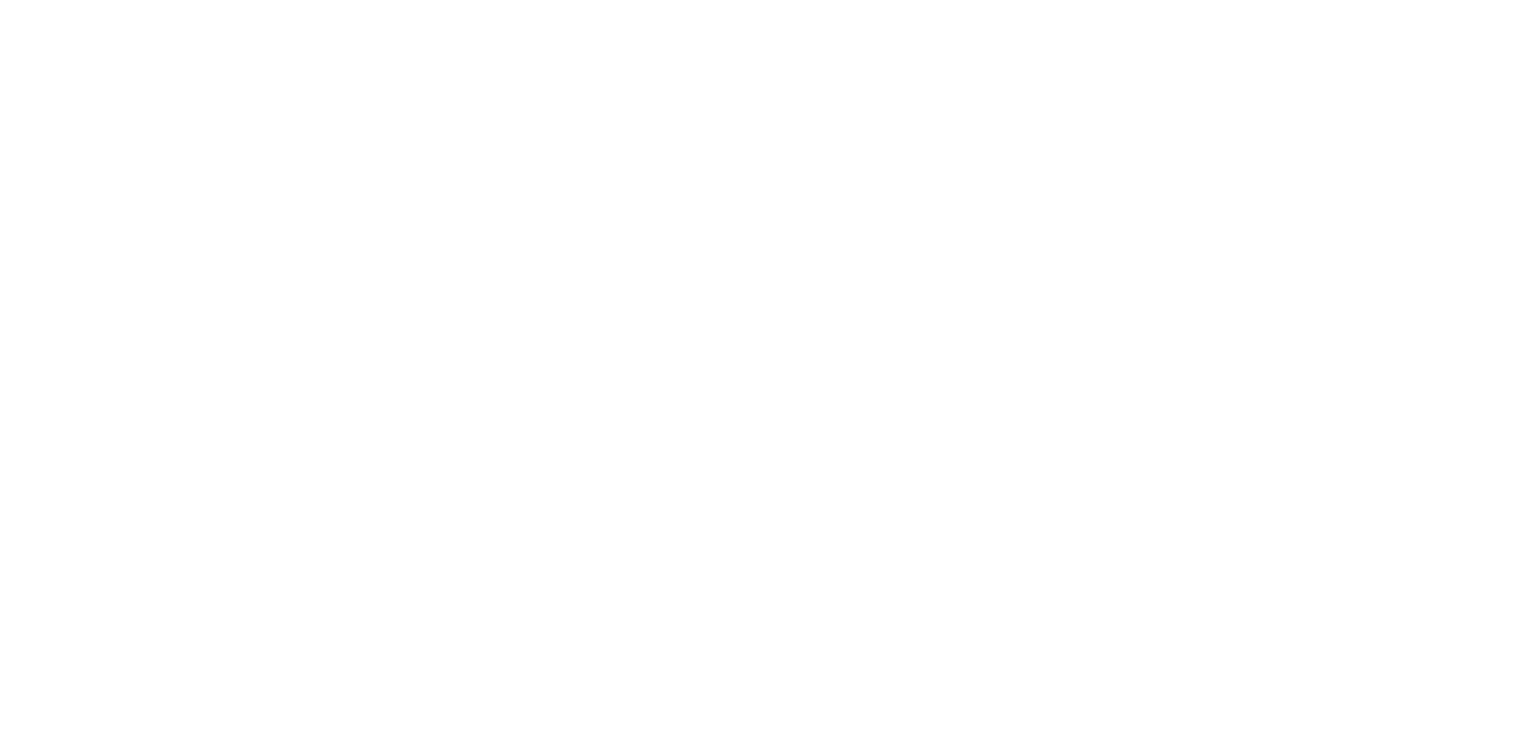 scroll, scrollTop: 0, scrollLeft: 0, axis: both 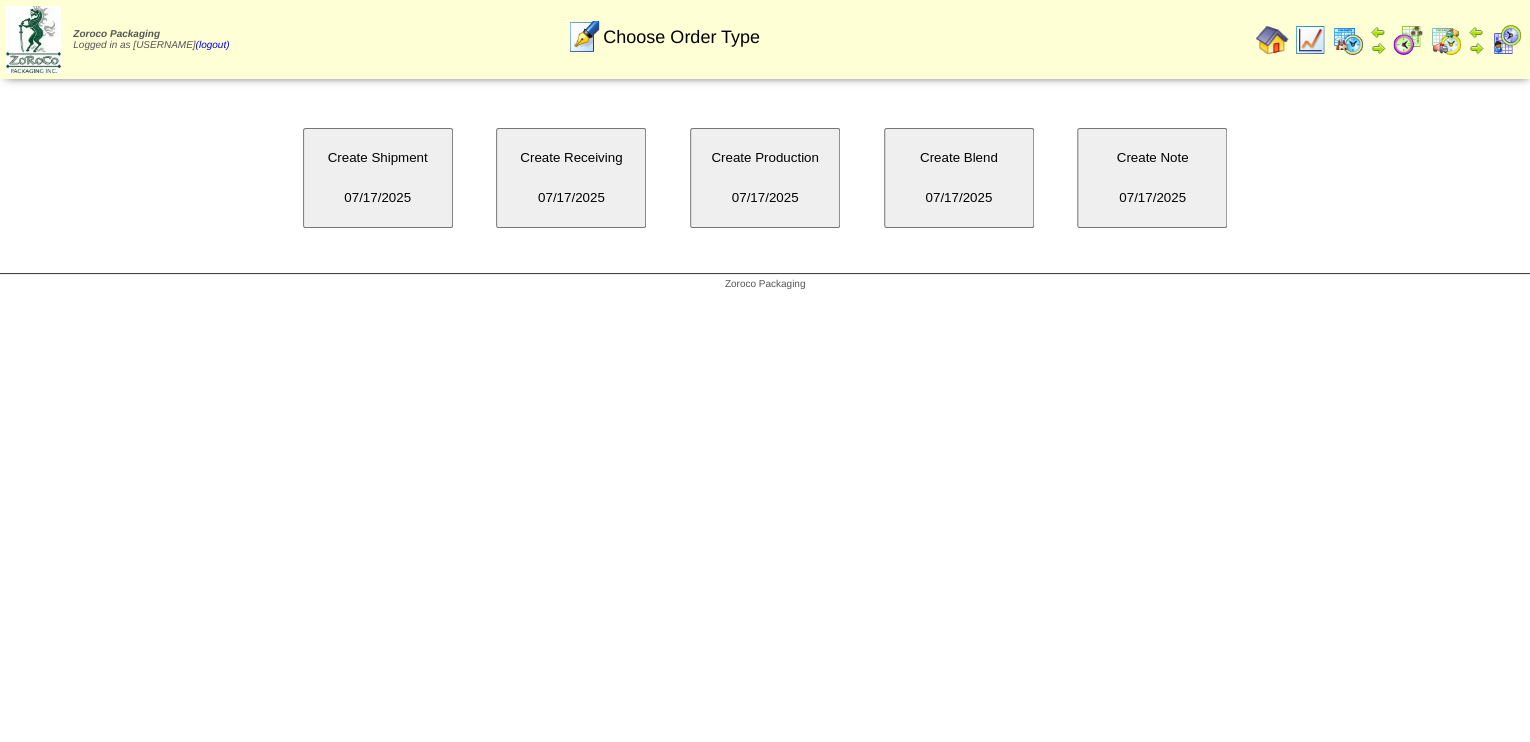 click on "Create Blend
[DATE]" at bounding box center [959, 178] 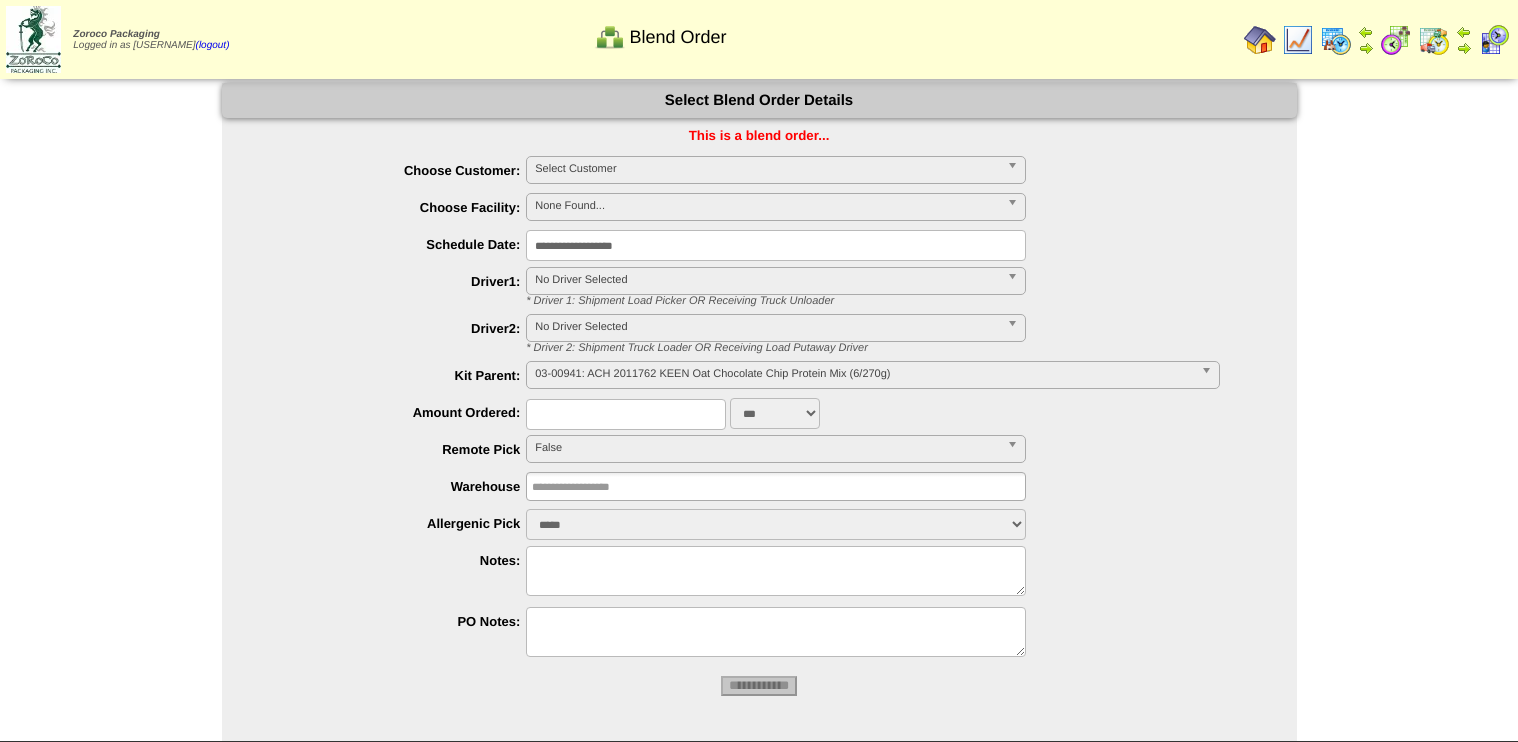 scroll, scrollTop: 0, scrollLeft: 0, axis: both 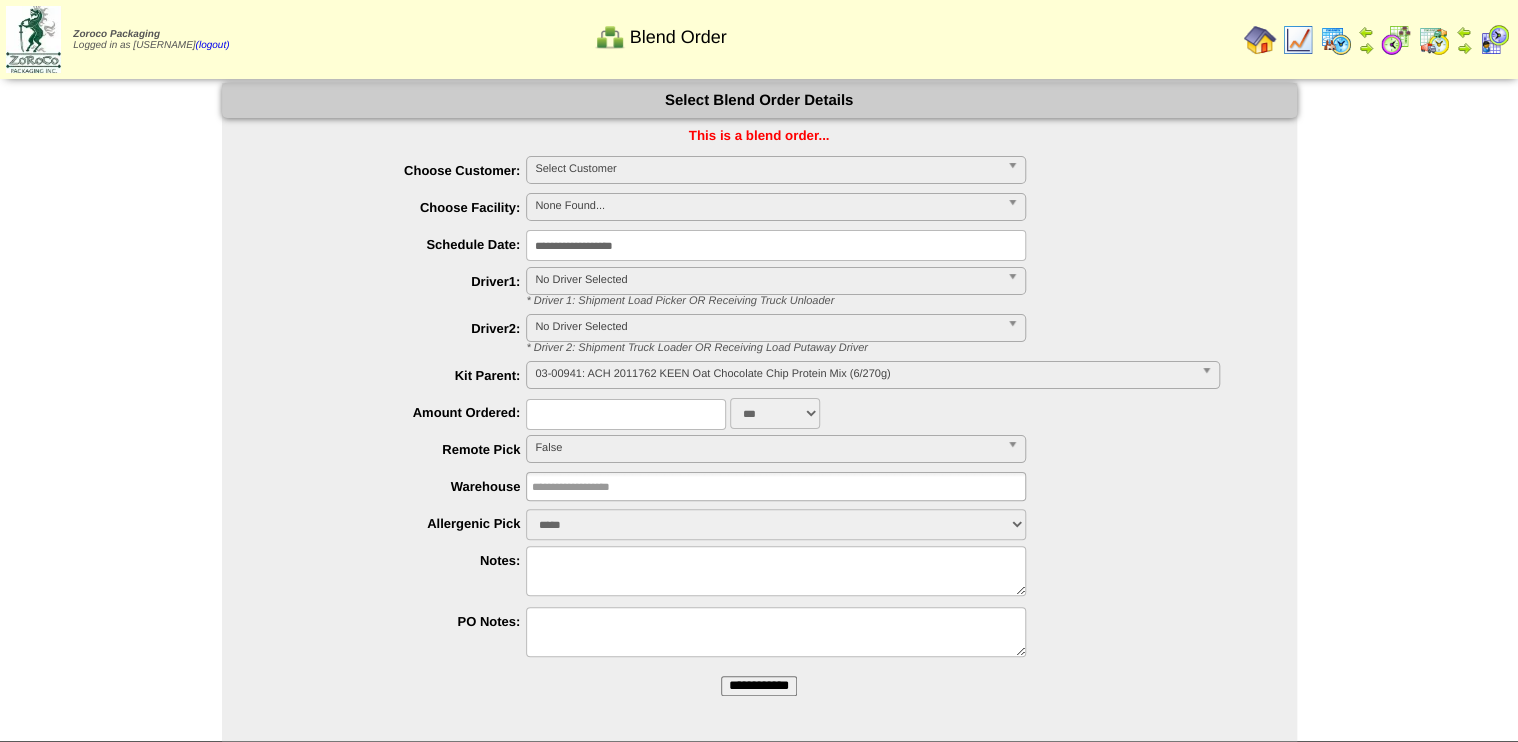 click at bounding box center (1396, 40) 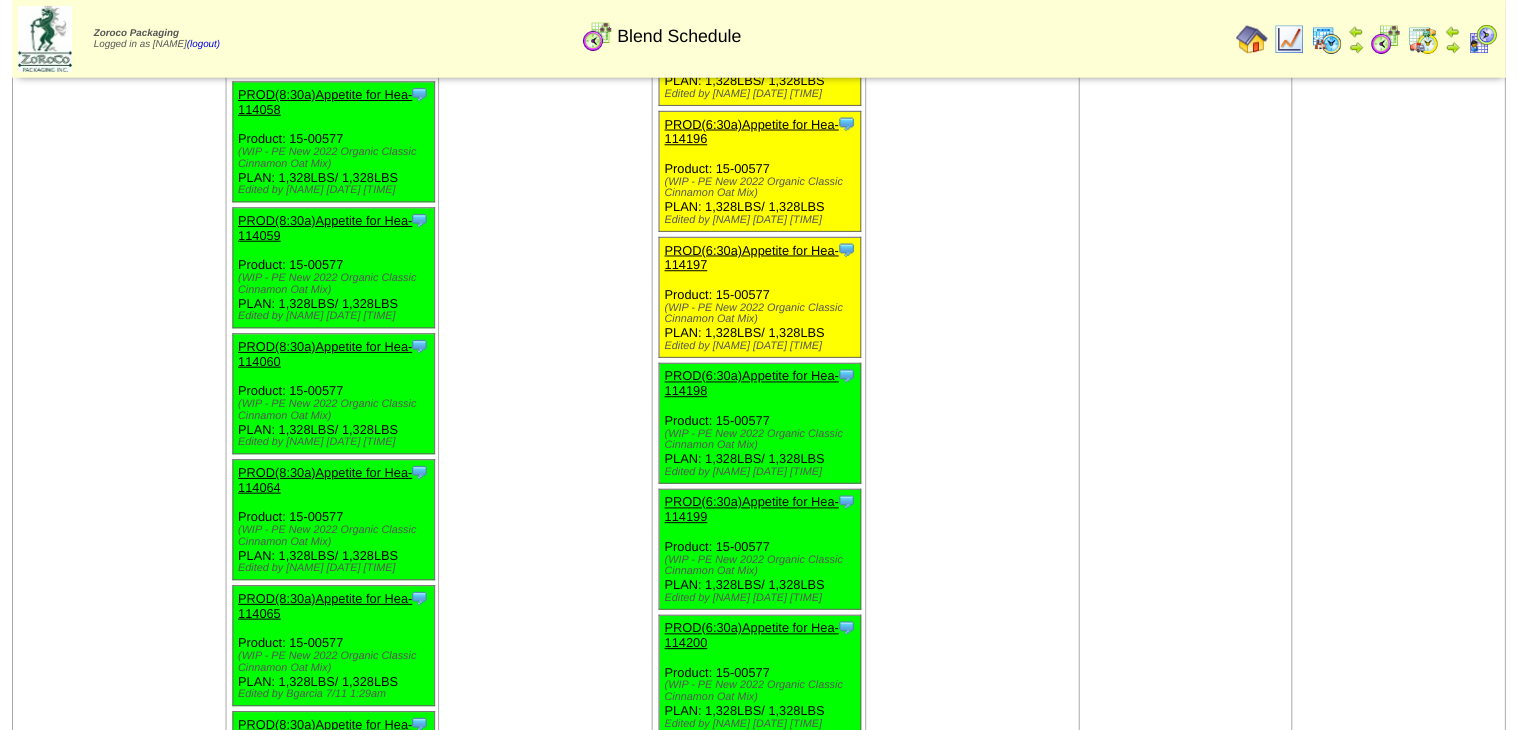 scroll, scrollTop: 3120, scrollLeft: 0, axis: vertical 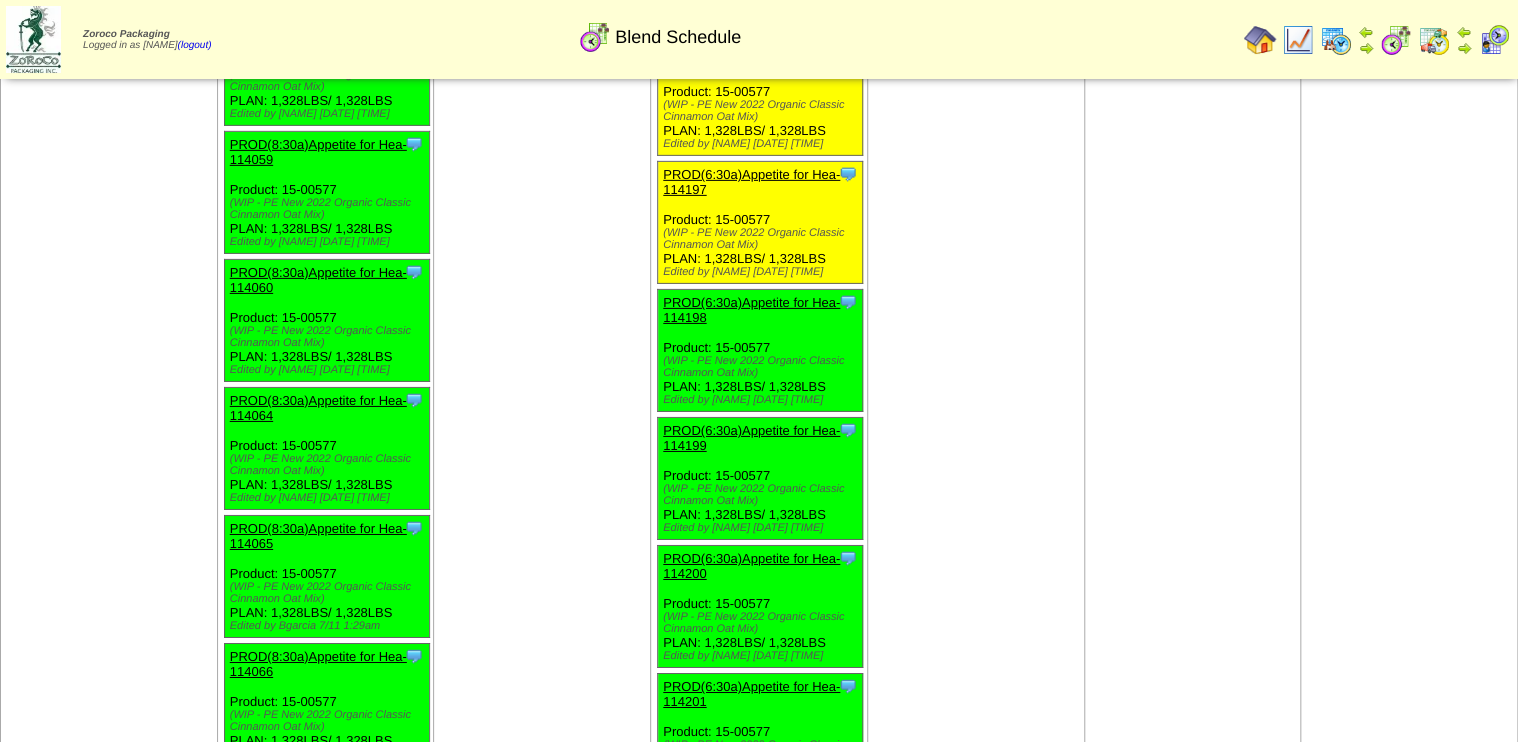 click on "PROD(6:30a)Appetite for Hea-114198" at bounding box center [751, 310] 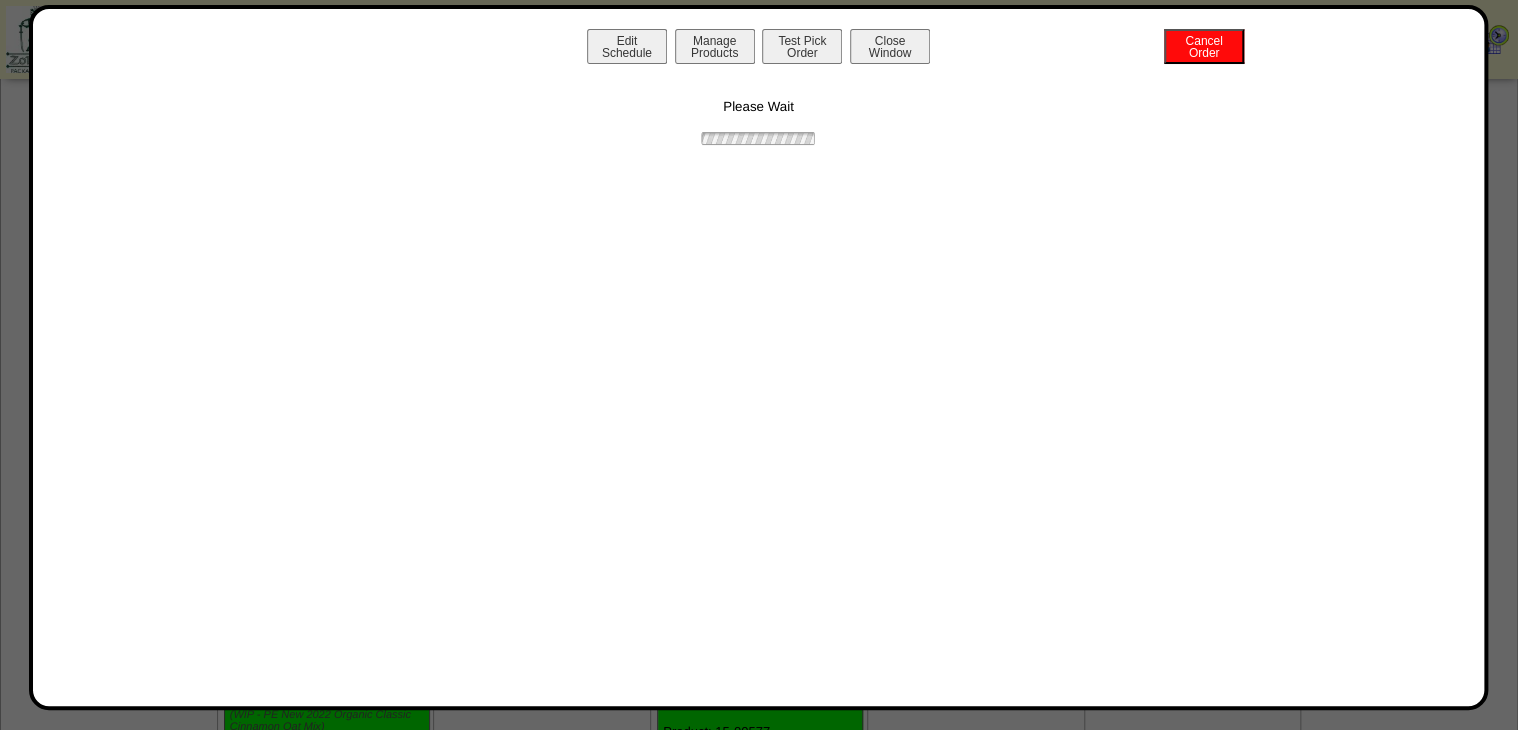 click on "Cancel Order" at bounding box center [1204, 46] 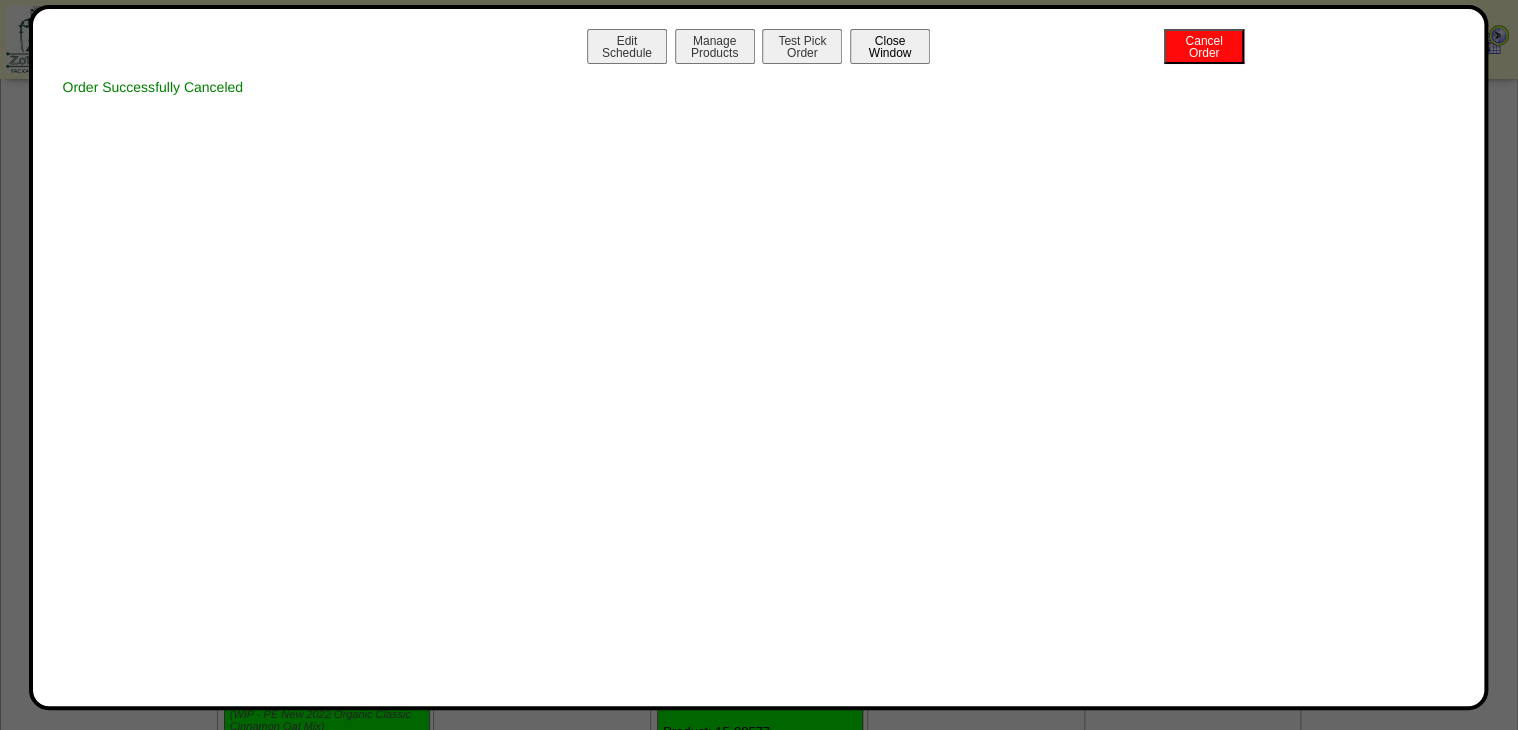 click on "Close Window" at bounding box center (890, 46) 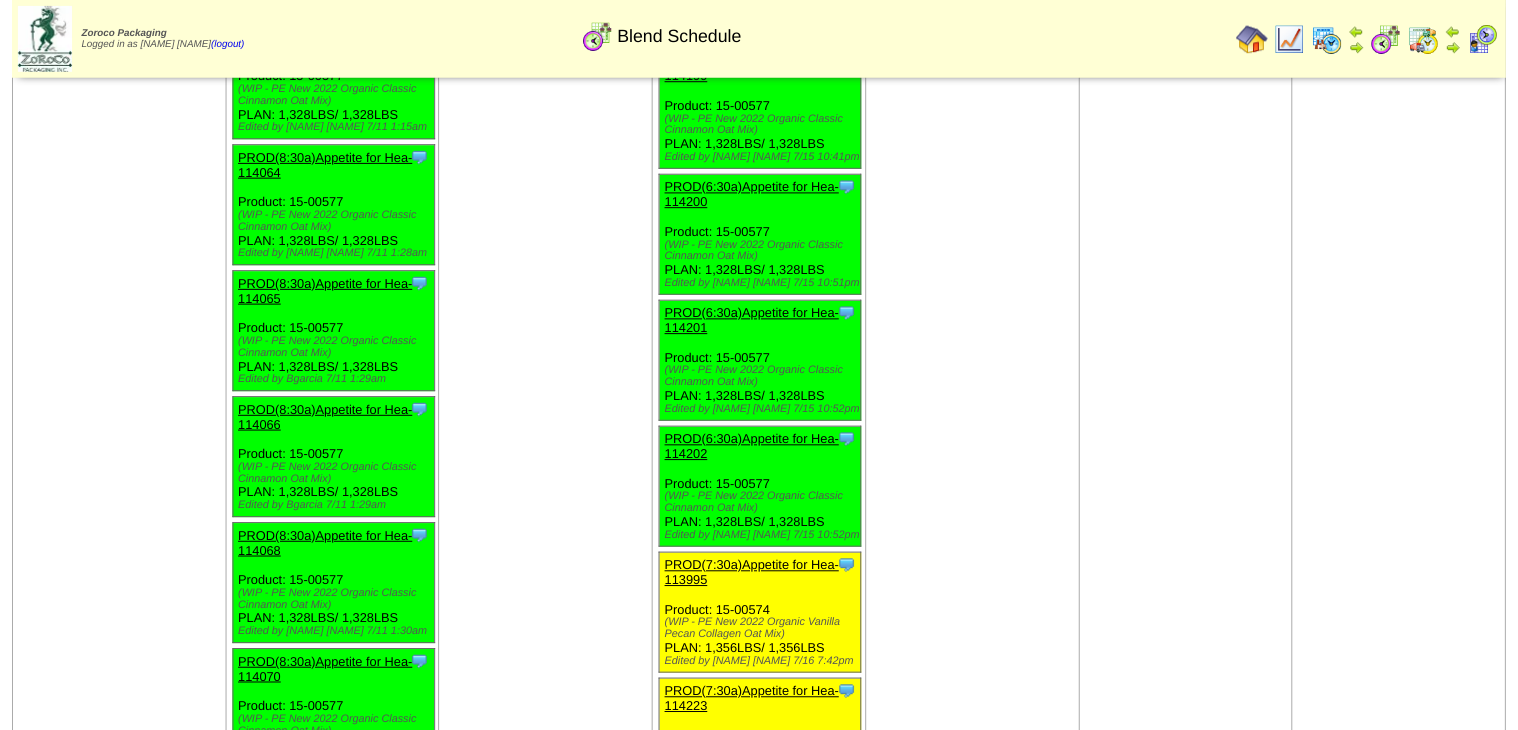 scroll, scrollTop: 3280, scrollLeft: 0, axis: vertical 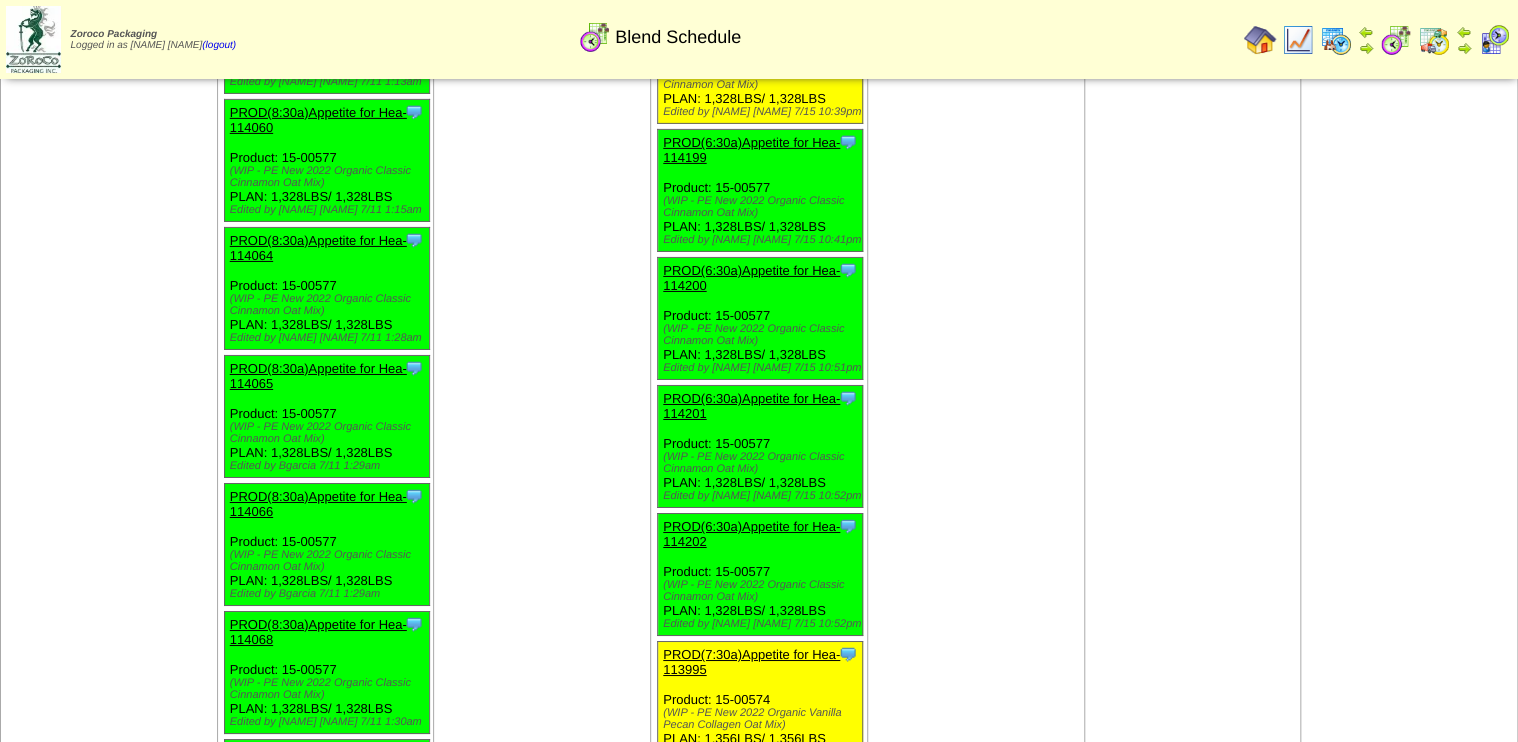 click on "PROD(6:30a)Appetite for Hea-114199" at bounding box center [751, 150] 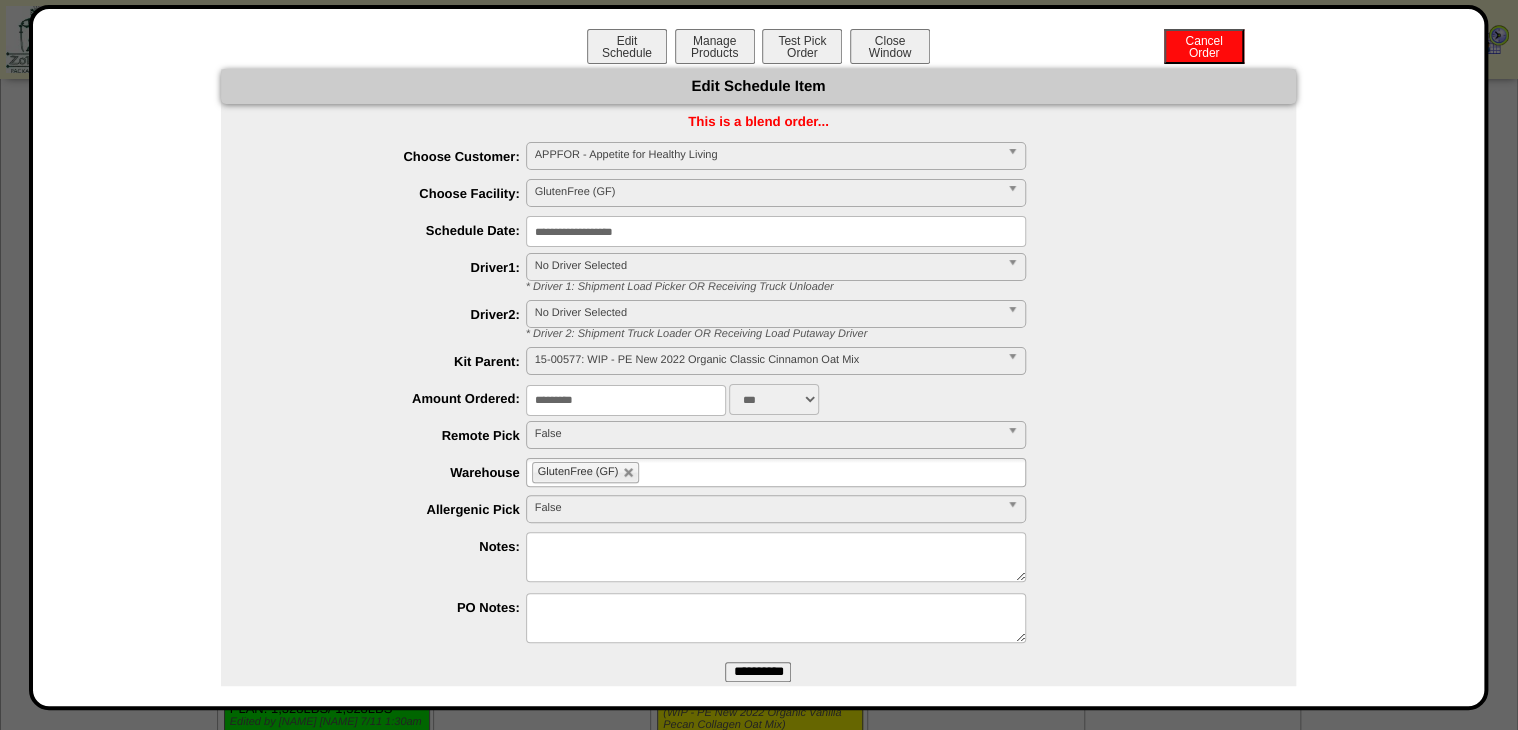 click on "**********" at bounding box center [776, 231] 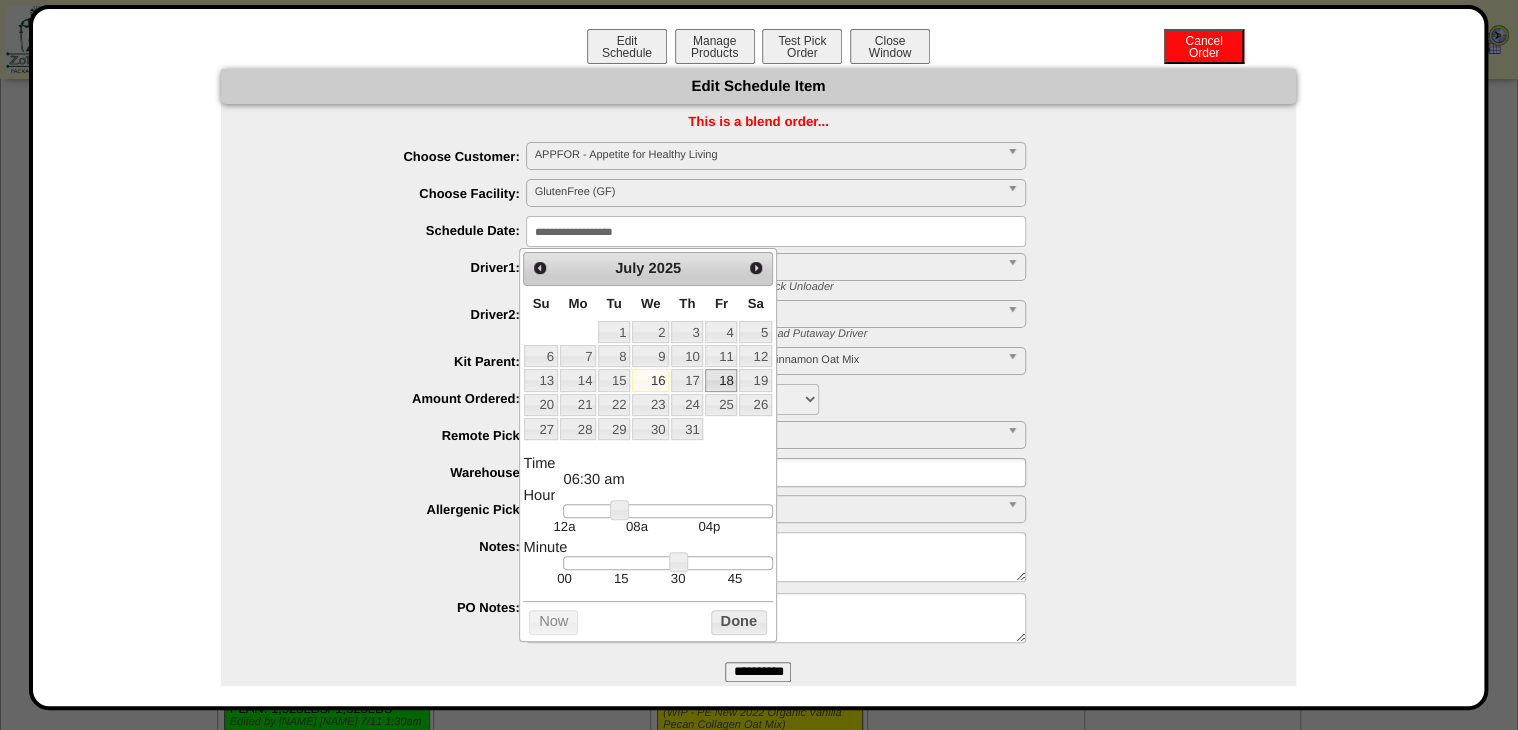 click on "17" at bounding box center (687, 380) 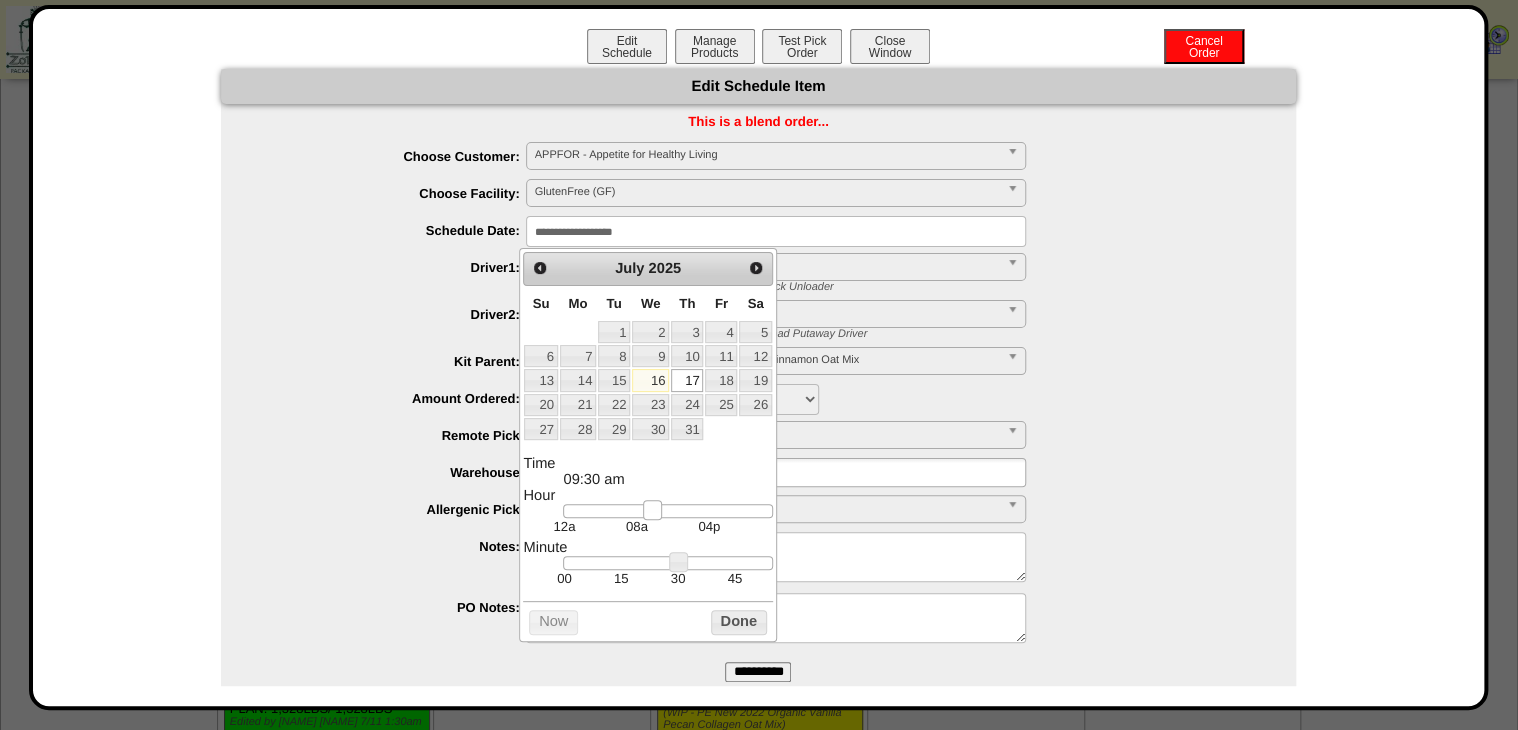 click at bounding box center [667, 511] 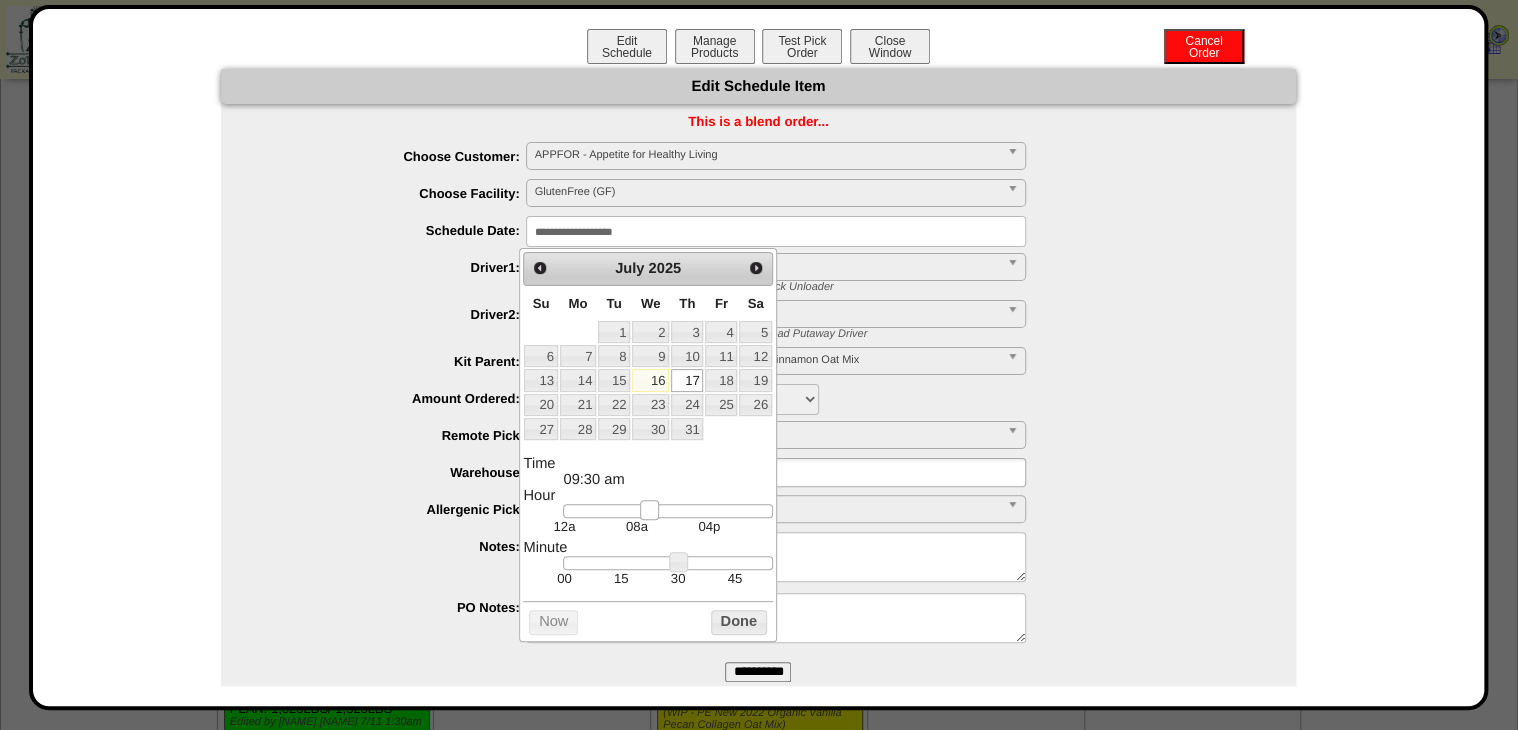 type on "**********" 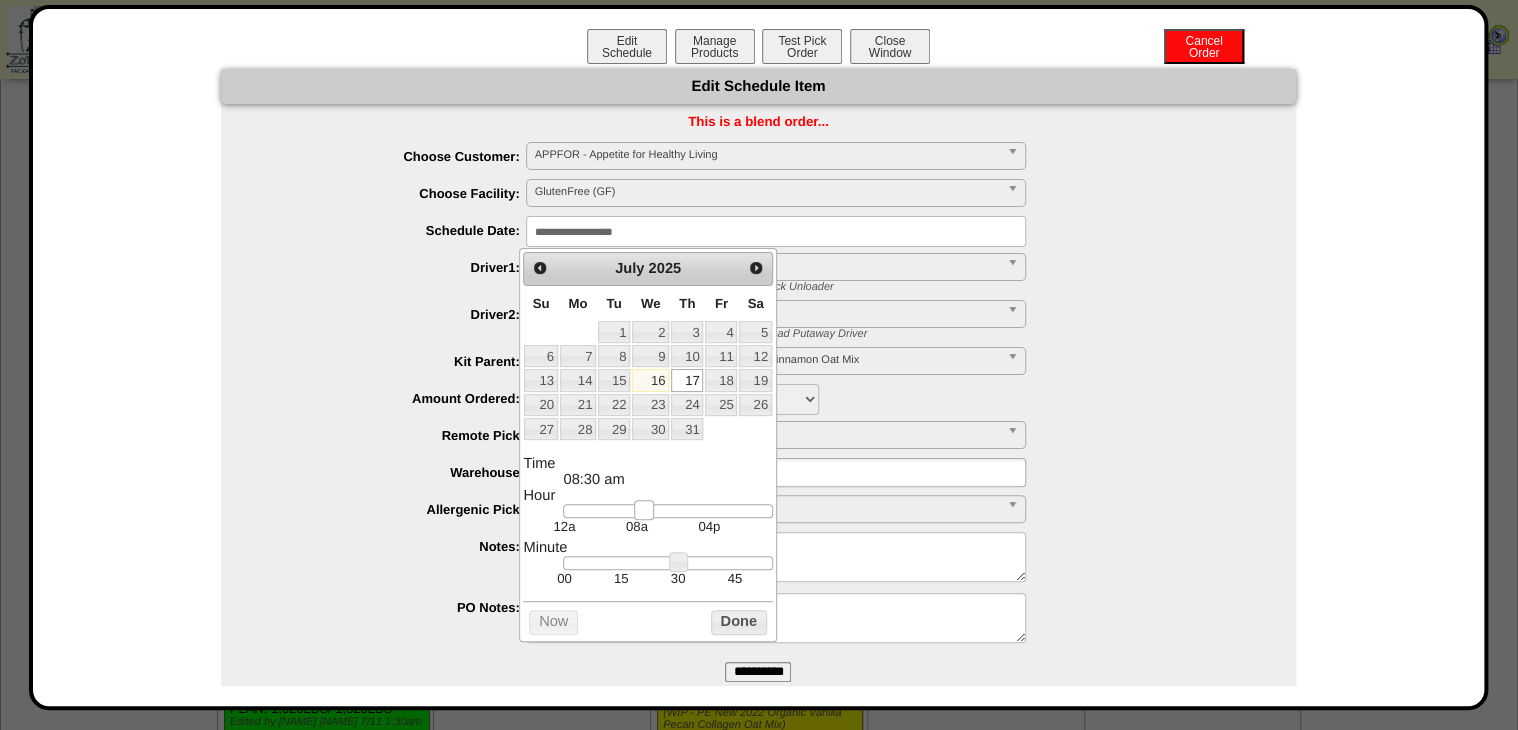 click at bounding box center (644, 510) 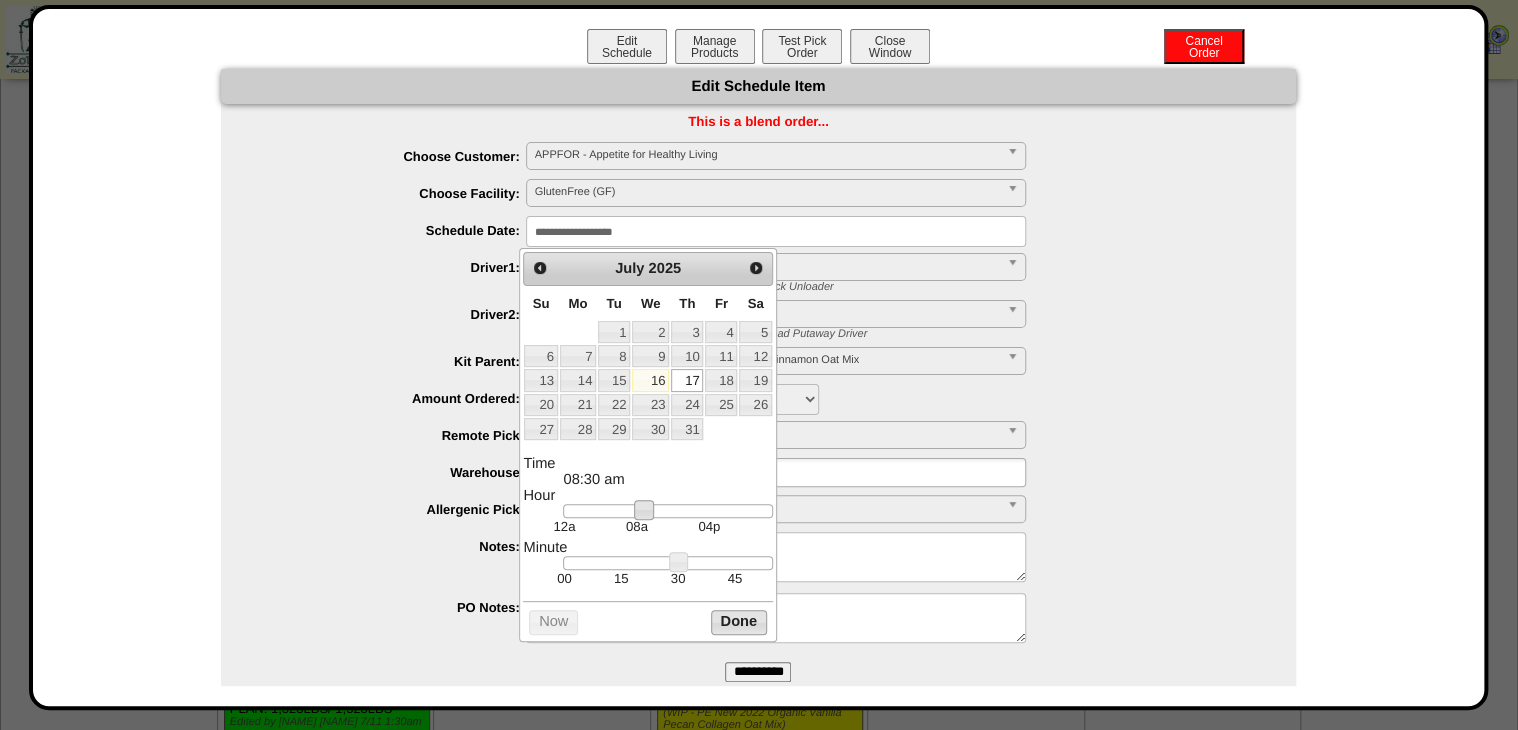 click on "Done" at bounding box center (739, 622) 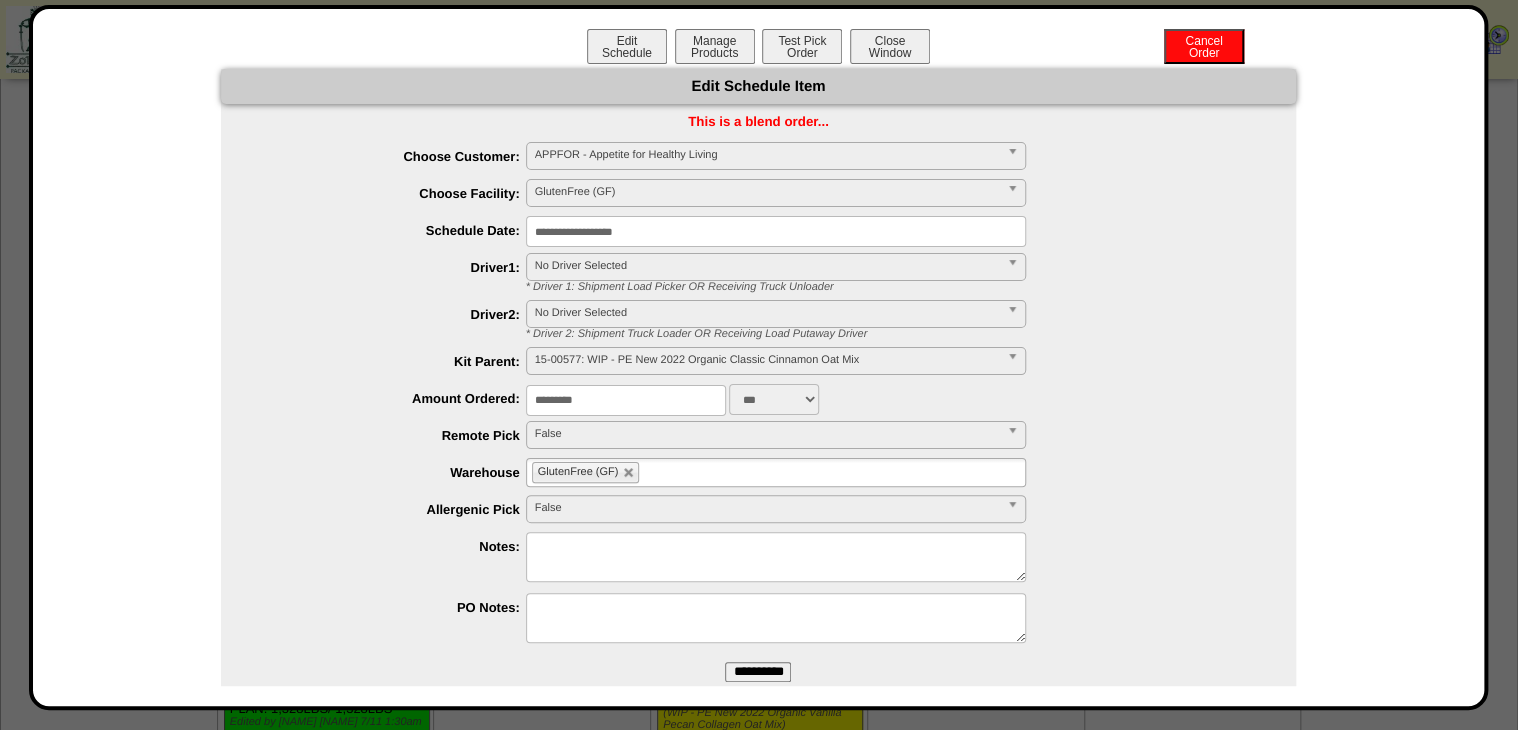 click on "**********" at bounding box center (758, 672) 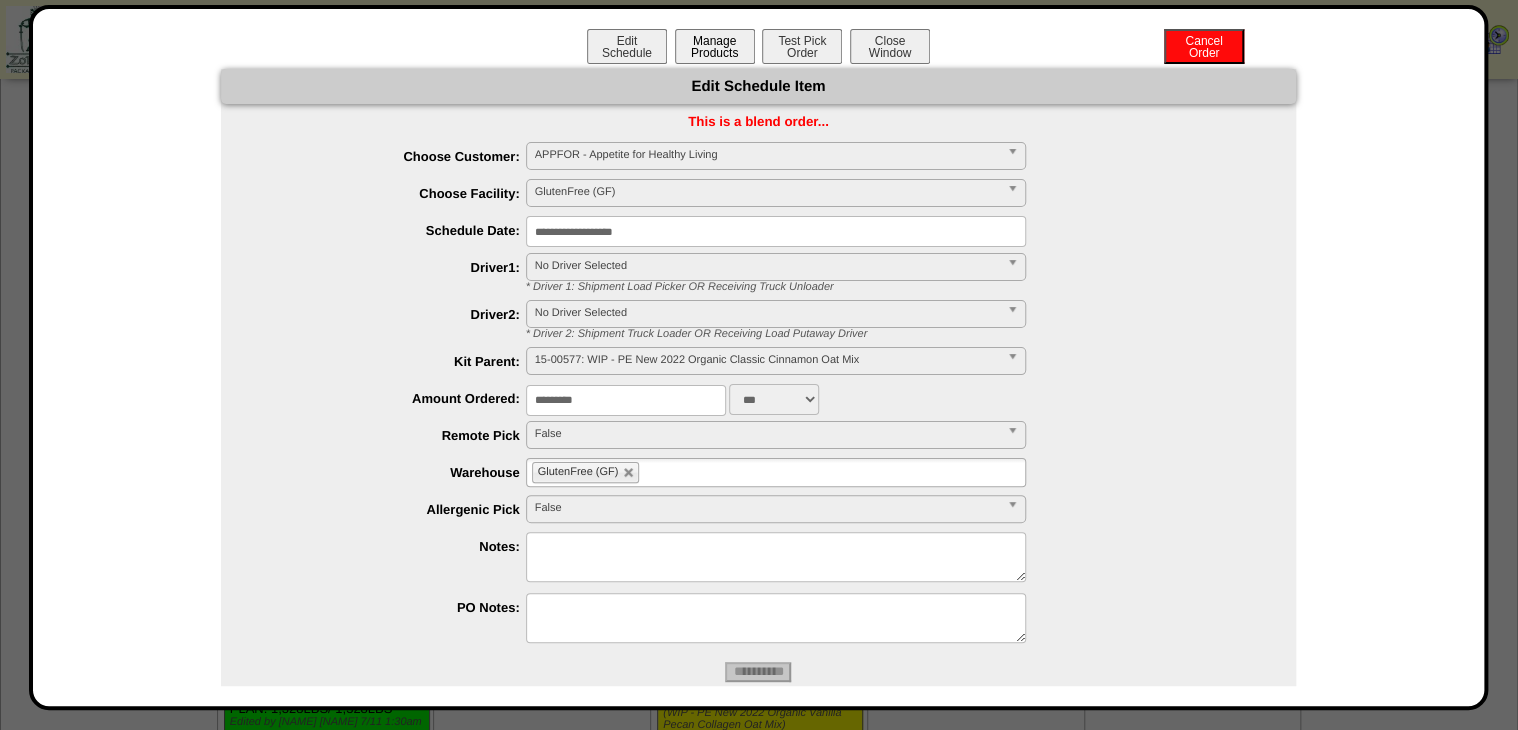 click on "Manage Products" at bounding box center (715, 46) 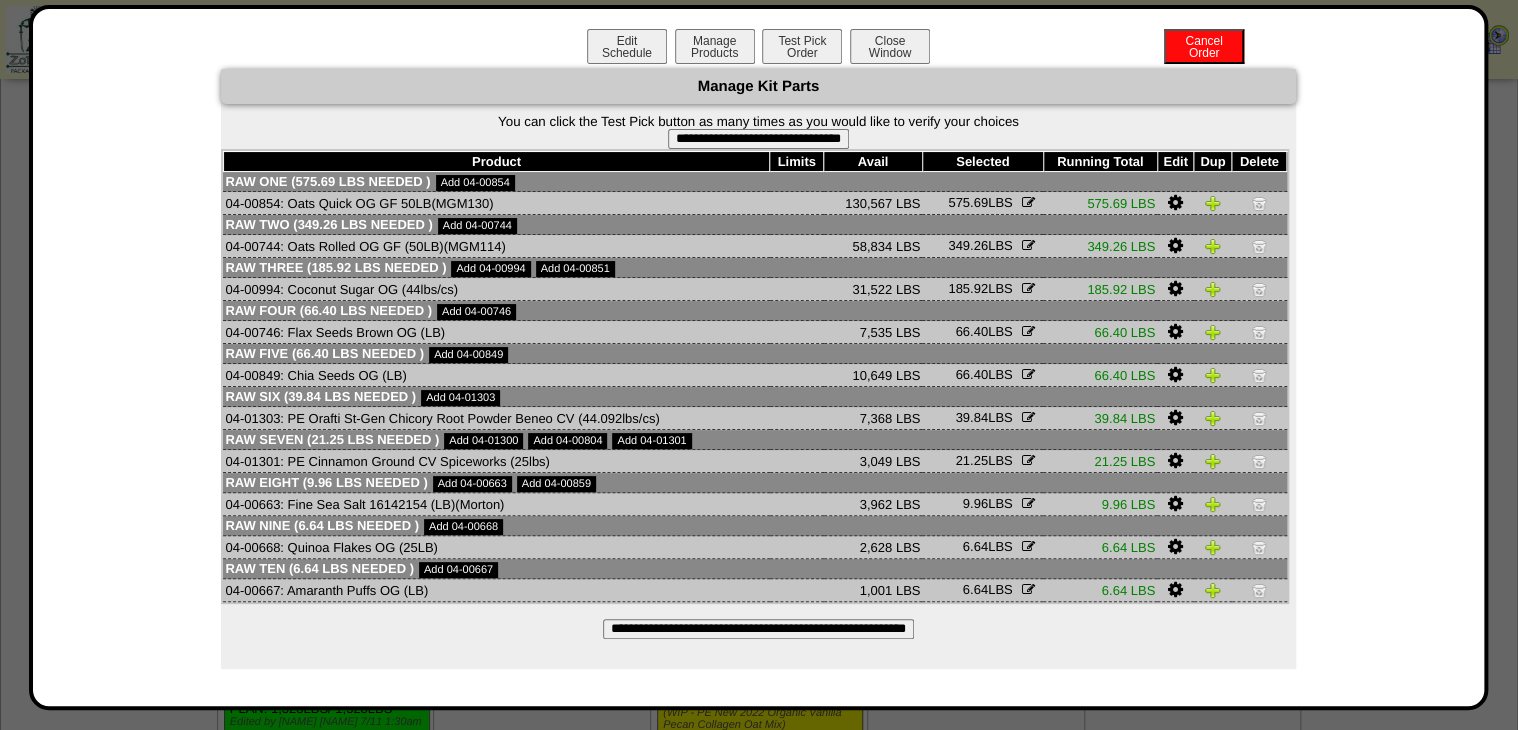 click on "**********" at bounding box center [758, 139] 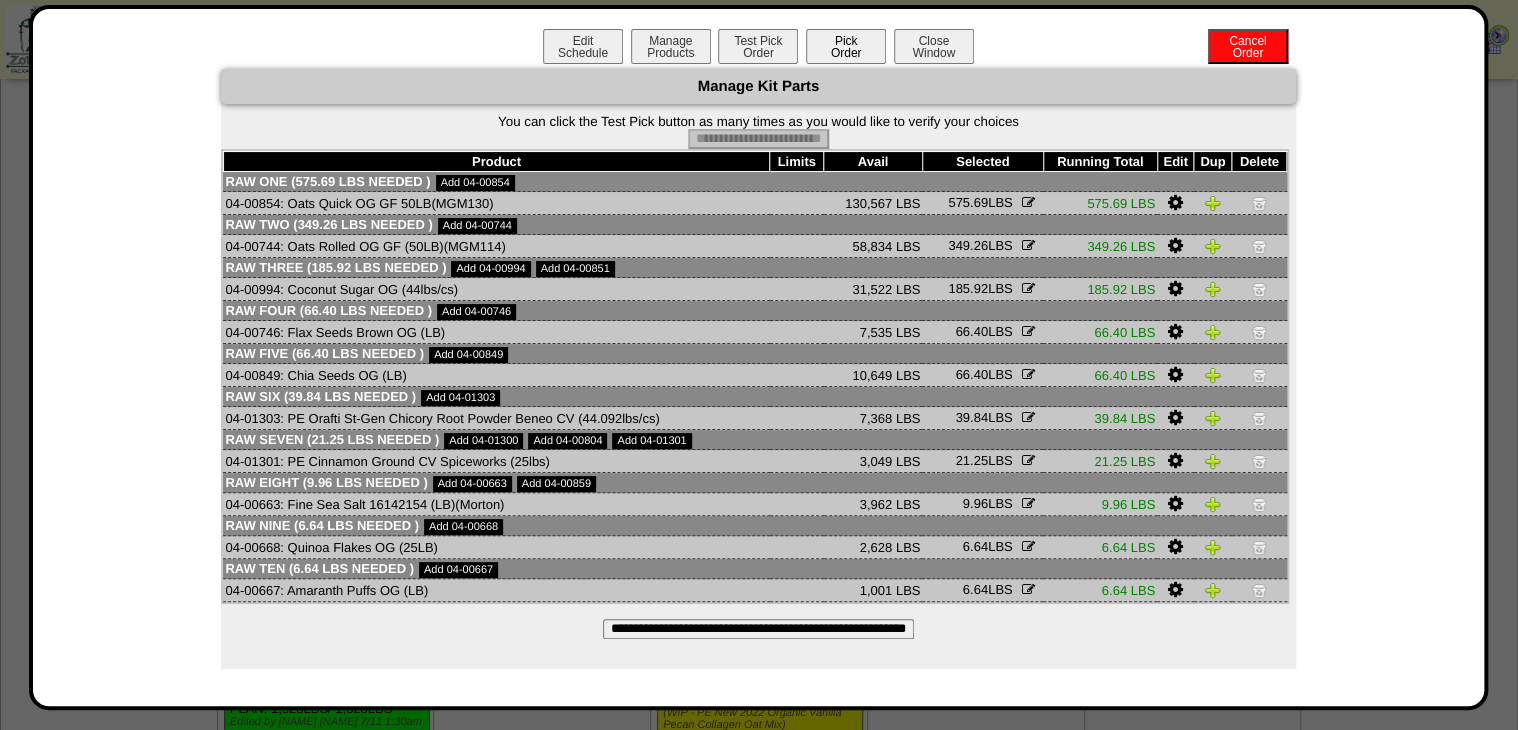 click on "Pick Order" at bounding box center [846, 46] 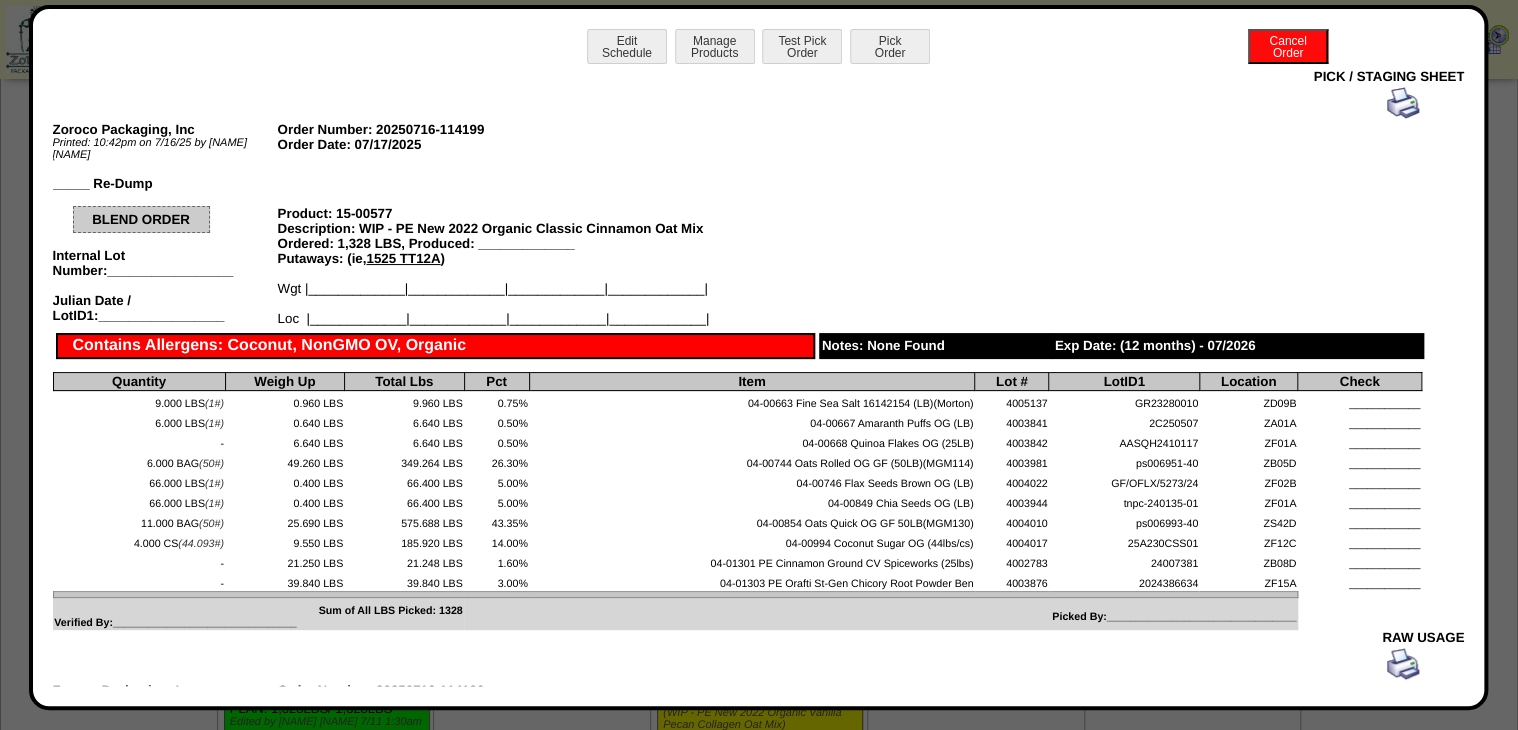 click at bounding box center [1403, 103] 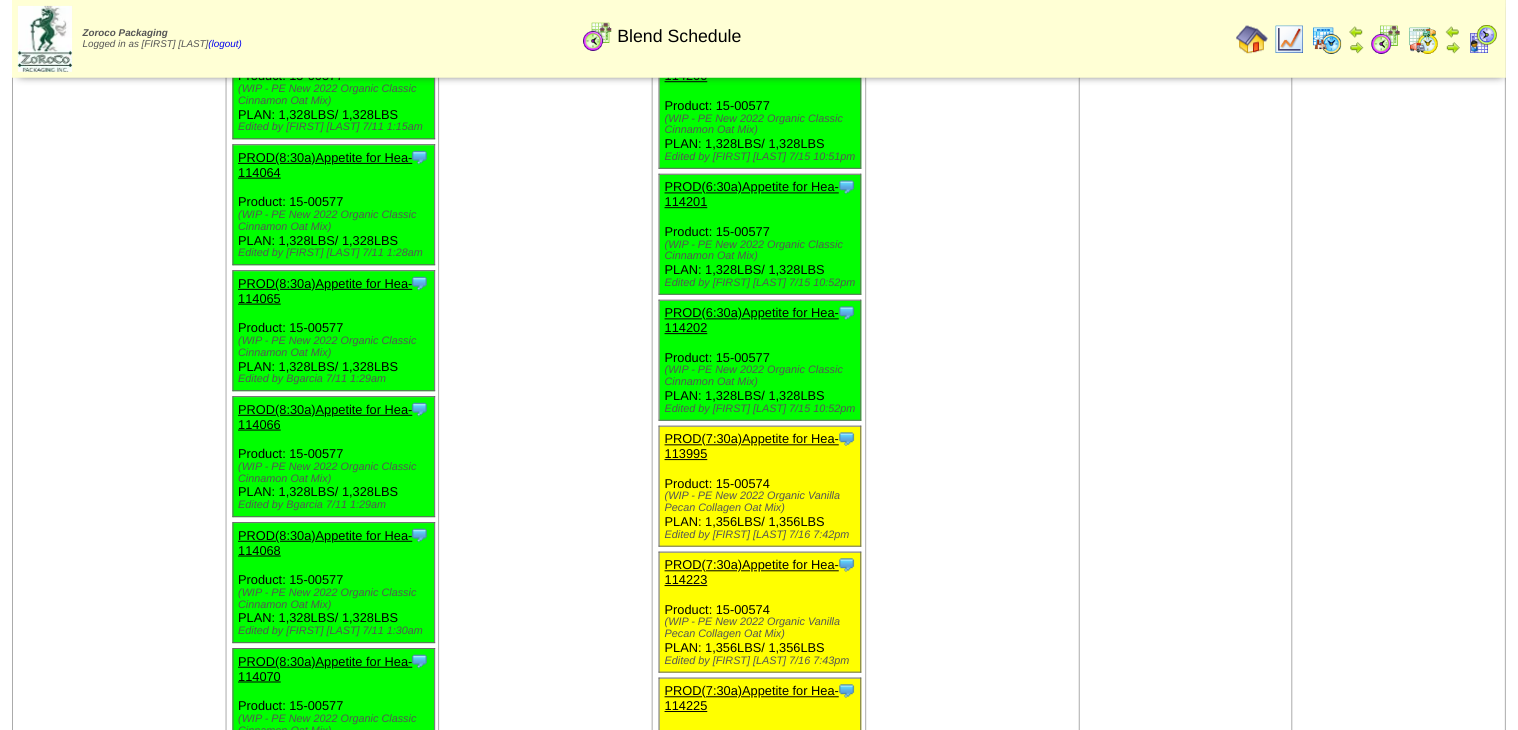 scroll, scrollTop: 3280, scrollLeft: 0, axis: vertical 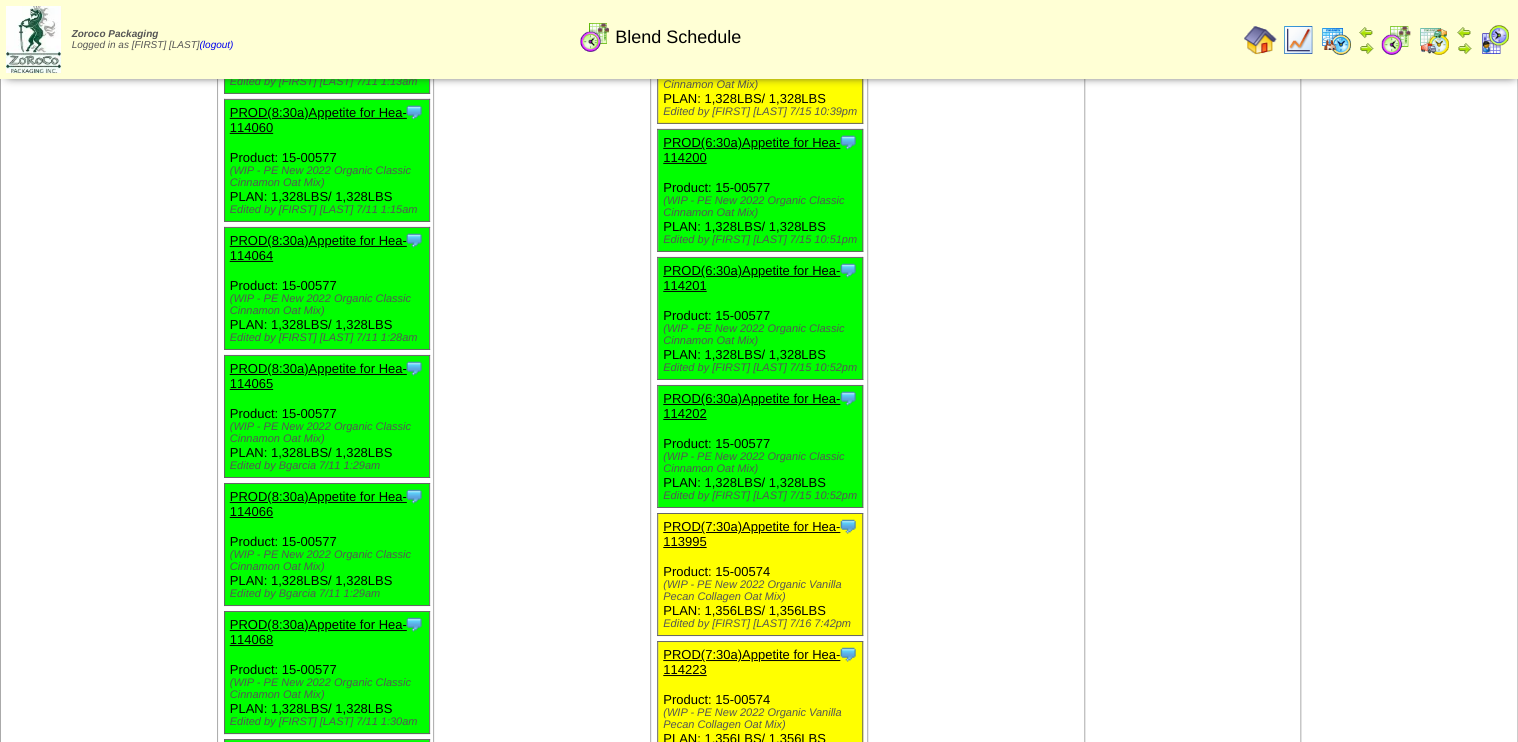 click on "Clone Item
PROD(4:30a)Simple Mills-113968
Simple Mills
ScheduleID: 113968
731.0016 LBS: 04-01128
(Simple Mills - Almond Flour Natural (25LB))
731.0016 LBS: 04-00349
(Simple Mills - Almond Flour Blanched (25LB))" at bounding box center (759, -954) 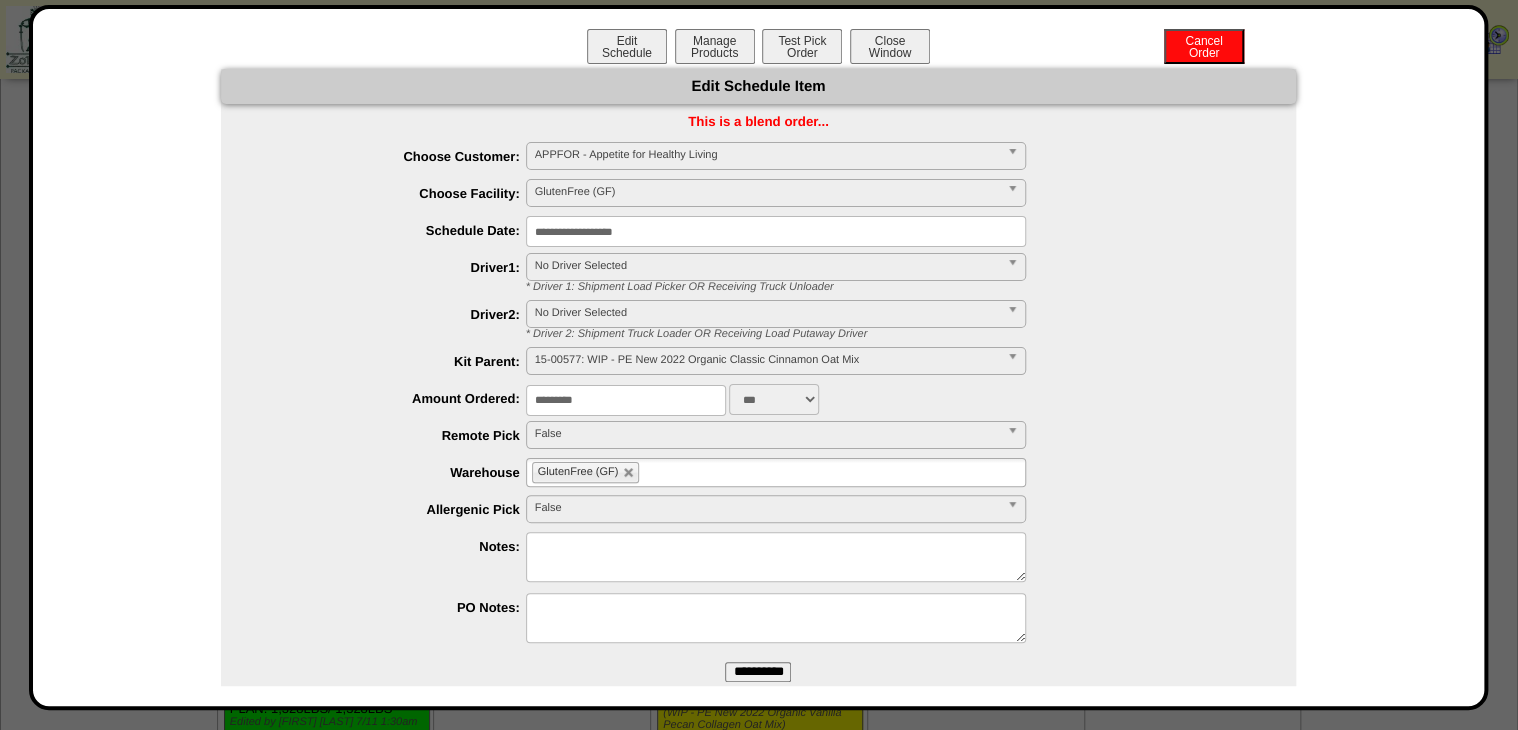 click on "**********" at bounding box center [776, 231] 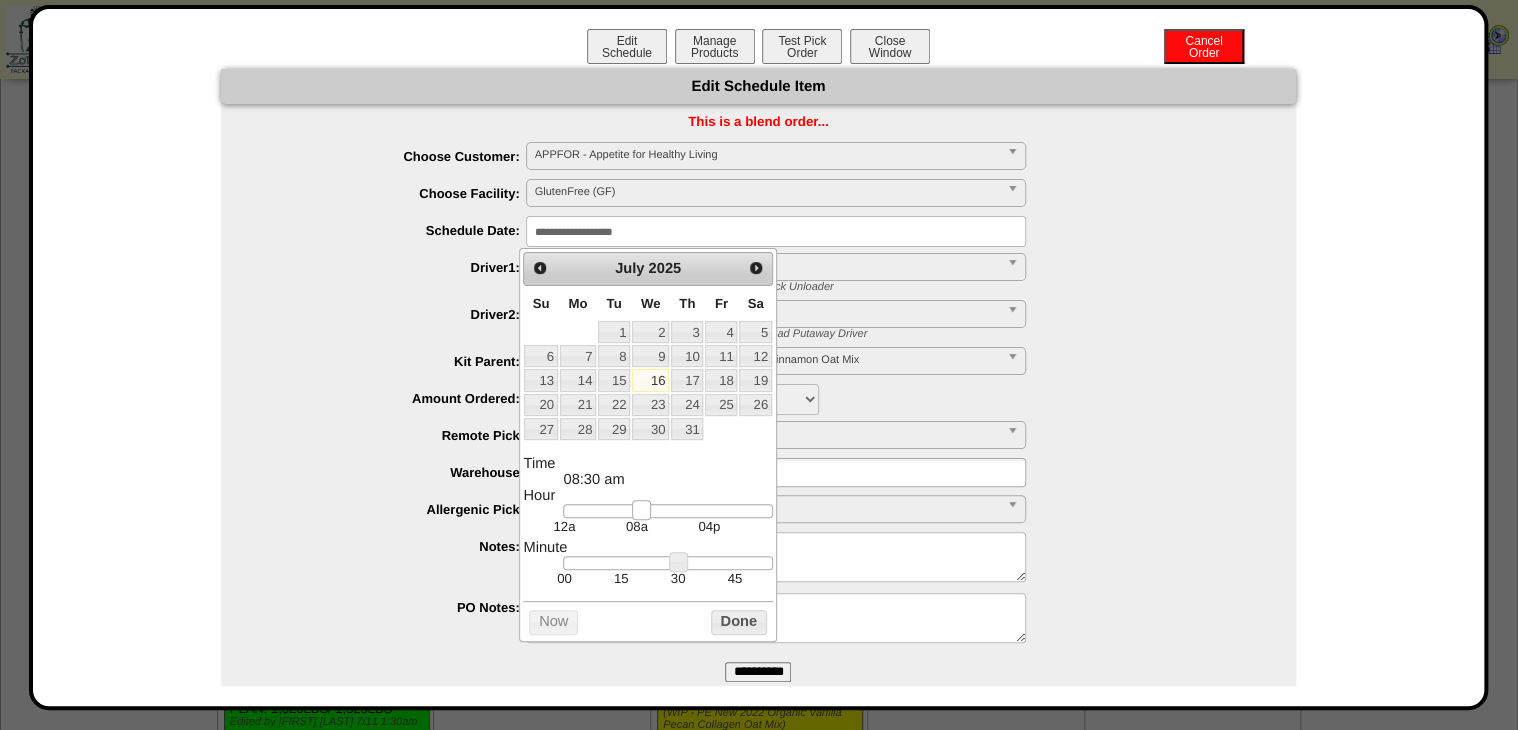 click at bounding box center (667, 511) 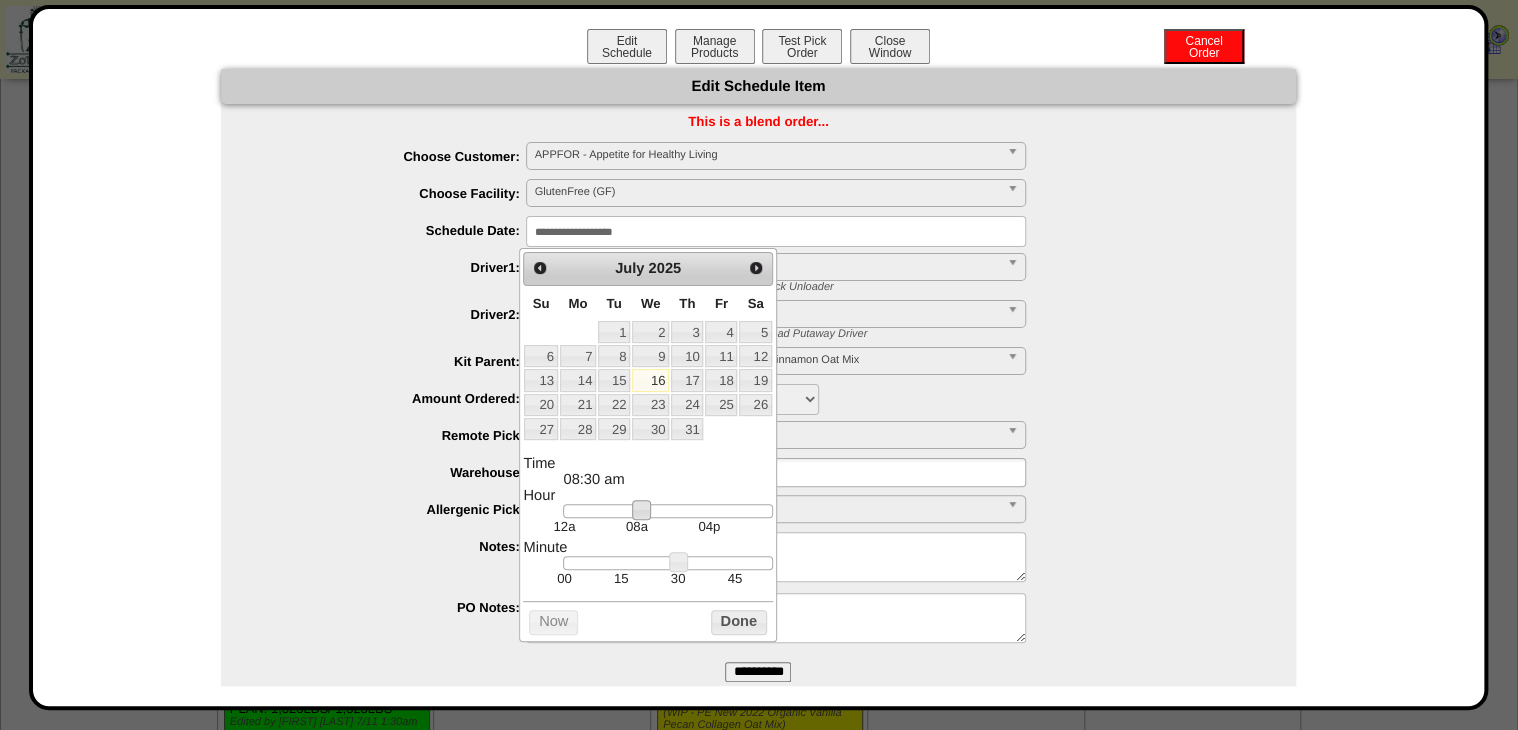 click on "Done" at bounding box center (739, 622) 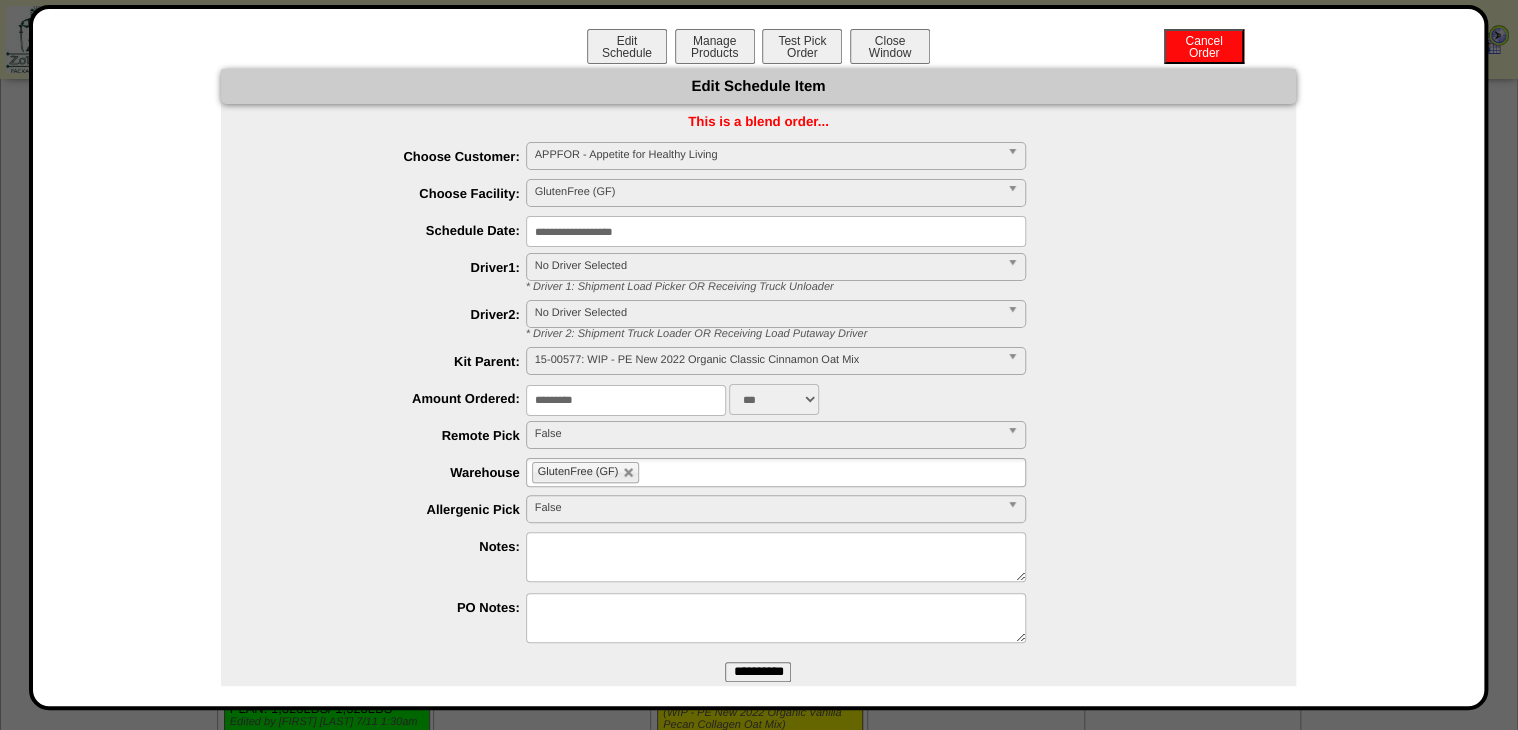 click on "**********" at bounding box center (758, 672) 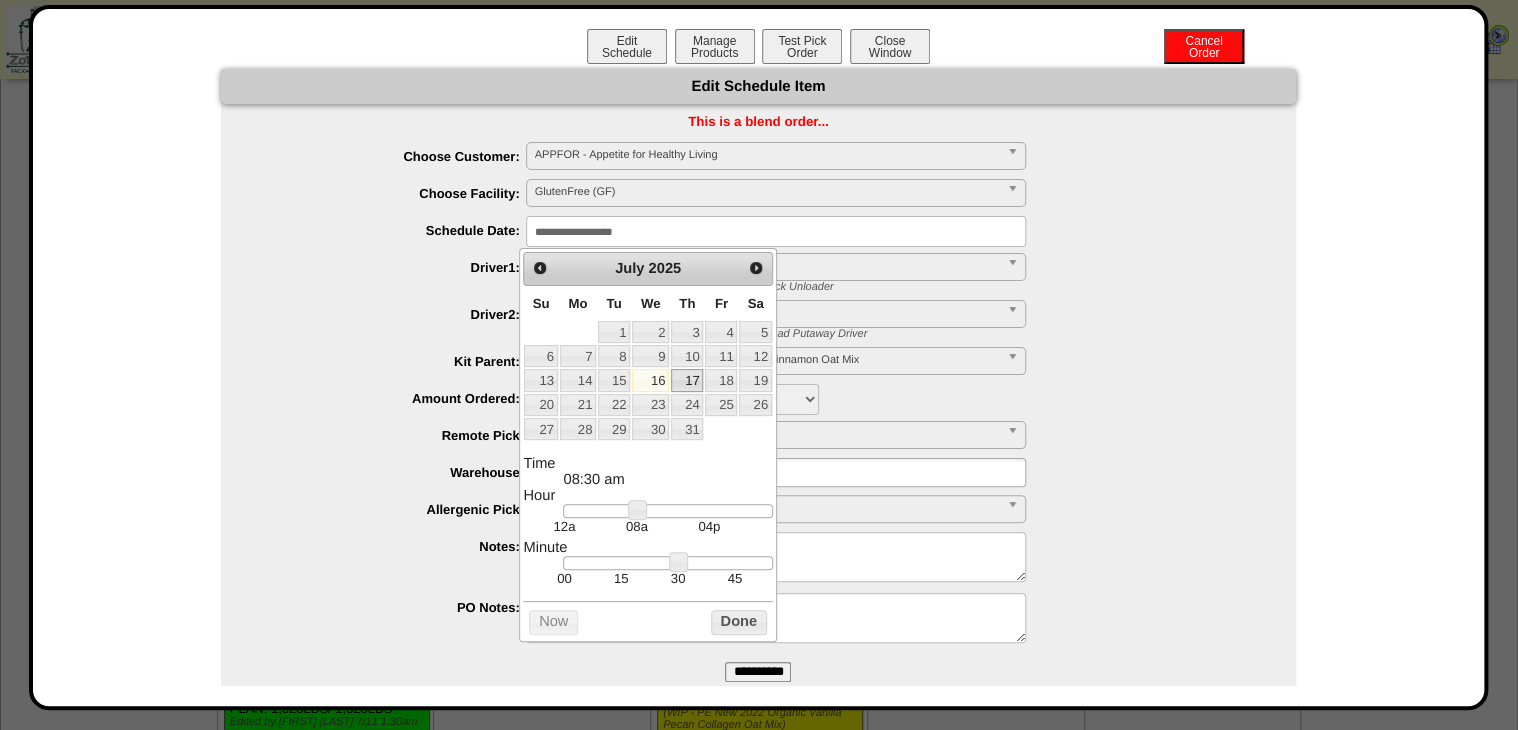 click on "17" at bounding box center (687, 380) 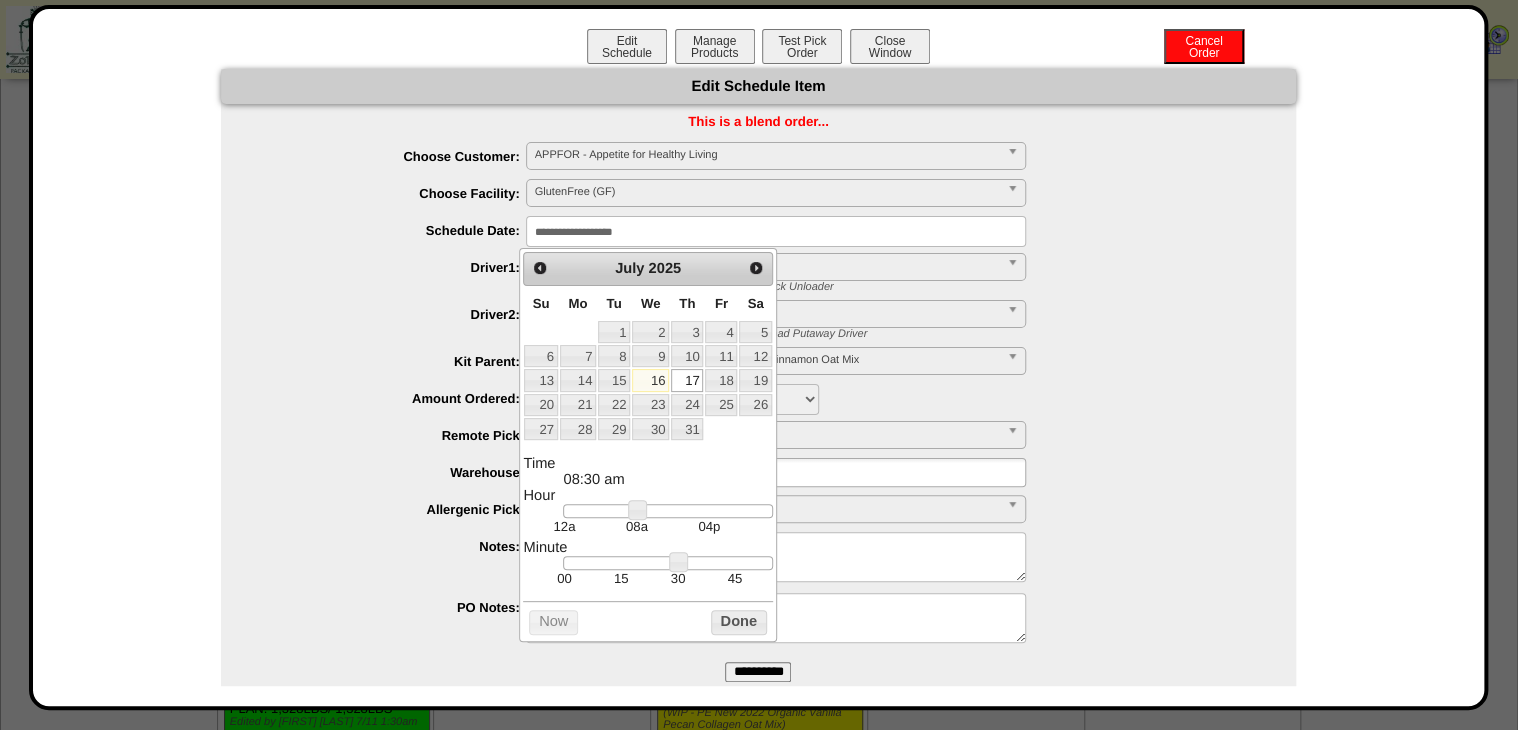 click on "Done" at bounding box center (739, 622) 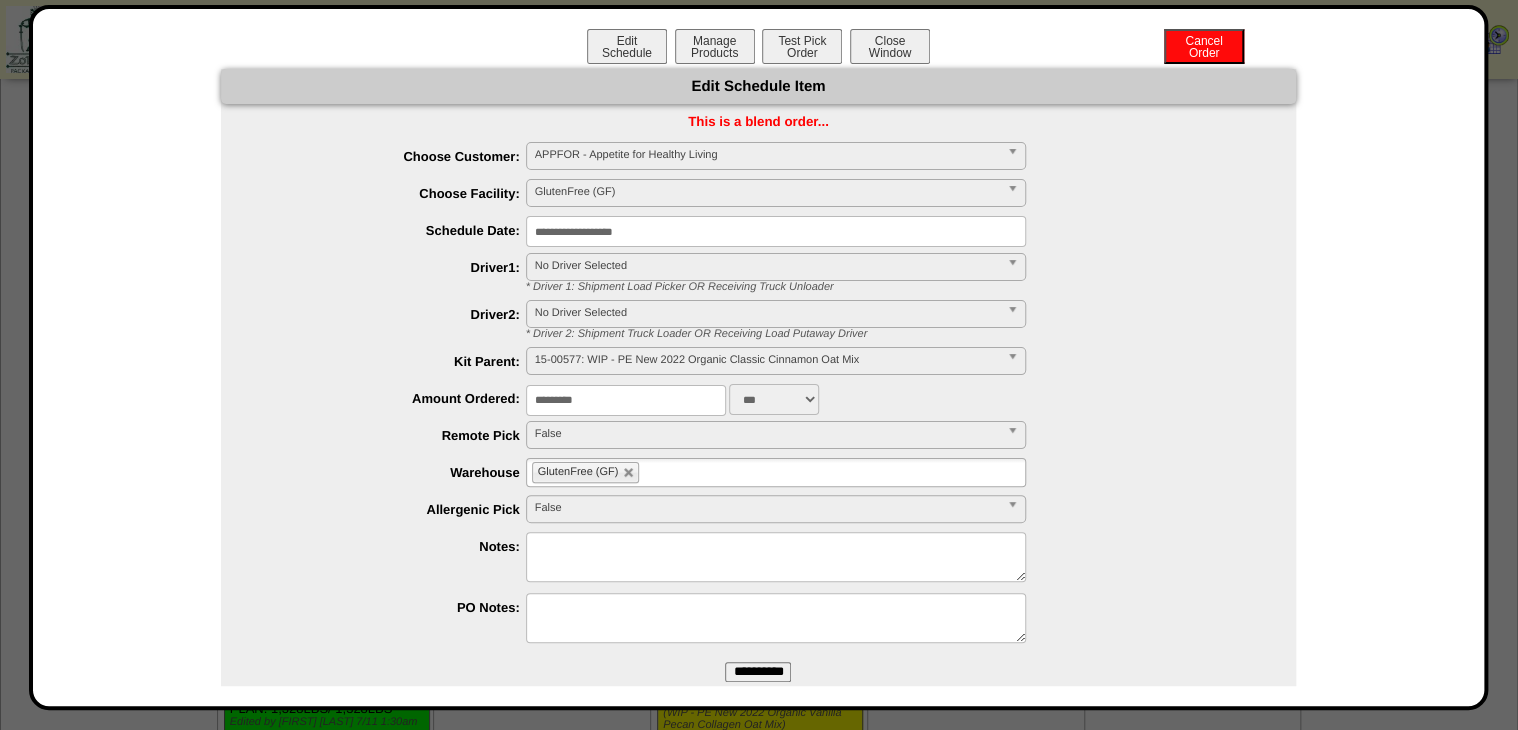 click on "**********" at bounding box center [758, 672] 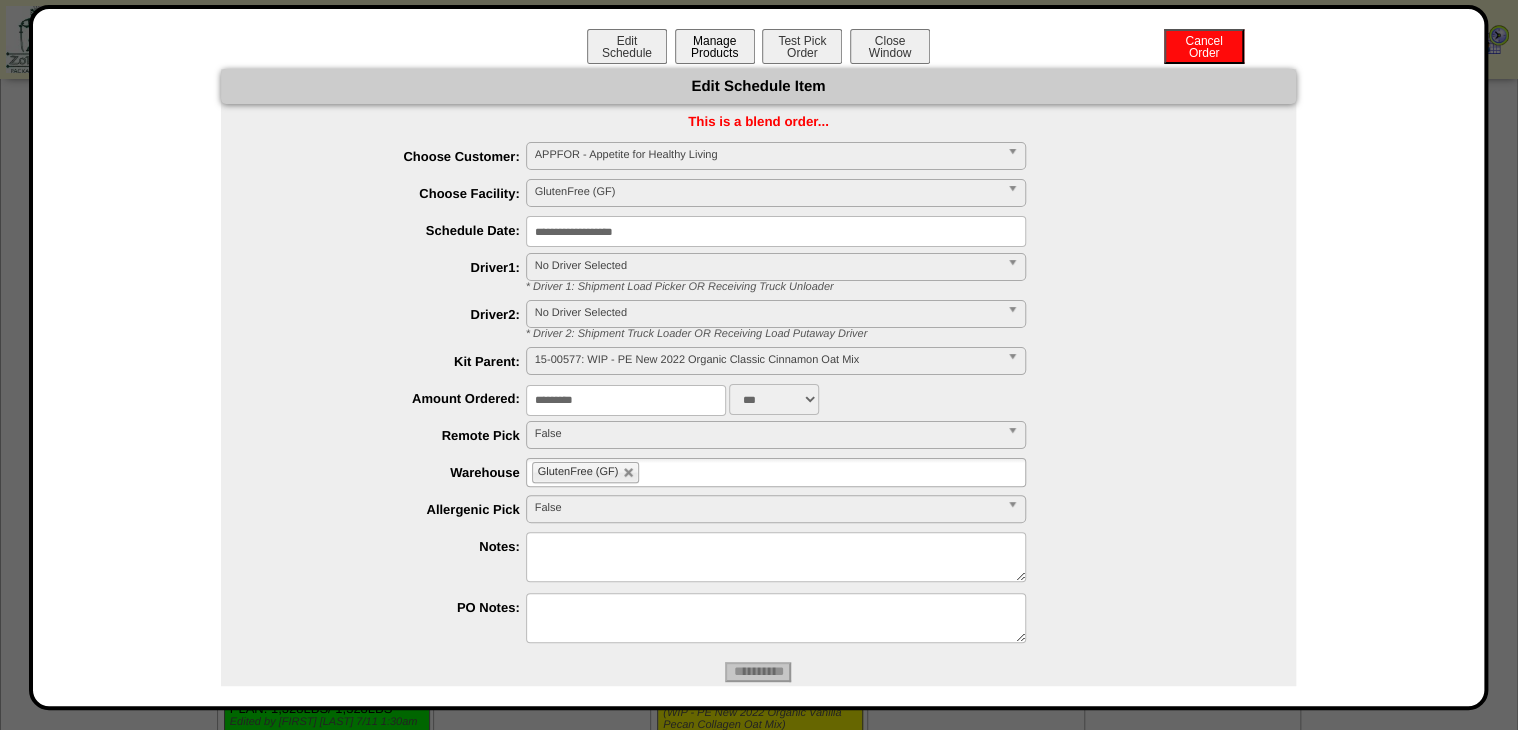 click on "Manage Products" at bounding box center (715, 46) 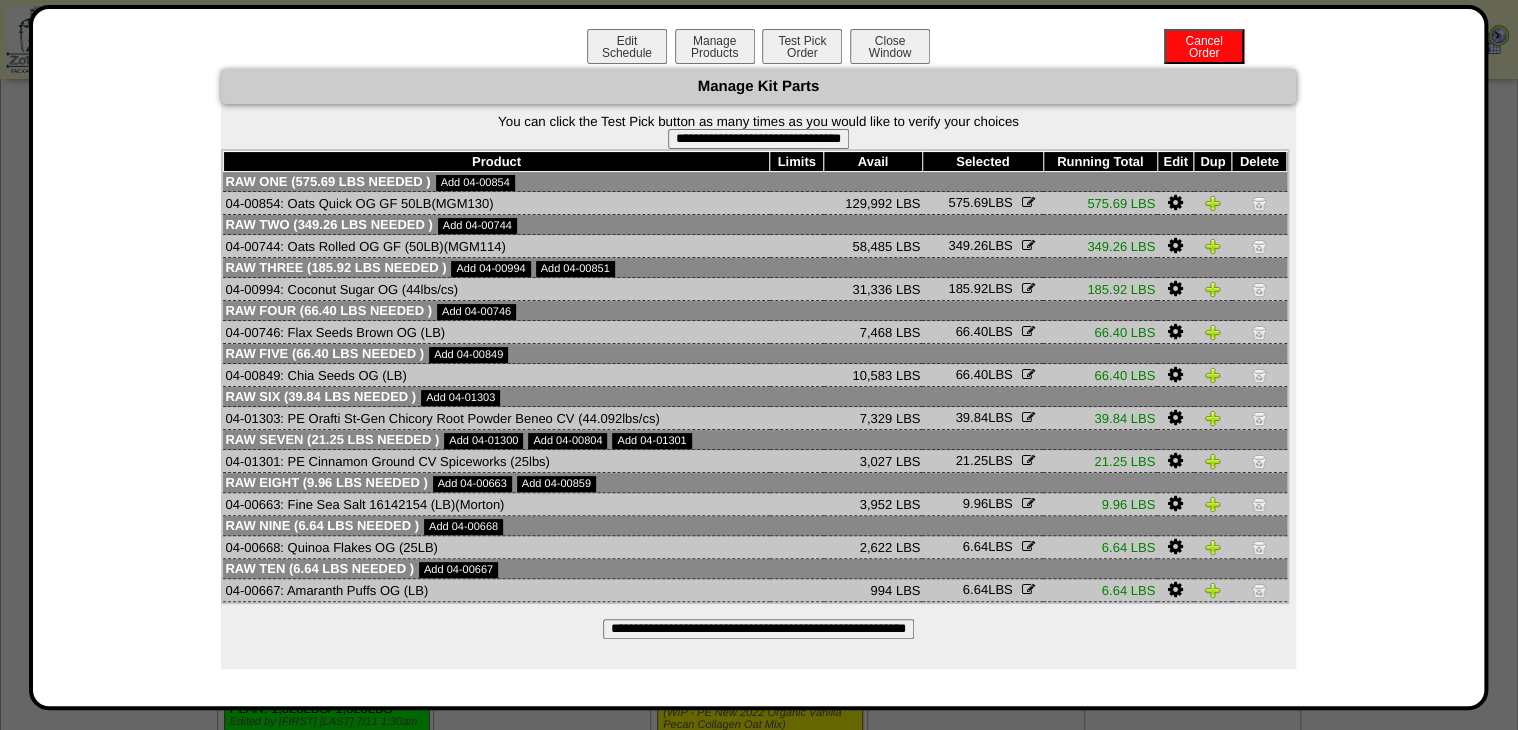 click on "**********" at bounding box center [758, 139] 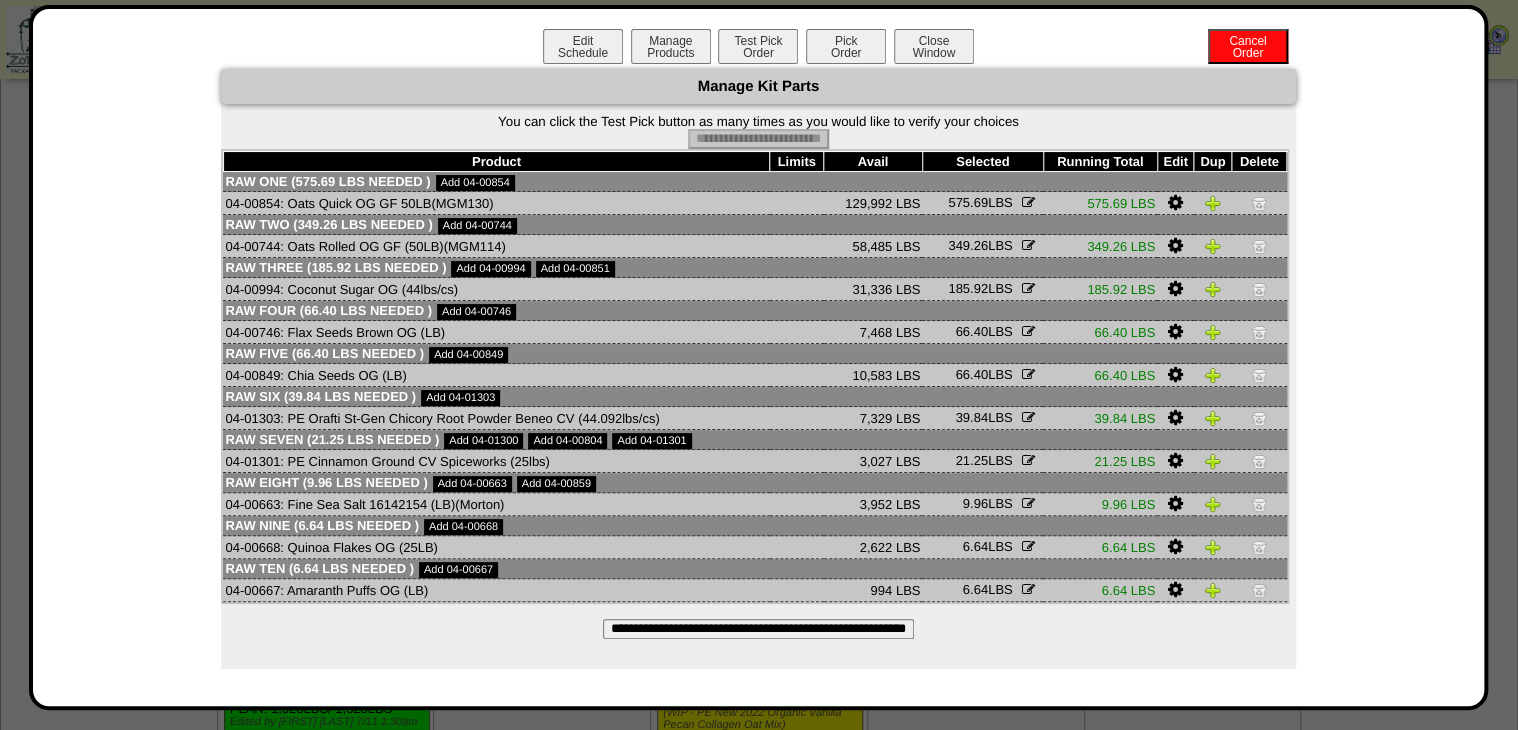 click on "Pick Order" at bounding box center (846, 46) 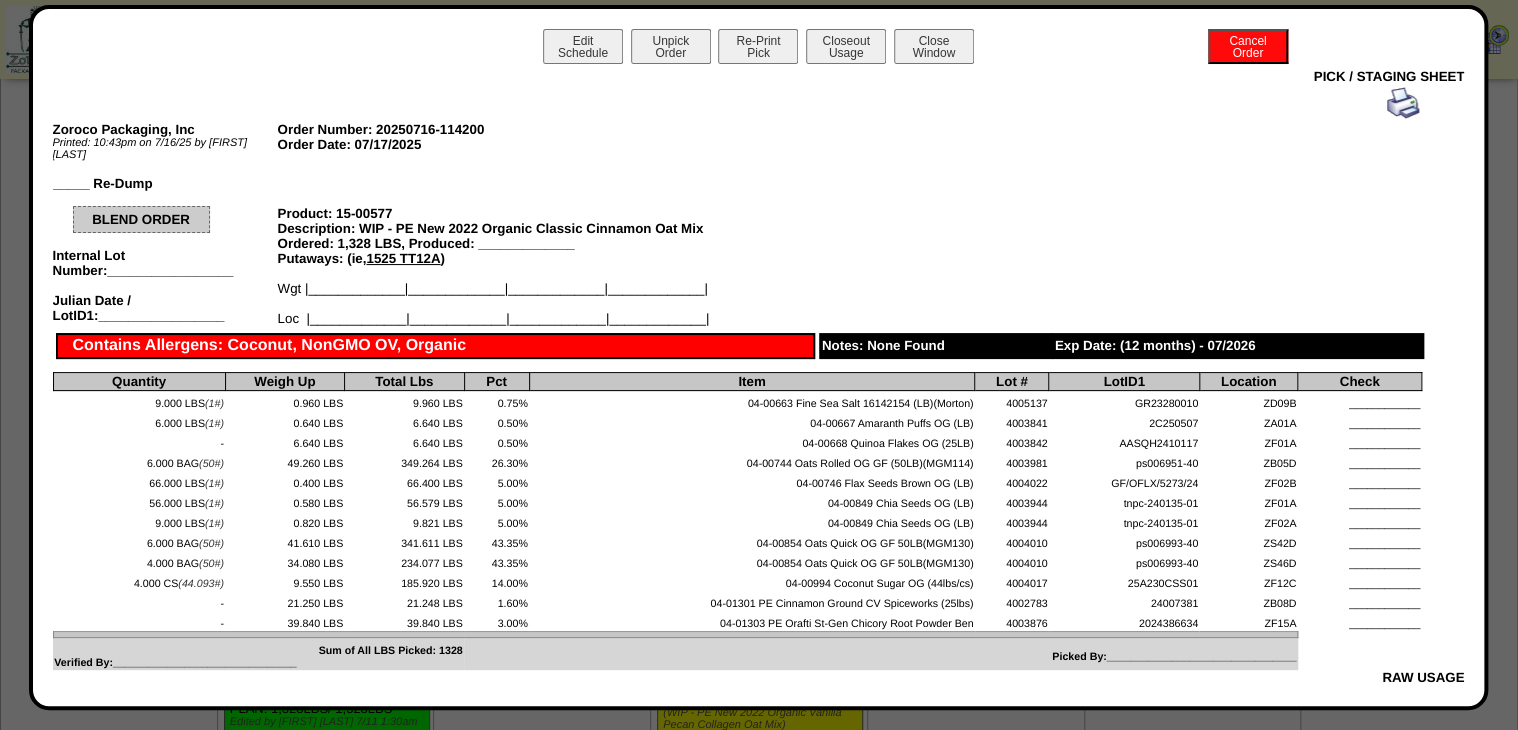 click at bounding box center (1403, 103) 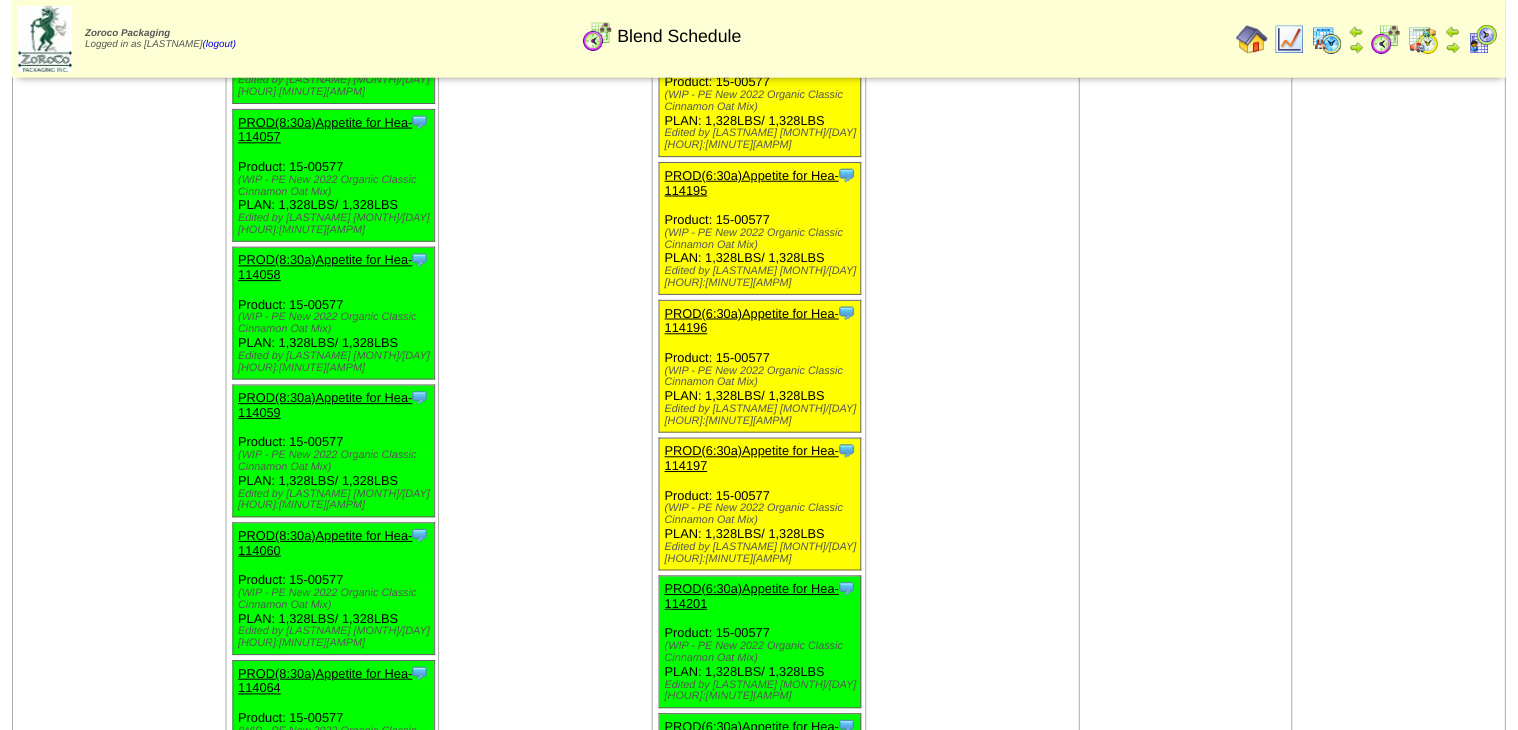 scroll, scrollTop: 3040, scrollLeft: 0, axis: vertical 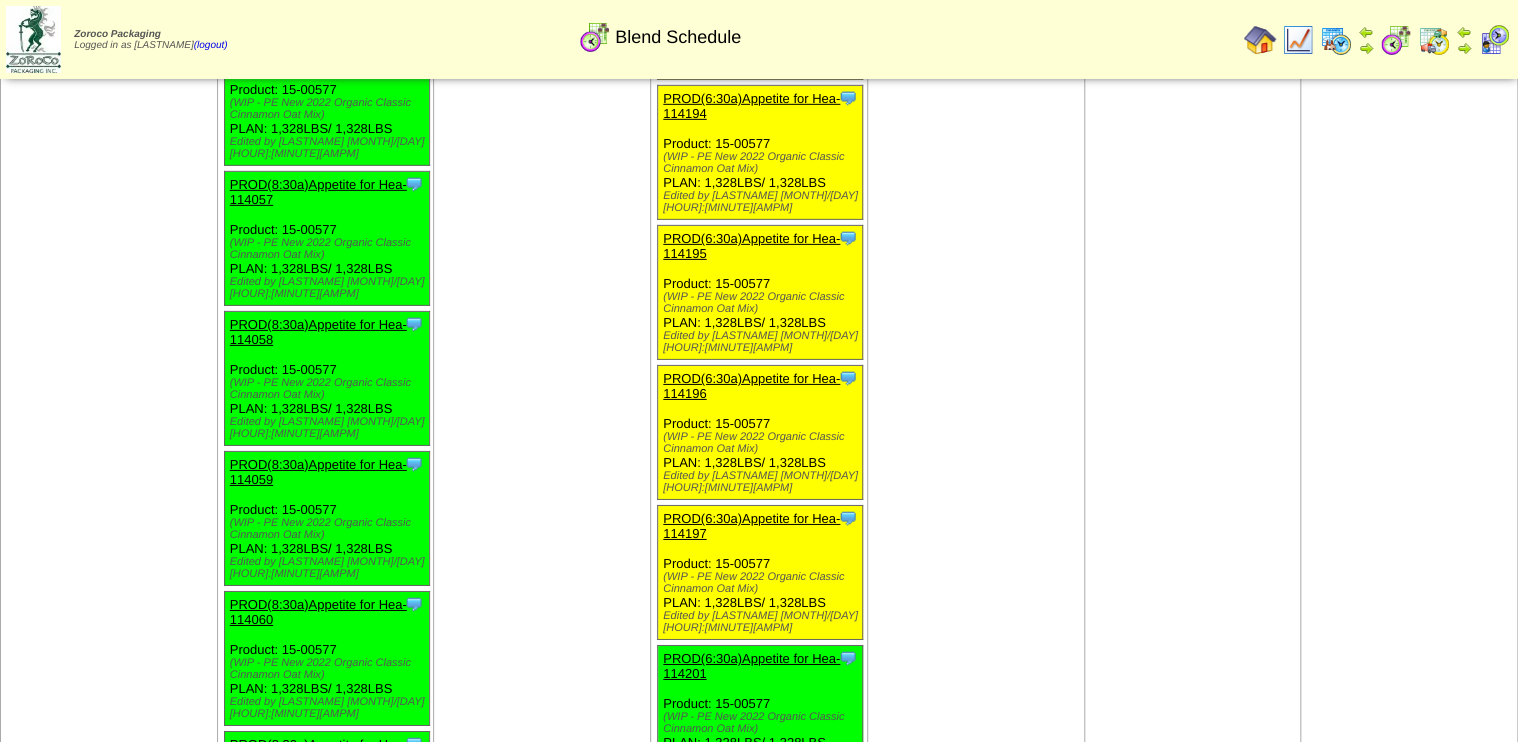 click on "PROD(6:30a)Appetite for Hea-114201" at bounding box center [751, 666] 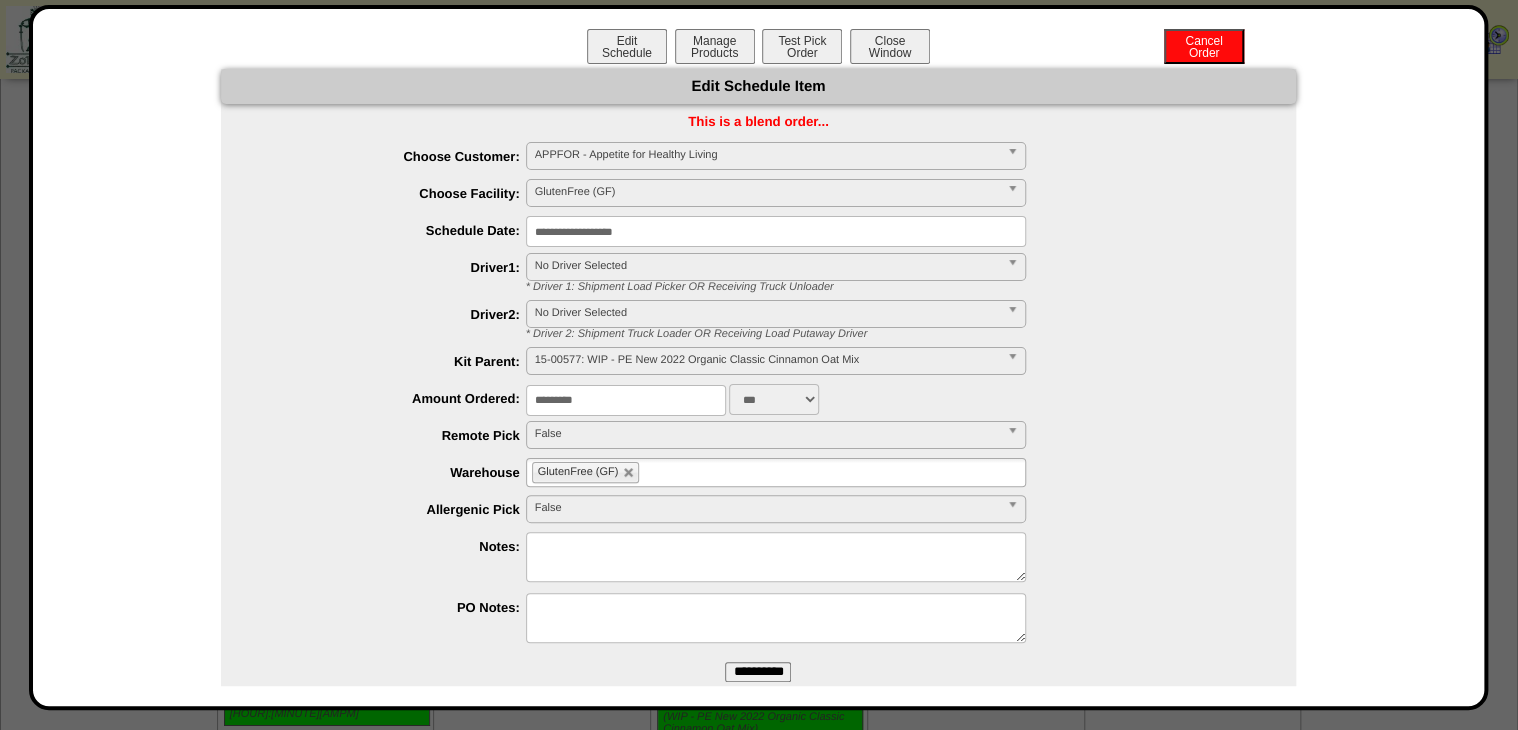 click on "**********" at bounding box center [776, 231] 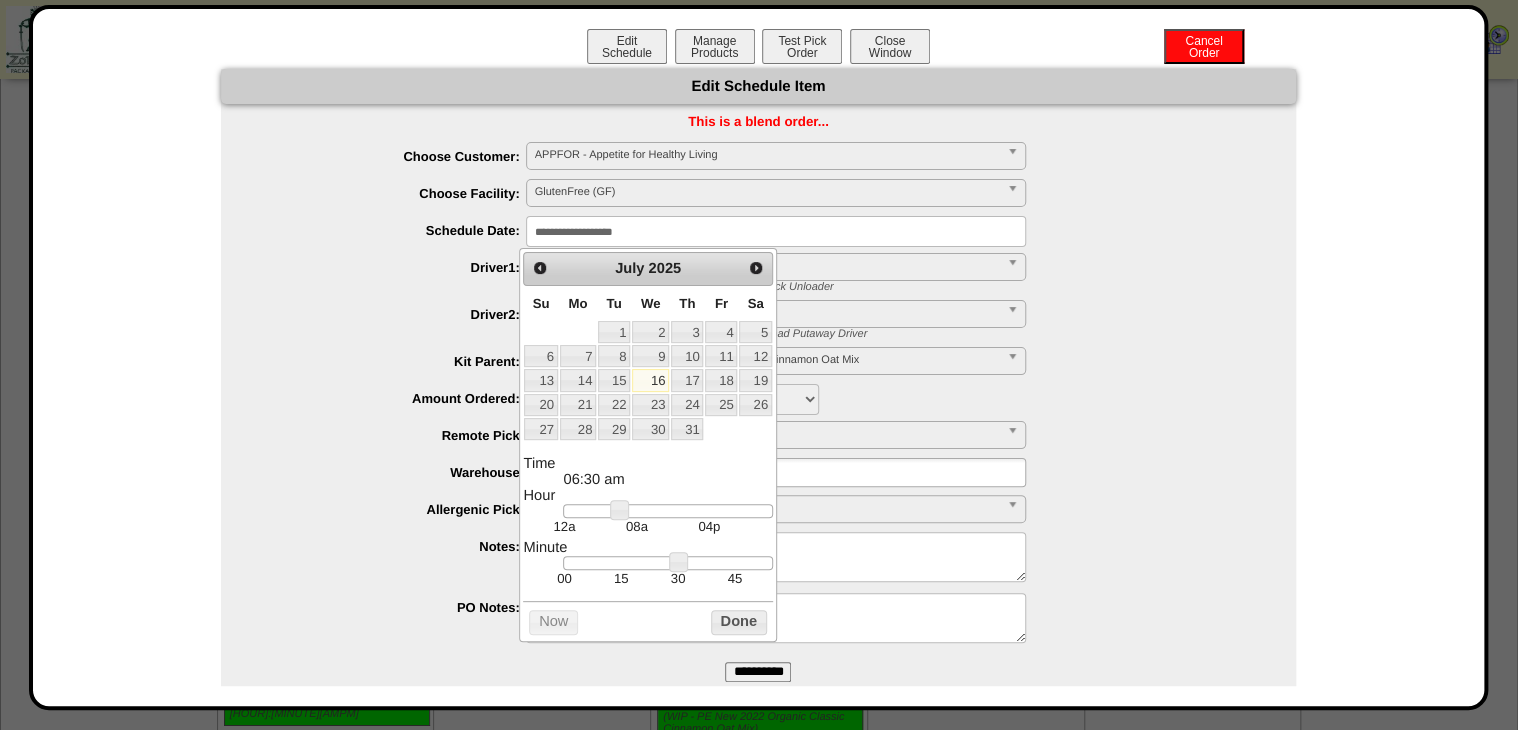 click at bounding box center [667, 511] 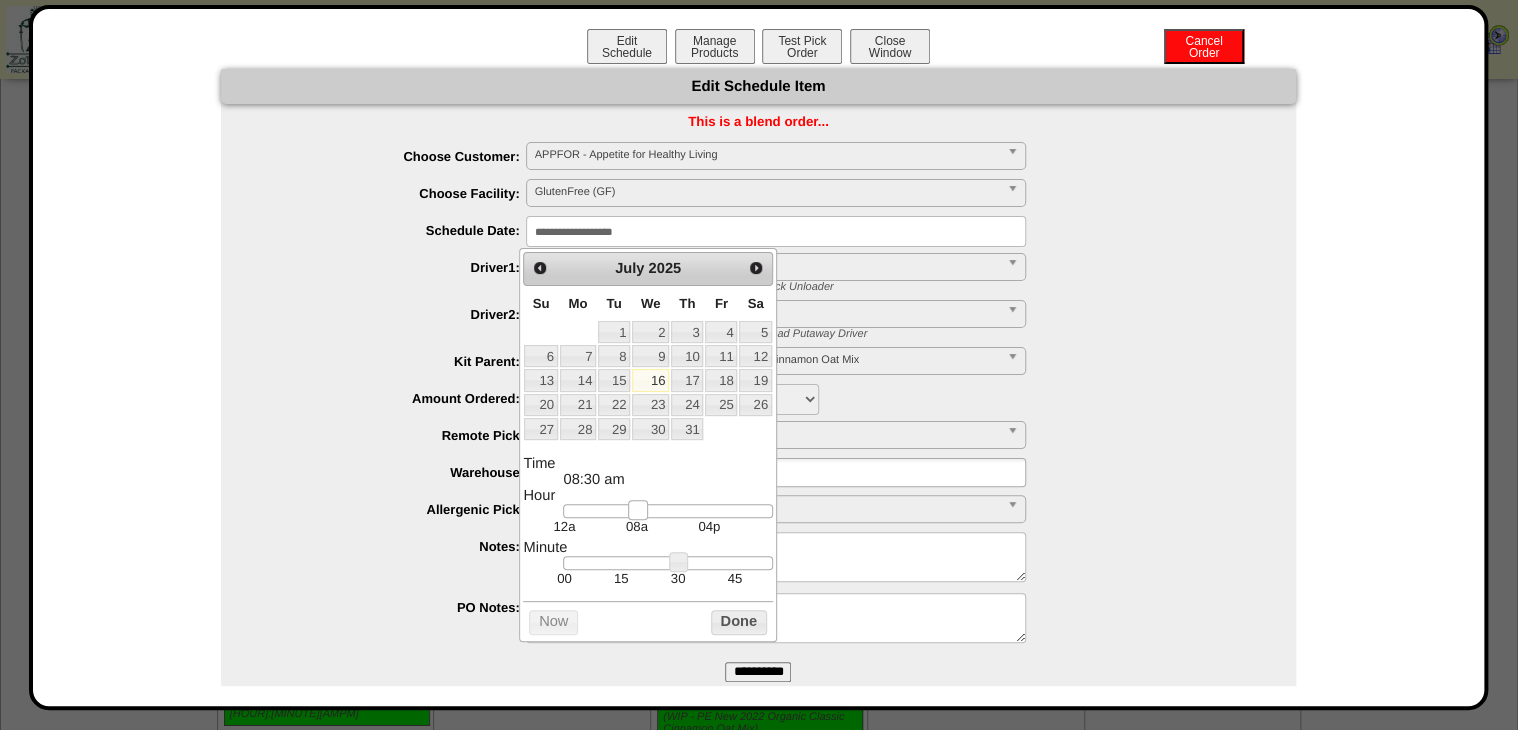 type on "**********" 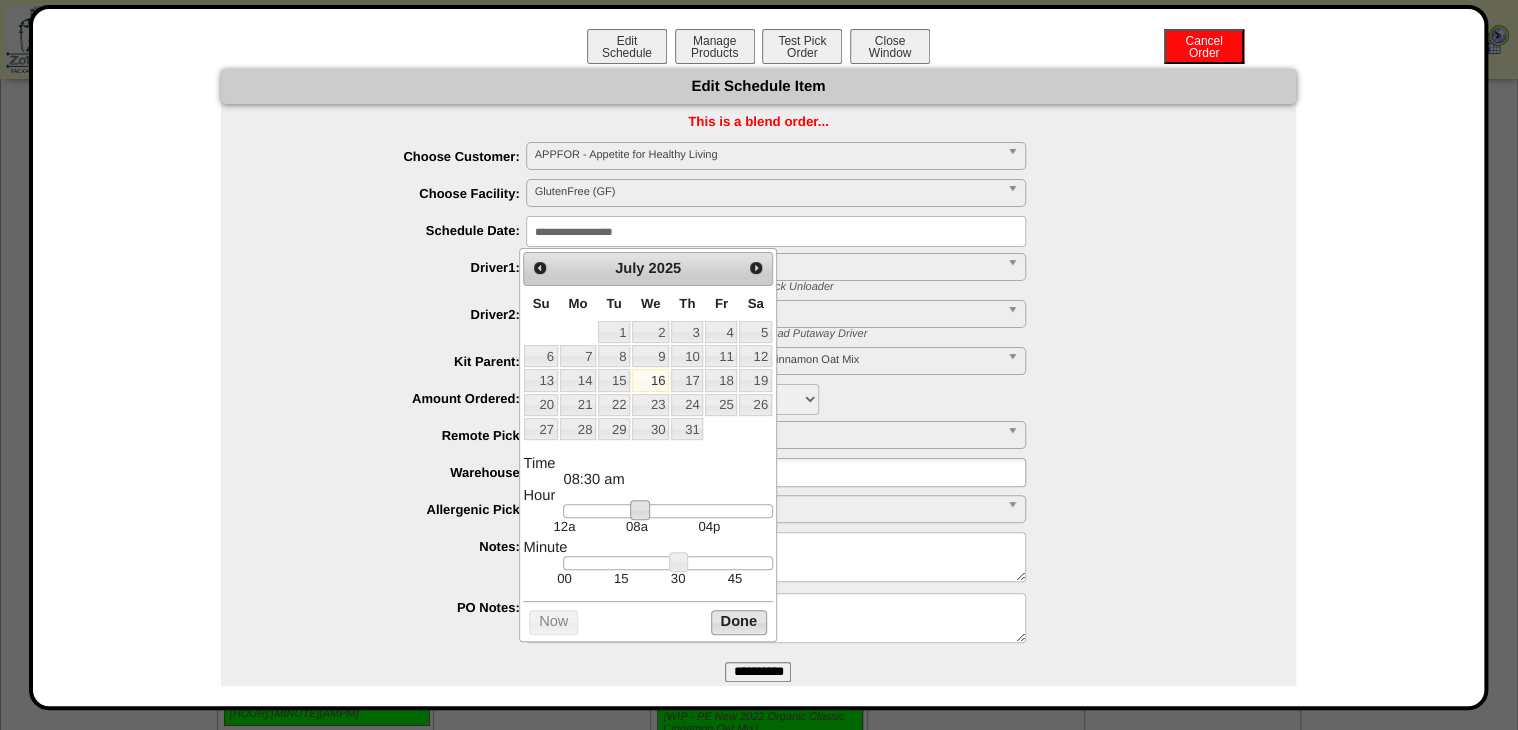 drag, startPoint x: 718, startPoint y: 621, endPoint x: 725, endPoint y: 634, distance: 14.764823 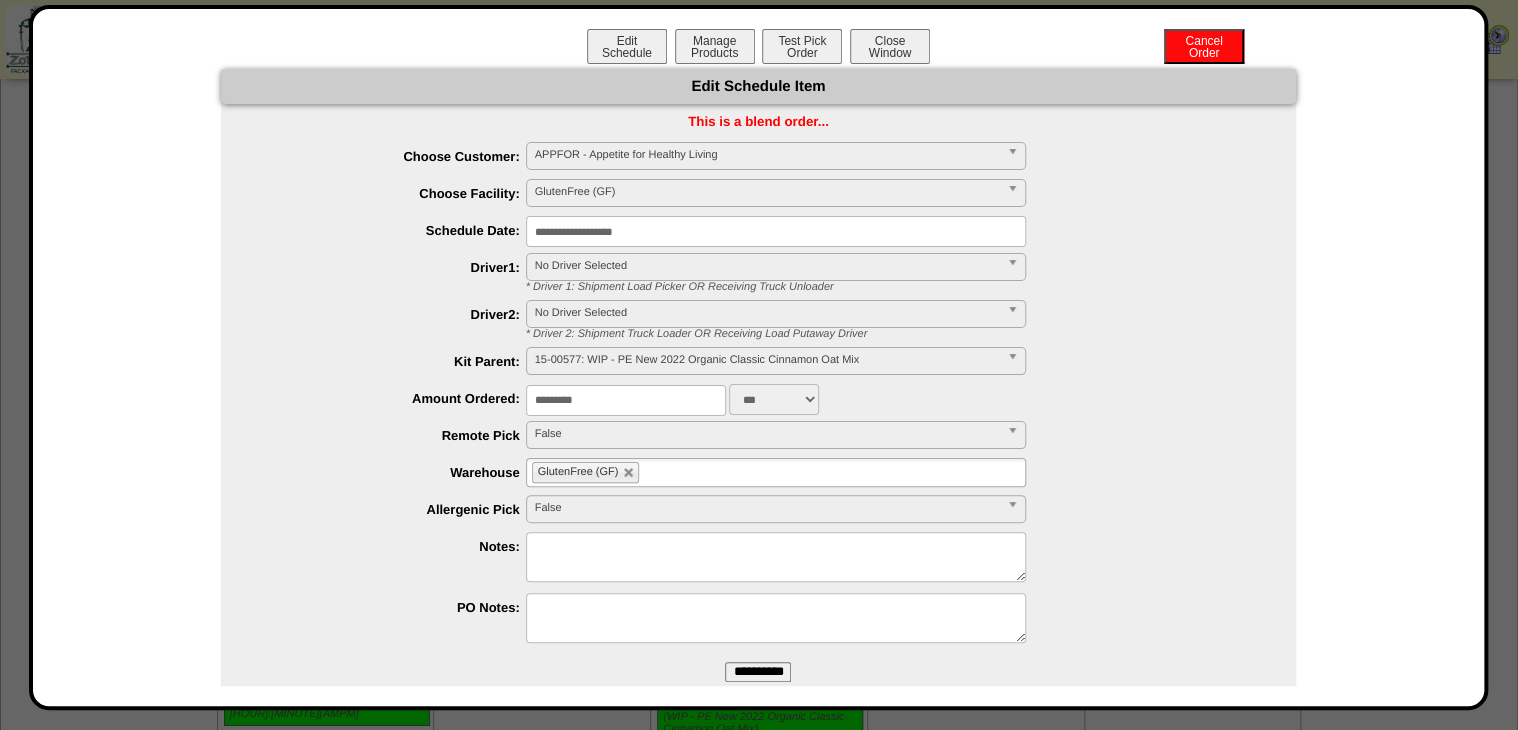 click on "**********" at bounding box center [758, 672] 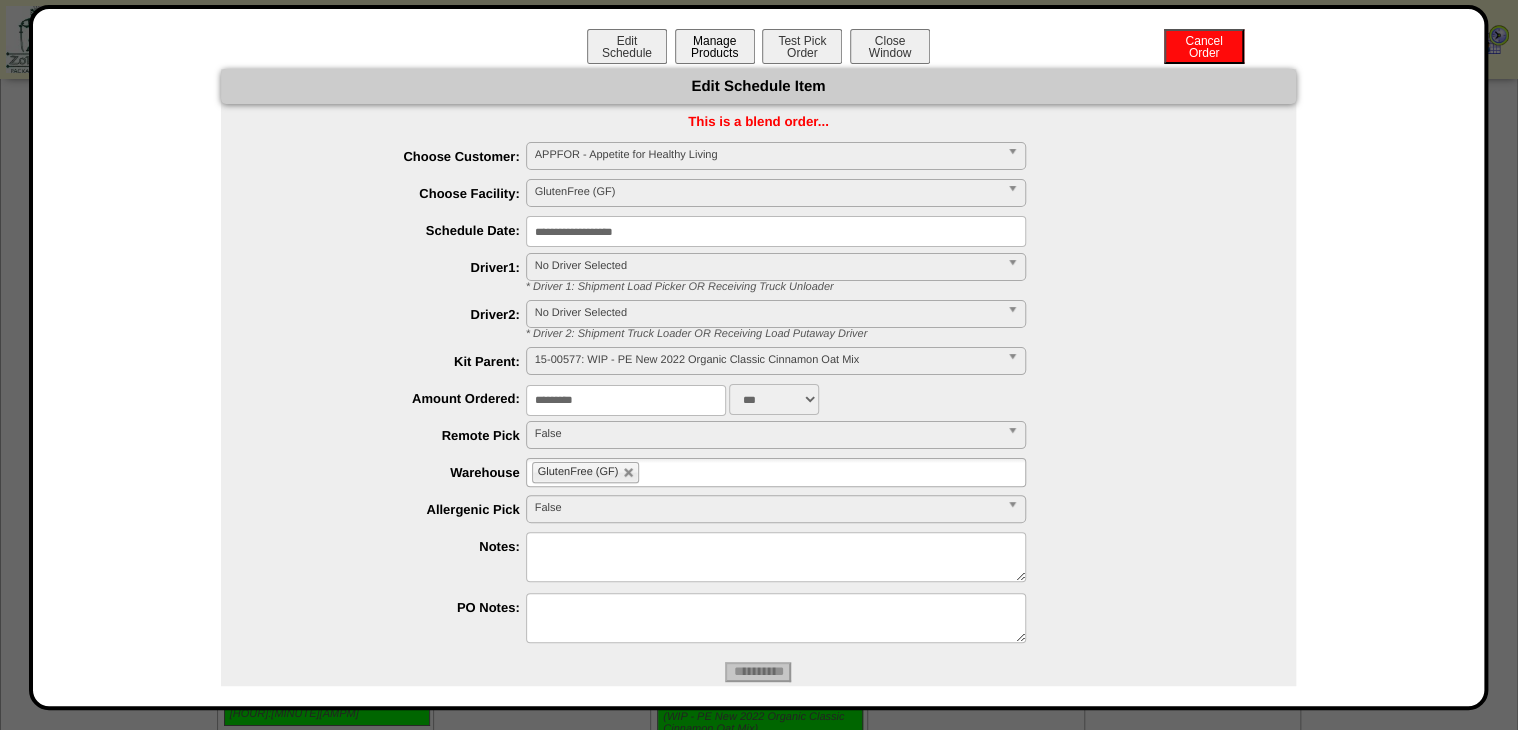 click on "Manage Products" at bounding box center (715, 46) 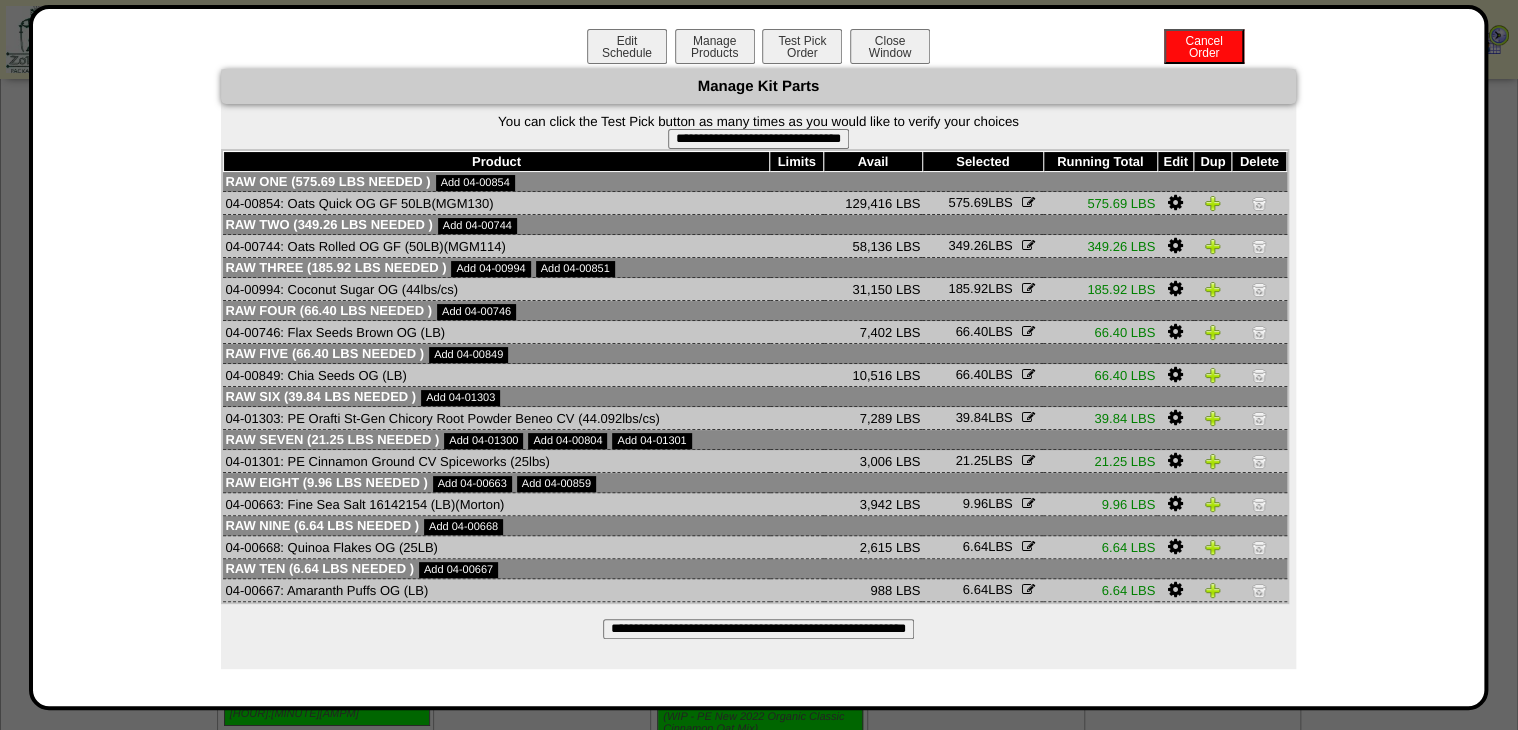 click on "**********" at bounding box center [758, 139] 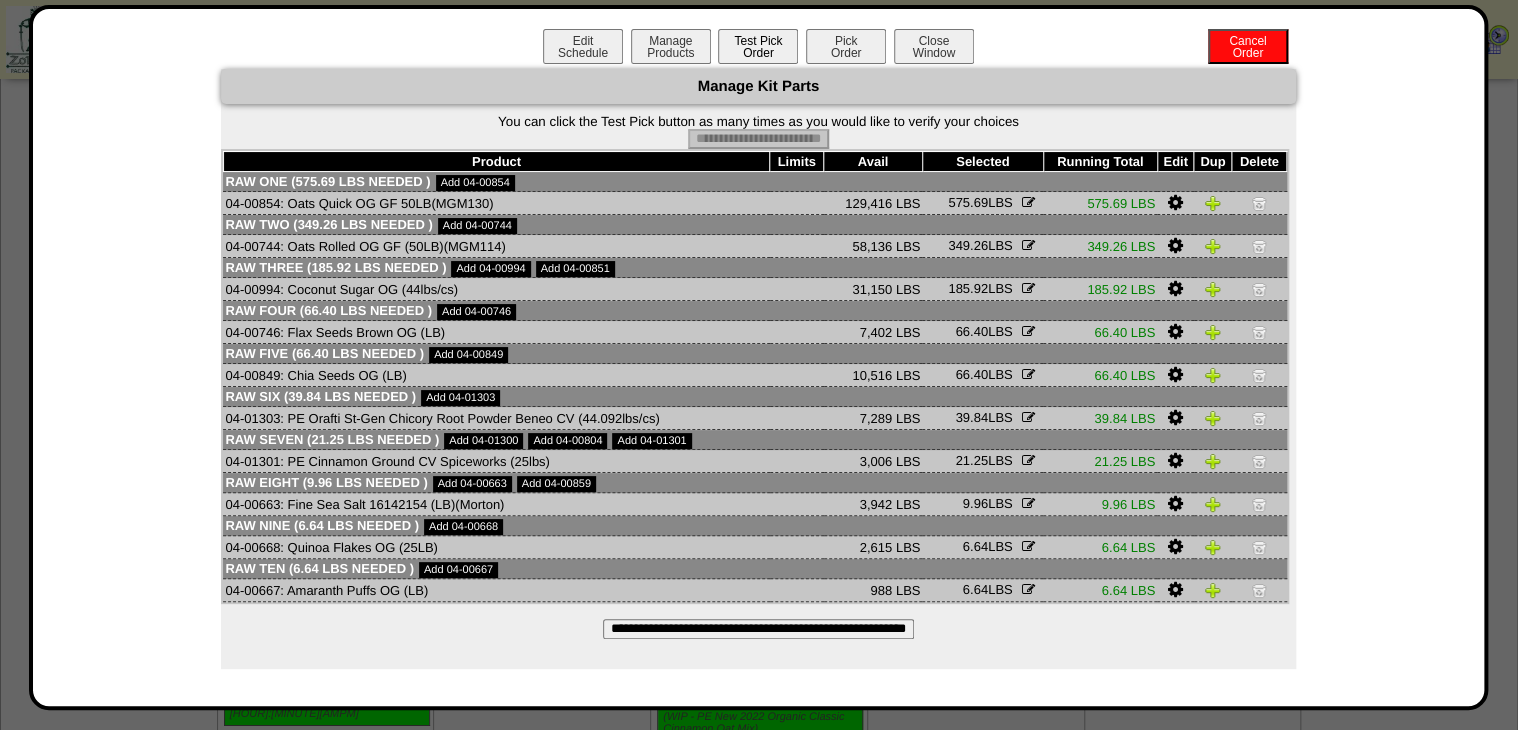 click on "Pick Order" at bounding box center [846, 46] 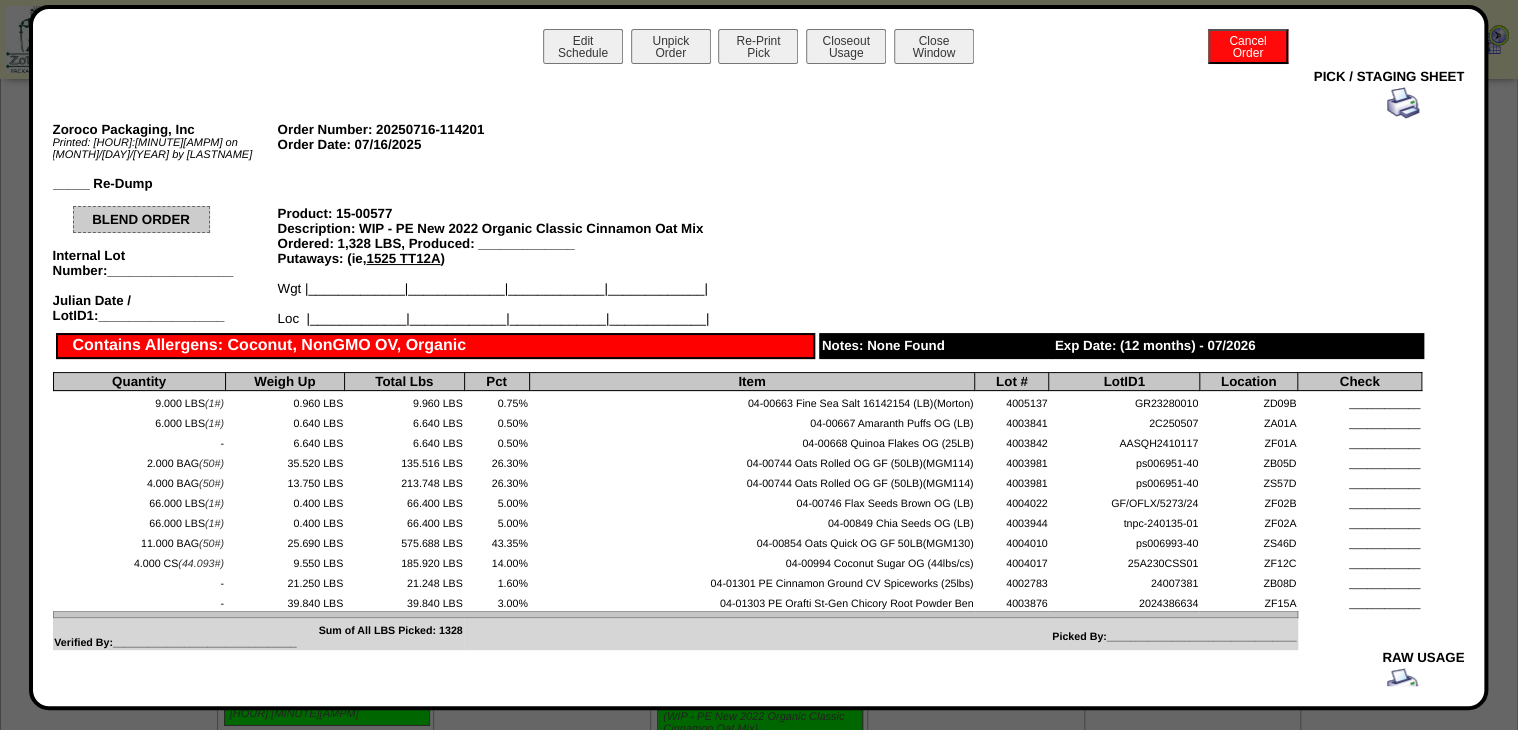 click at bounding box center [1403, 103] 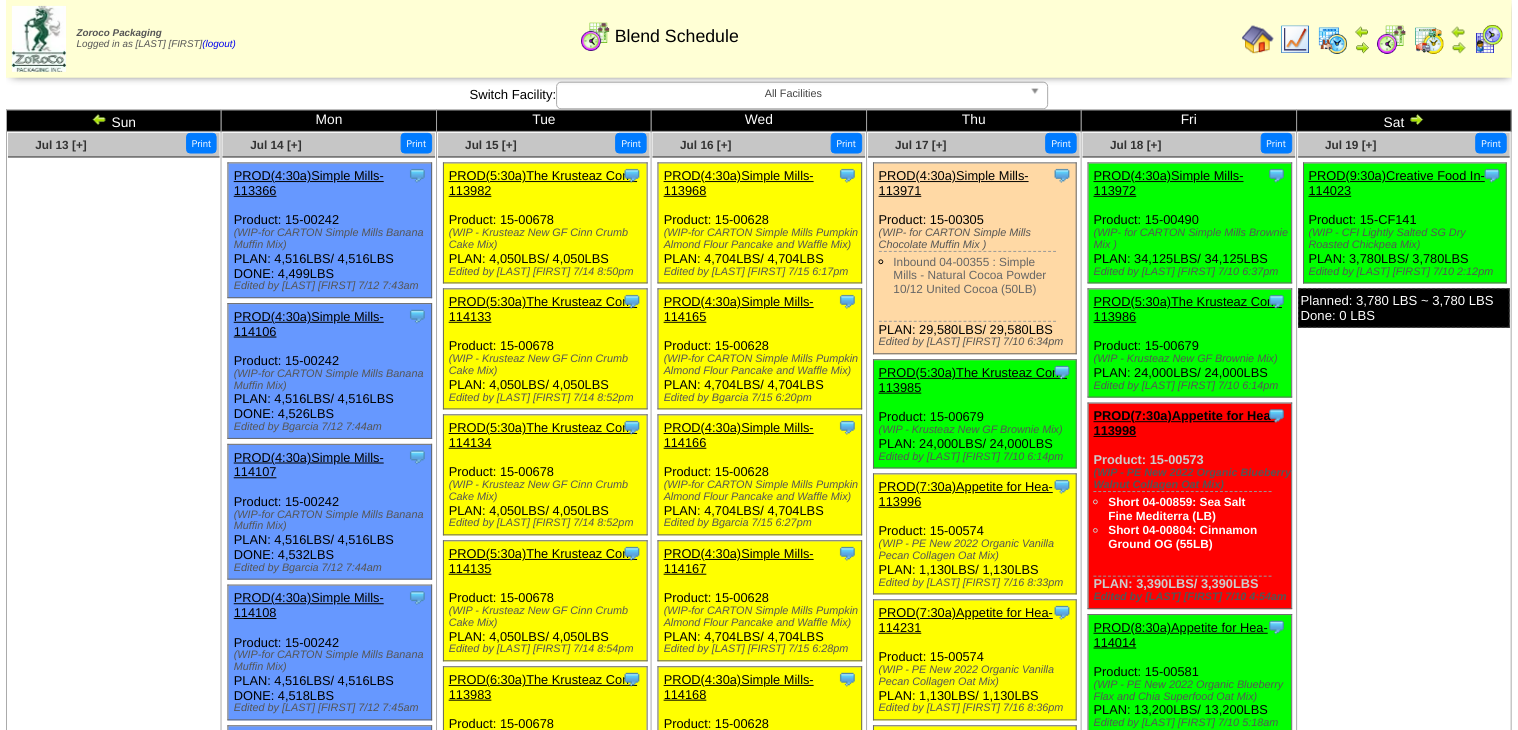 scroll, scrollTop: 3040, scrollLeft: 0, axis: vertical 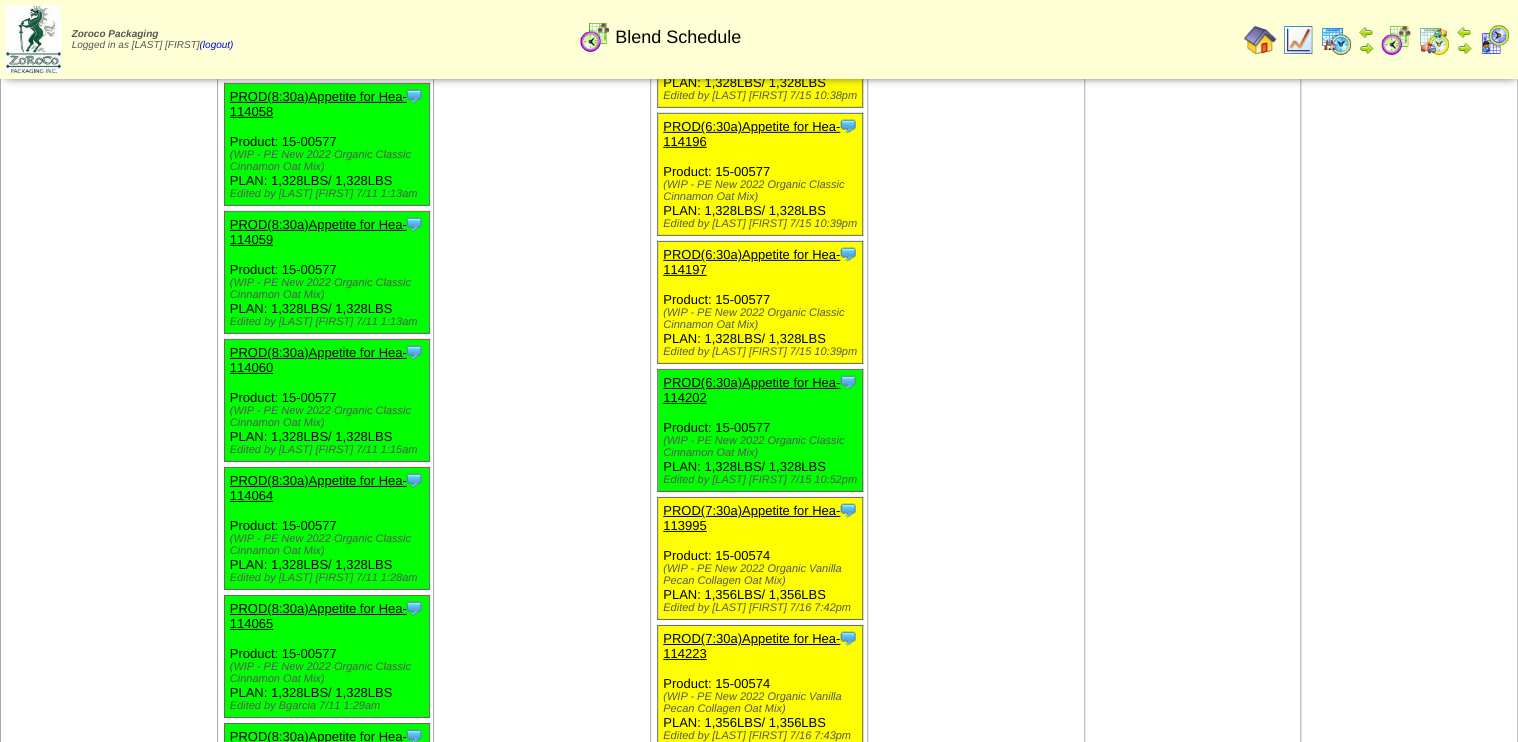 click on "PROD(6:30a)Appetite for Hea-114202" at bounding box center [751, 390] 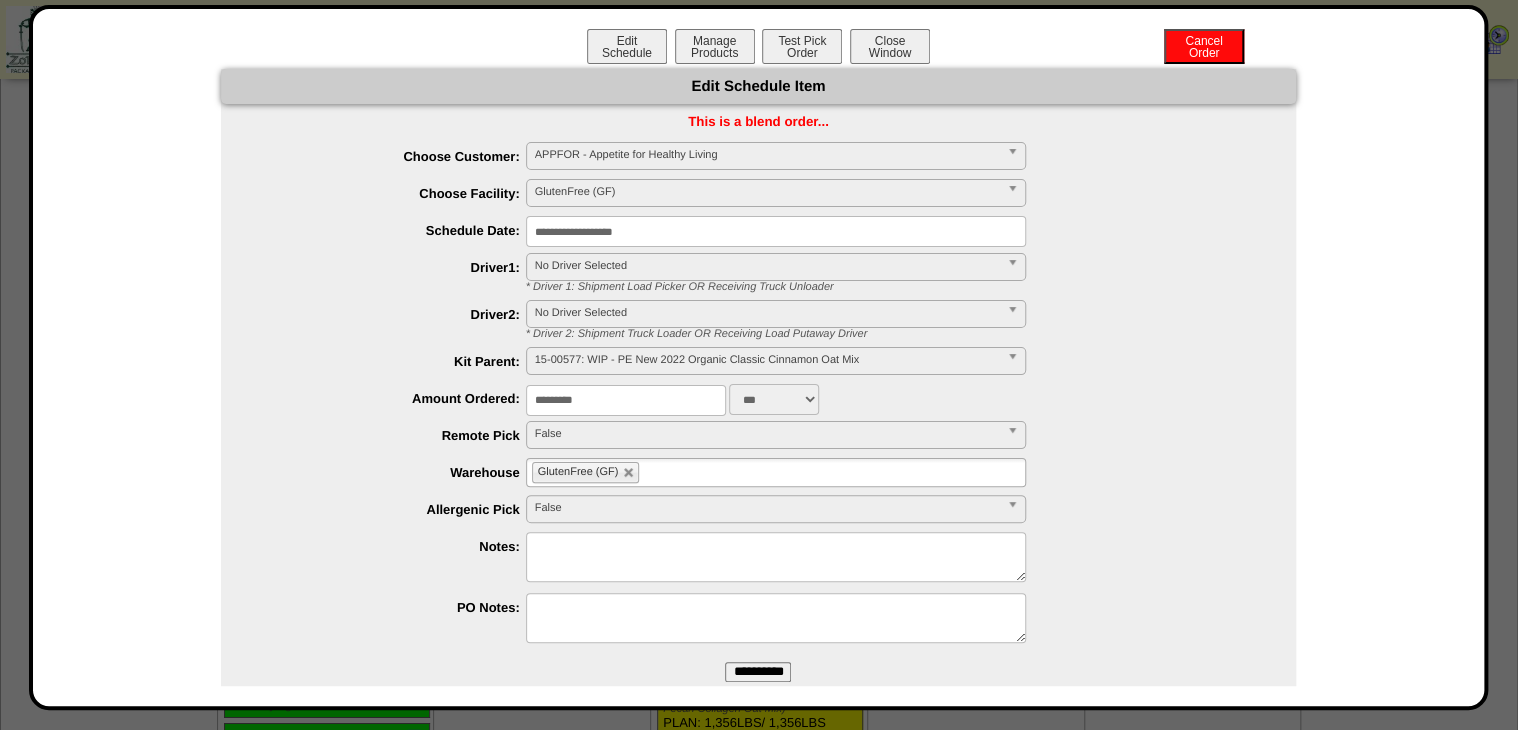 click on "**********" at bounding box center (776, 231) 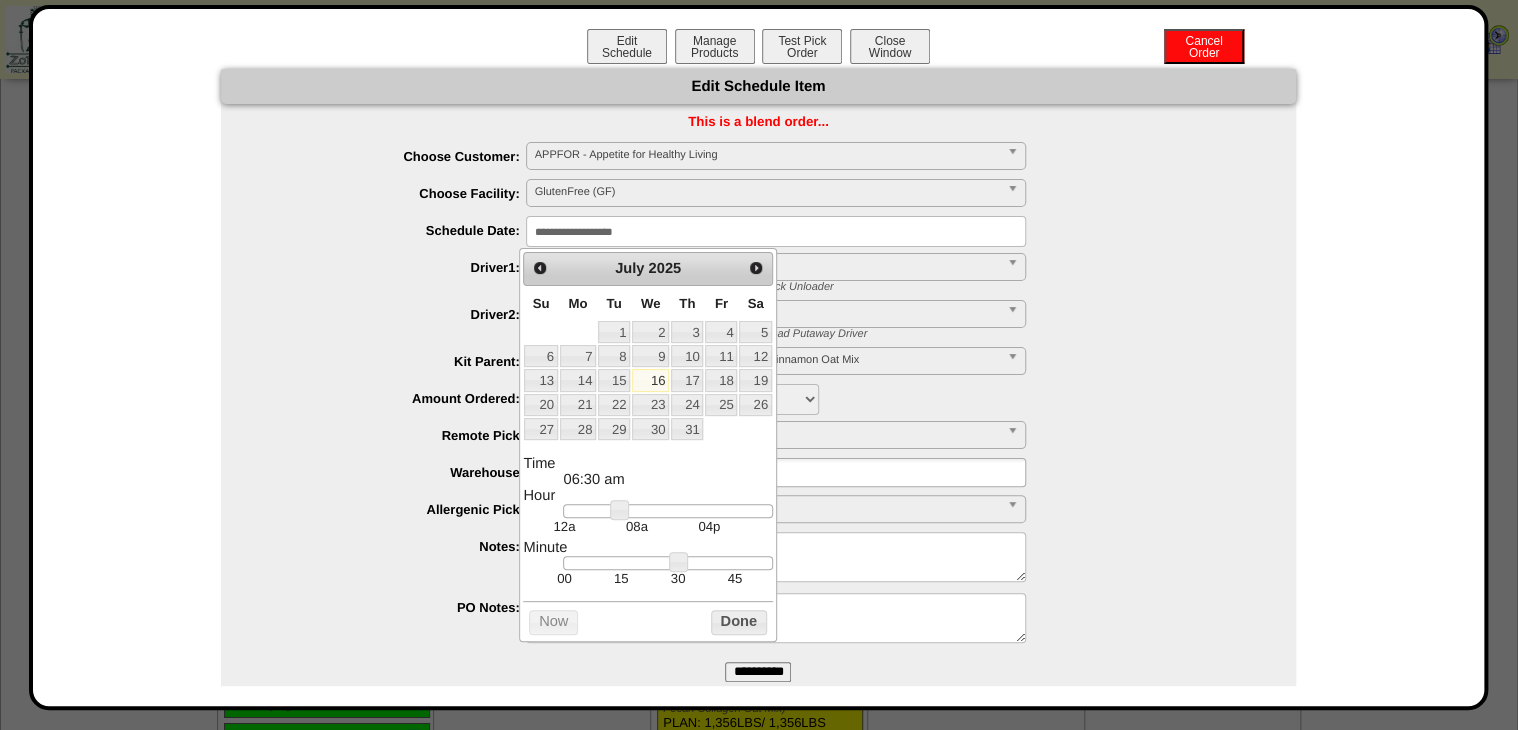 click at bounding box center (667, 511) 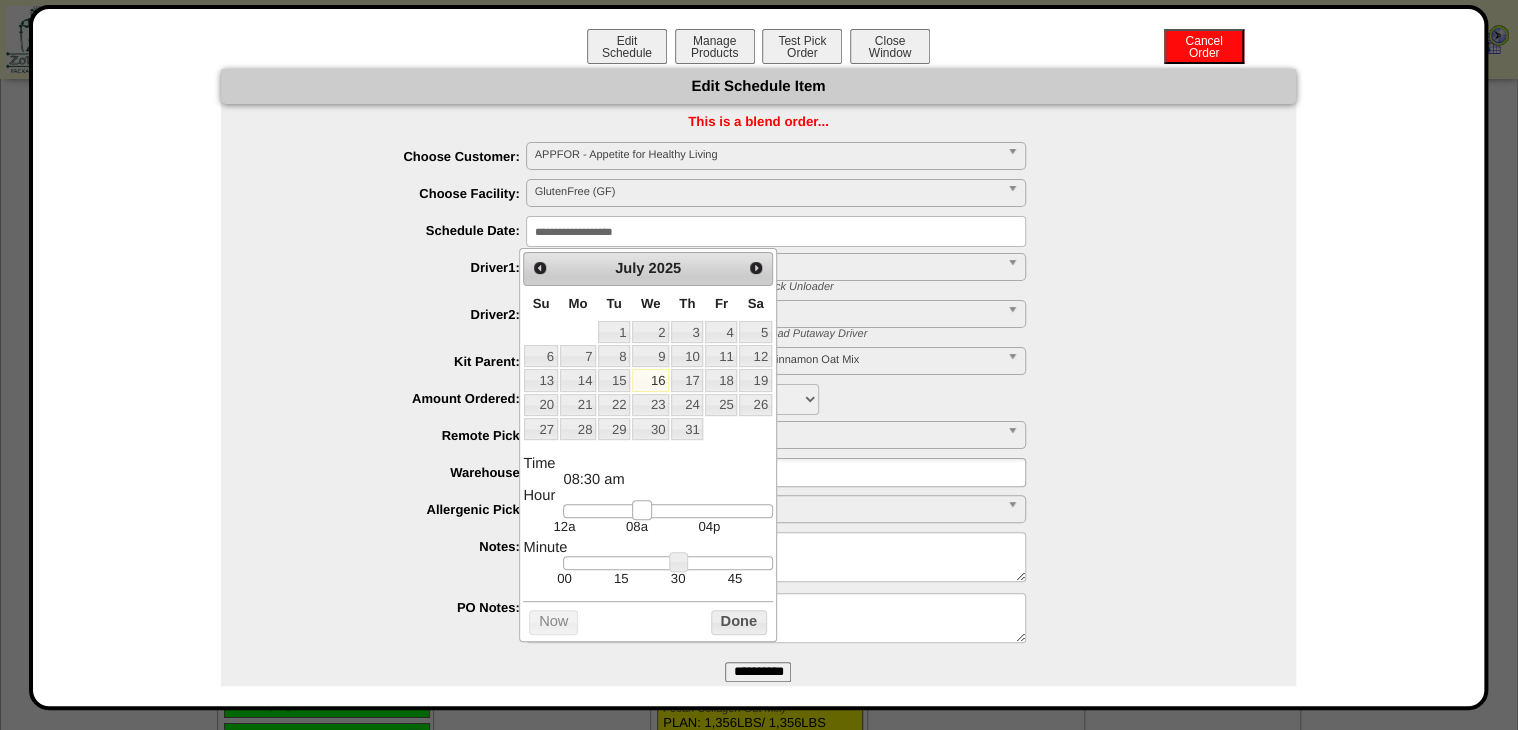 drag, startPoint x: 672, startPoint y: 515, endPoint x: 638, endPoint y: 517, distance: 34.058773 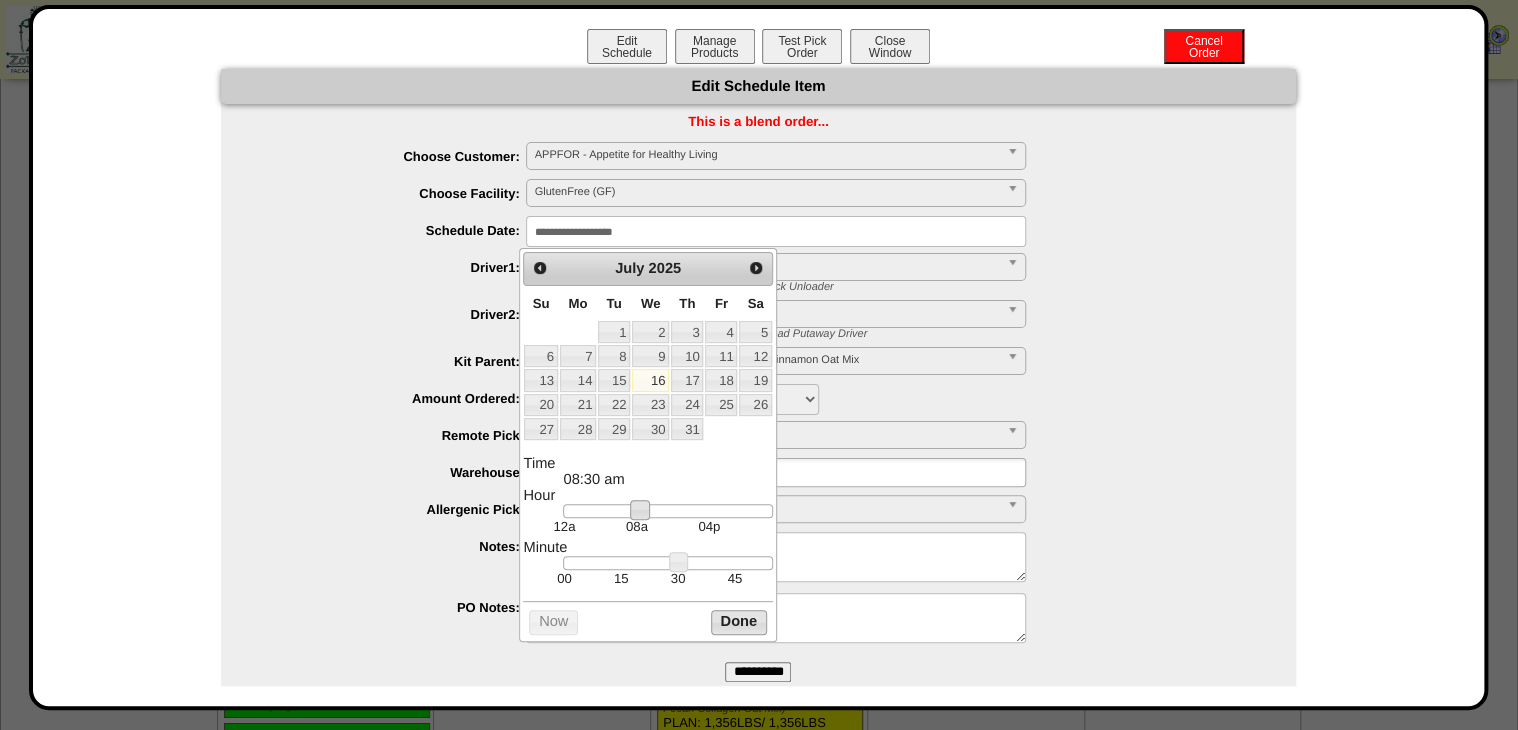 click on "Done" at bounding box center [739, 622] 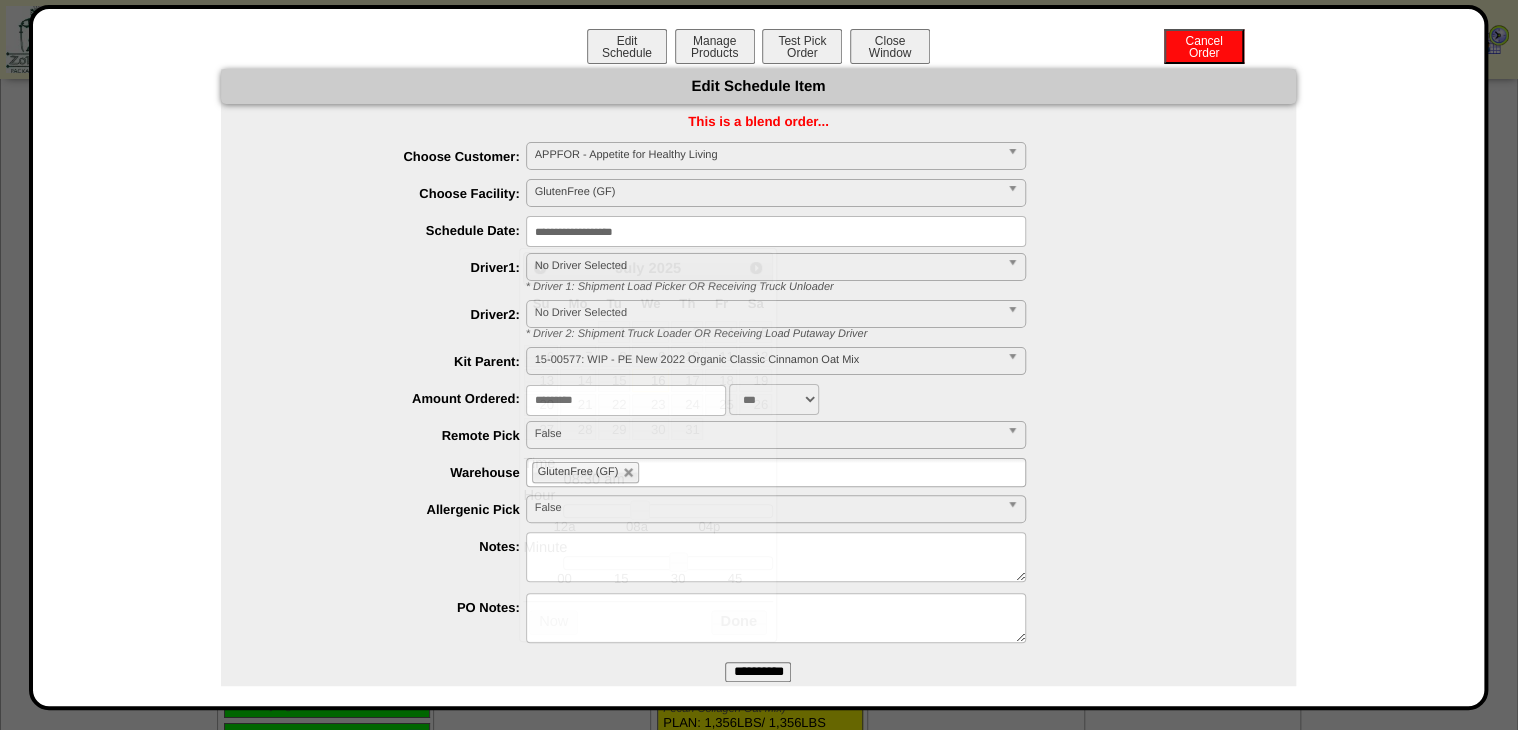 click on "**********" at bounding box center [758, 672] 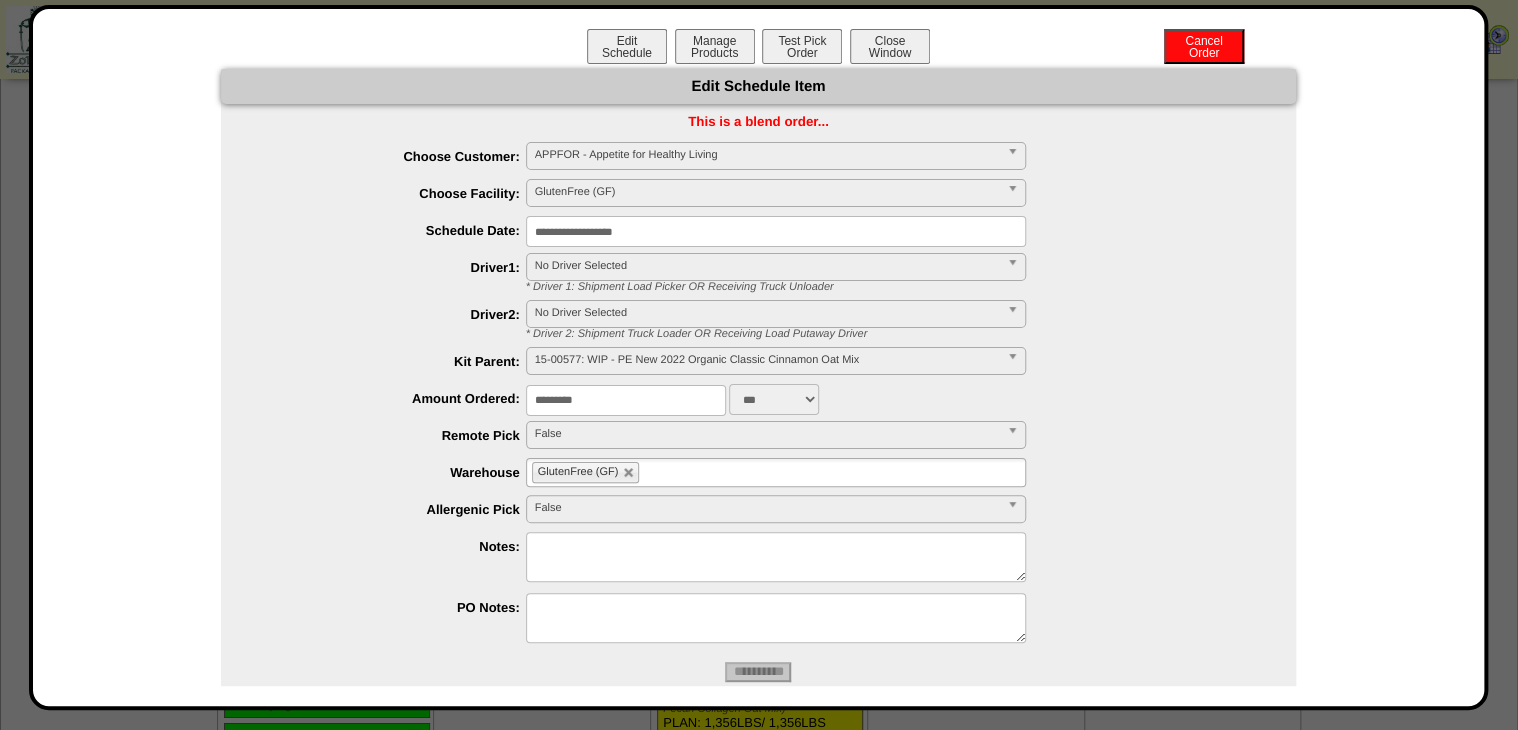 click on "**********" at bounding box center [776, 231] 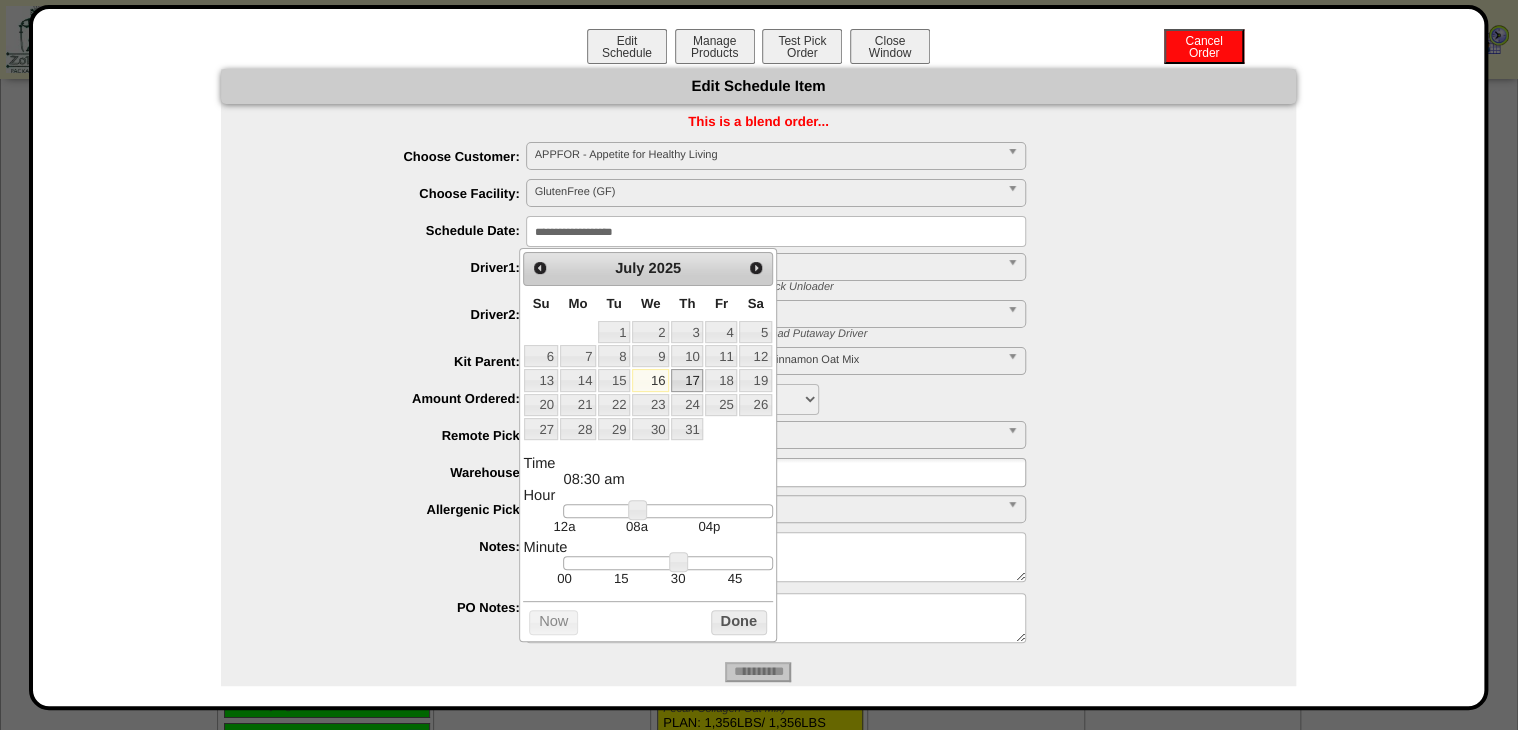 click on "17" at bounding box center (687, 380) 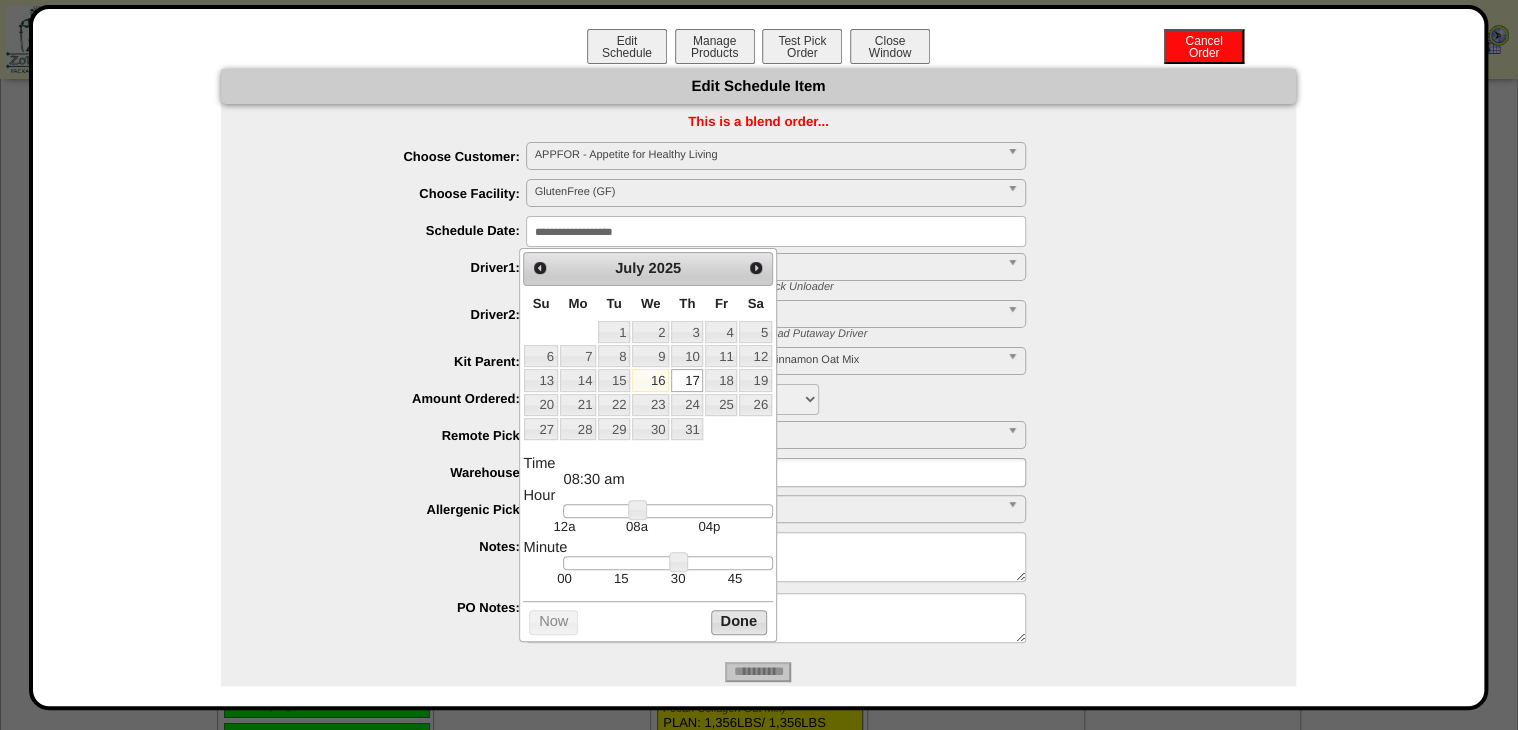 click on "Done" at bounding box center (739, 622) 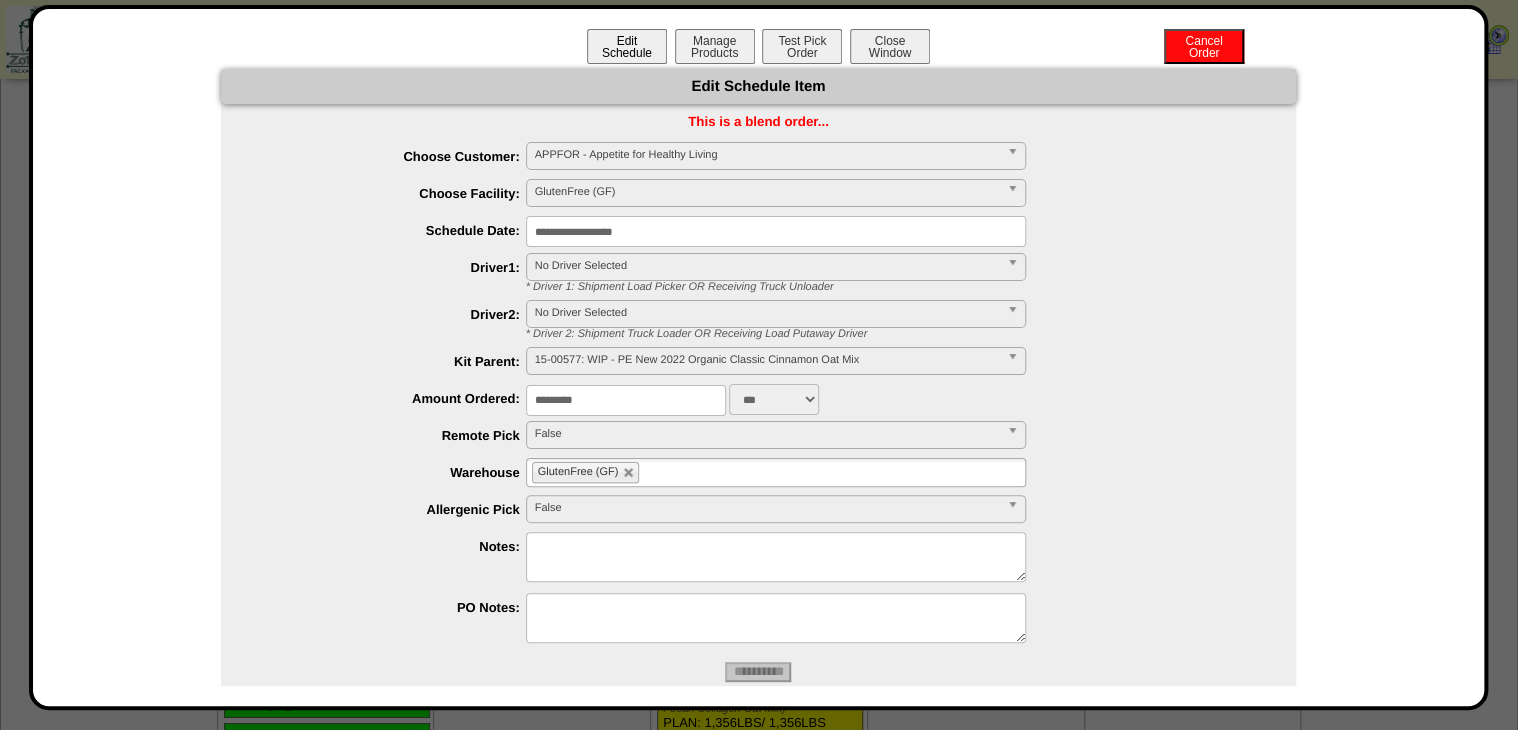 click on "Edit Schedule" at bounding box center (627, 46) 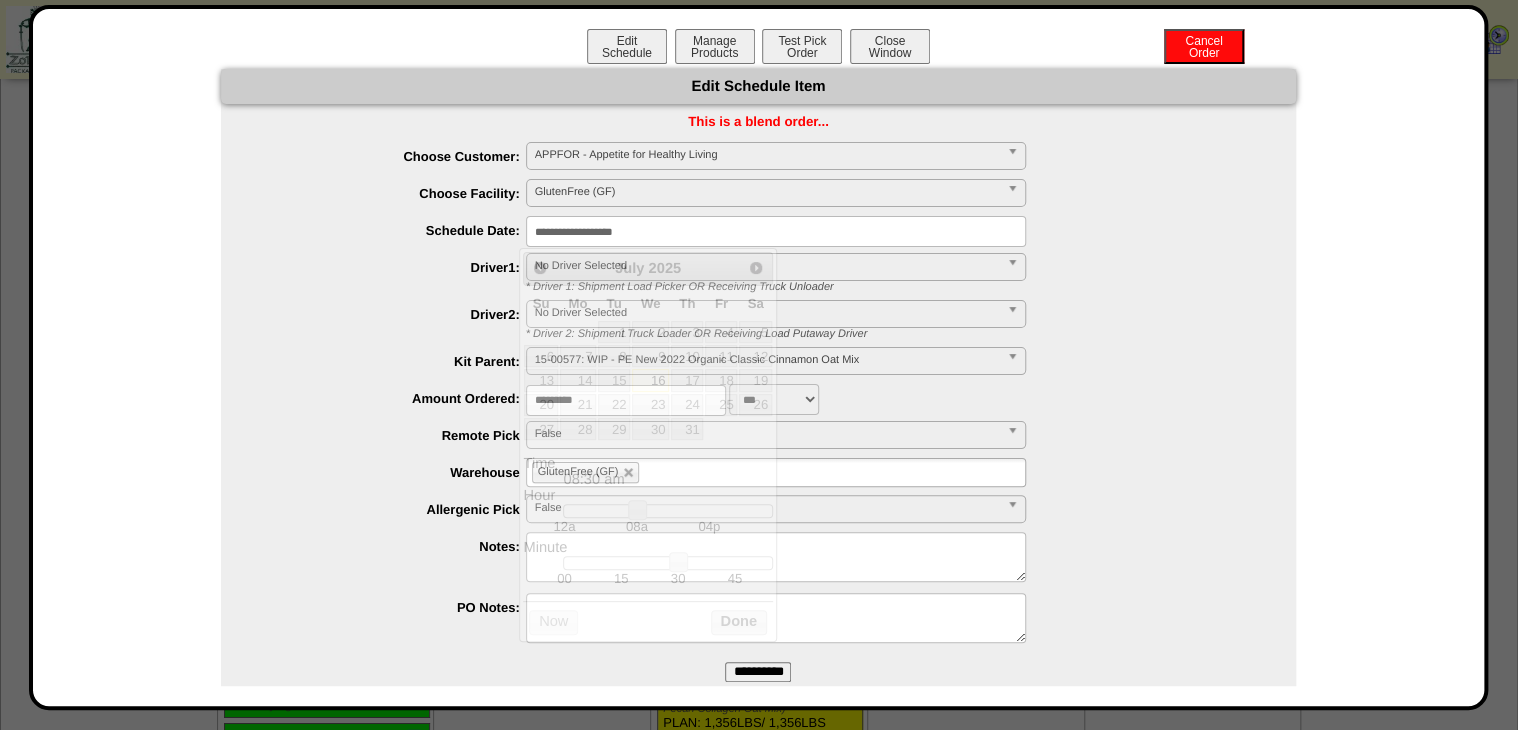 click on "**********" at bounding box center [776, 231] 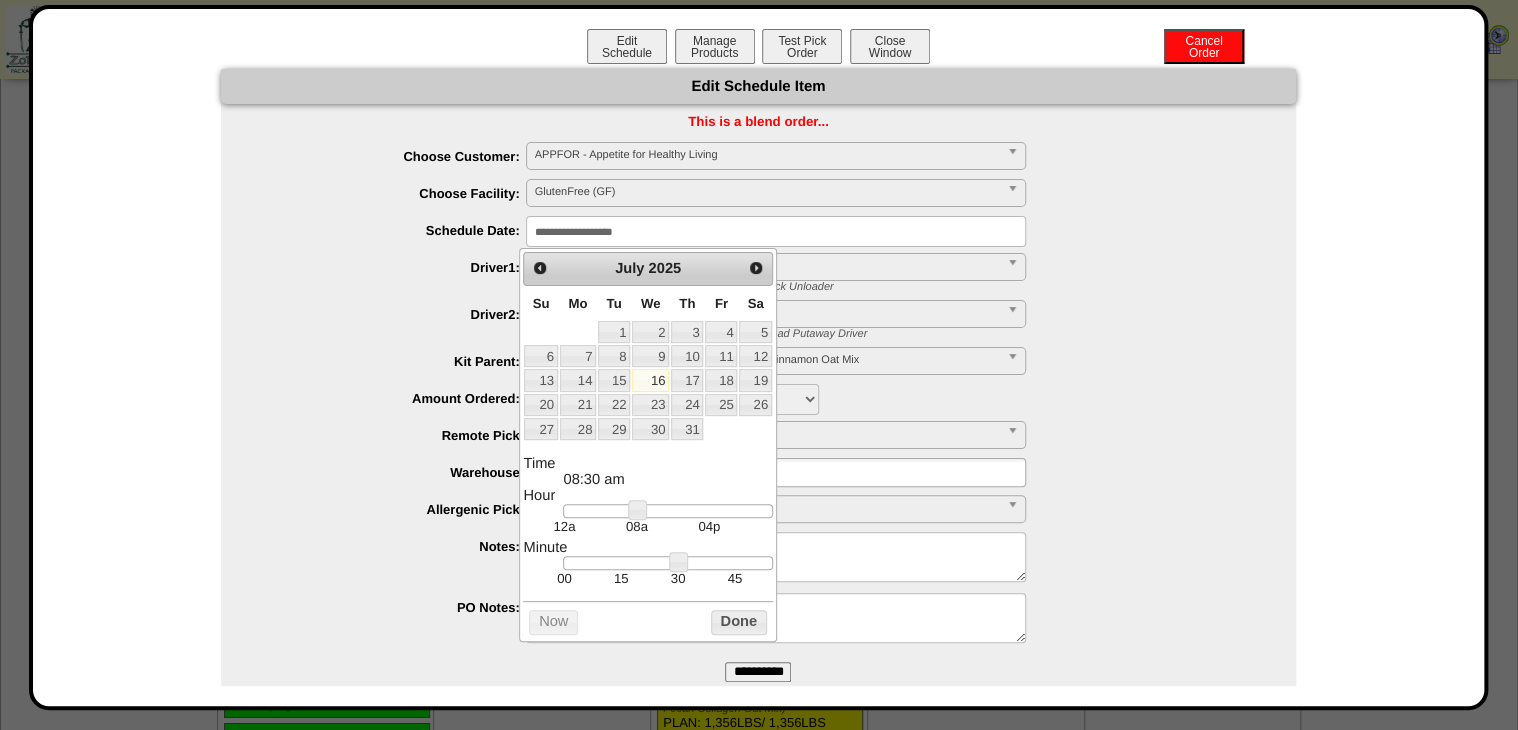 click on "17" at bounding box center [687, 380] 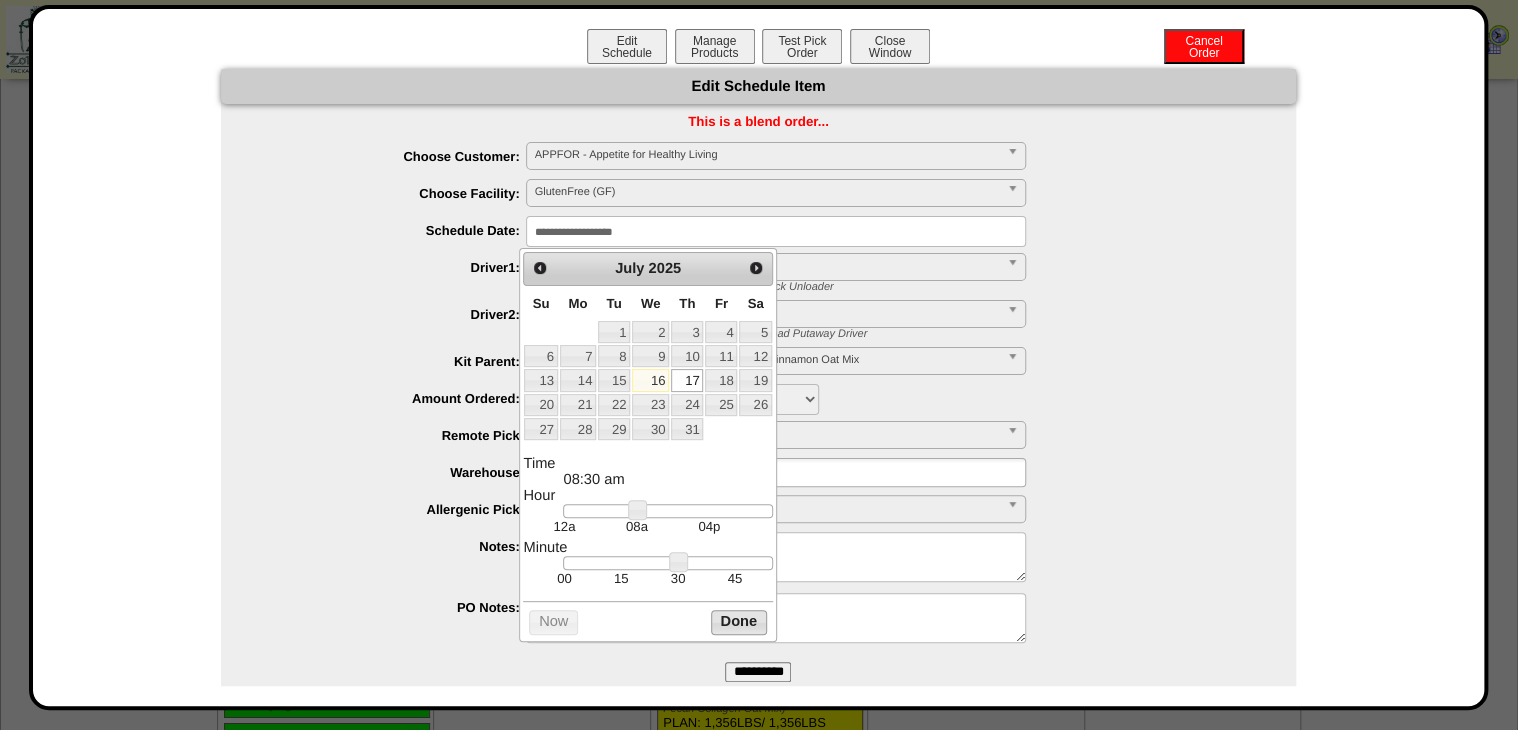 click on "Done" at bounding box center [739, 622] 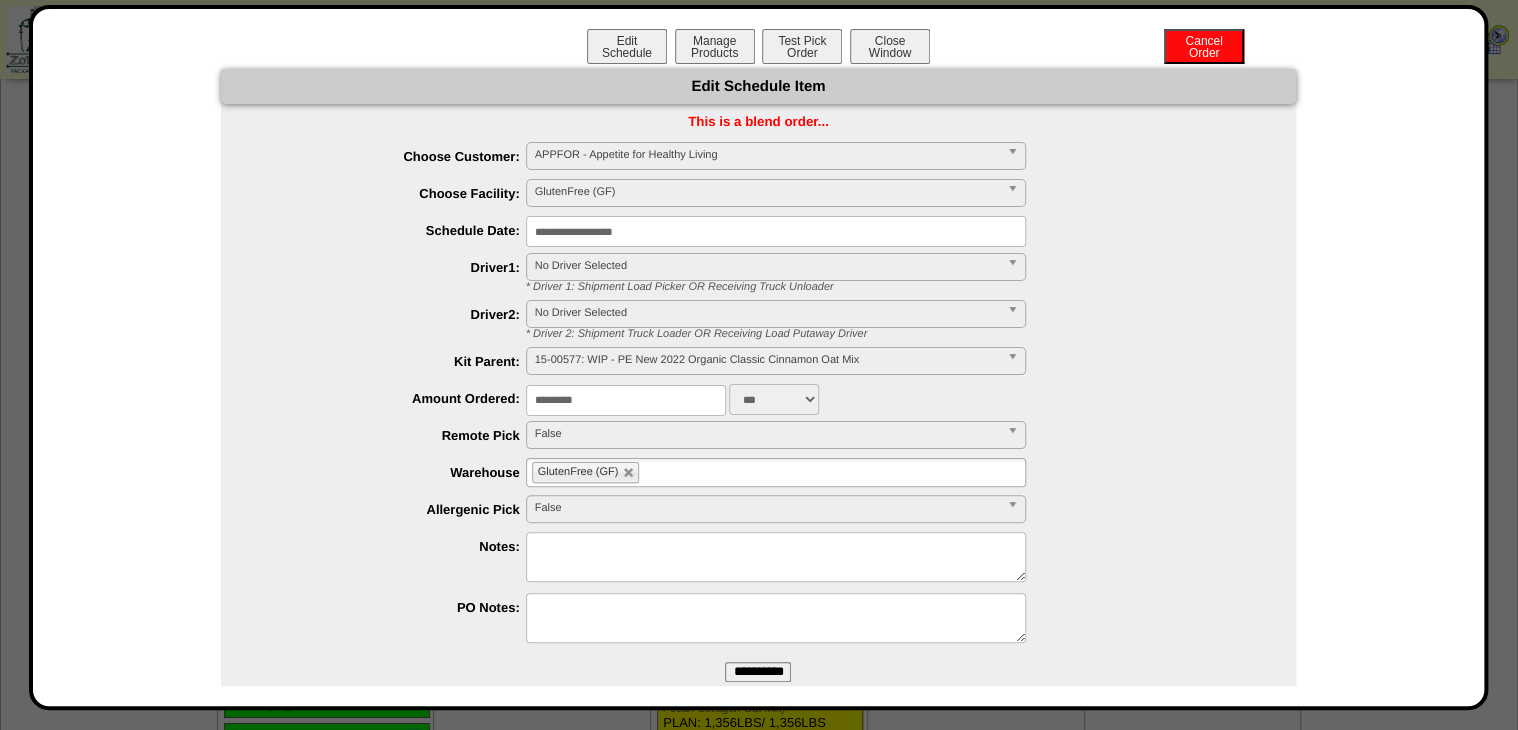 click on "**********" at bounding box center (758, 672) 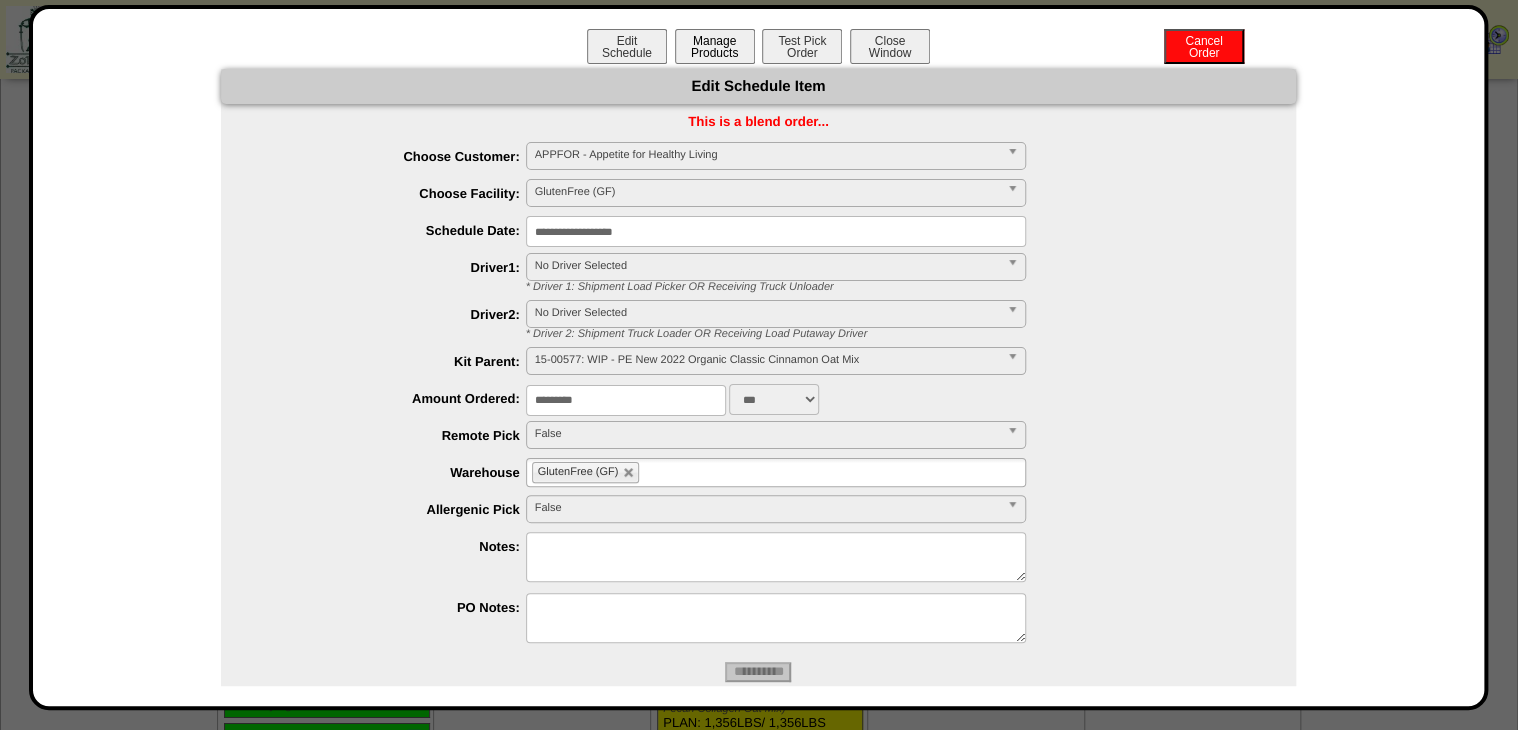 click on "Manage Products" at bounding box center (715, 46) 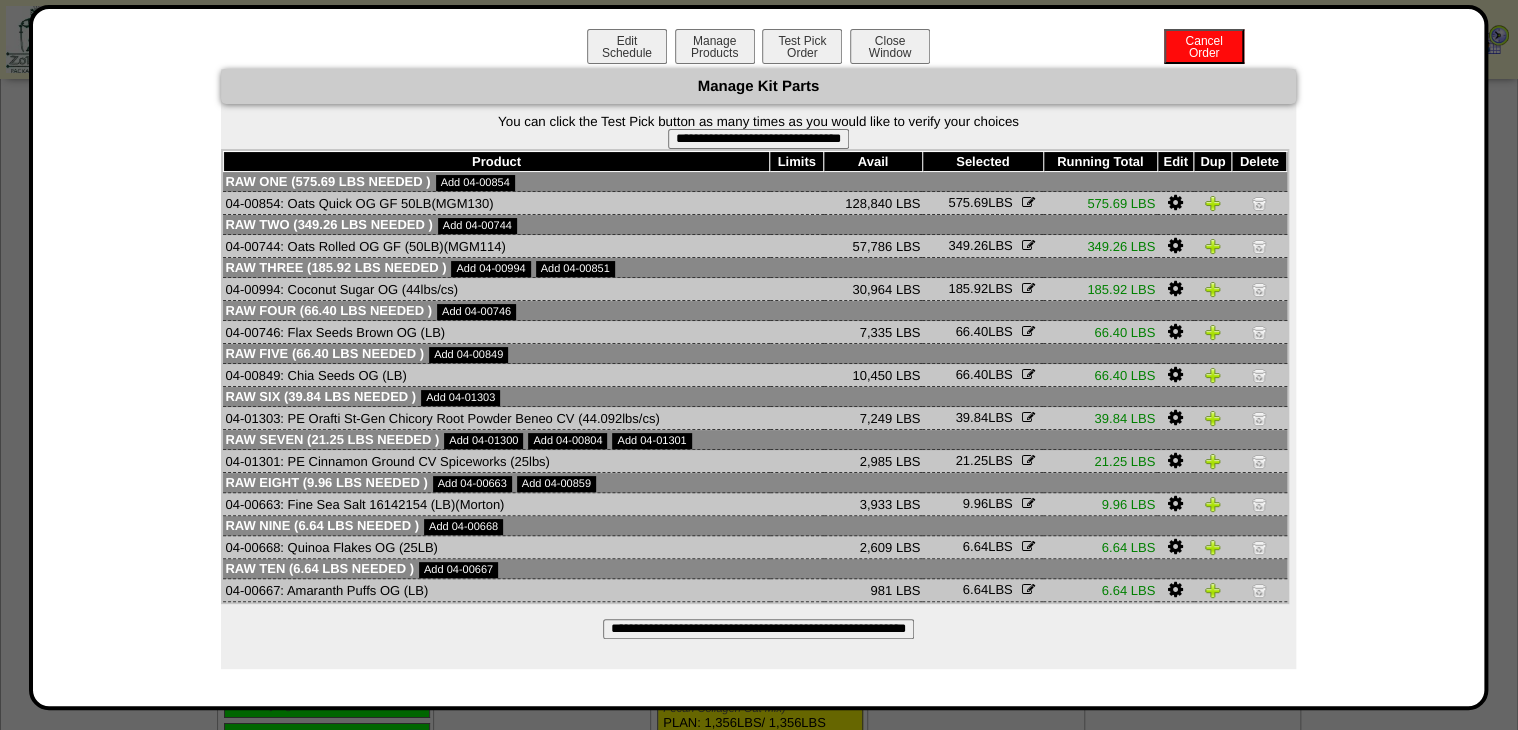 drag, startPoint x: 799, startPoint y: 140, endPoint x: 842, endPoint y: 72, distance: 80.454956 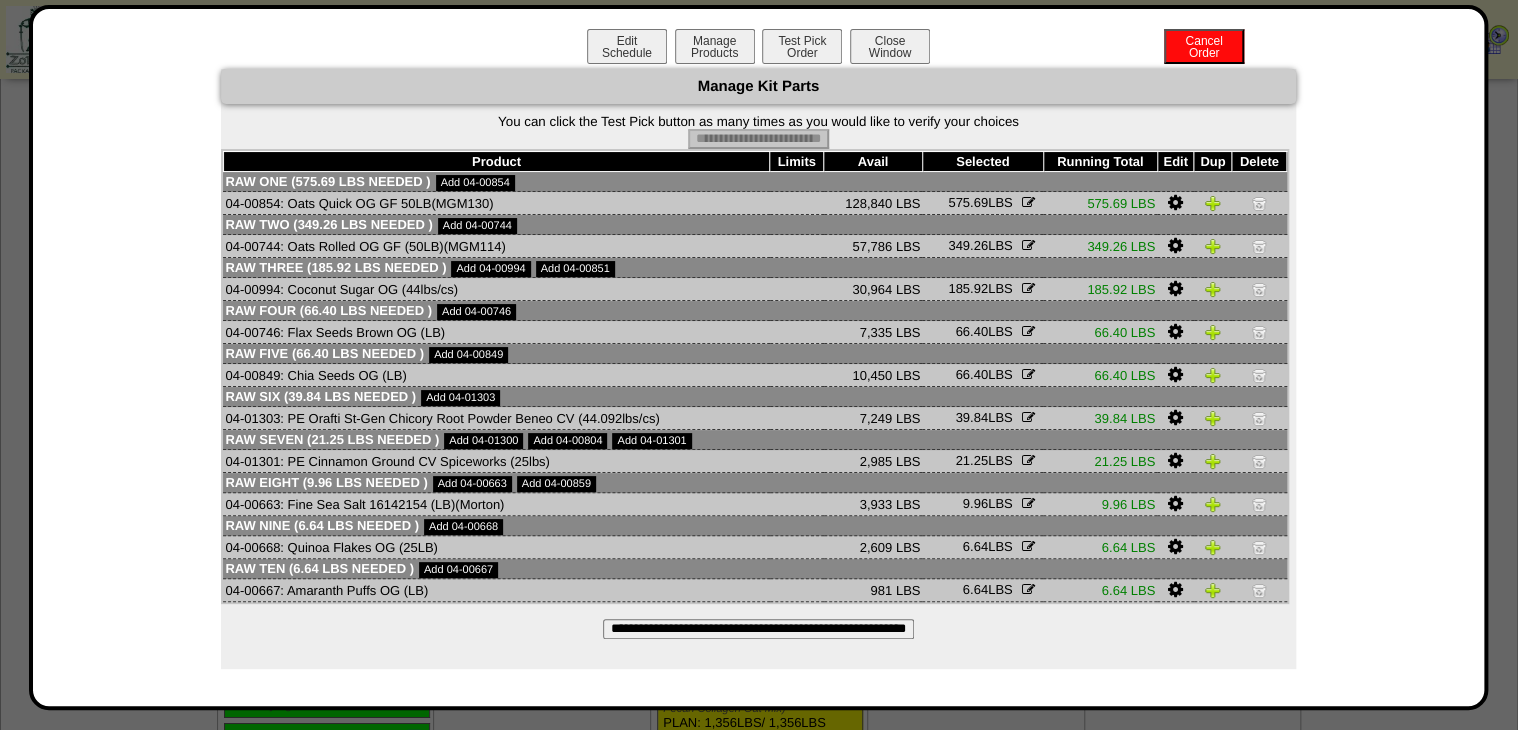 type on "**********" 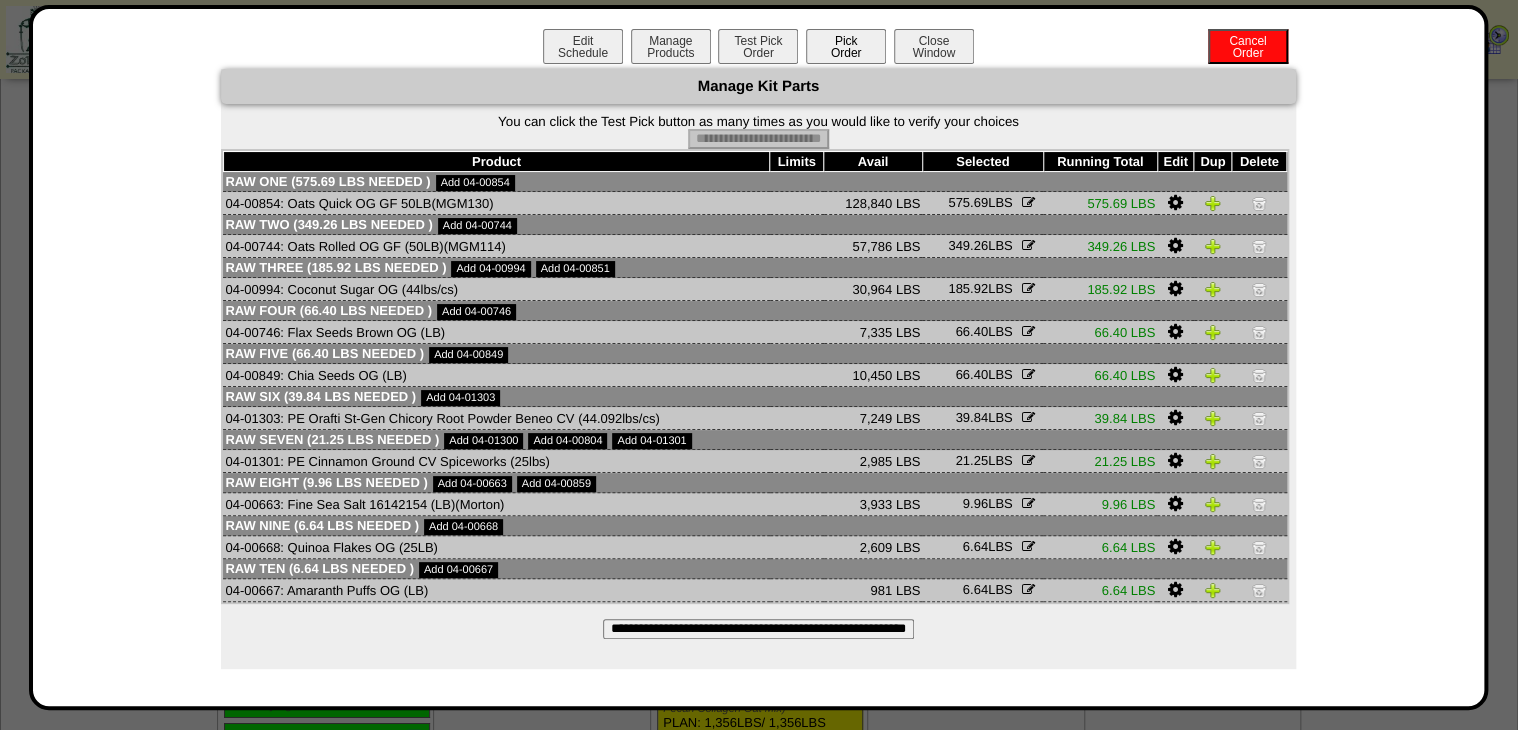 click on "Pick Order" at bounding box center [846, 46] 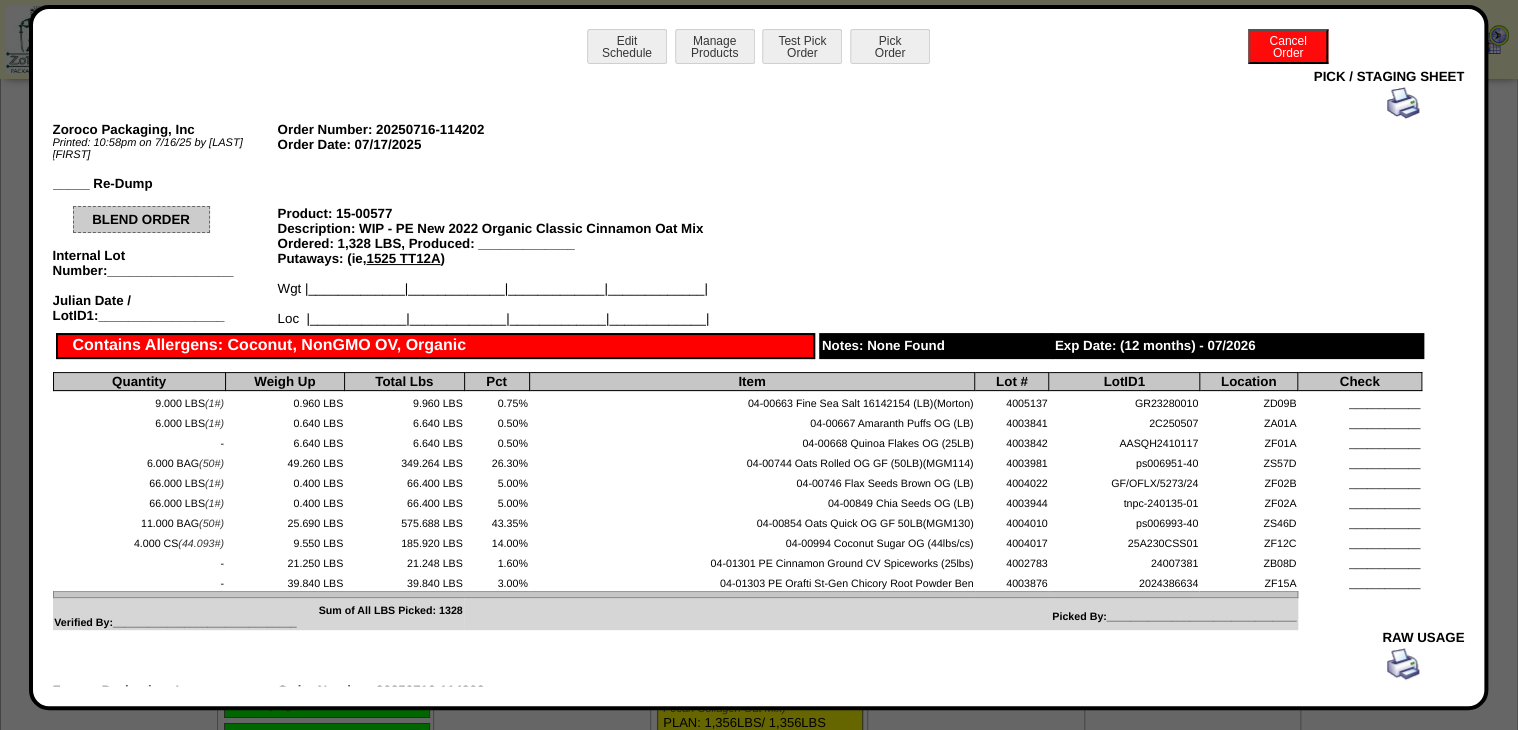 click at bounding box center [1403, 103] 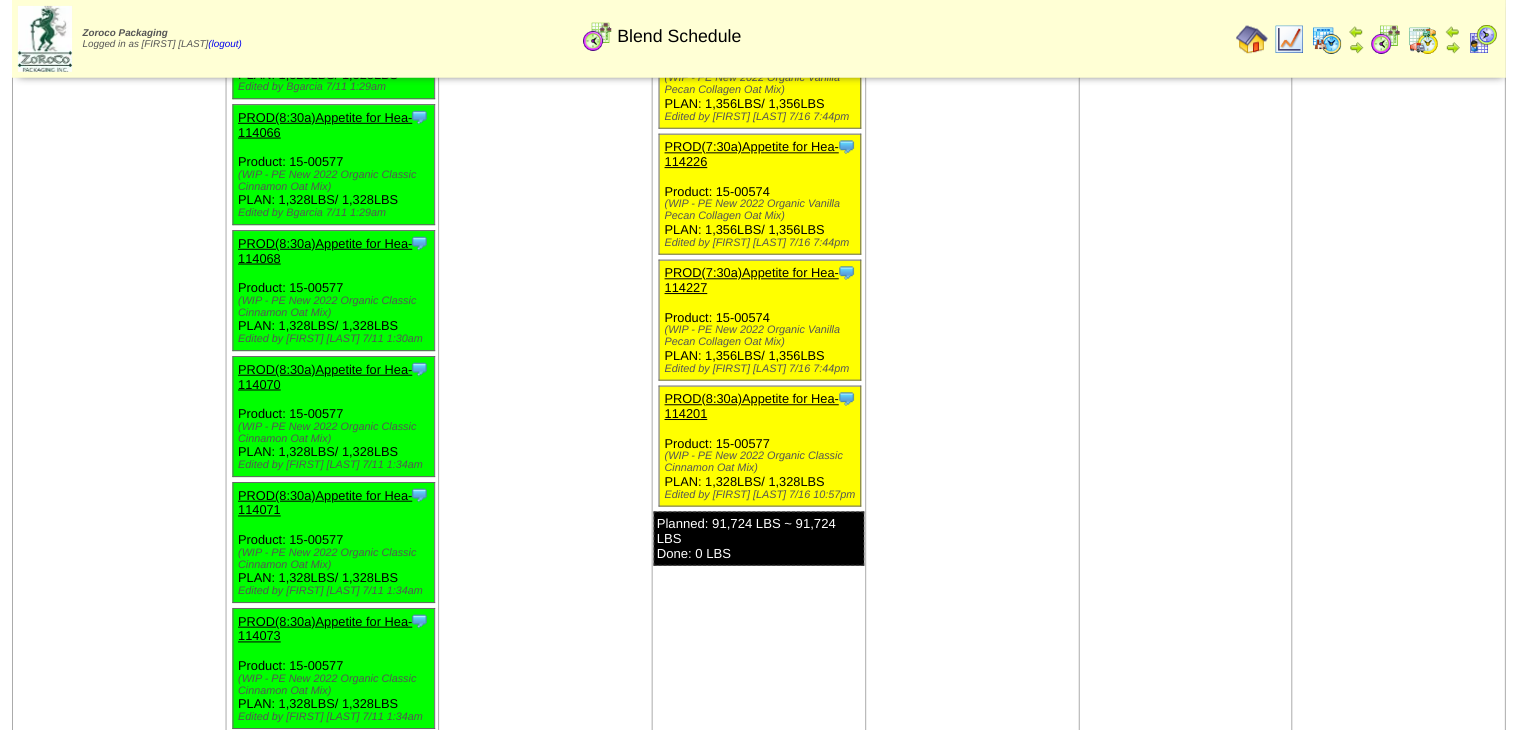 scroll, scrollTop: 3680, scrollLeft: 0, axis: vertical 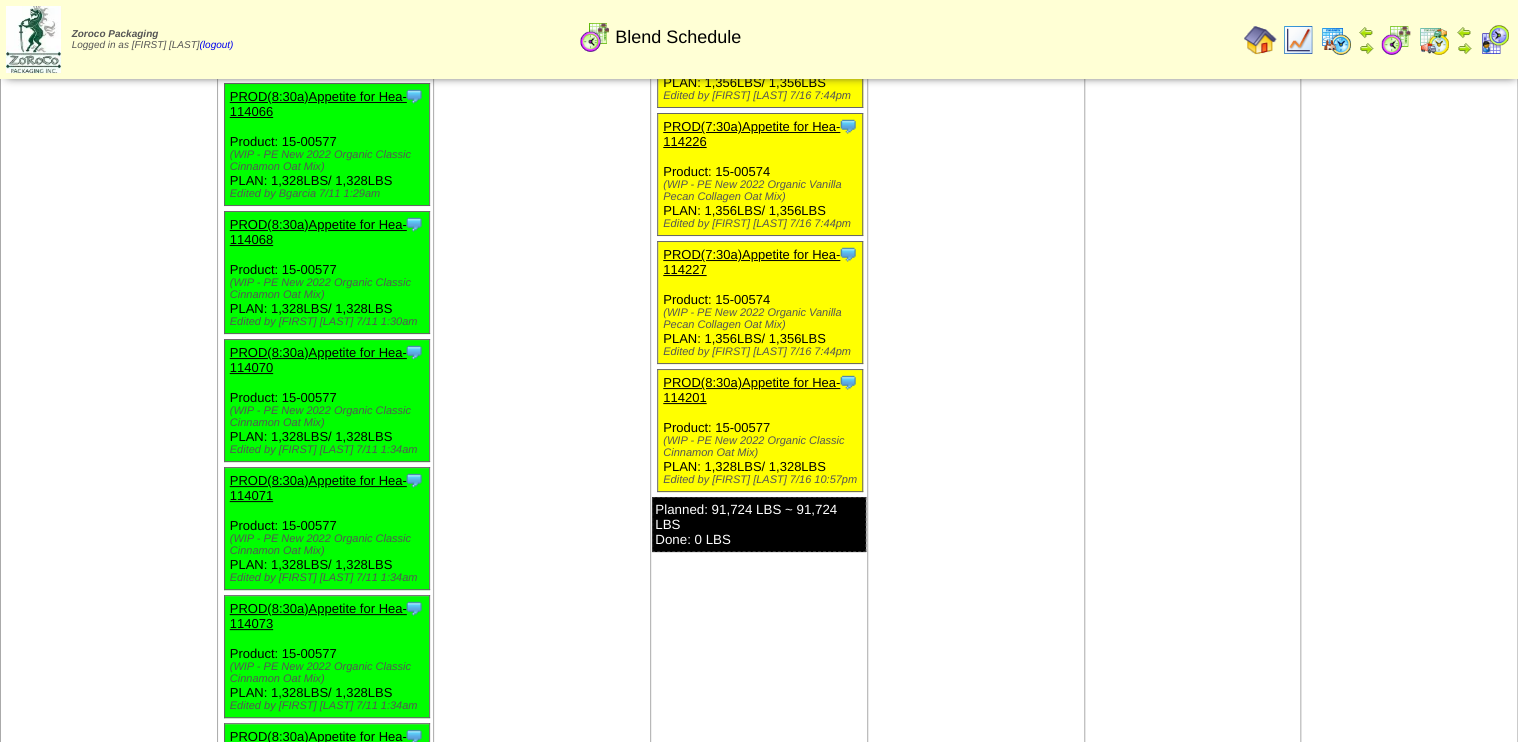 click on "PROD(8:30a)Appetite for Hea-114201" at bounding box center [751, 390] 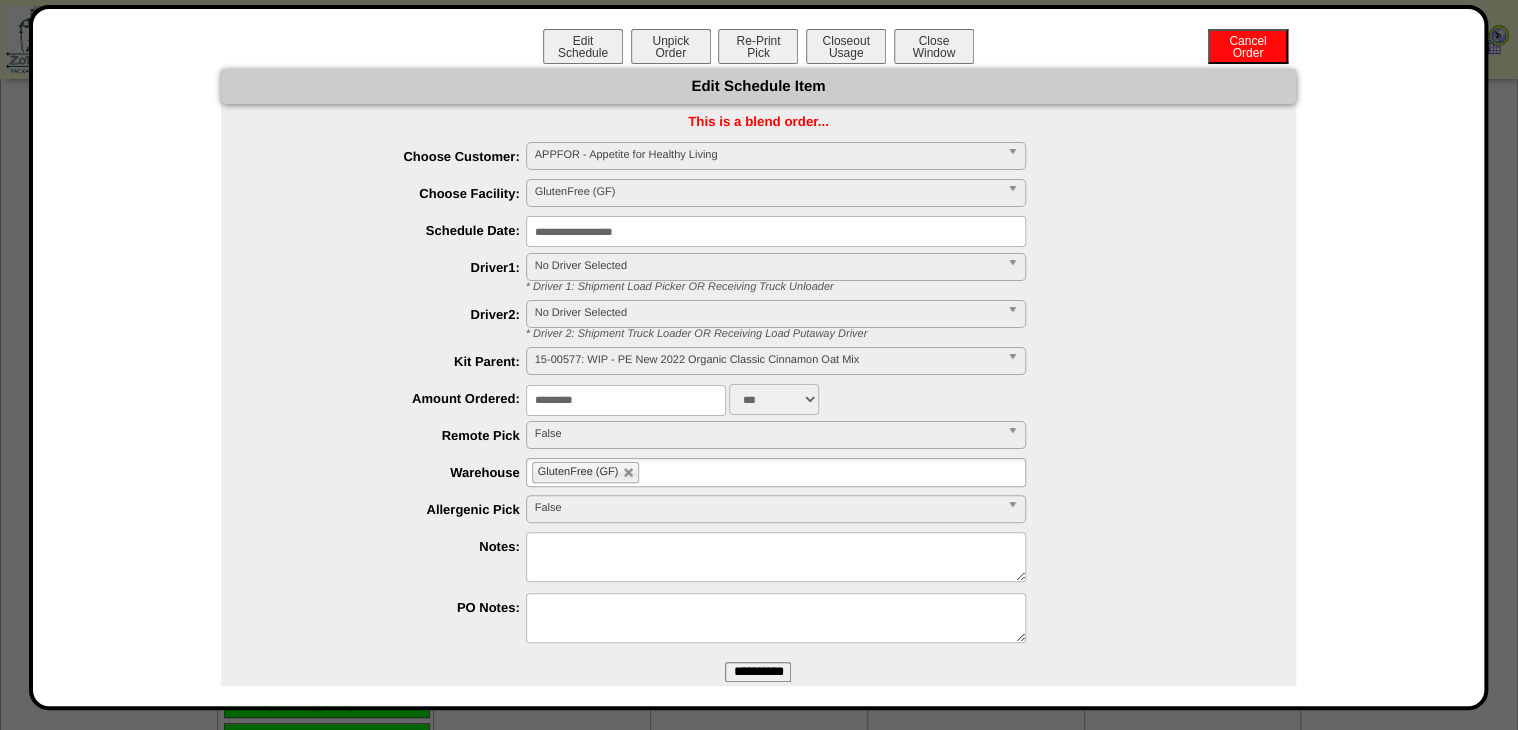 click on "**********" at bounding box center [776, 231] 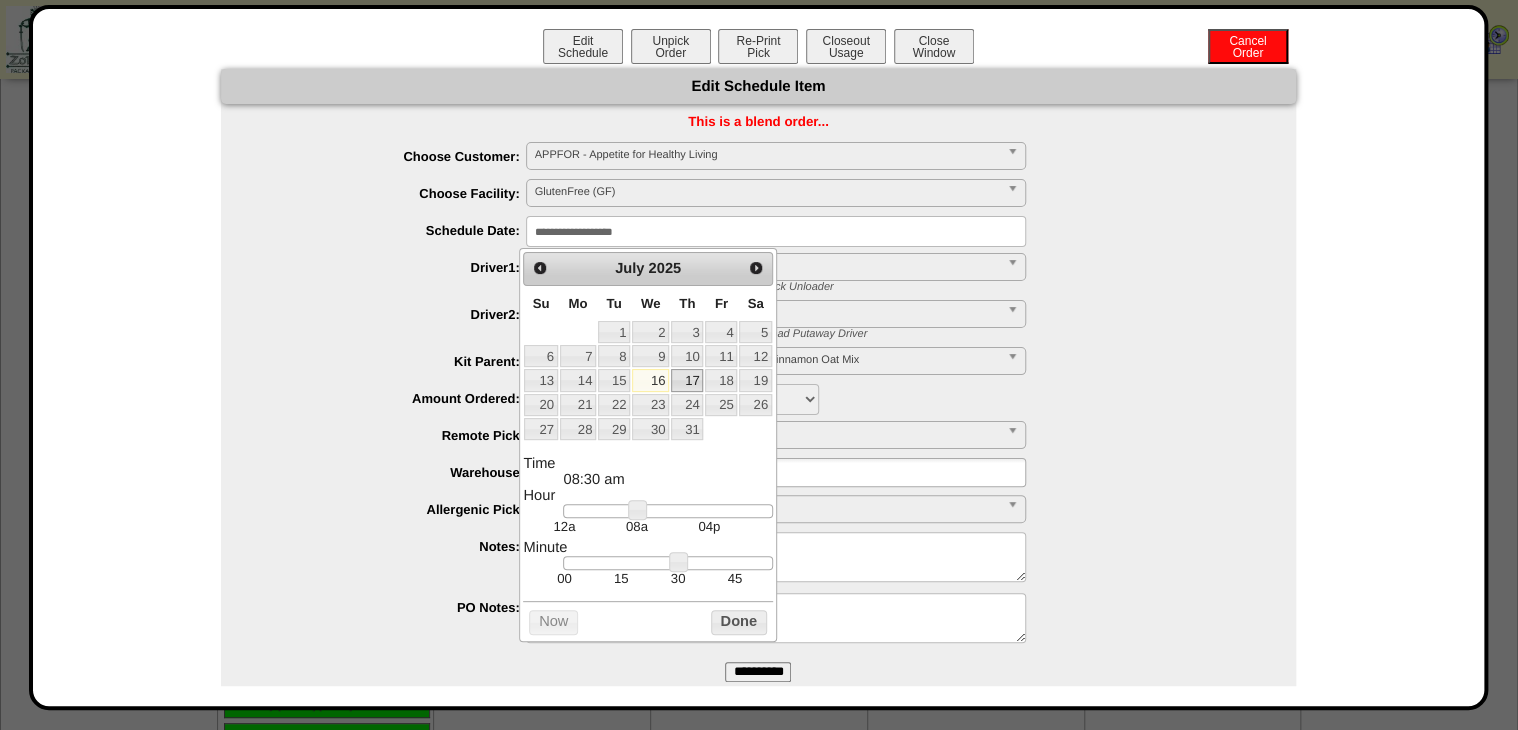 click on "17" at bounding box center (687, 380) 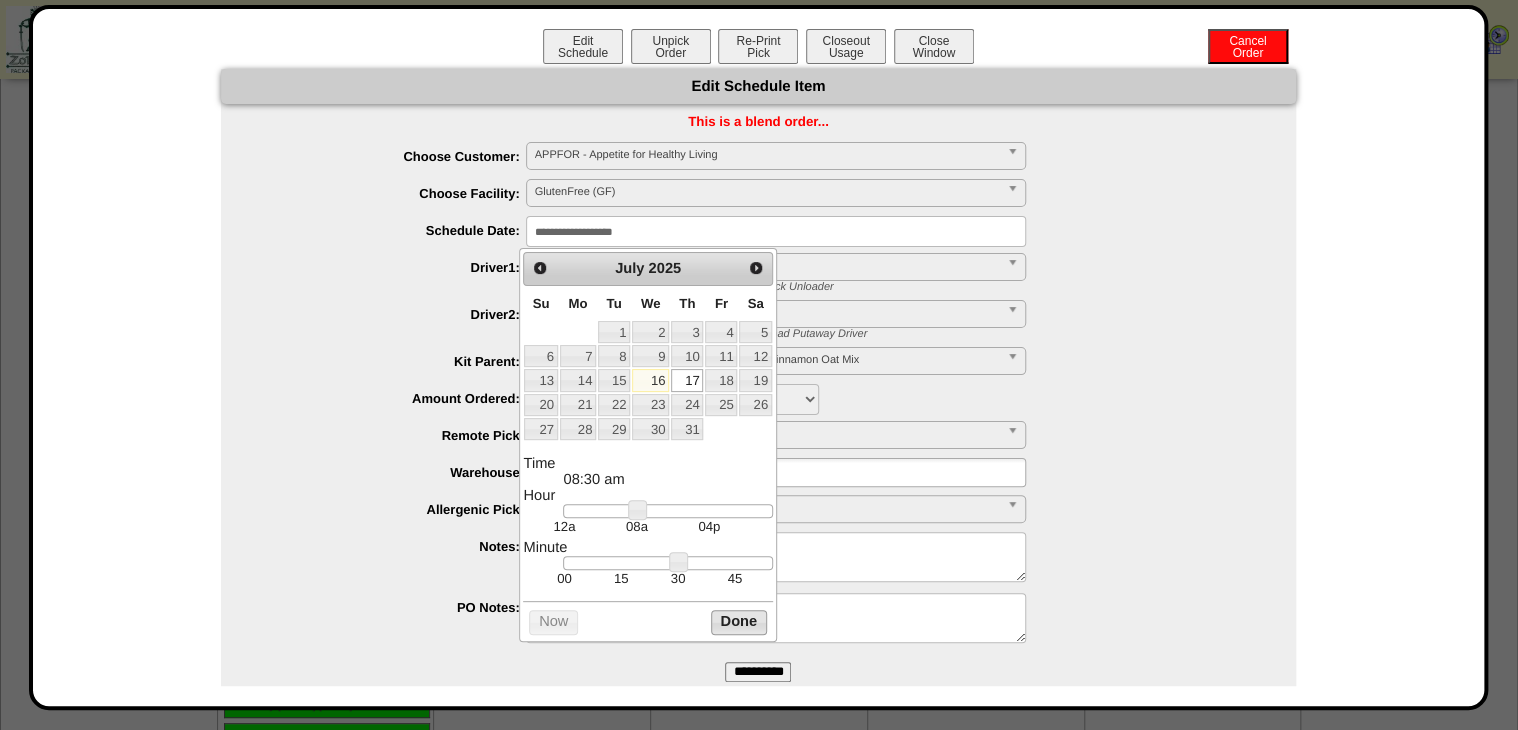 drag, startPoint x: 730, startPoint y: 628, endPoint x: 735, endPoint y: 653, distance: 25.495098 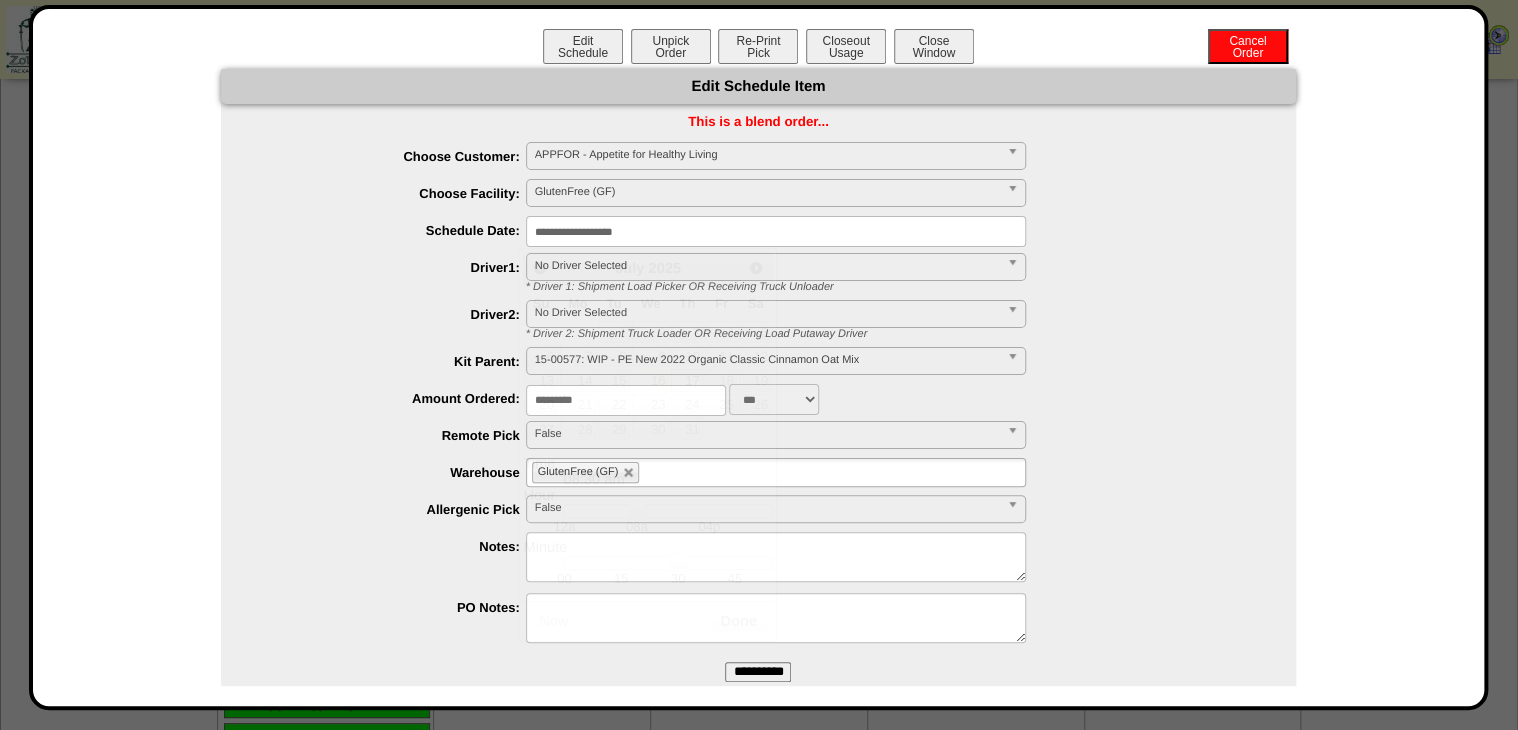 click on "**********" at bounding box center (758, 672) 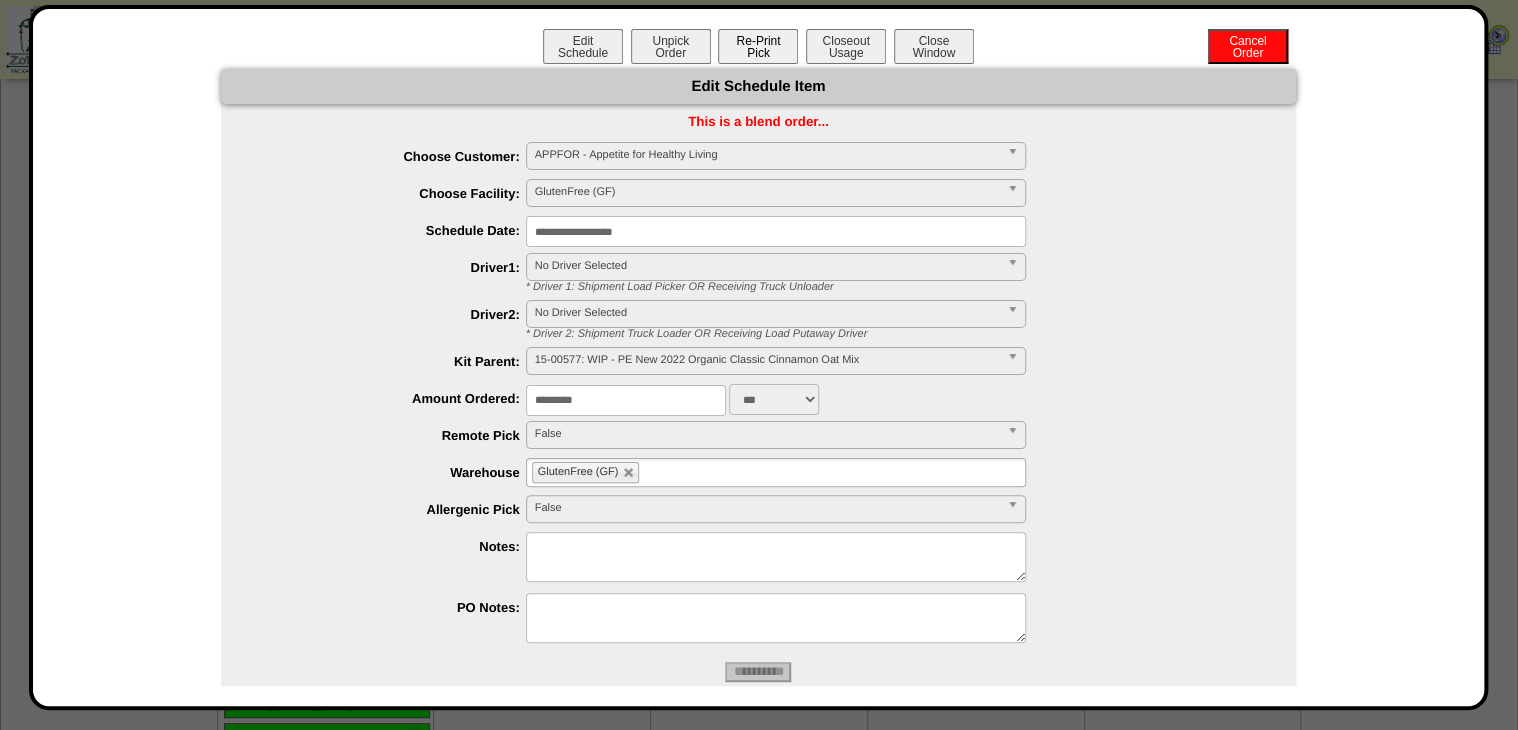 click on "Re-Print Pick" at bounding box center (758, 46) 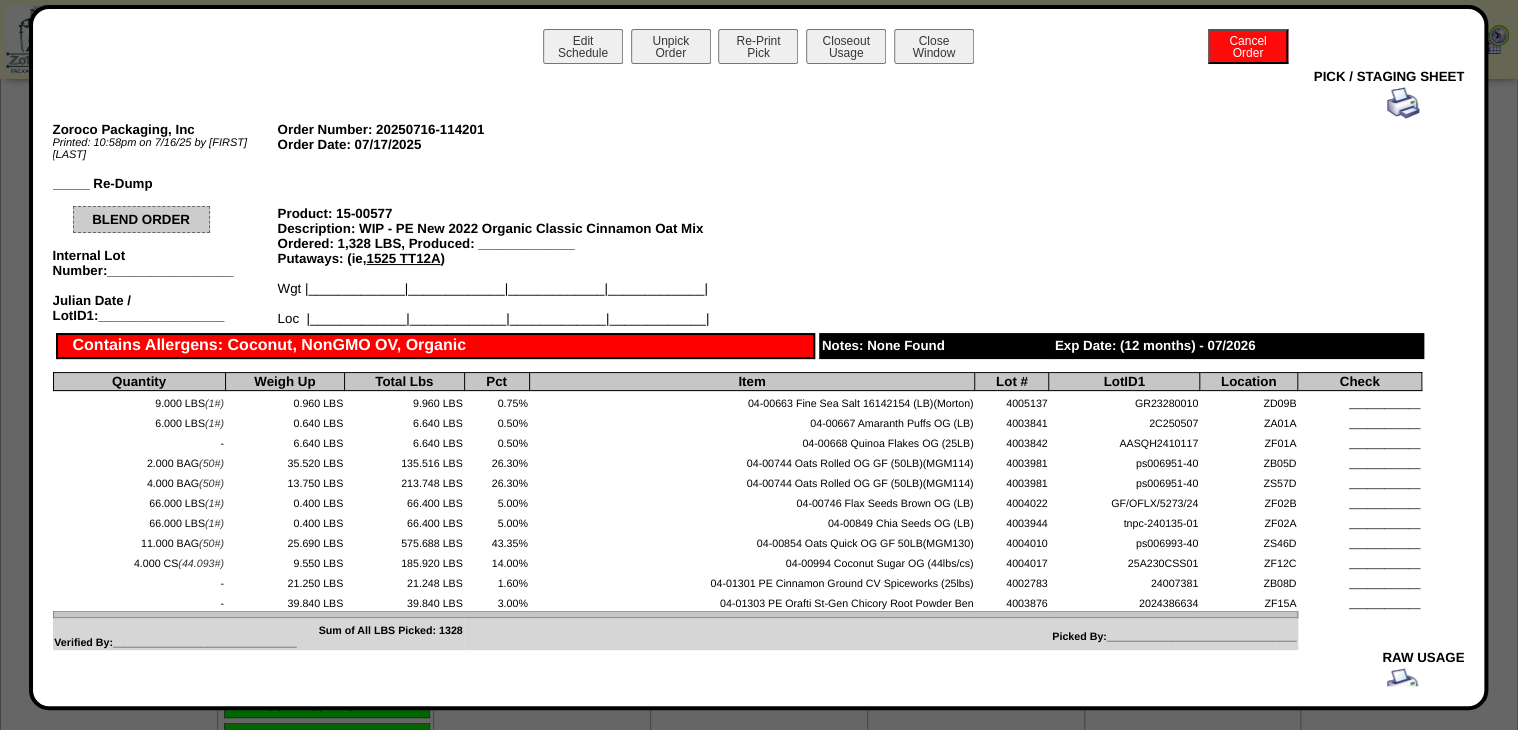click at bounding box center [1403, 103] 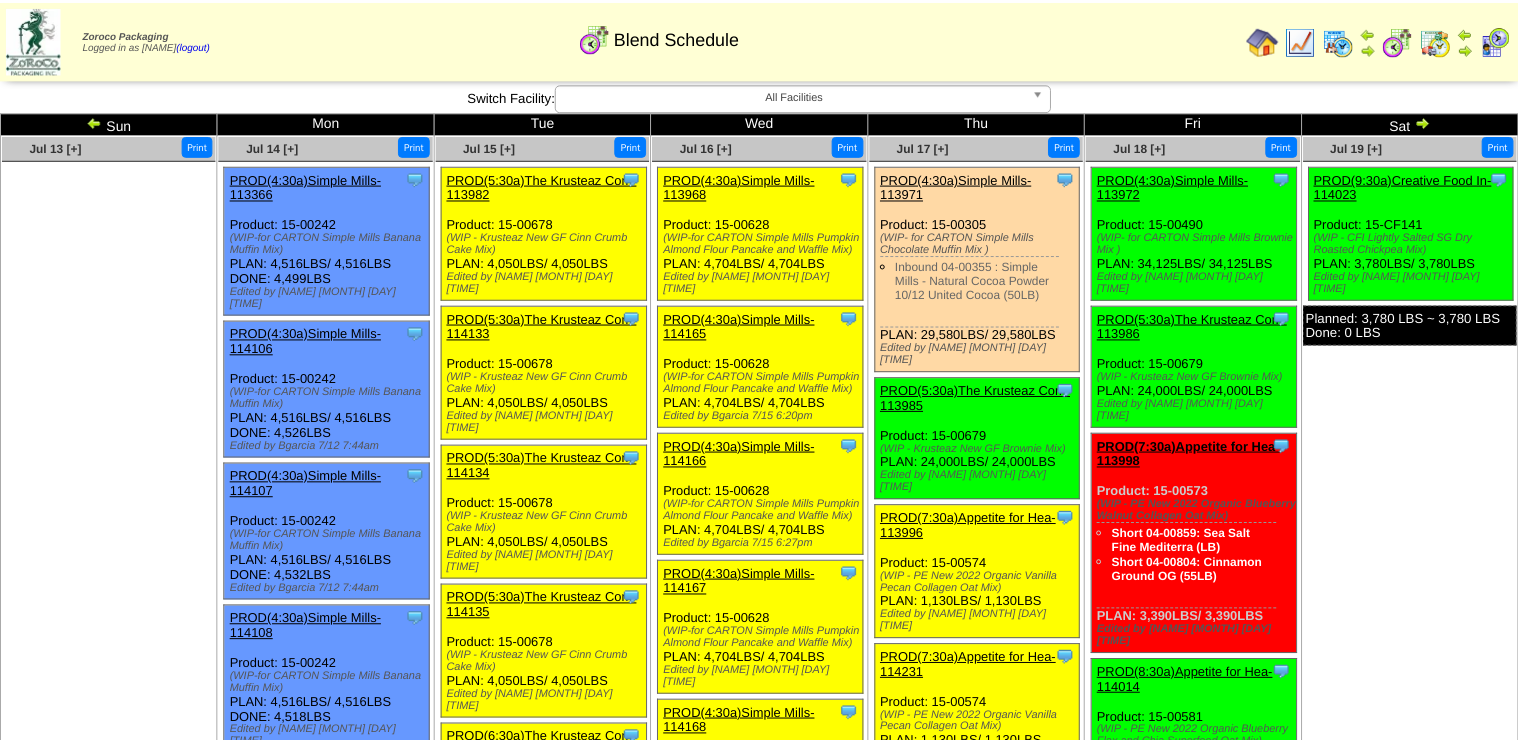 scroll, scrollTop: 3680, scrollLeft: 0, axis: vertical 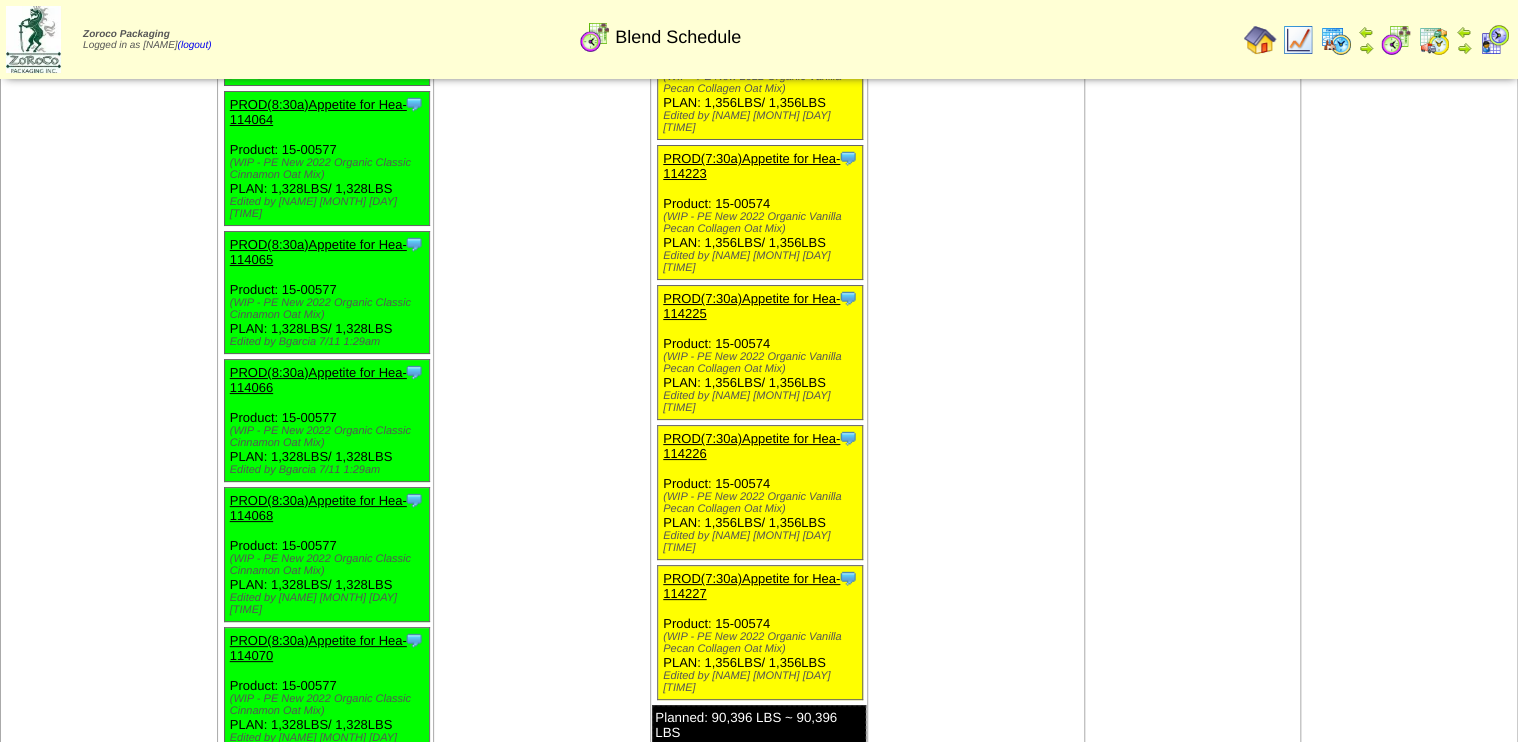 click at bounding box center (1336, 40) 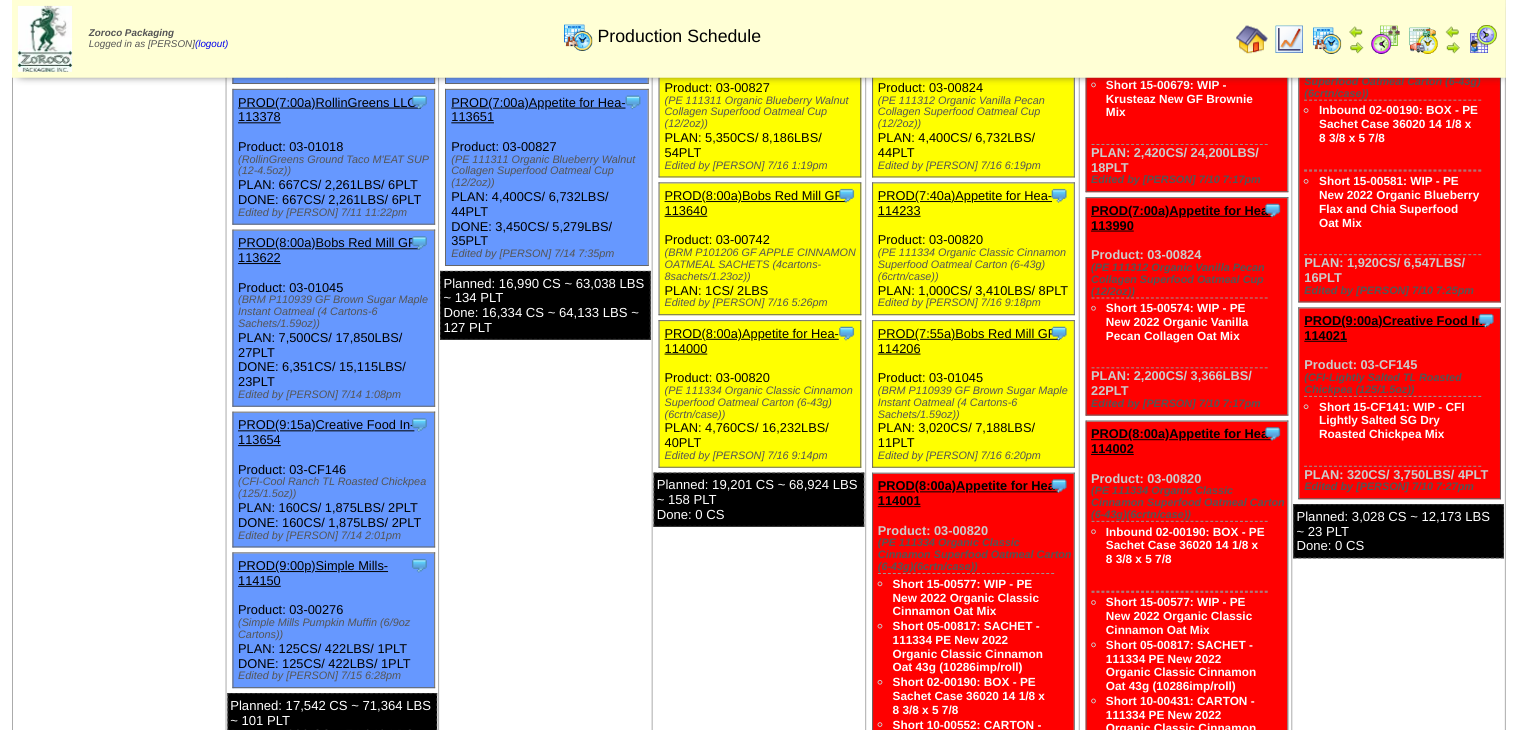scroll, scrollTop: 560, scrollLeft: 0, axis: vertical 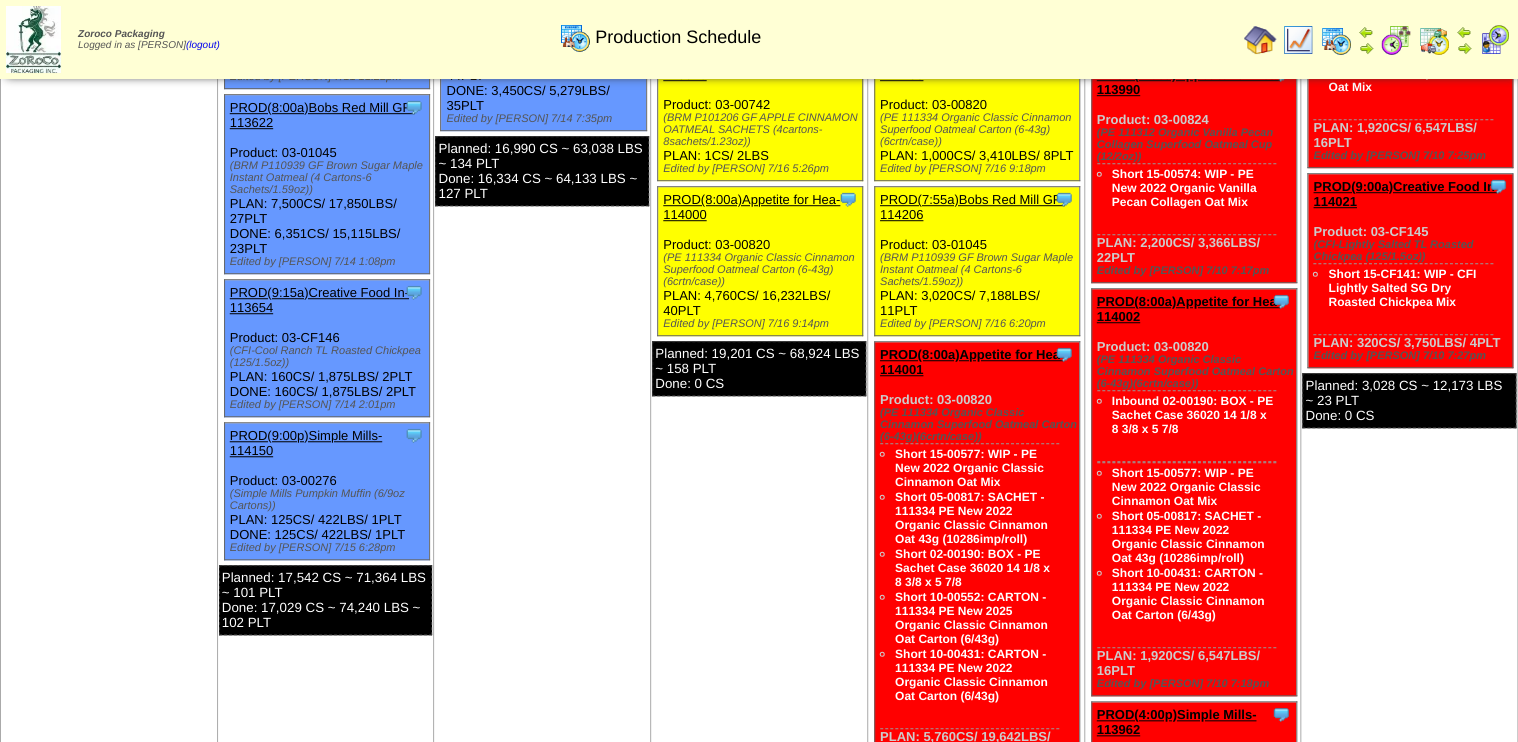 click on "PROD(7:55a)Bobs Red Mill GF-114206" at bounding box center [972, 207] 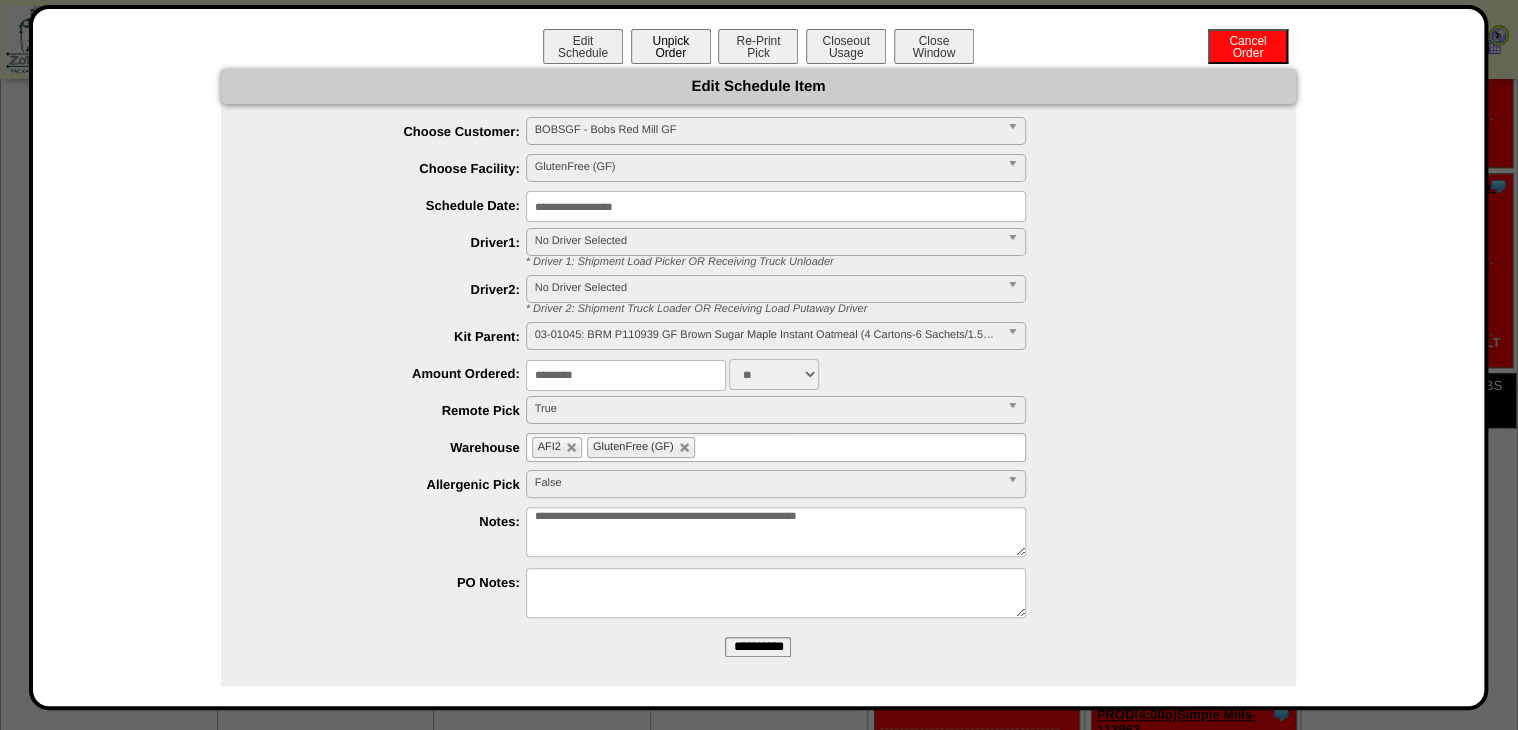 click on "Unpick Order" at bounding box center (671, 46) 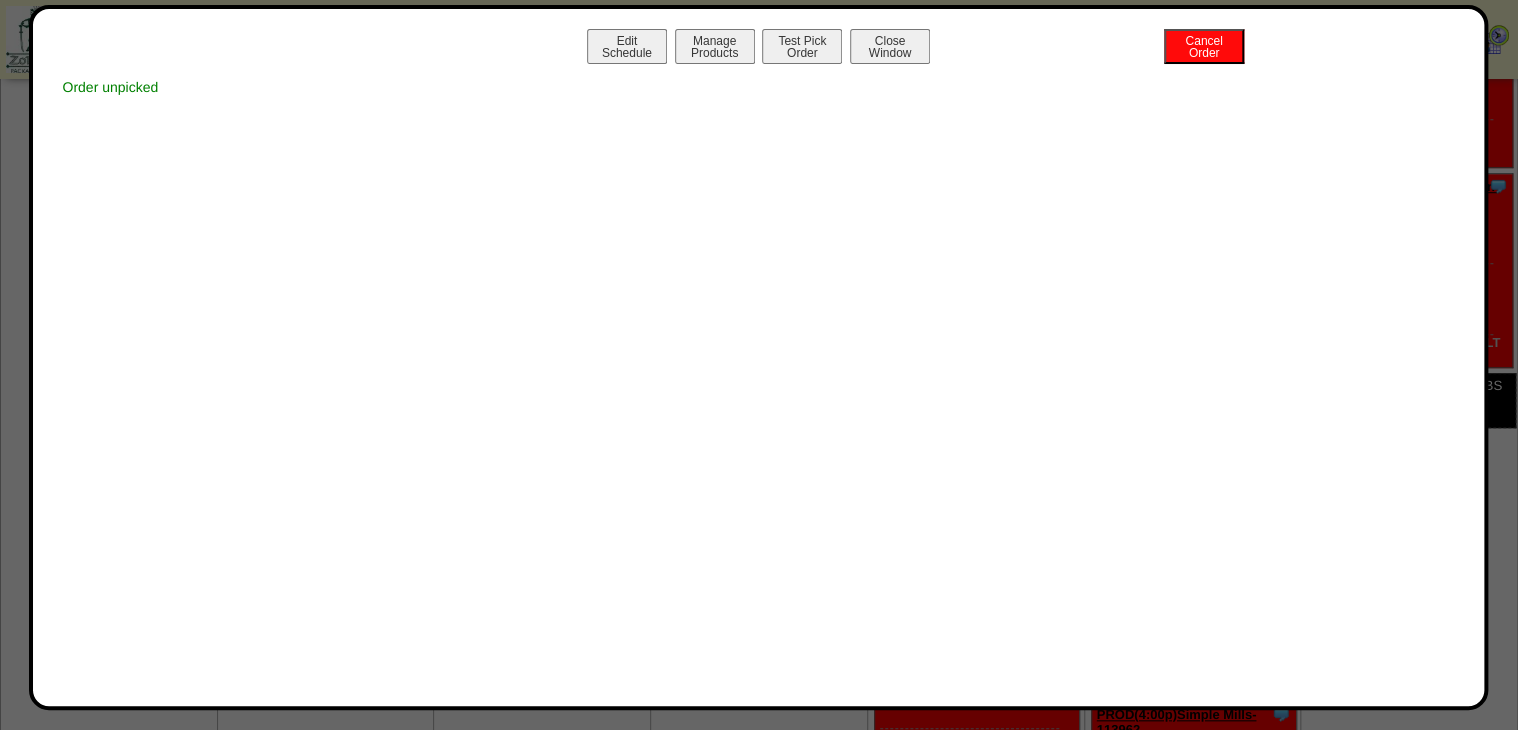 click at bounding box center [759, 1165] 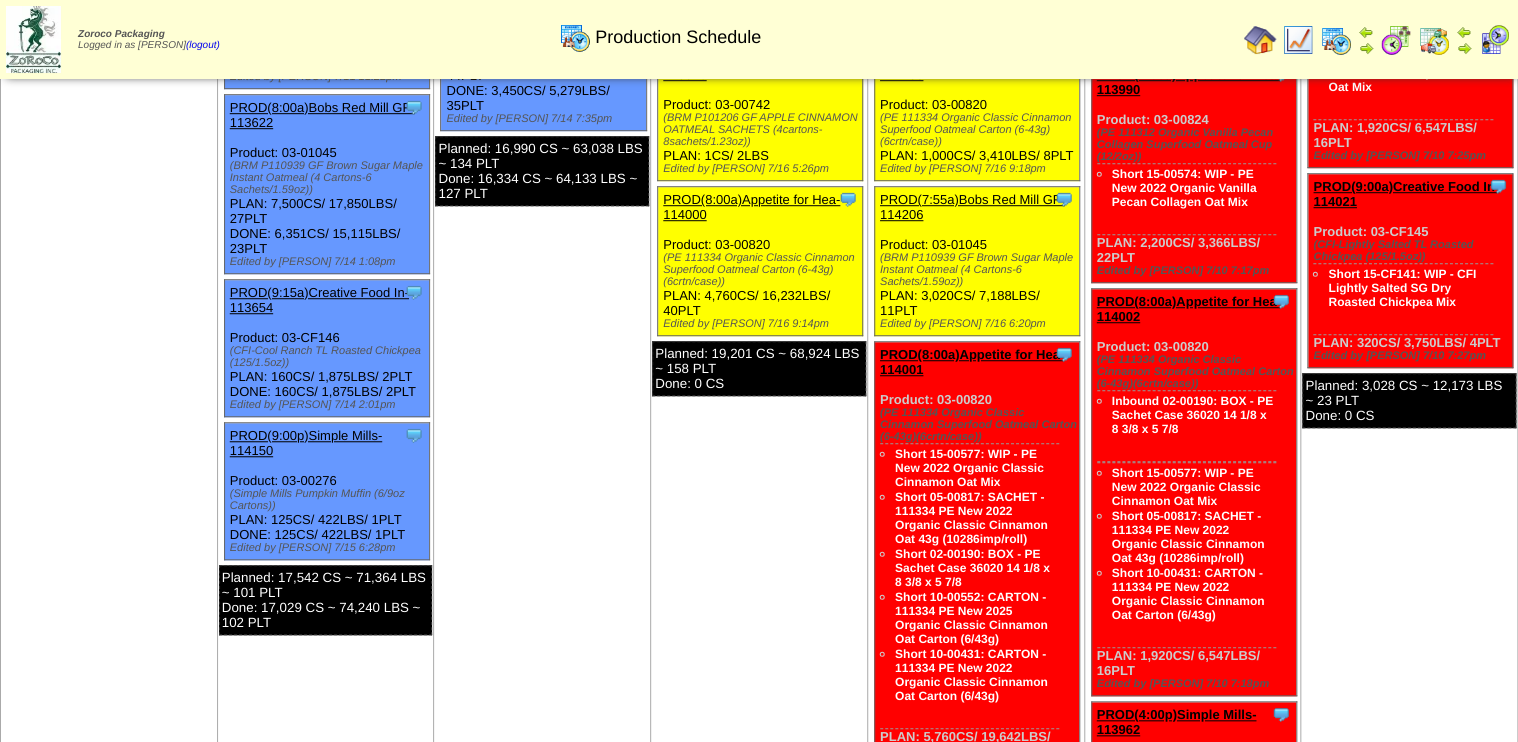 click on "PROD(7:55a)Bobs Red Mill GF-114206" at bounding box center (972, 207) 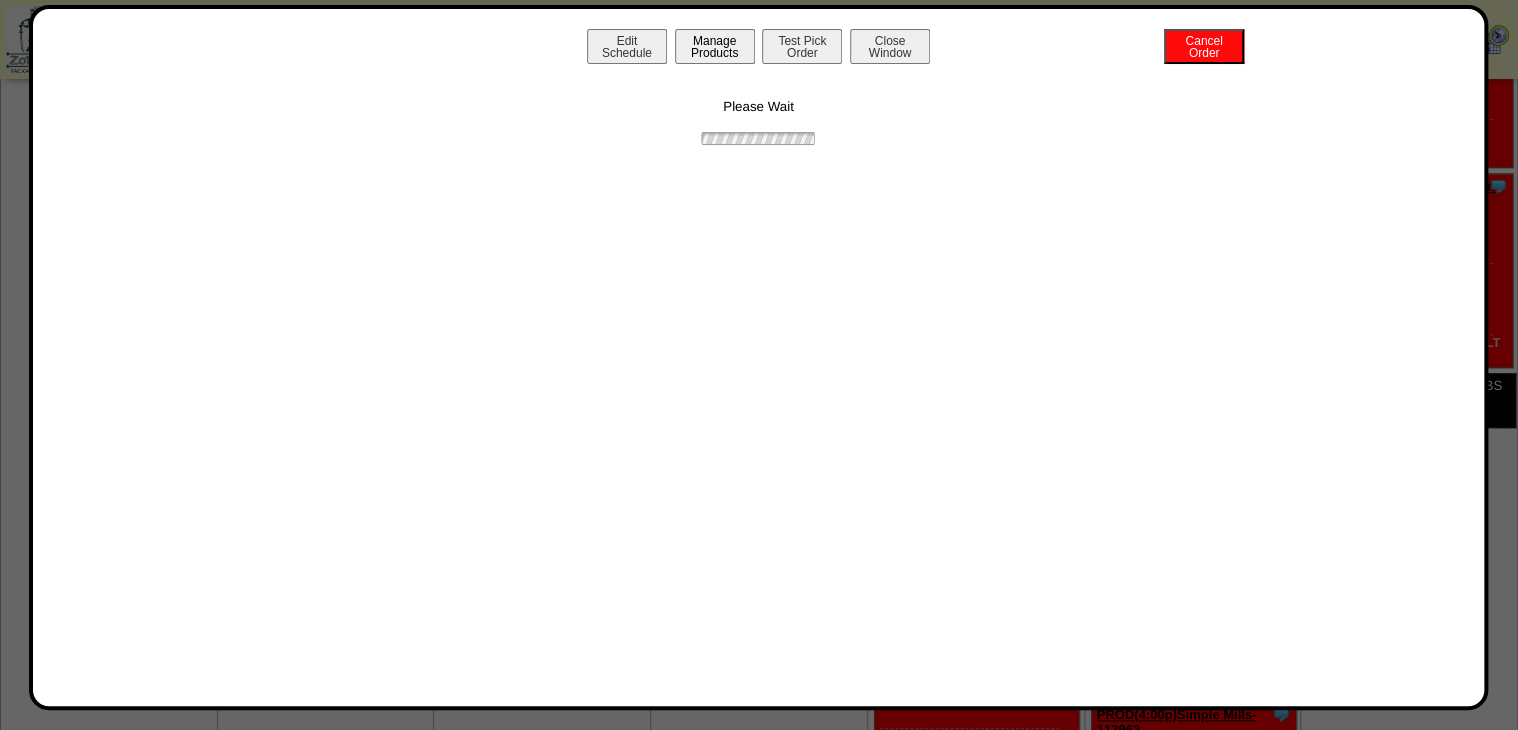 click on "Manage Products" at bounding box center [715, 46] 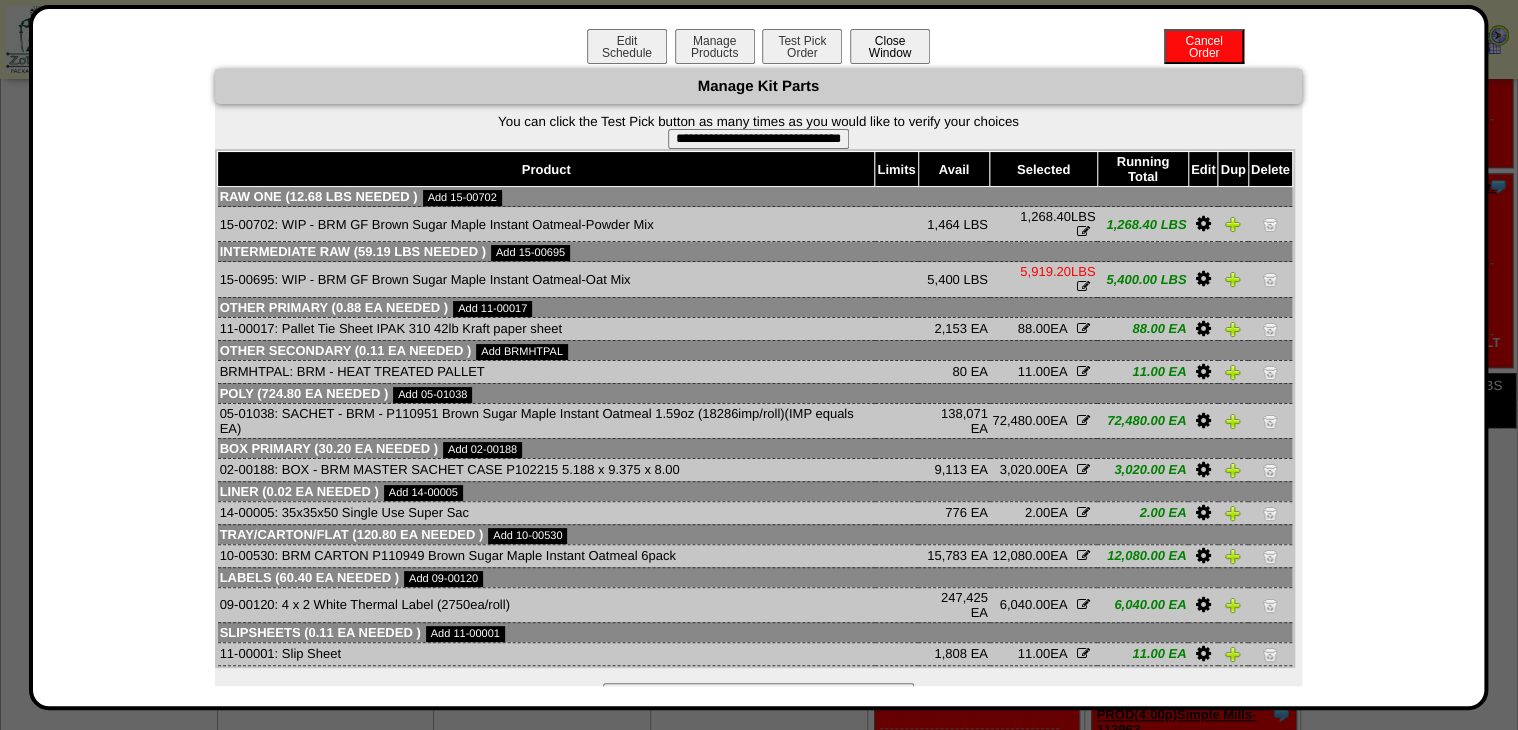 click on "Close Window" at bounding box center (890, 46) 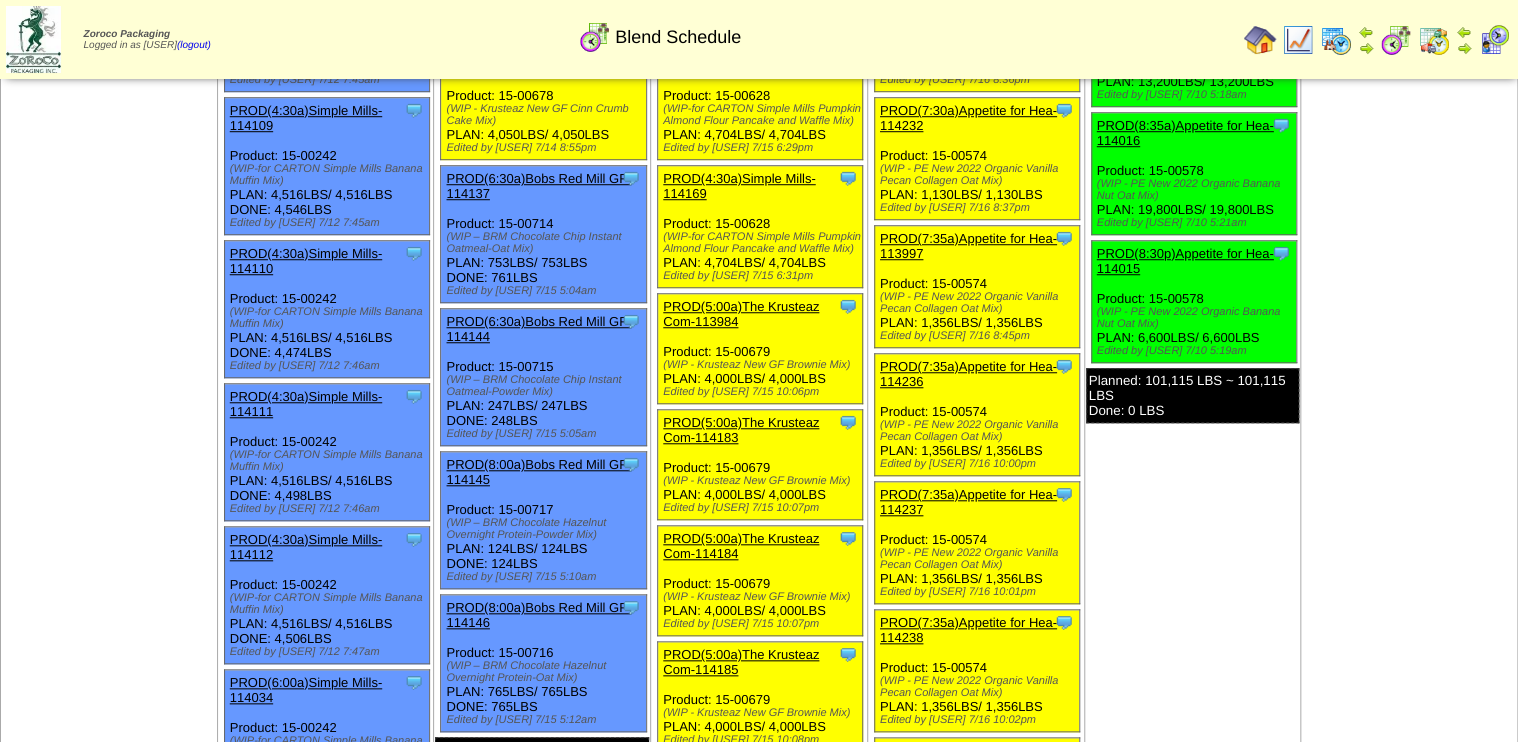 scroll, scrollTop: 640, scrollLeft: 0, axis: vertical 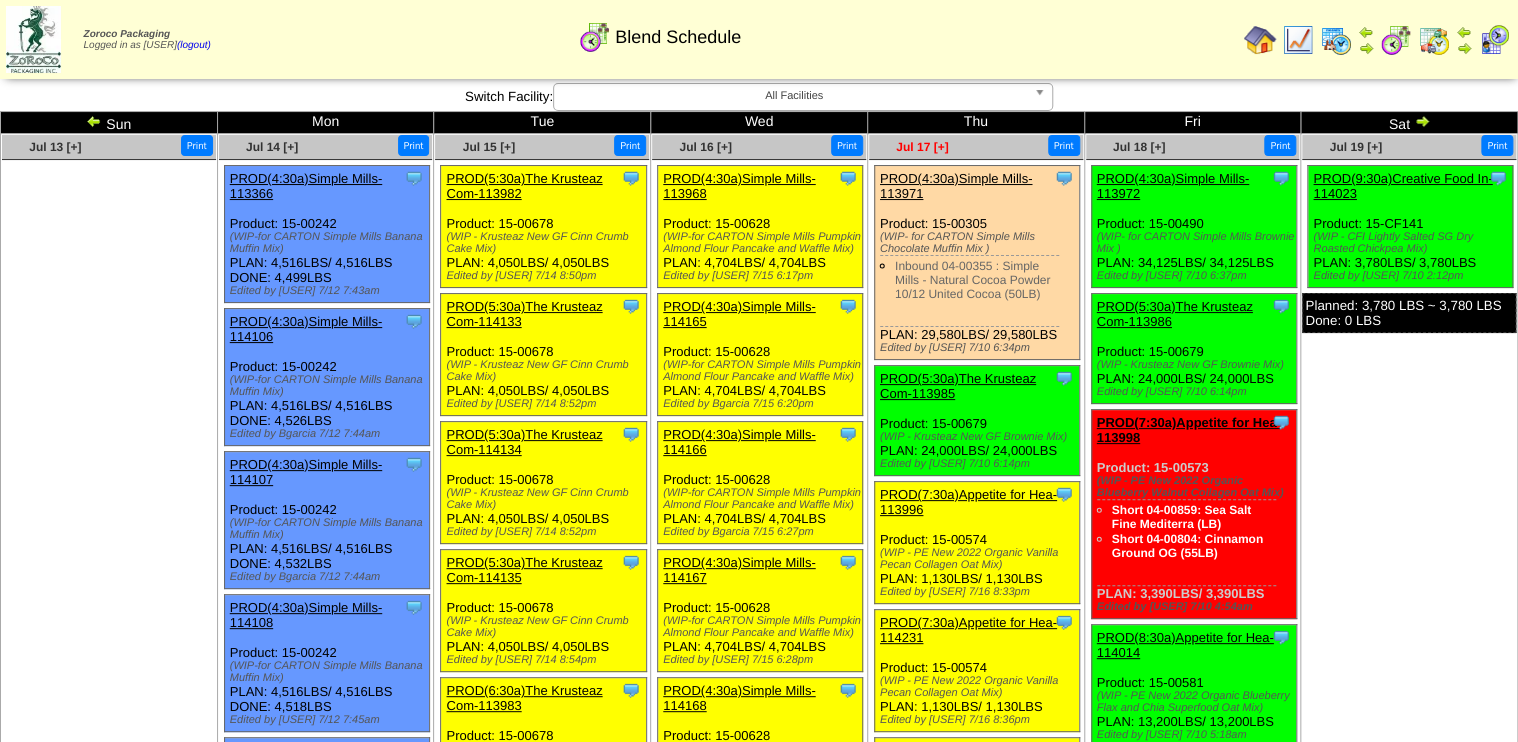 click on "Jul 17                        [+]" at bounding box center (922, 147) 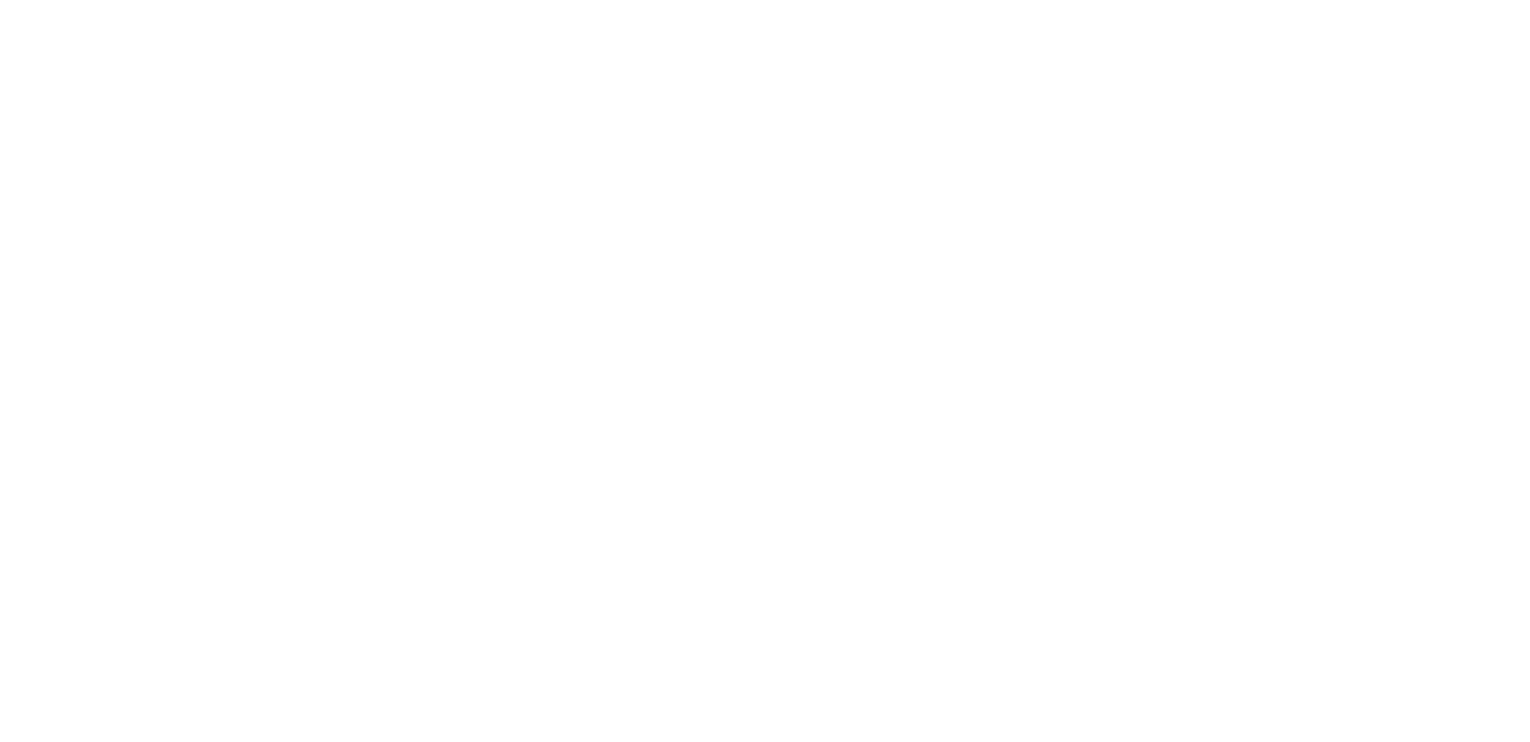 scroll, scrollTop: 0, scrollLeft: 0, axis: both 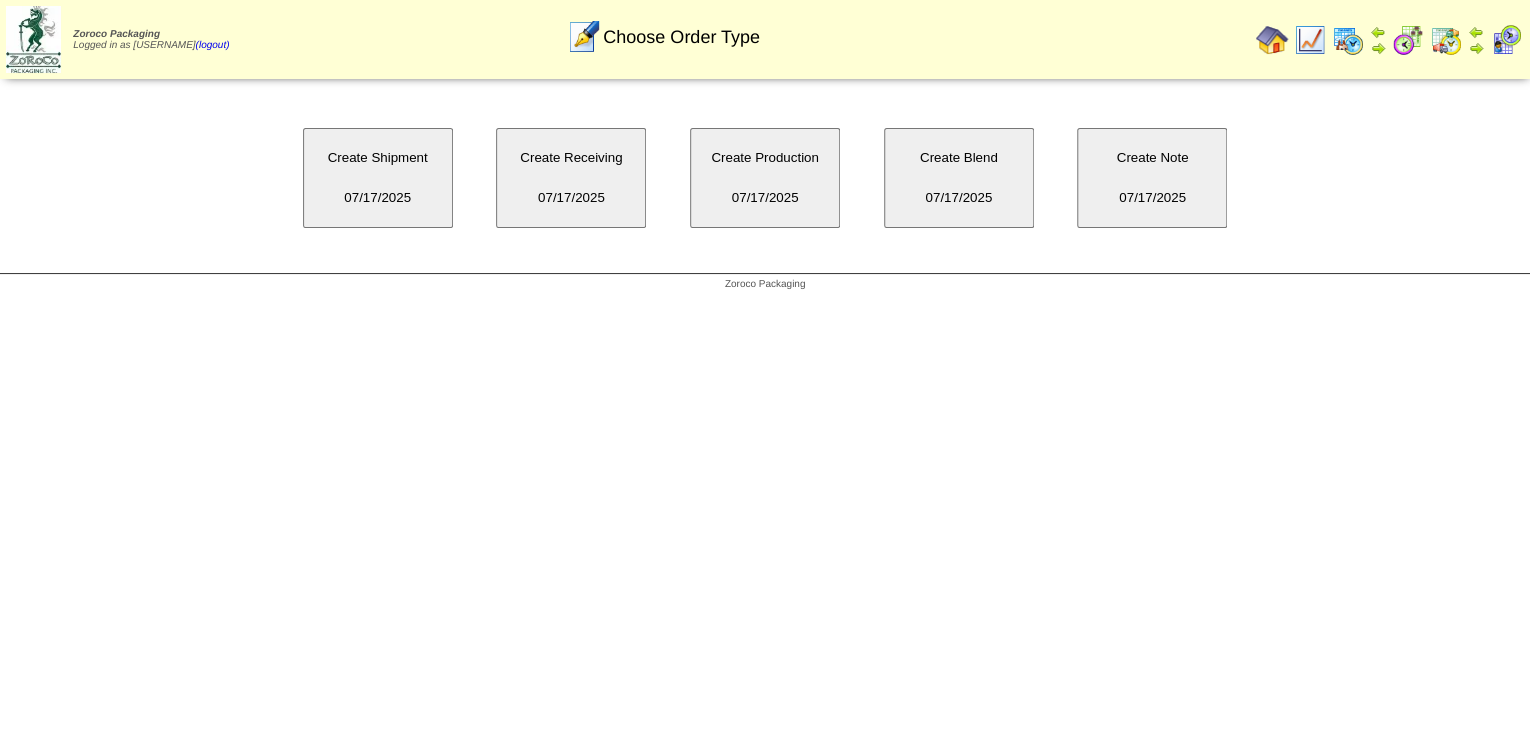 click on "Create Blend
[DATE]" at bounding box center (959, 178) 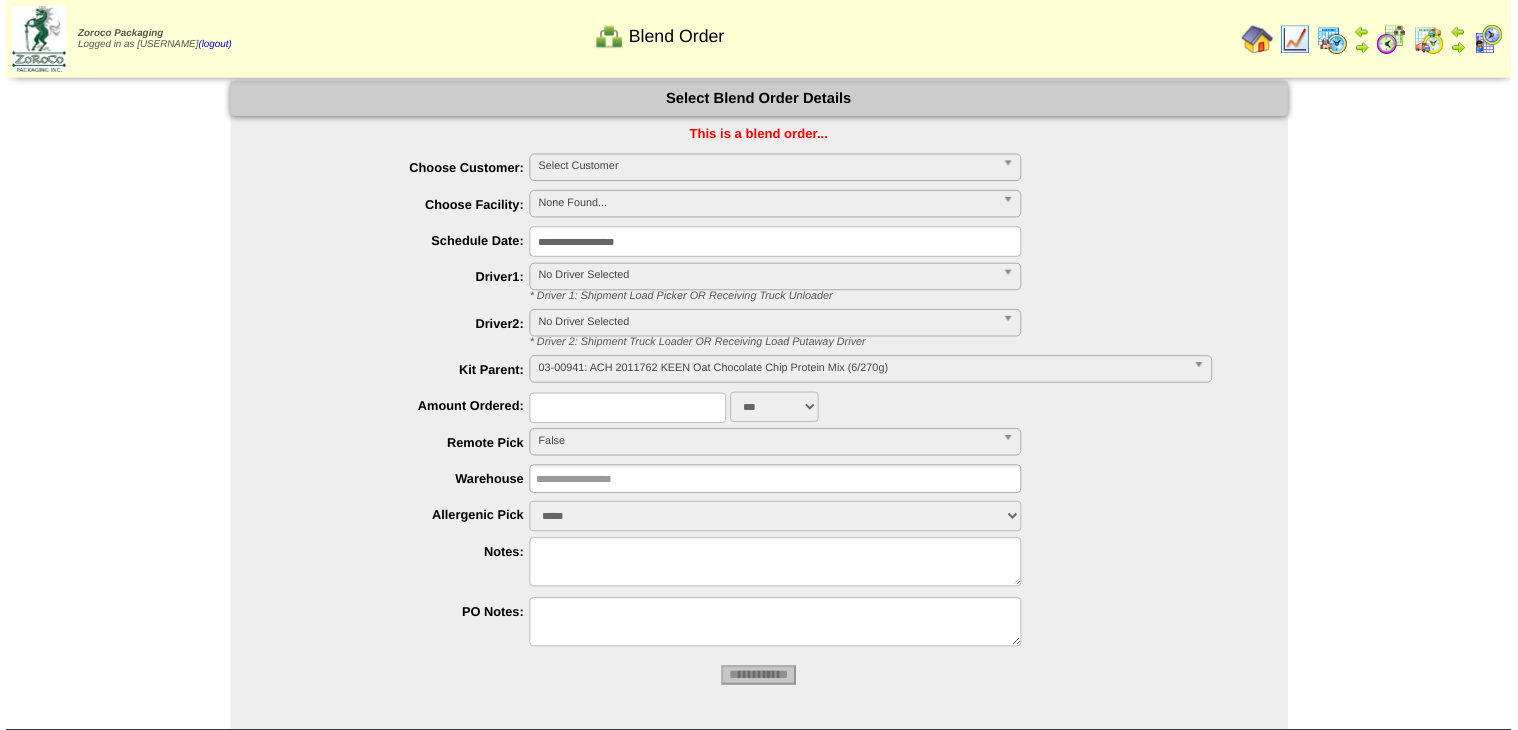 scroll, scrollTop: 0, scrollLeft: 0, axis: both 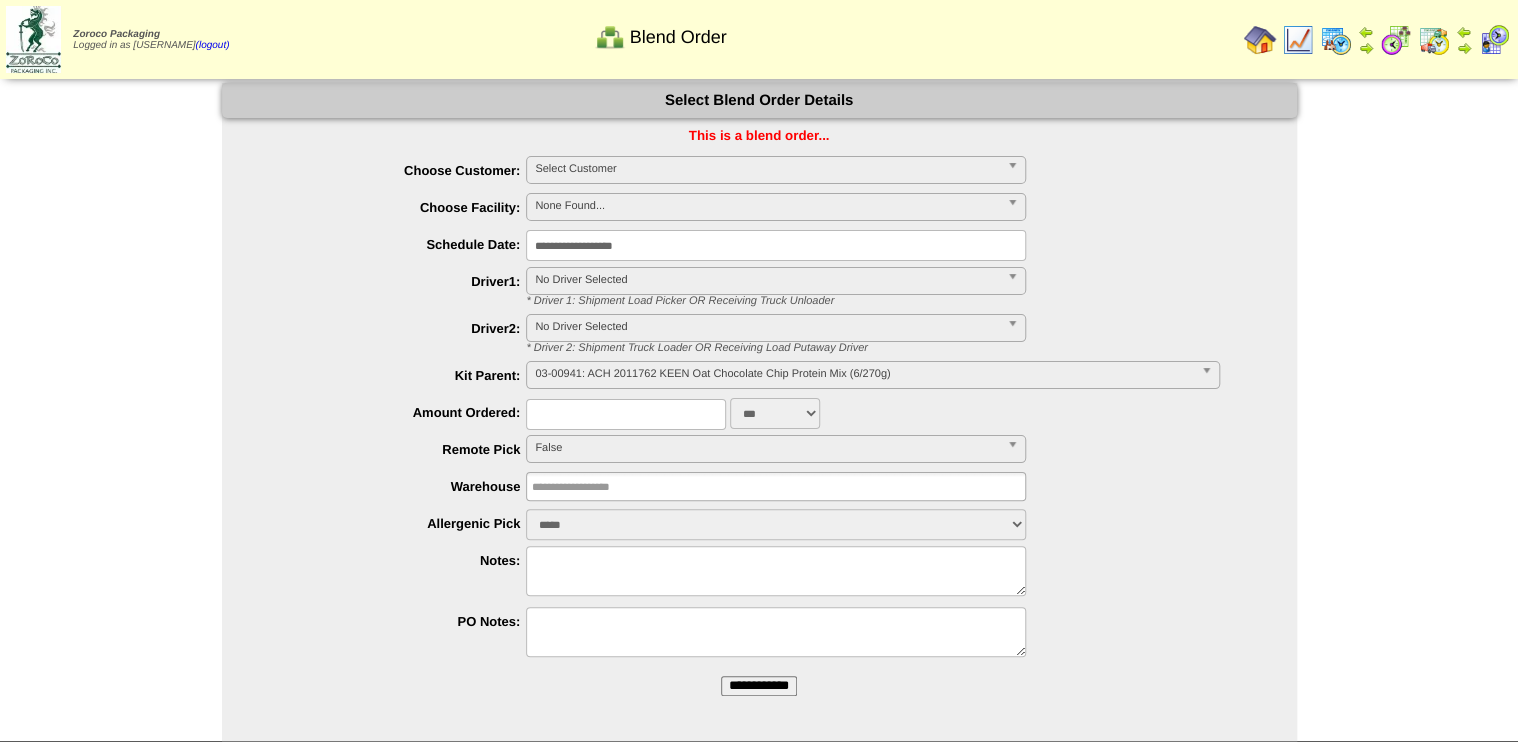 click on "Select Customer" at bounding box center (767, 169) 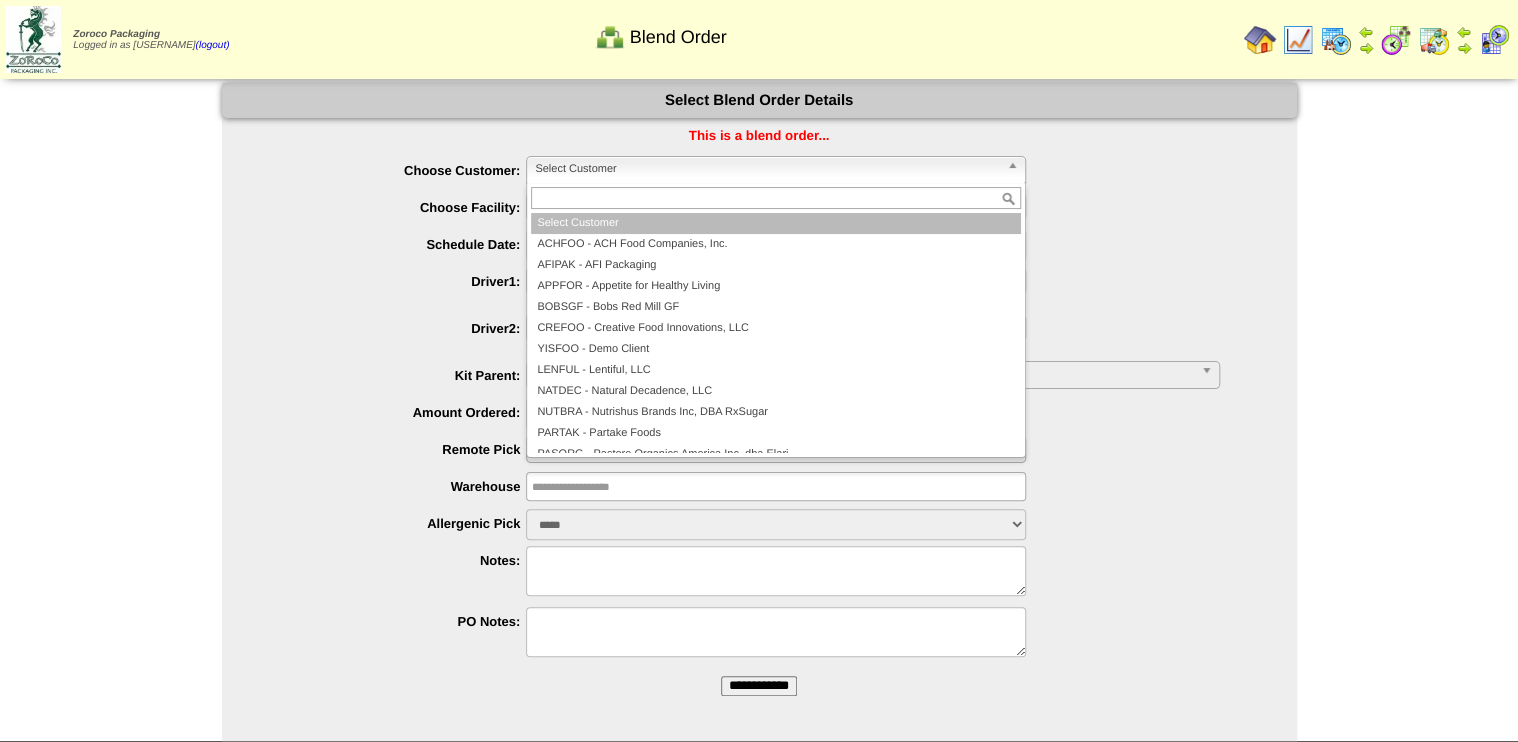 click on "This is a blend order..." at bounding box center [759, 135] 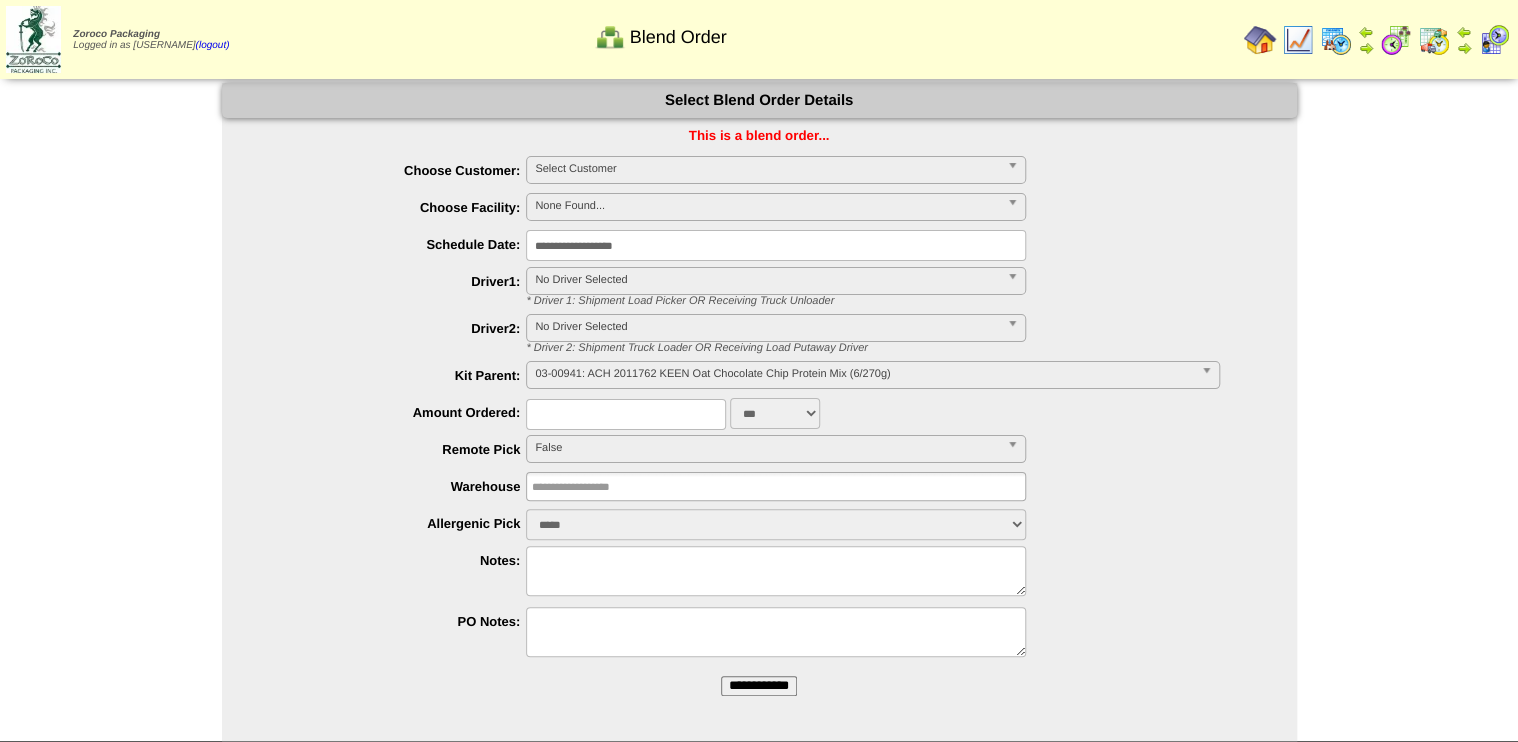 click on "Select Customer" at bounding box center [767, 169] 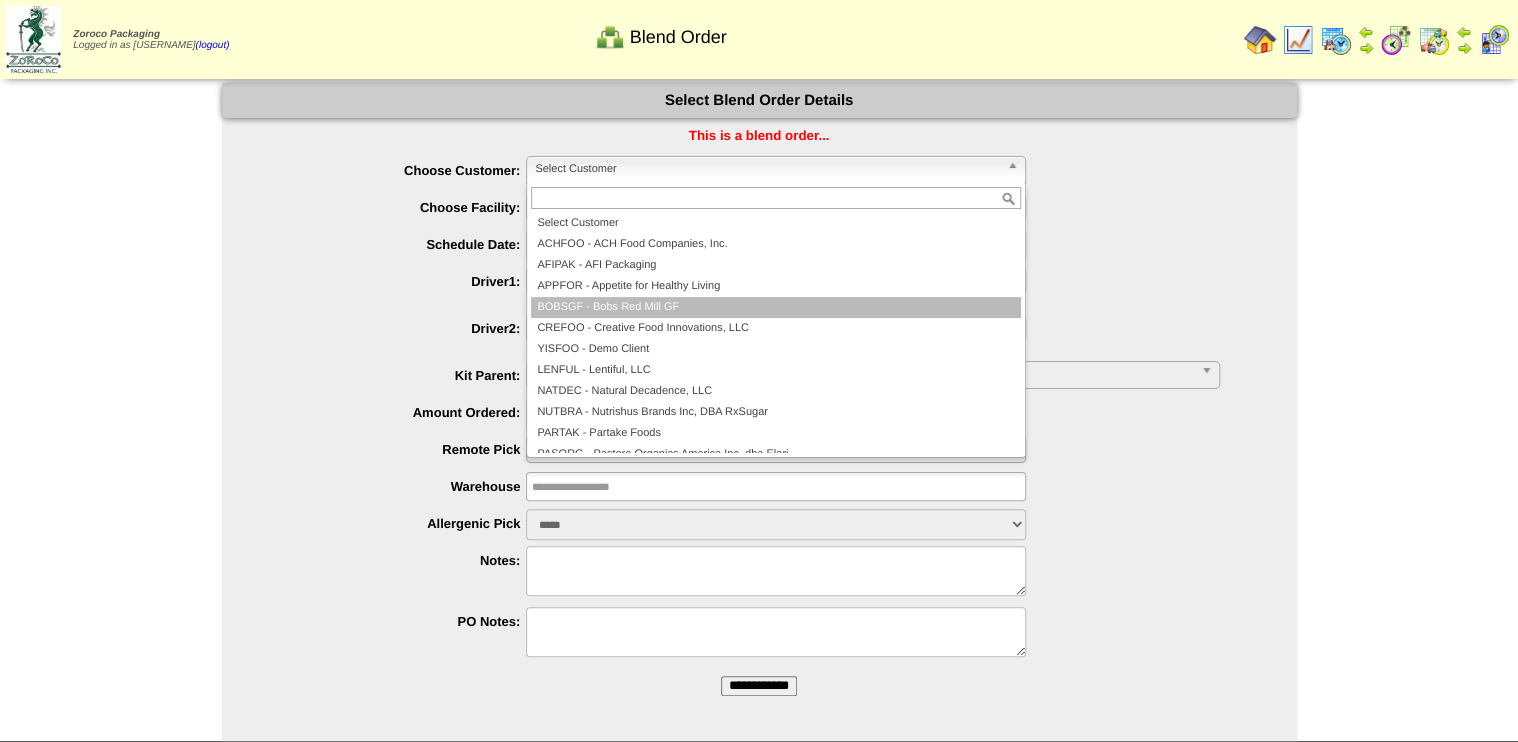 click on "BOBSGF - Bobs Red Mill GF" at bounding box center (776, 307) 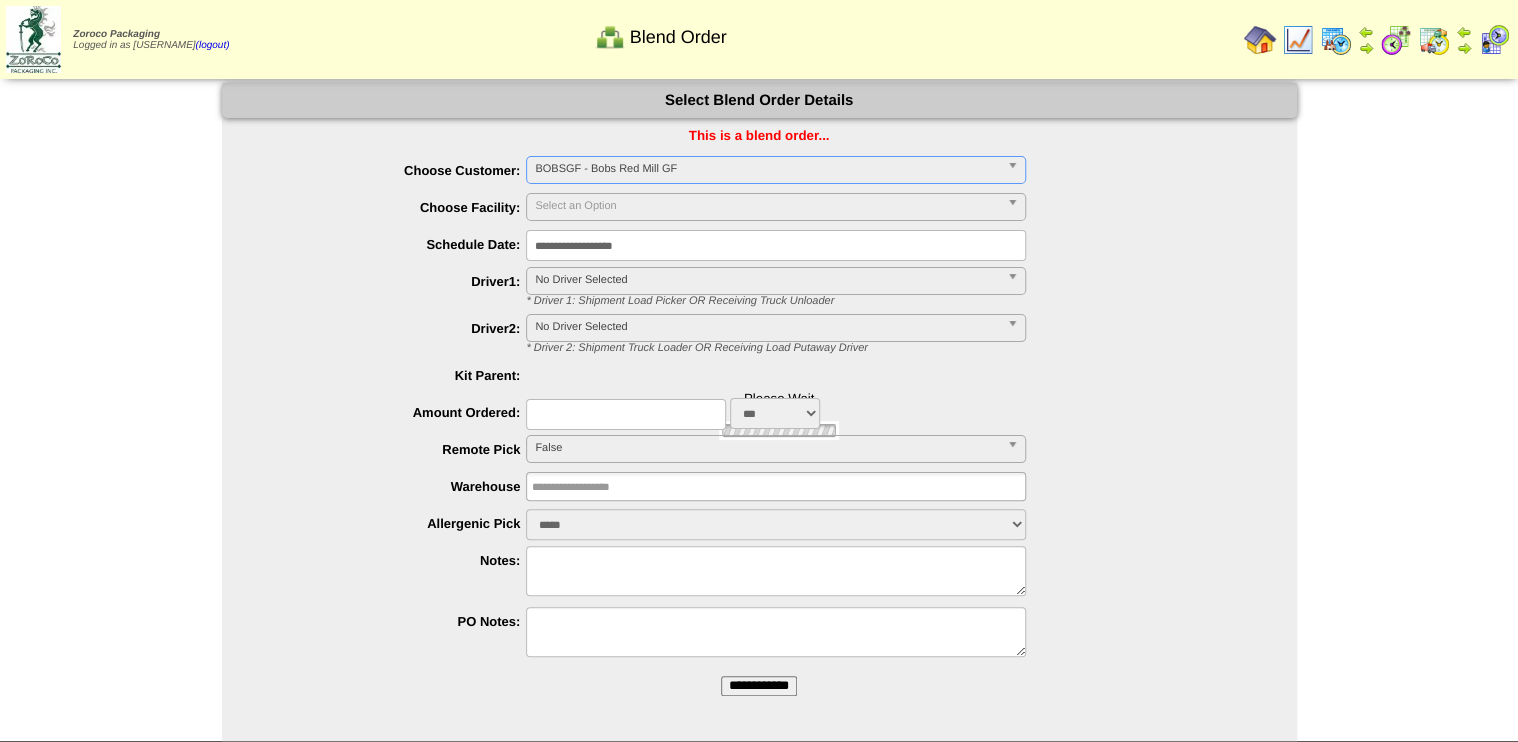 click on "**********" at bounding box center [776, 245] 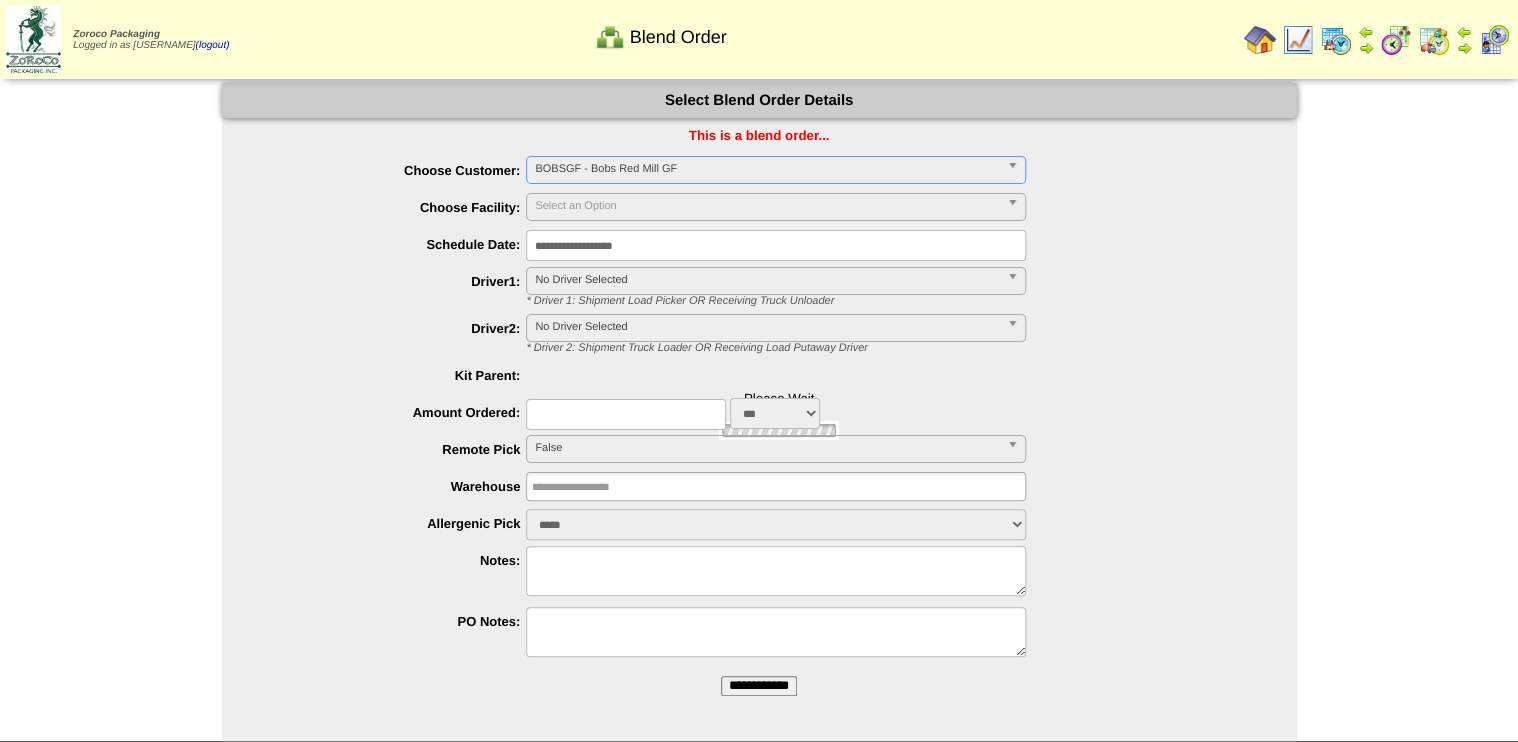 click on "**********" at bounding box center (779, 171) 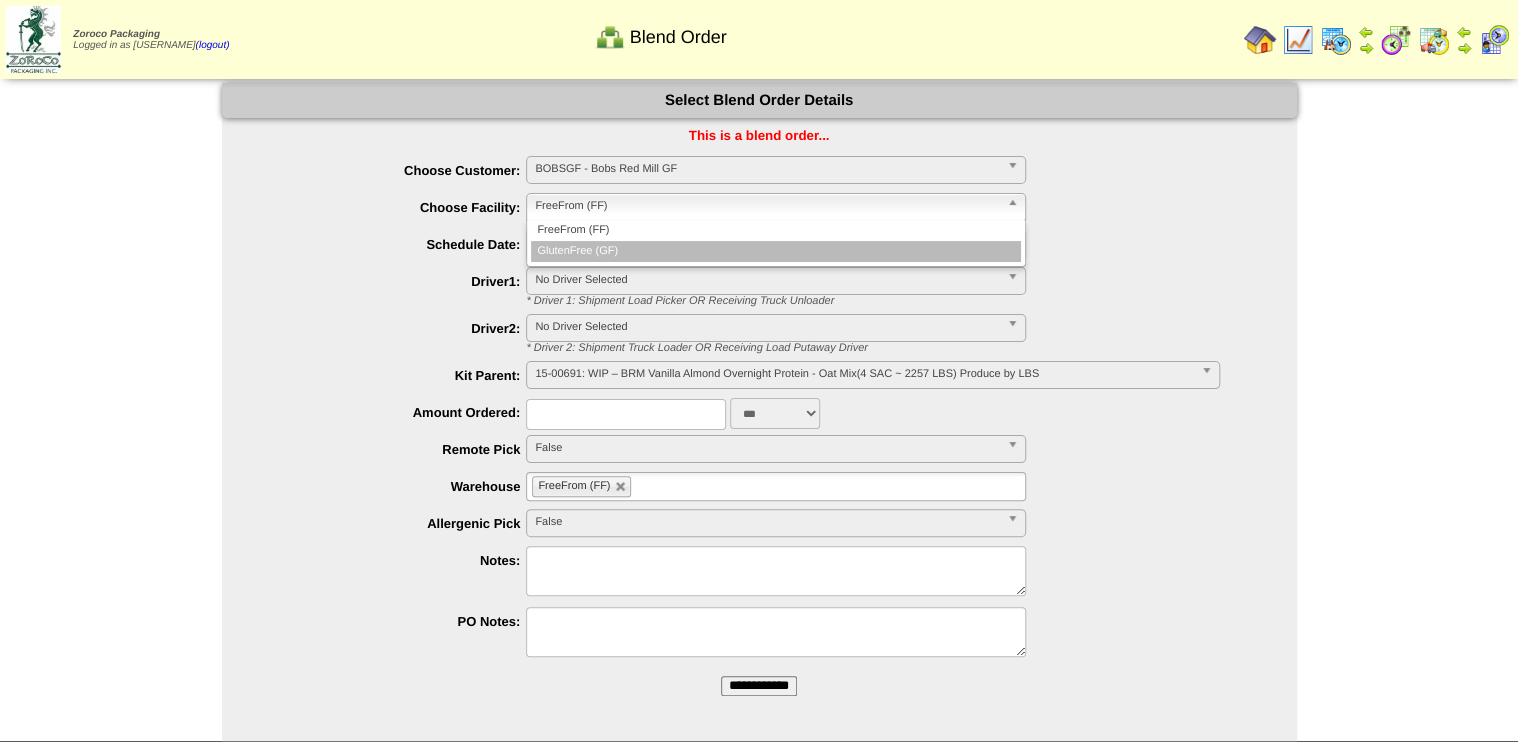 click on "GlutenFree (GF)" at bounding box center (776, 251) 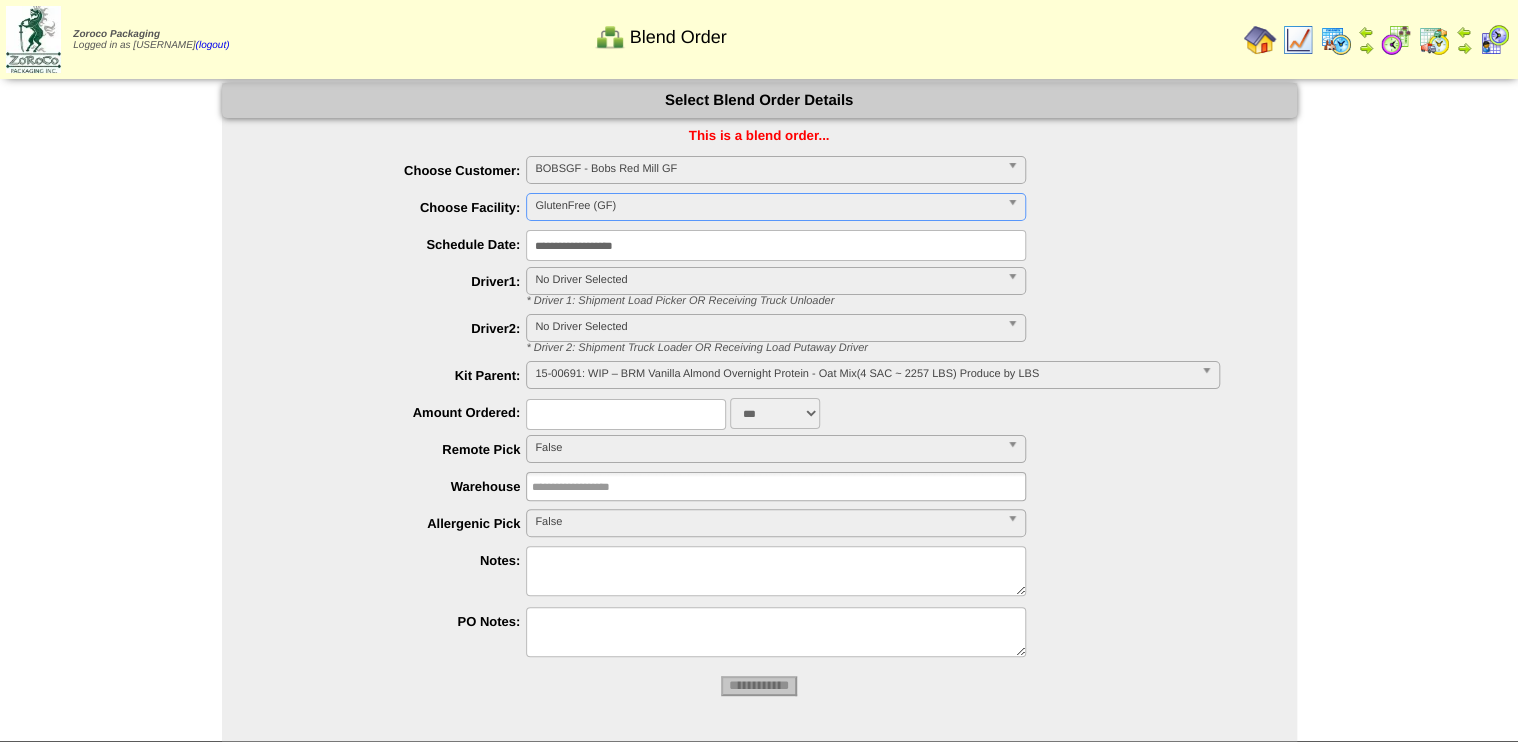 click on "**********" at bounding box center [776, 245] 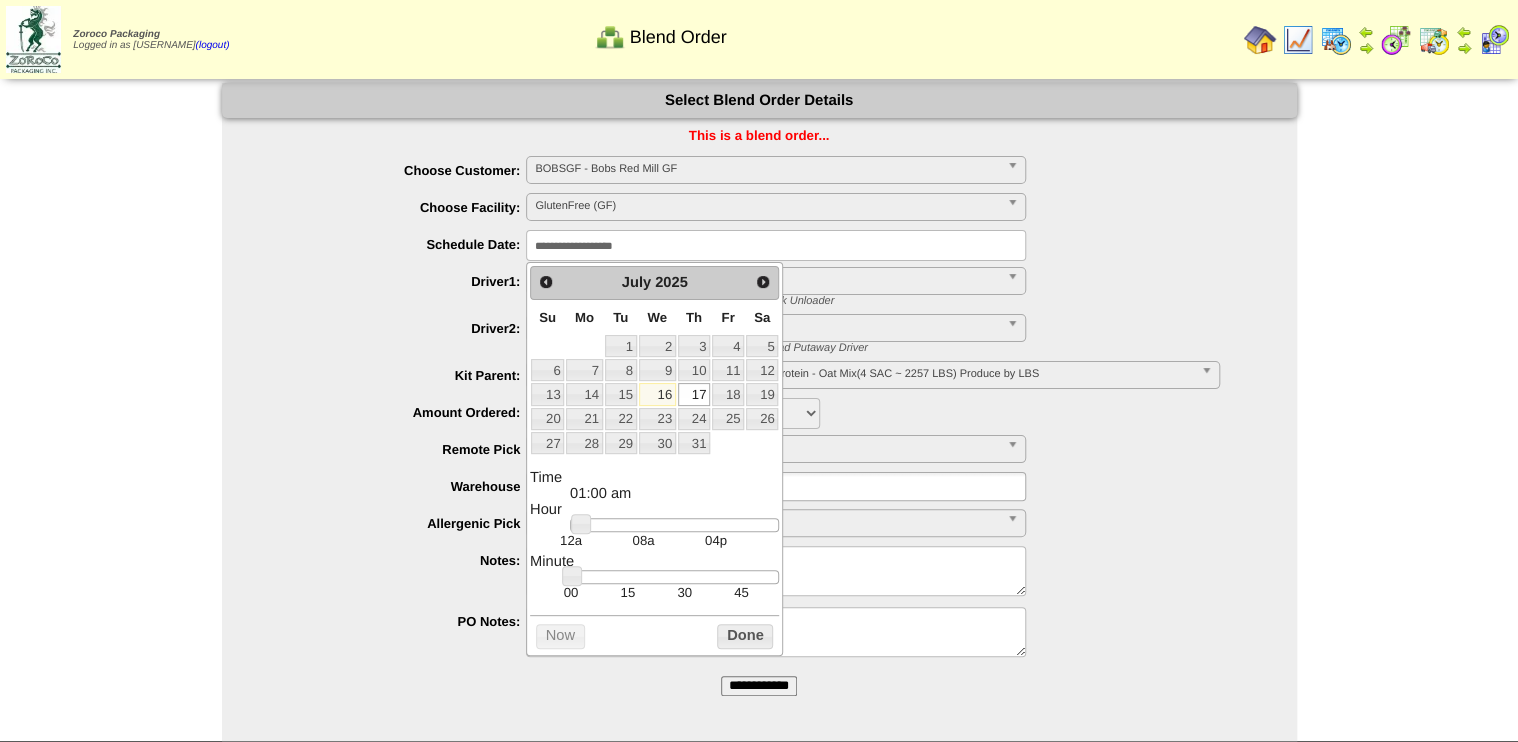 type 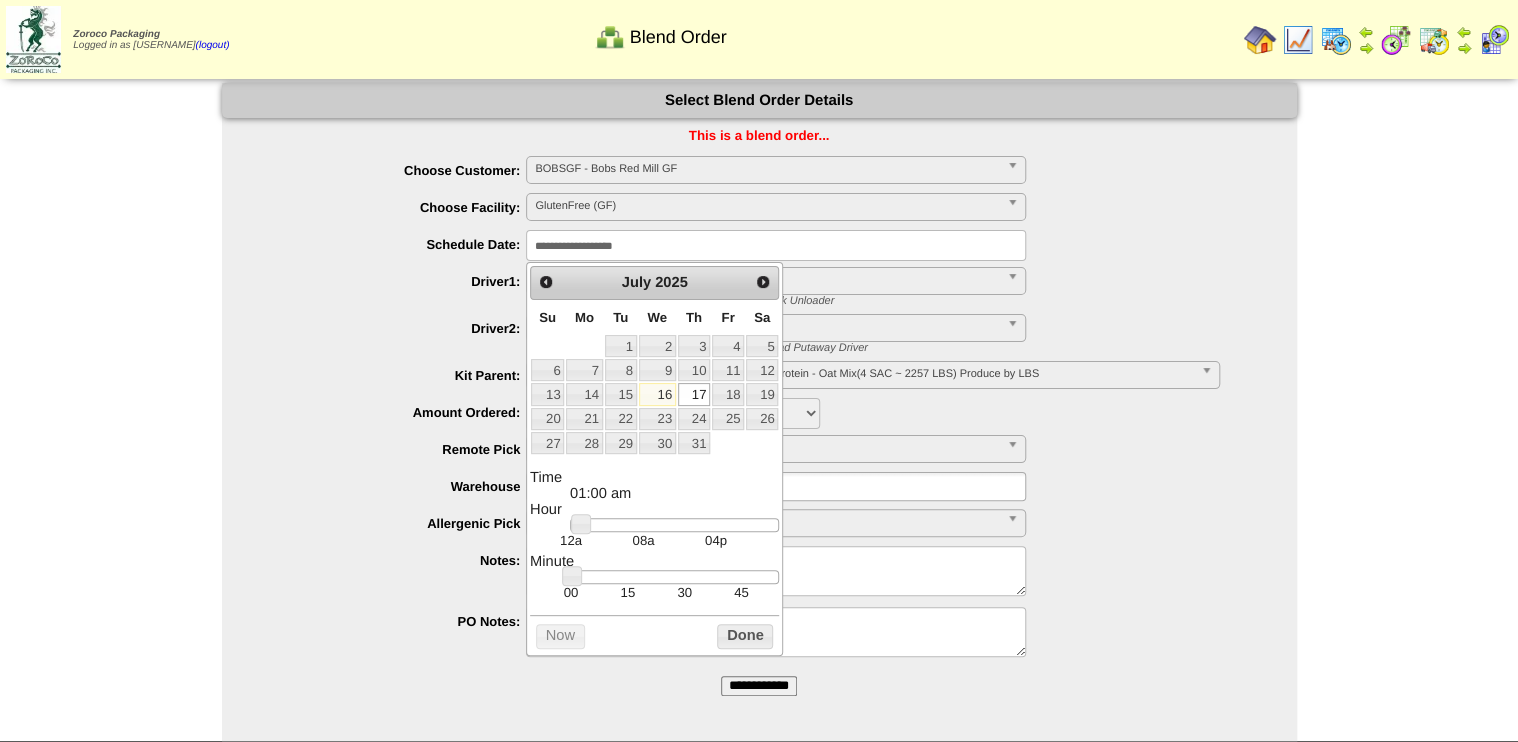 click on "Hour" at bounding box center [654, 510] 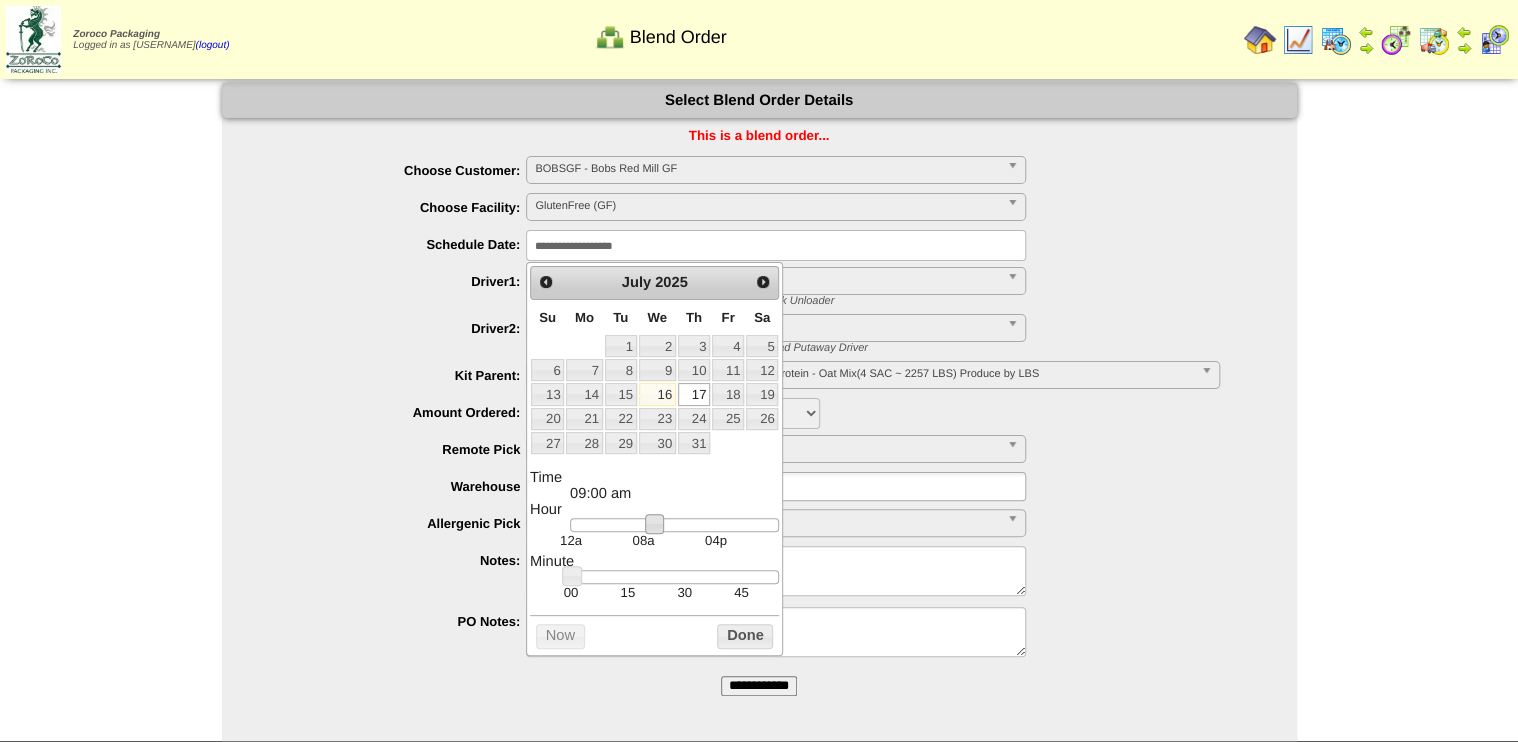 click on "Done" at bounding box center [745, 636] 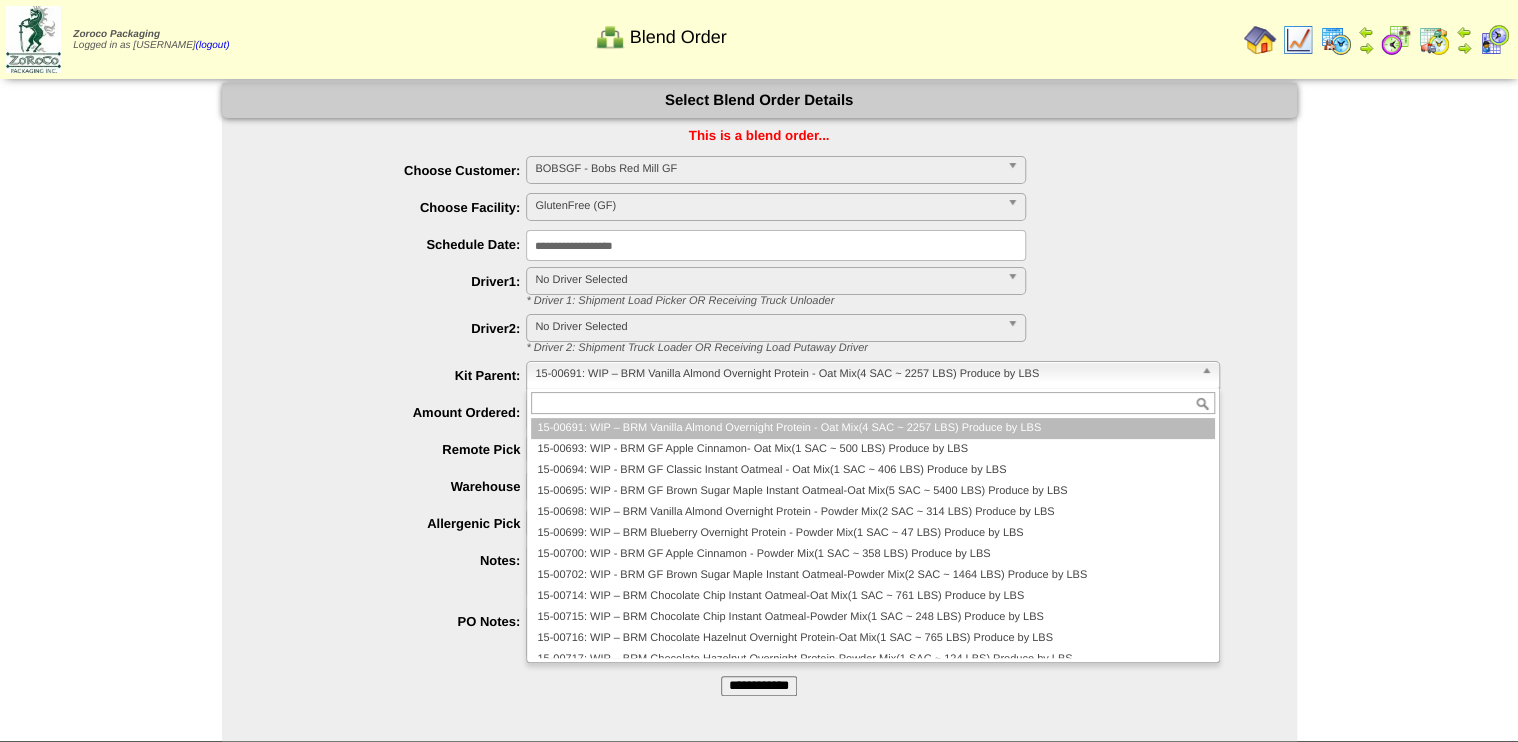 click on "15-00691: WIP – BRM Vanilla Almond Overnight Protein - Oat Mix(4 SAC ~ 2257 LBS) Produce by LBS
15-00691: WIP – BRM Vanilla Almond Overnight Protein - Oat Mix(4 SAC ~ 2257 LBS) Produce by LBS 15-00693: WIP - BRM GF Apple Cinnamon- Oat Mix(1 SAC ~ 500 LBS) Produce by LBS 15-00694: WIP - BRM GF Classic Instant Oatmeal - Oat Mix(1 SAC ~ 406 LBS) Produce by LBS 15-00695: WIP - BRM GF Brown Sugar Maple Instant Oatmeal-Oat Mix(5 SAC ~ 5400 LBS) Produce by LBS 15-00698: WIP – BRM Vanilla Almond Overnight Protein - Powder Mix(2 SAC ~ 314 LBS) Produce by LBS 15-00699: WIP – BRM Blueberry Overnight Protein - Powder Mix(1 SAC ~ 47 LBS) Produce by LBS 15-00700: WIP - BRM GF Apple Cinnamon - Powder Mix(1 SAC ~ 358 LBS) Produce by LBS 15-00702: WIP - BRM GF Brown Sugar Maple Instant Oatmeal-Powder Mix(2 SAC ~ 1464 LBS) Produce by LBS 15-00714: WIP – BRM Chocolate Chip Instant Oatmeal-Oat Mix(1 SAC ~ 761 LBS) Produce by LBS 15-00682: WIP - BRM GF Apple Cinnamon Oat Mix Produce by LBS" at bounding box center (872, 375) 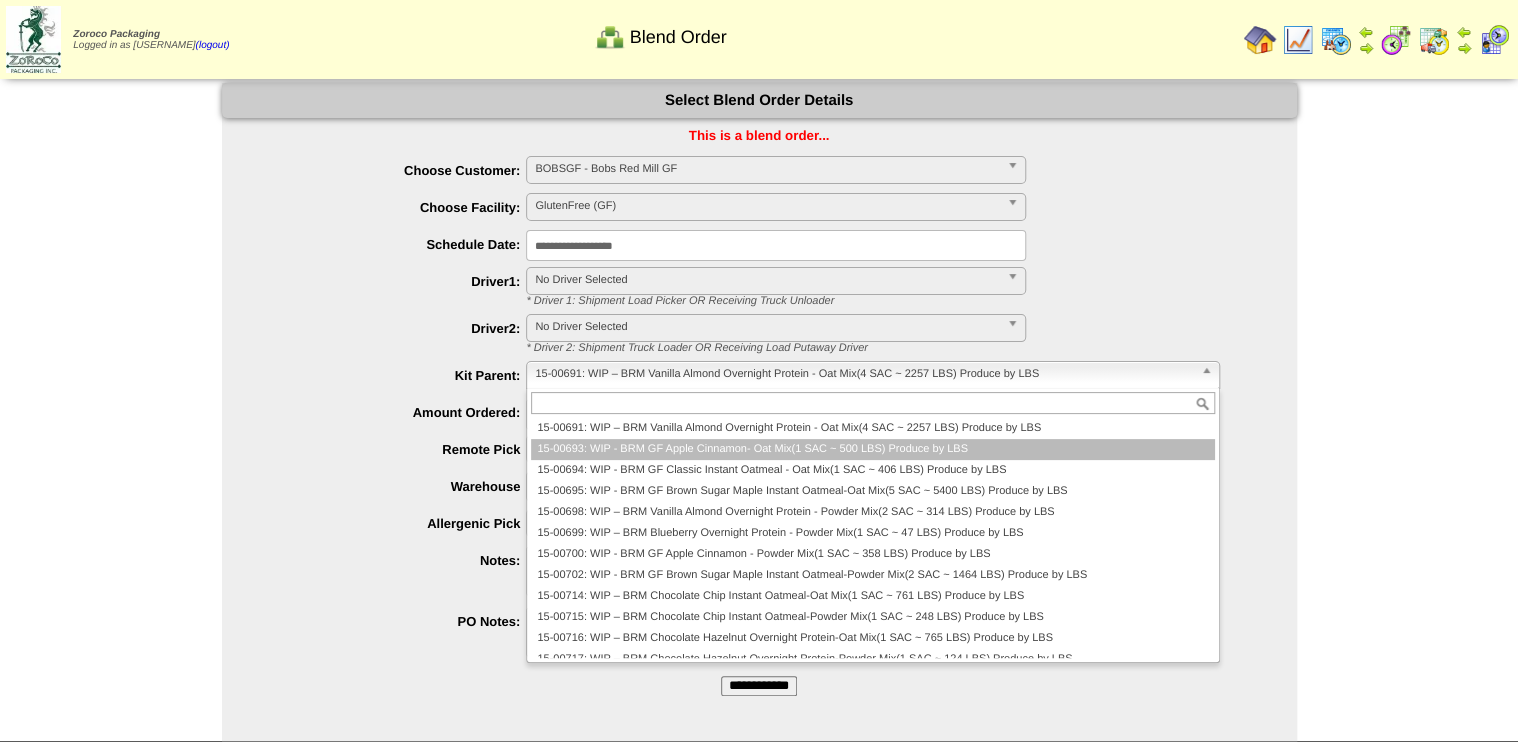 click on "15-00693: WIP - BRM GF Apple Cinnamon- Oat Mix(1 SAC ~ 500 LBS) Produce by LBS" at bounding box center [872, 449] 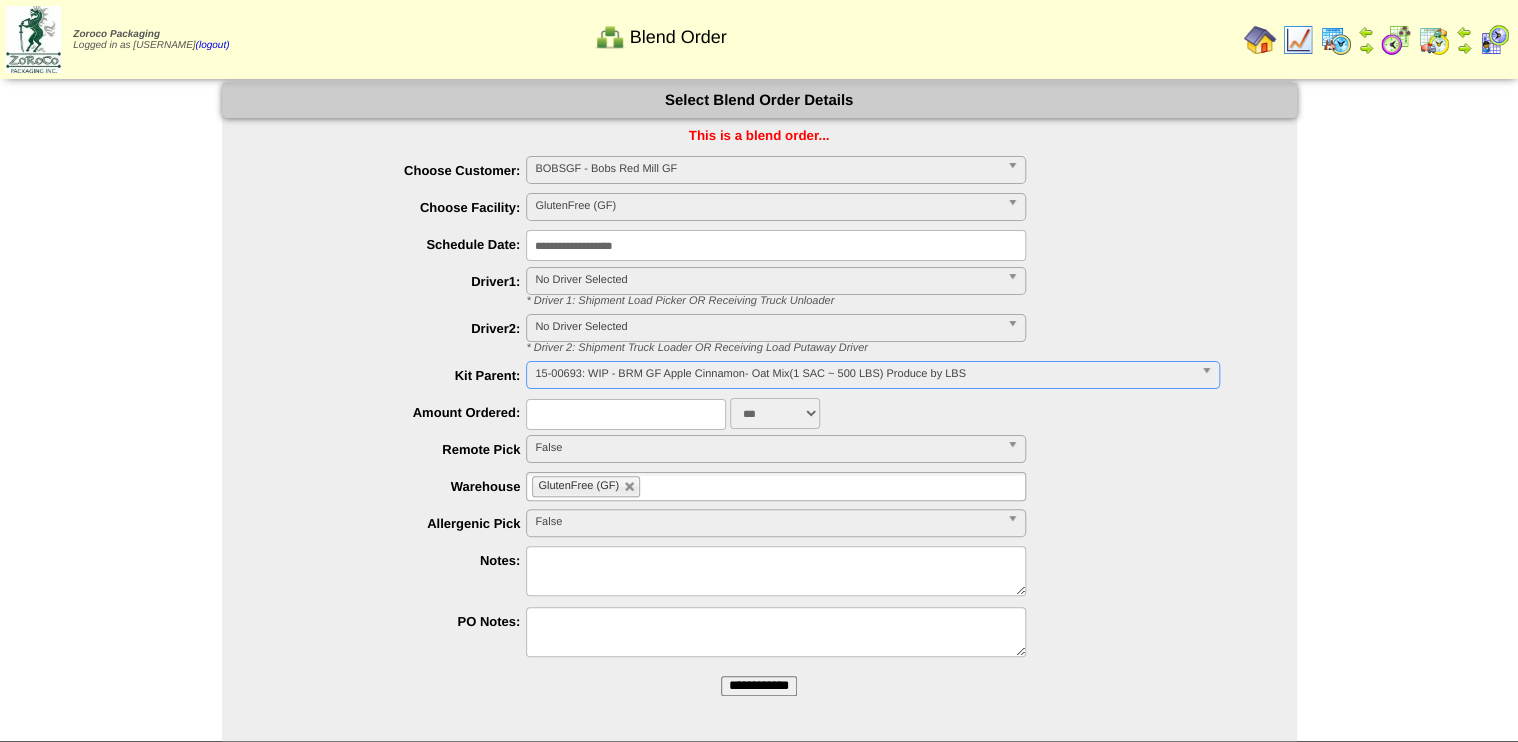 click at bounding box center [626, 414] 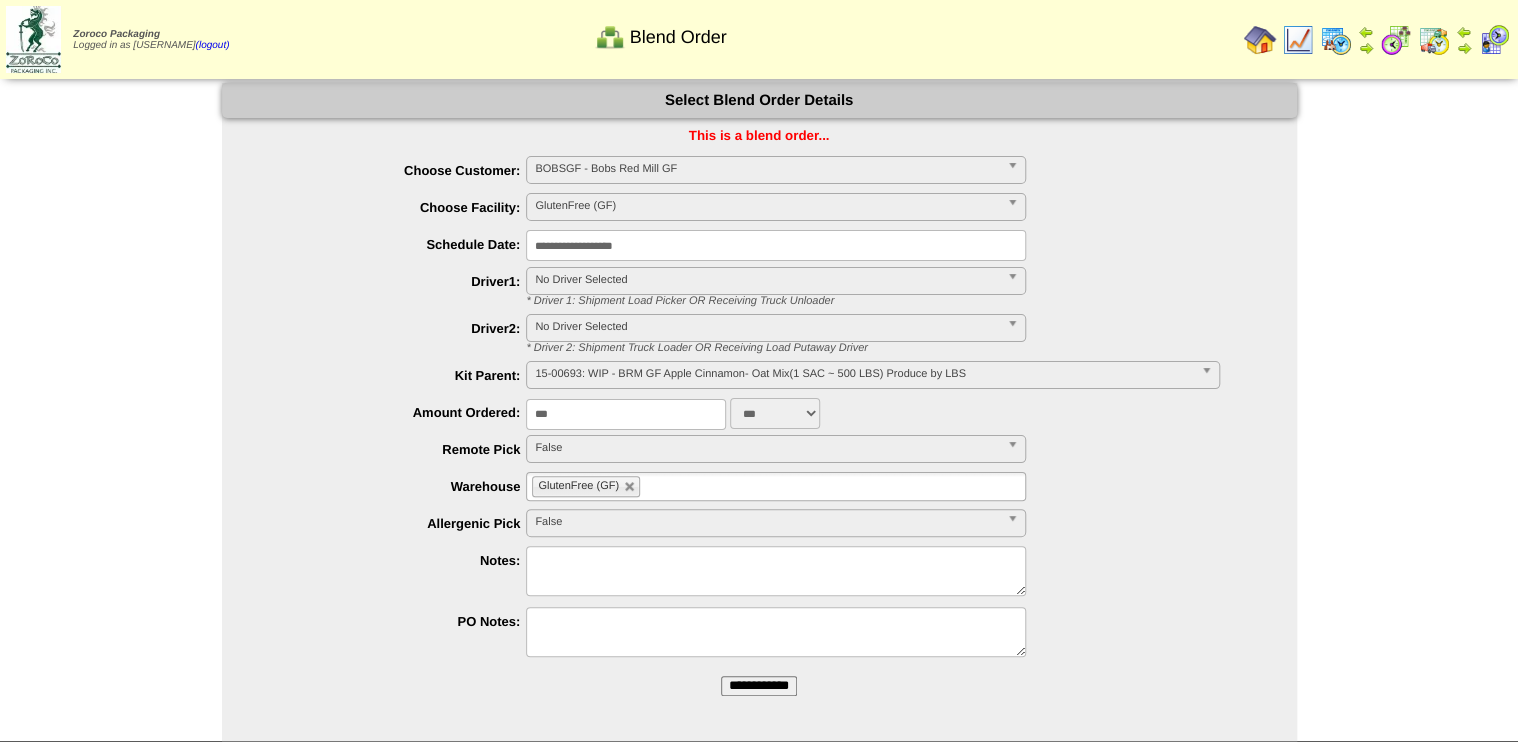 type on "***" 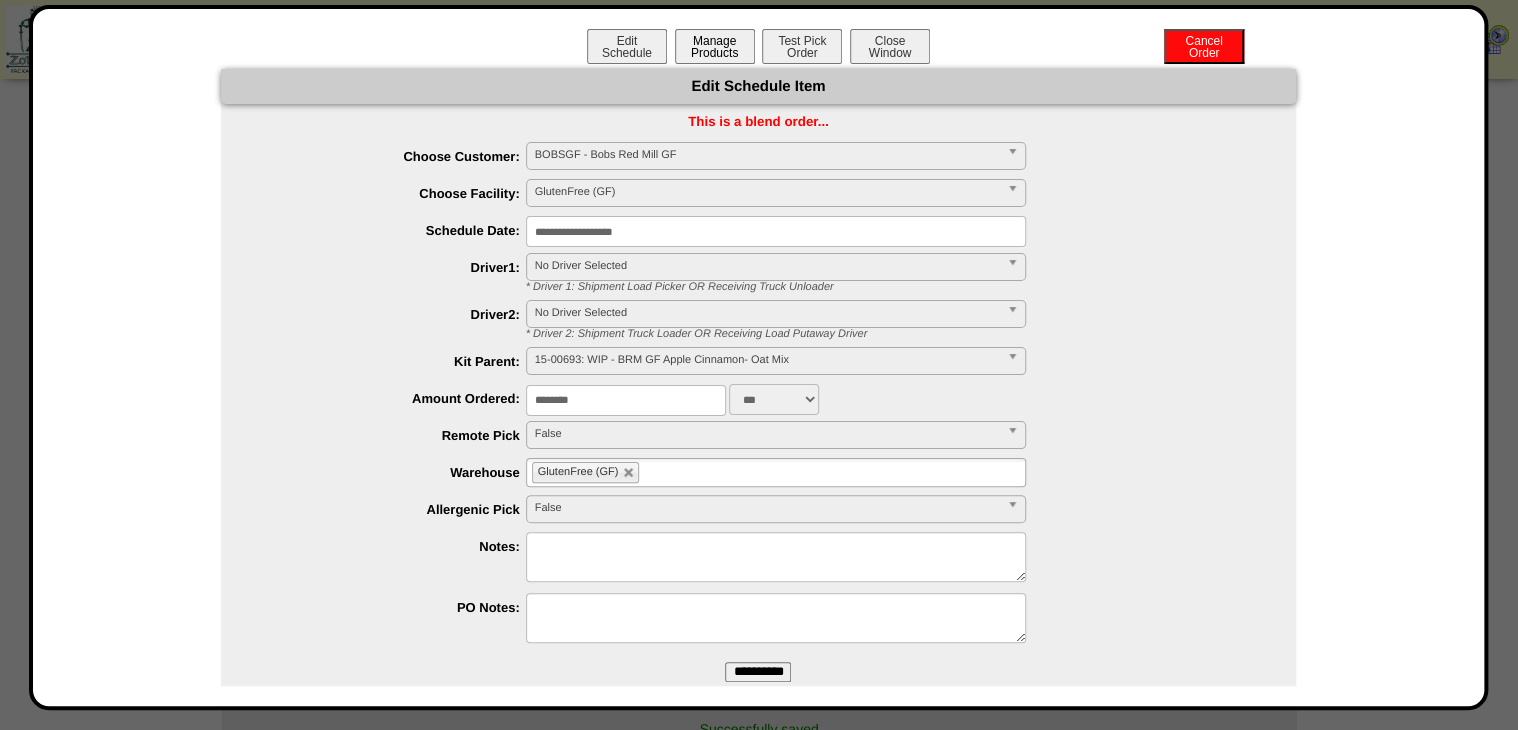 click on "Manage Products" at bounding box center [715, 46] 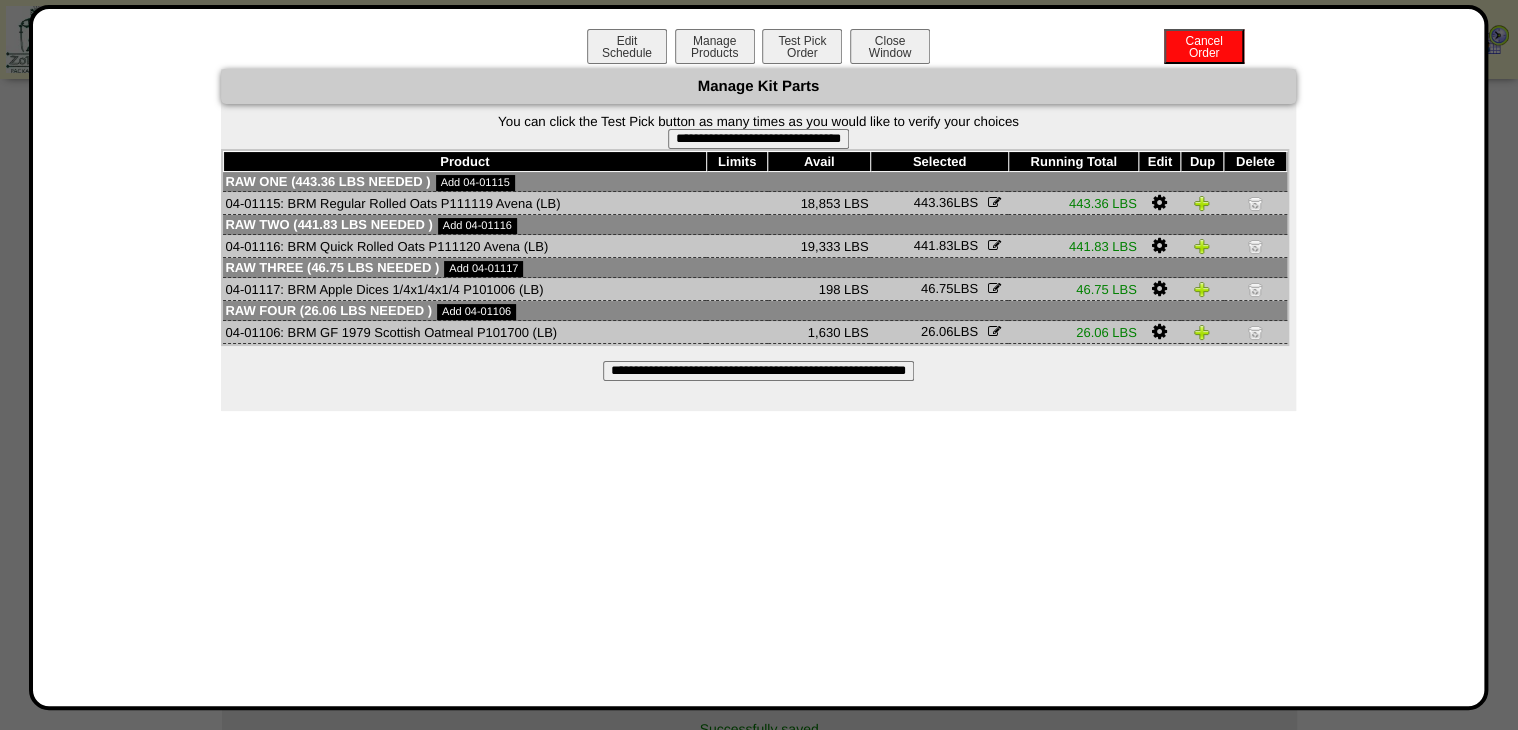 click on "Product
Limits
Avail
Selected
Running Total
Edit
Dup
Delete
Raw One (443.36 LBS needed ) Add 04-01115
04-01115: BRM Regular Rolled Oats P111119 Avena (LB)
18,853 LBS
443.36 LBS
******   LBS
443.36 LBS" at bounding box center (755, 247) 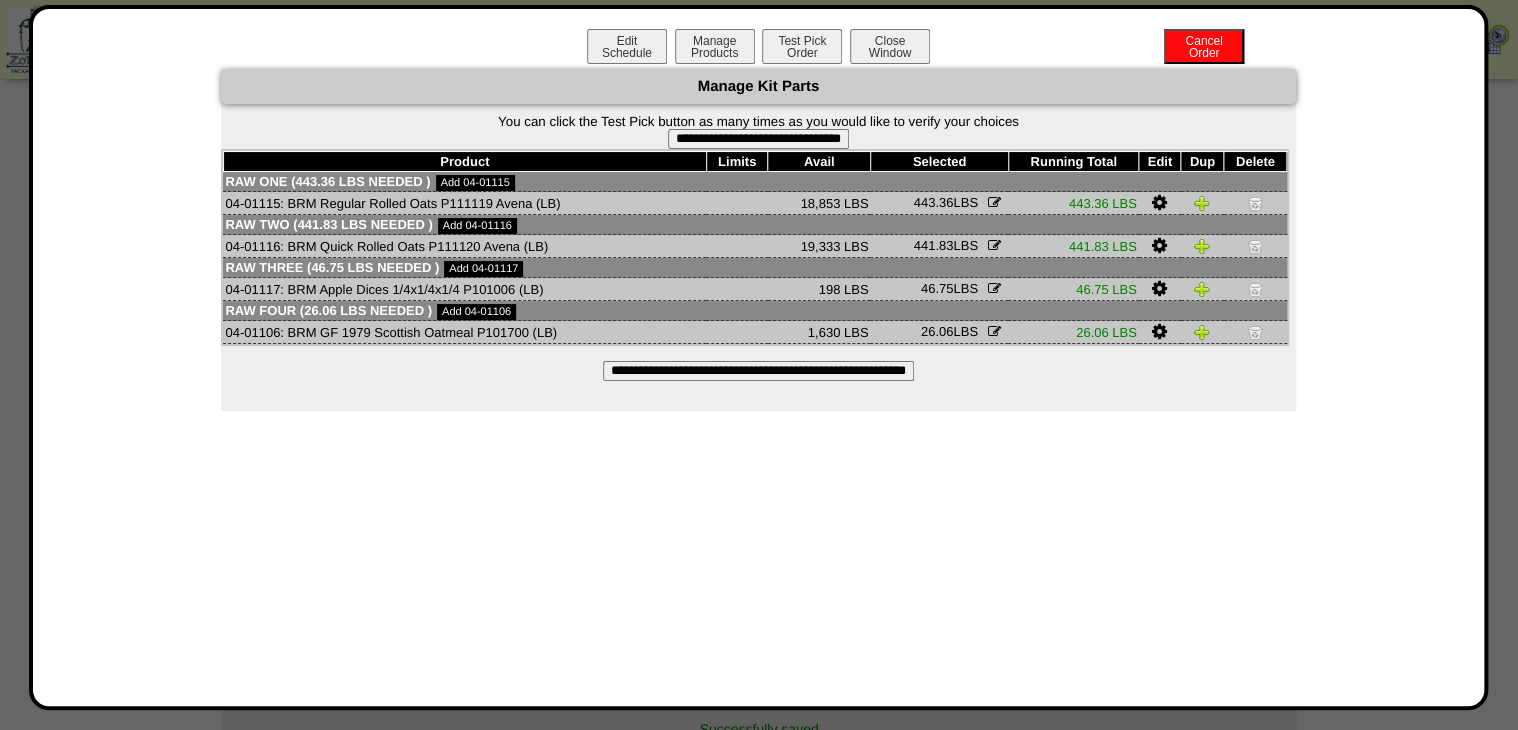 type on "**********" 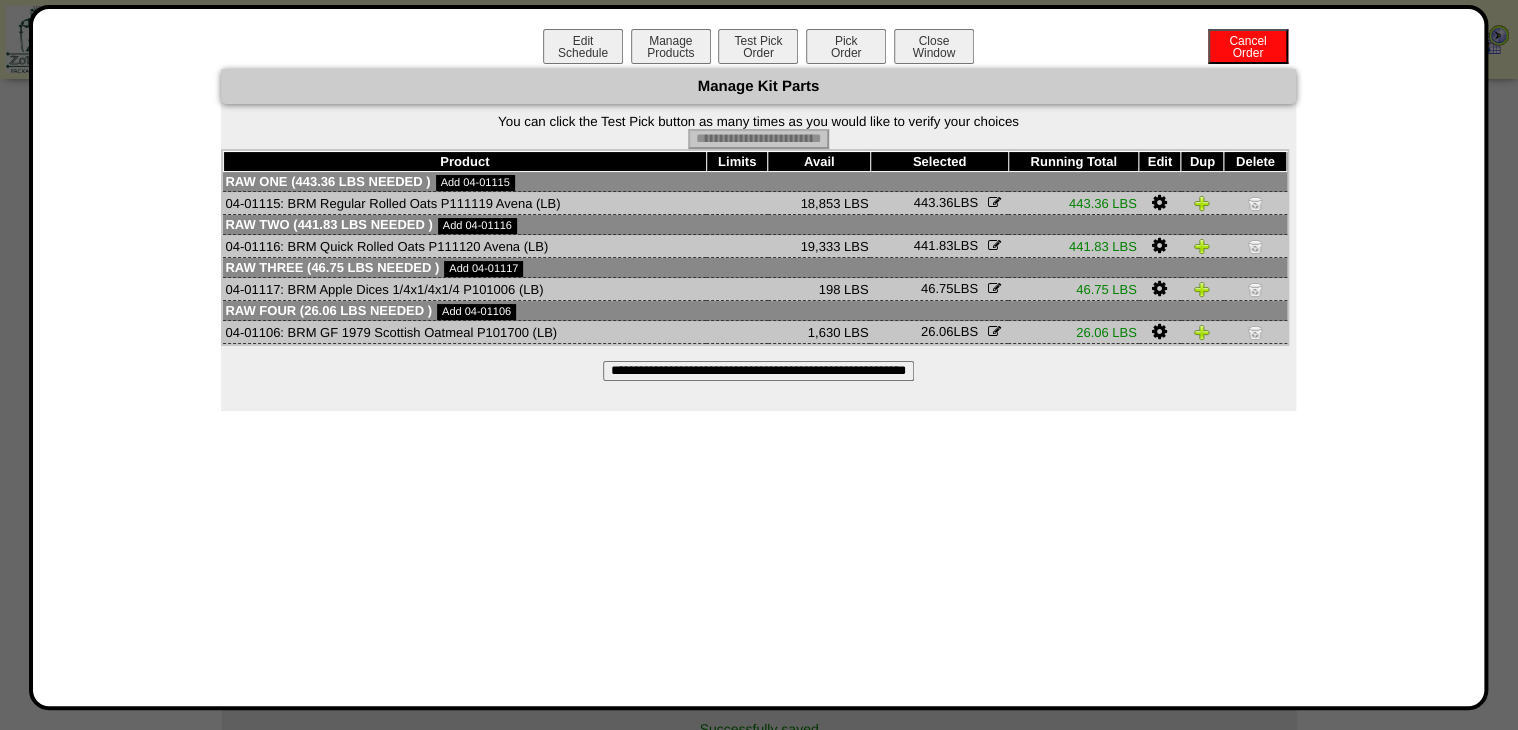 click on "**********" at bounding box center [759, 357] 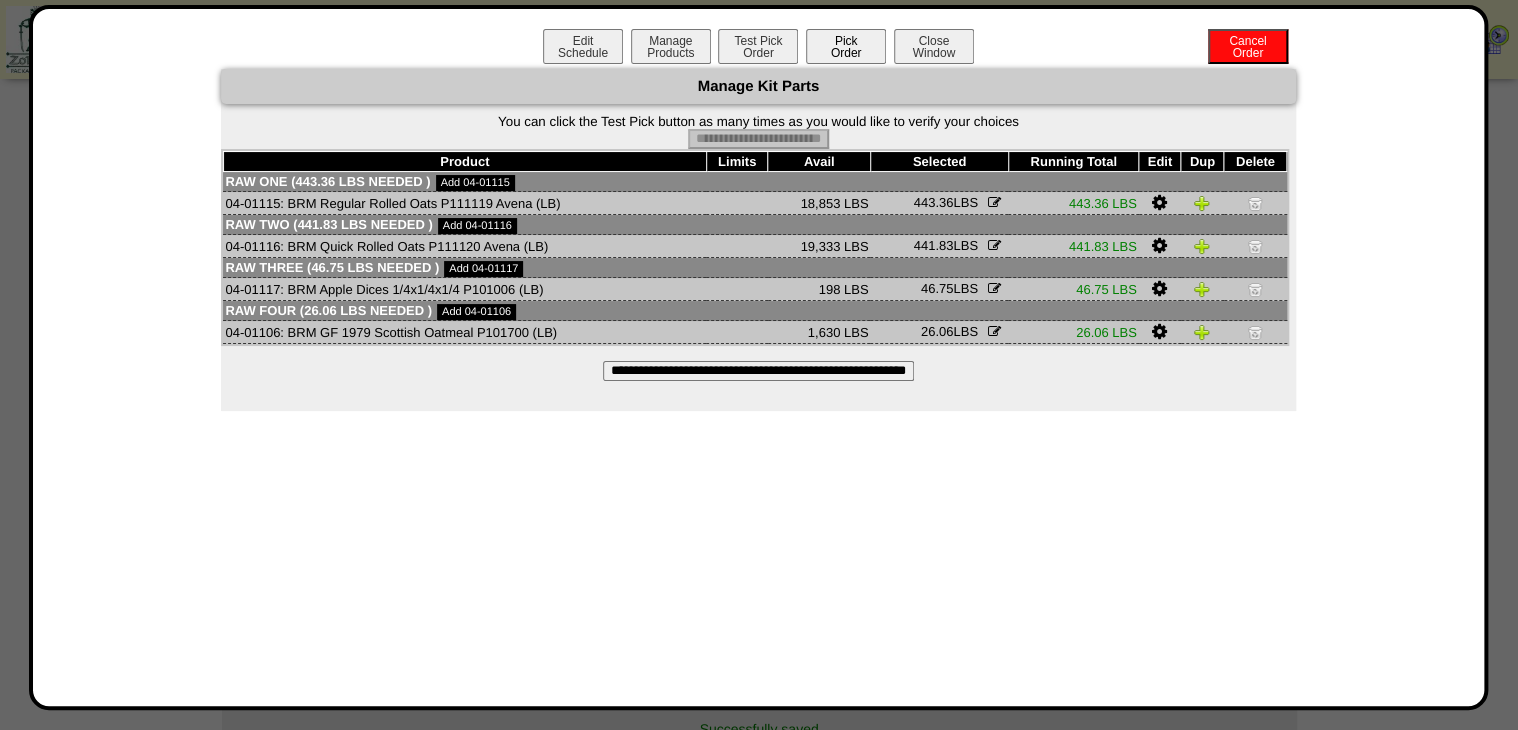 click on "Pick Order" at bounding box center [846, 46] 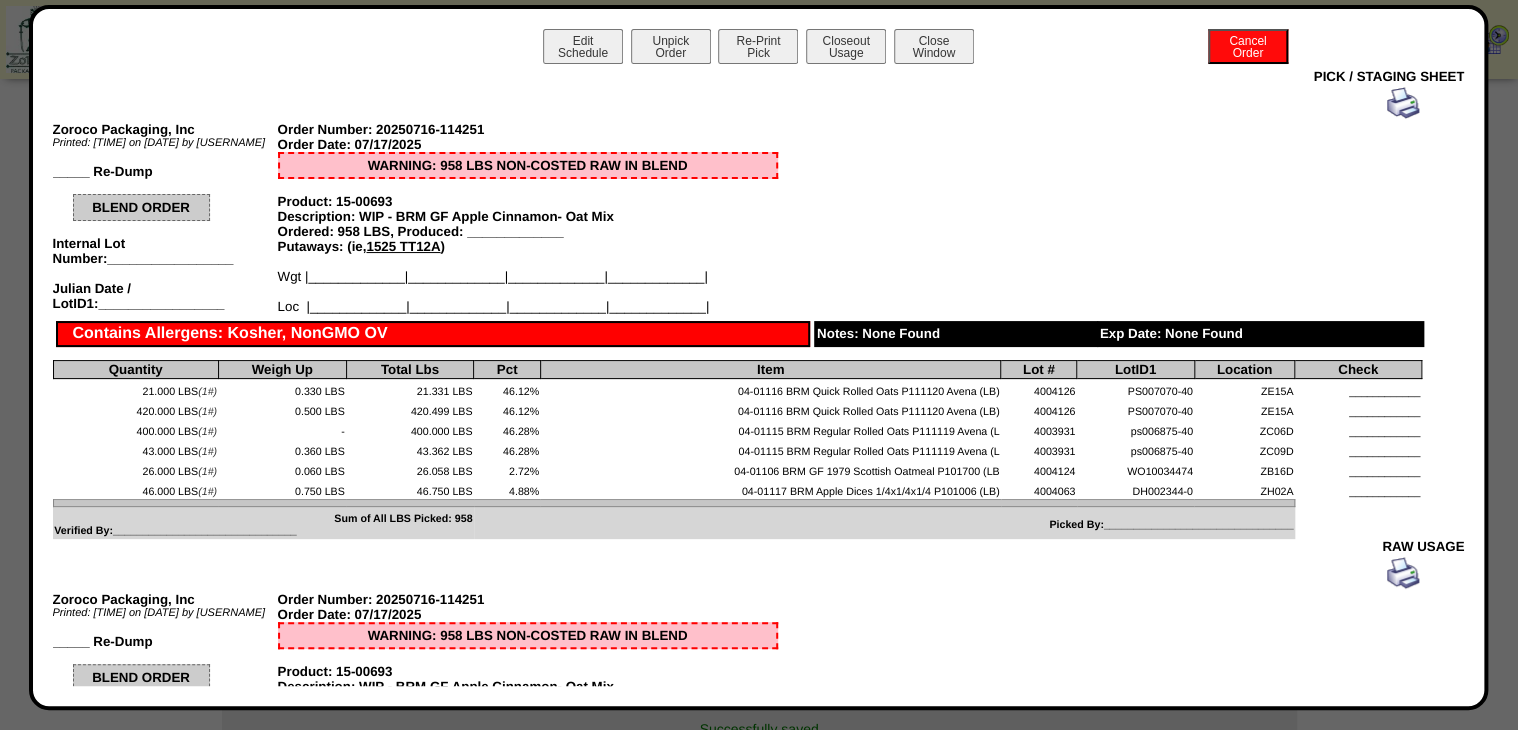 click at bounding box center [1403, 103] 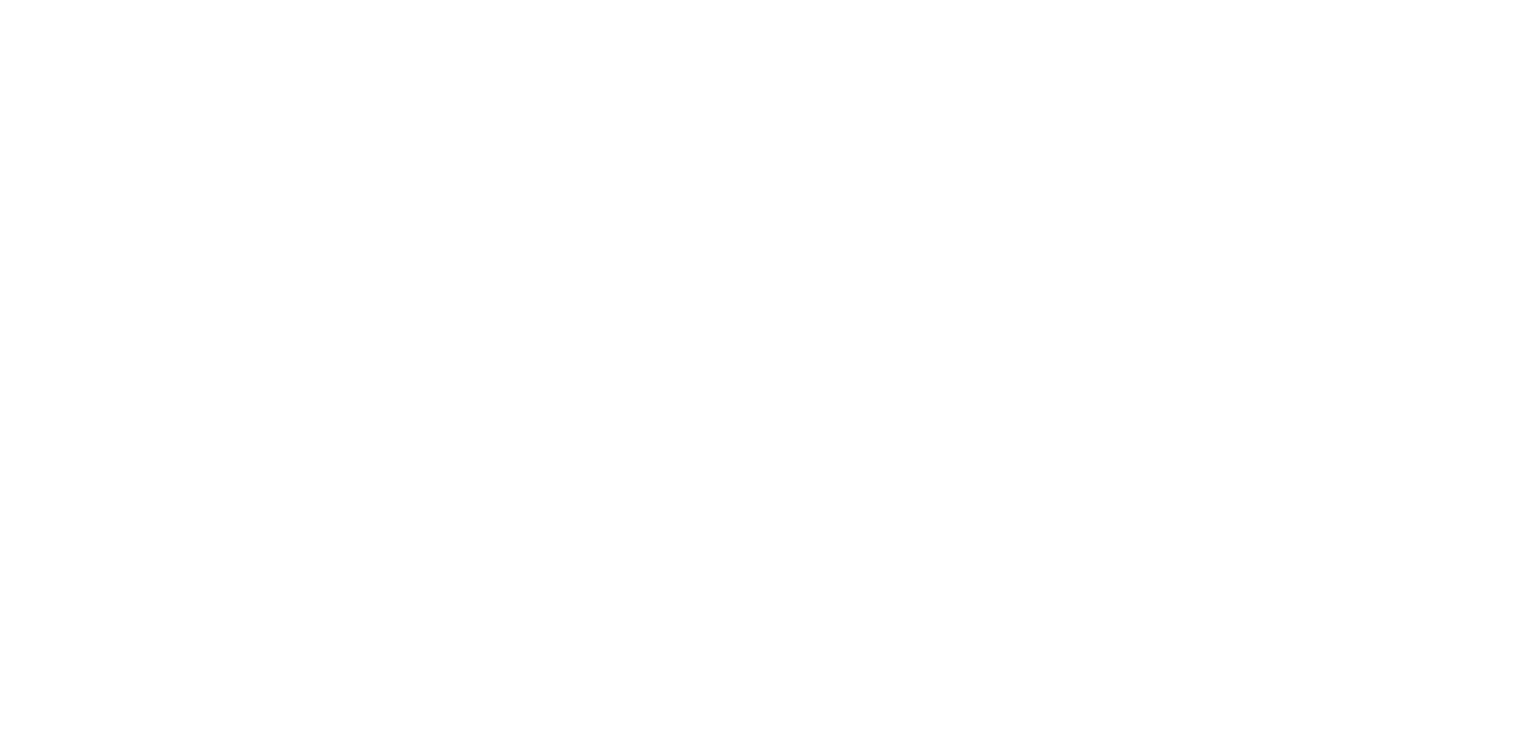 scroll, scrollTop: 0, scrollLeft: 0, axis: both 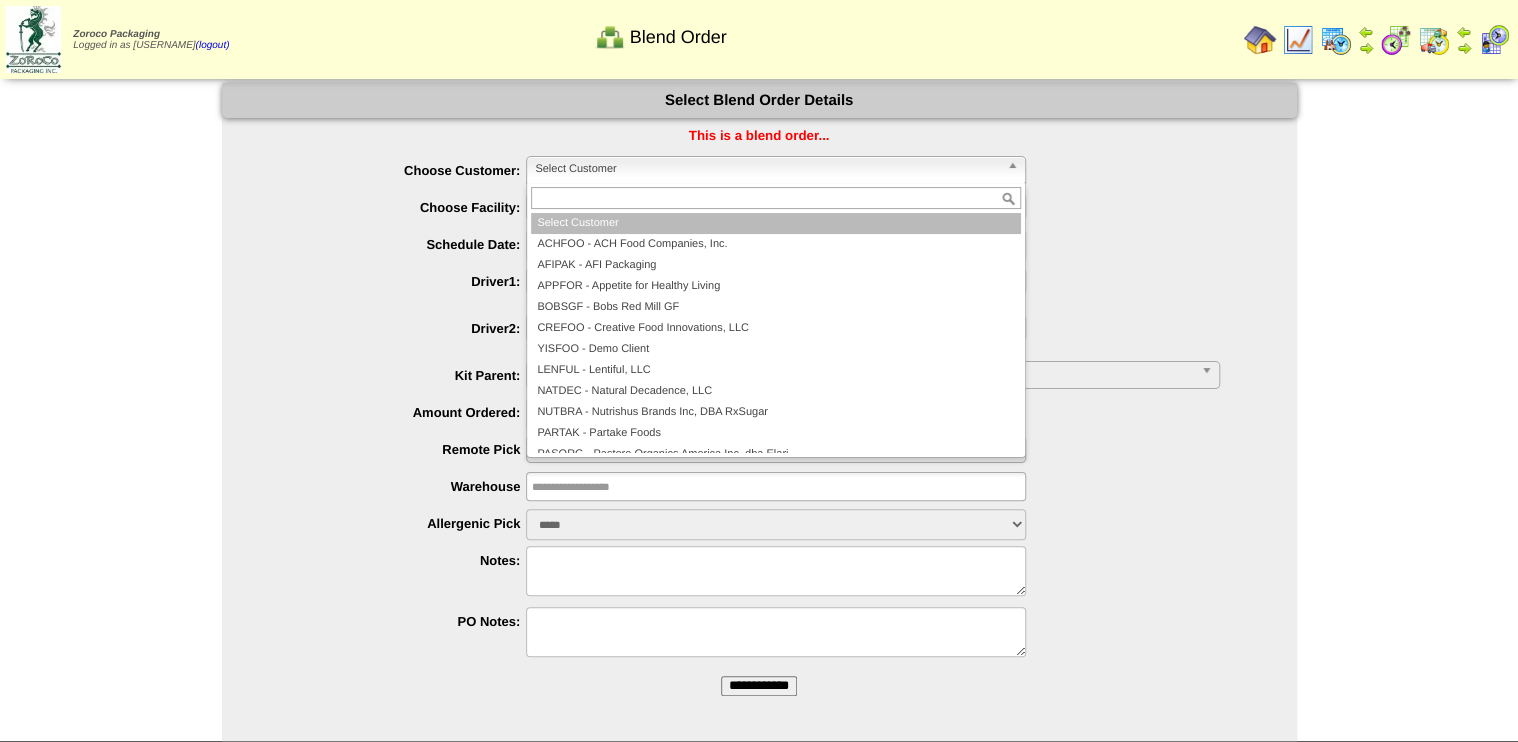 click on "Select Customer" at bounding box center (767, 169) 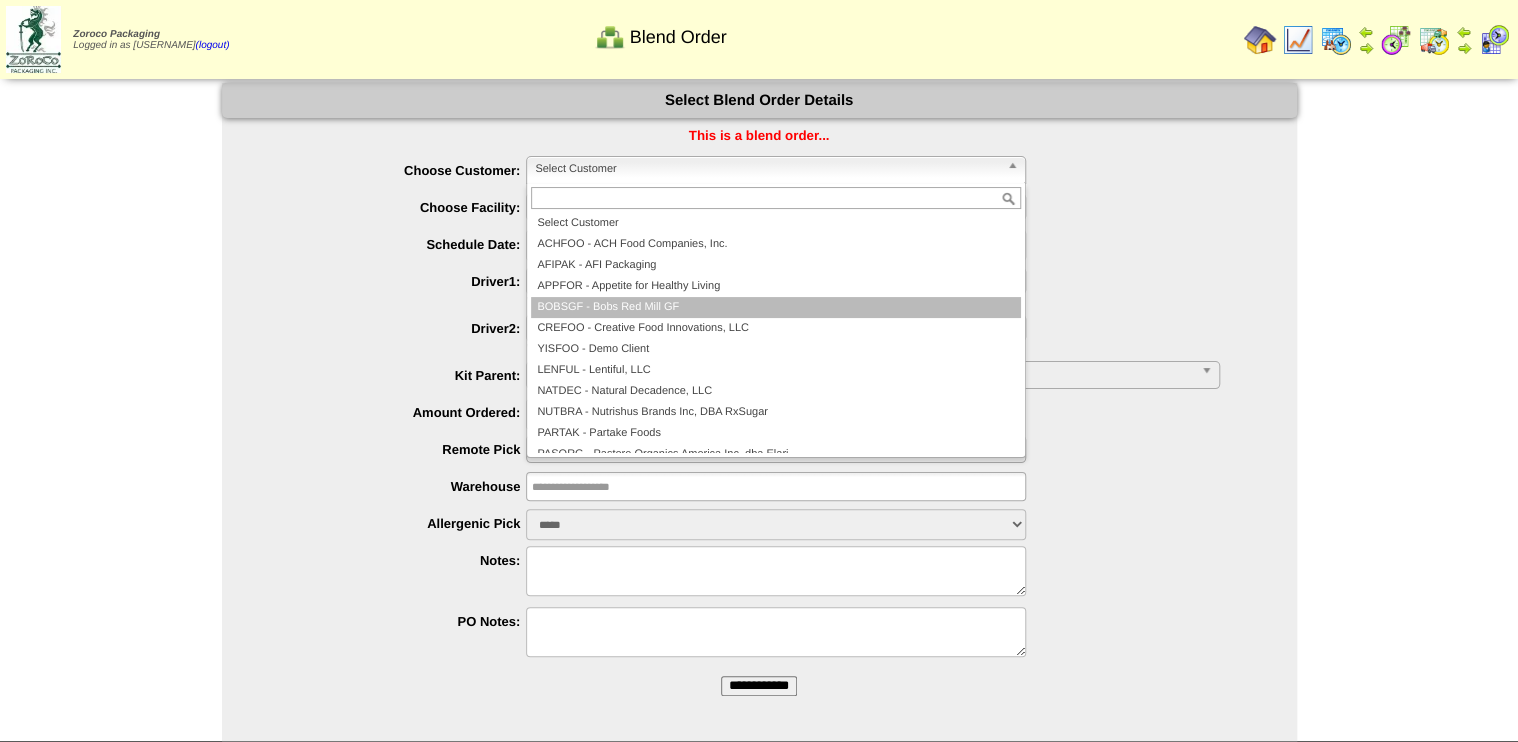 click on "BOBSGF - Bobs Red Mill GF" at bounding box center (776, 307) 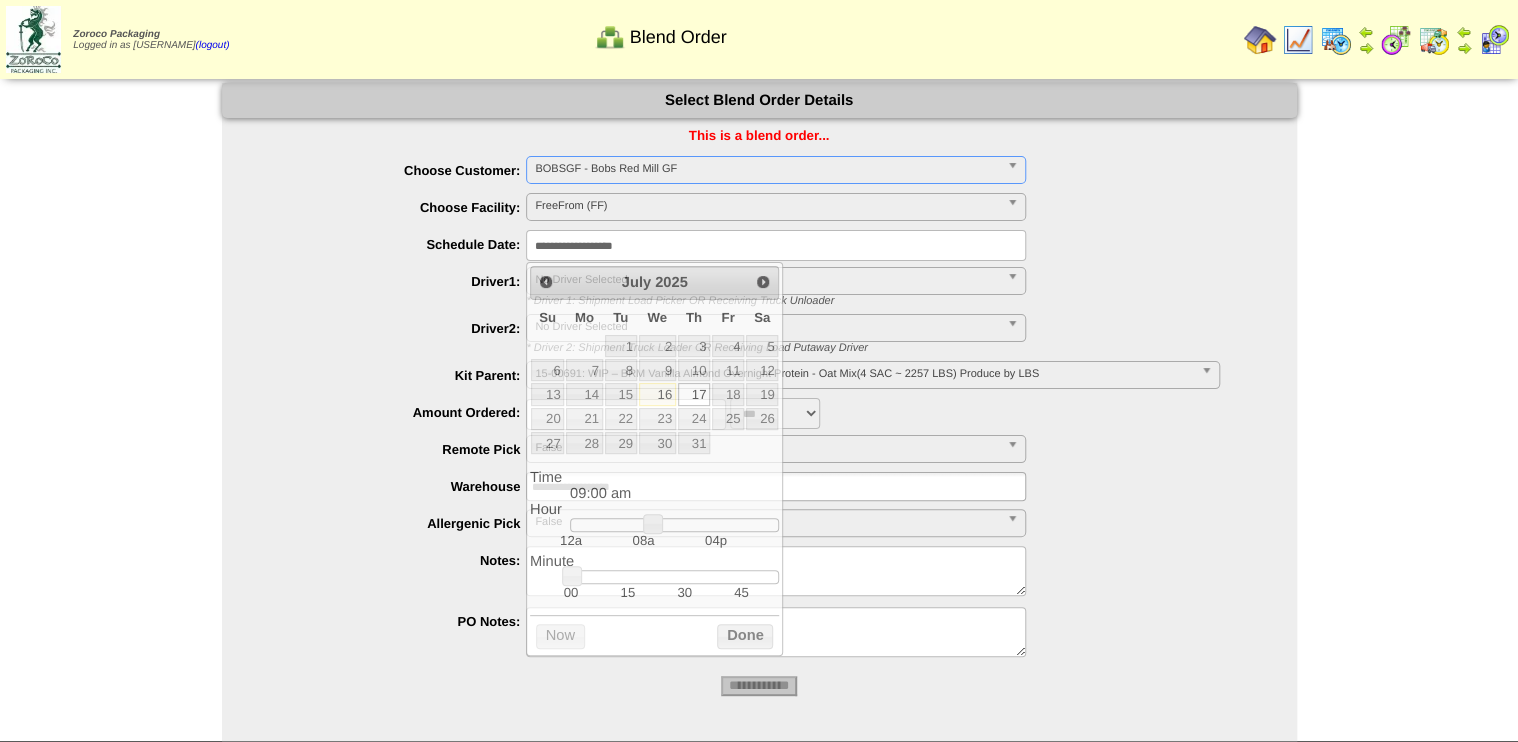 click on "**********" at bounding box center (776, 245) 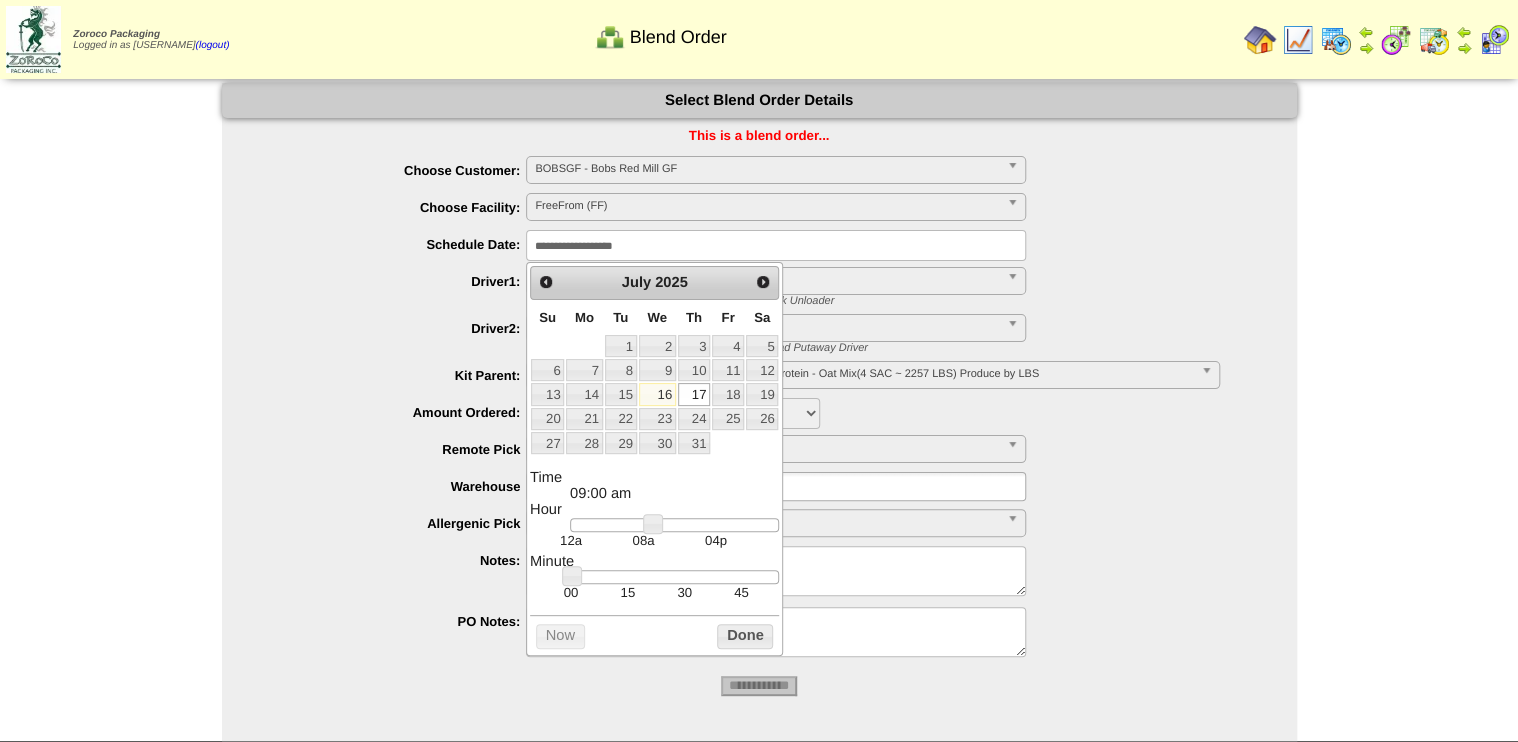 type 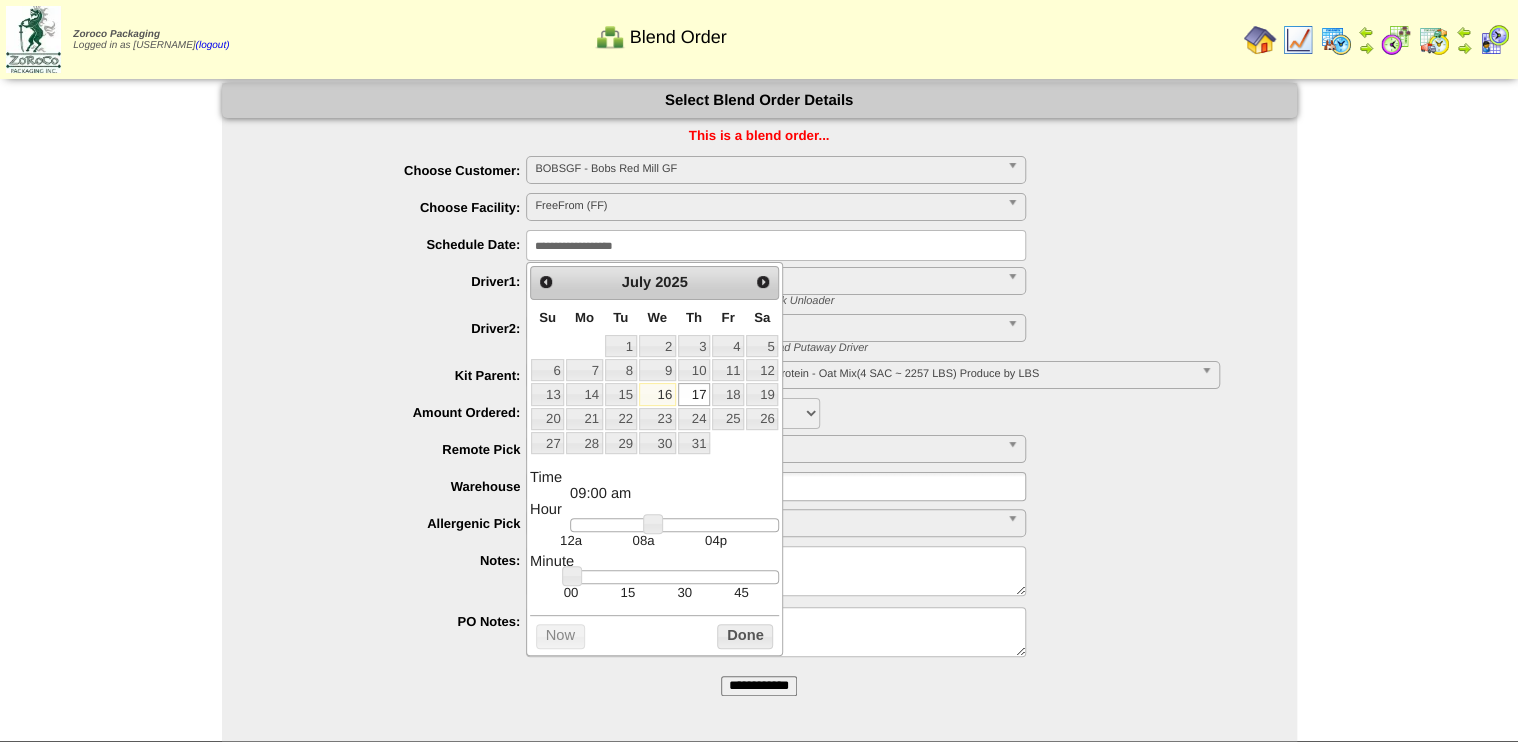 type on "**********" 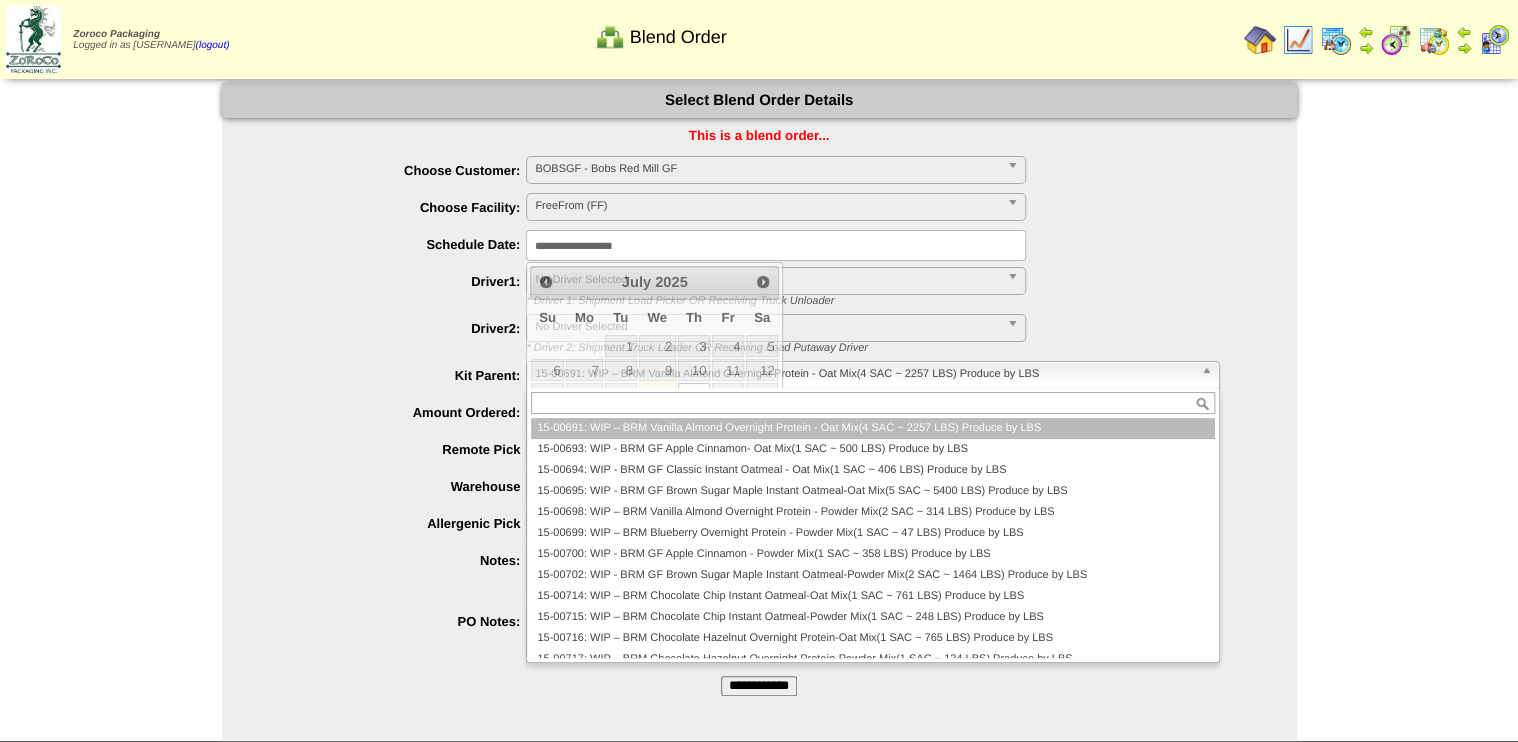 click on "15-00691: WIP – BRM Vanilla Almond Overnight Protein - Oat Mix(4 SAC ~ 2257 LBS) Produce by LBS" at bounding box center [863, 374] 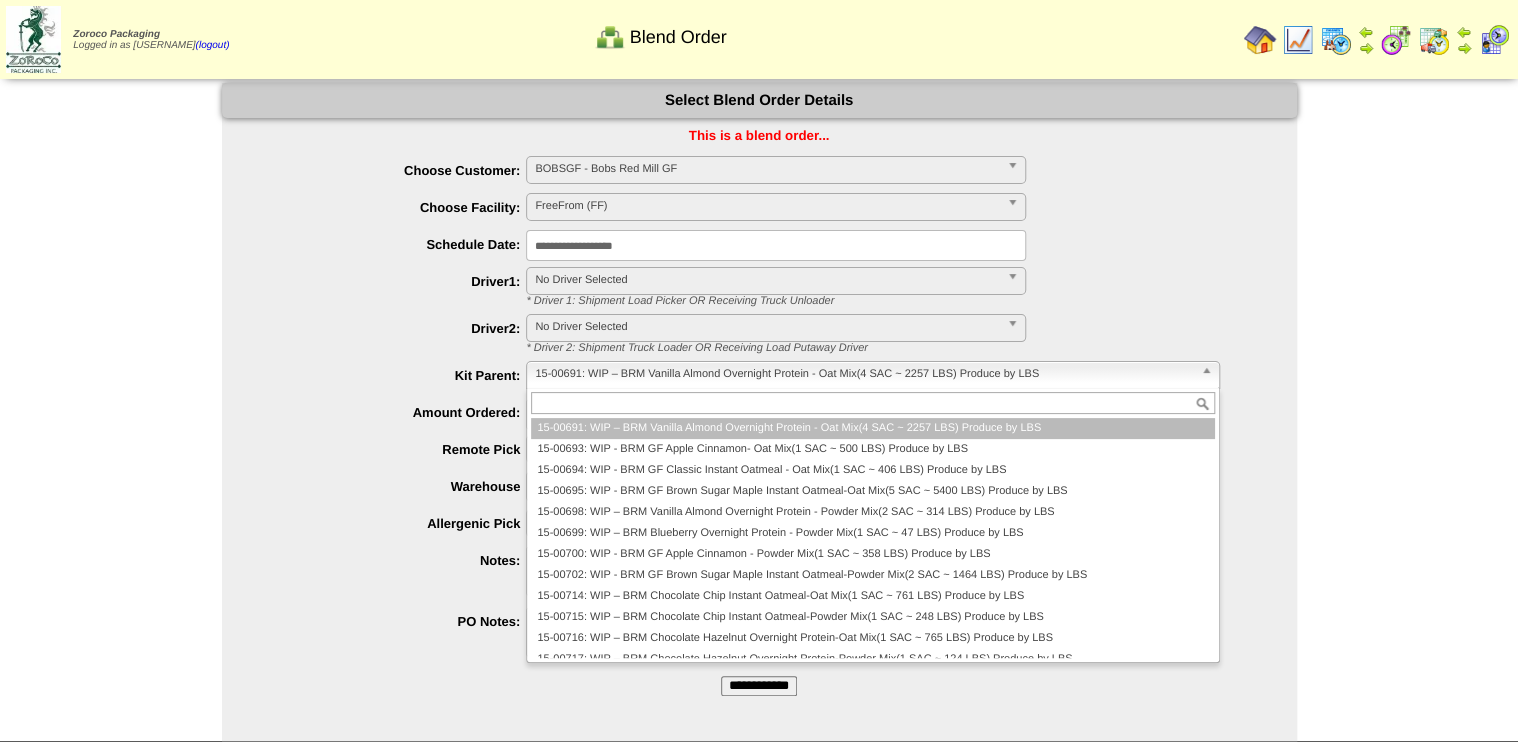 click on "**********" at bounding box center [779, 208] 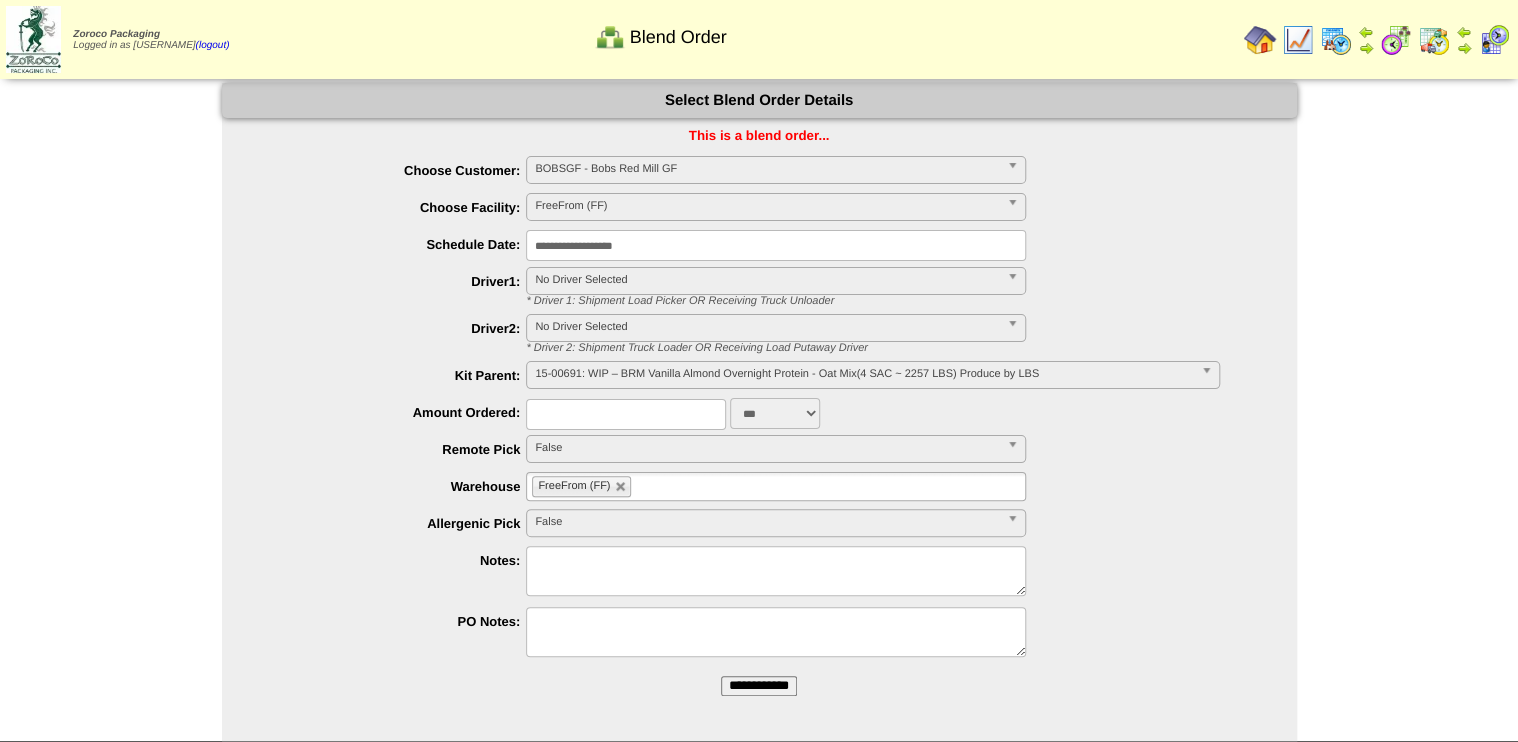 click on "FreeFrom (FF)" at bounding box center [767, 206] 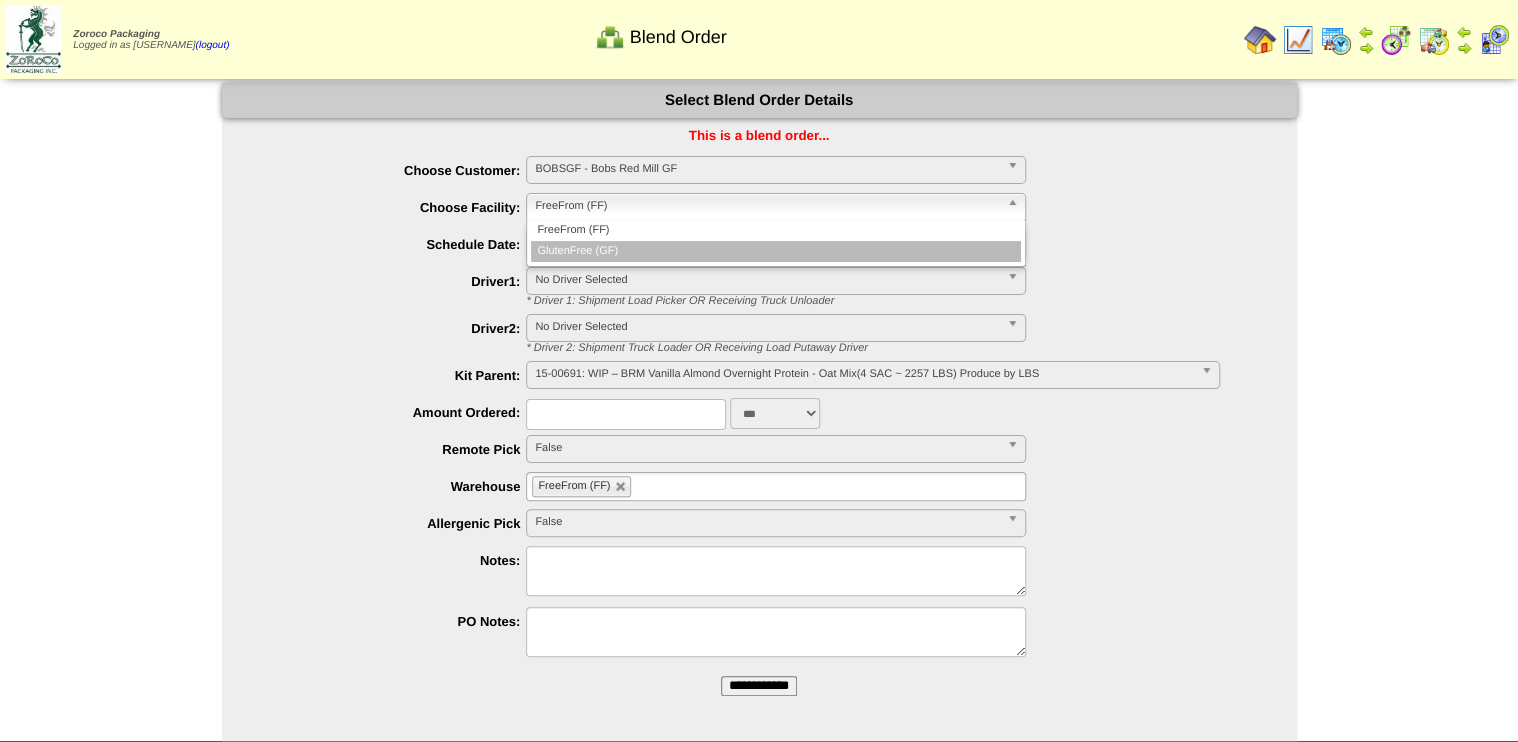 click on "GlutenFree (GF)" at bounding box center (776, 251) 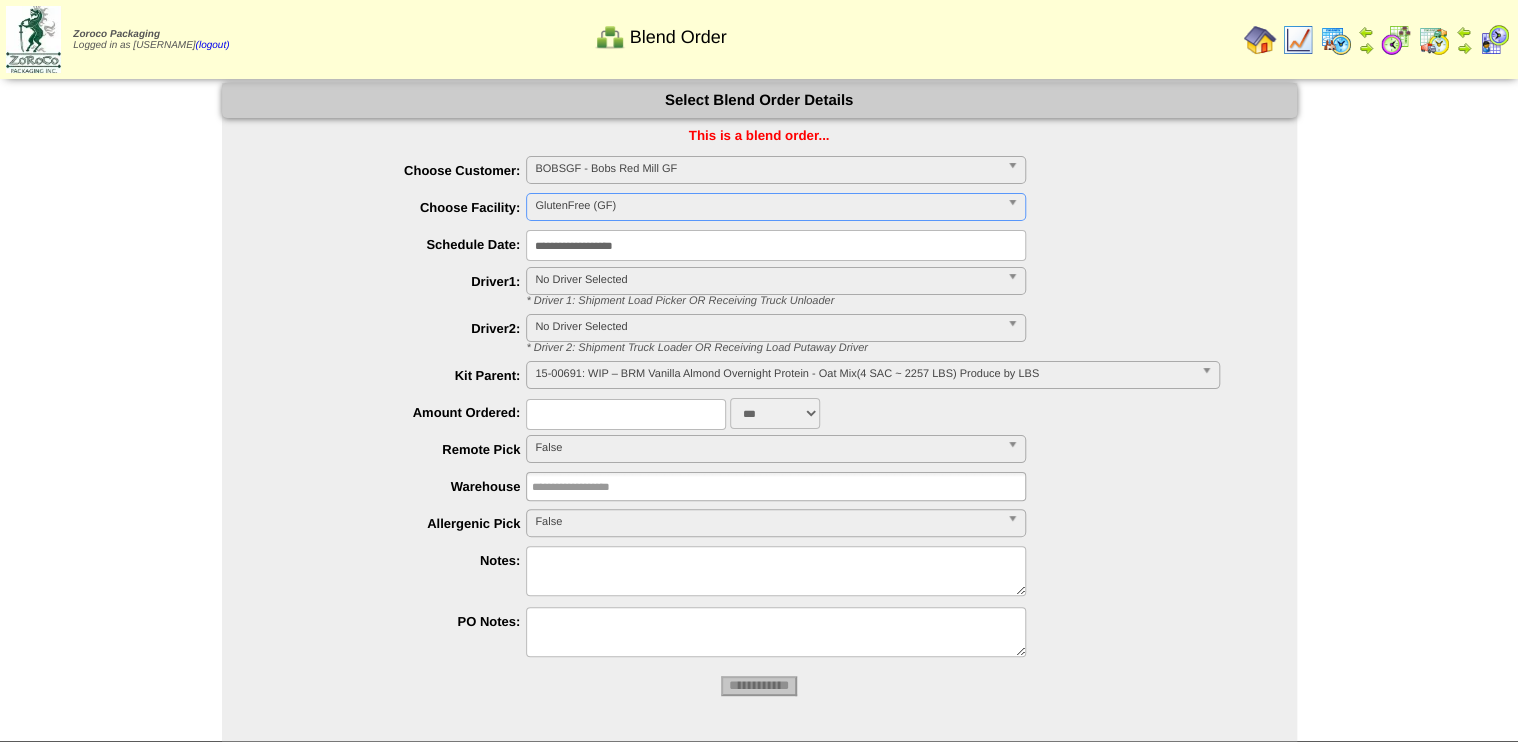 click on "15-00691: WIP – BRM Vanilla Almond Overnight Protein - Oat Mix(4 SAC ~ 2257 LBS) Produce by LBS" at bounding box center [863, 374] 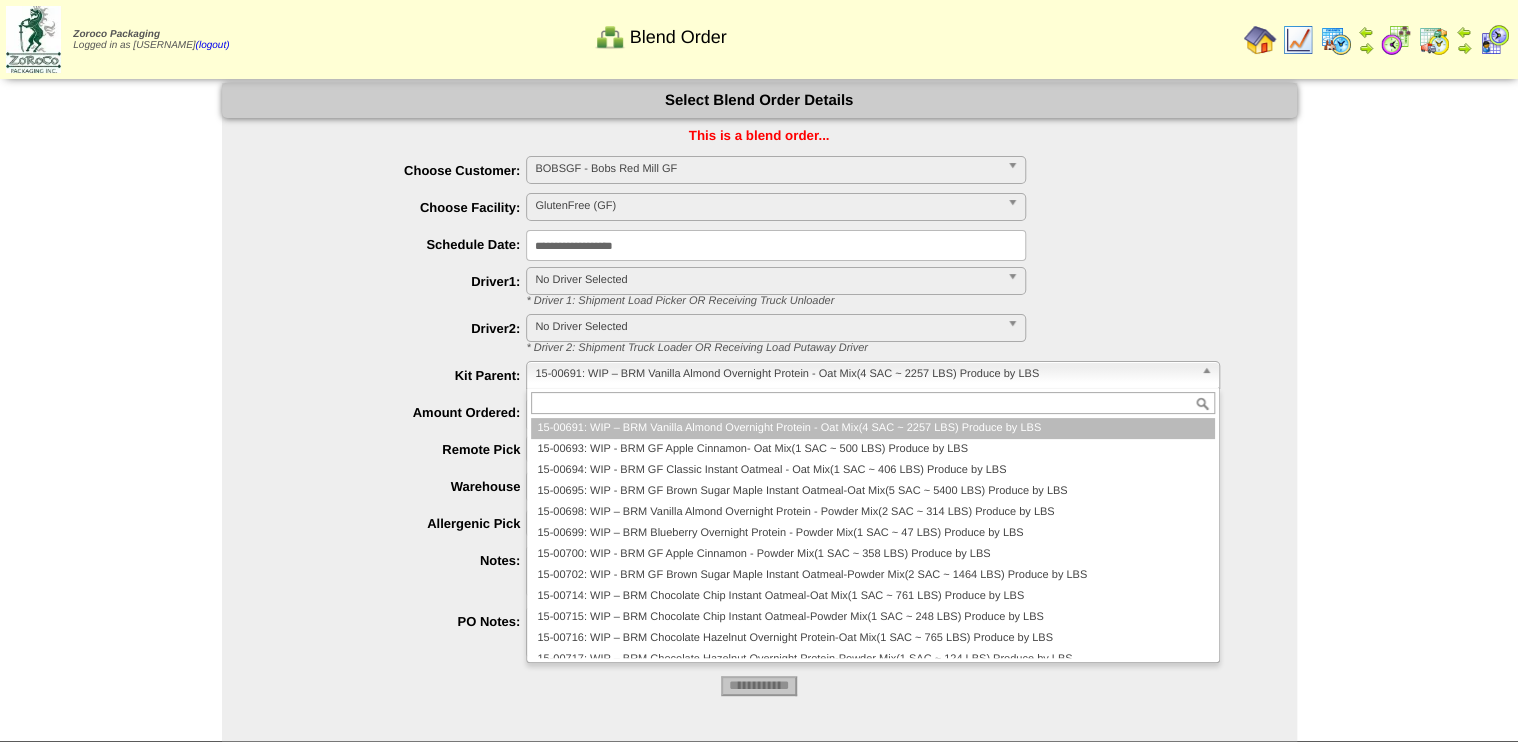 type 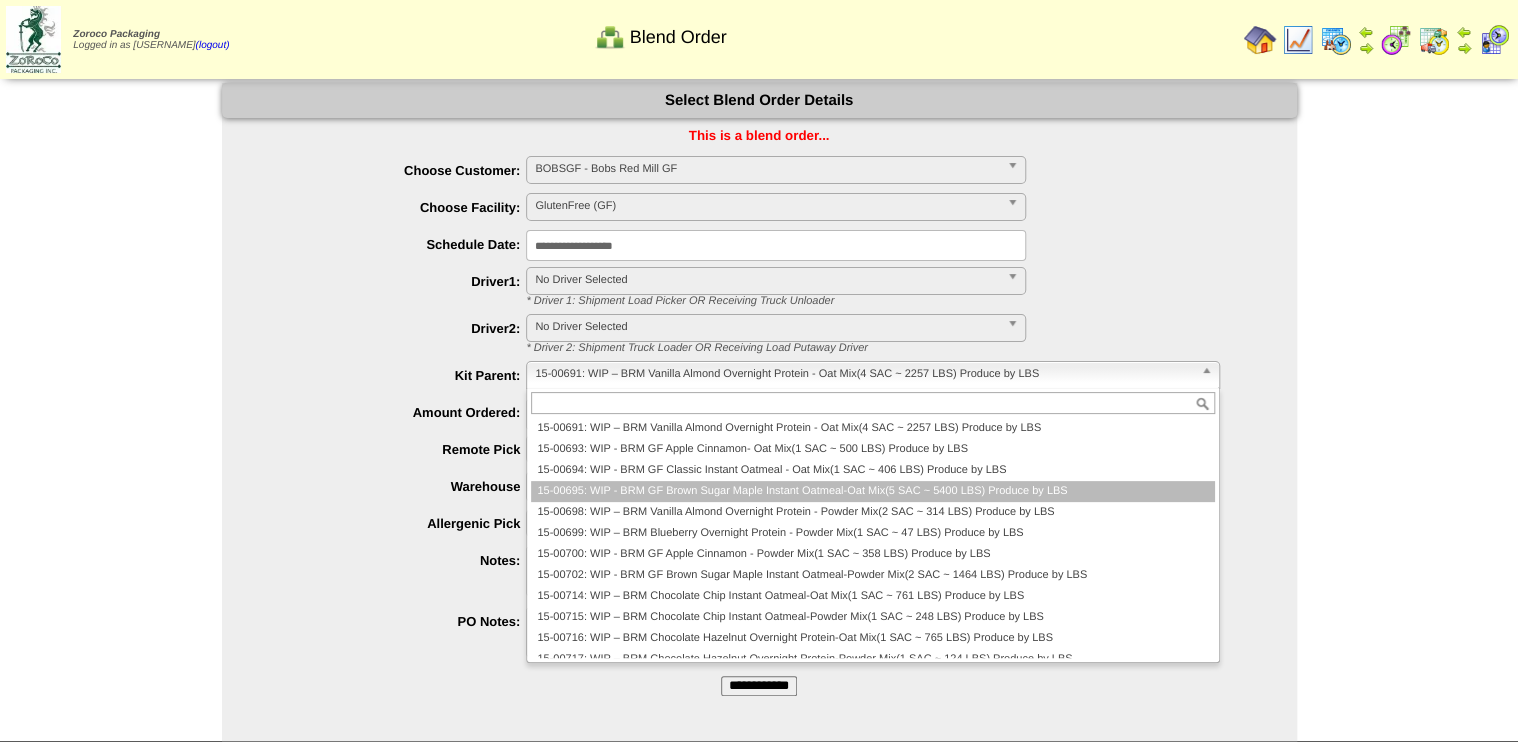 click on "15-00695: WIP - BRM GF Brown Sugar Maple Instant Oatmeal-Oat Mix(5 SAC ~ 5400 LBS) Produce by LBS" at bounding box center (872, 491) 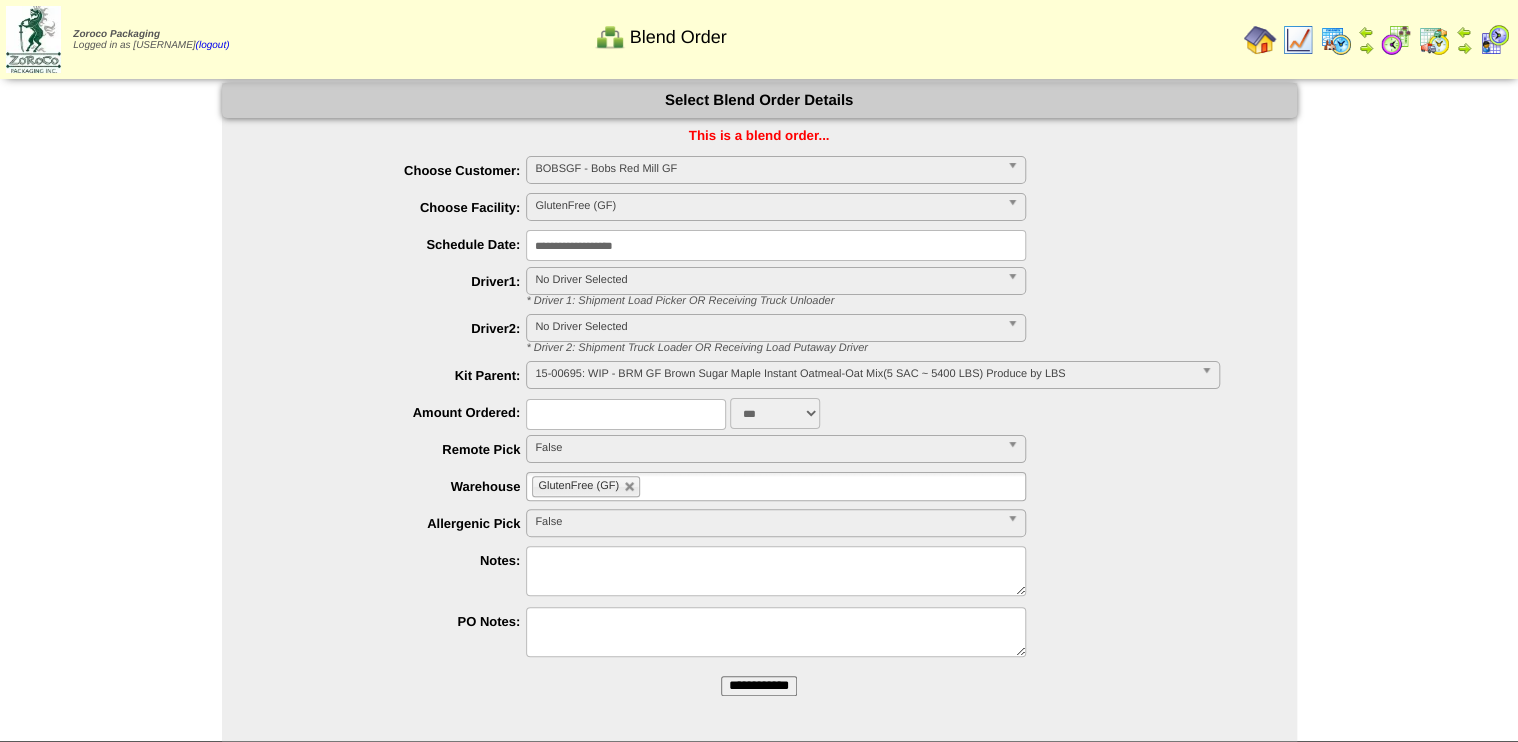 drag, startPoint x: 505, startPoint y: 431, endPoint x: 342, endPoint y: 468, distance: 167.14664 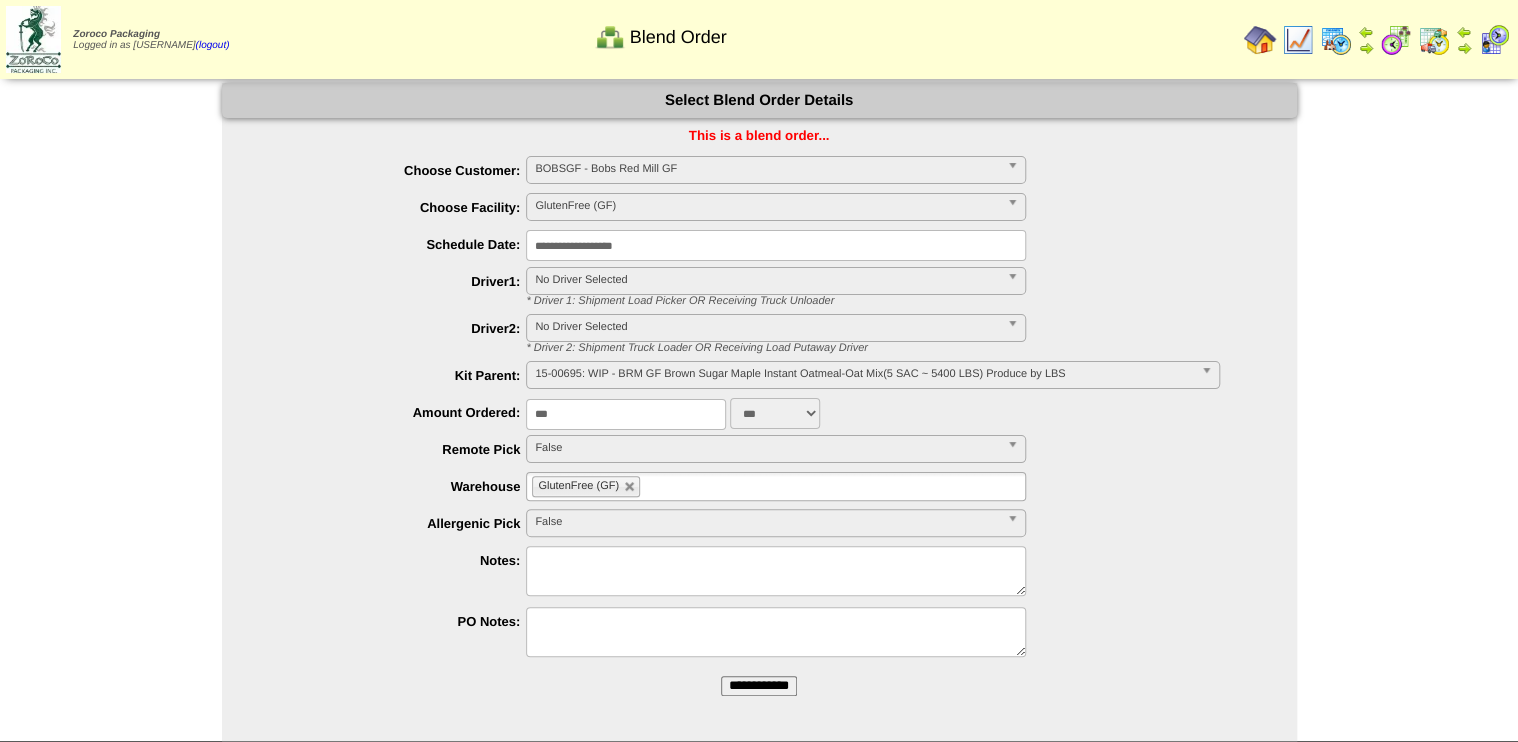 type on "***" 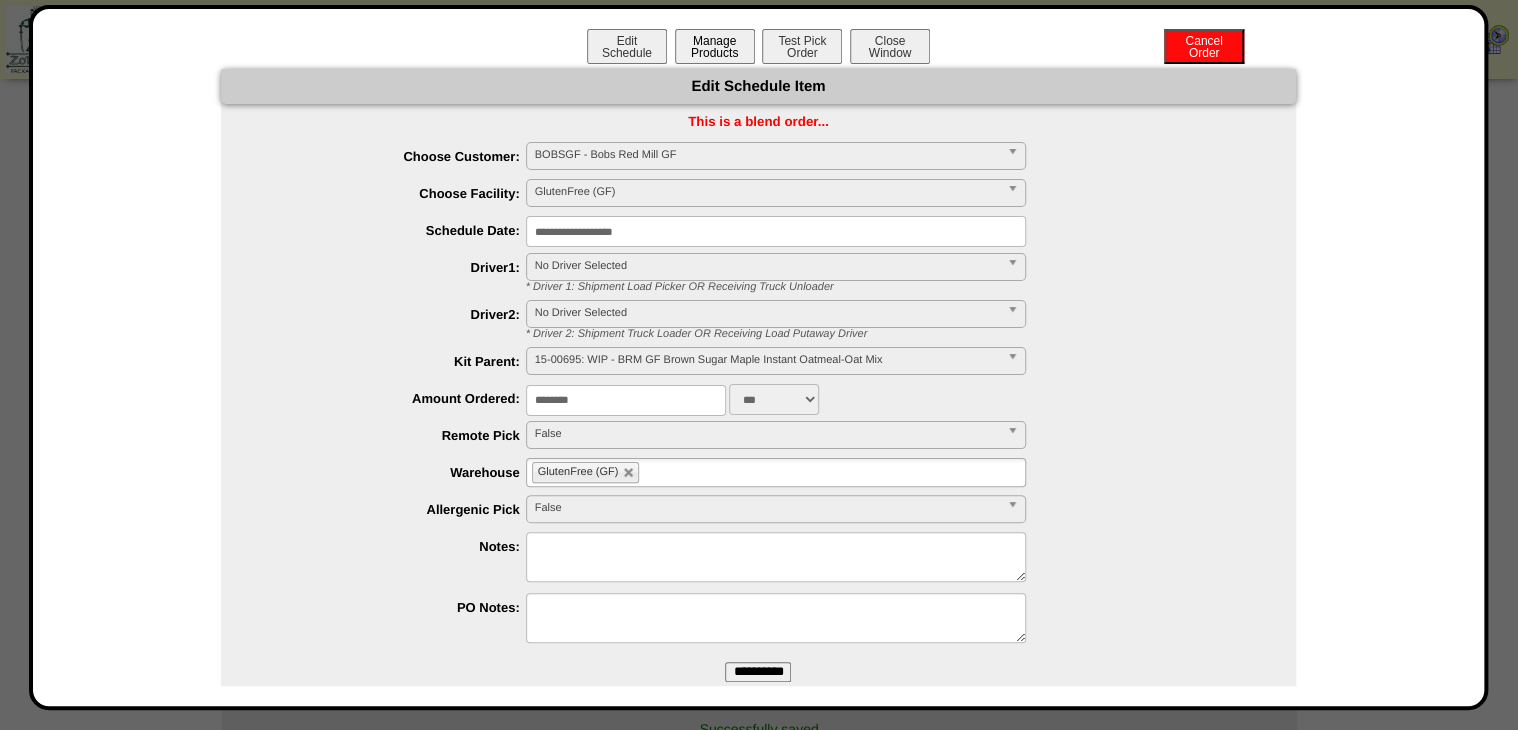 click on "Manage Products" at bounding box center (715, 46) 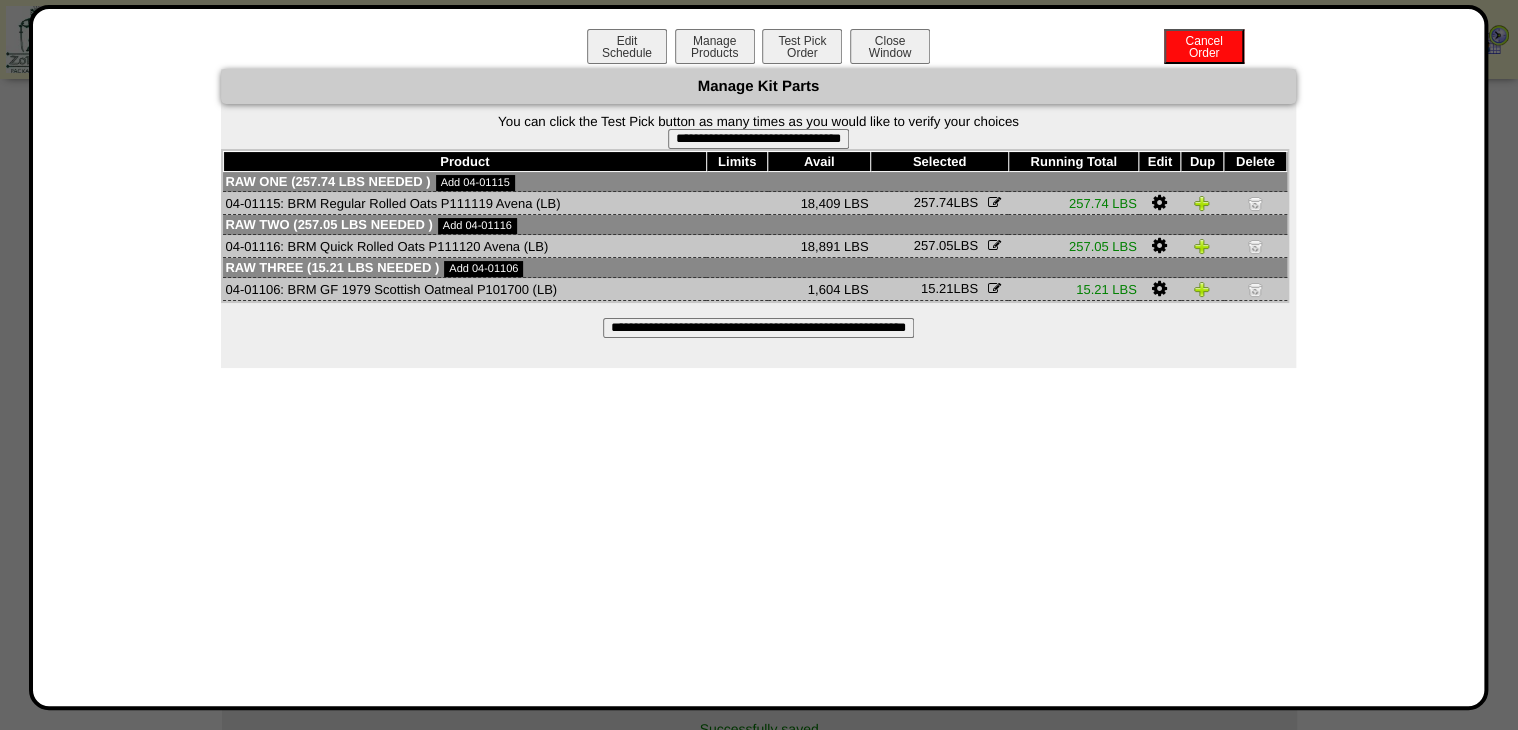 click on "**********" at bounding box center [758, 139] 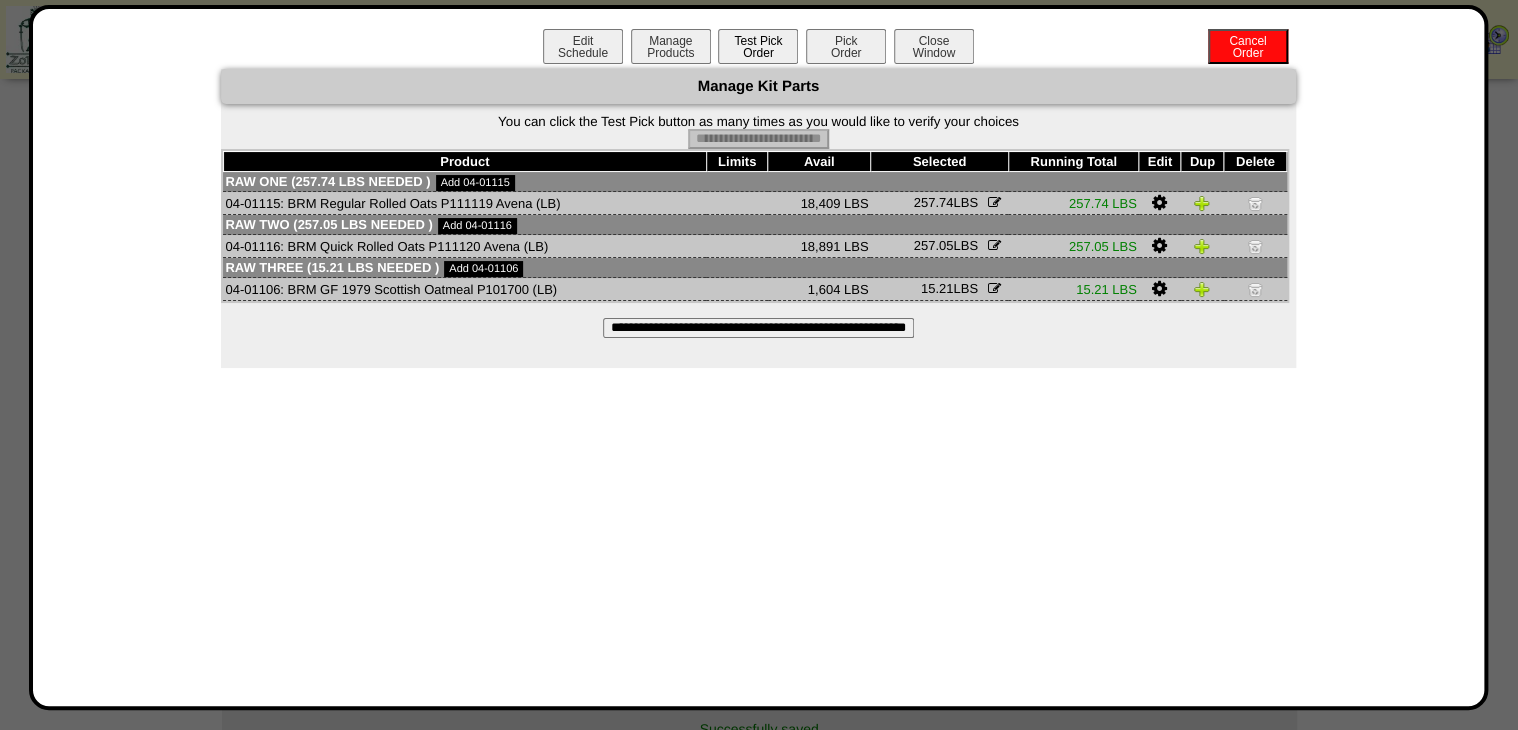 click on "Pick Order" at bounding box center [846, 46] 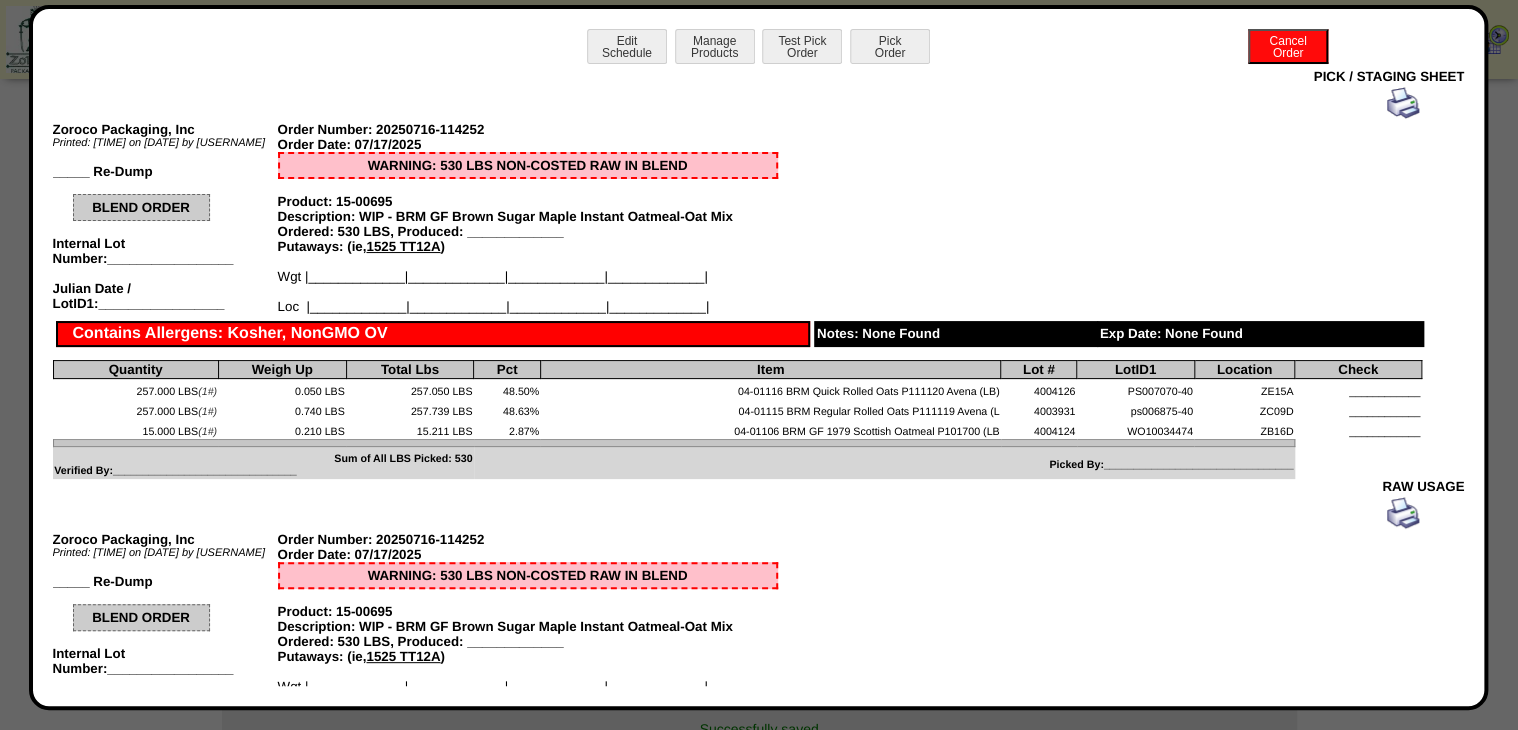 click at bounding box center [1403, 103] 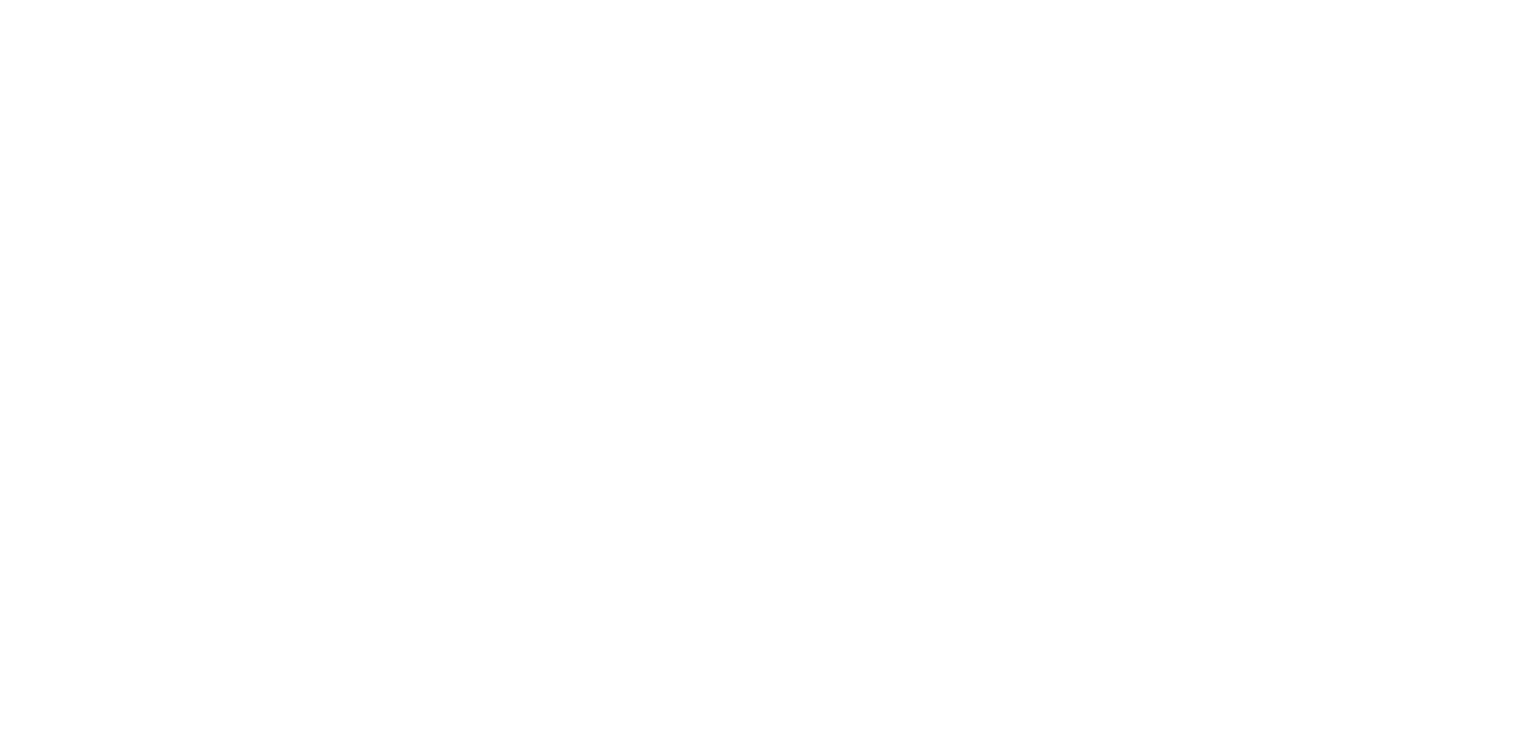 scroll, scrollTop: 0, scrollLeft: 0, axis: both 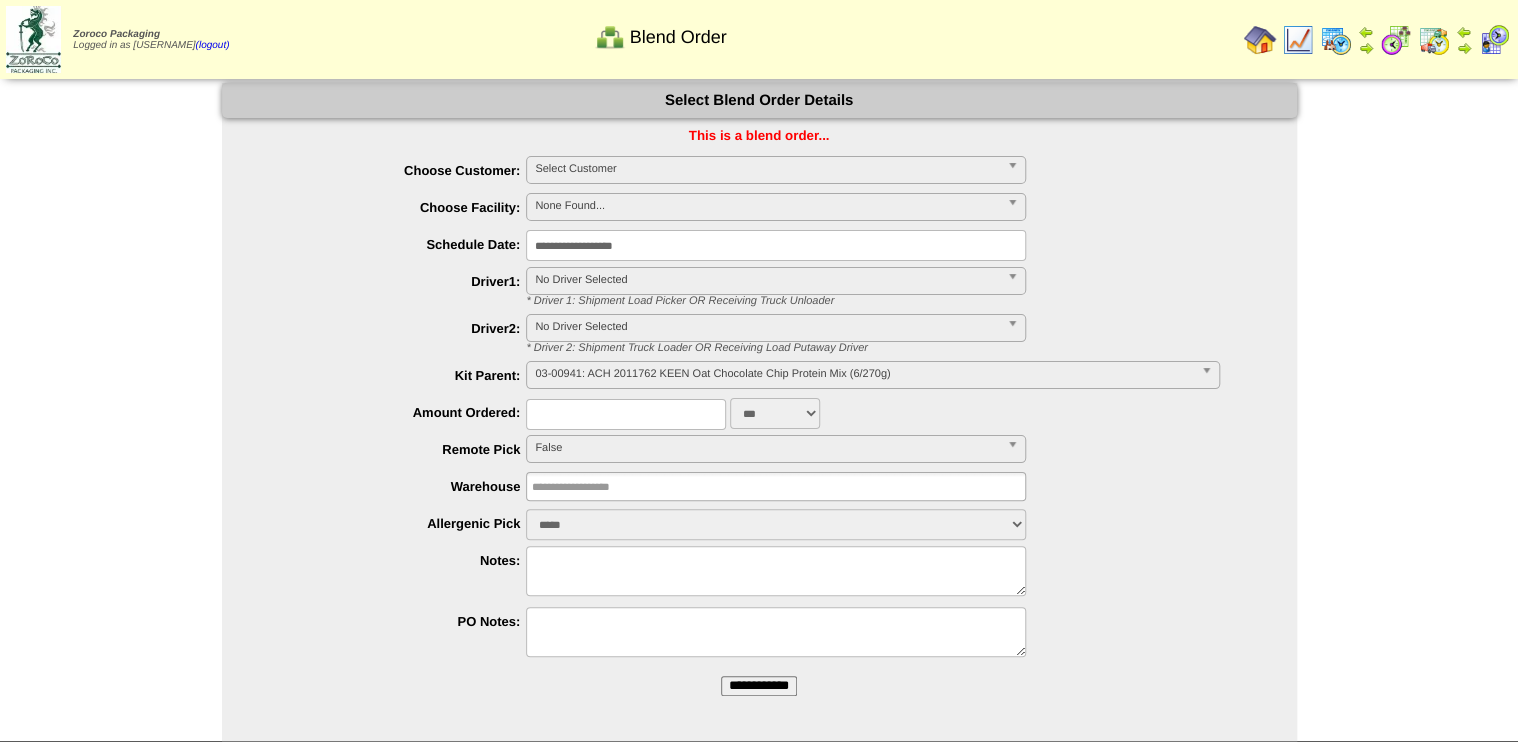 click at bounding box center [1396, 40] 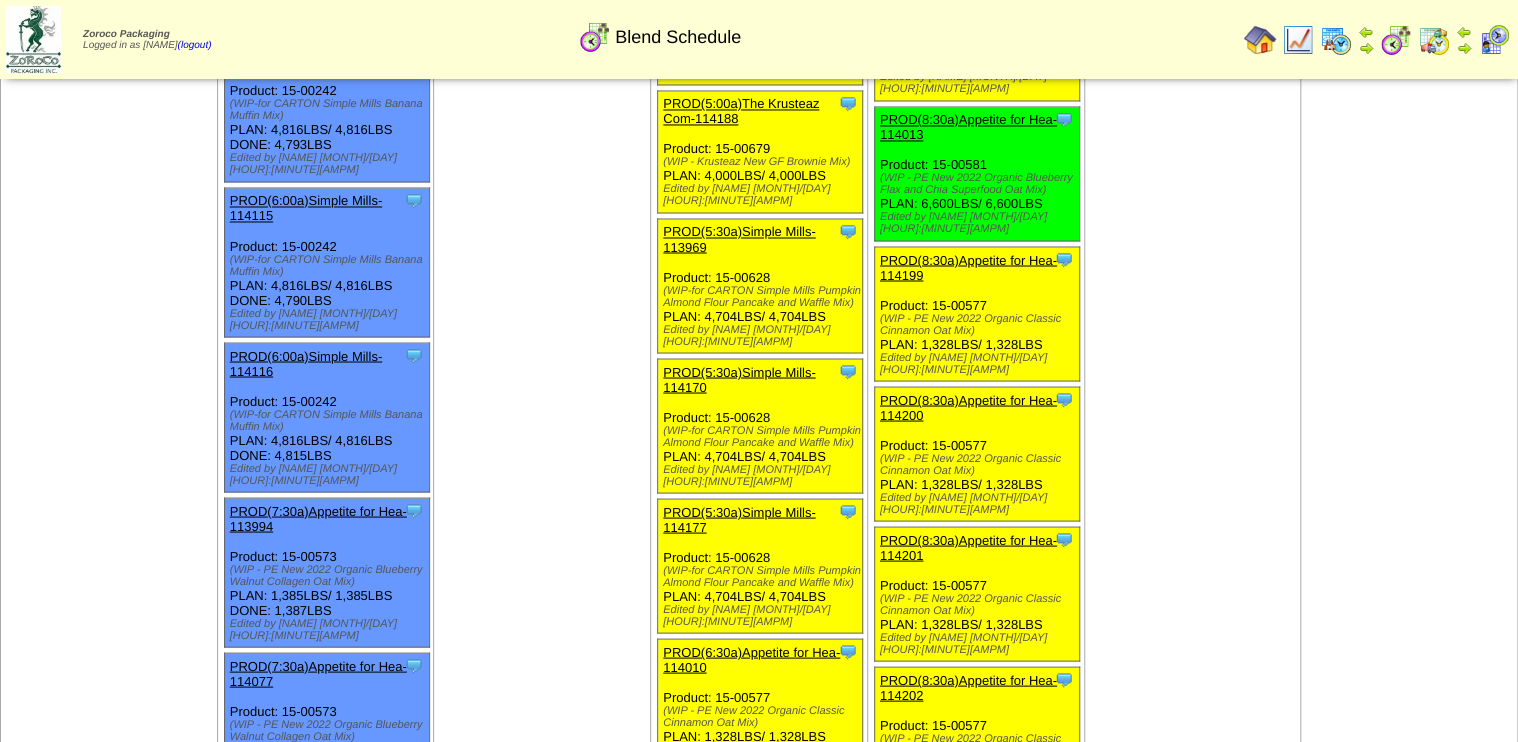 scroll, scrollTop: 1760, scrollLeft: 0, axis: vertical 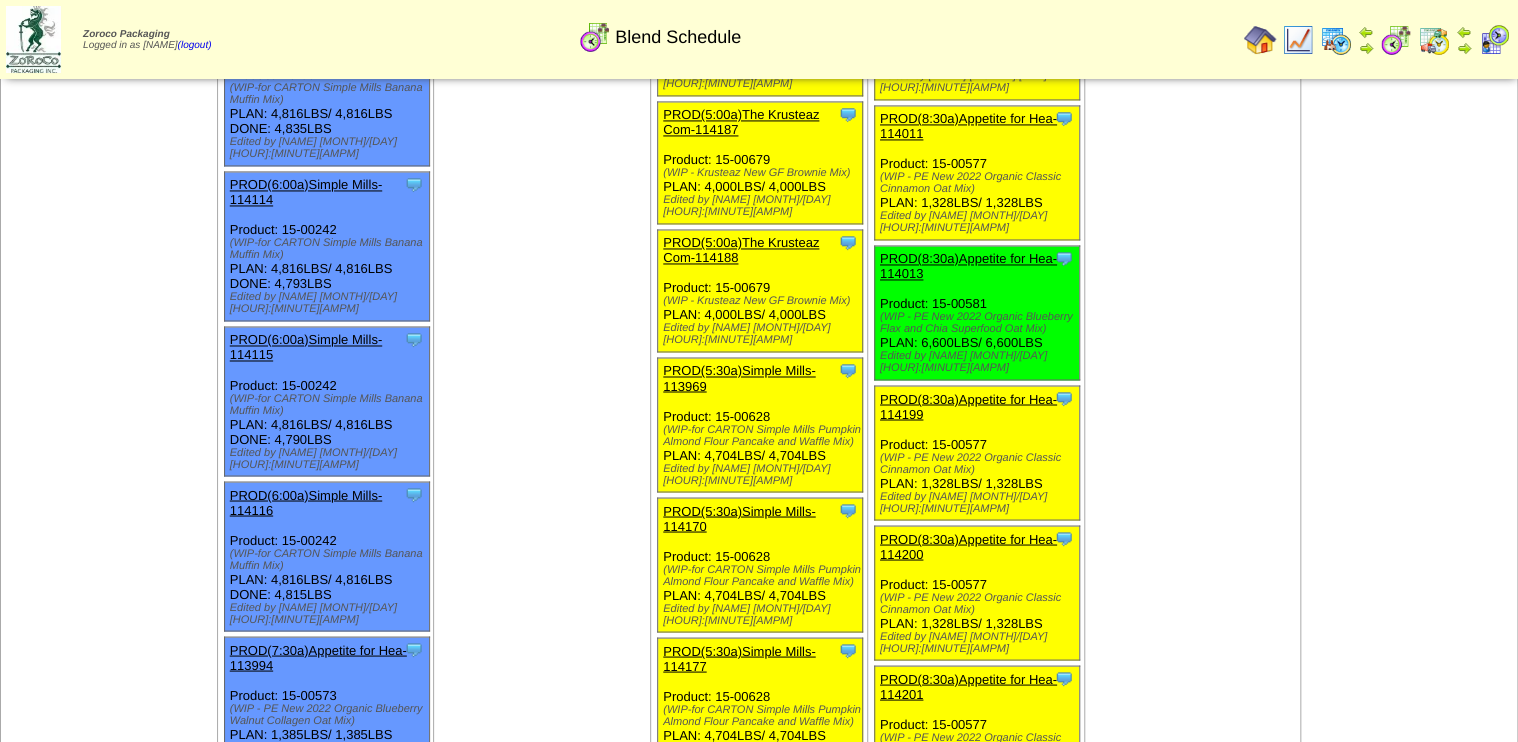 drag, startPoint x: 992, startPoint y: 186, endPoint x: 1046, endPoint y: 163, distance: 58.694122 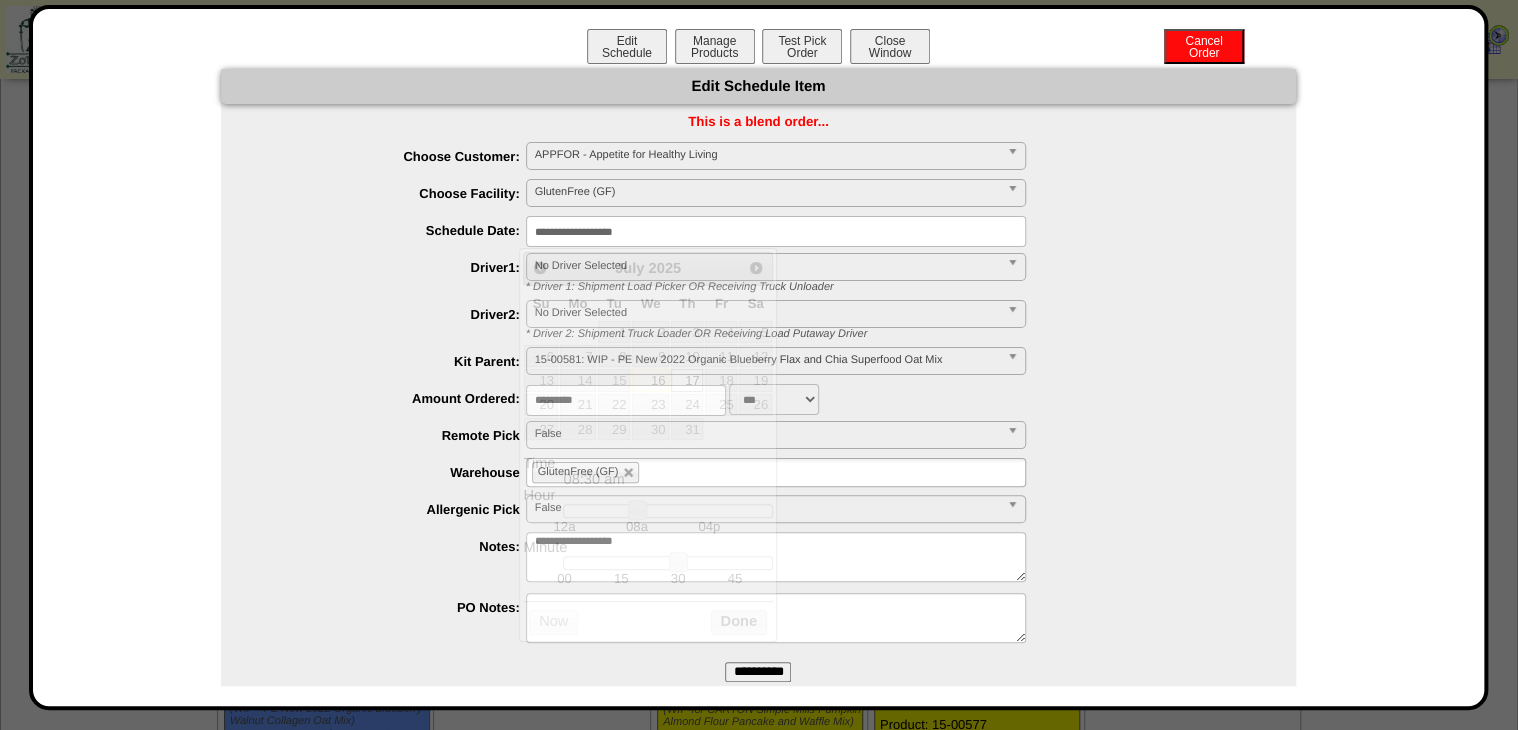 click on "**********" at bounding box center (776, 231) 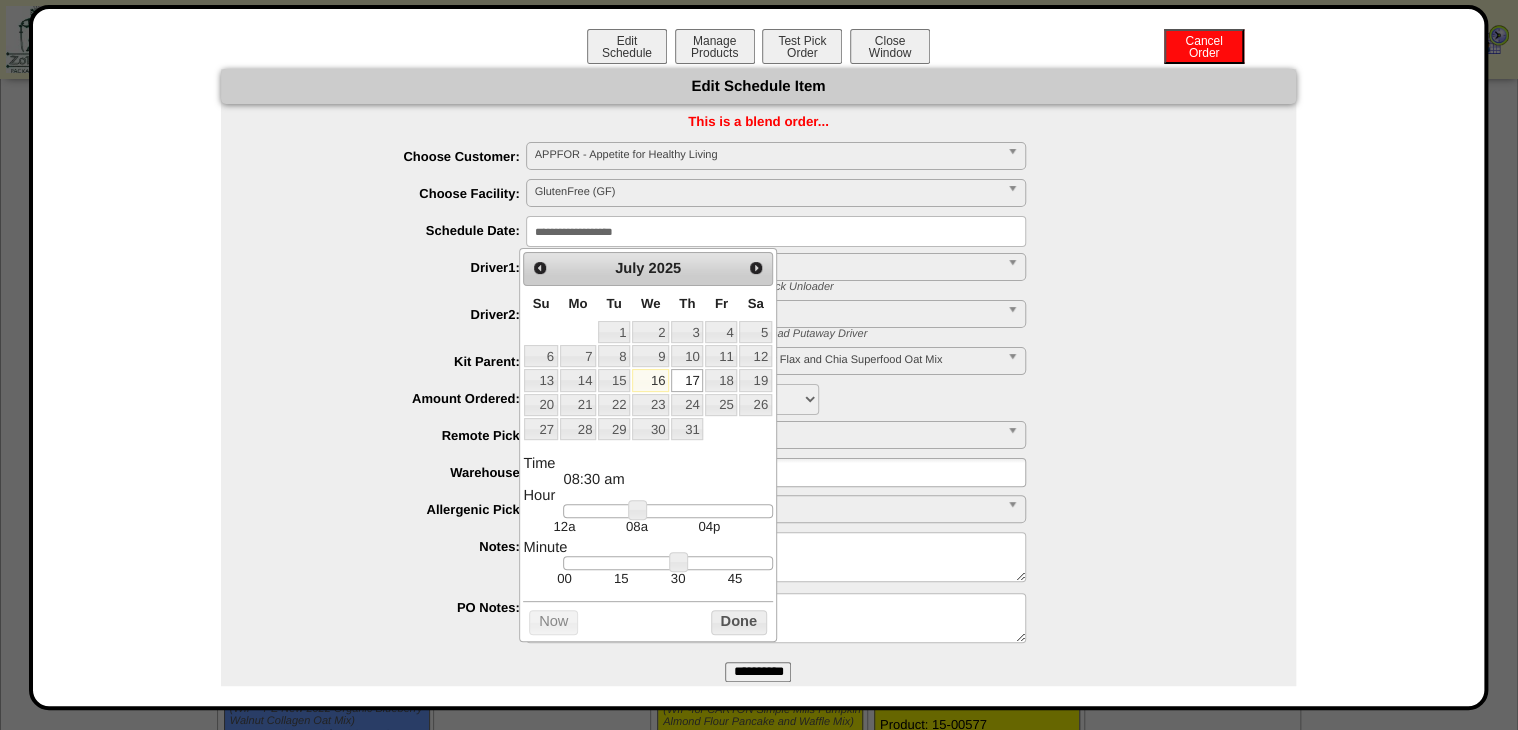 type on "**********" 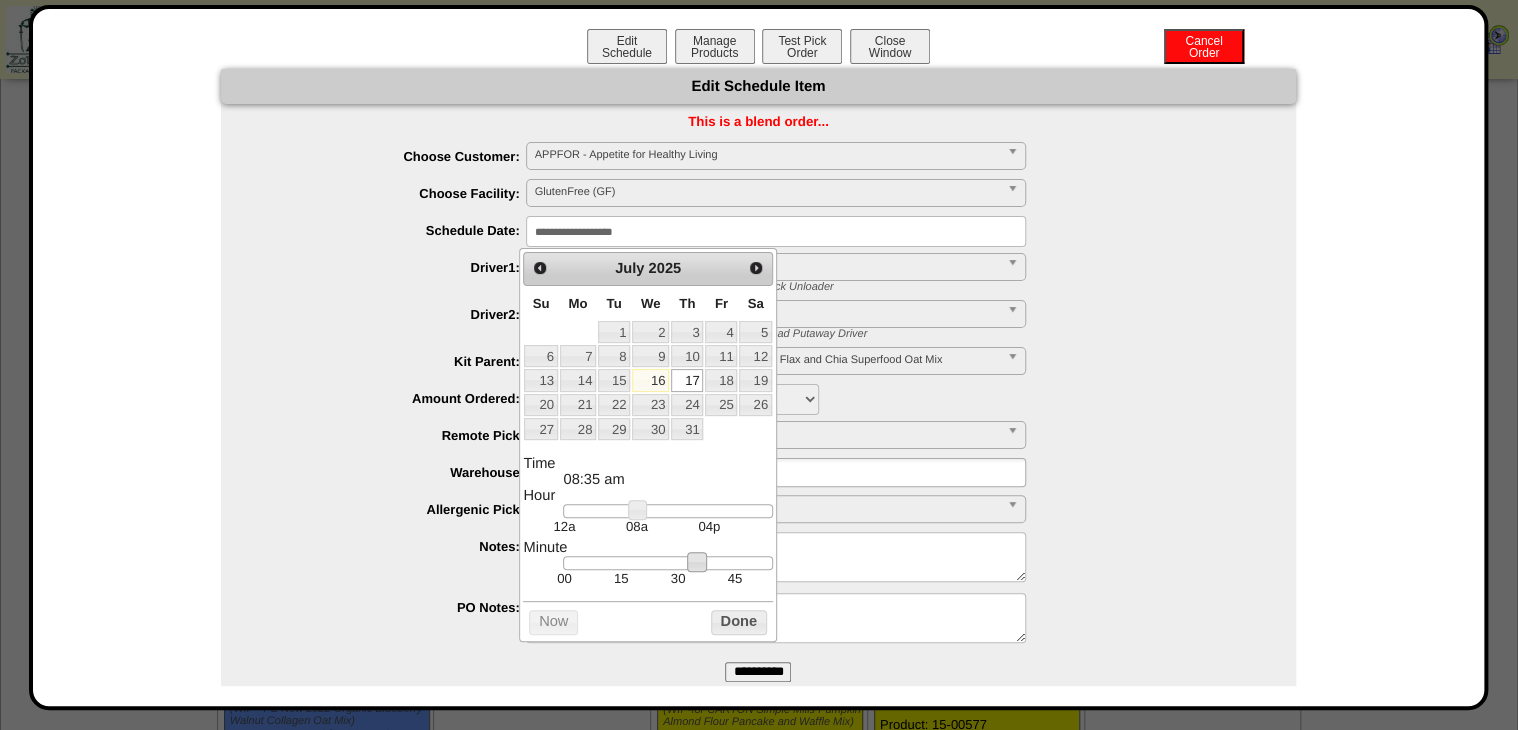 click on "Prev Next July   2025 Su Mo Tu We Th Fr Sa     1 2 3 4 5 6 7 8 9 10 11 12 13 14 15 16 17 18 19 20 21 22 23 24 25 26 27 28 29 30 31     Time 08:35 am Hour 12a 08a 04p Minute 00 15 30 45 Second Time Zone ***** ***** ***** ***** ***** ***** ***** ***** ***** ***** ***** ***** ***** ***** ***** ***** ***** ***** ***** ***** ***** ***** ***** ***** Now Done" at bounding box center [647, 444] 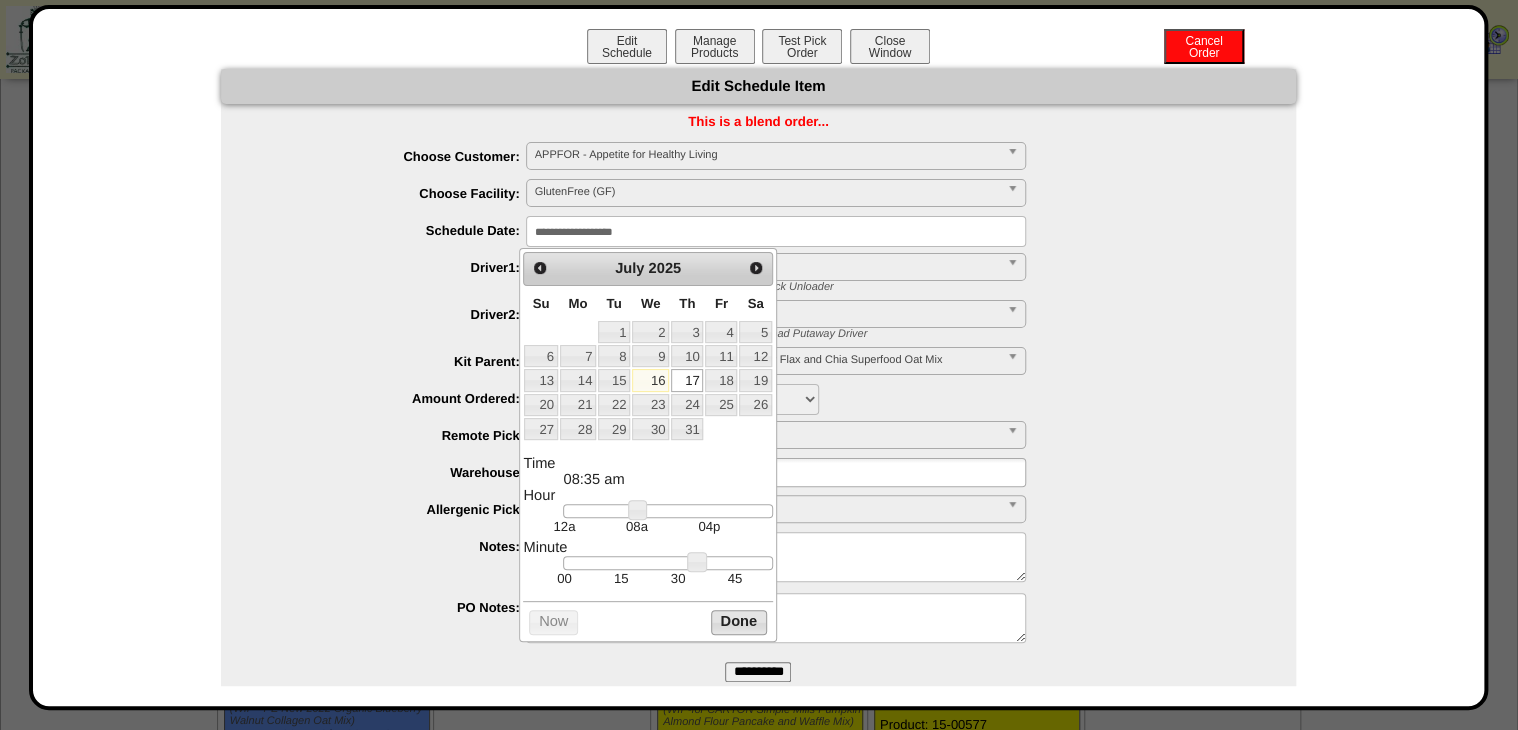 click on "Done" at bounding box center (739, 622) 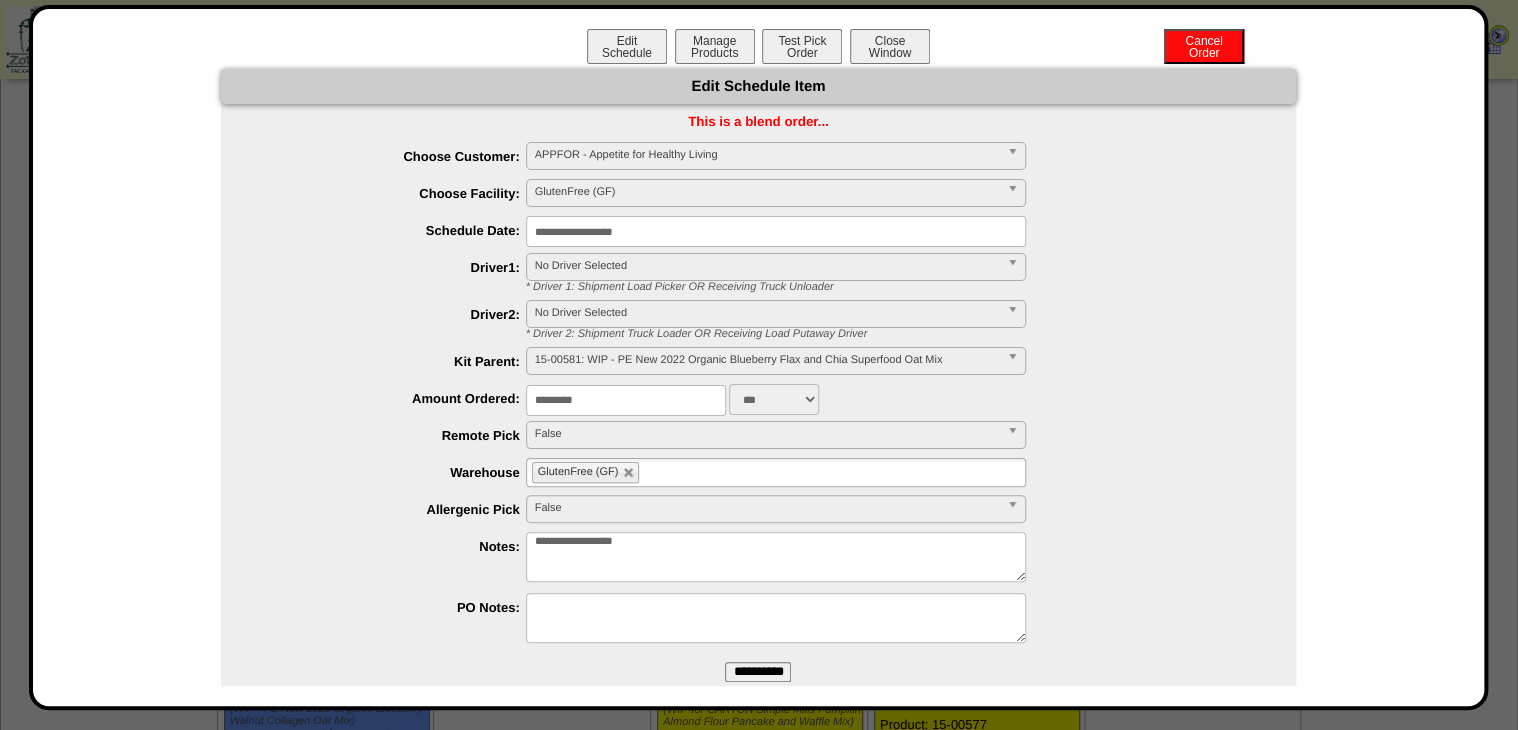 click on "**********" at bounding box center [758, 672] 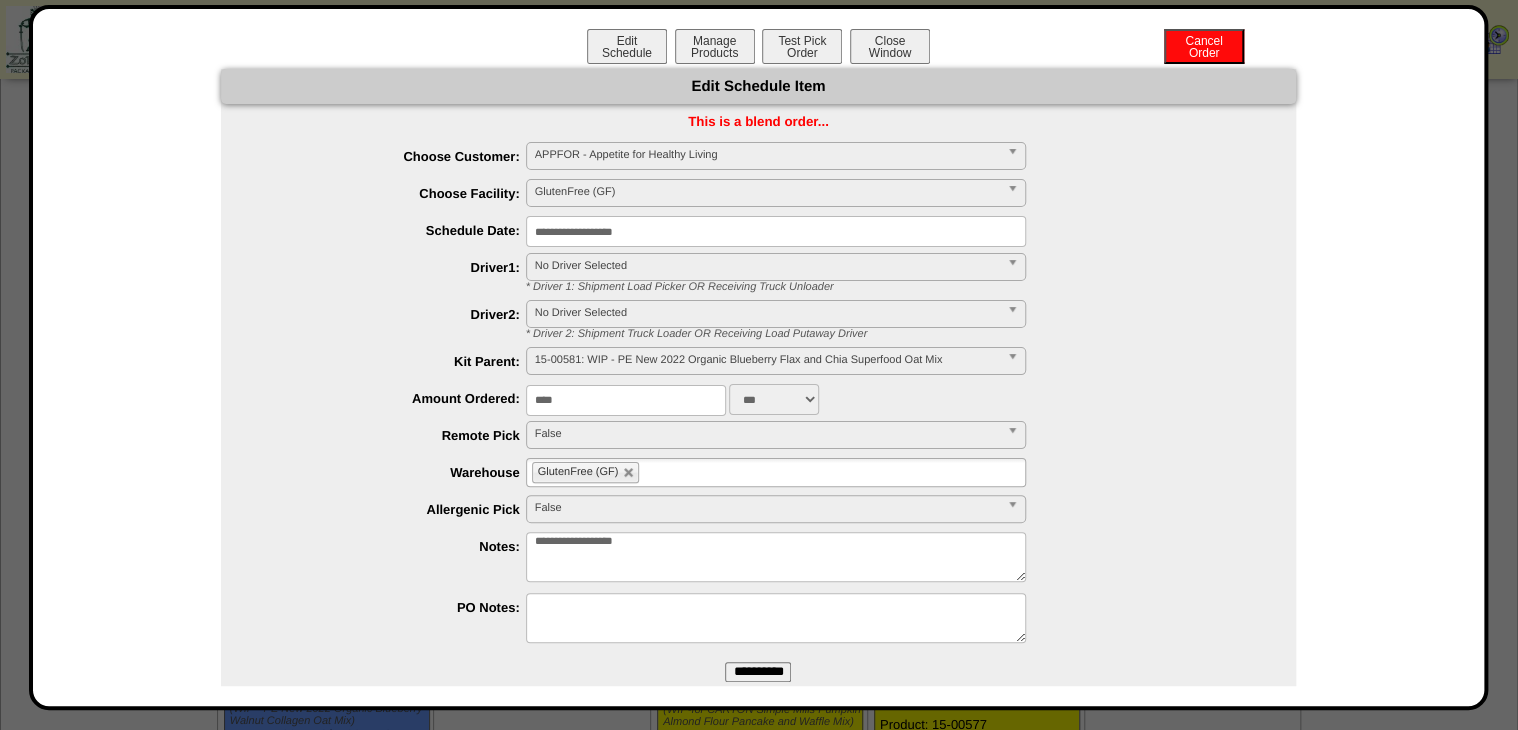 type on "****" 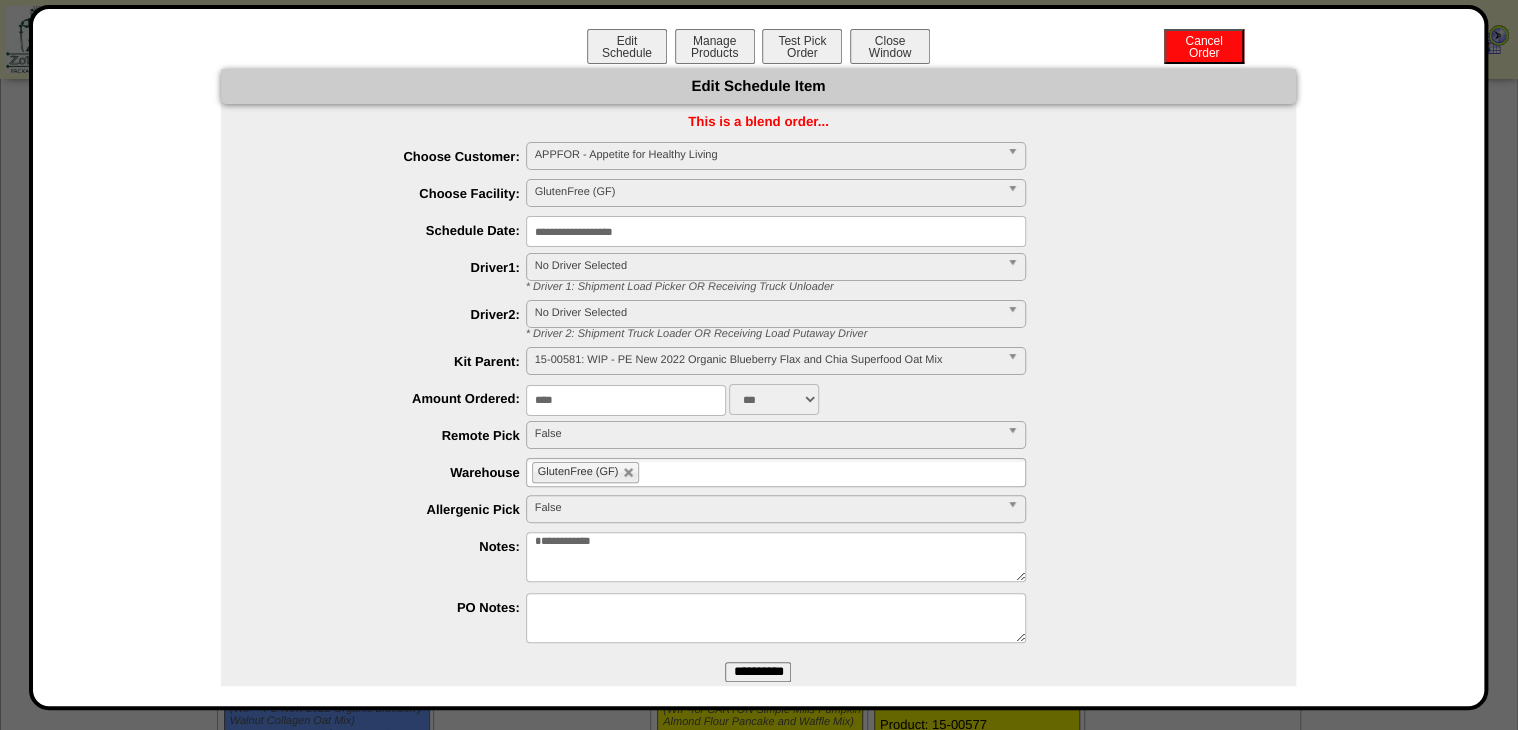 type on "**********" 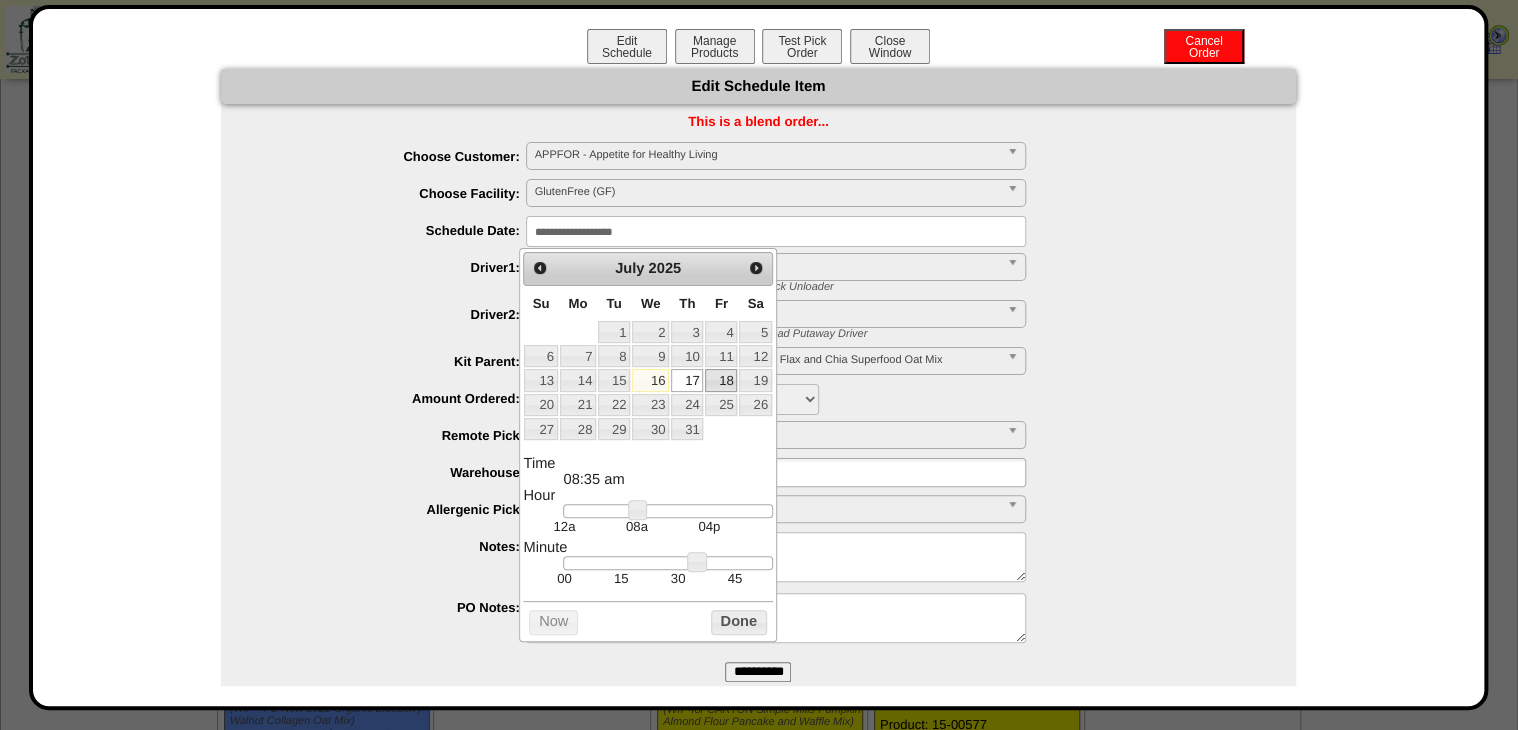 click on "18" at bounding box center [721, 380] 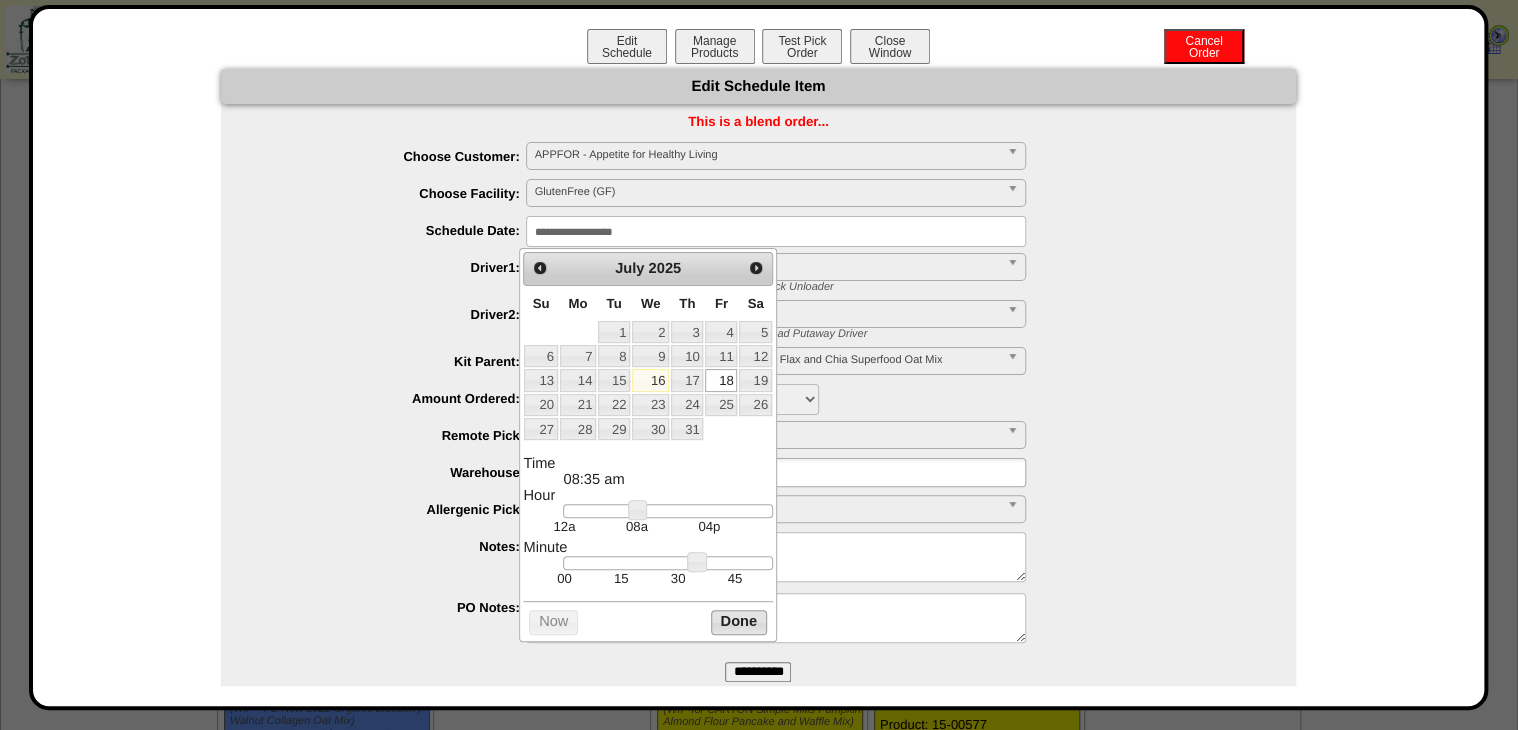 click on "Done" at bounding box center [739, 622] 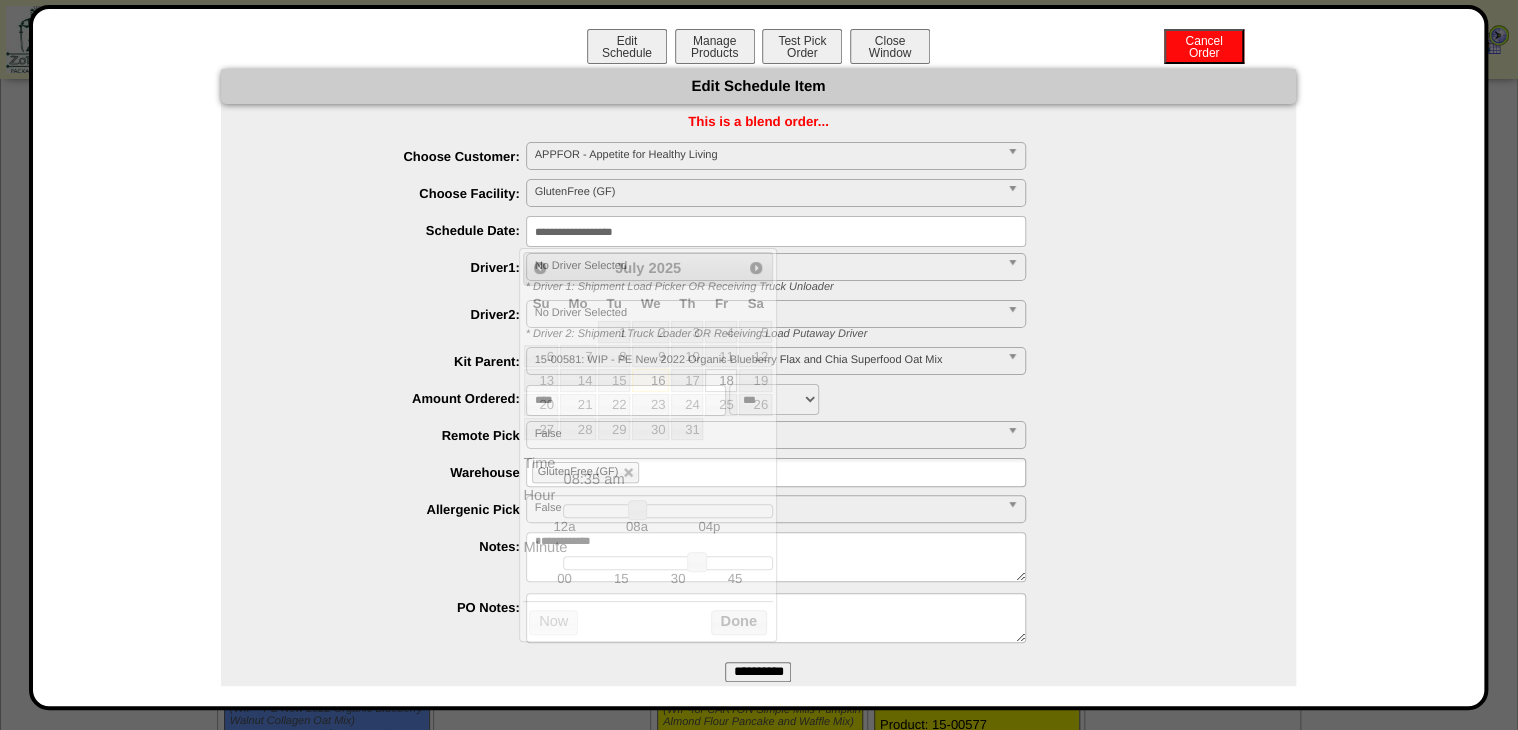 drag, startPoint x: 627, startPoint y: 228, endPoint x: 629, endPoint y: 255, distance: 27.073973 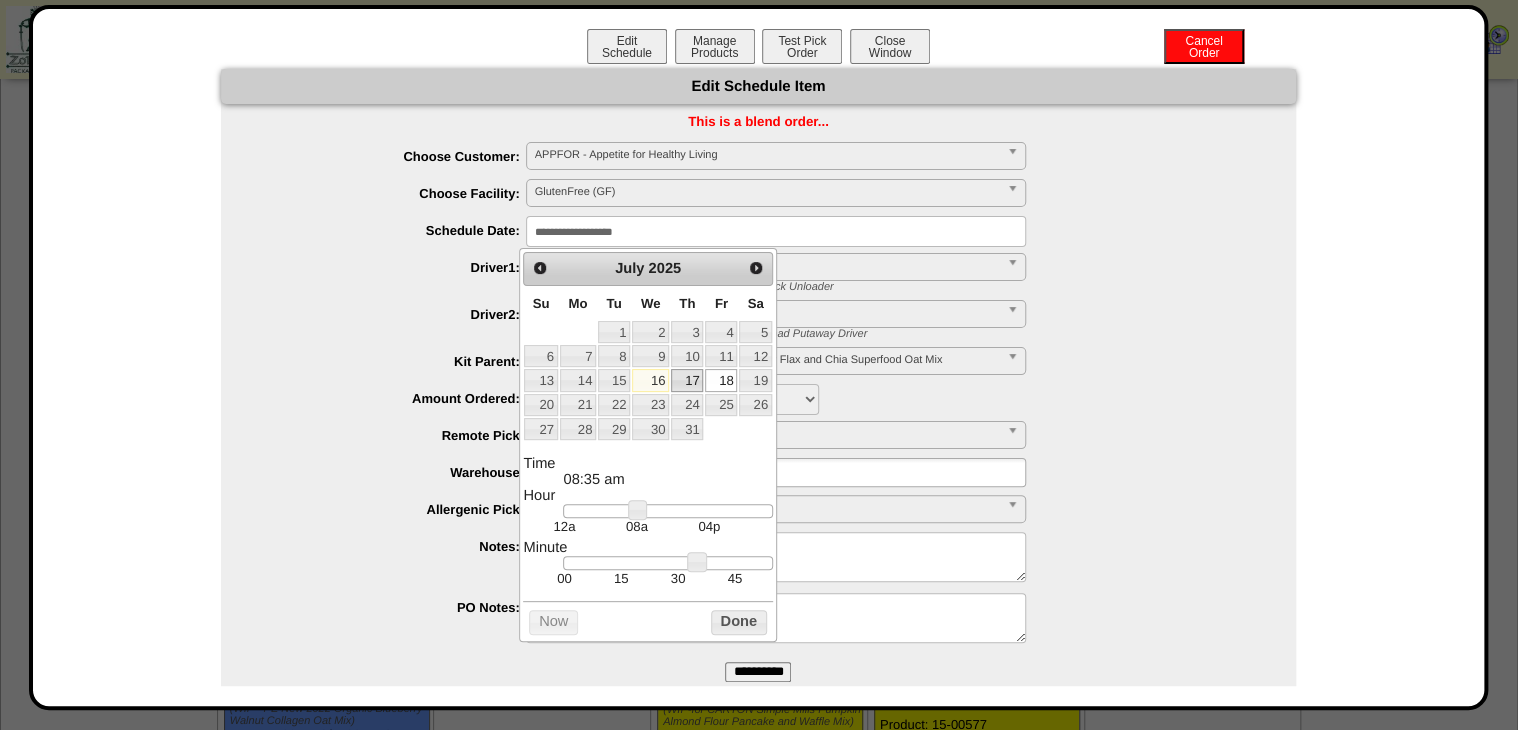 click on "17" at bounding box center (687, 380) 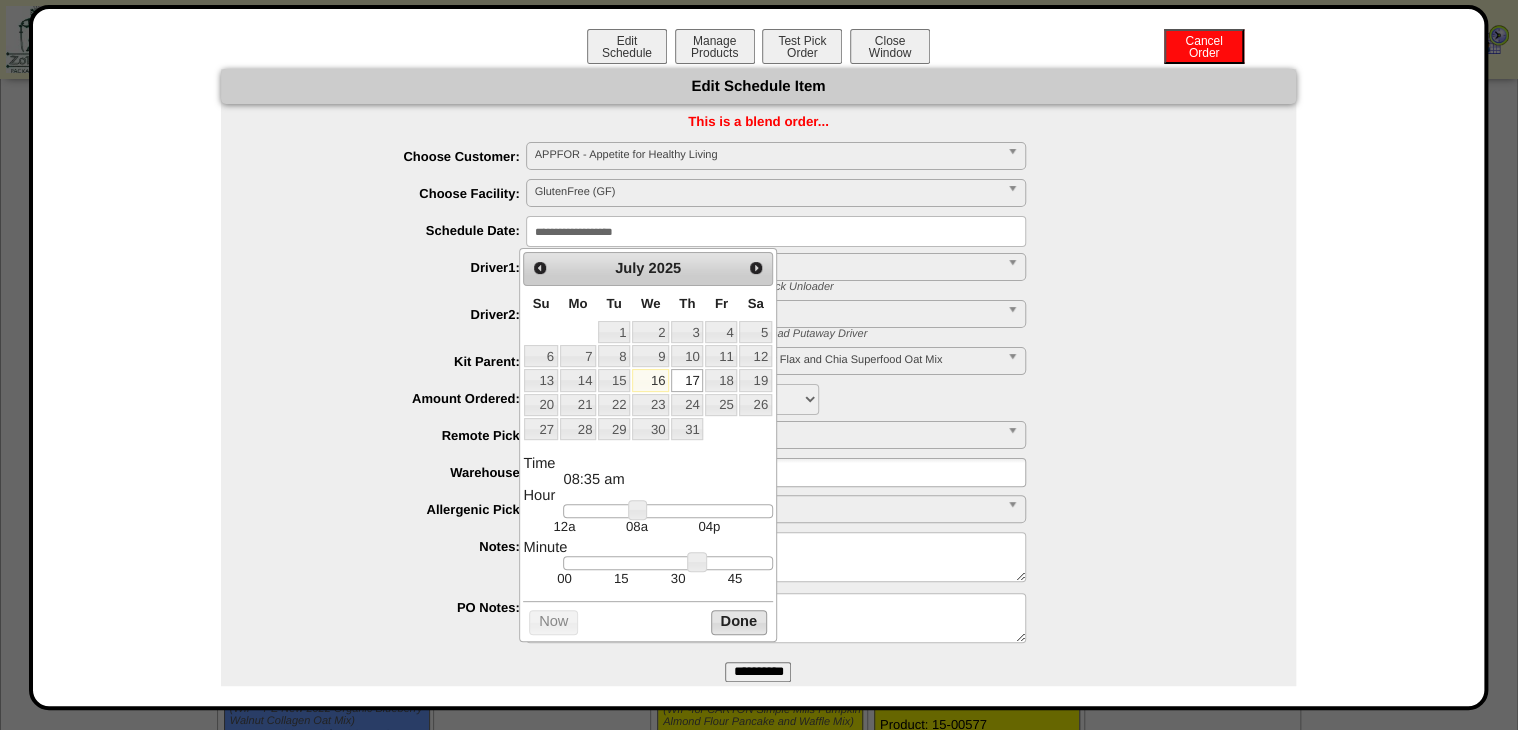 click on "Done" at bounding box center (739, 622) 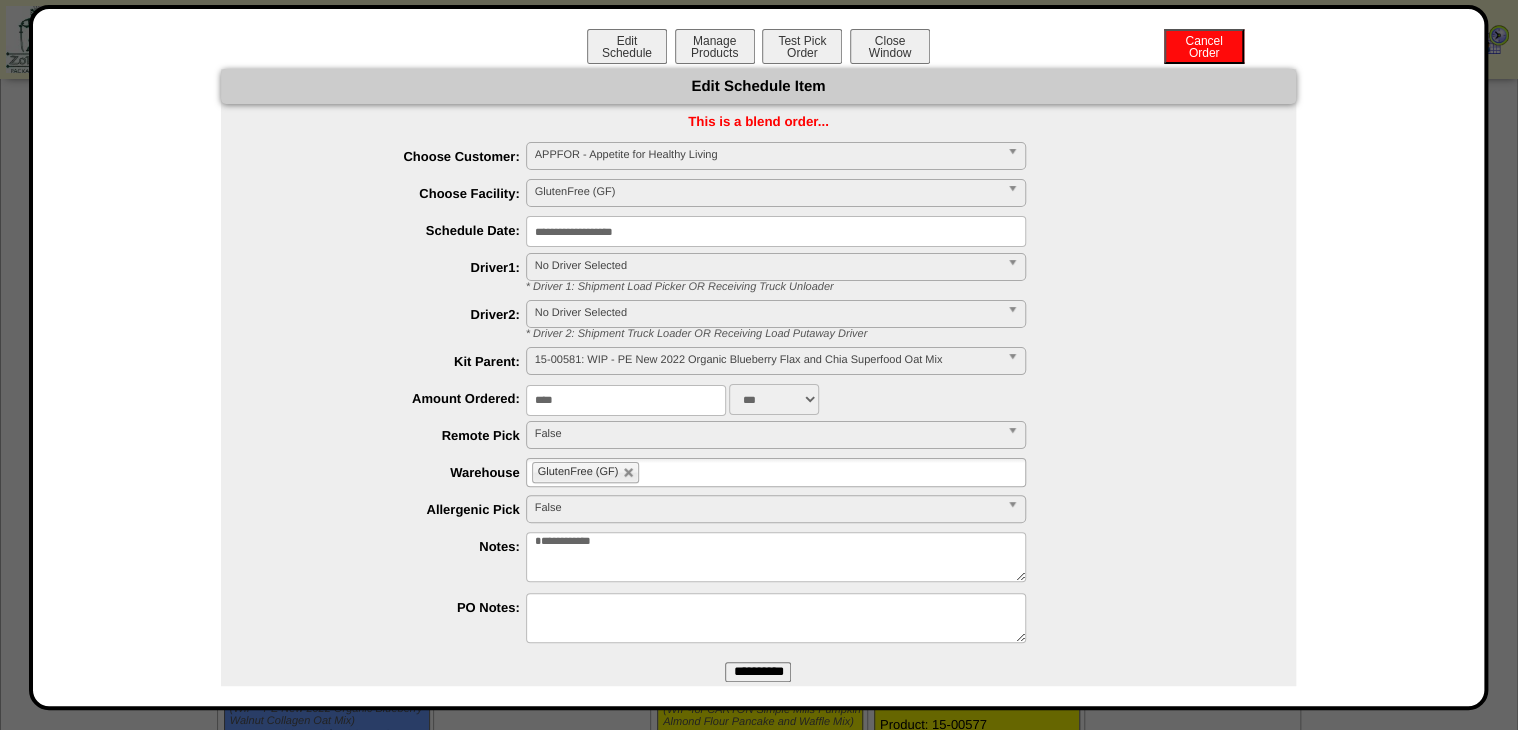 click on "**********" at bounding box center [776, 557] 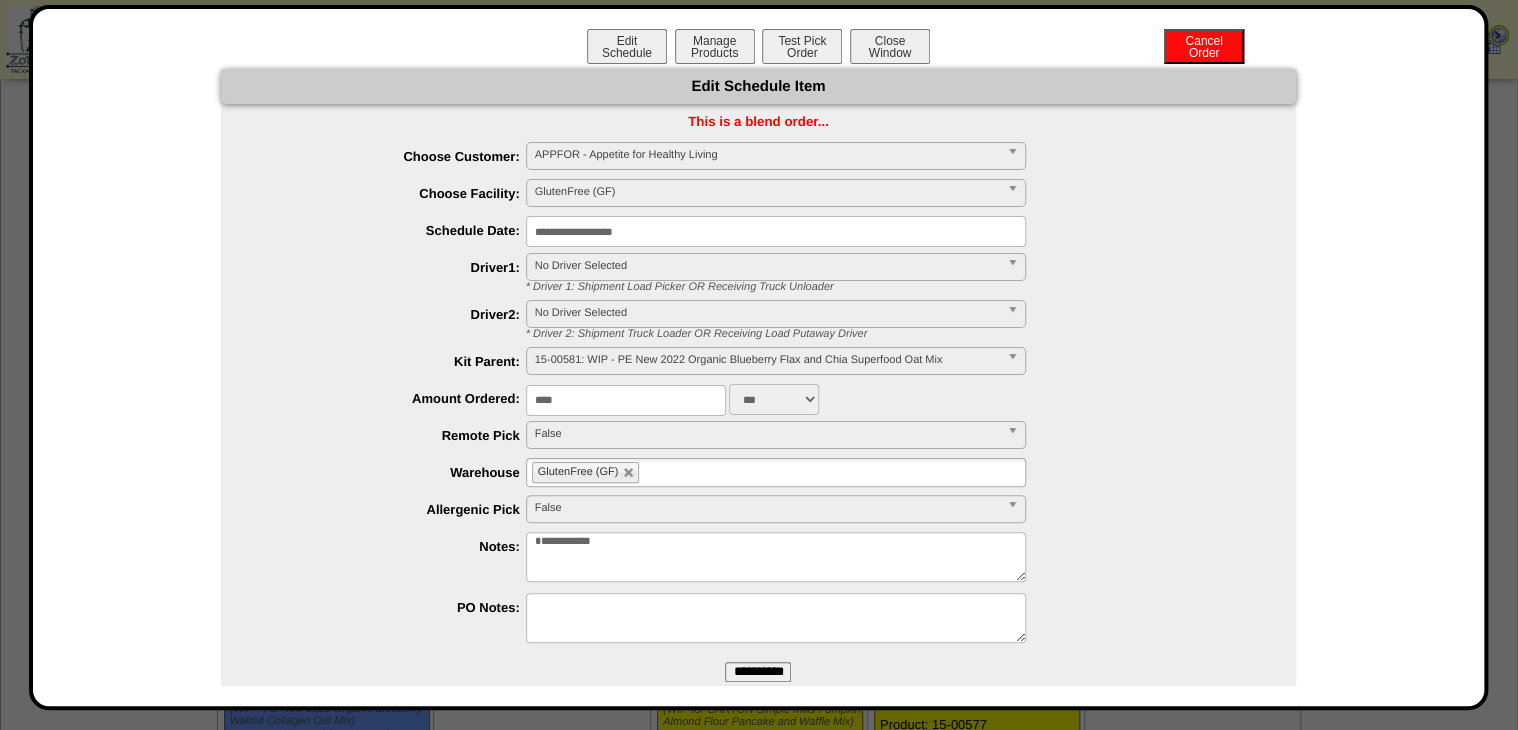 click on "**********" at bounding box center [776, 557] 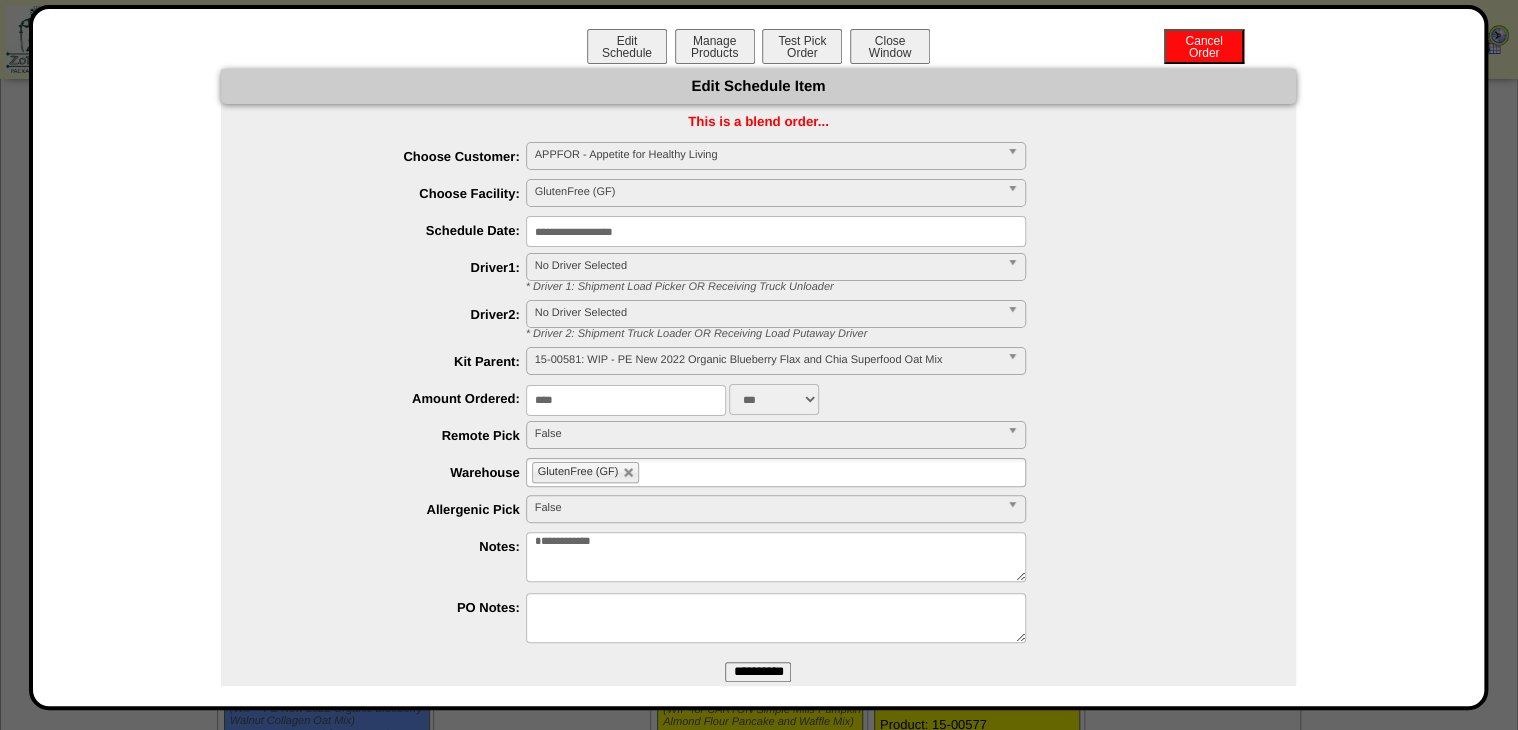 click on "**********" at bounding box center [776, 557] 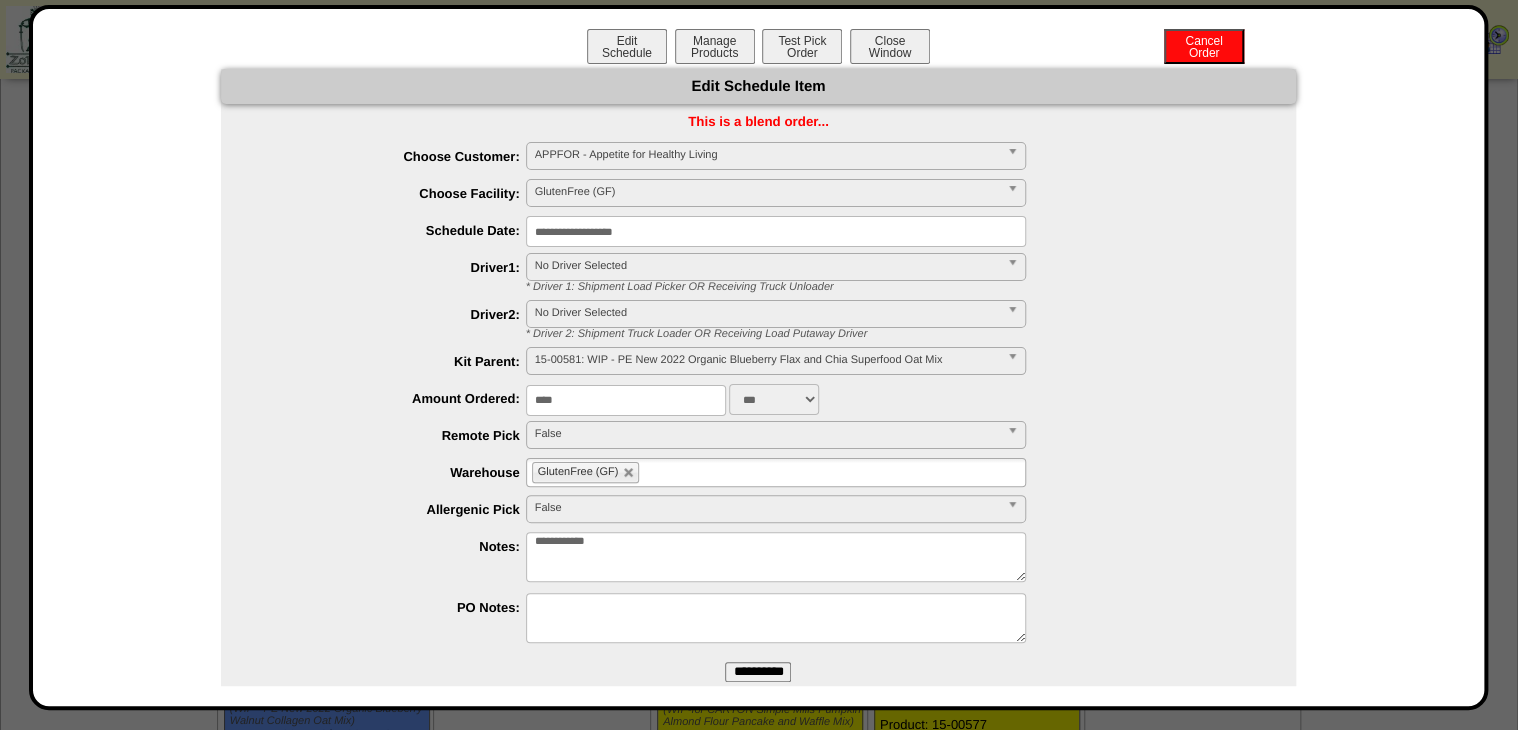 click on "**********" at bounding box center [776, 557] 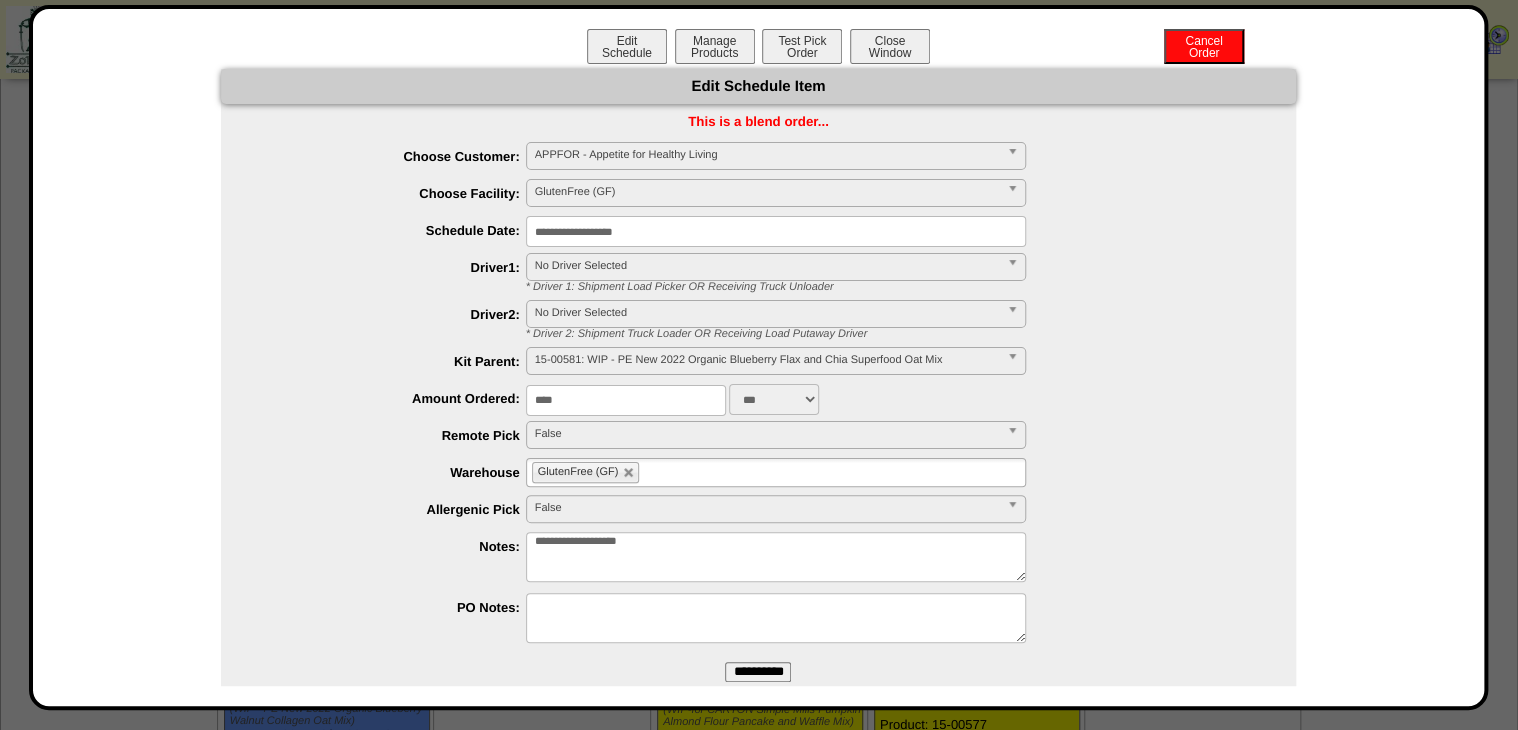 type on "**********" 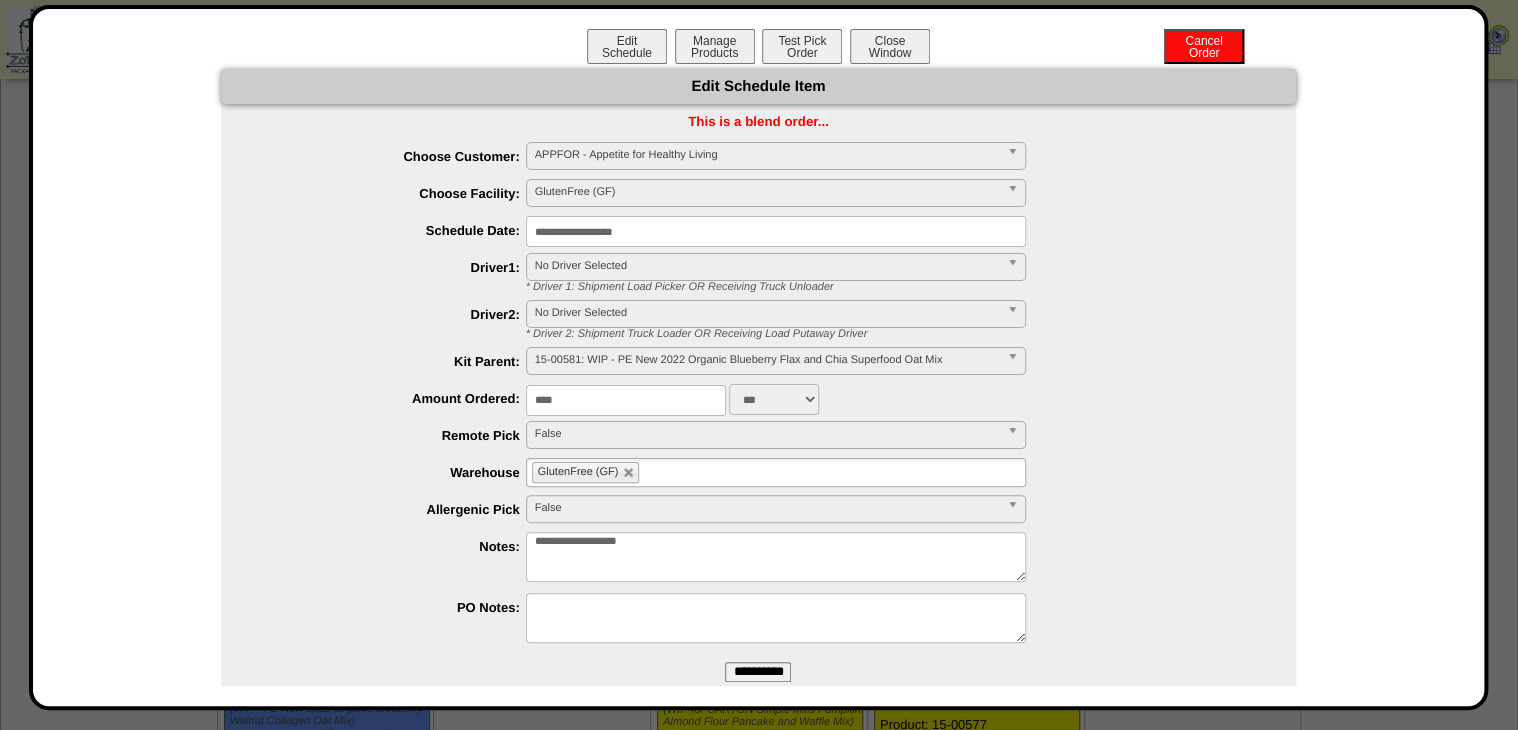 click on "**********" at bounding box center [758, 672] 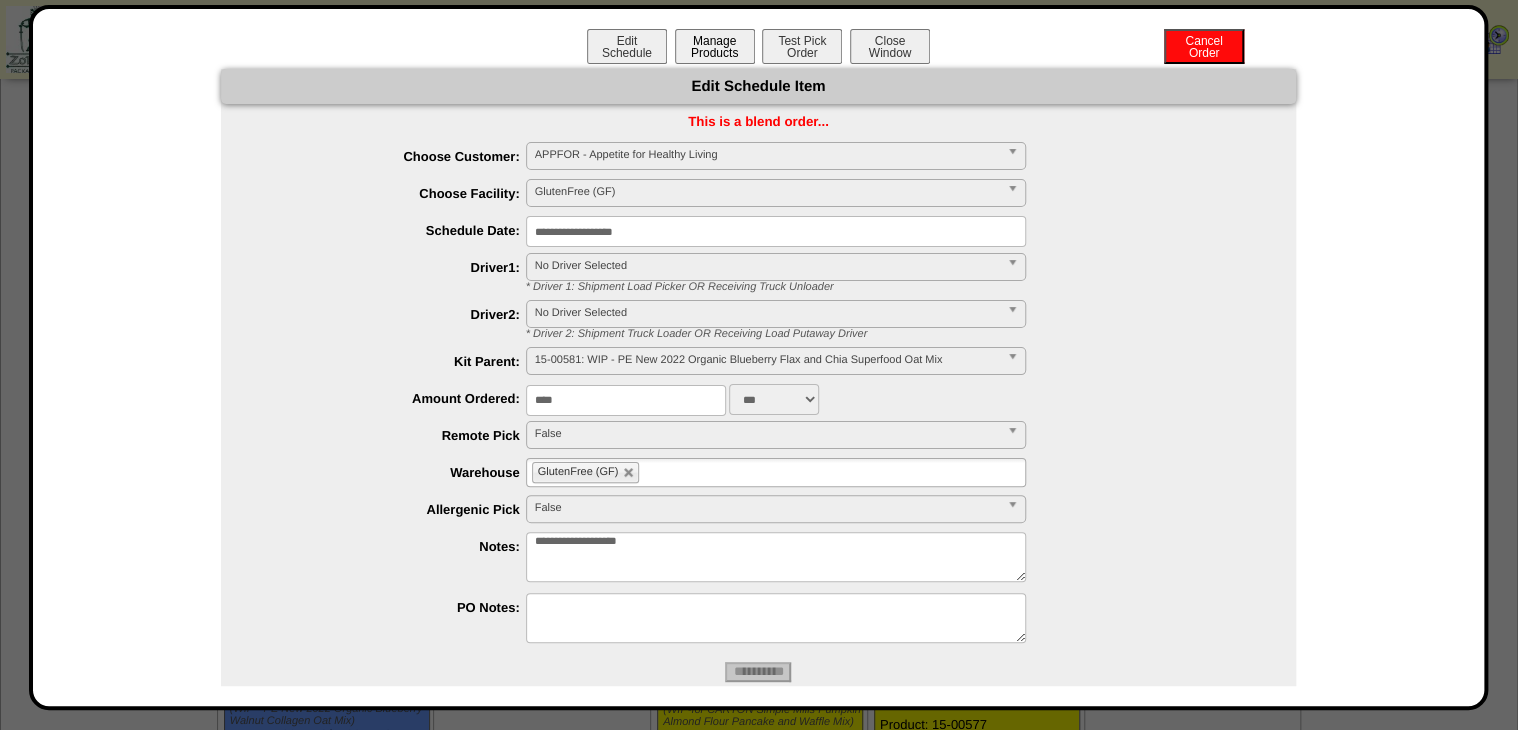 click on "Manage Products" at bounding box center (715, 46) 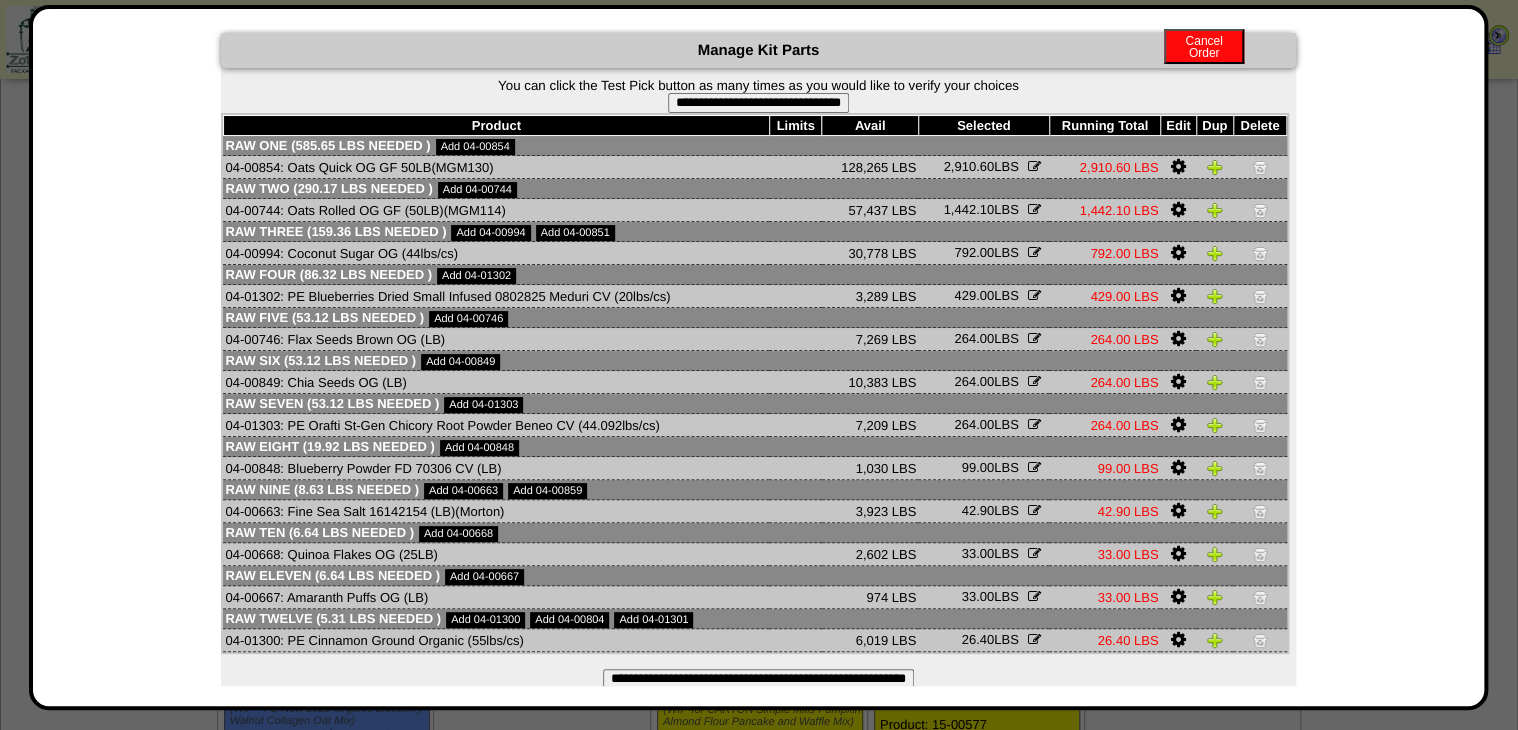 scroll, scrollTop: 70, scrollLeft: 0, axis: vertical 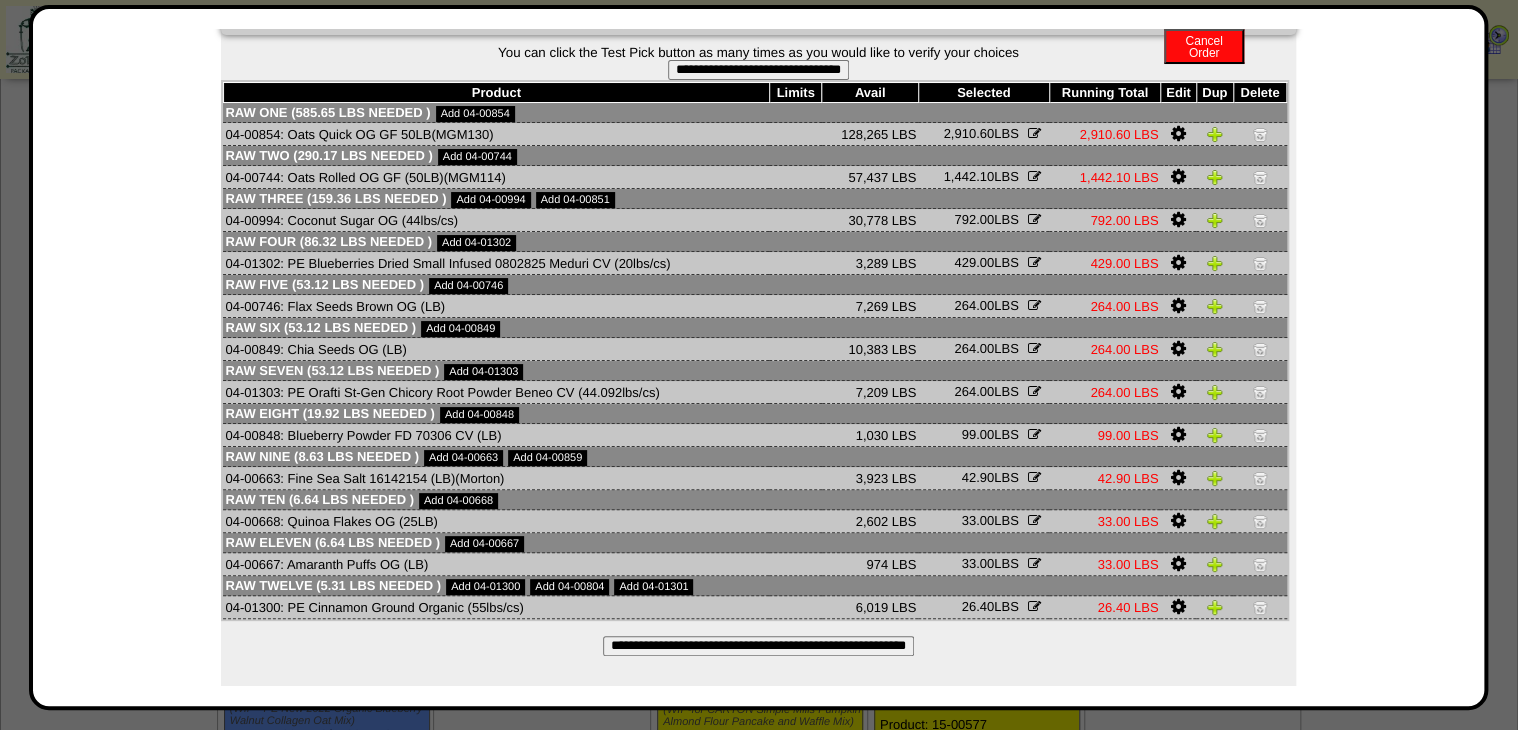 click on "**********" at bounding box center [758, 646] 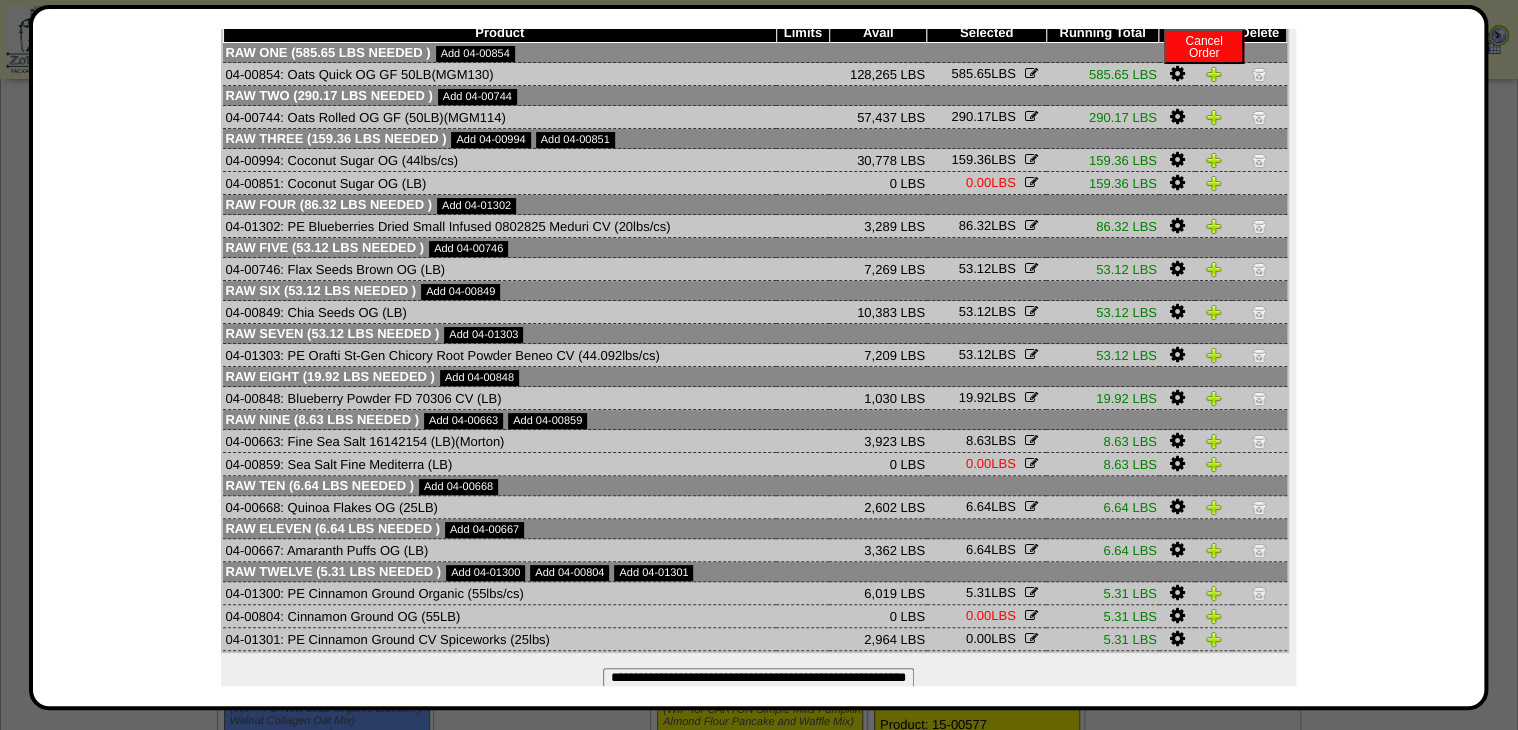 scroll, scrollTop: 161, scrollLeft: 0, axis: vertical 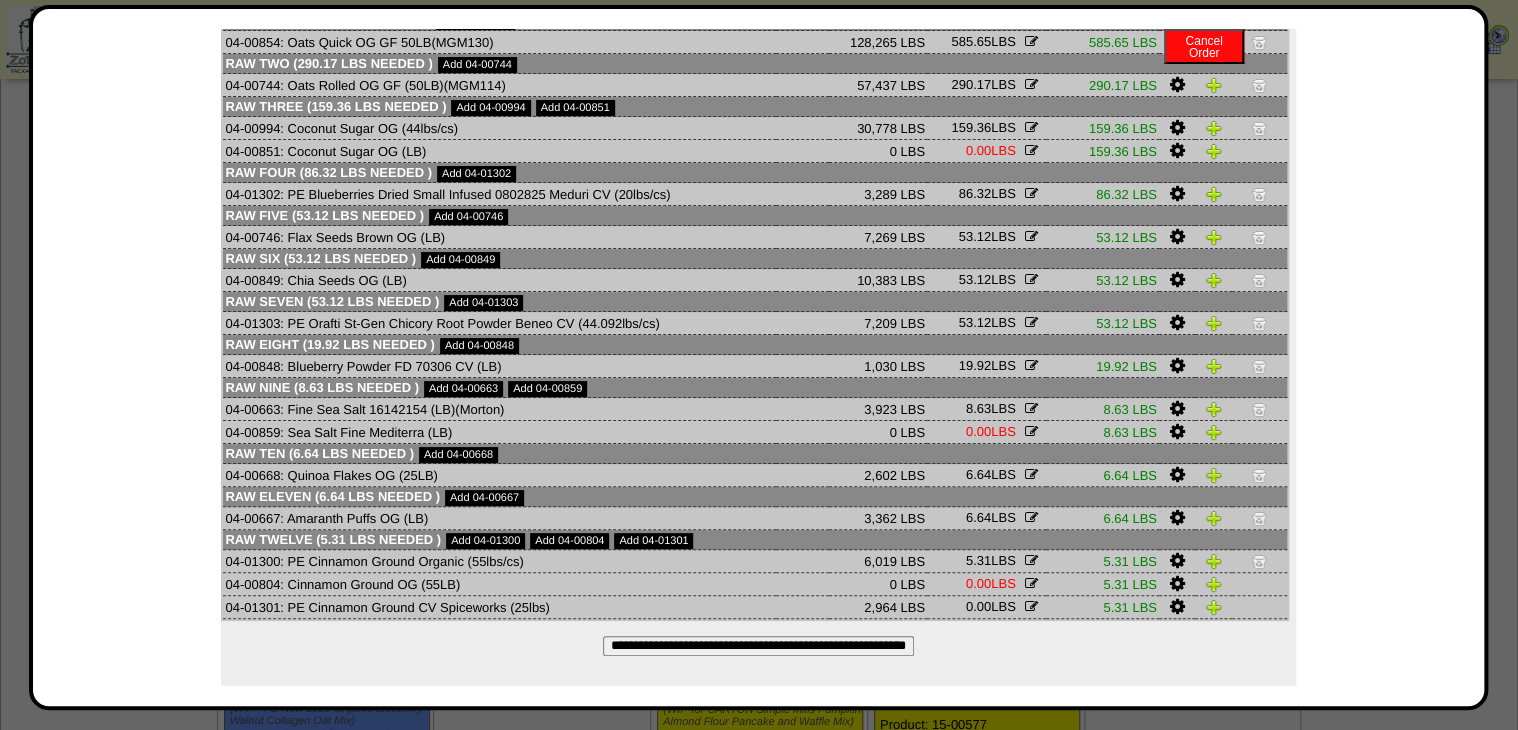 click at bounding box center (1176, 561) 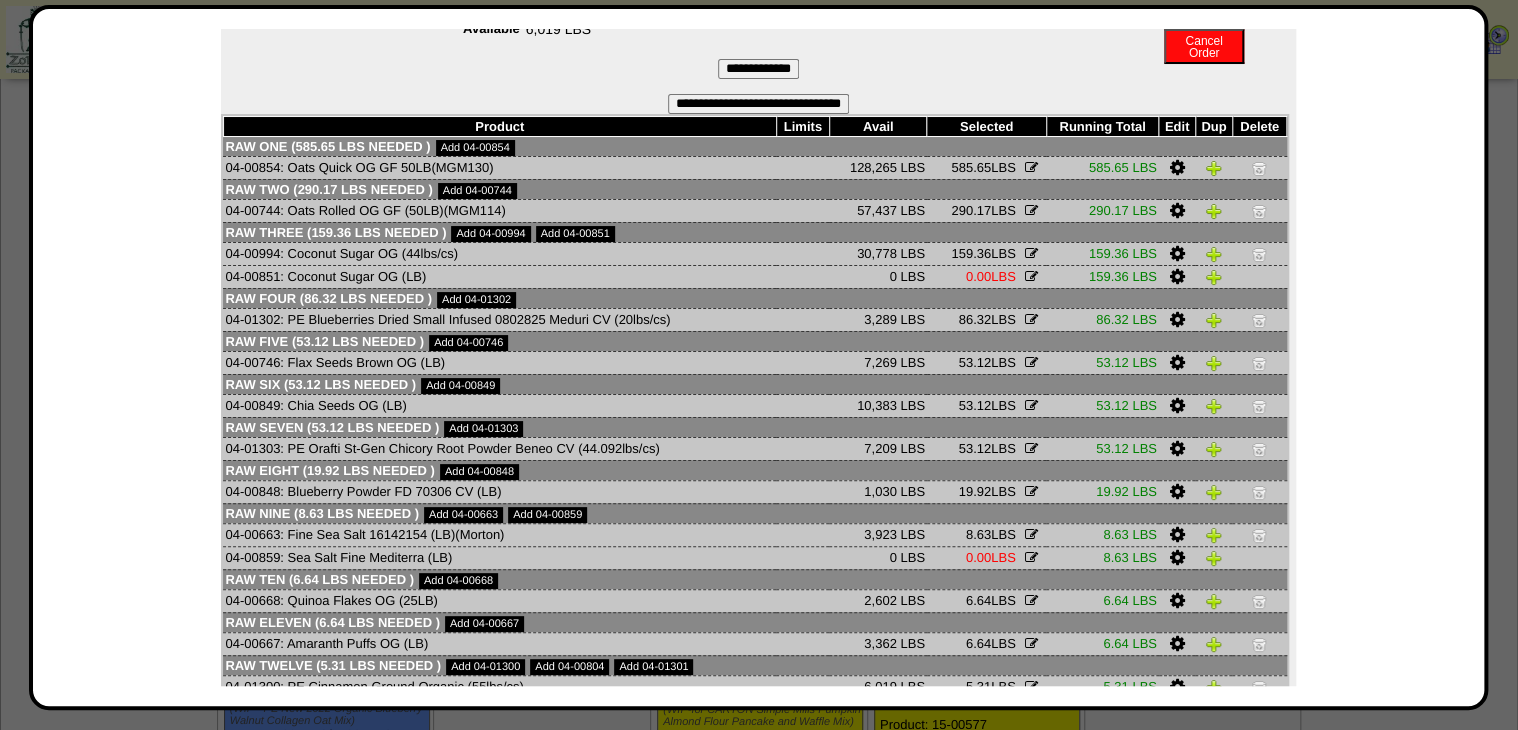 scroll, scrollTop: 415, scrollLeft: 0, axis: vertical 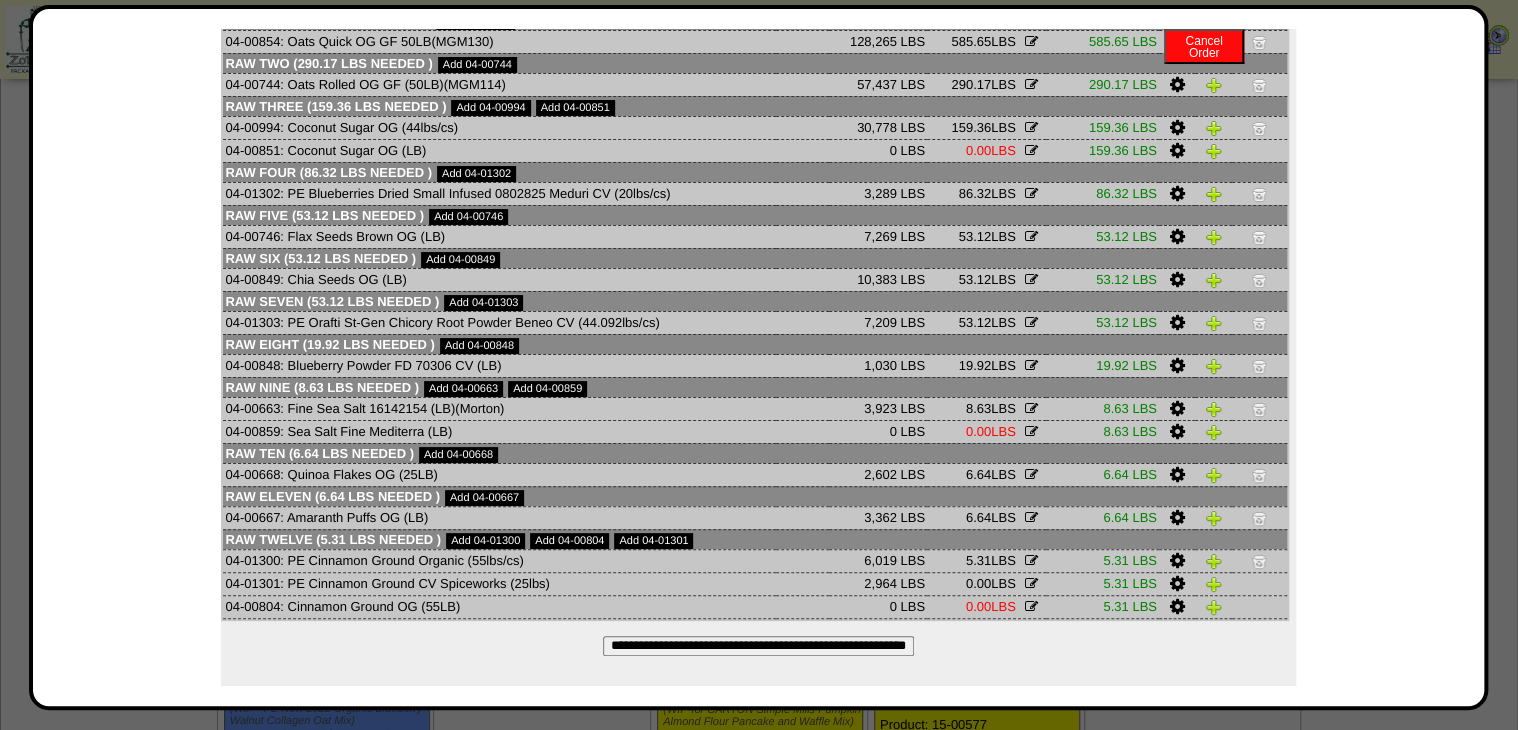 click at bounding box center (1177, 606) 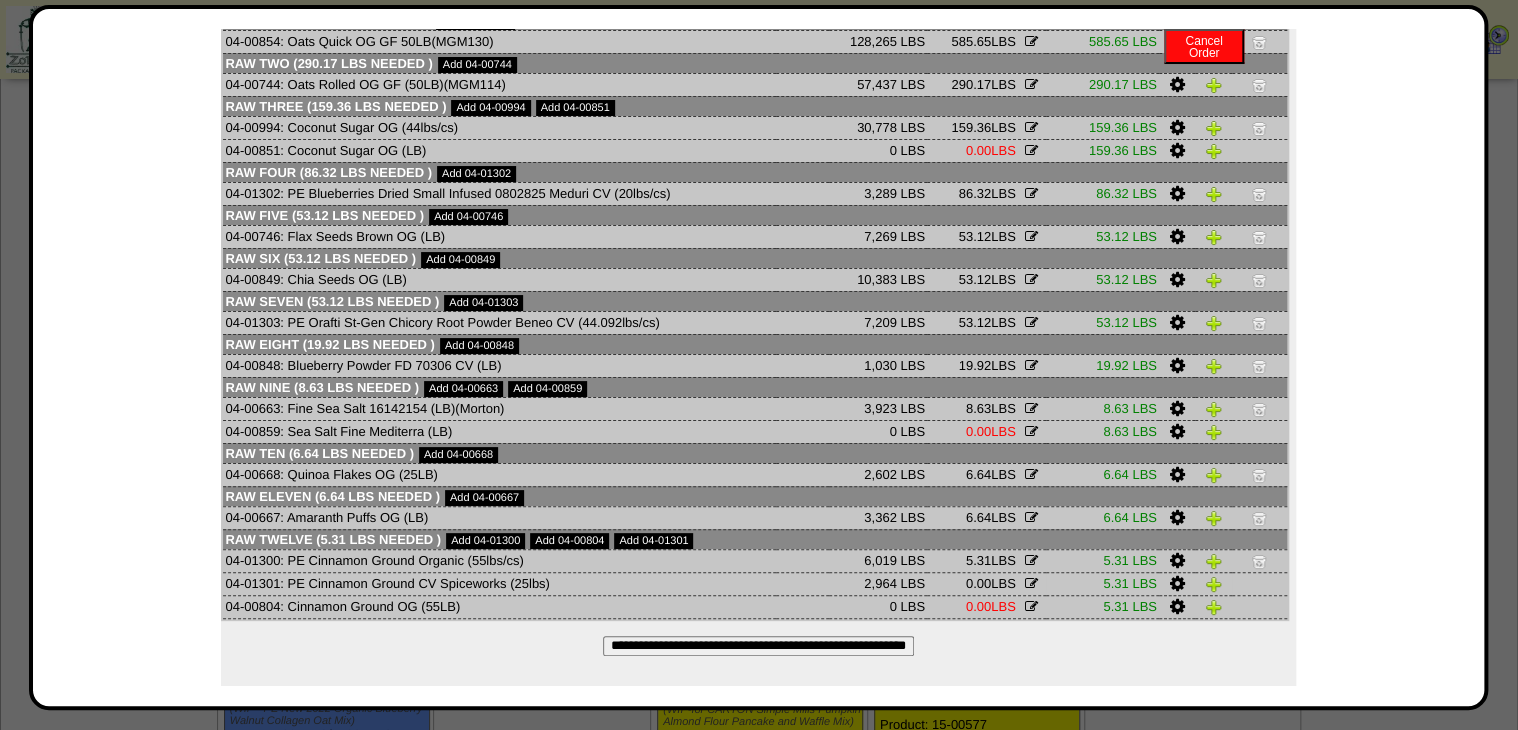 click at bounding box center [1176, 584] 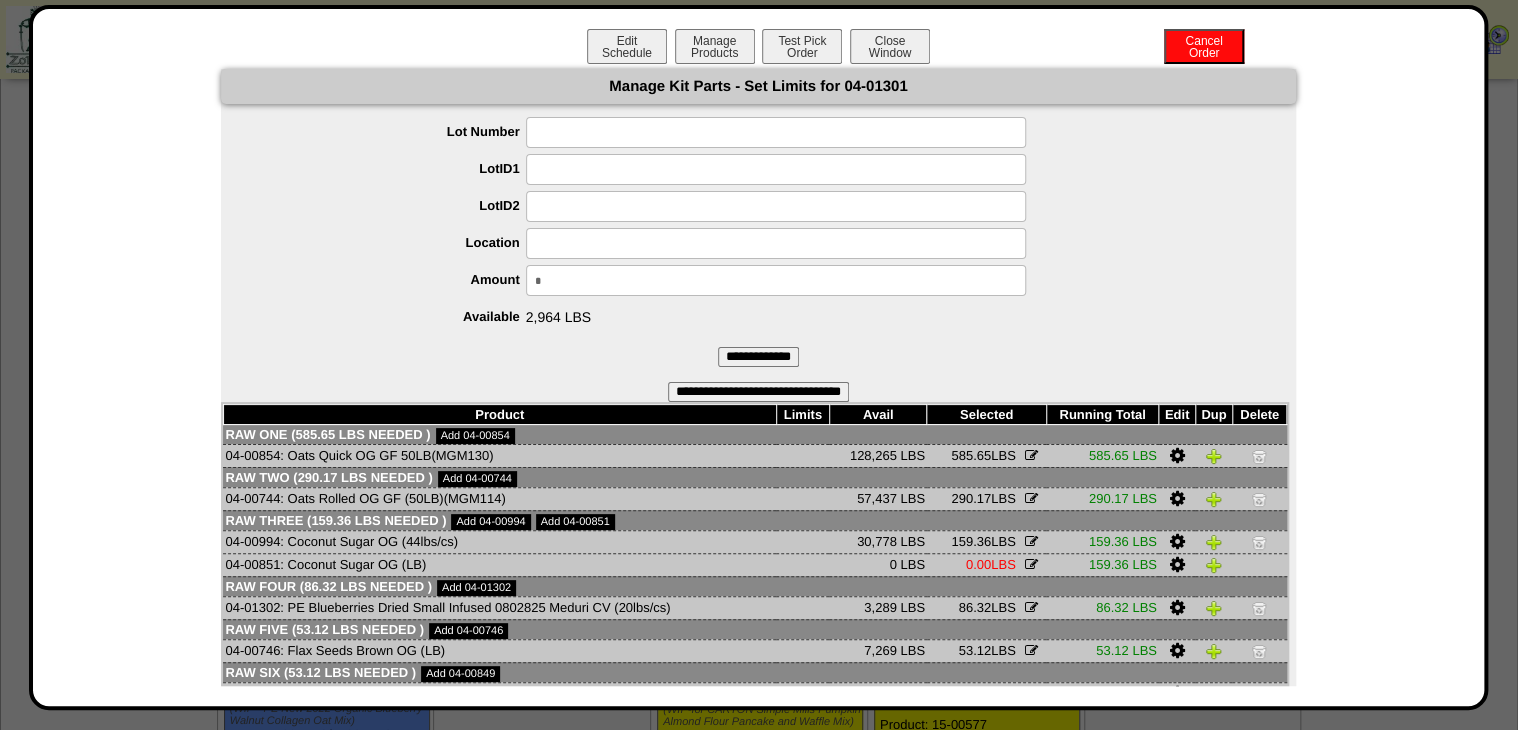 drag, startPoint x: 555, startPoint y: 273, endPoint x: 394, endPoint y: 344, distance: 175.96022 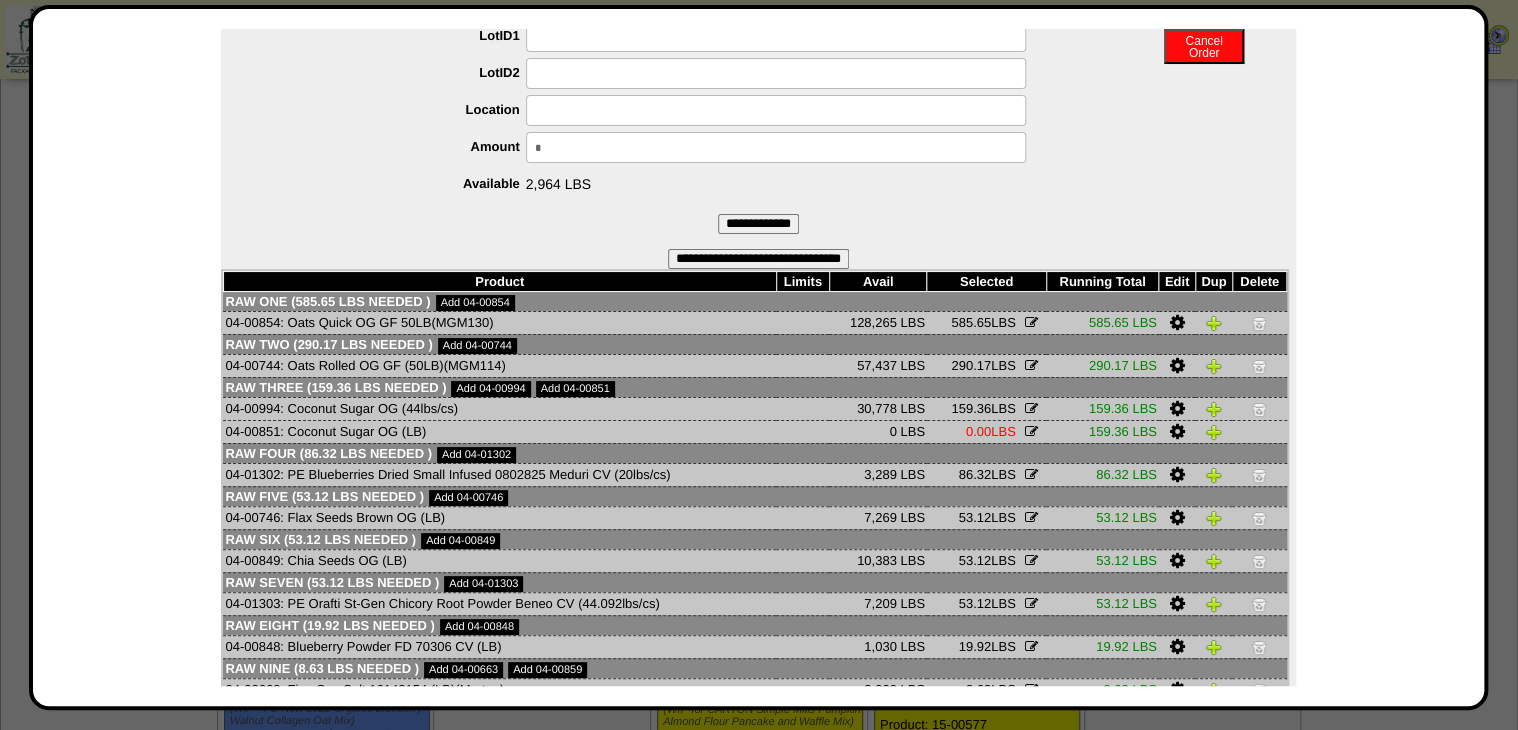 scroll, scrollTop: 0, scrollLeft: 0, axis: both 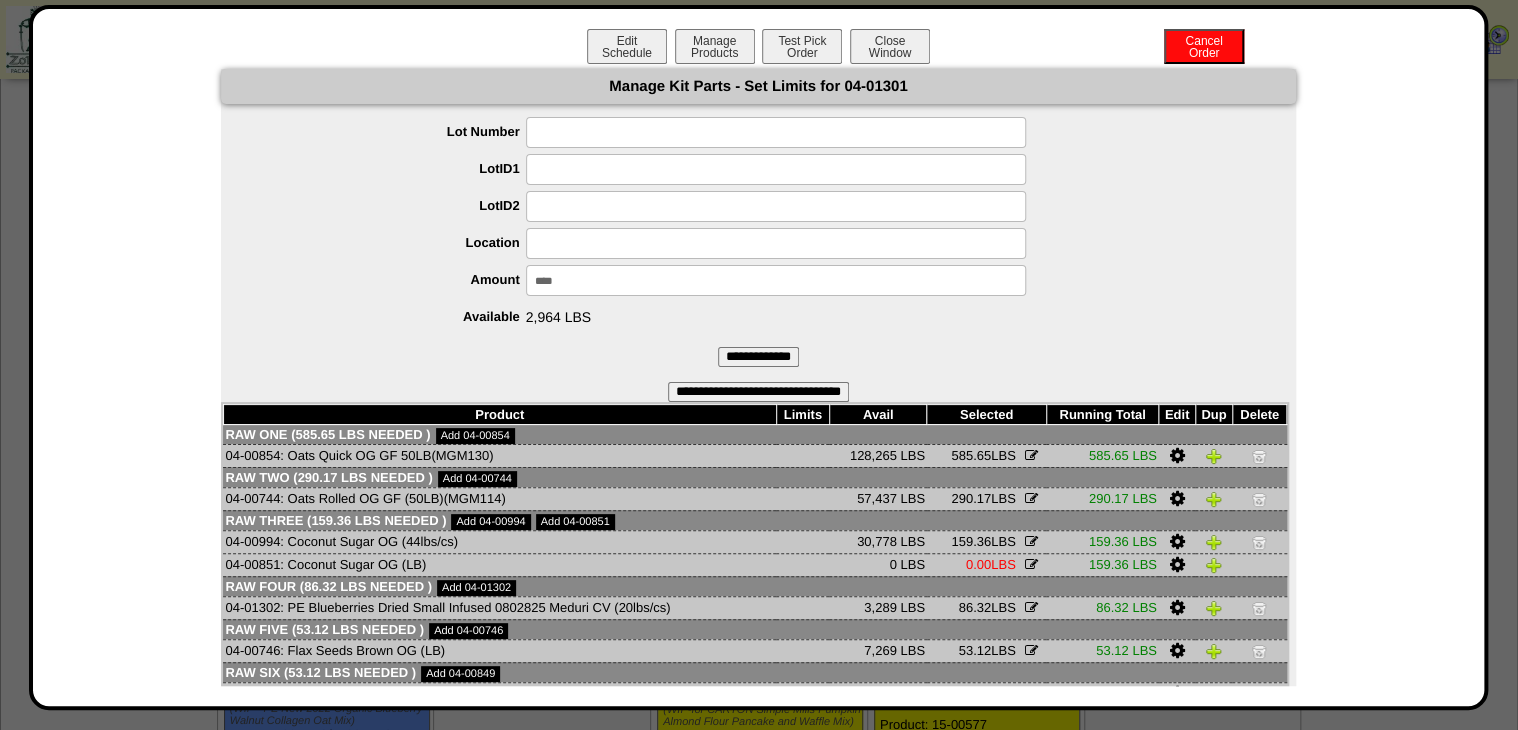 type on "*****" 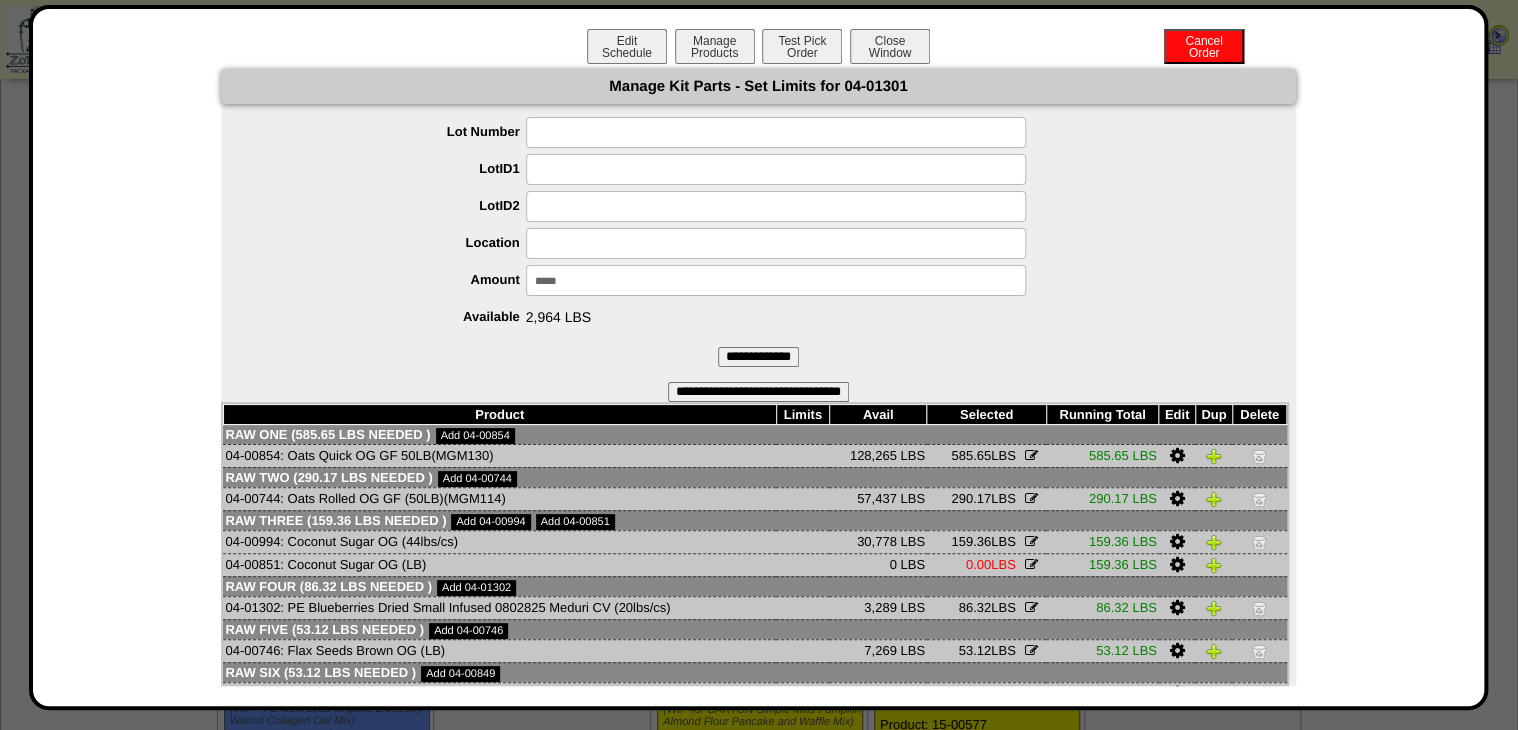 click on "**********" at bounding box center [758, 357] 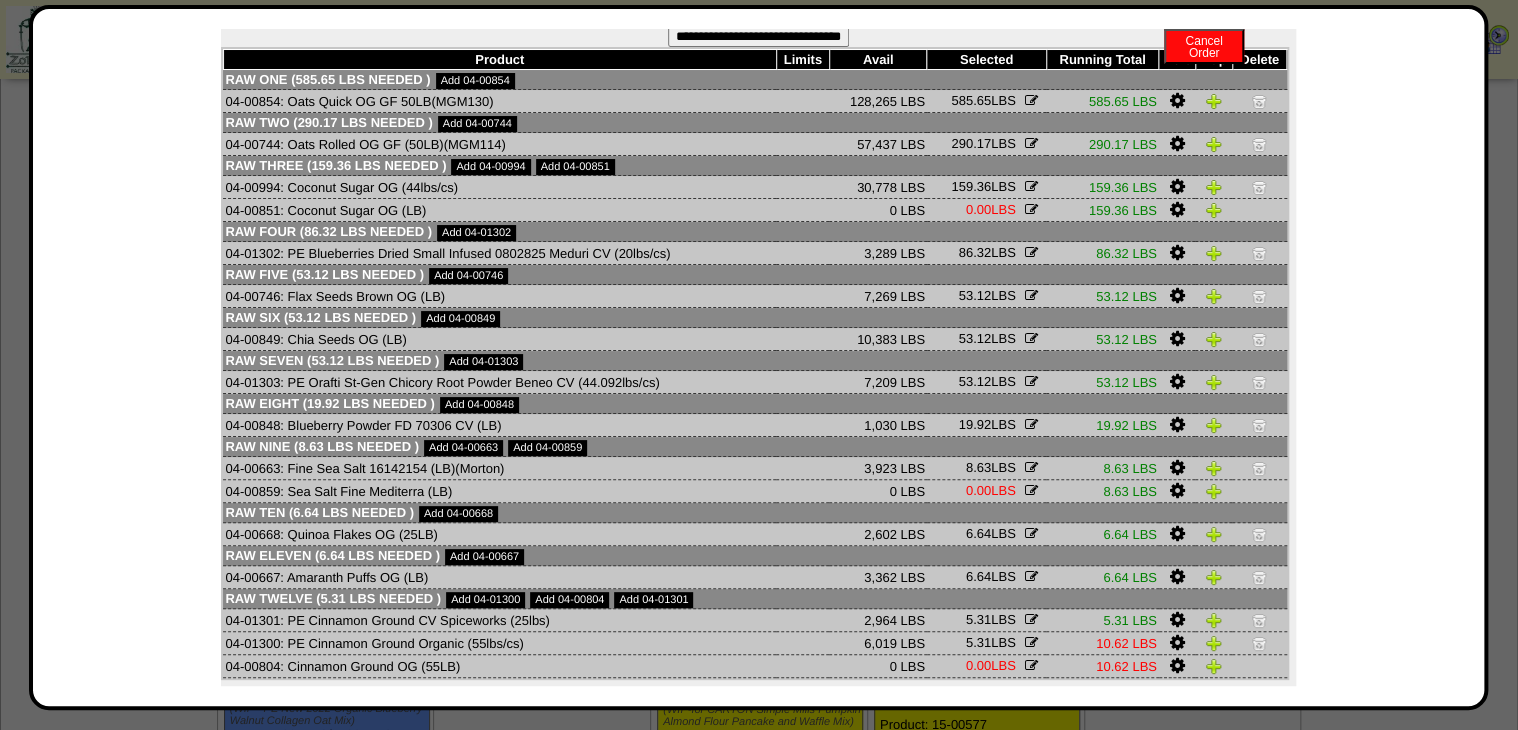 scroll, scrollTop: 161, scrollLeft: 0, axis: vertical 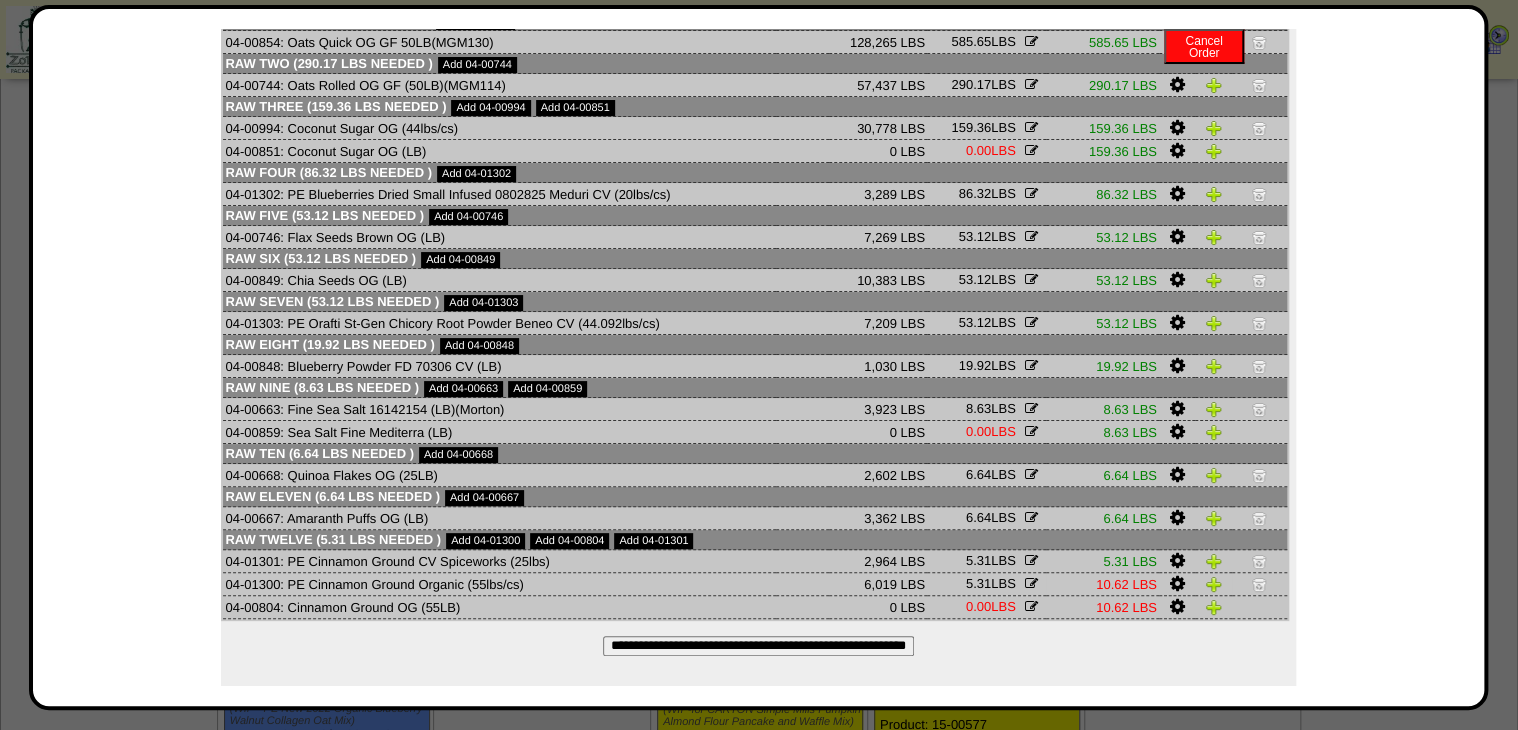 click at bounding box center (1259, 584) 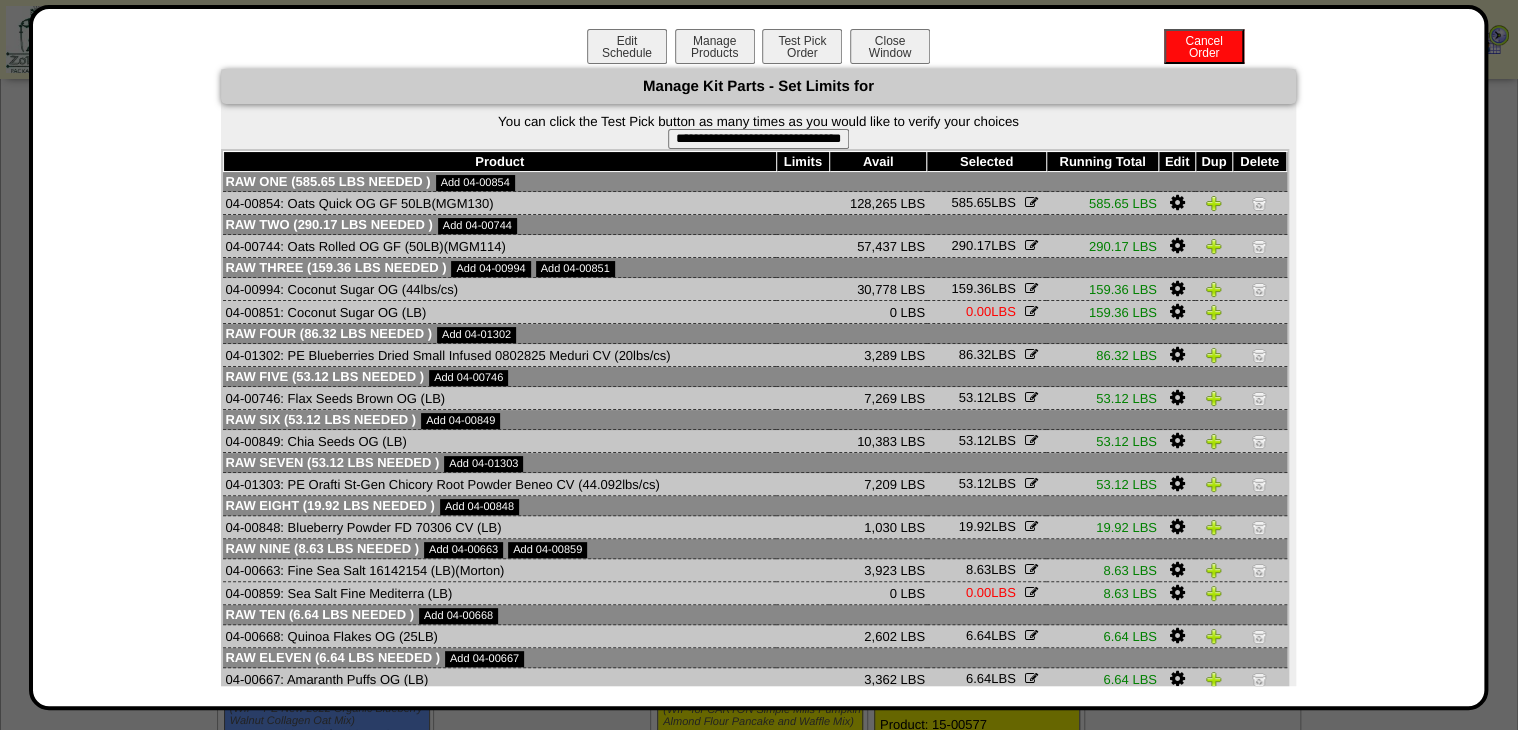 click on "**********" at bounding box center (758, 139) 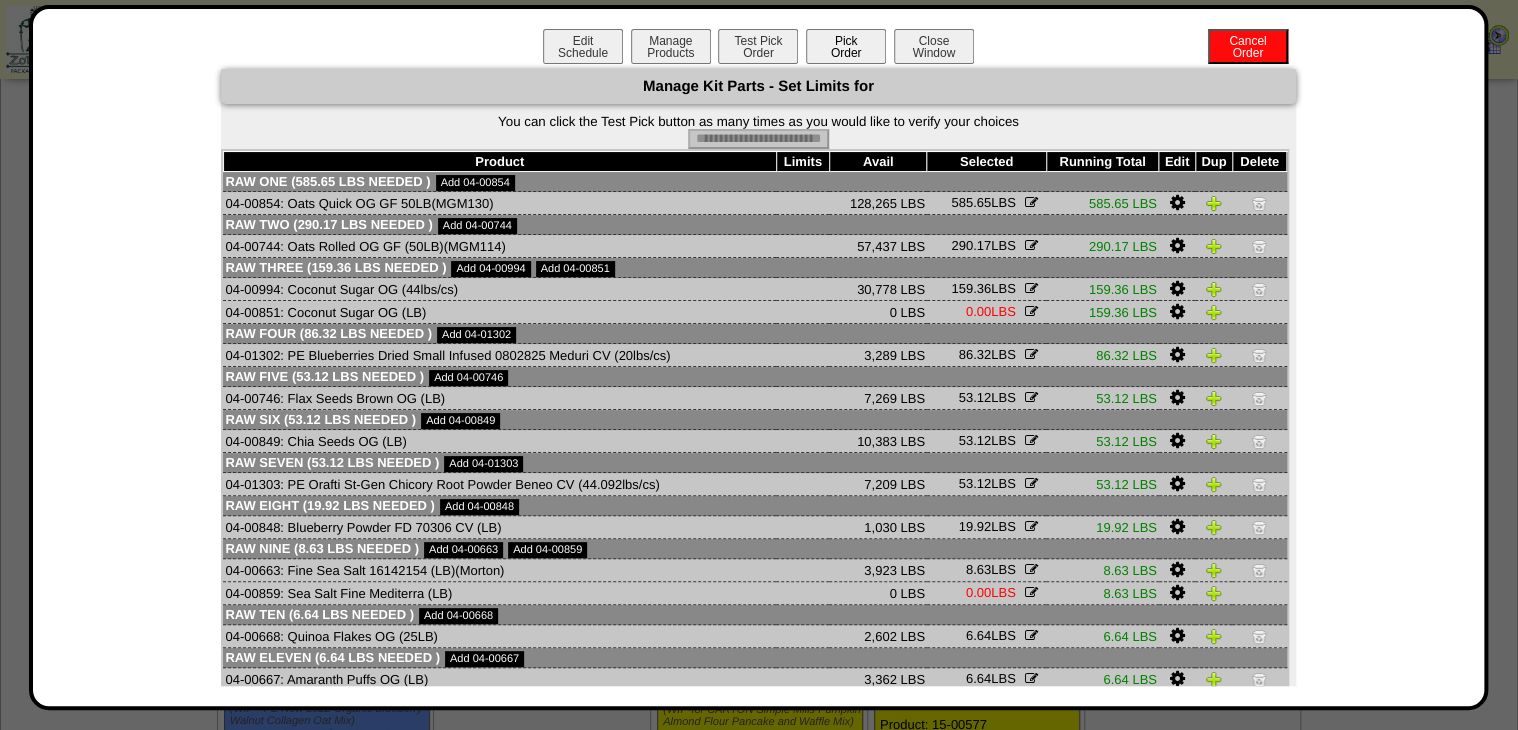 click on "Pick Order" at bounding box center (846, 46) 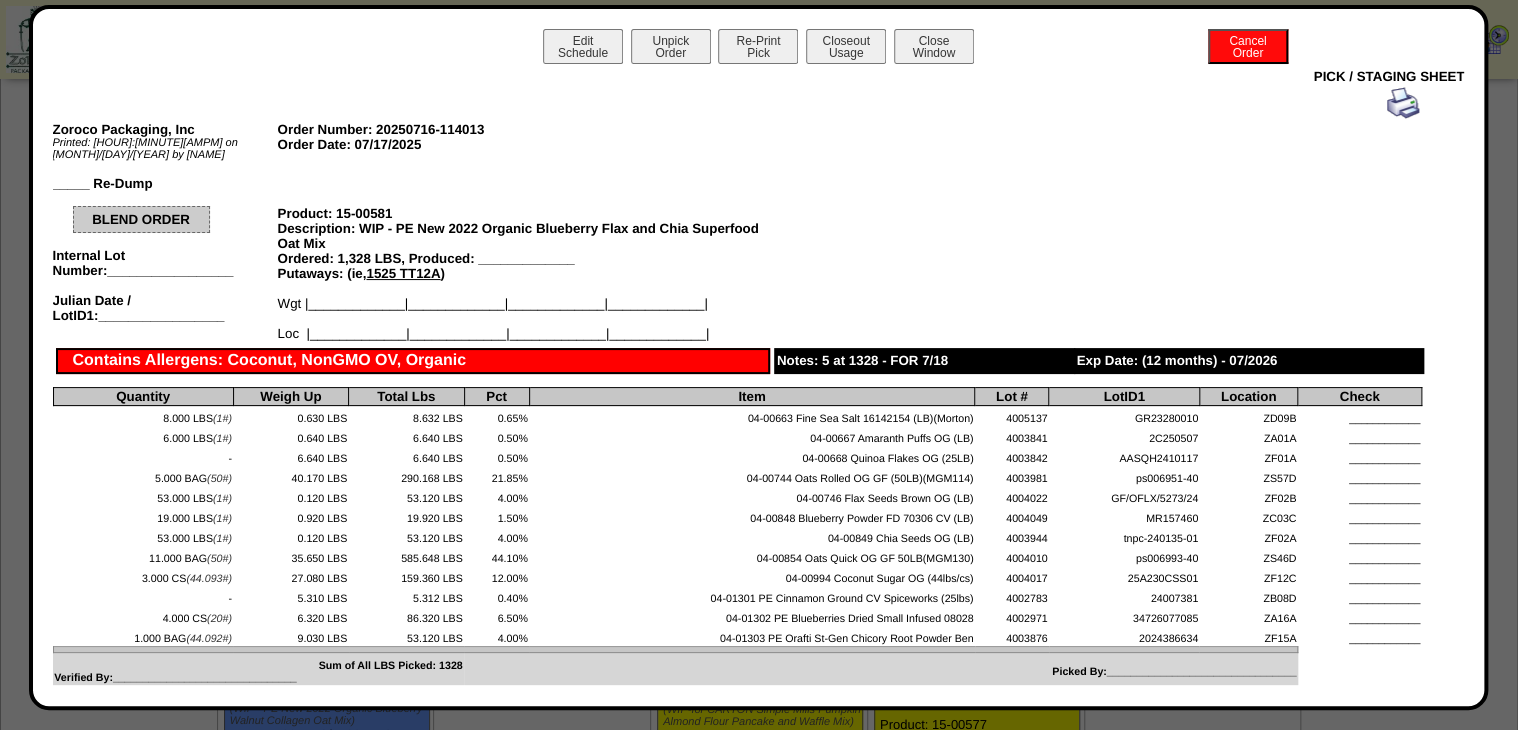 click at bounding box center (1403, 103) 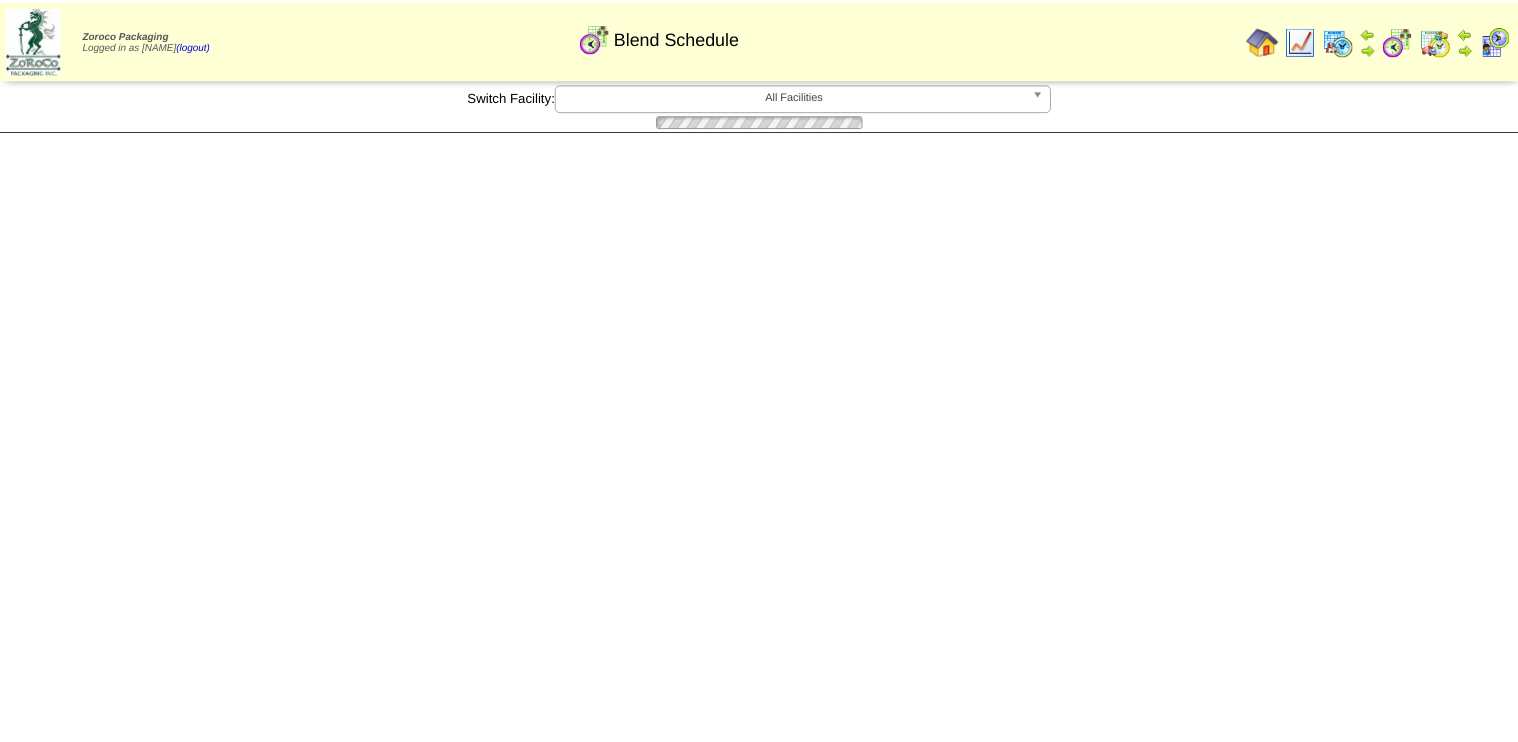 scroll, scrollTop: 1520, scrollLeft: 0, axis: vertical 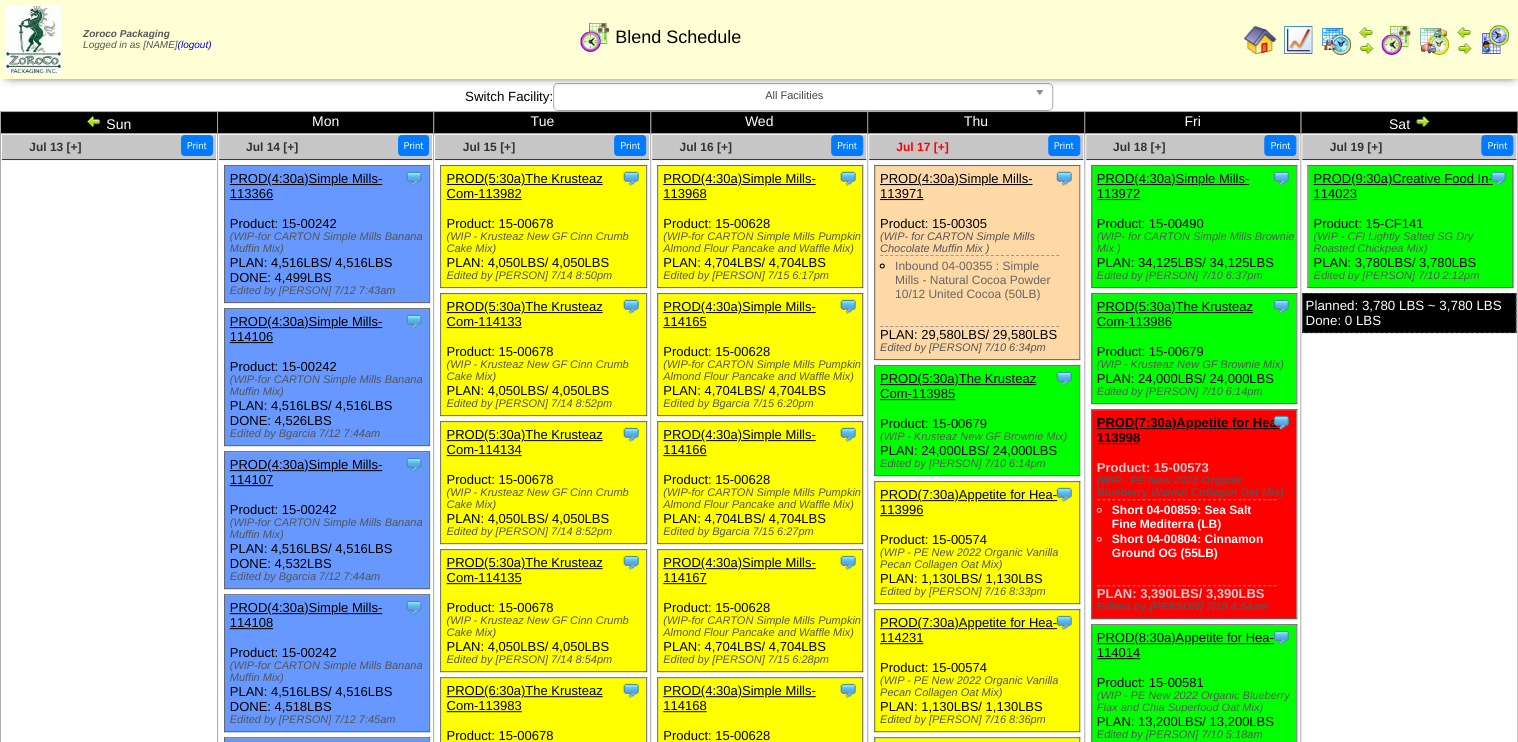 click on "Jul 17                        [+]" at bounding box center (922, 147) 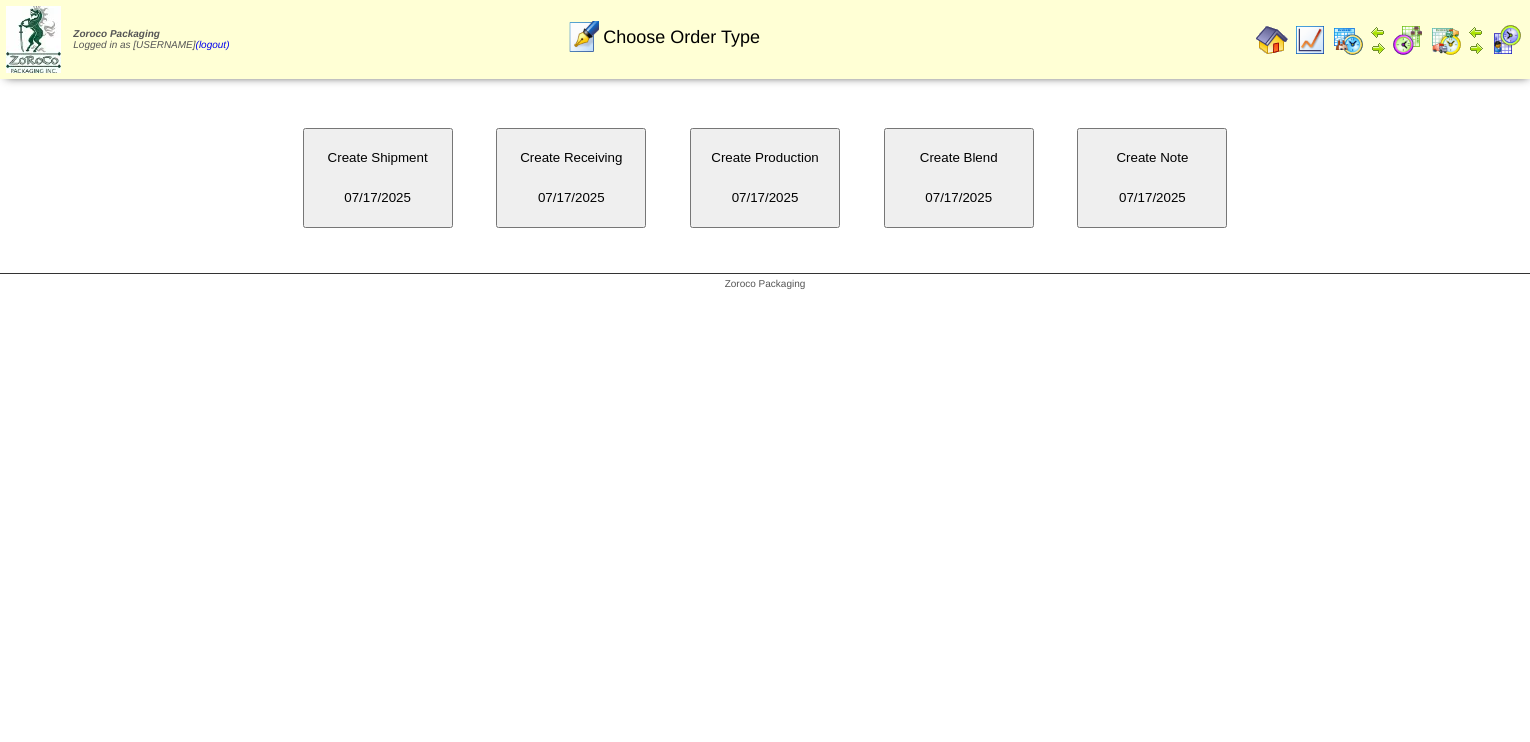 scroll, scrollTop: 0, scrollLeft: 0, axis: both 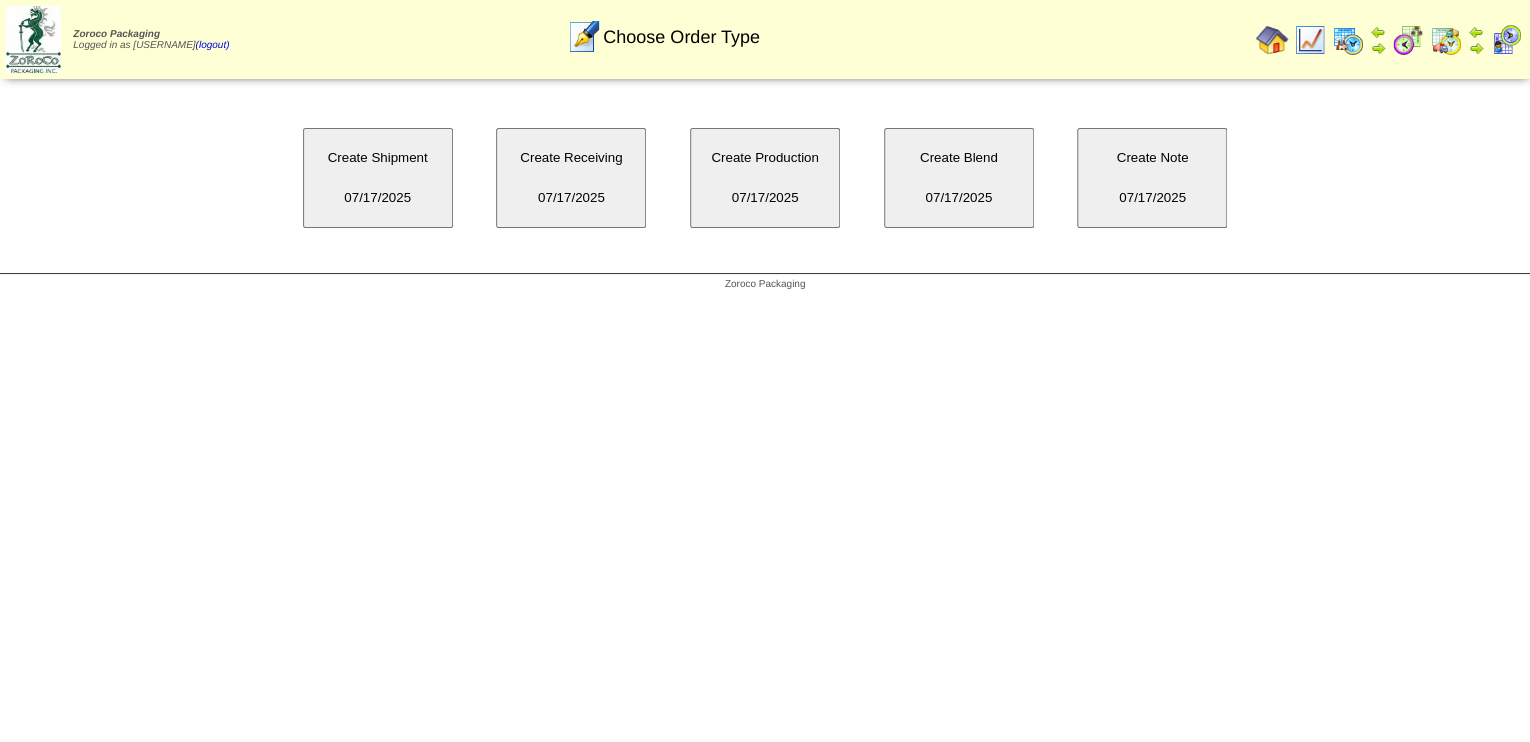 click on "Create Blend
[DATE]" at bounding box center [959, 178] 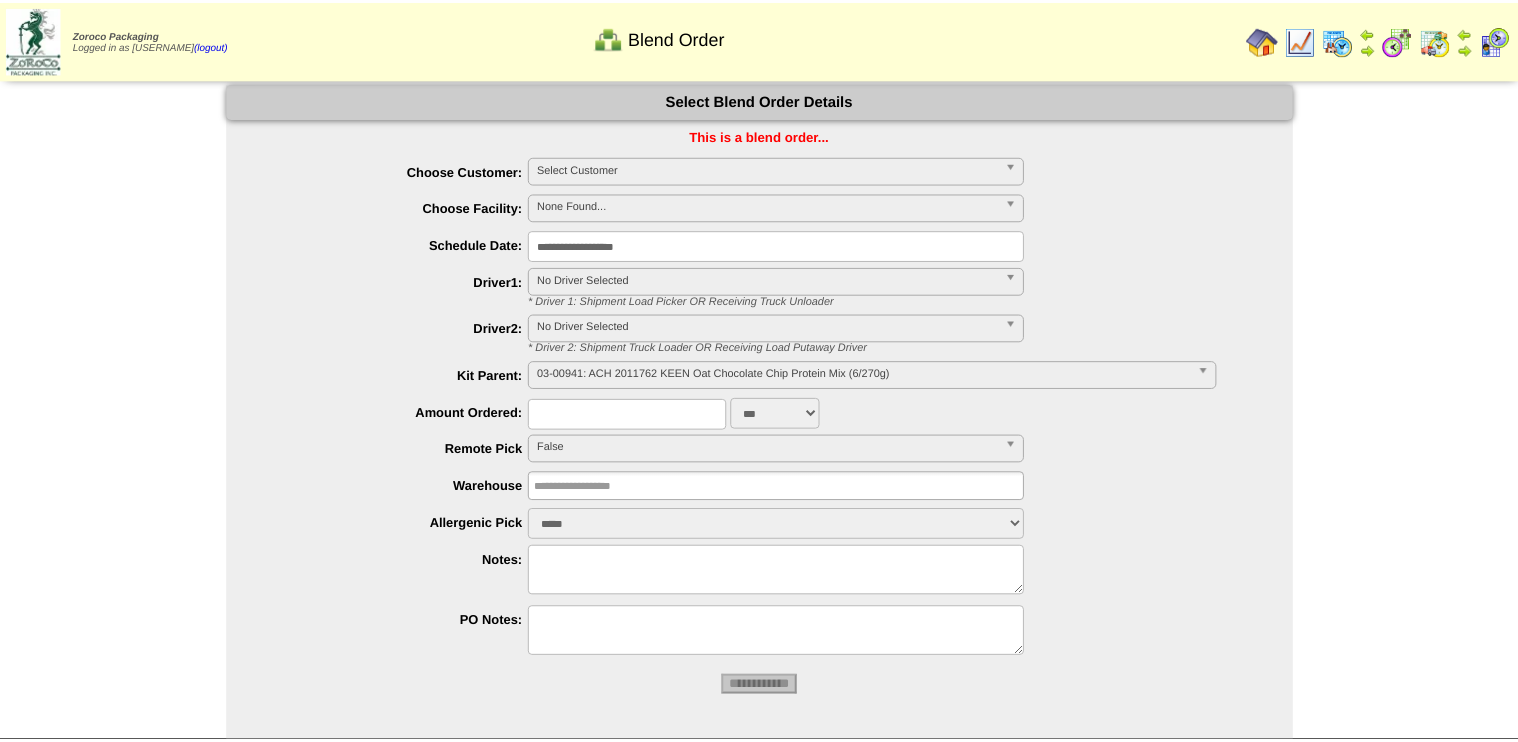 scroll, scrollTop: 0, scrollLeft: 0, axis: both 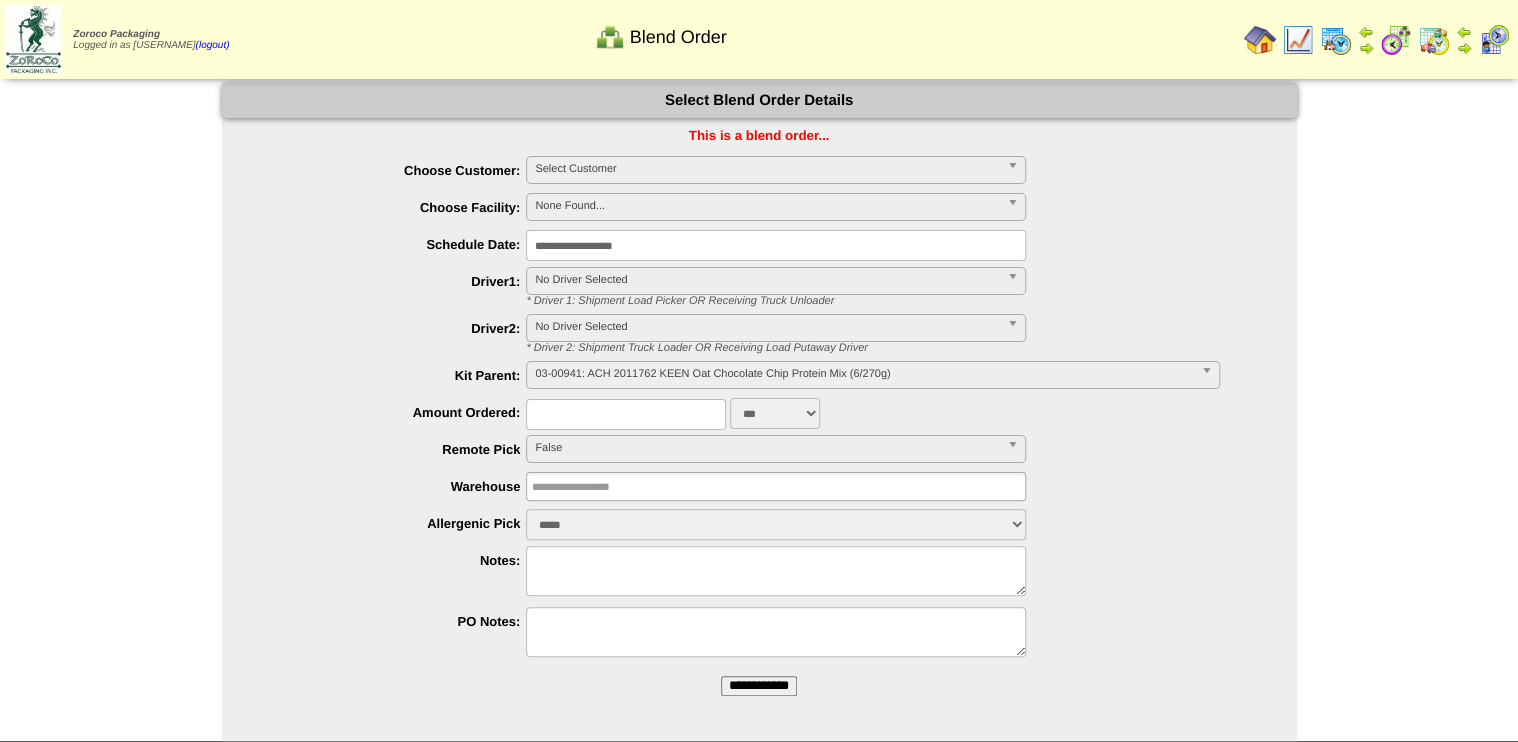 click on "**********" at bounding box center (776, 245) 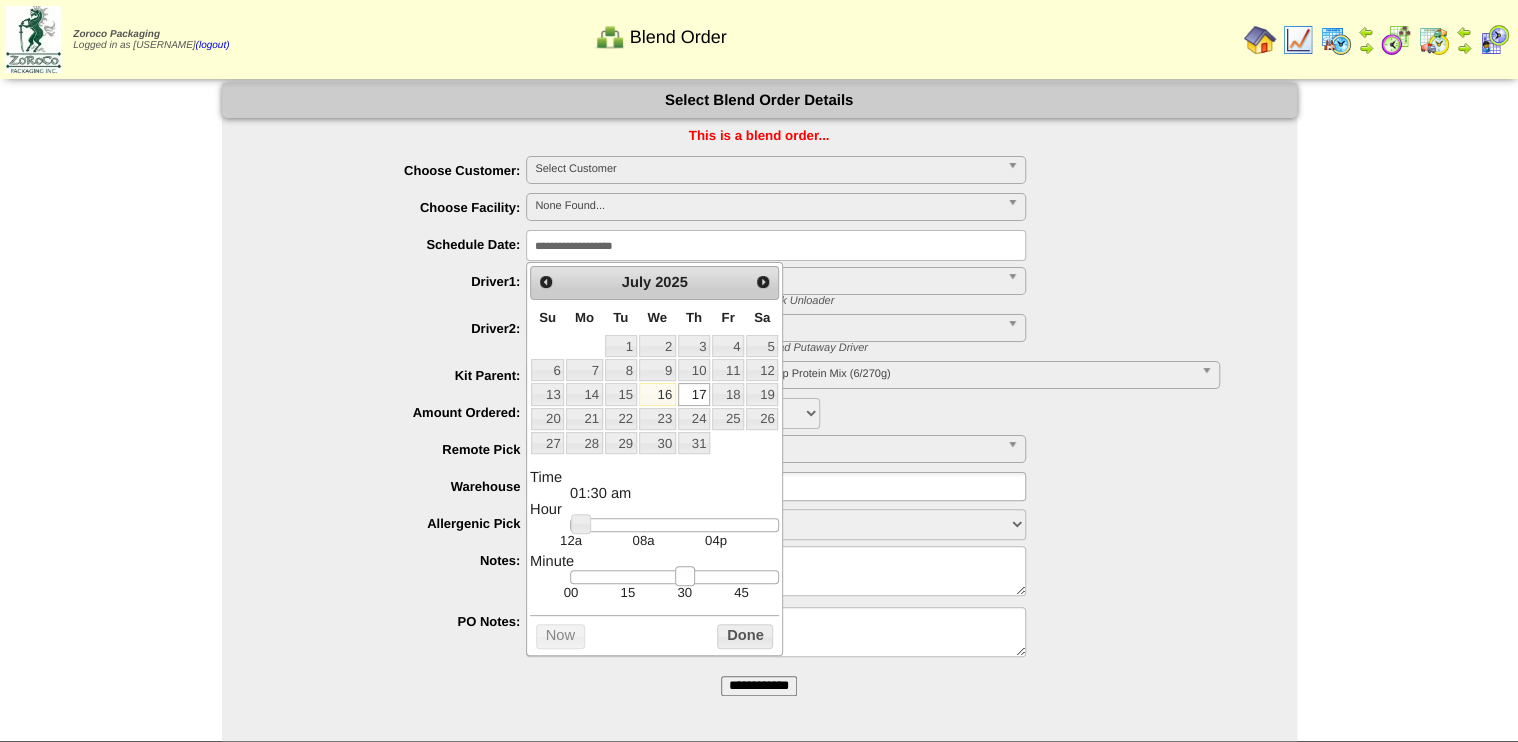 drag, startPoint x: 684, startPoint y: 585, endPoint x: 701, endPoint y: 586, distance: 17.029387 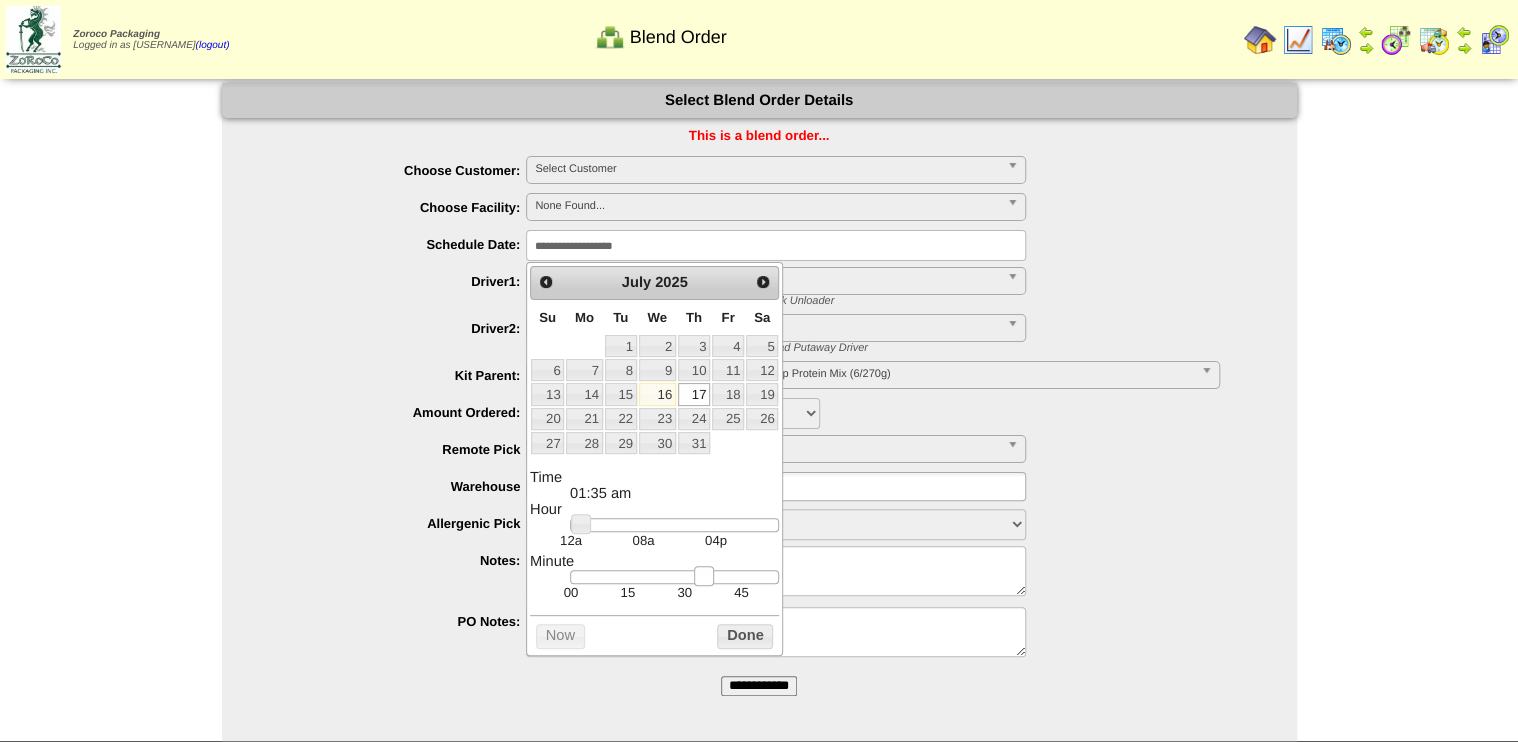 click at bounding box center (674, 577) 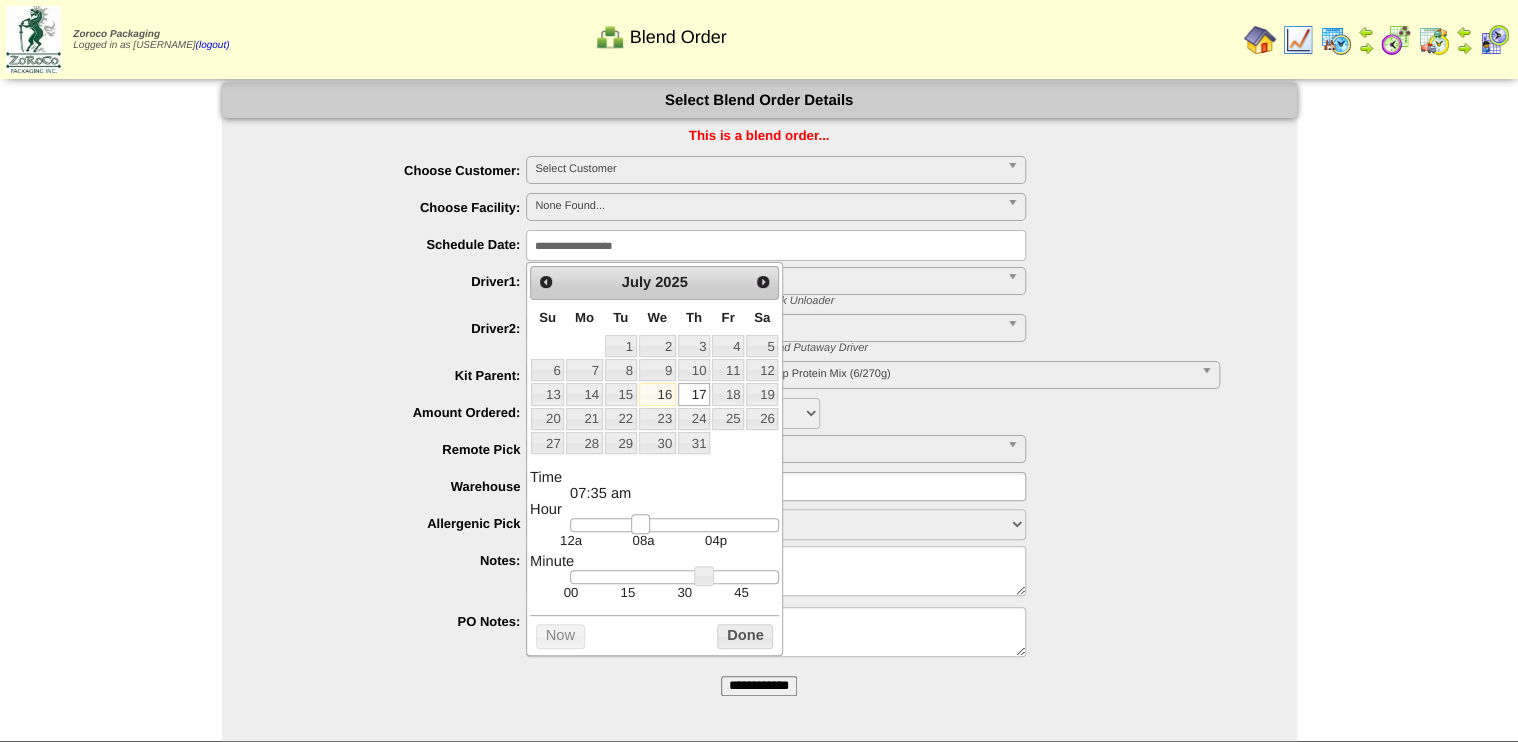 type on "**********" 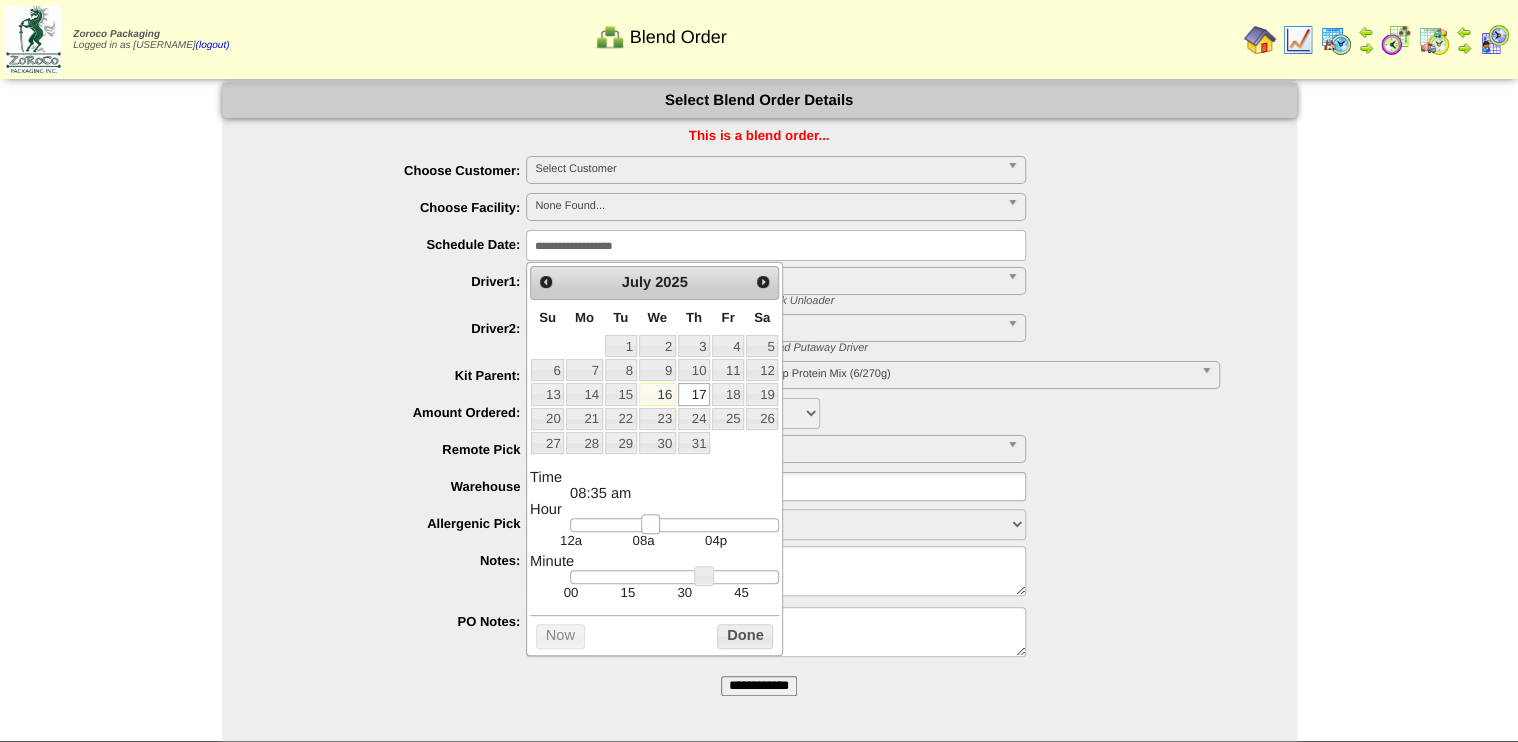 click at bounding box center (674, 525) 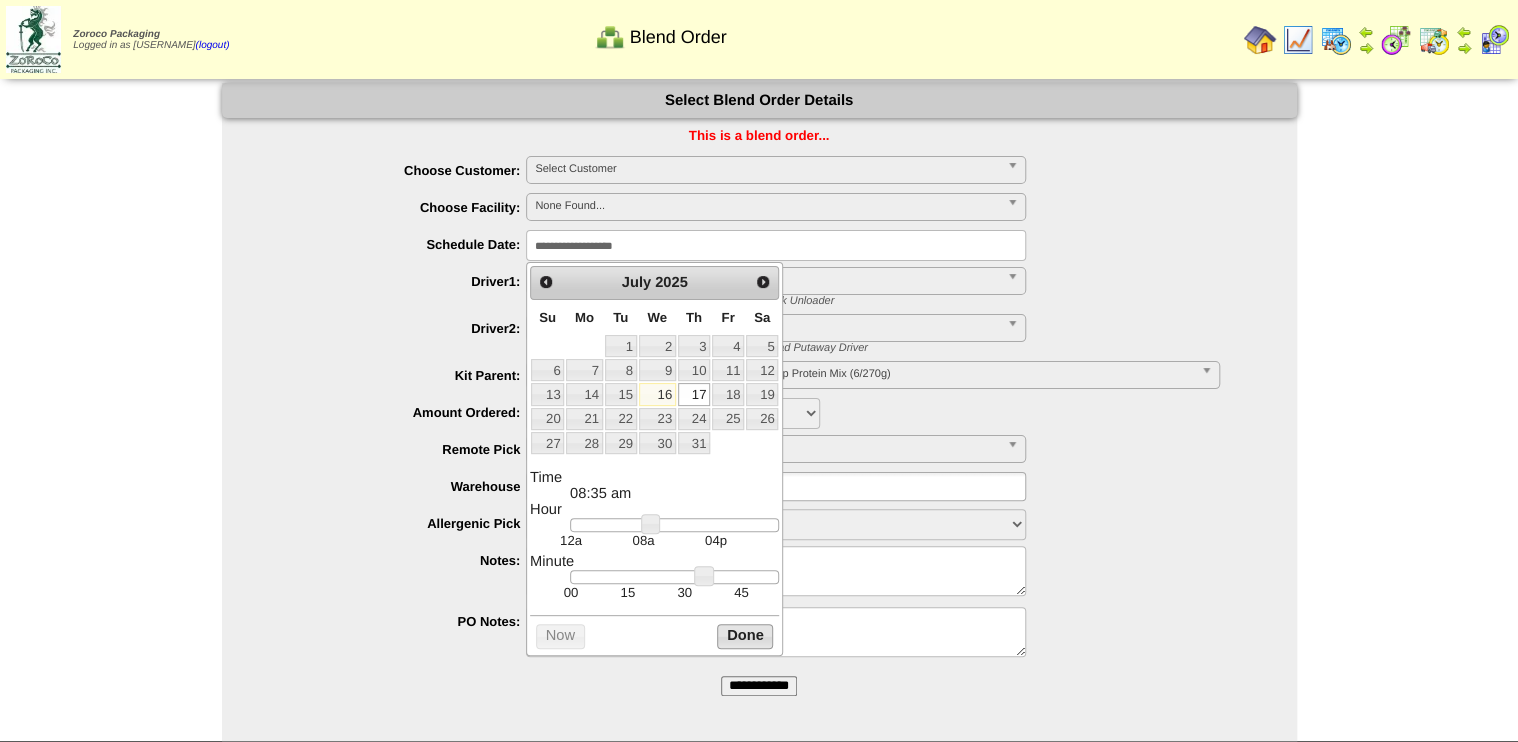 click on "Done" at bounding box center (745, 636) 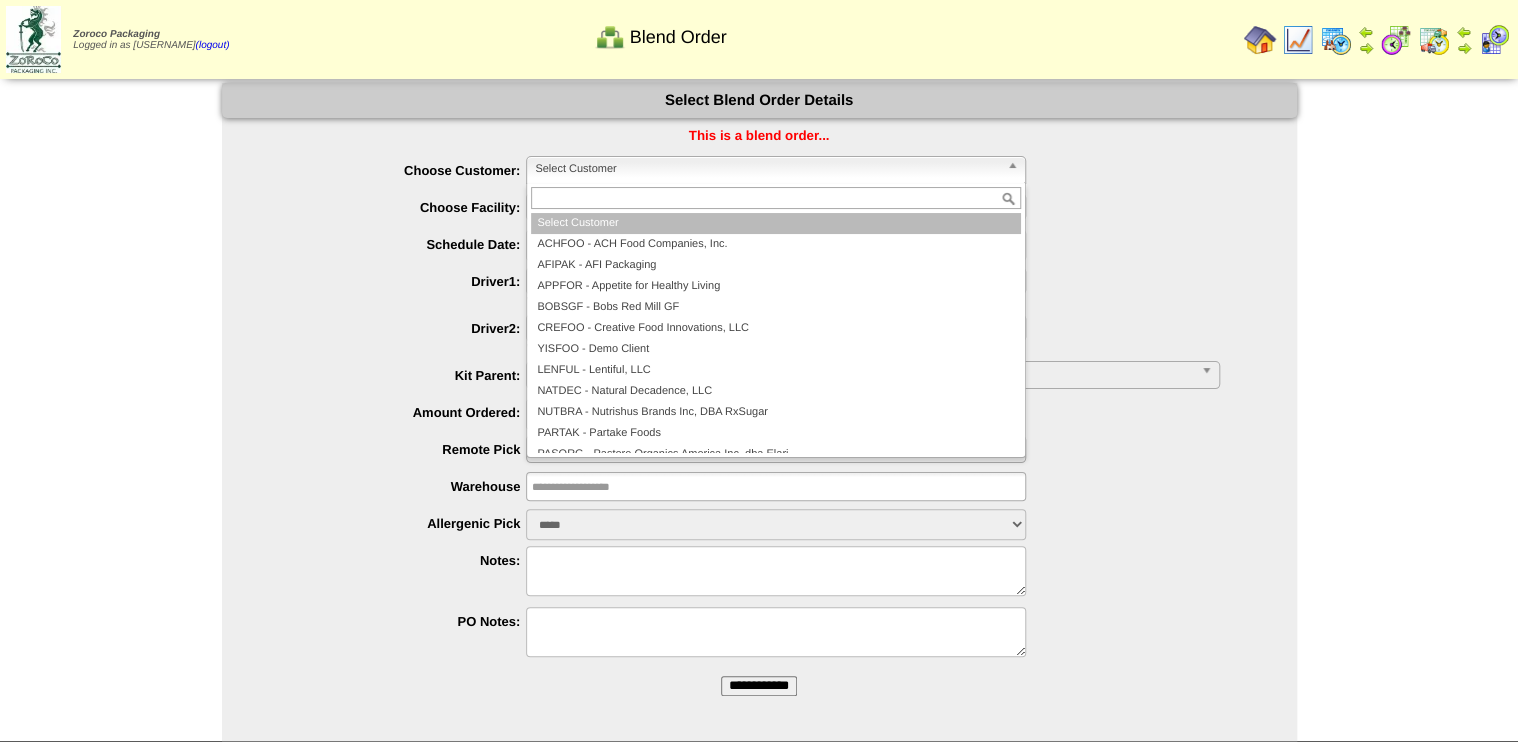 click on "Select Customer" at bounding box center (767, 169) 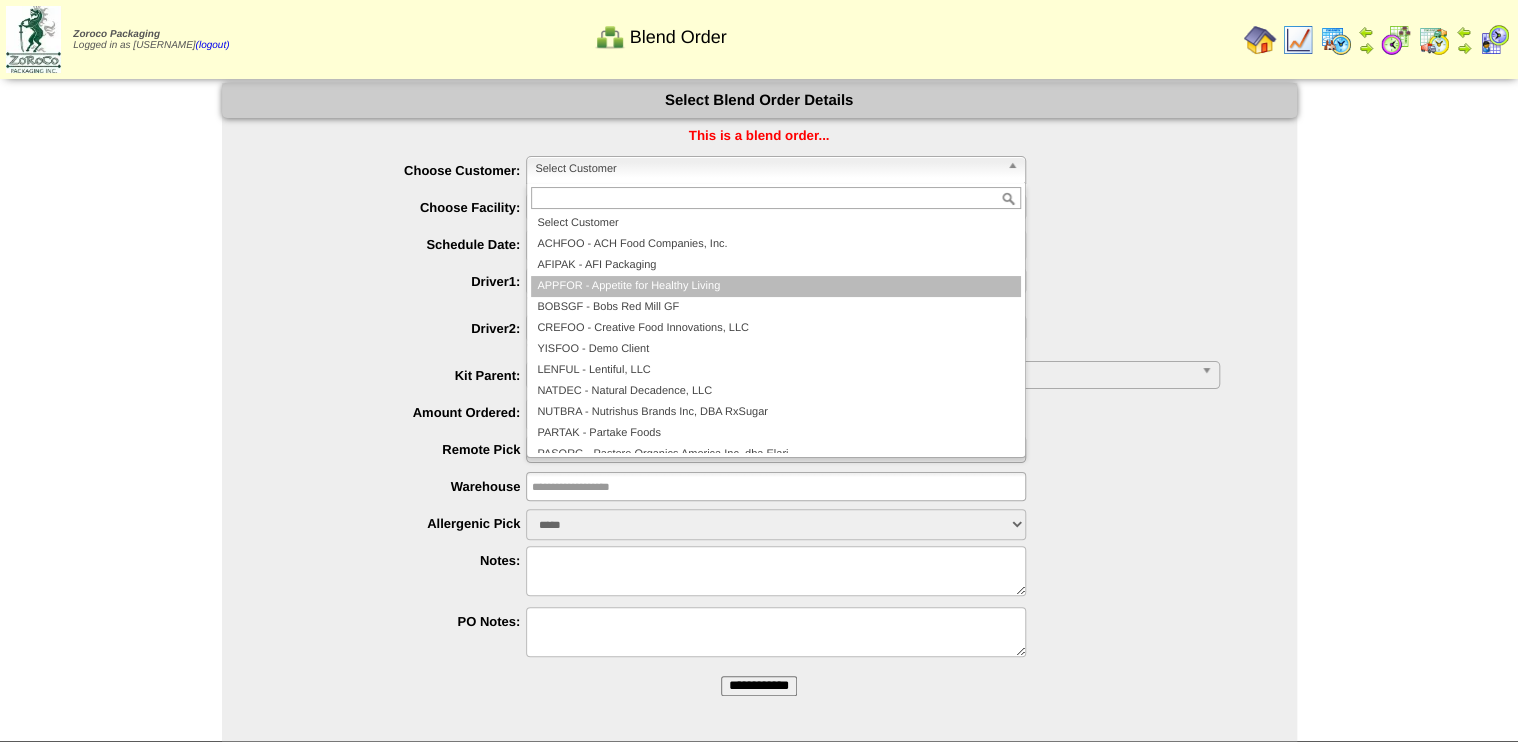 click on "APPFOR - Appetite for Healthy Living" at bounding box center [776, 286] 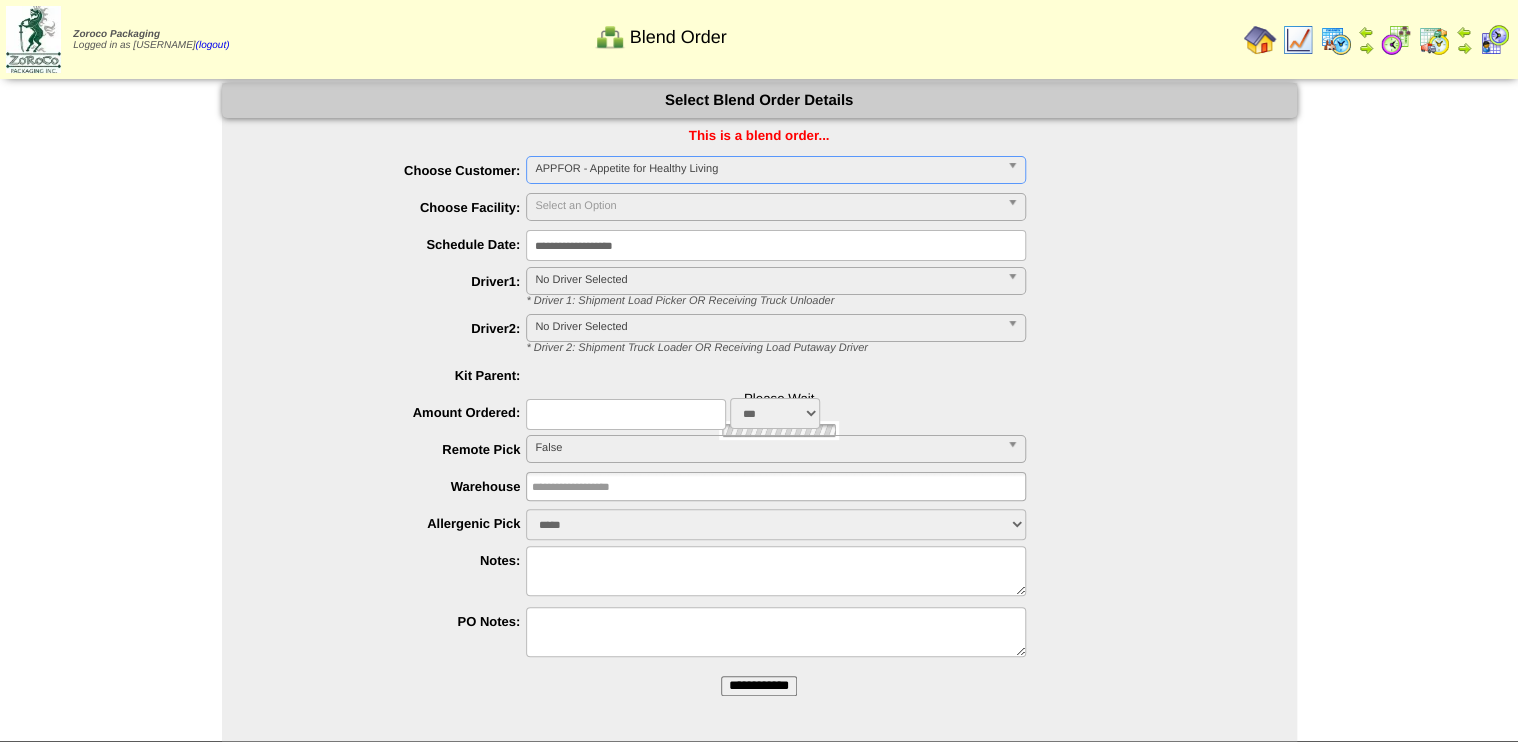 click at bounding box center [626, 414] 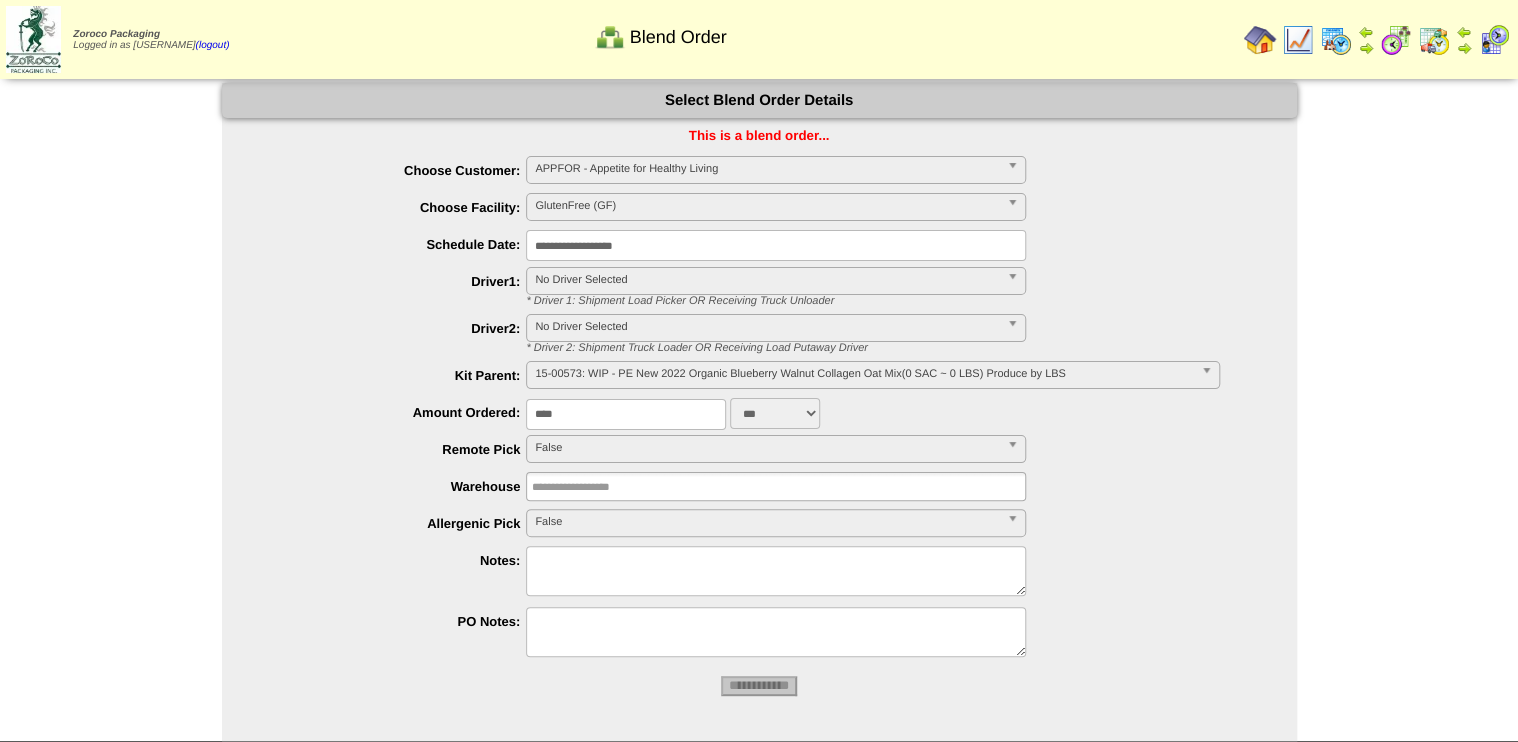 type on "****" 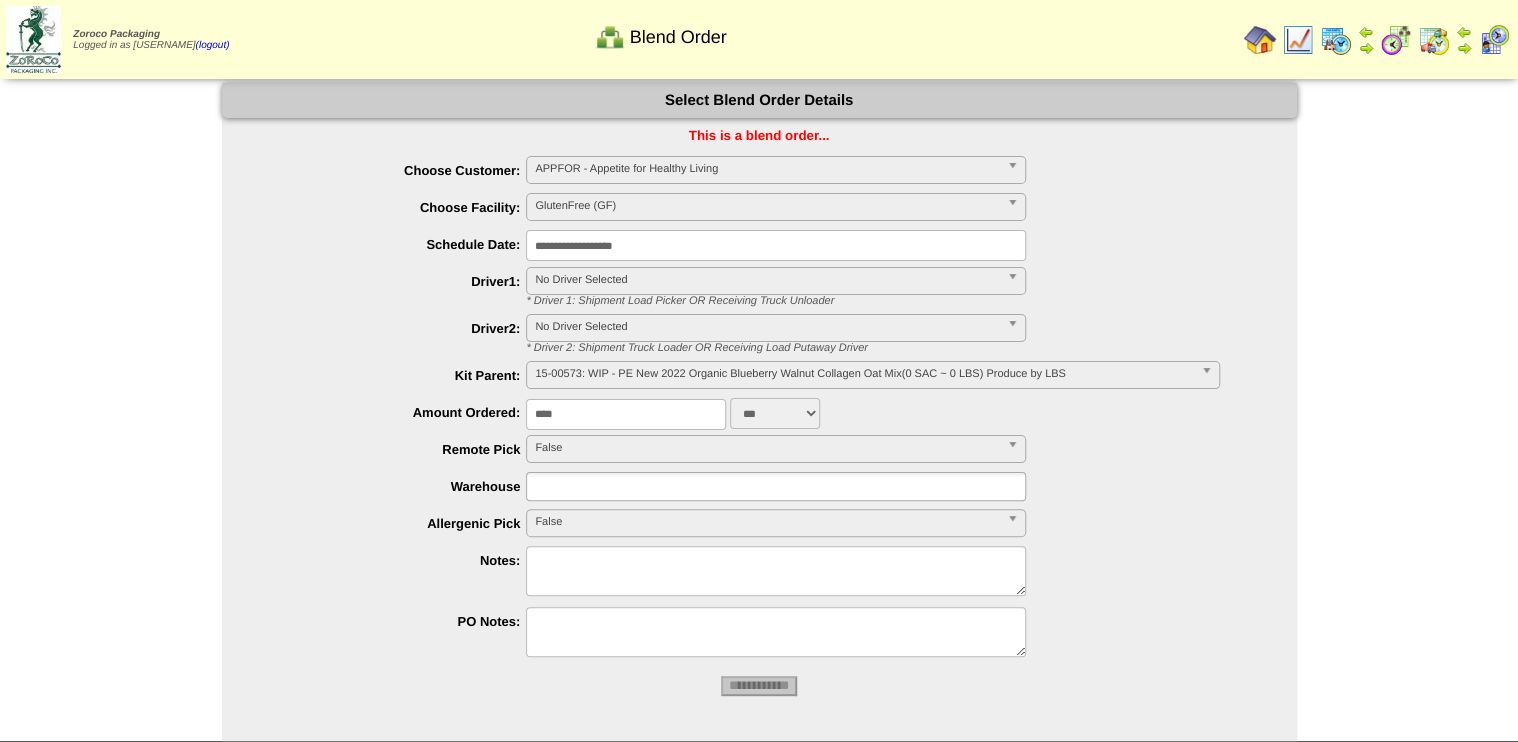 click on "15-00573: WIP - PE New 2022 Organic Blueberry Walnut Collagen Oat Mix(0 SAC ~ 0 LBS) Produce by LBS" at bounding box center (863, 374) 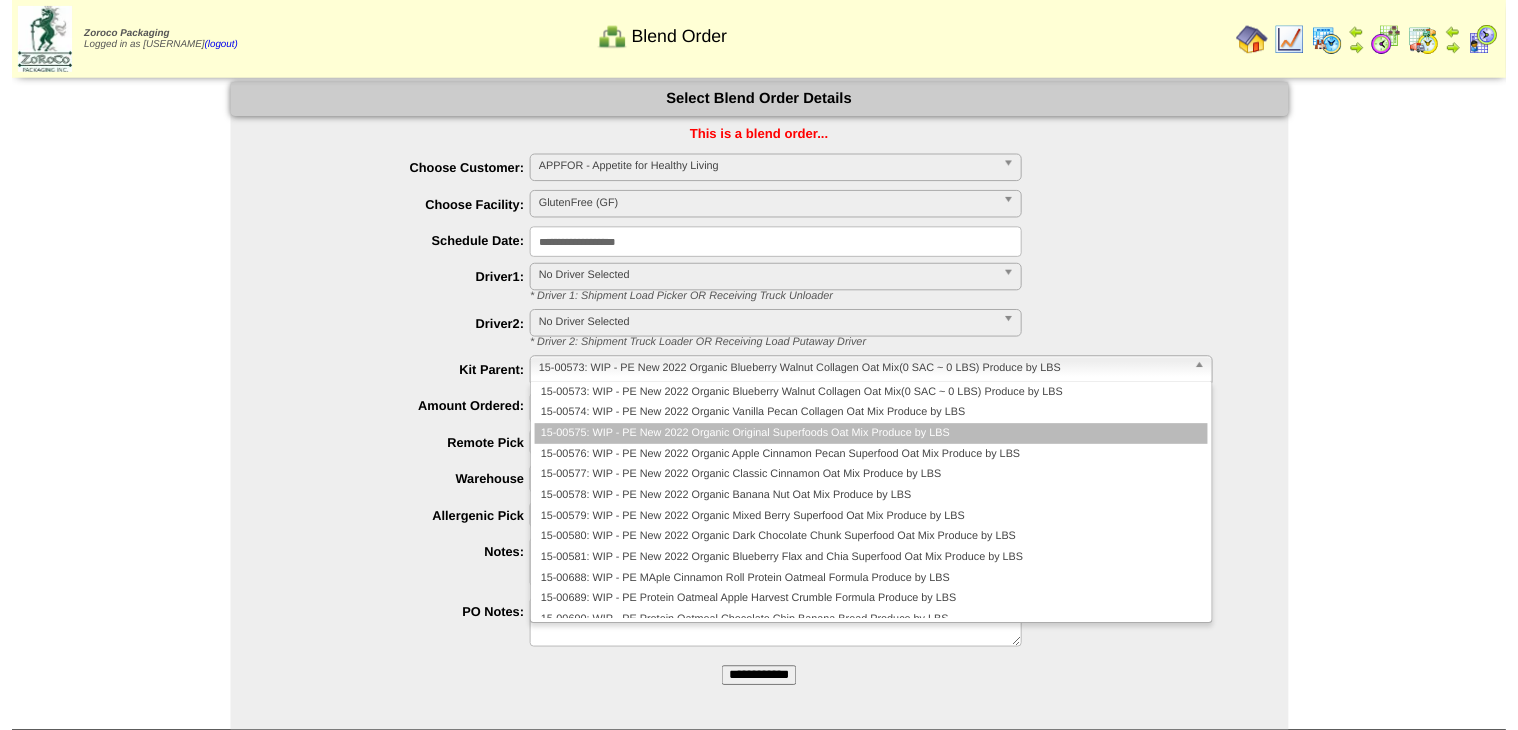 scroll, scrollTop: 12, scrollLeft: 0, axis: vertical 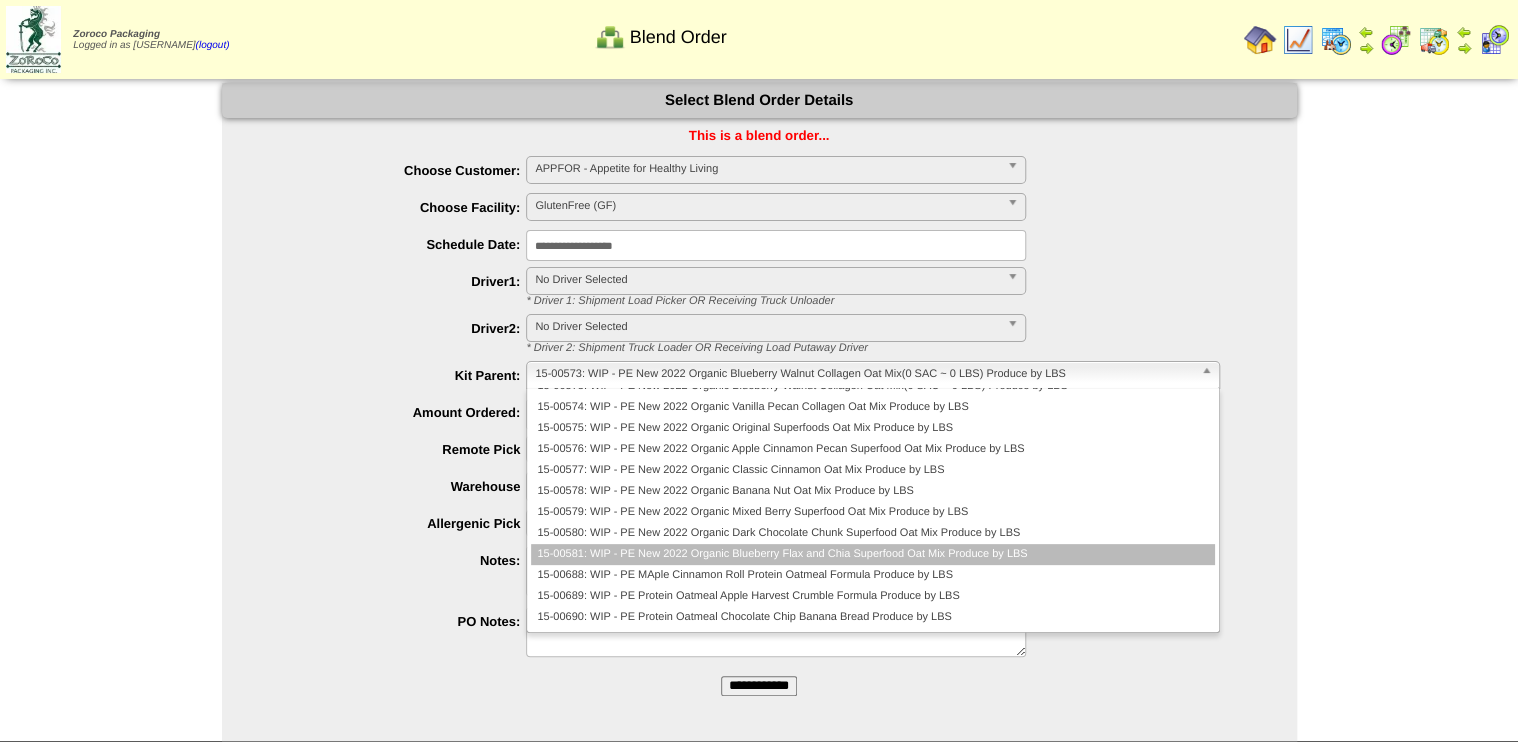 click on "15-00581: WIP - PE New 2022 Organic Blueberry Flax and Chia Superfood Oat Mix Produce by LBS" at bounding box center (872, 554) 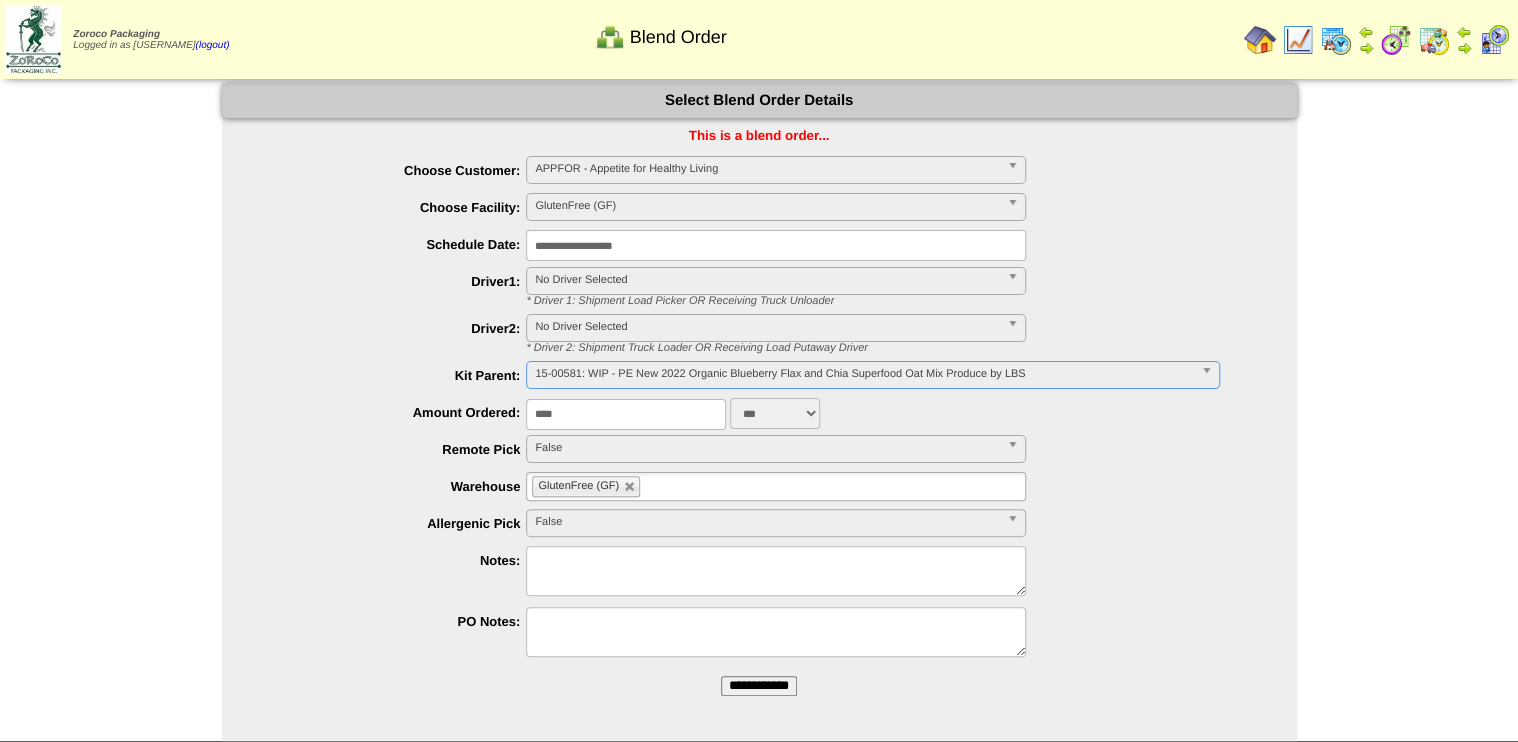 click on "**********" at bounding box center (759, 686) 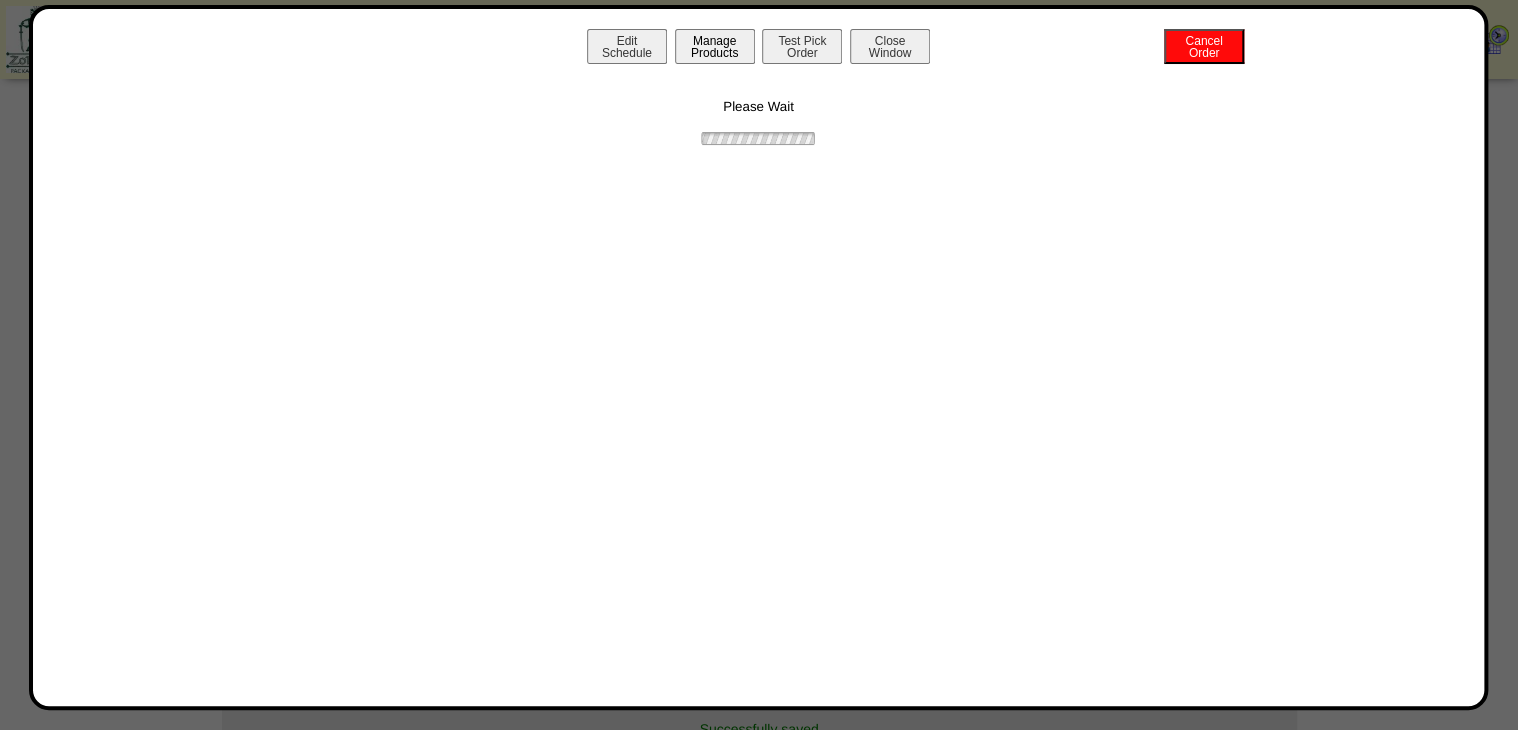 click on "Manage Products" at bounding box center (715, 46) 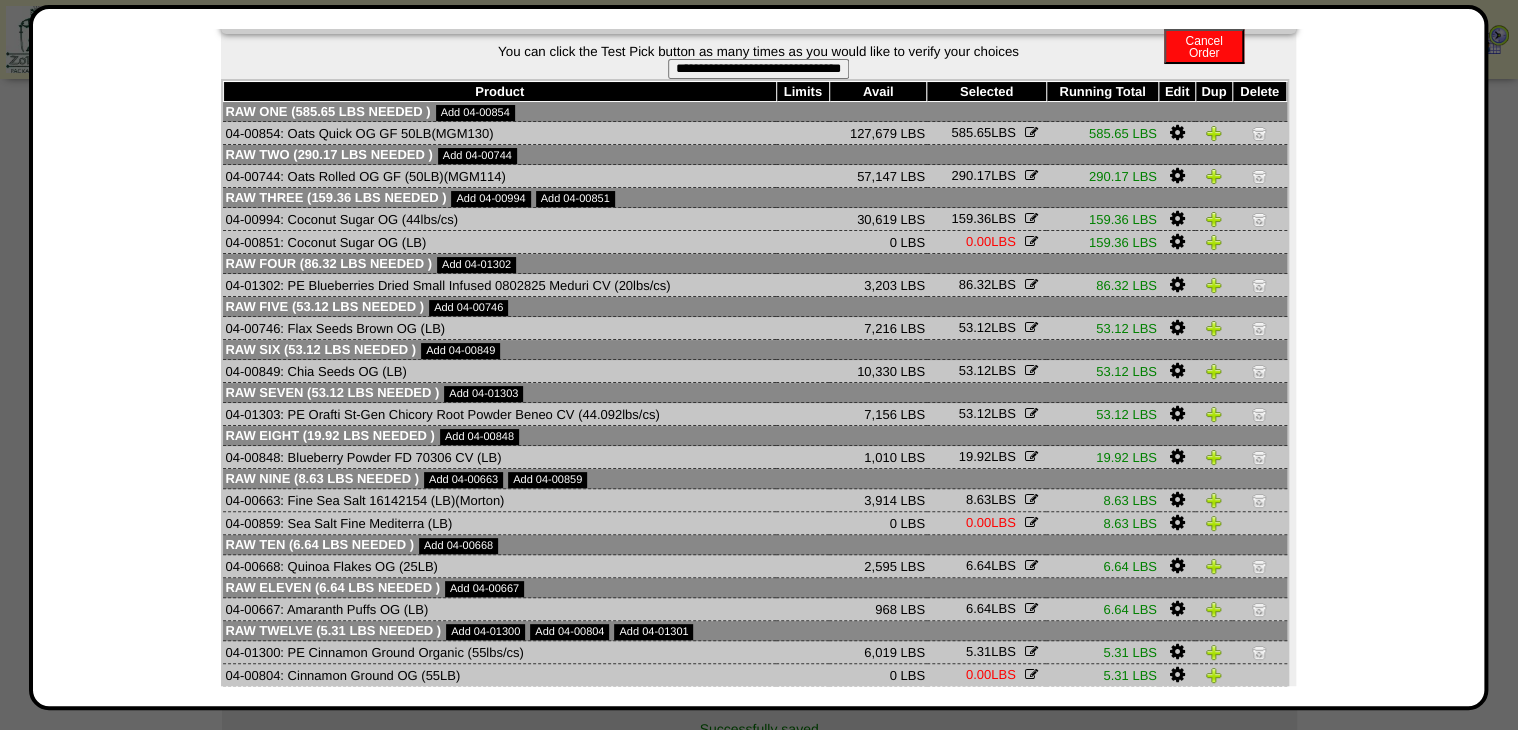 scroll, scrollTop: 161, scrollLeft: 0, axis: vertical 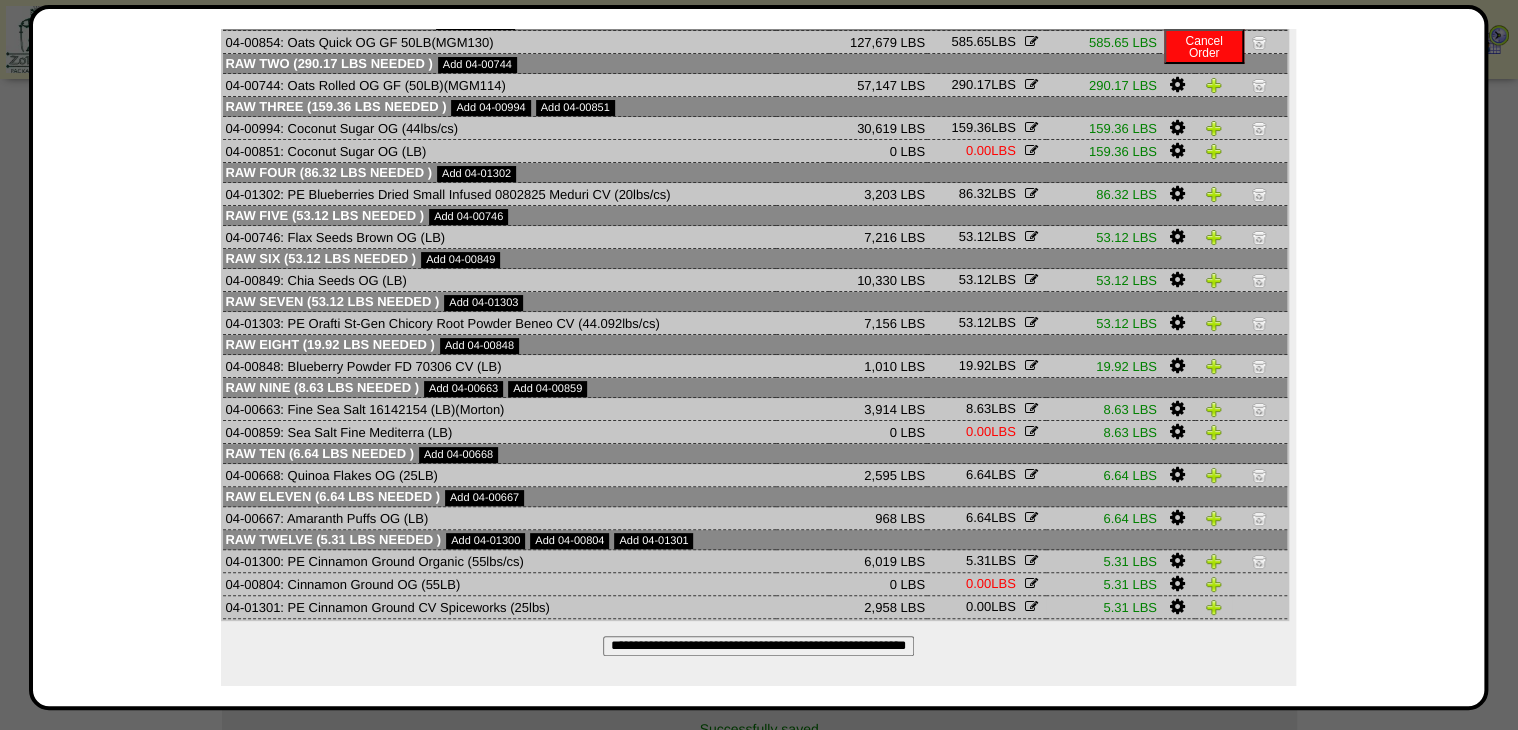 click at bounding box center (1176, 607) 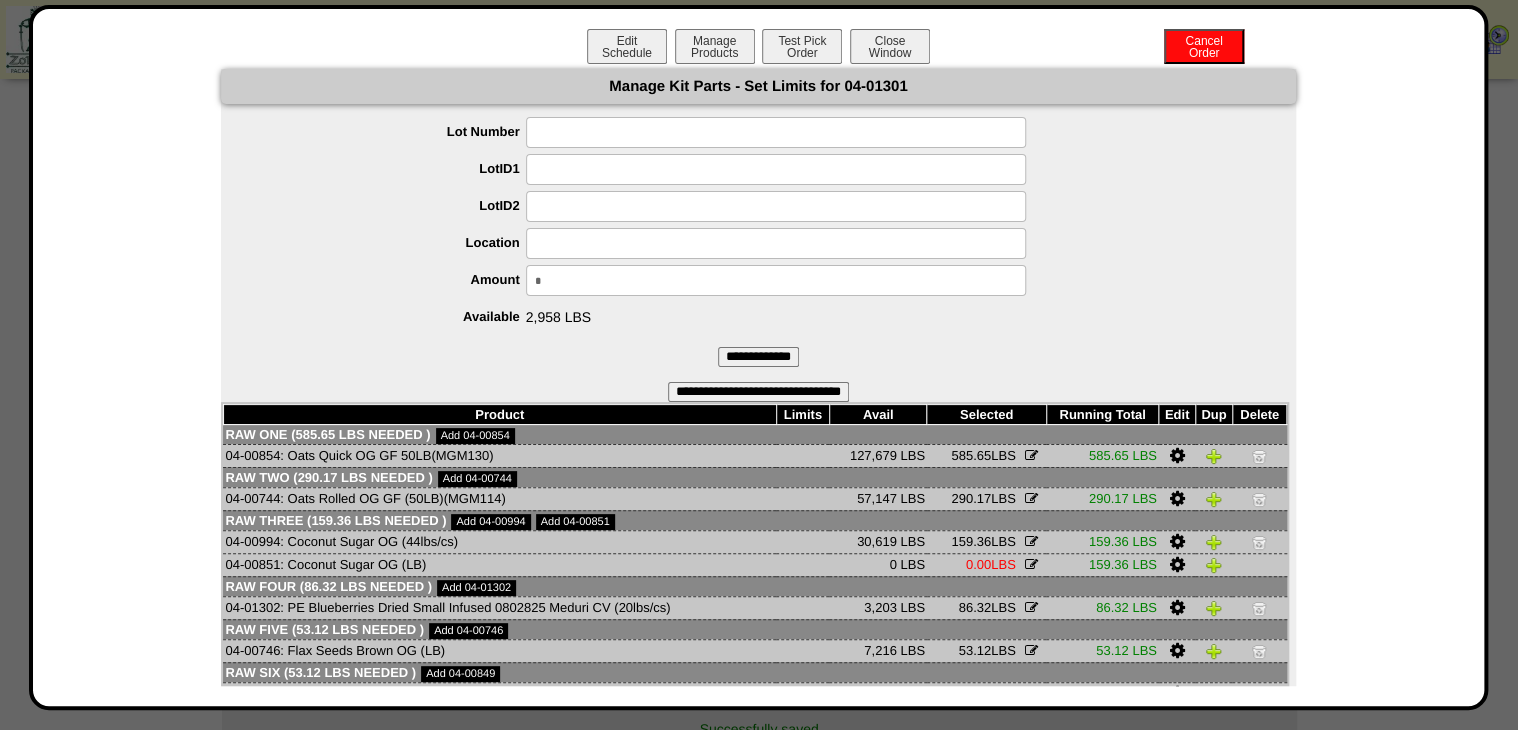 drag, startPoint x: 636, startPoint y: 289, endPoint x: 396, endPoint y: 326, distance: 242.83534 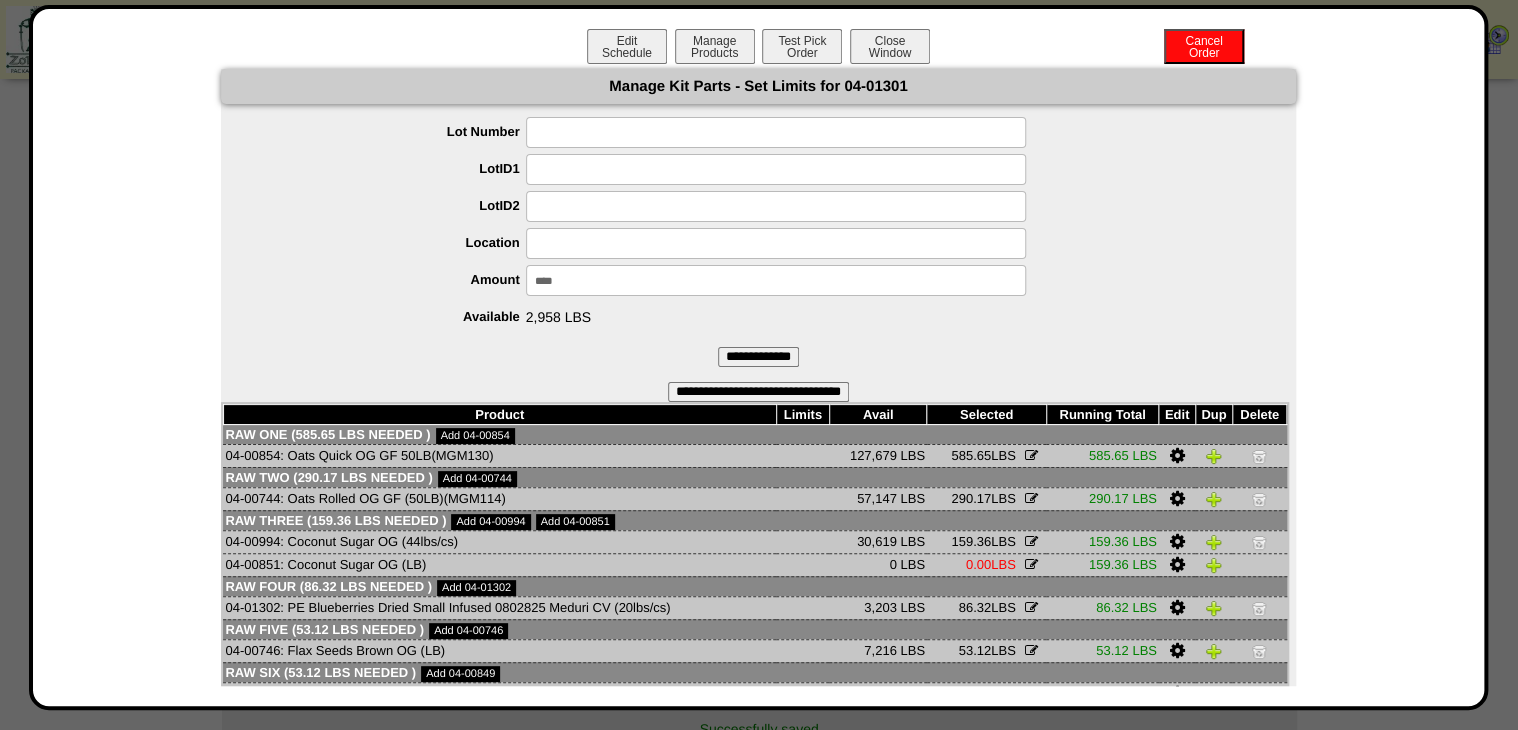 type on "*****" 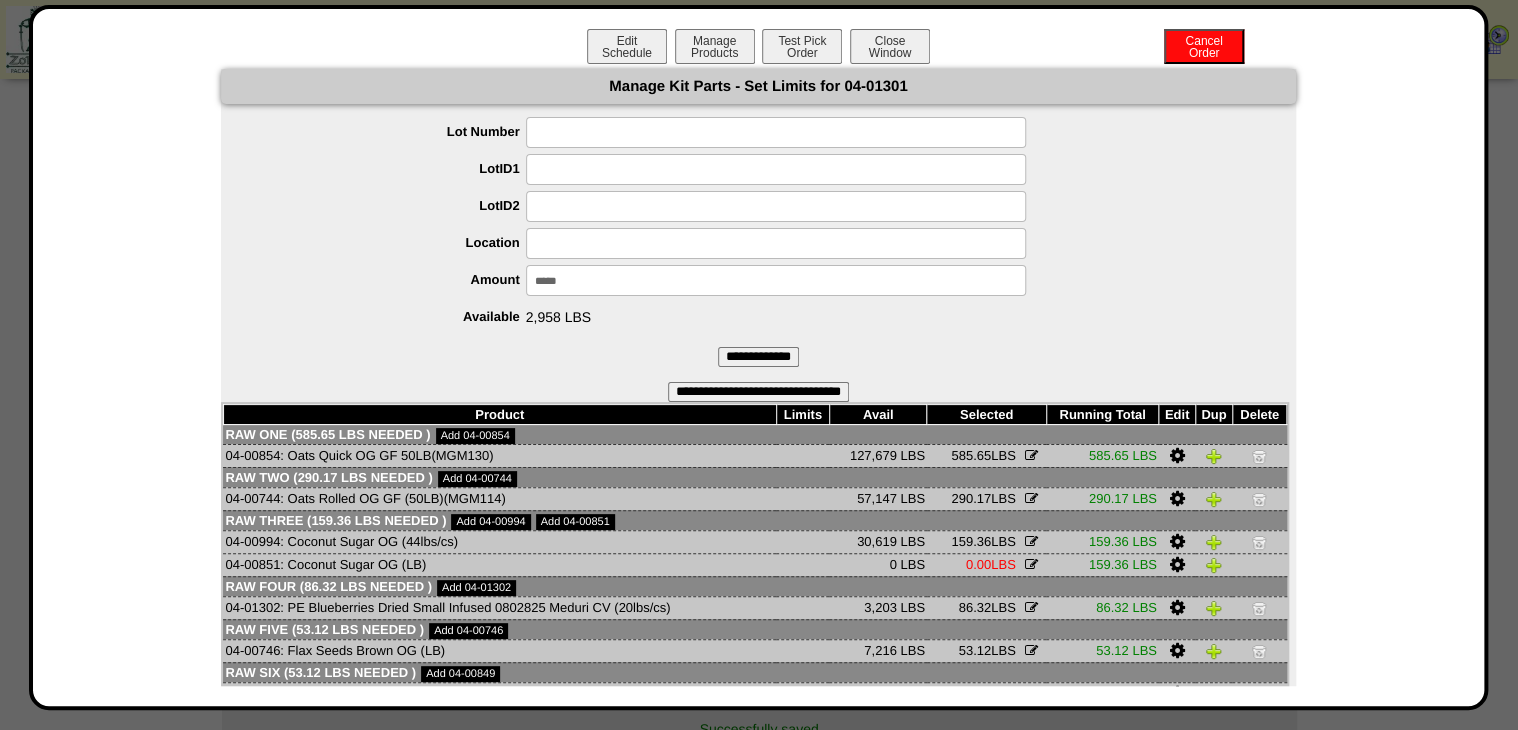 click on "**********" at bounding box center (758, 357) 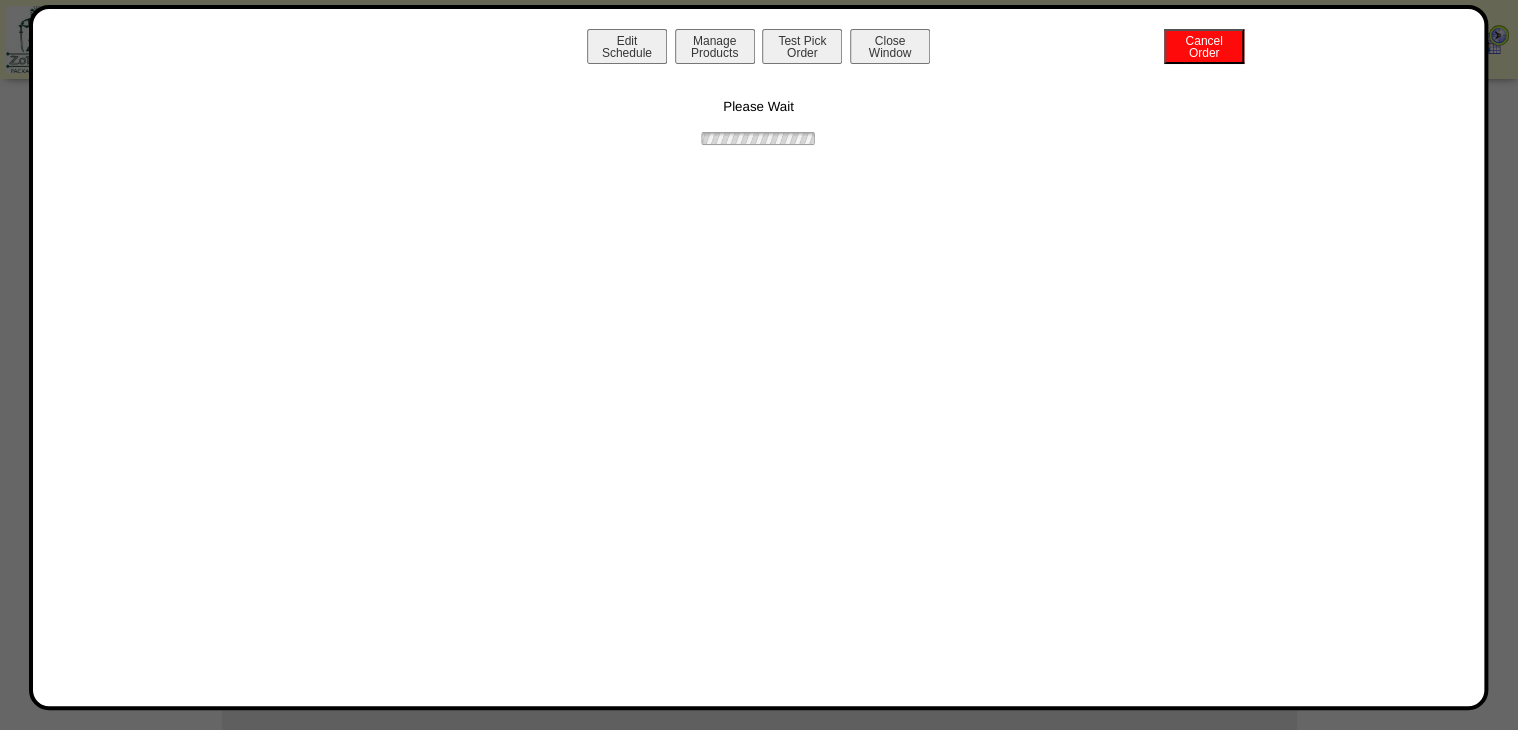 scroll, scrollTop: 78, scrollLeft: 0, axis: vertical 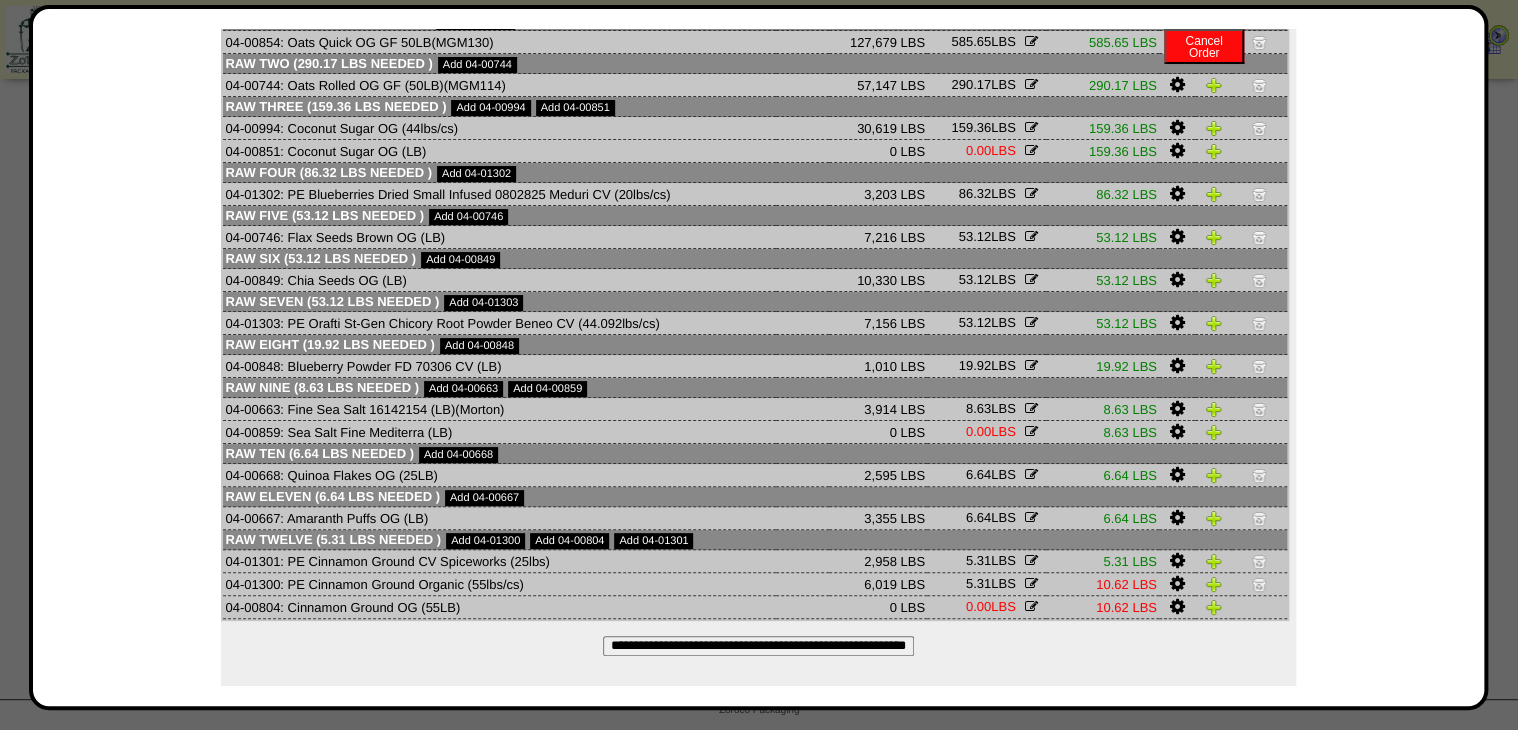 click at bounding box center [1259, 584] 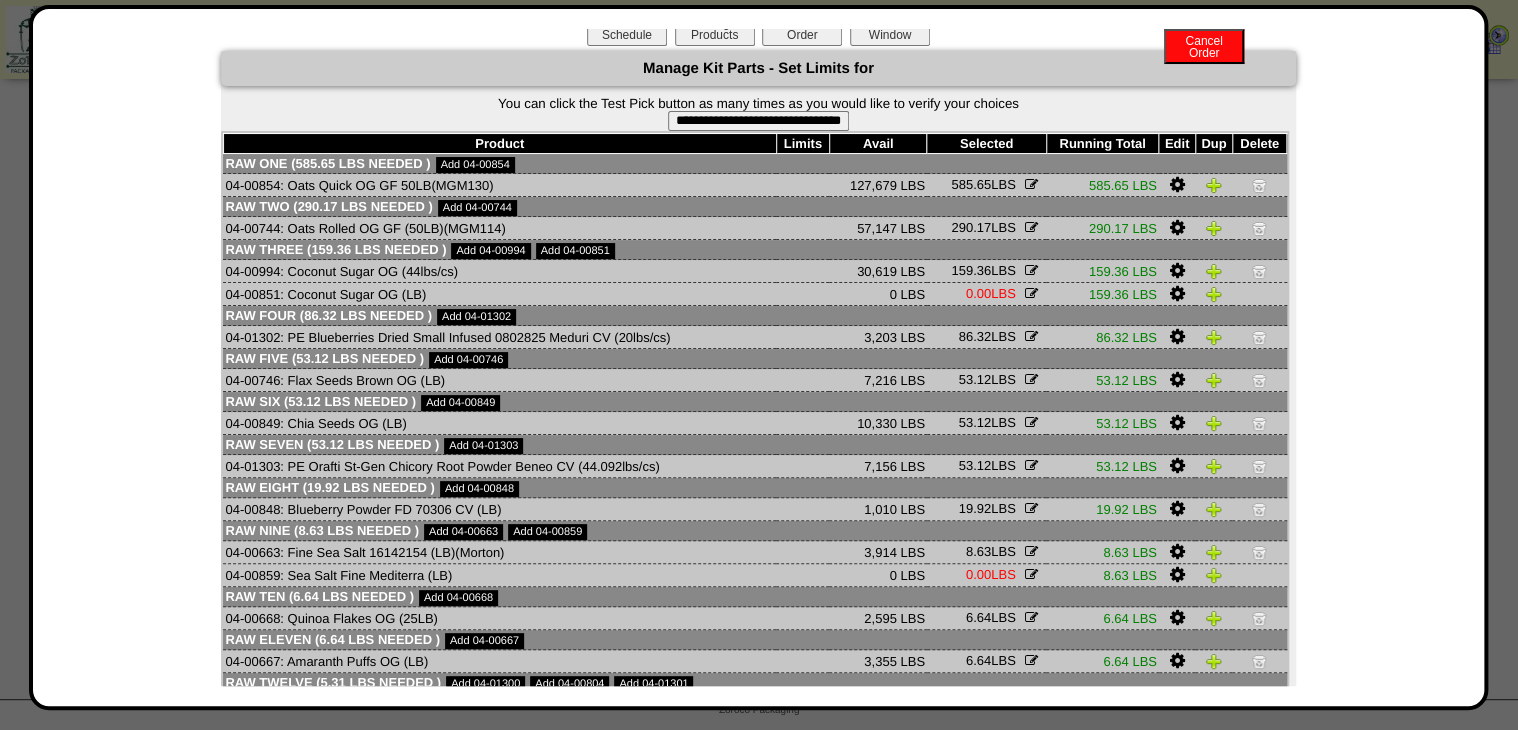 scroll, scrollTop: 0, scrollLeft: 0, axis: both 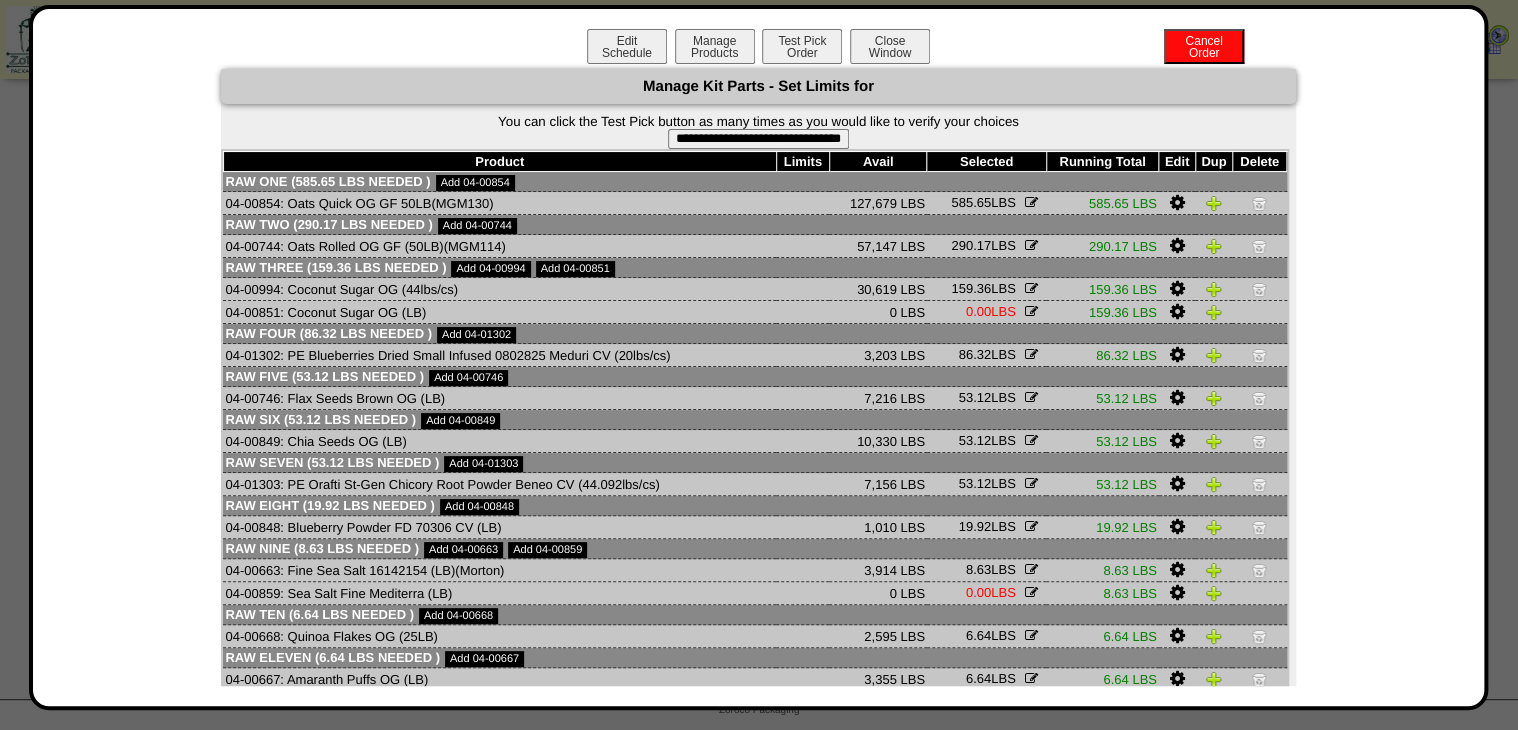 click on "**********" at bounding box center [758, 139] 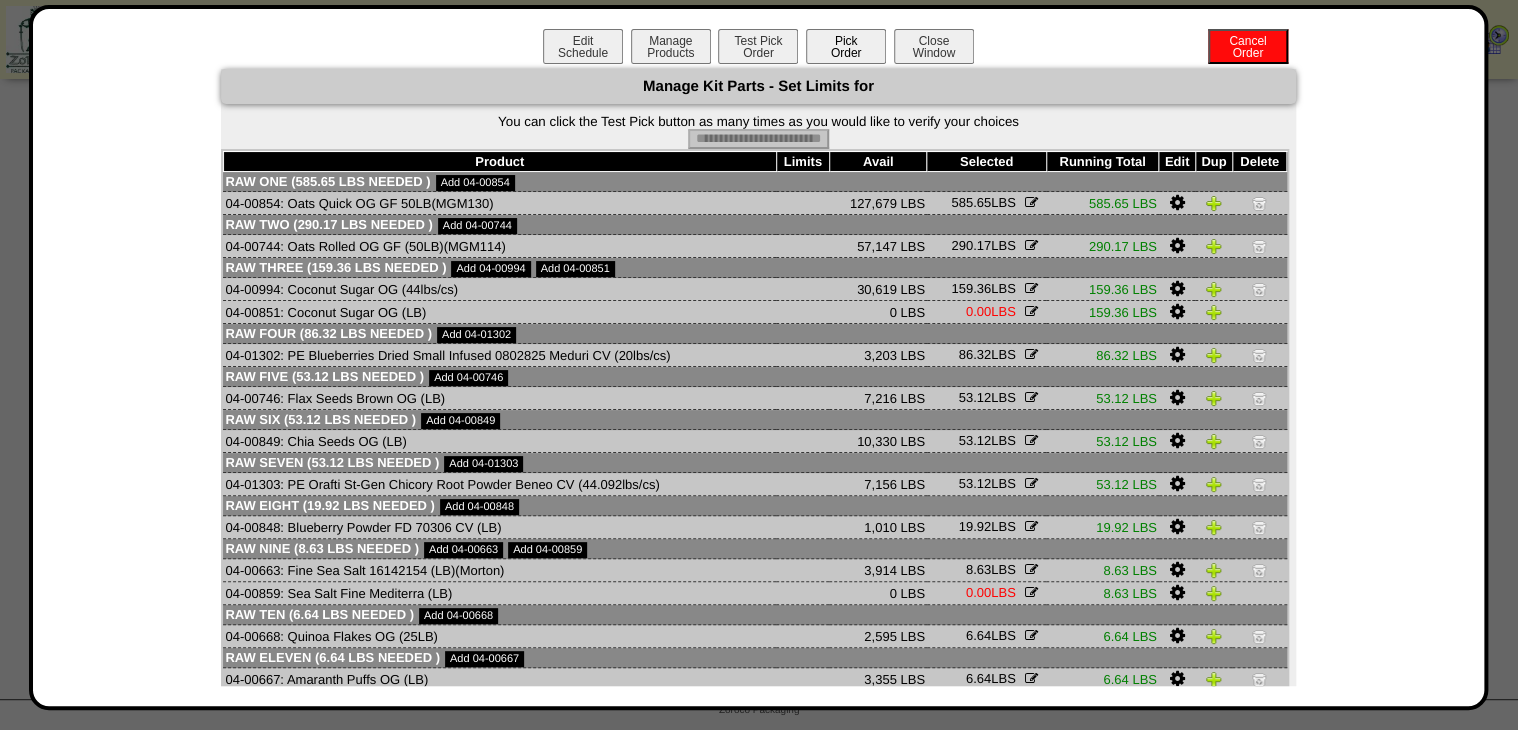 click on "Pick Order" at bounding box center (846, 46) 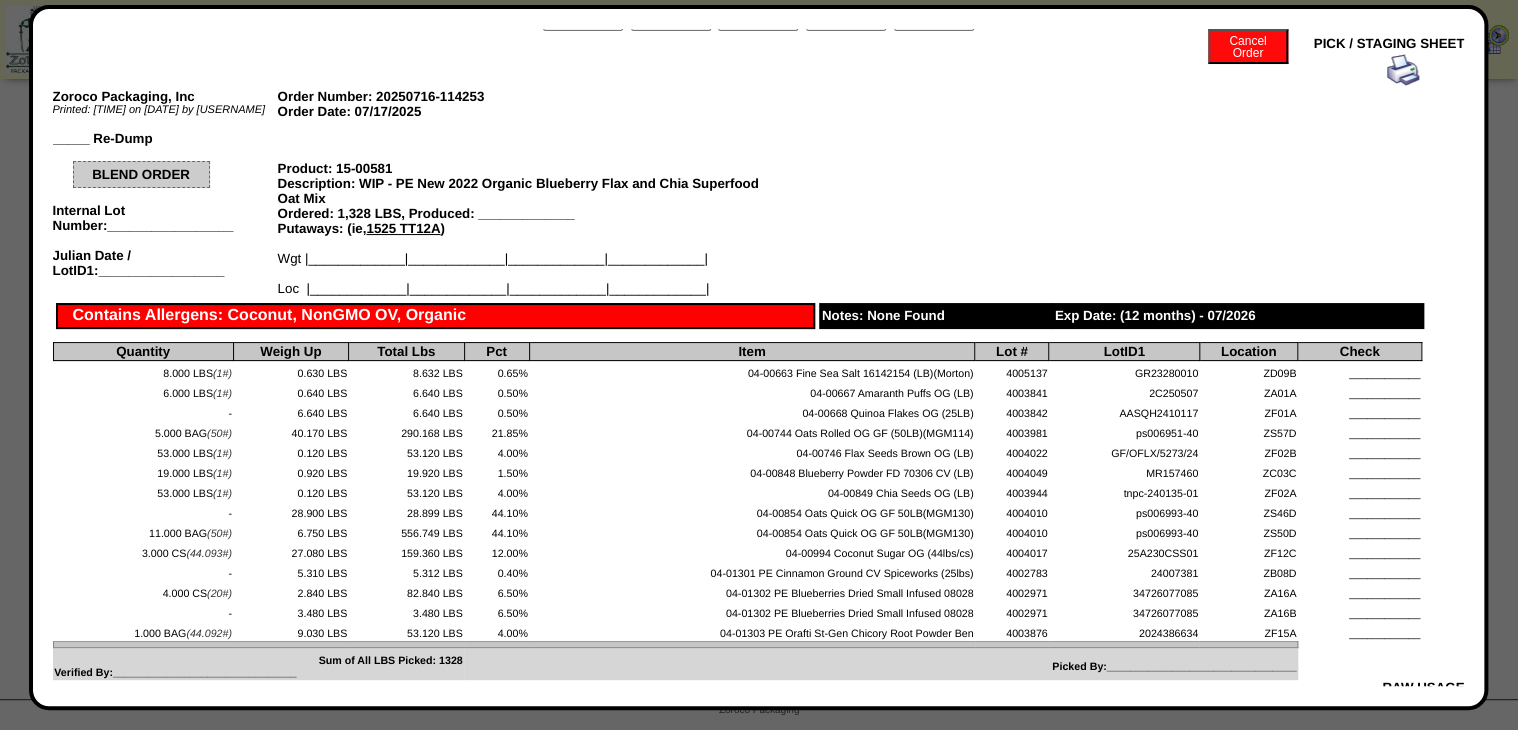 scroll, scrollTop: 0, scrollLeft: 0, axis: both 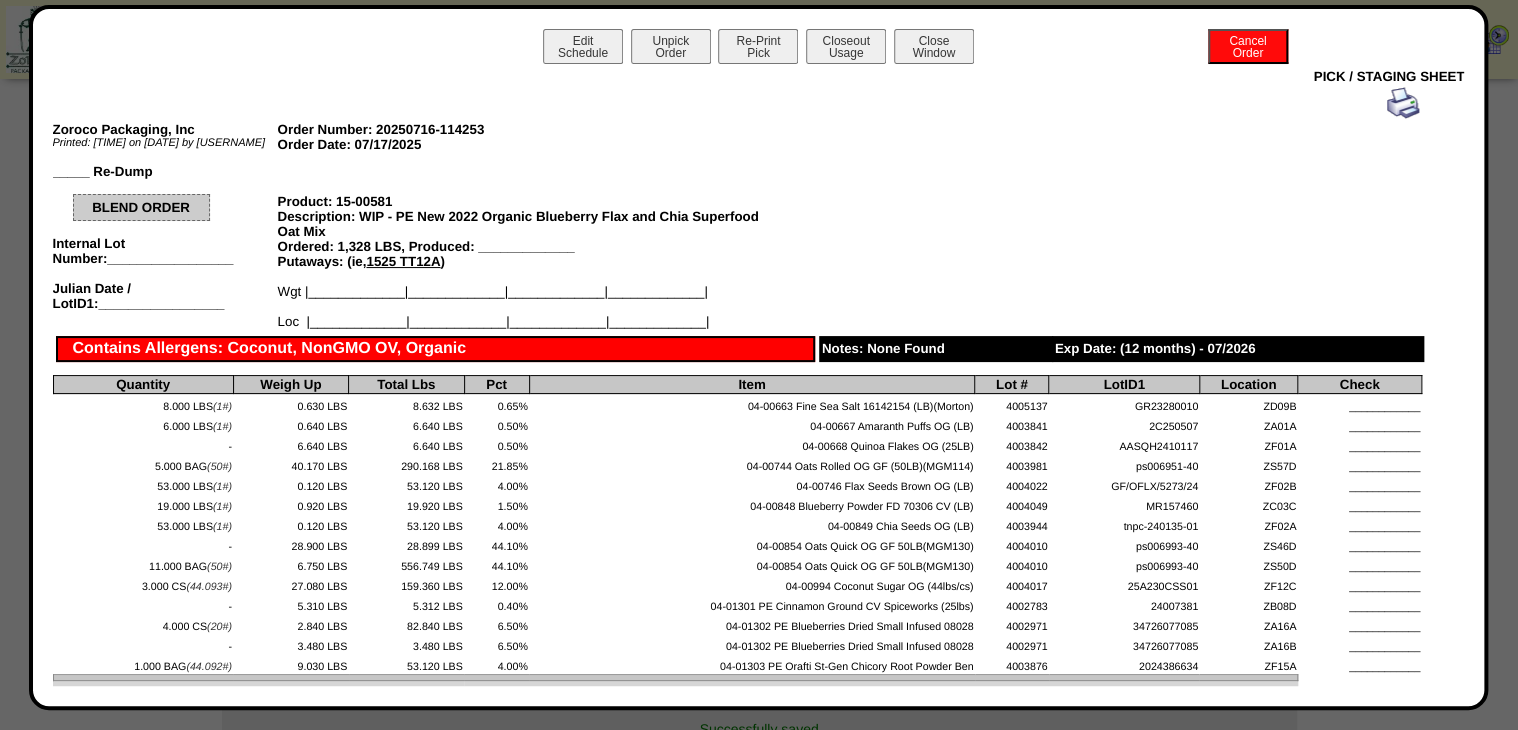 click at bounding box center (1403, 103) 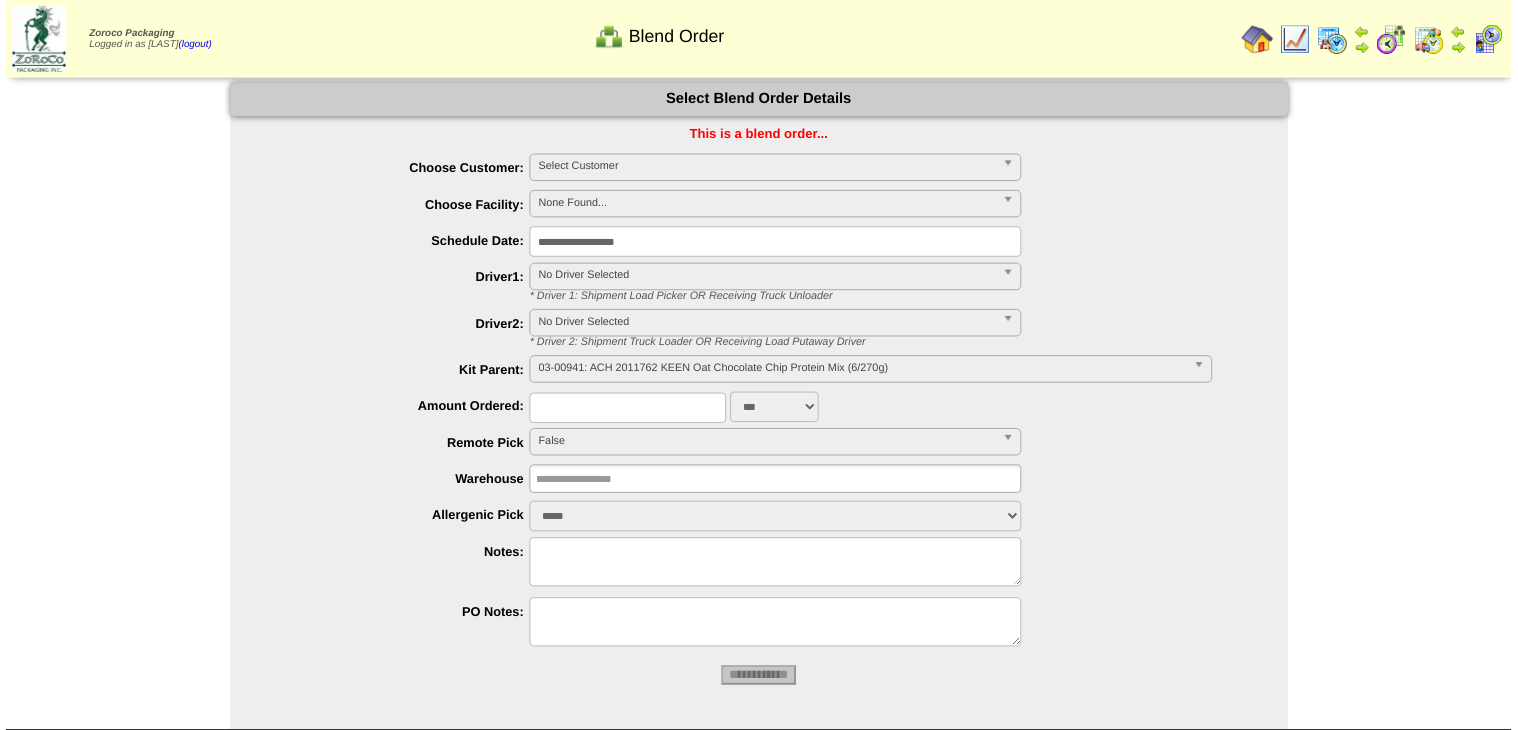 scroll, scrollTop: 0, scrollLeft: 0, axis: both 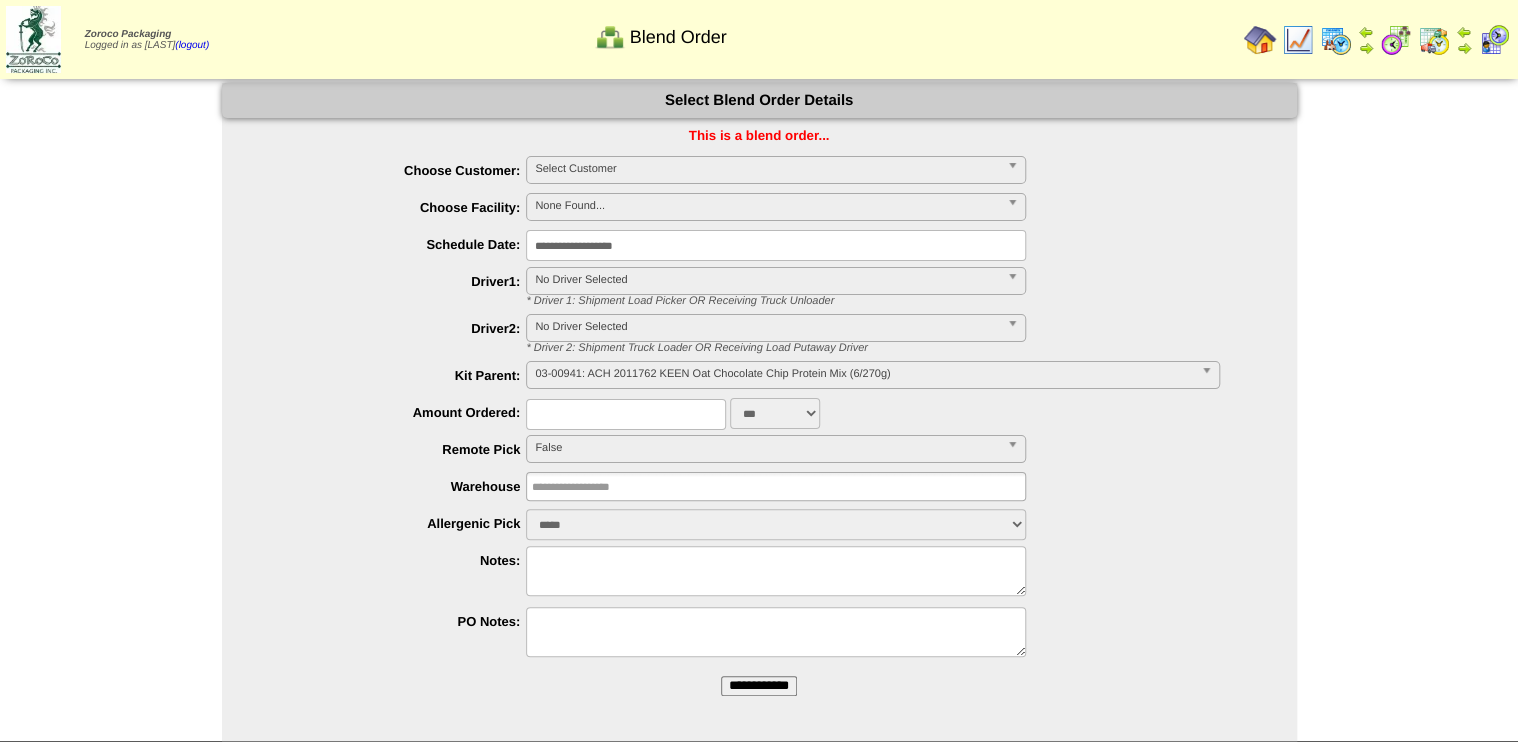 click on "**********" at bounding box center [759, 686] 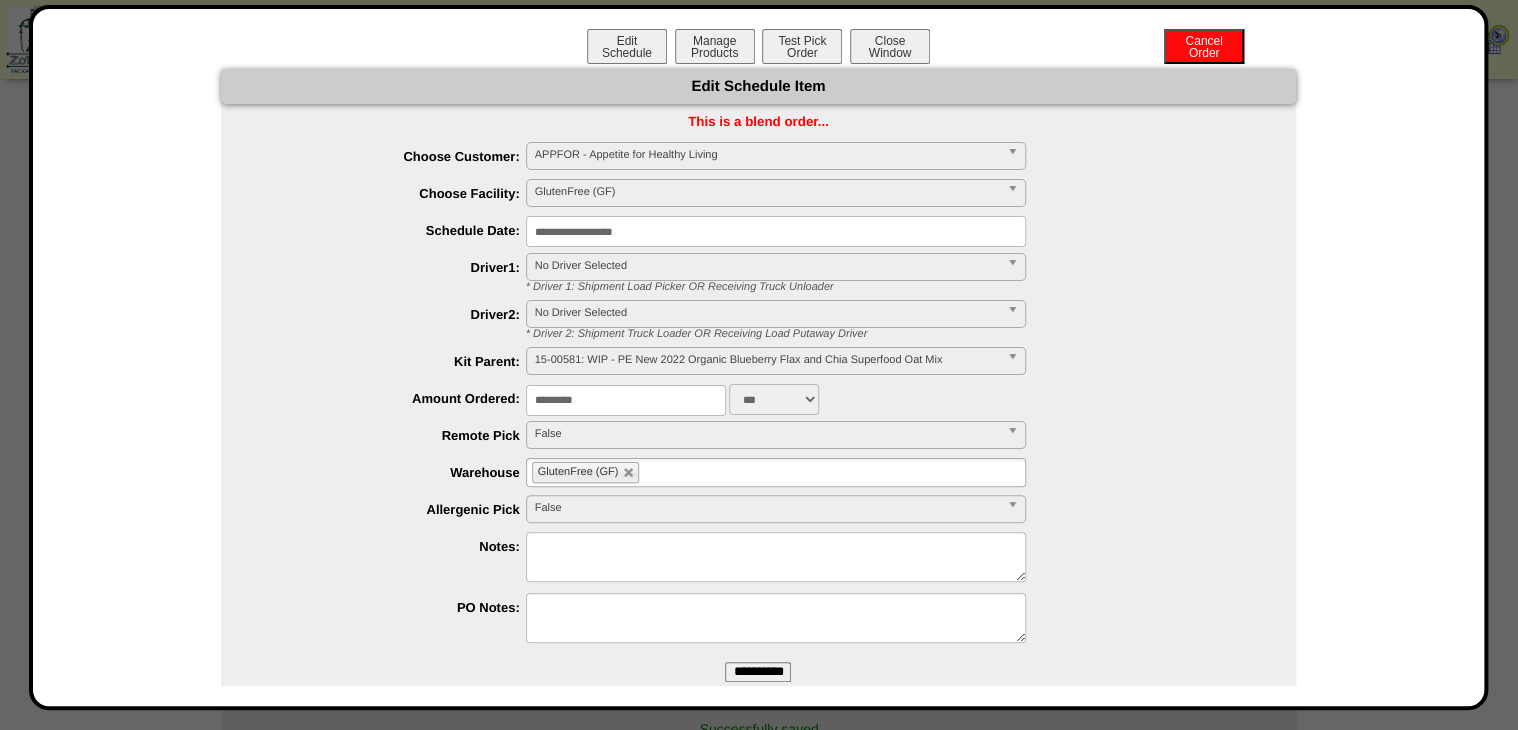 click on "Edit Schedule
Manage Products
Test Pick Order
Cancel Order
Close Window" at bounding box center (759, 49) 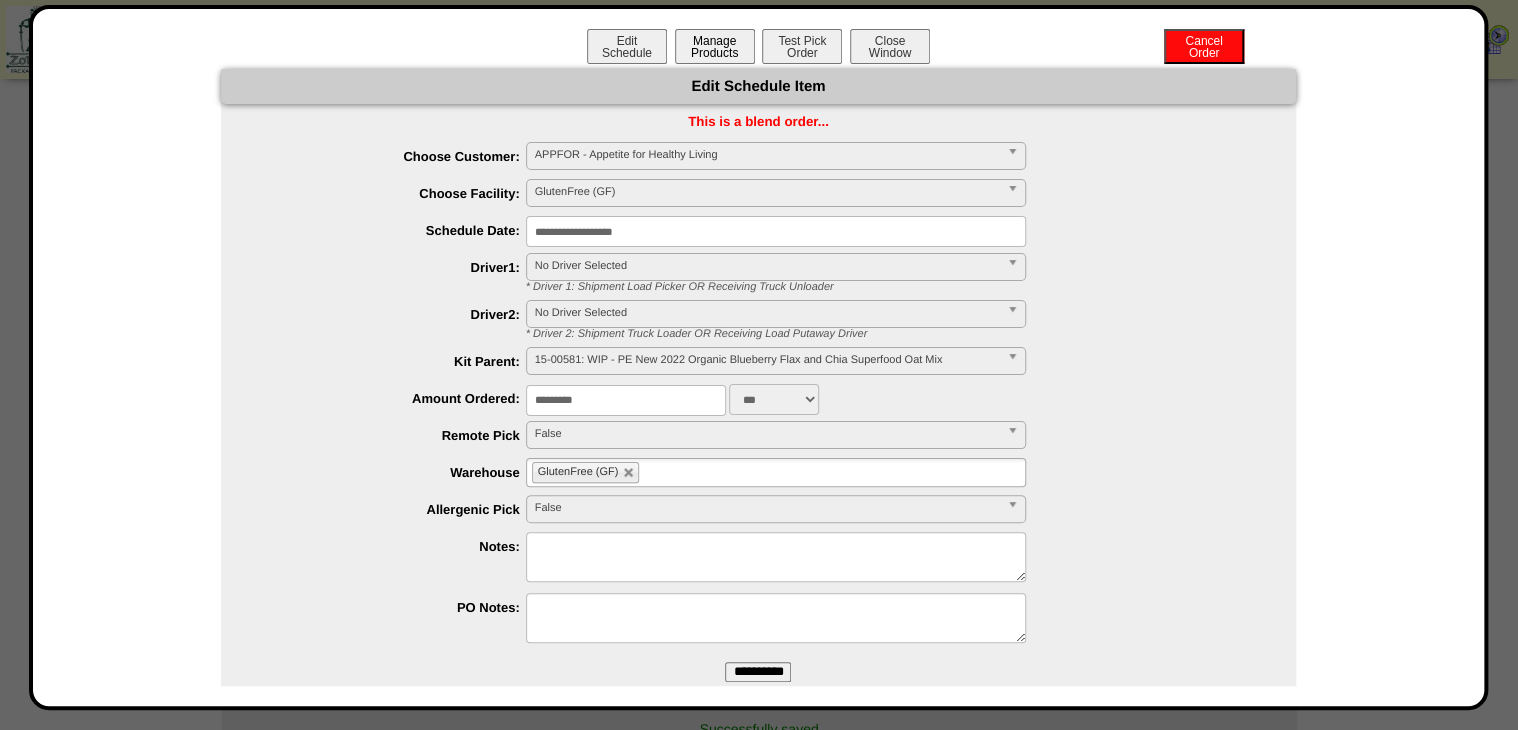 click on "Manage Products" at bounding box center (715, 46) 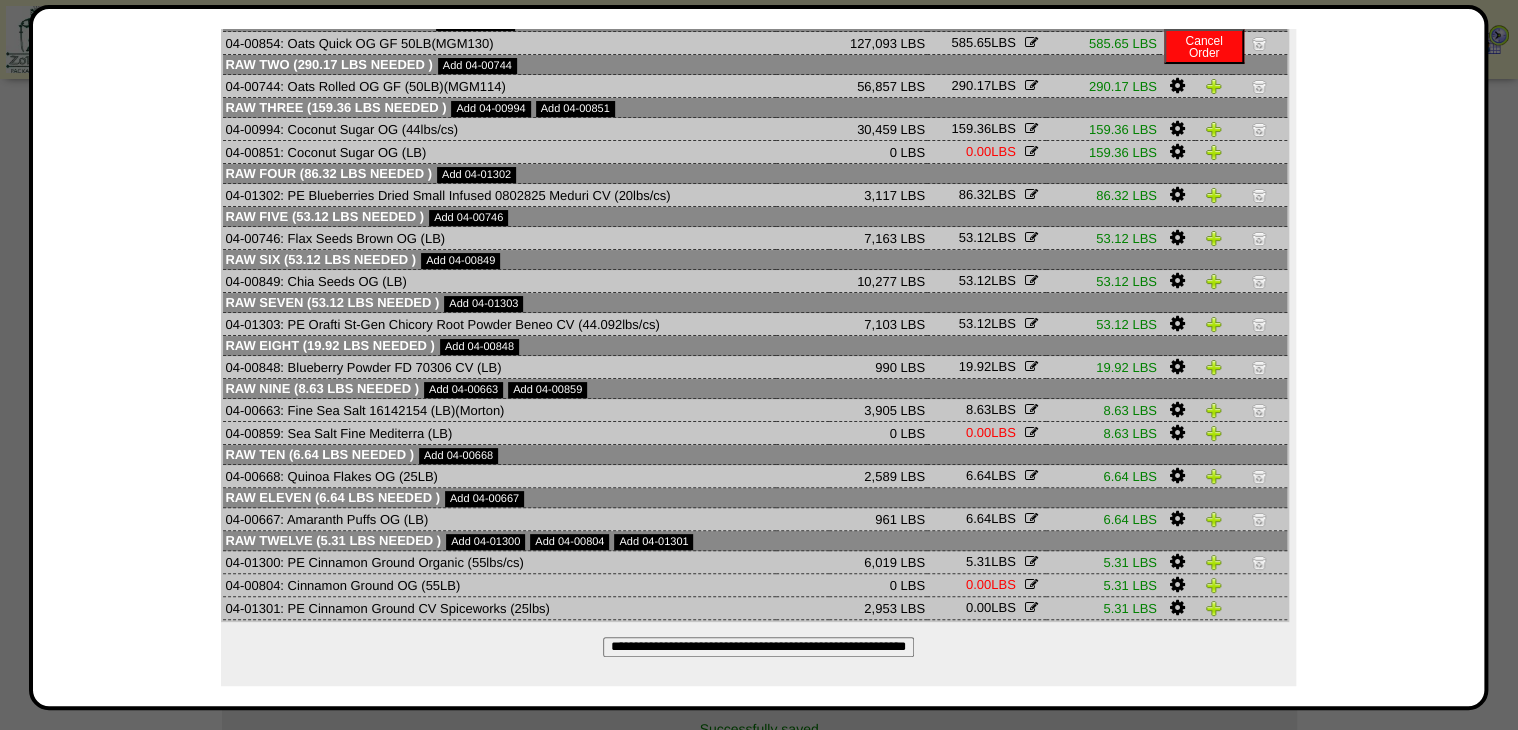 scroll, scrollTop: 161, scrollLeft: 0, axis: vertical 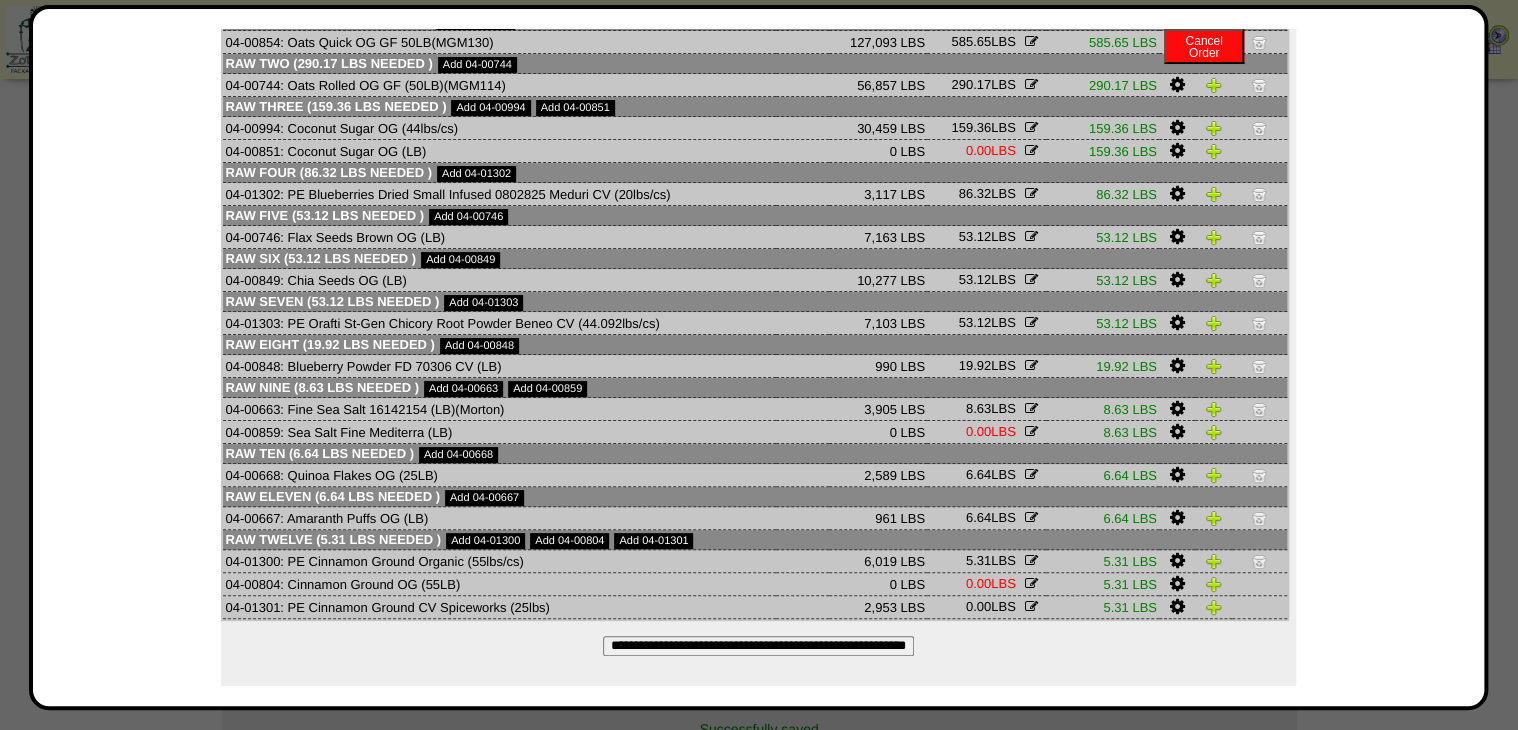 click at bounding box center [1176, 607] 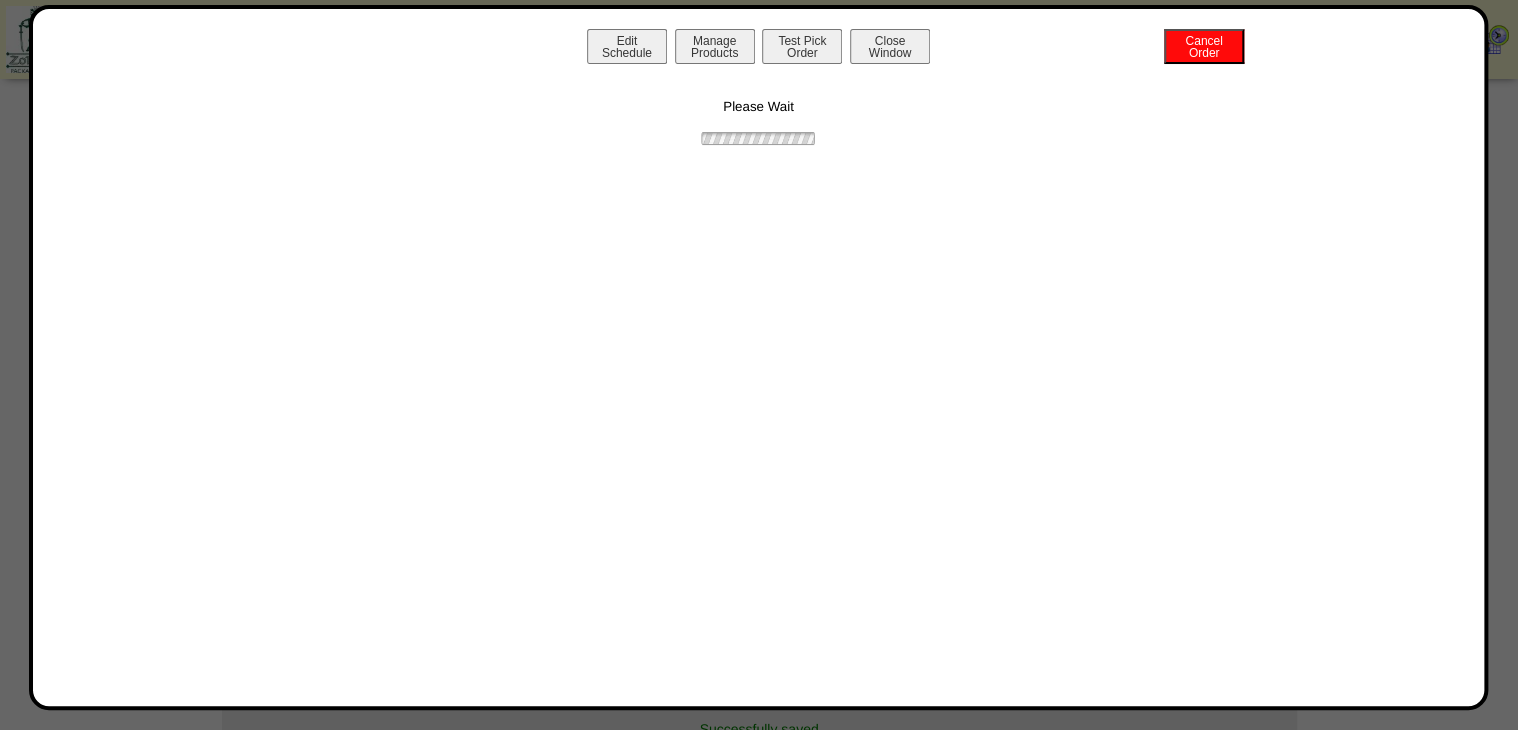scroll, scrollTop: 0, scrollLeft: 0, axis: both 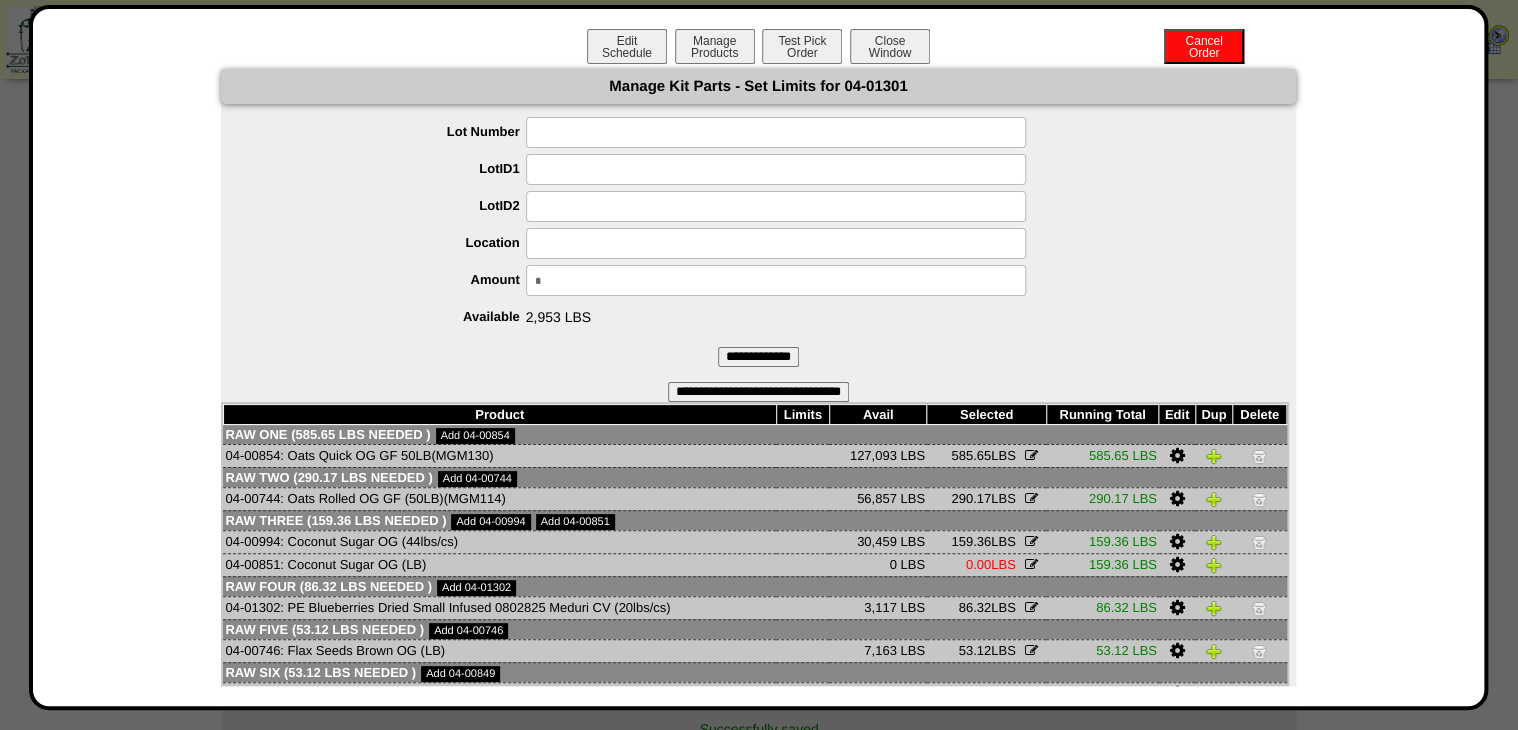 drag, startPoint x: 336, startPoint y: 339, endPoint x: 273, endPoint y: 351, distance: 64.132675 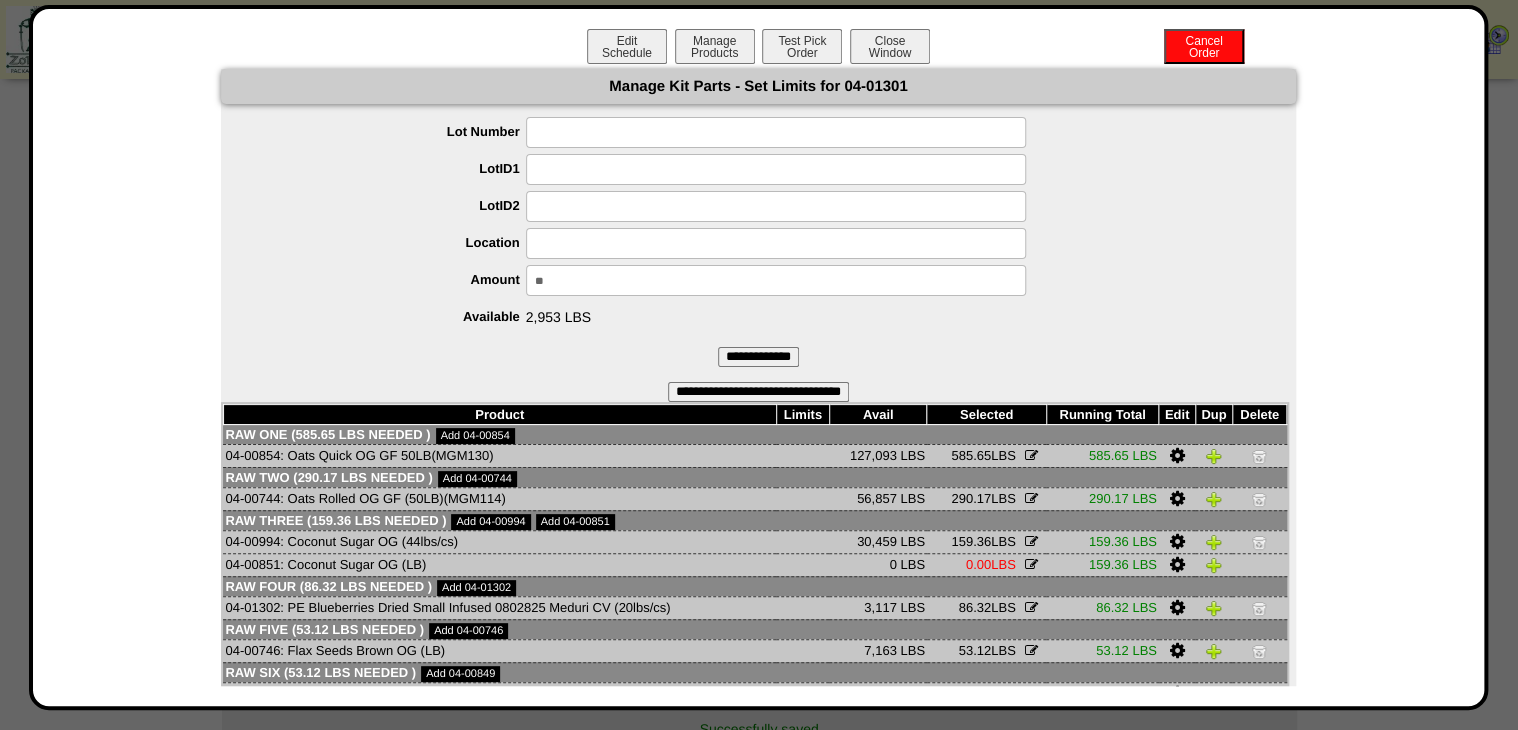 type on "*" 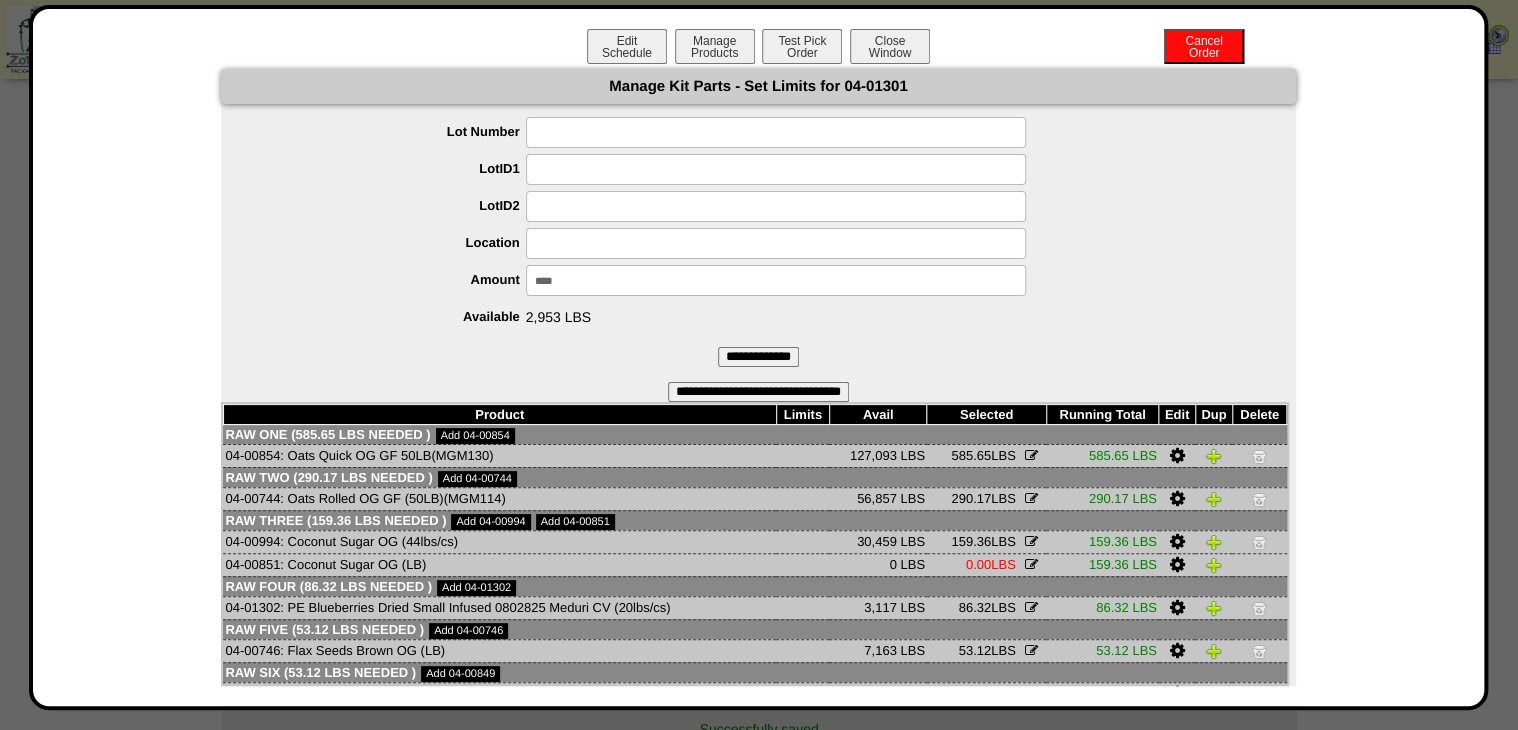type on "*****" 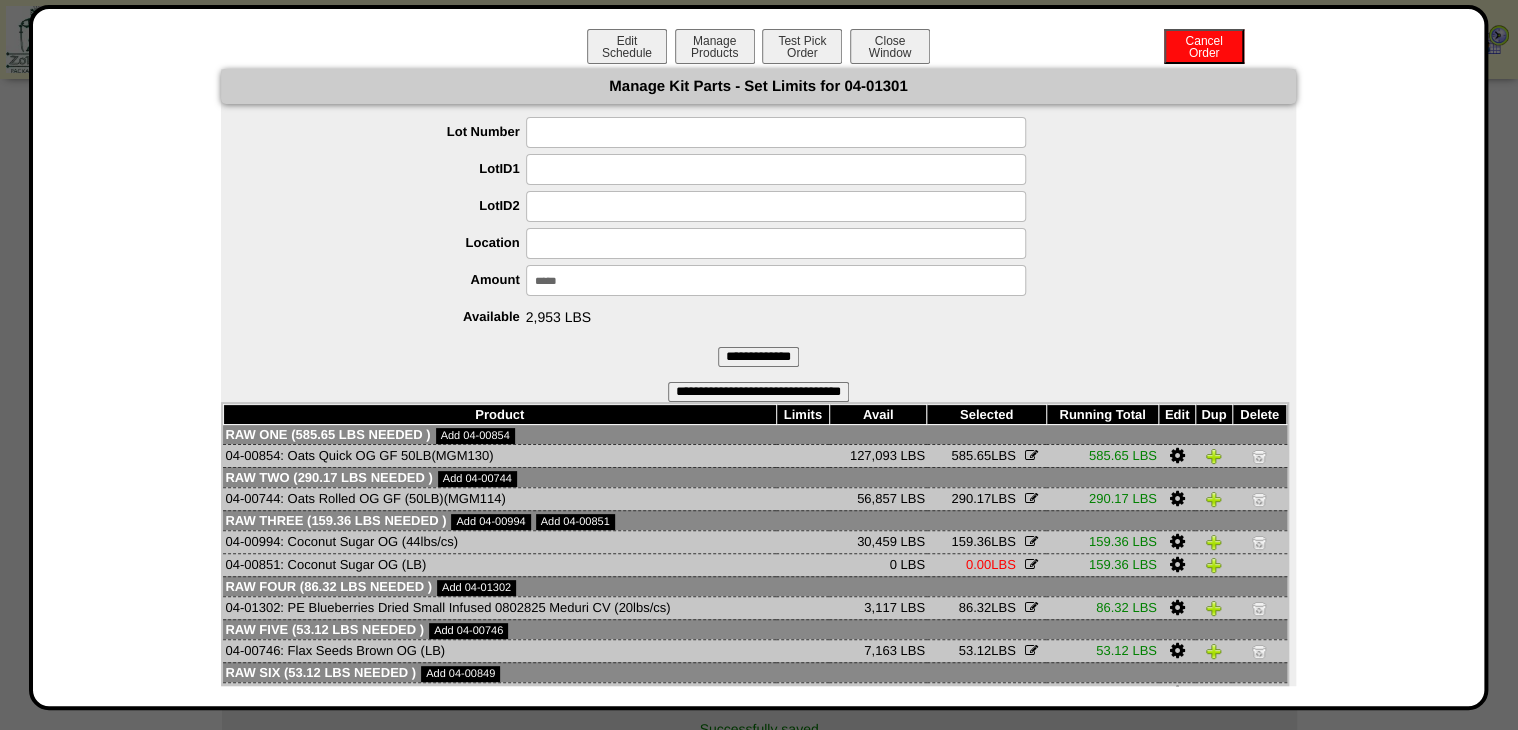 click on "**********" at bounding box center [758, 357] 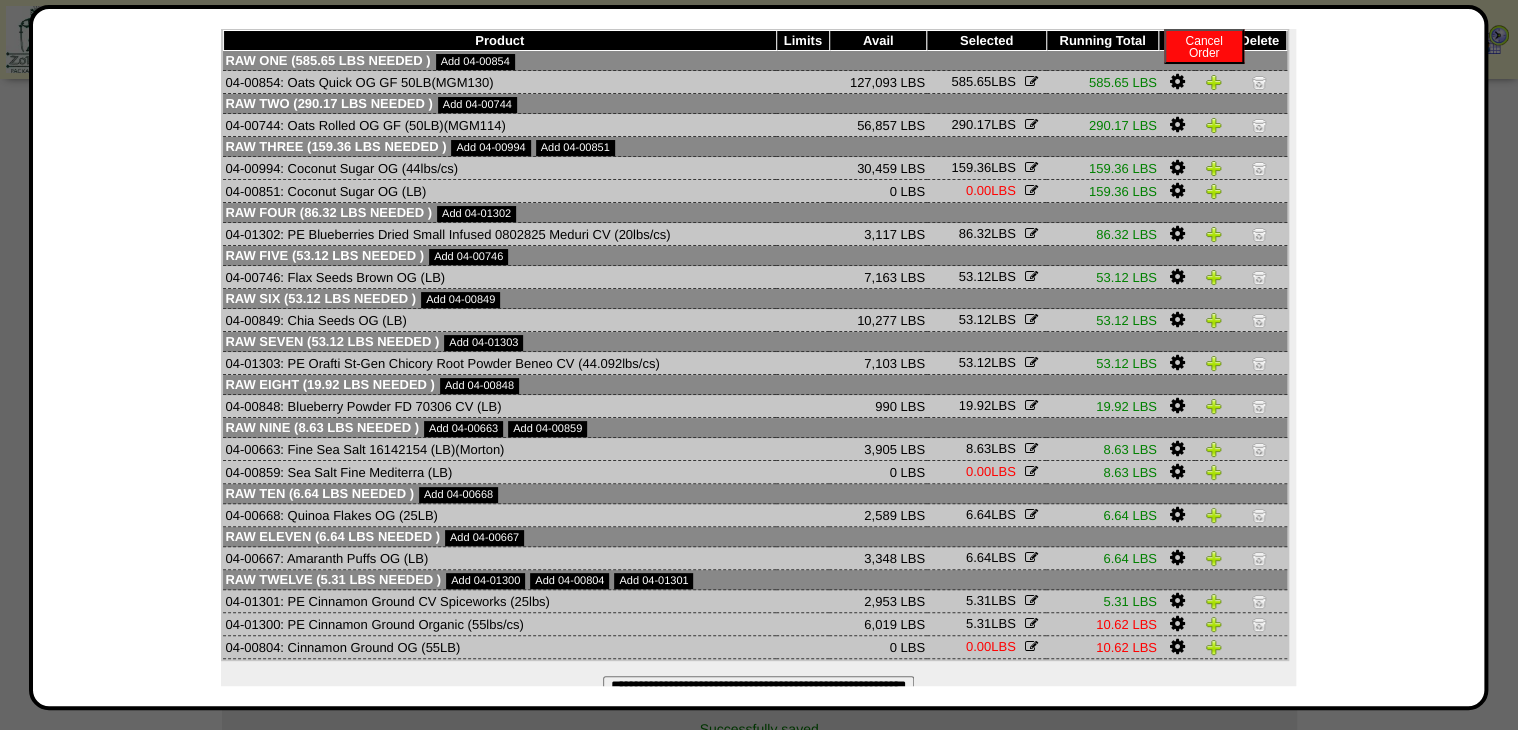 scroll, scrollTop: 161, scrollLeft: 0, axis: vertical 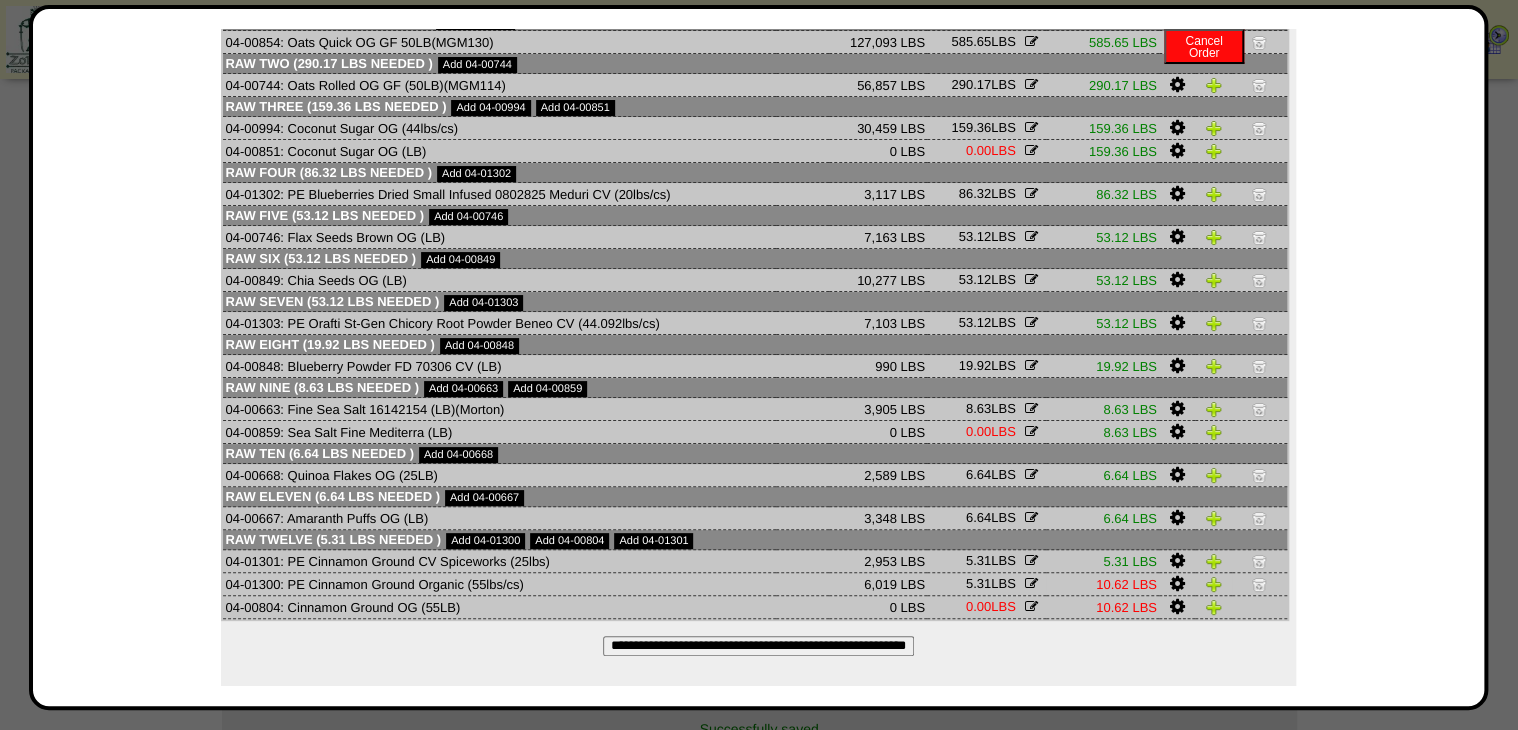 click at bounding box center (1259, 584) 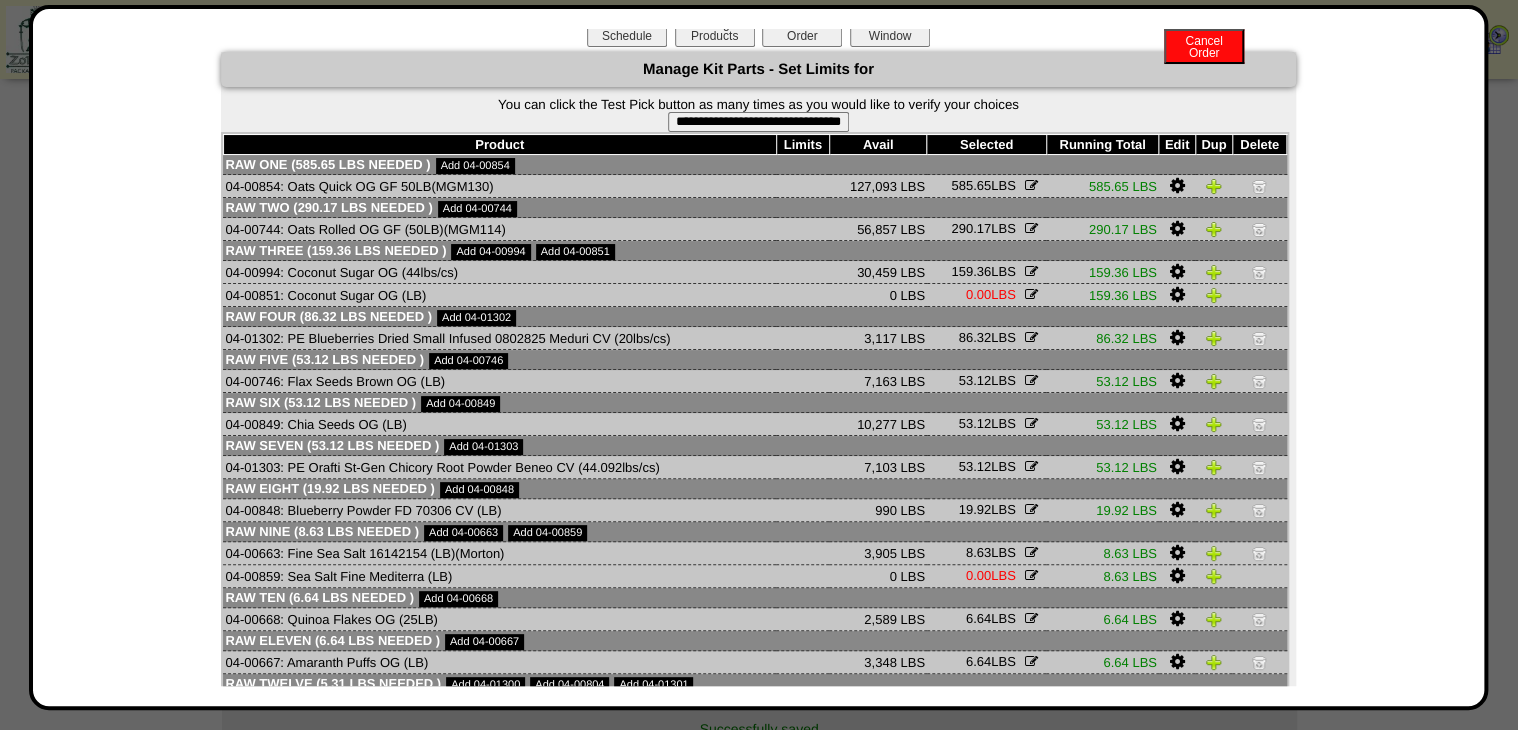scroll, scrollTop: 0, scrollLeft: 0, axis: both 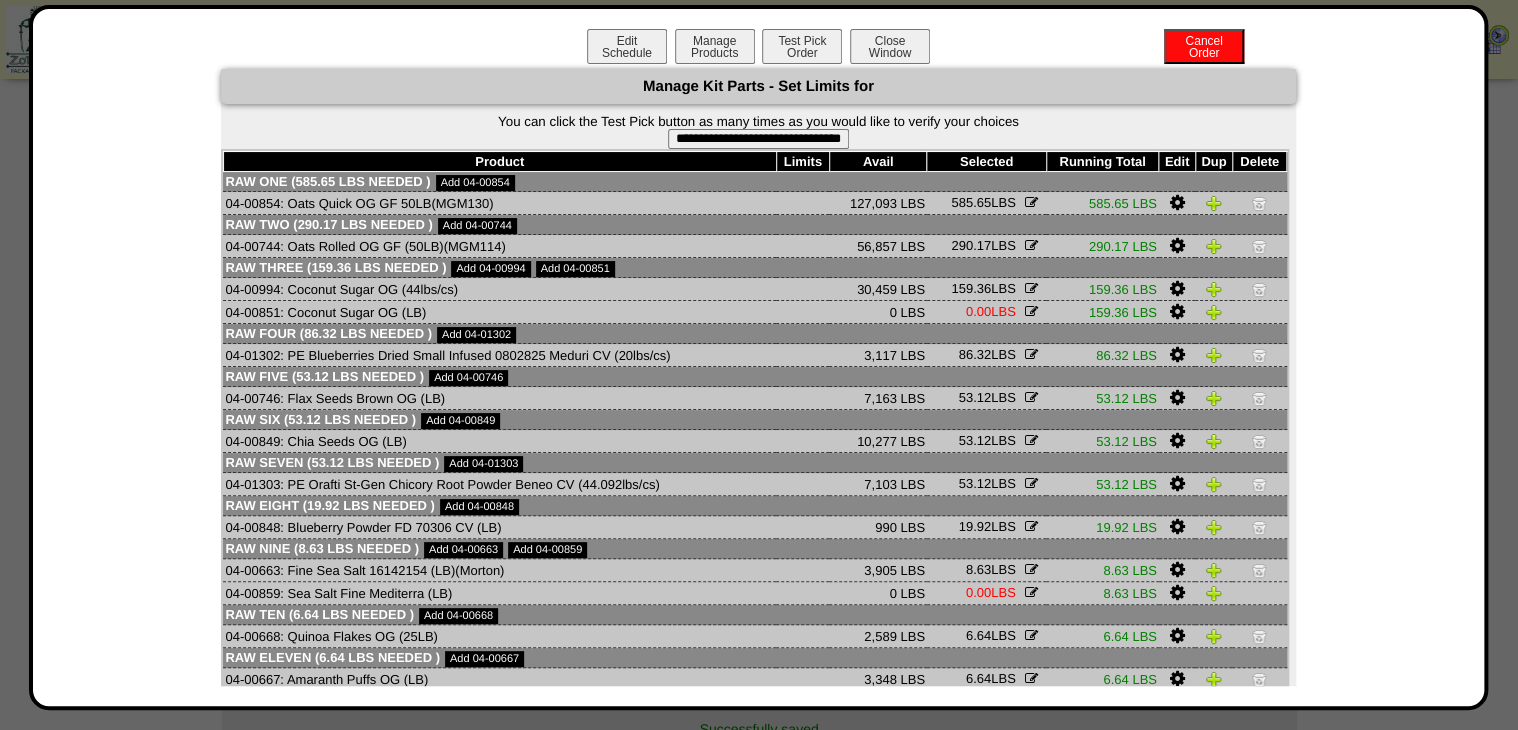 click on "**********" at bounding box center (758, 139) 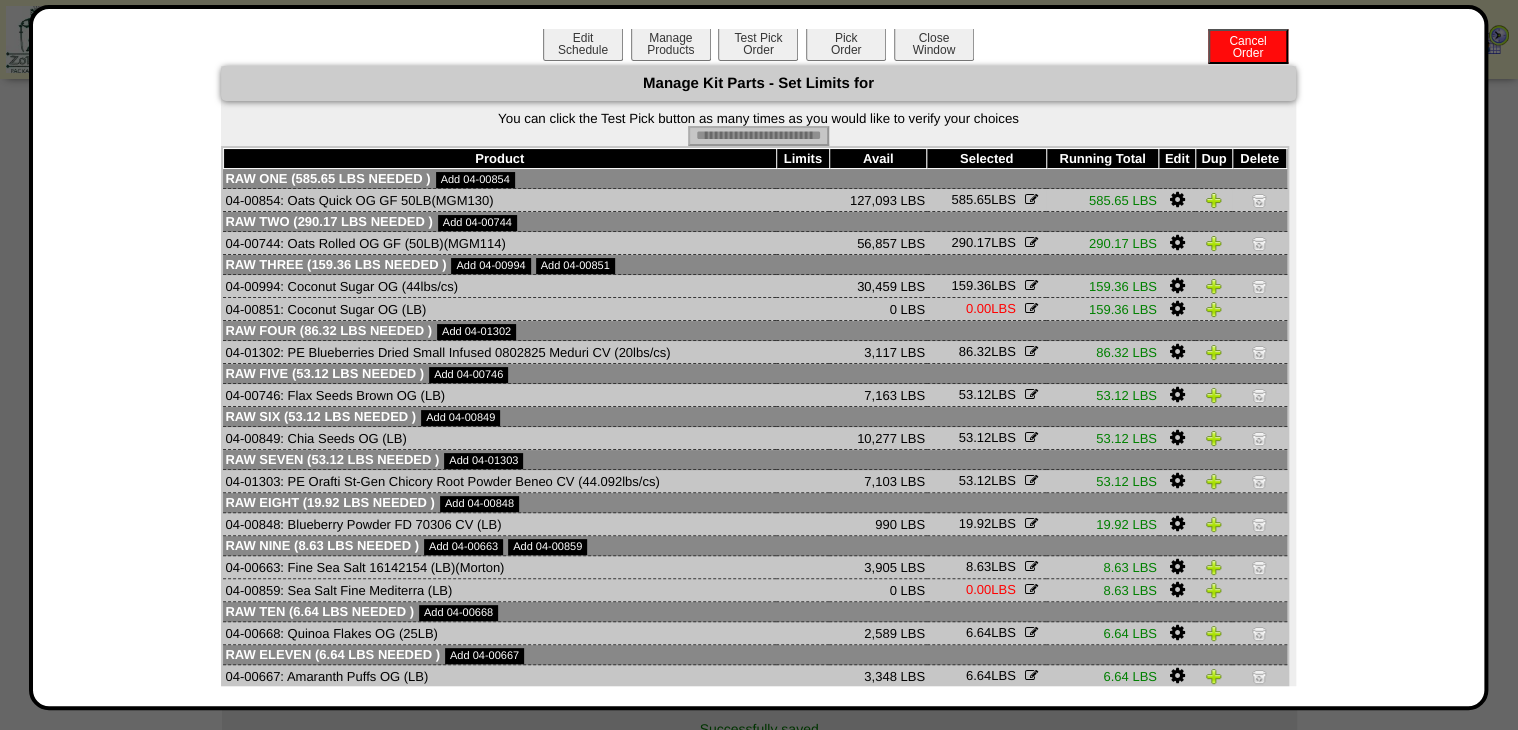 scroll, scrollTop: 0, scrollLeft: 0, axis: both 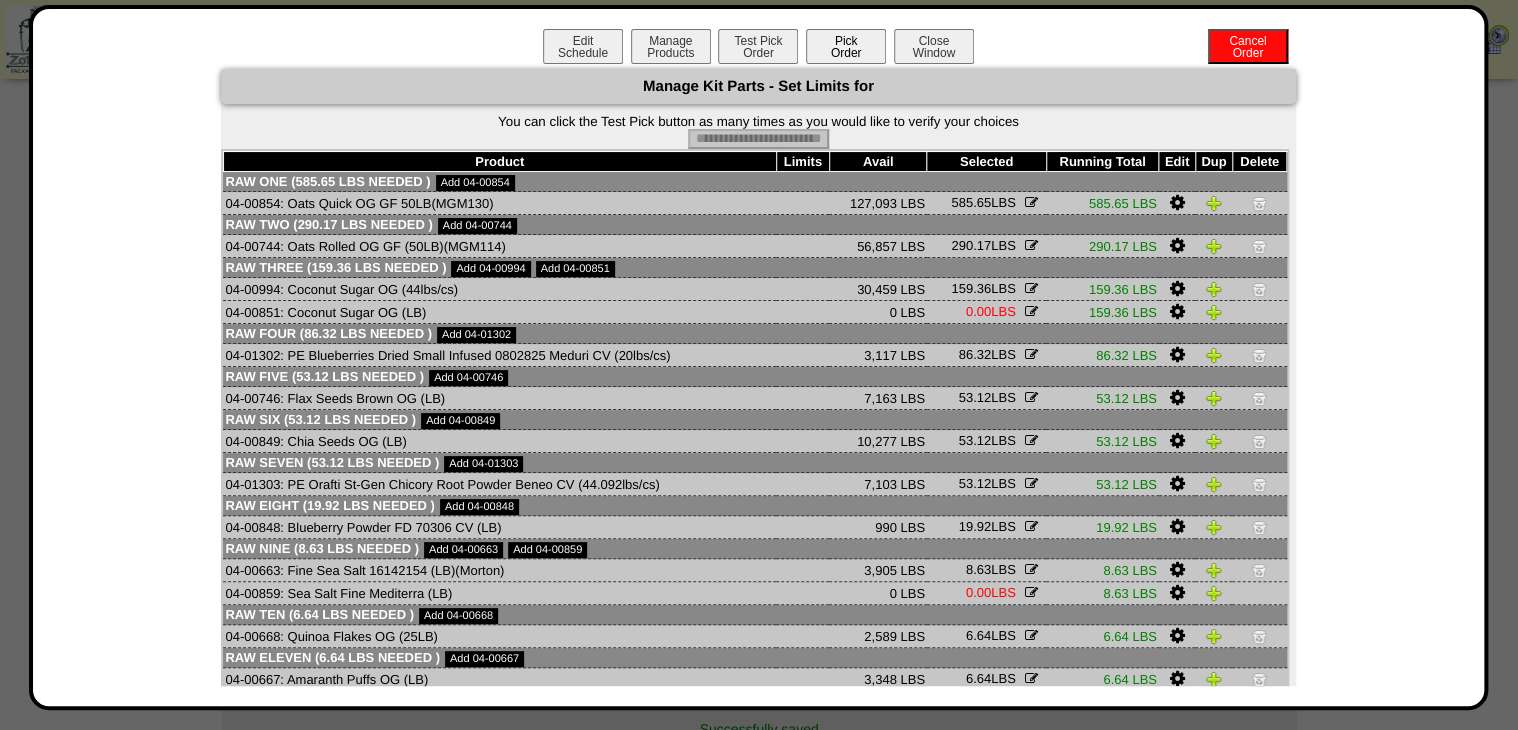 click on "Pick Order" at bounding box center (846, 46) 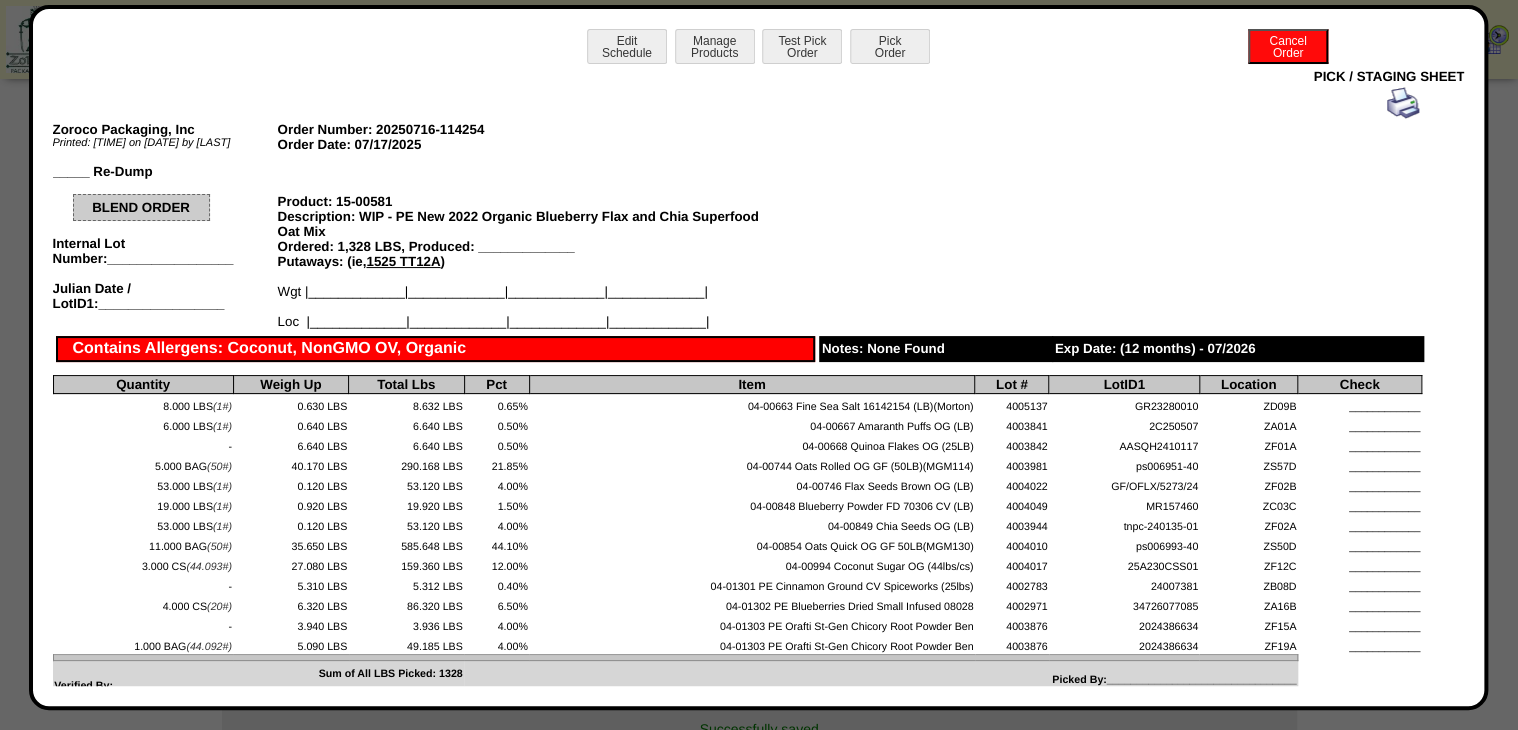 click at bounding box center [1403, 103] 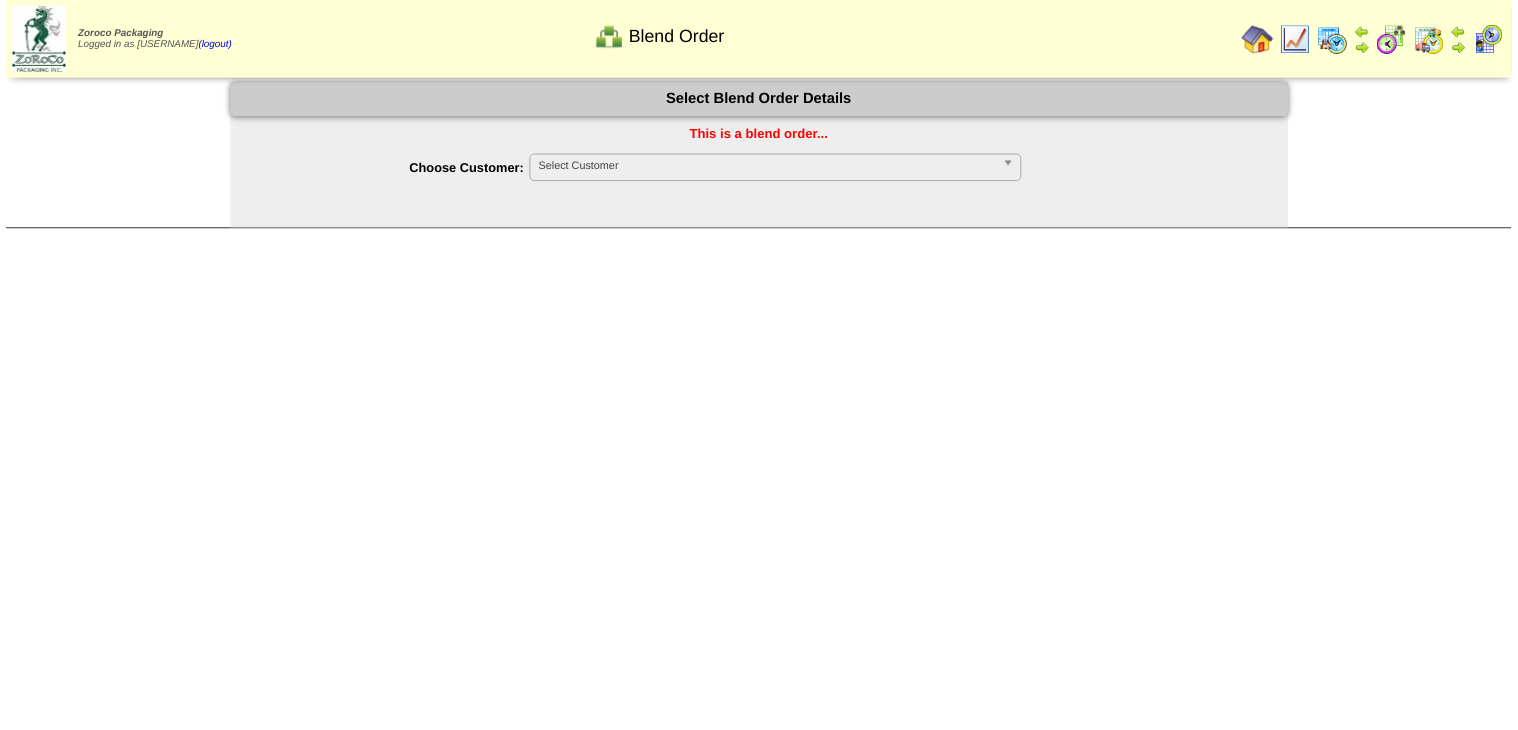 scroll, scrollTop: 0, scrollLeft: 0, axis: both 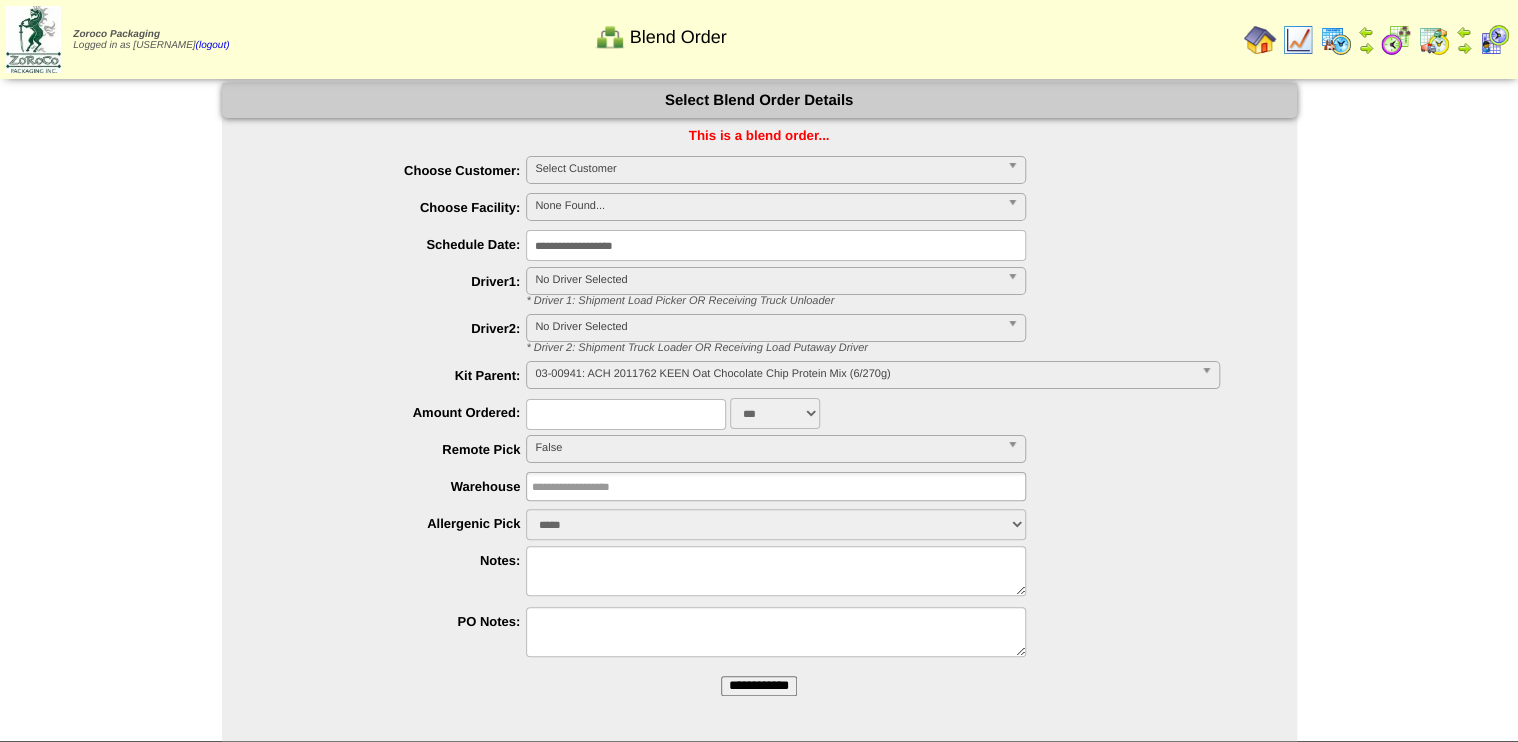 drag, startPoint x: 766, startPoint y: 689, endPoint x: 844, endPoint y: 74, distance: 619.92664 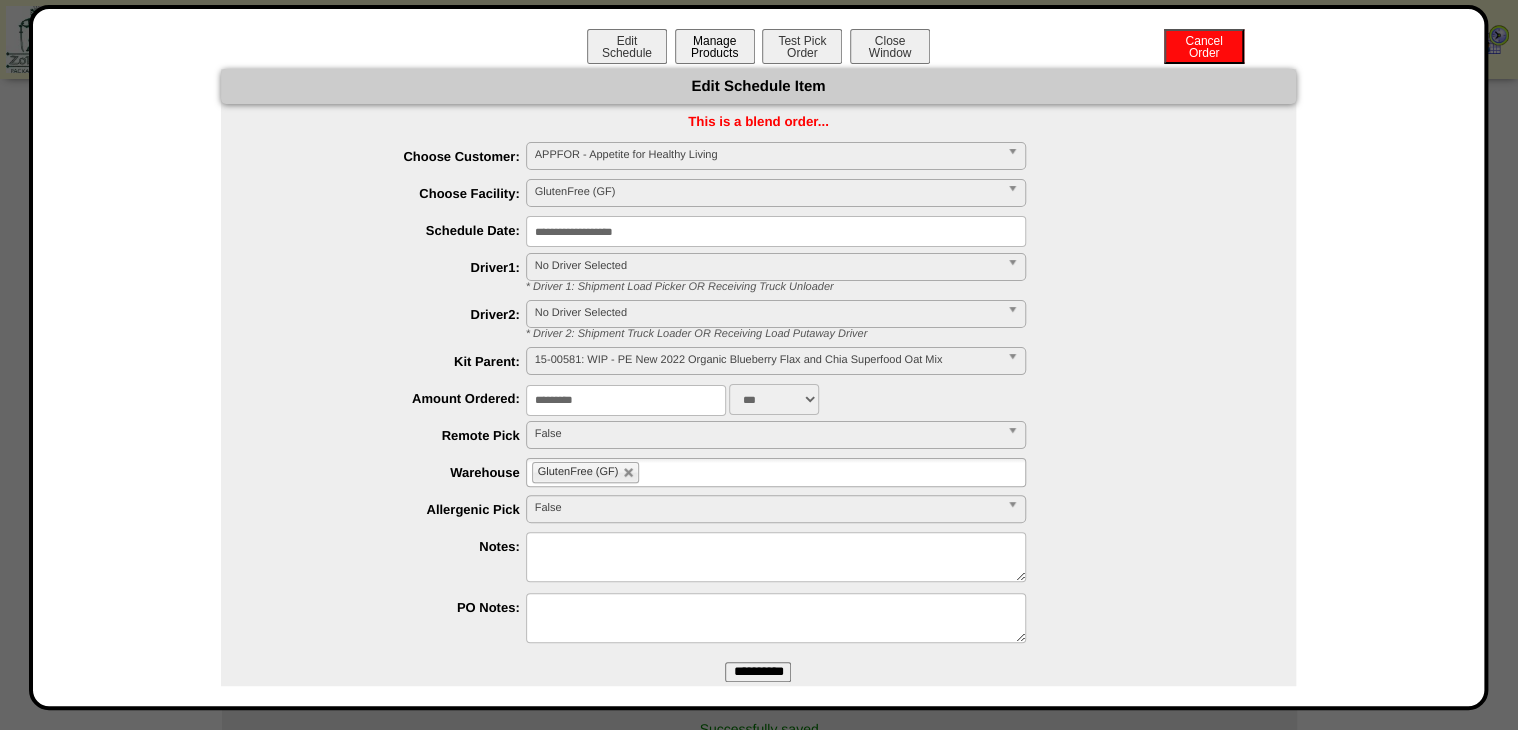 click on "Manage Products" at bounding box center [715, 46] 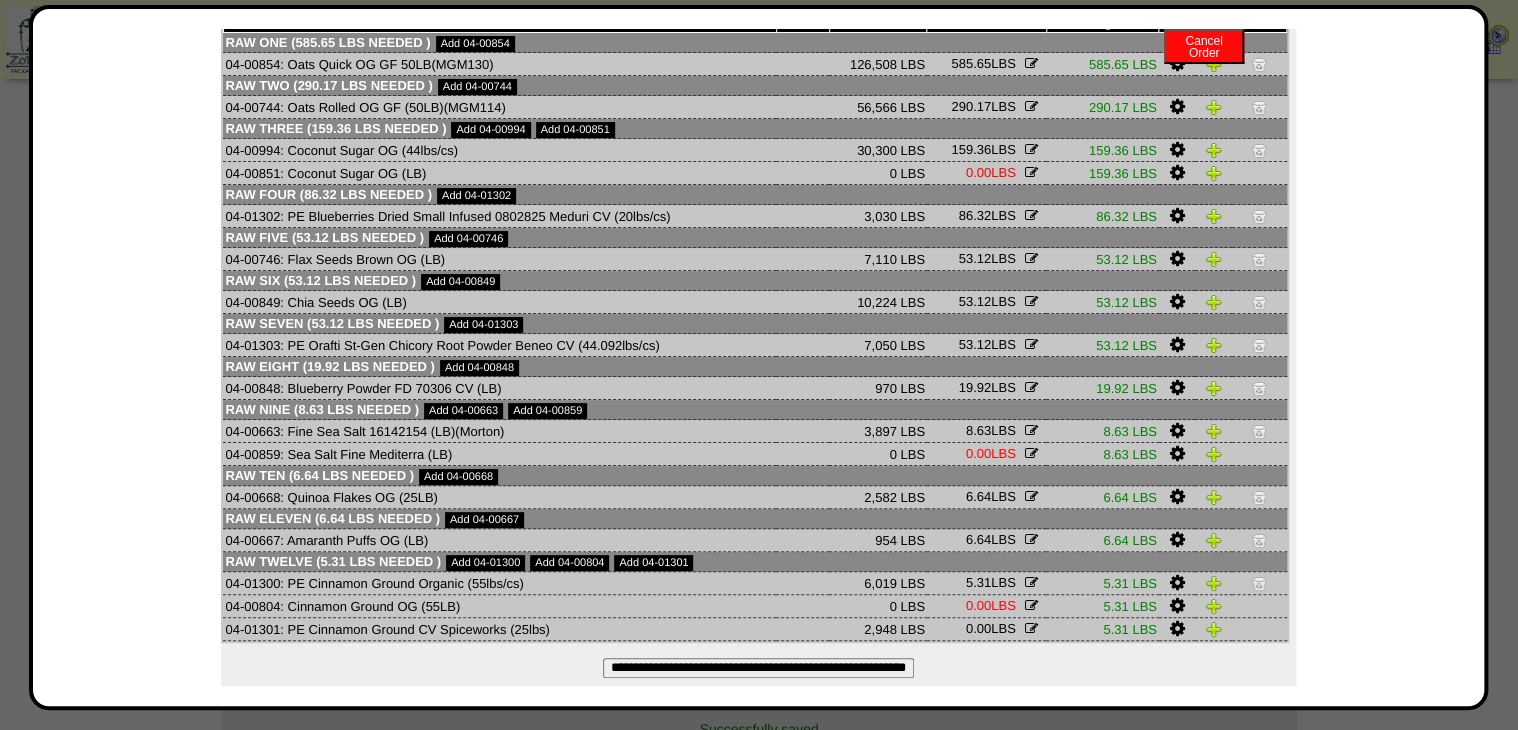 scroll, scrollTop: 161, scrollLeft: 0, axis: vertical 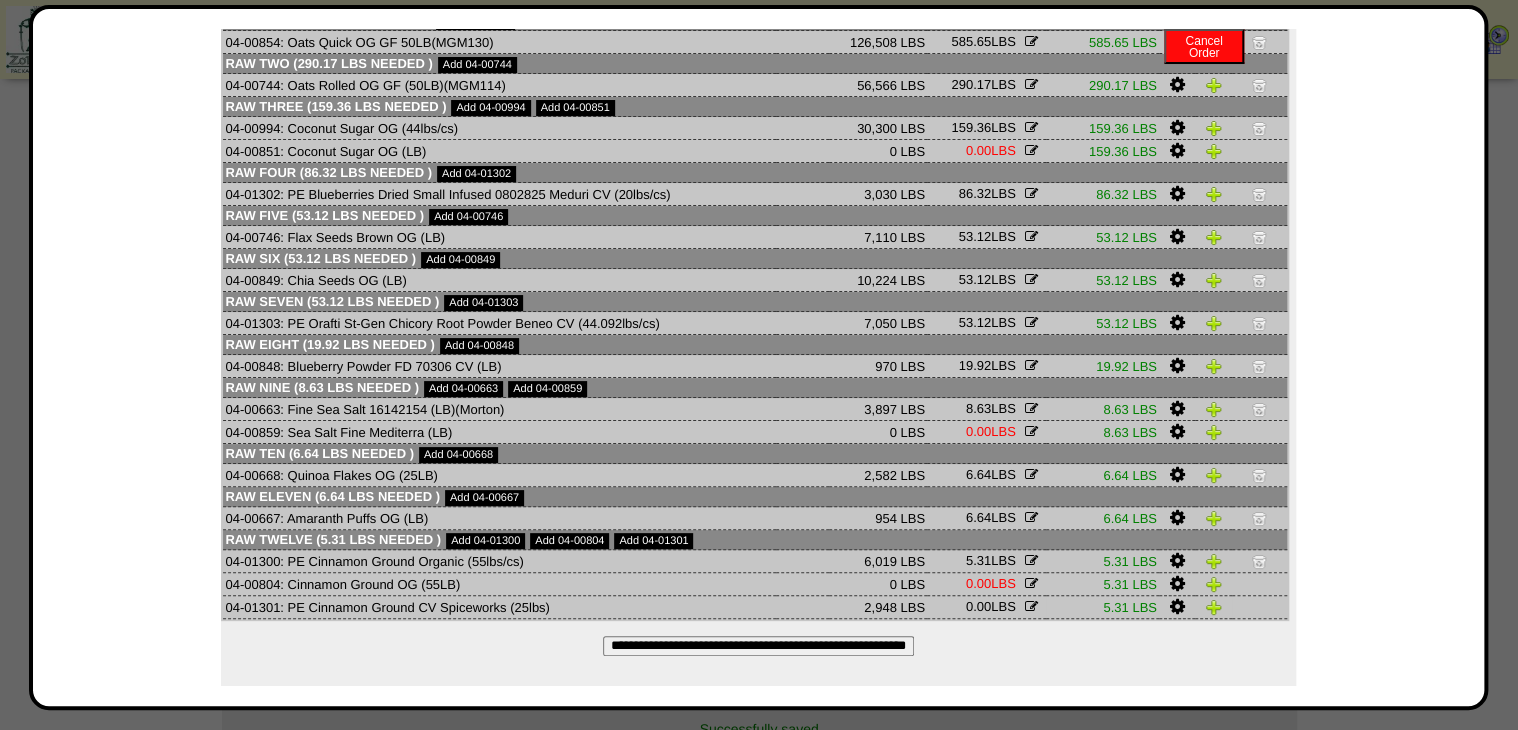 click at bounding box center [1176, 607] 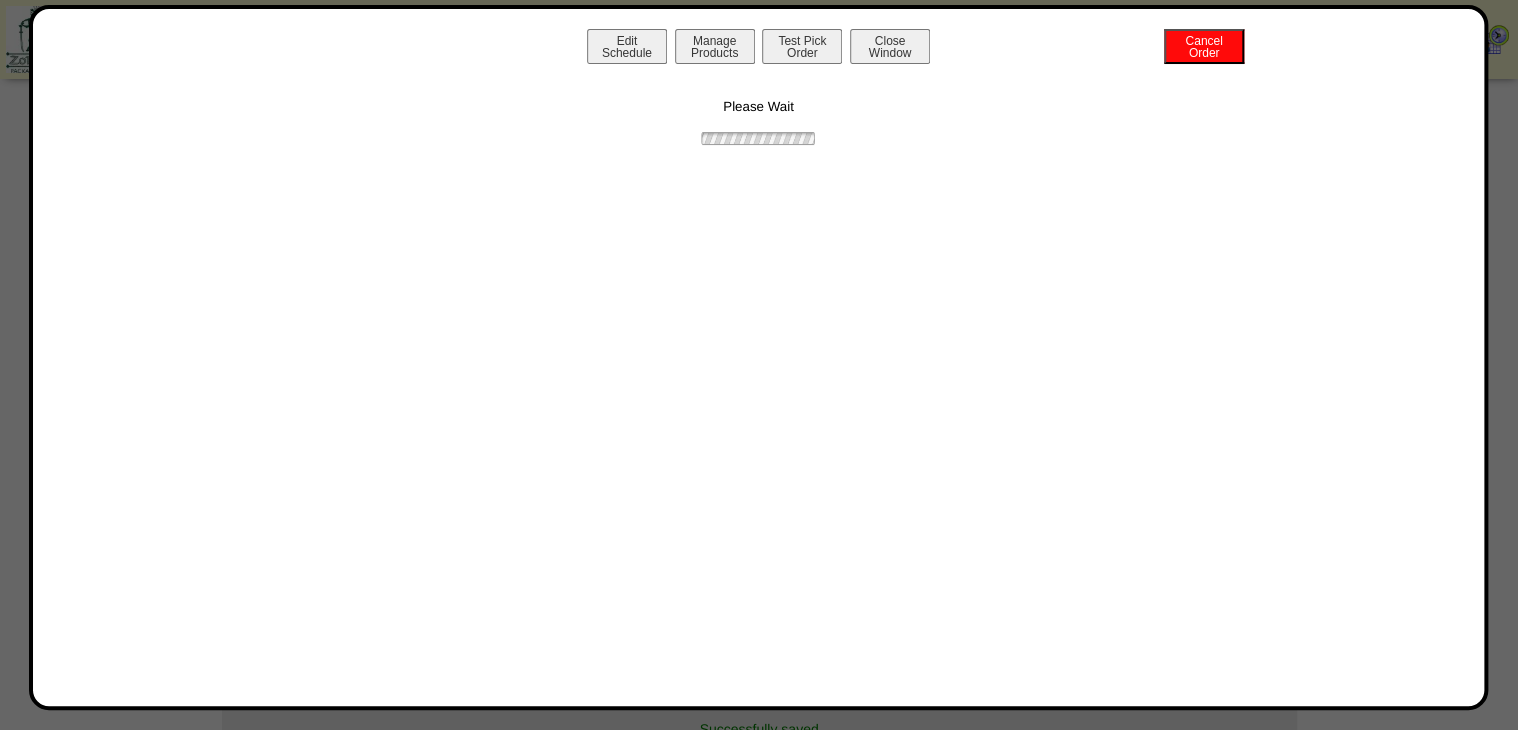scroll, scrollTop: 0, scrollLeft: 0, axis: both 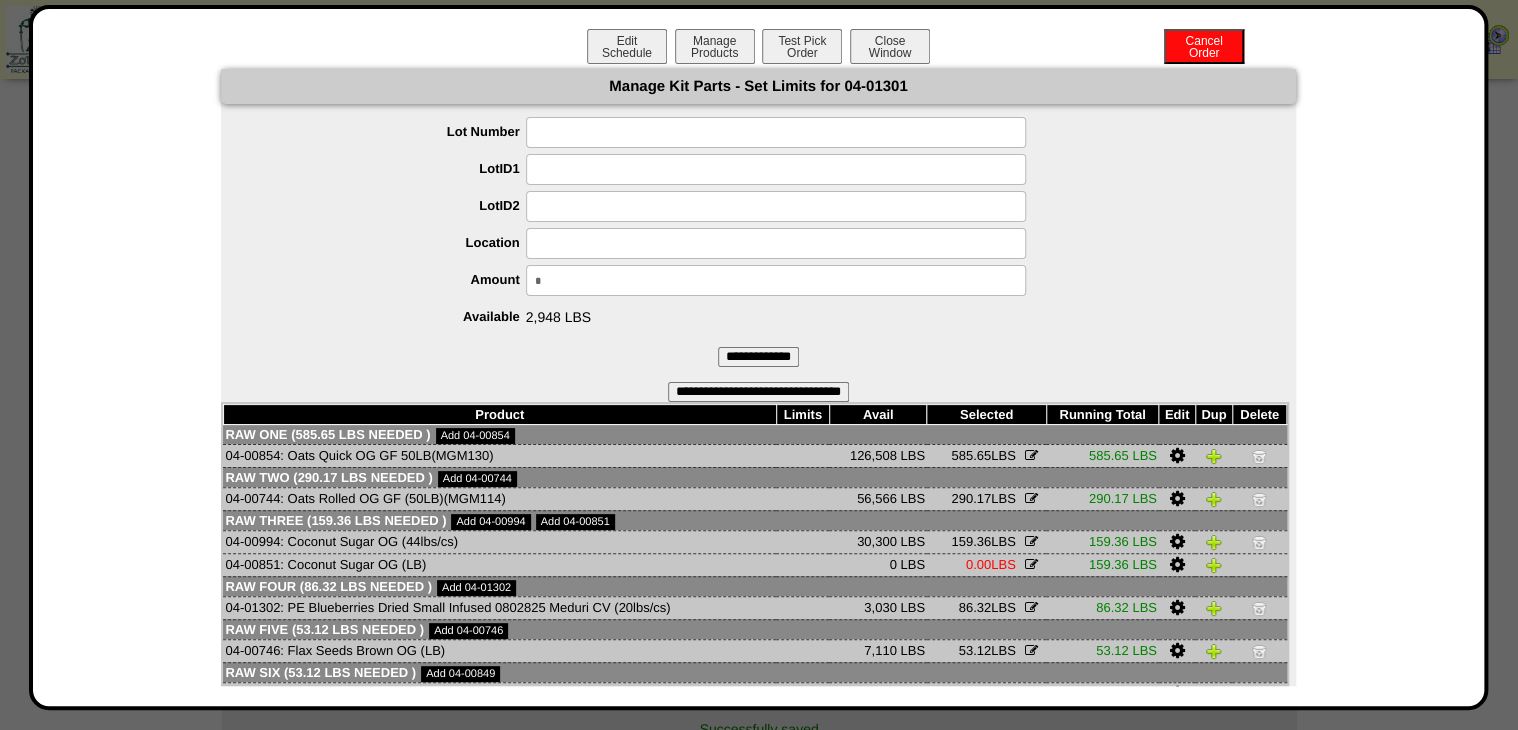 drag, startPoint x: 585, startPoint y: 278, endPoint x: 437, endPoint y: 309, distance: 151.21178 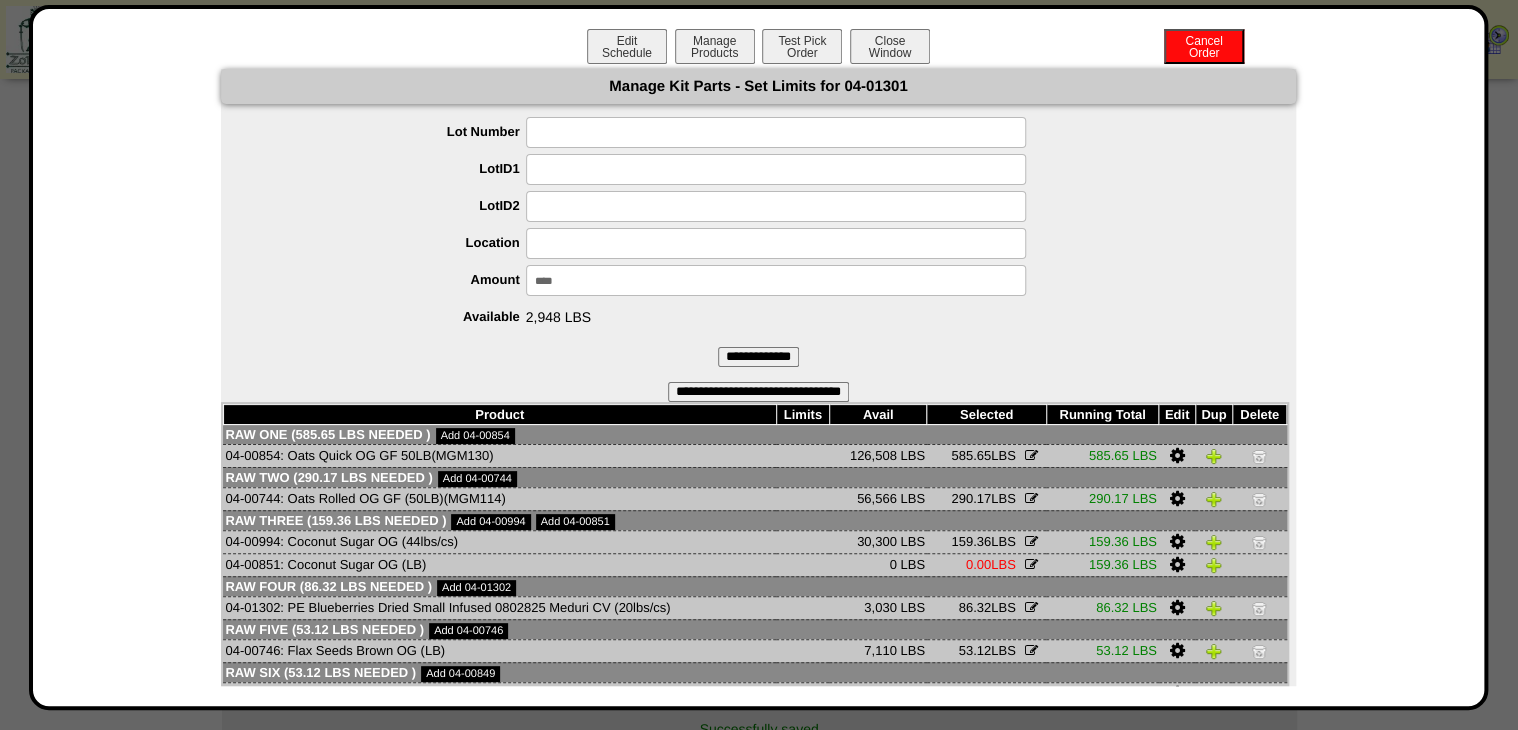 type on "*****" 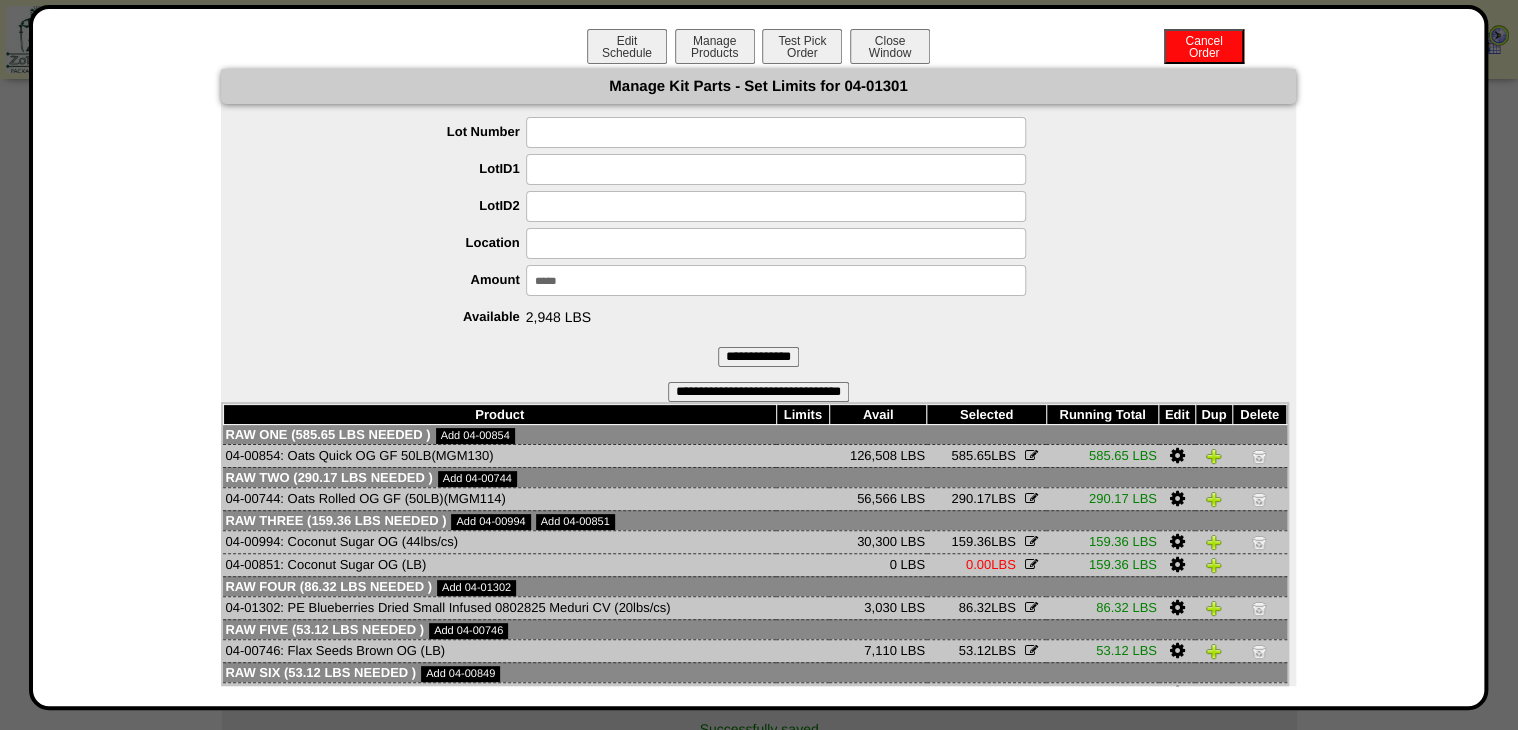 click on "**********" at bounding box center [758, 357] 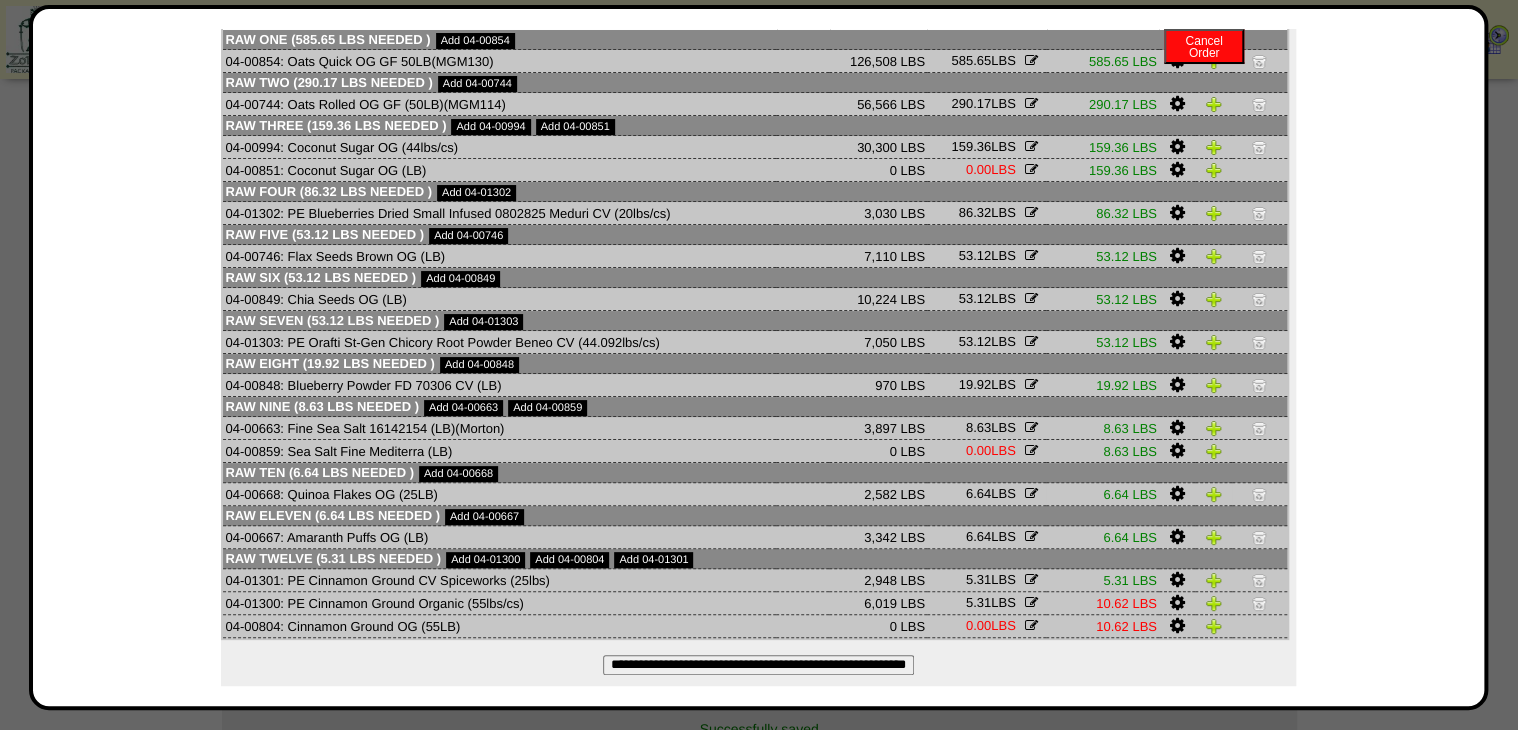 scroll, scrollTop: 161, scrollLeft: 0, axis: vertical 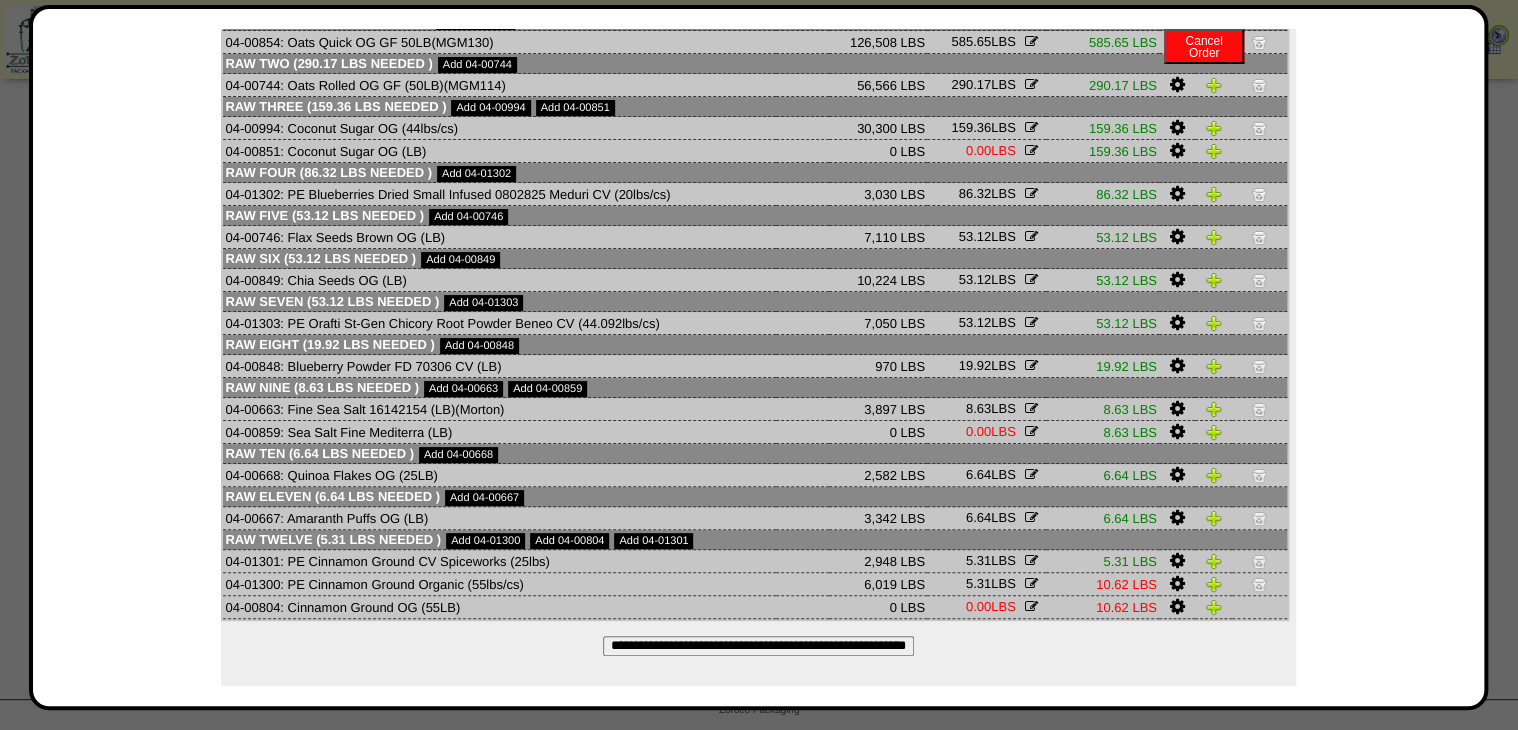 click at bounding box center [1259, 561] 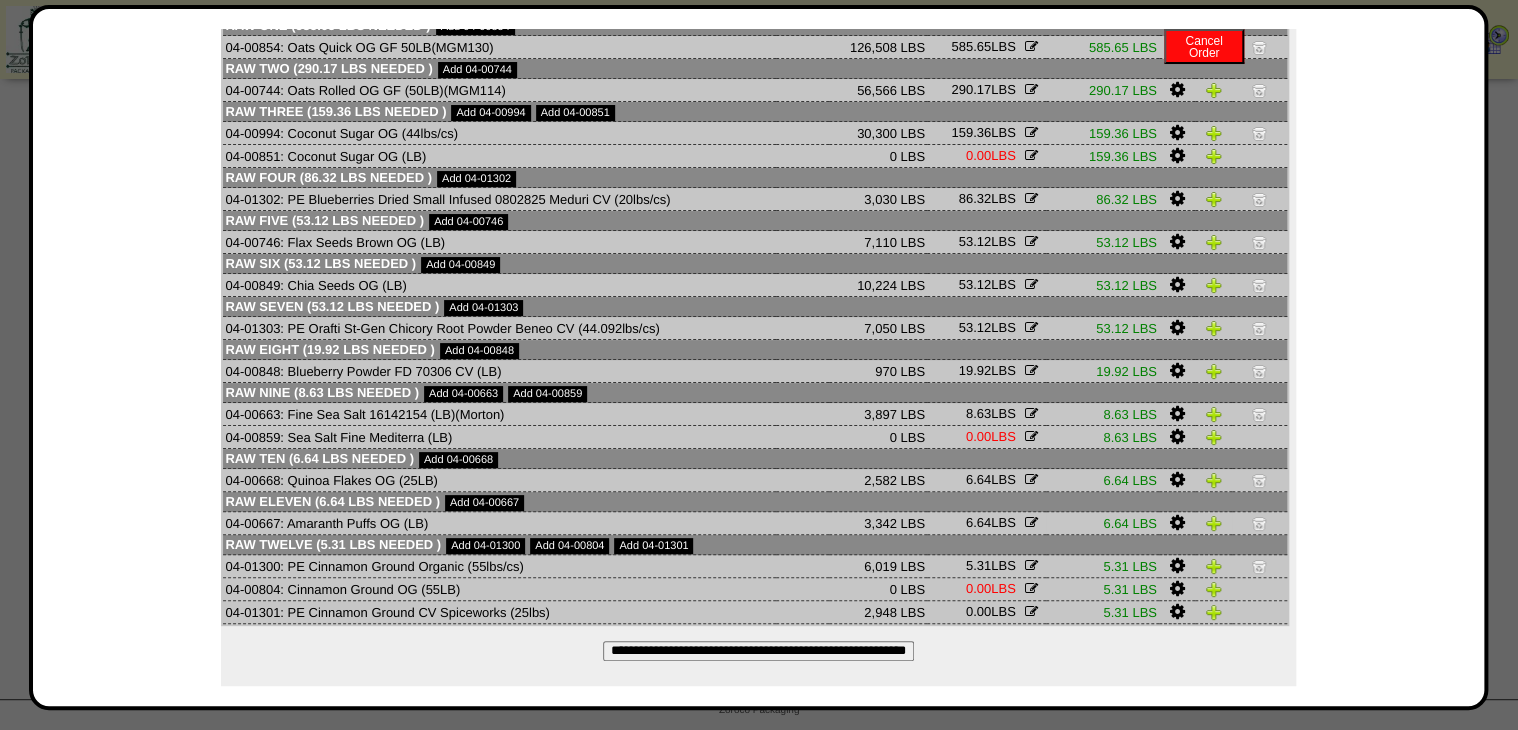 scroll, scrollTop: 161, scrollLeft: 0, axis: vertical 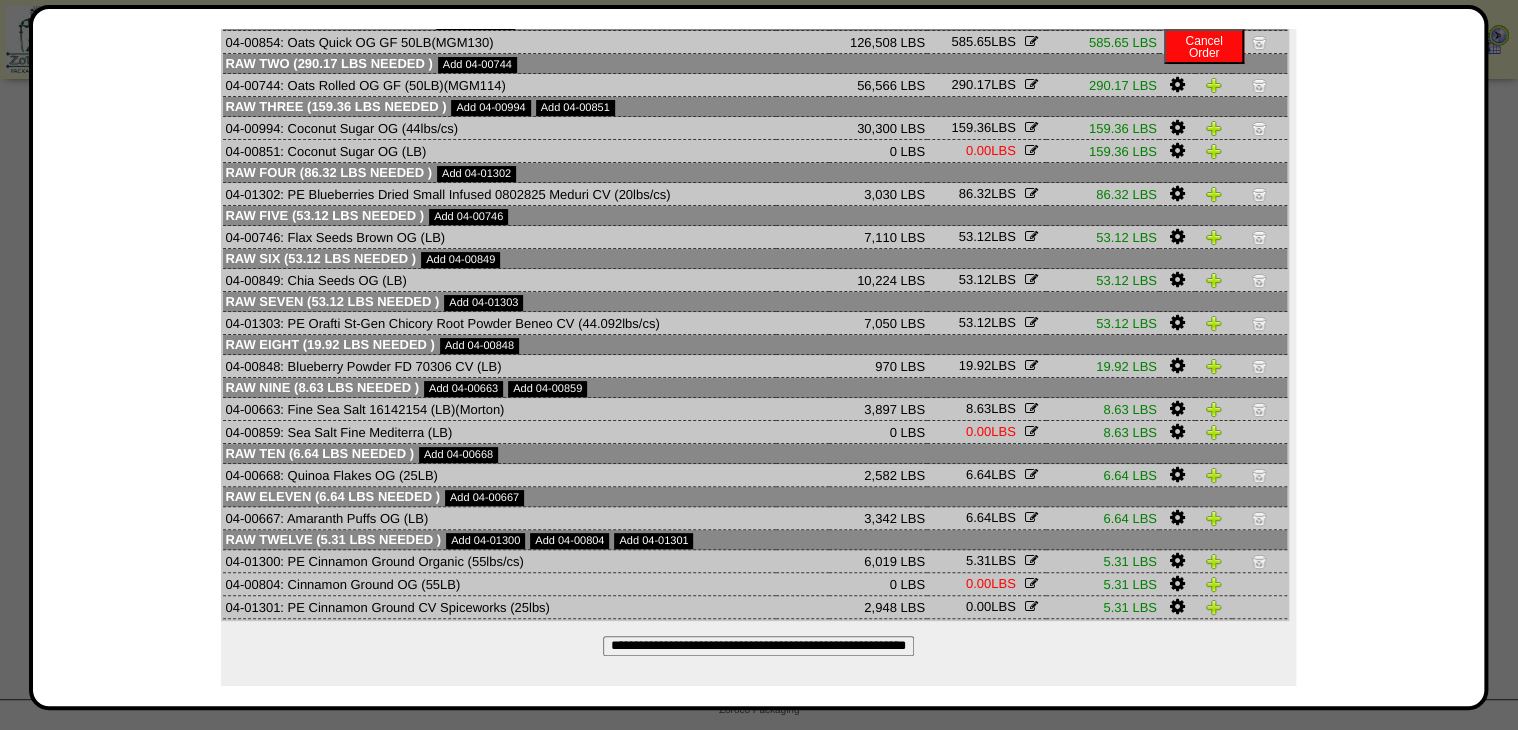click at bounding box center (1176, 607) 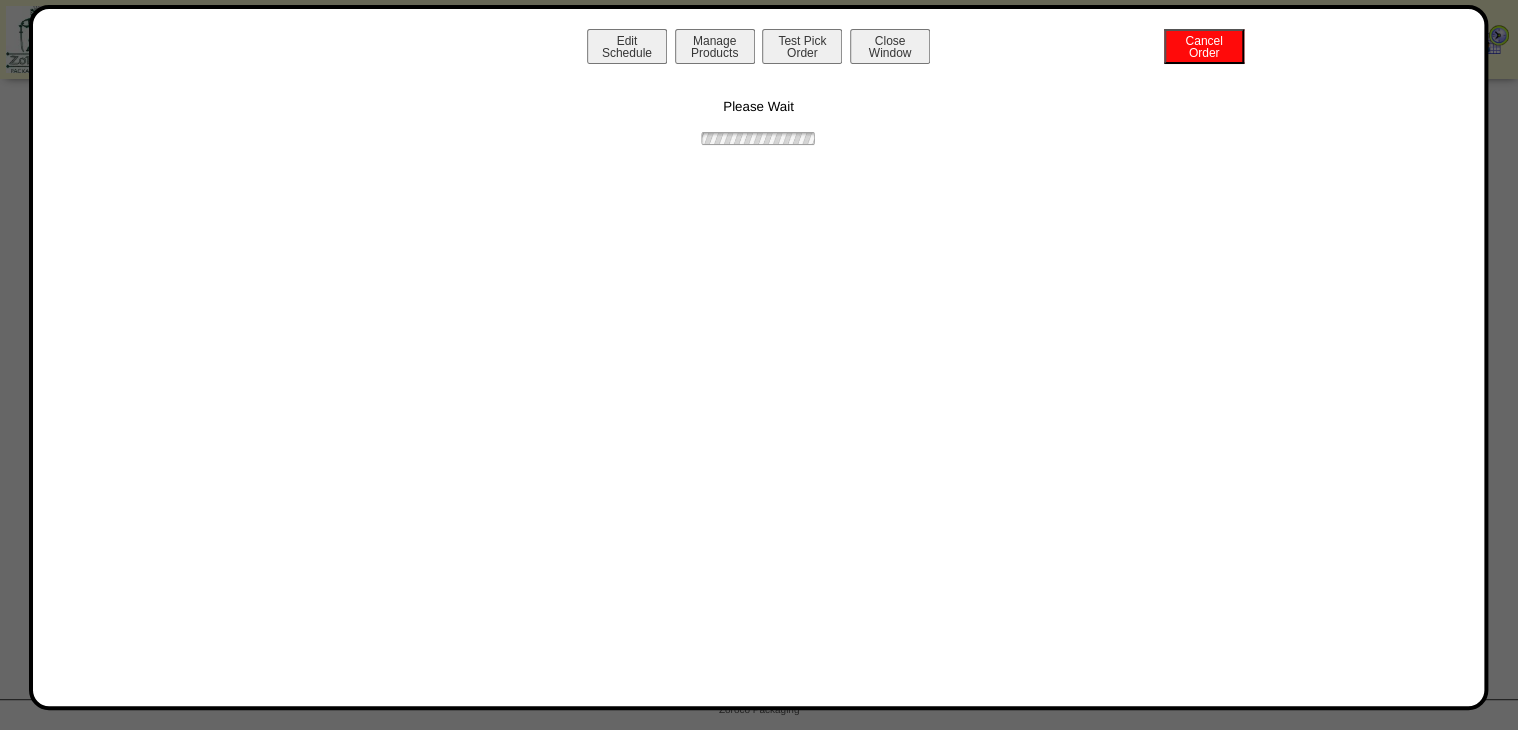 scroll, scrollTop: 0, scrollLeft: 0, axis: both 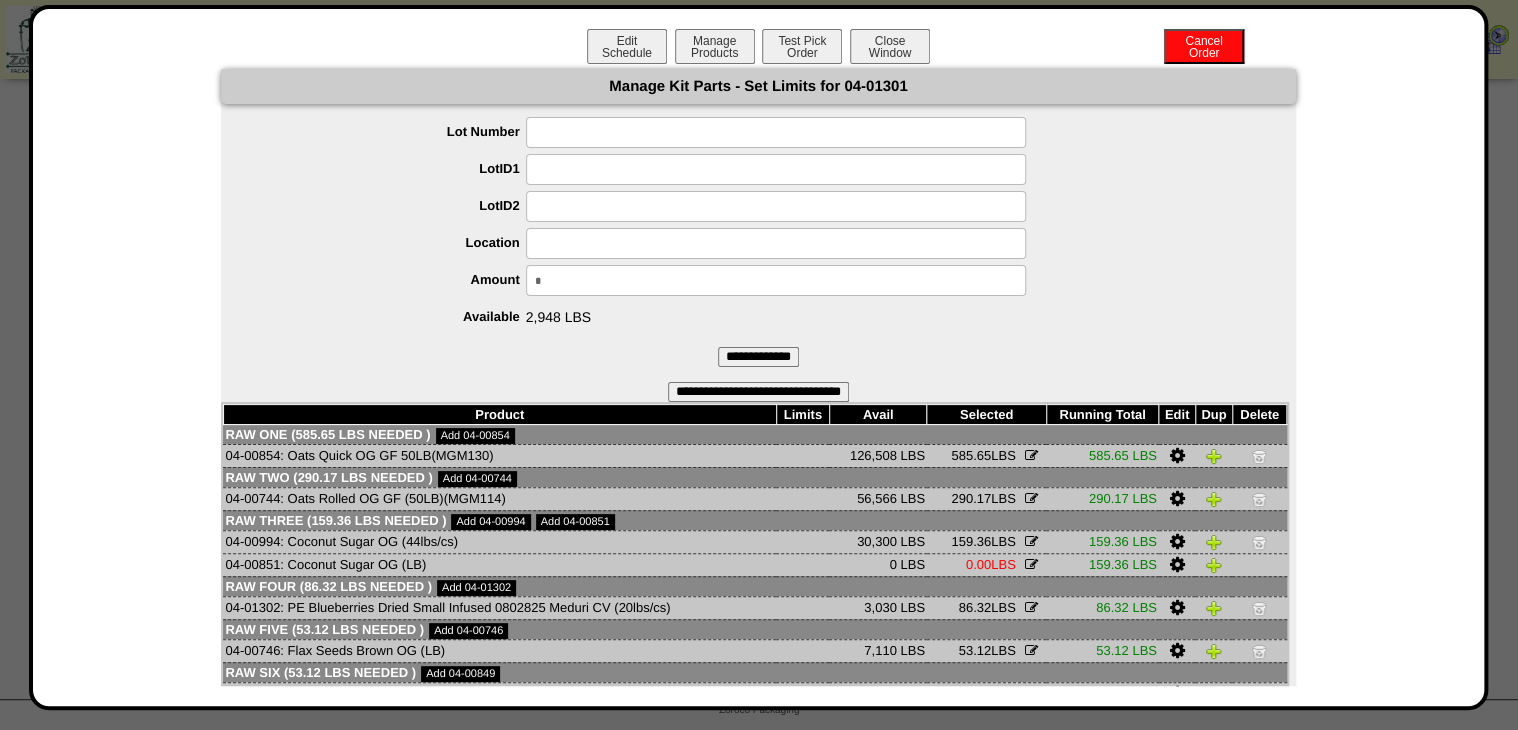 drag, startPoint x: 562, startPoint y: 284, endPoint x: 92, endPoint y: 370, distance: 477.8033 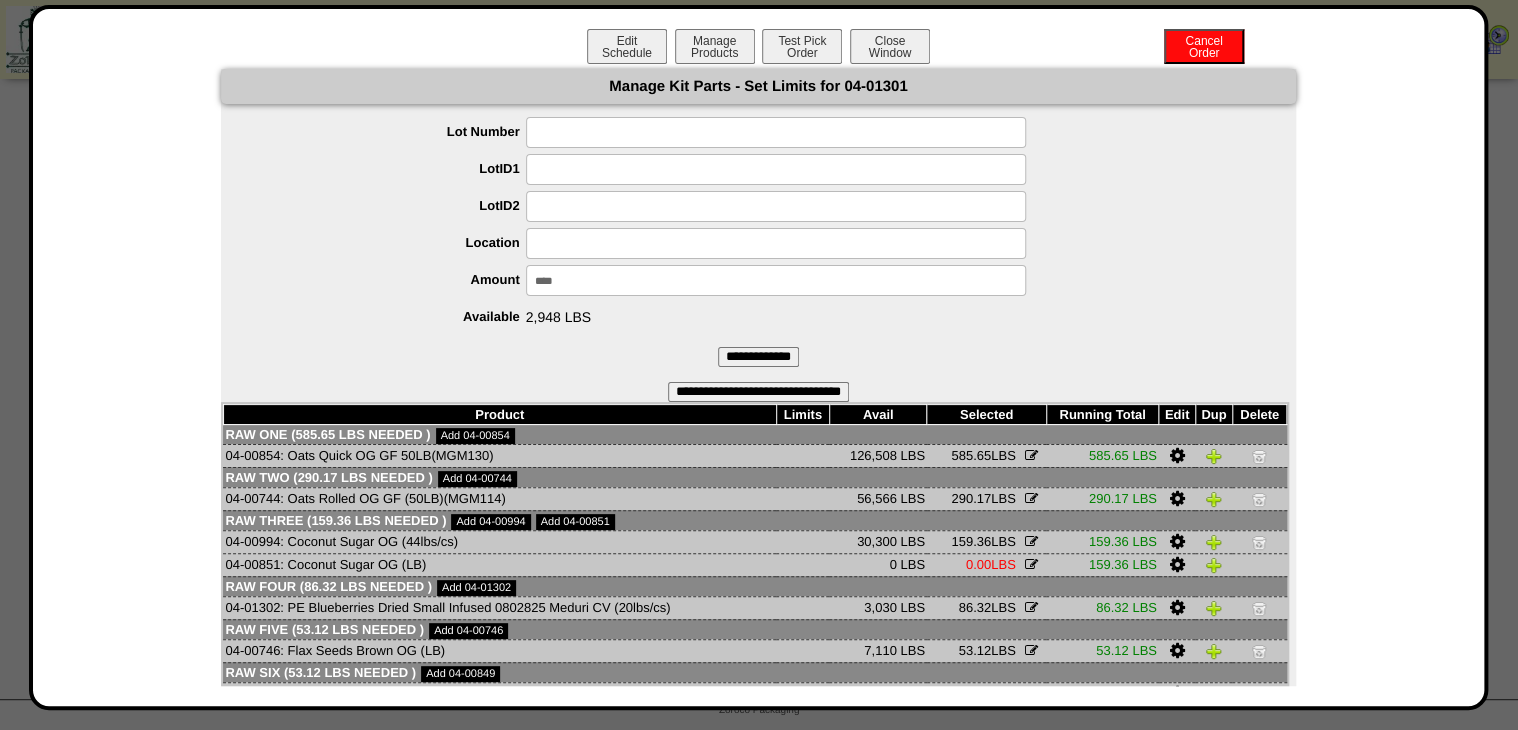 type on "*****" 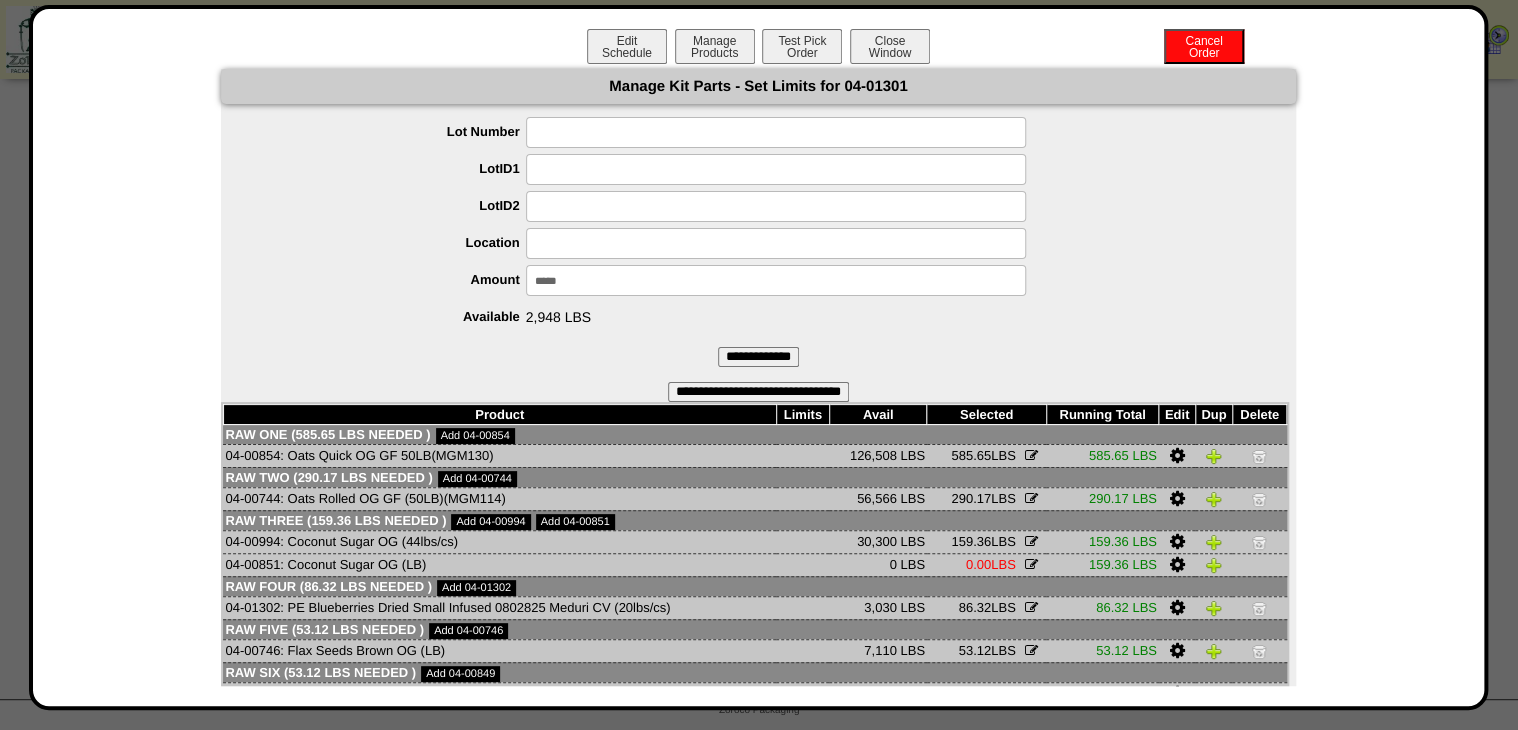 click on "**********" at bounding box center [758, 357] 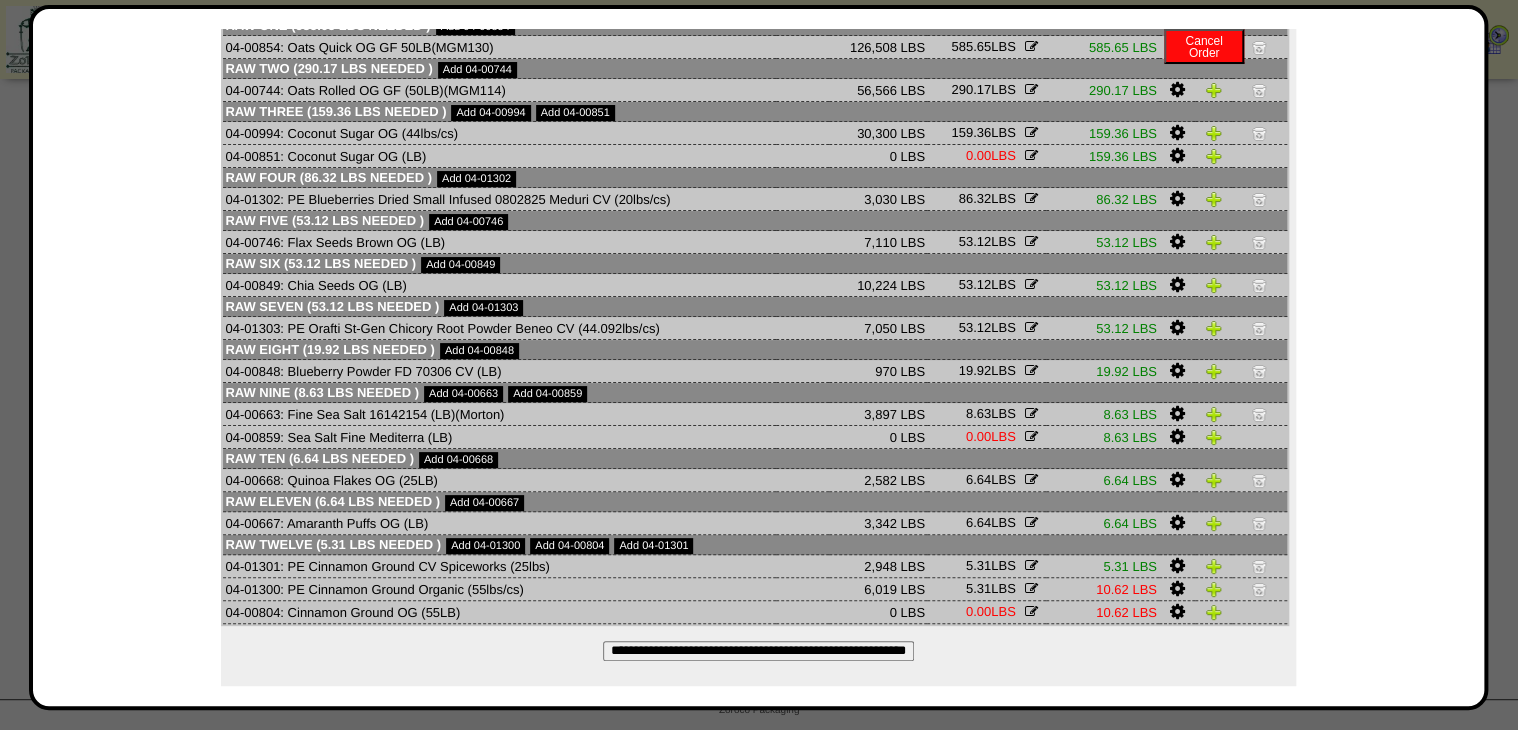 scroll, scrollTop: 161, scrollLeft: 0, axis: vertical 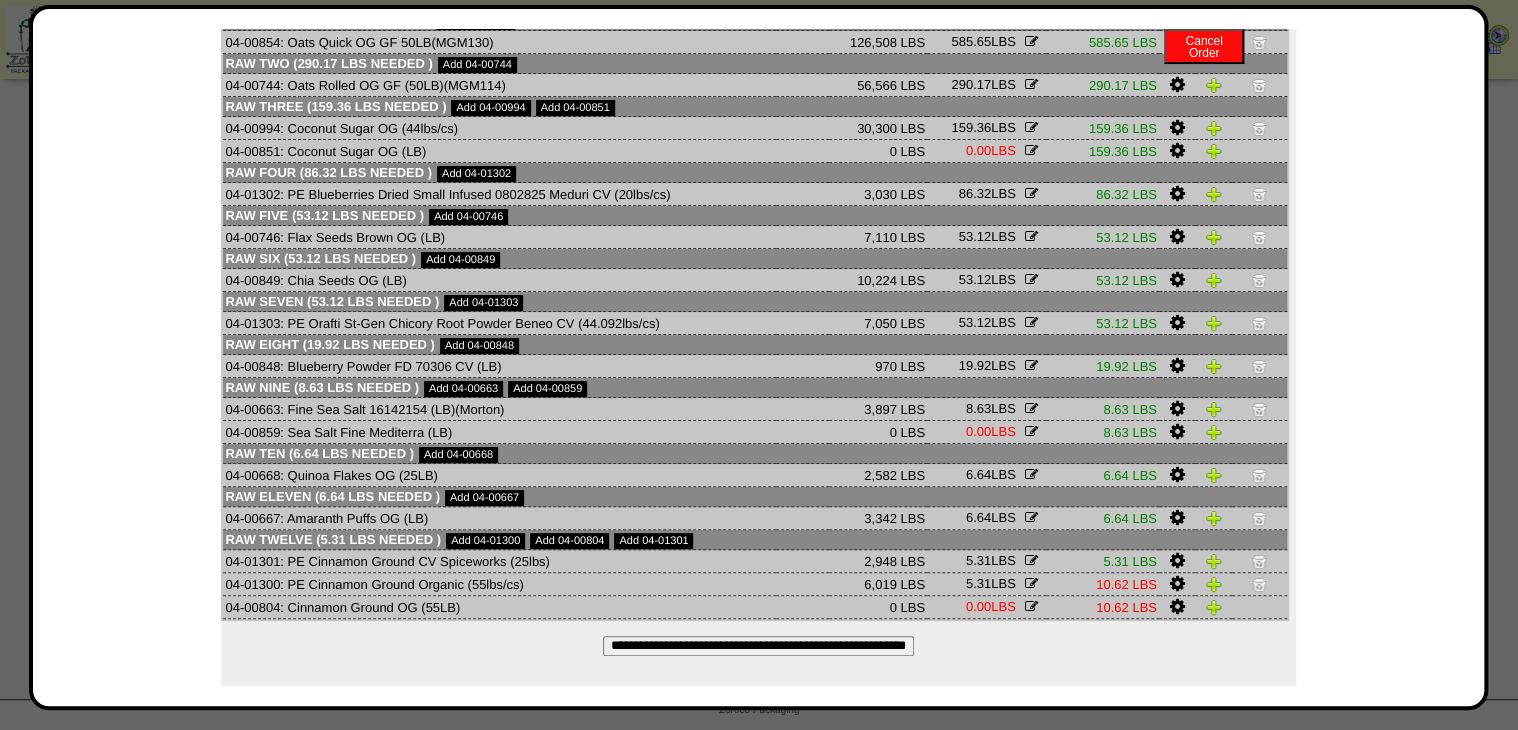 click at bounding box center [1259, 584] 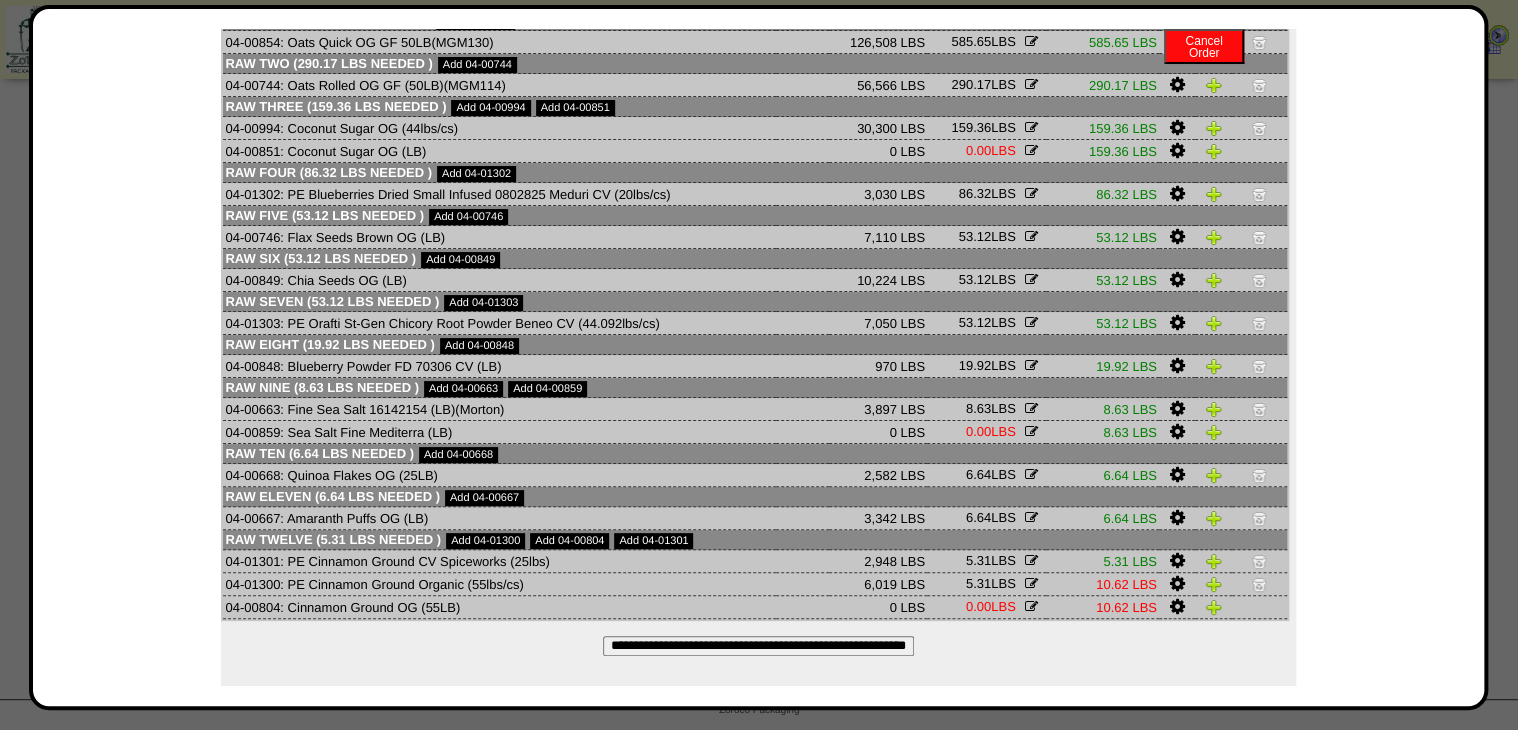 scroll, scrollTop: 0, scrollLeft: 0, axis: both 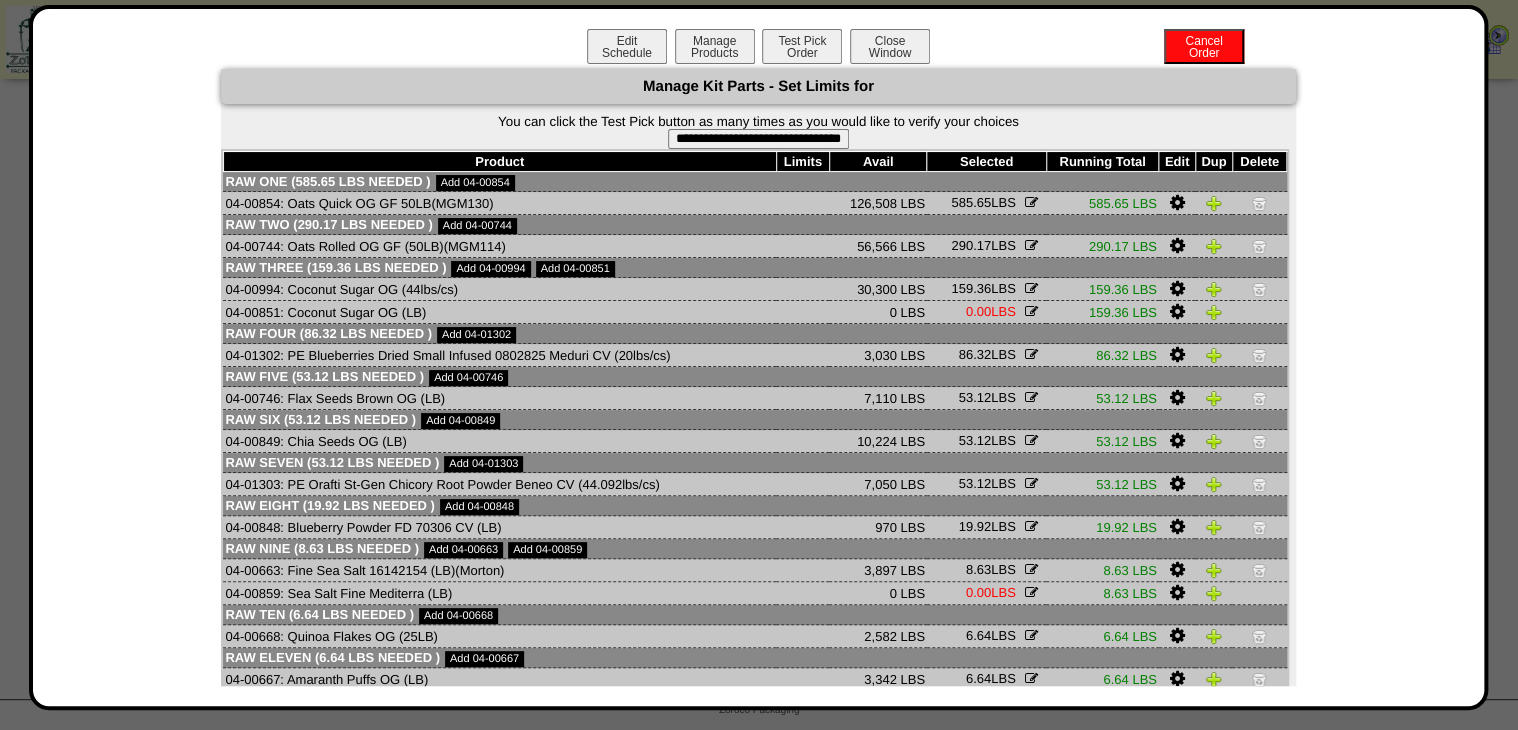 click on "**********" at bounding box center [758, 139] 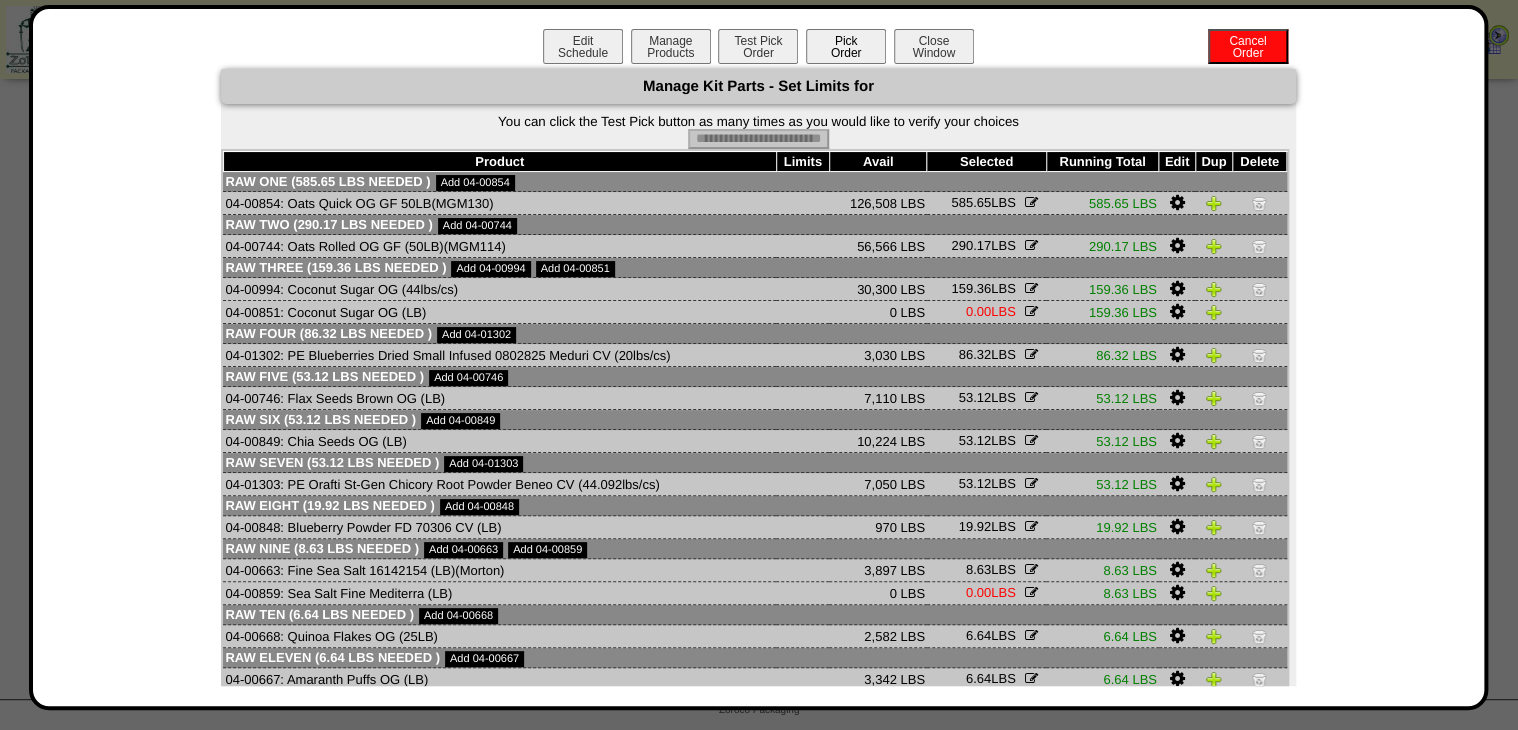 click on "Pick Order" at bounding box center (846, 46) 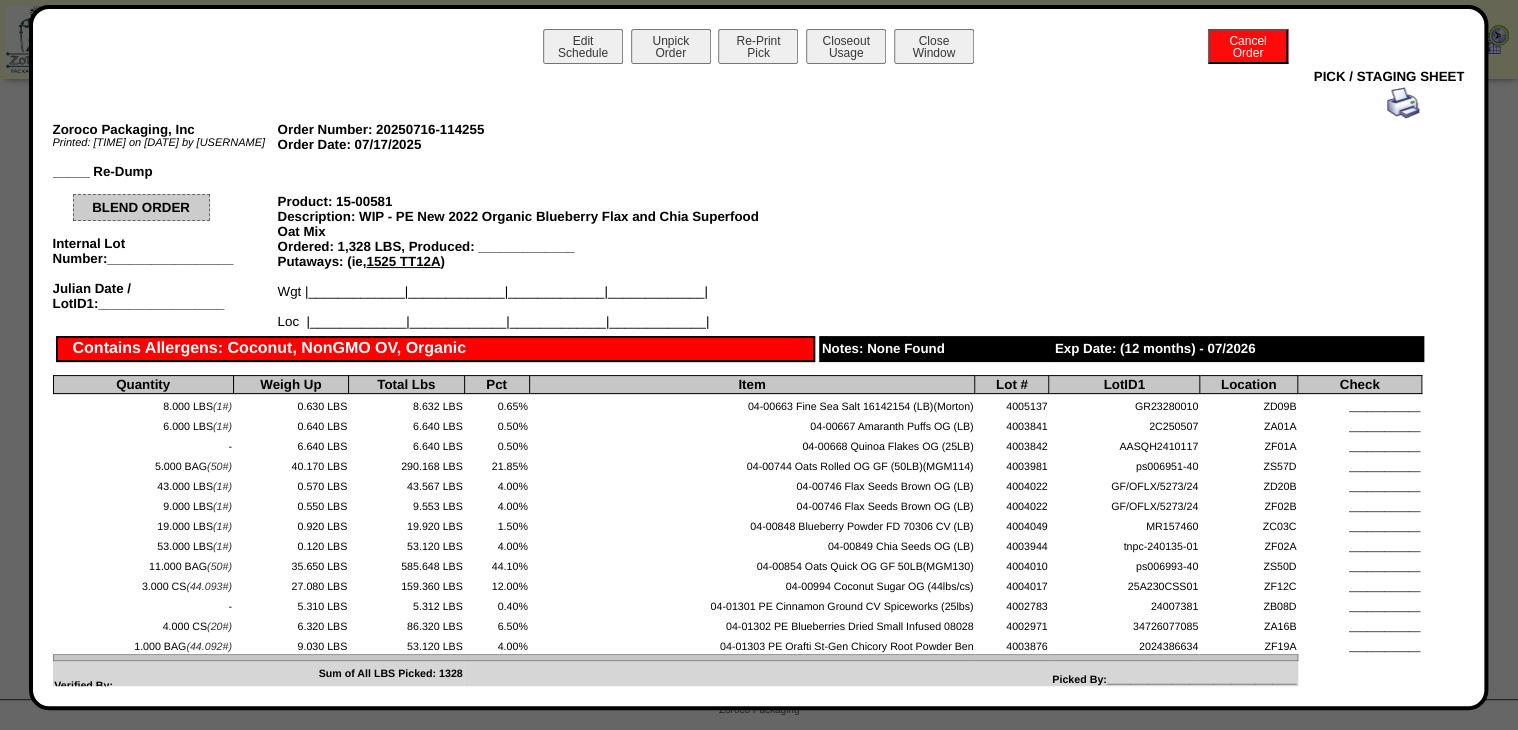 click at bounding box center [1403, 103] 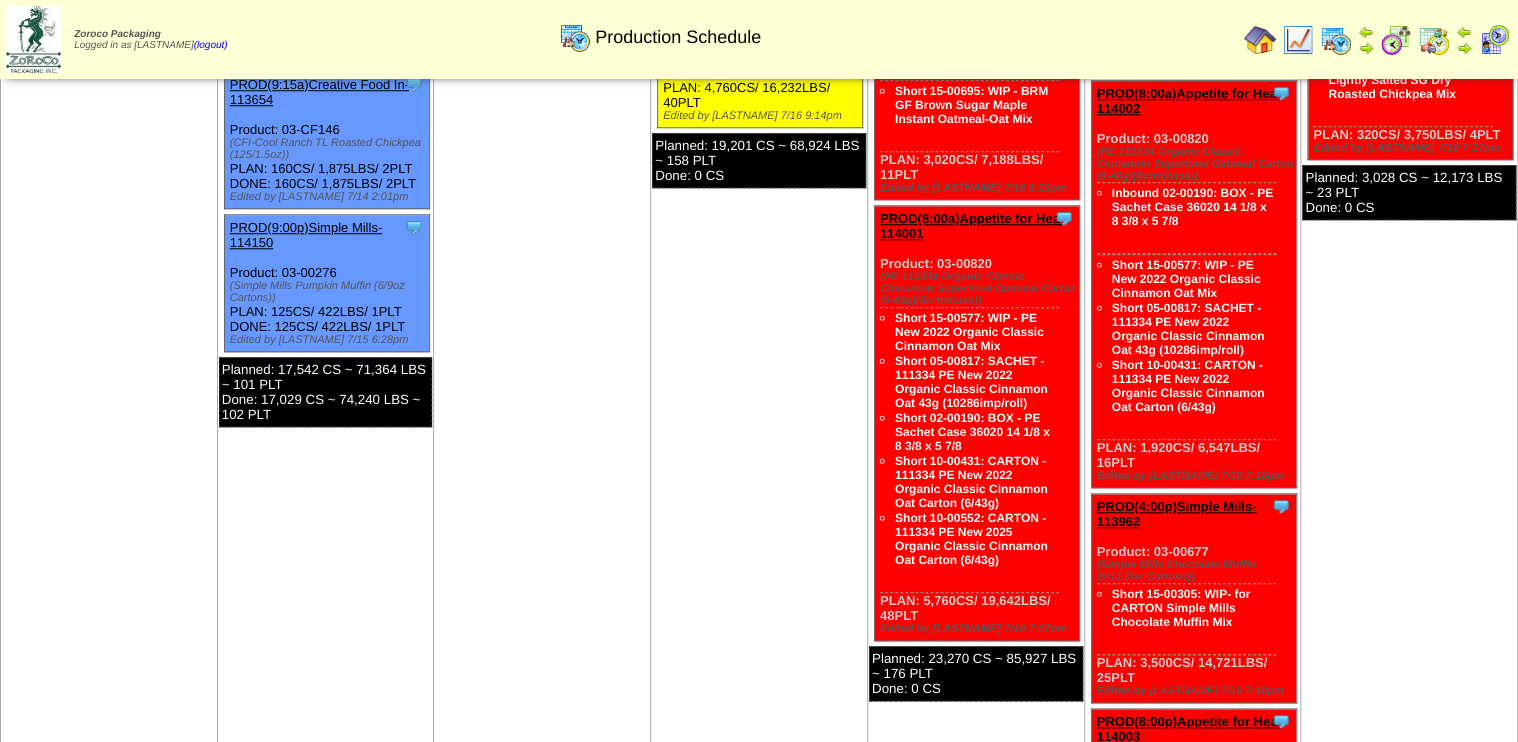 scroll, scrollTop: 800, scrollLeft: 0, axis: vertical 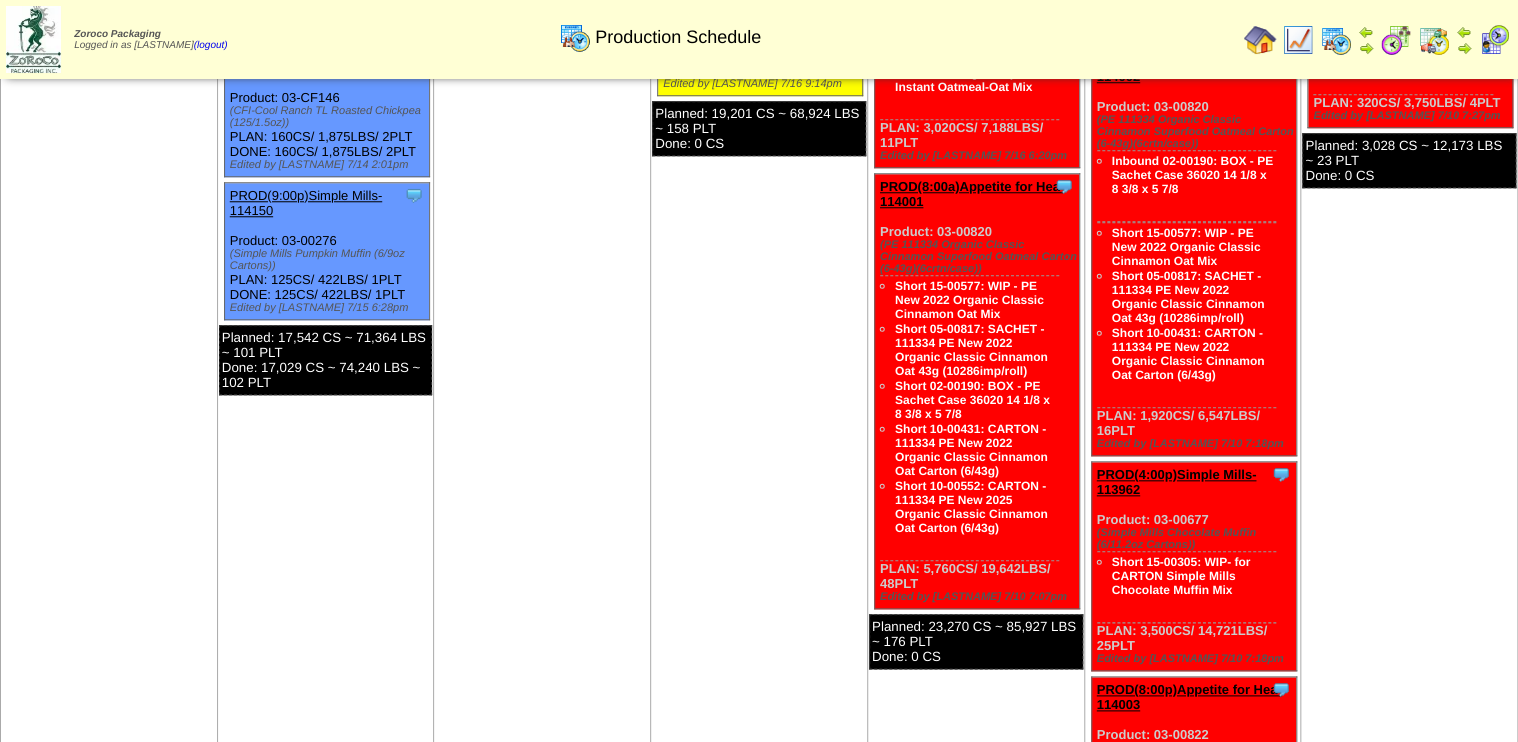 click at bounding box center [1396, 40] 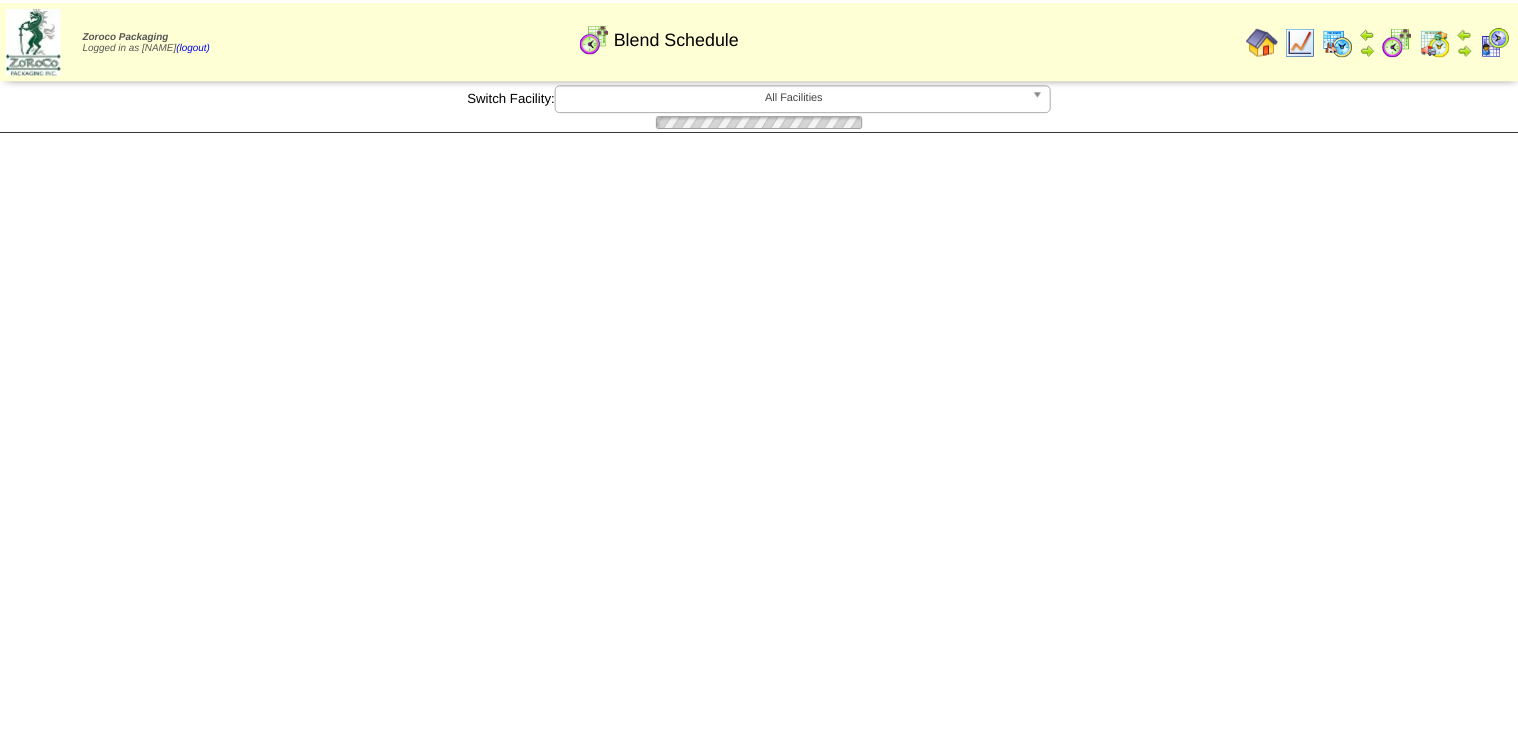 scroll, scrollTop: 0, scrollLeft: 0, axis: both 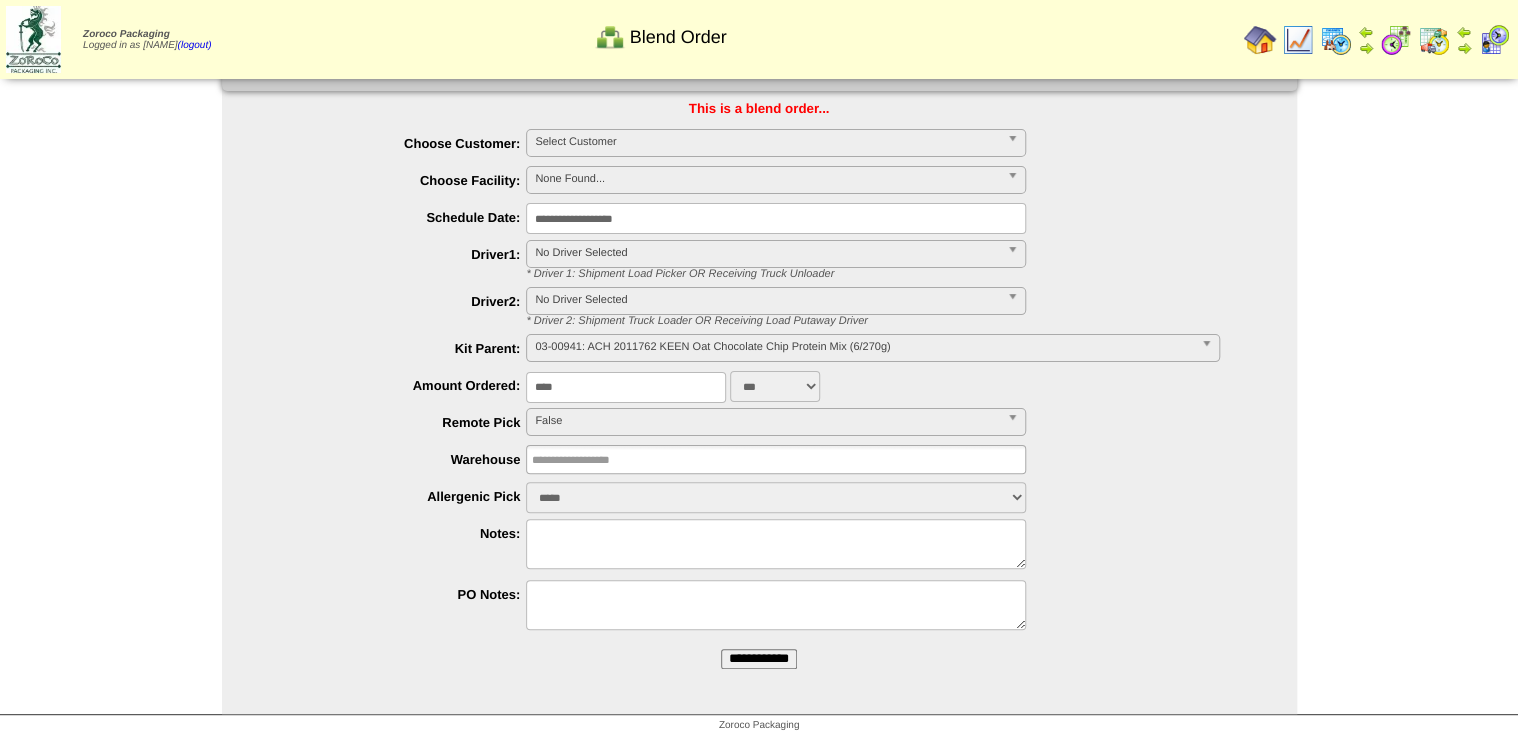 click on "Select Customer" at bounding box center (767, 142) 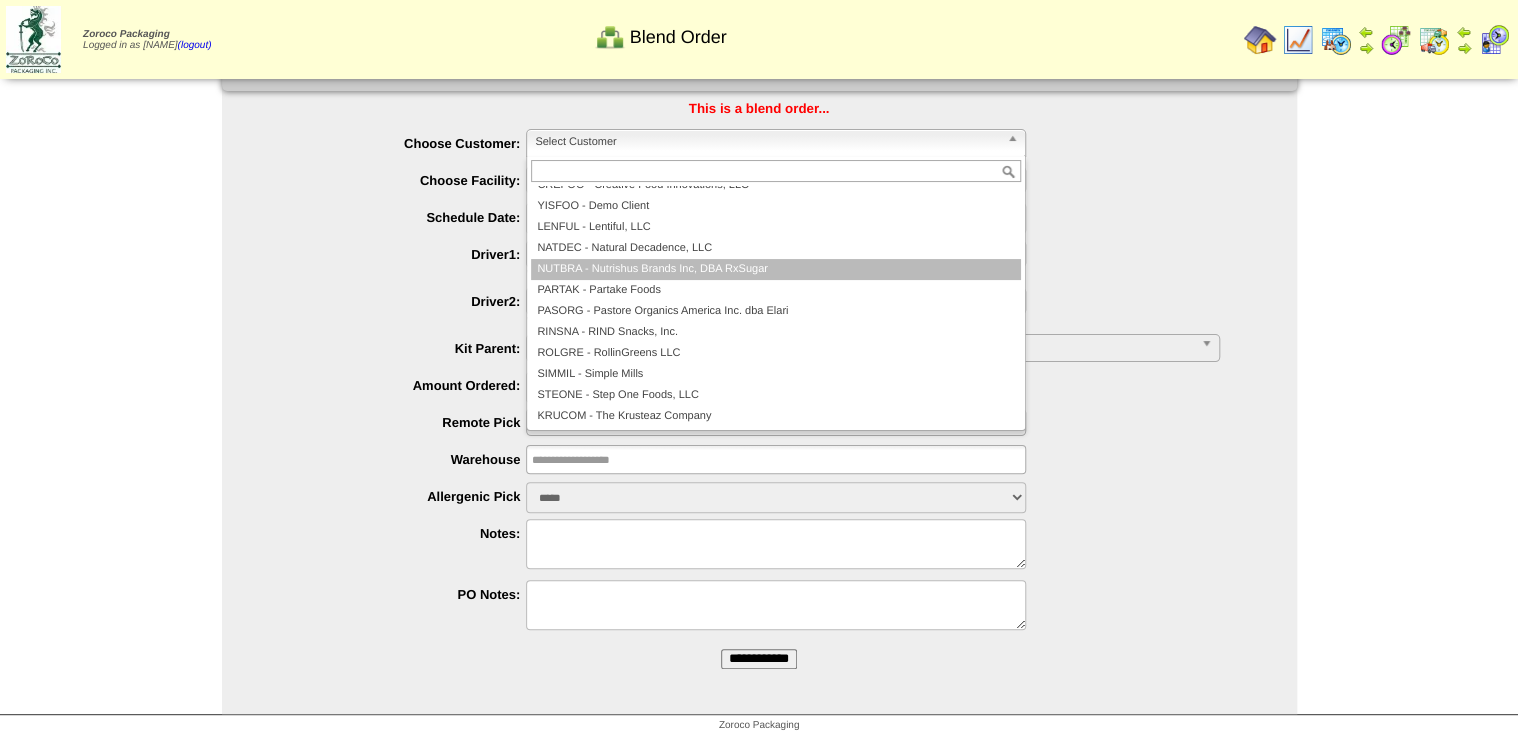 scroll, scrollTop: 0, scrollLeft: 0, axis: both 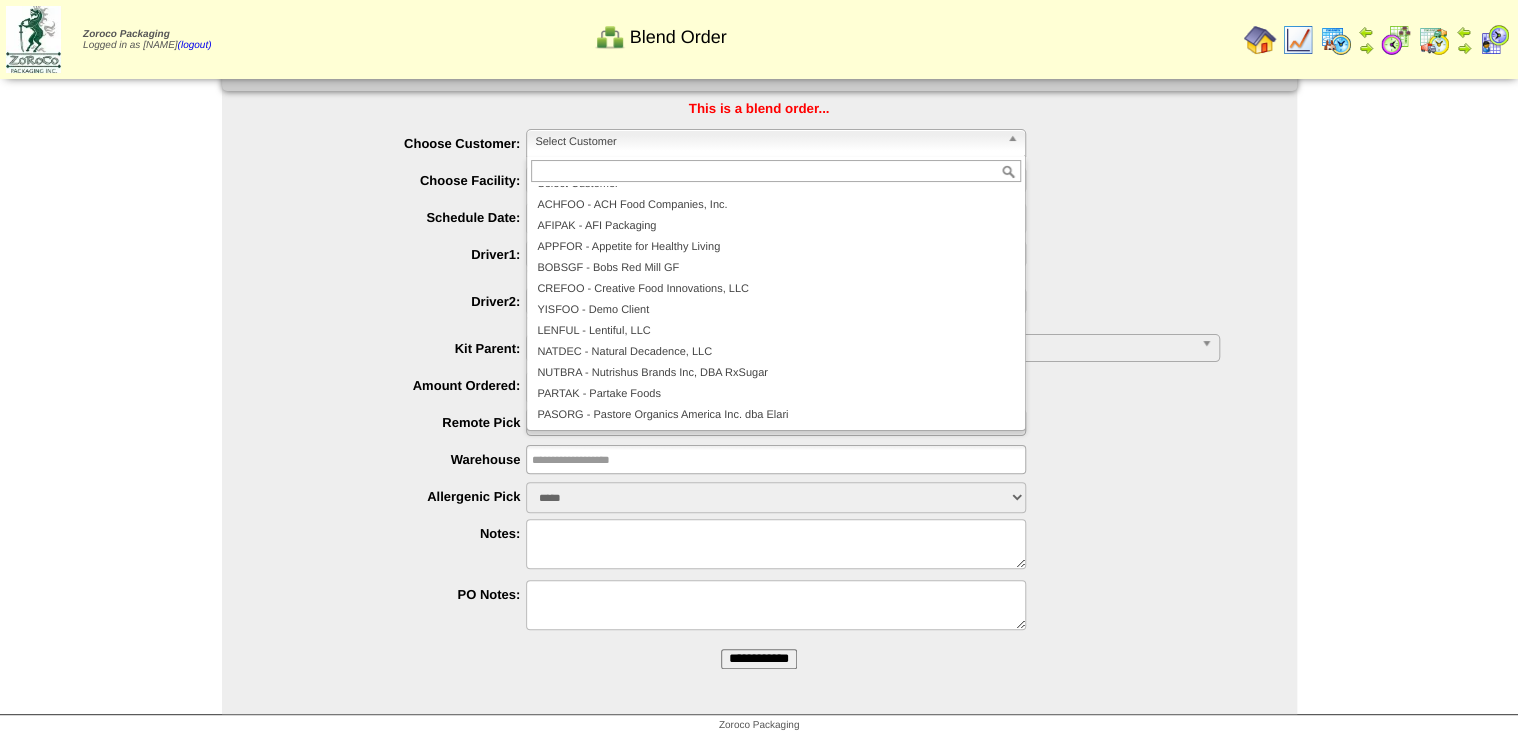 drag, startPoint x: 638, startPoint y: 239, endPoint x: 1235, endPoint y: 624, distance: 710.376 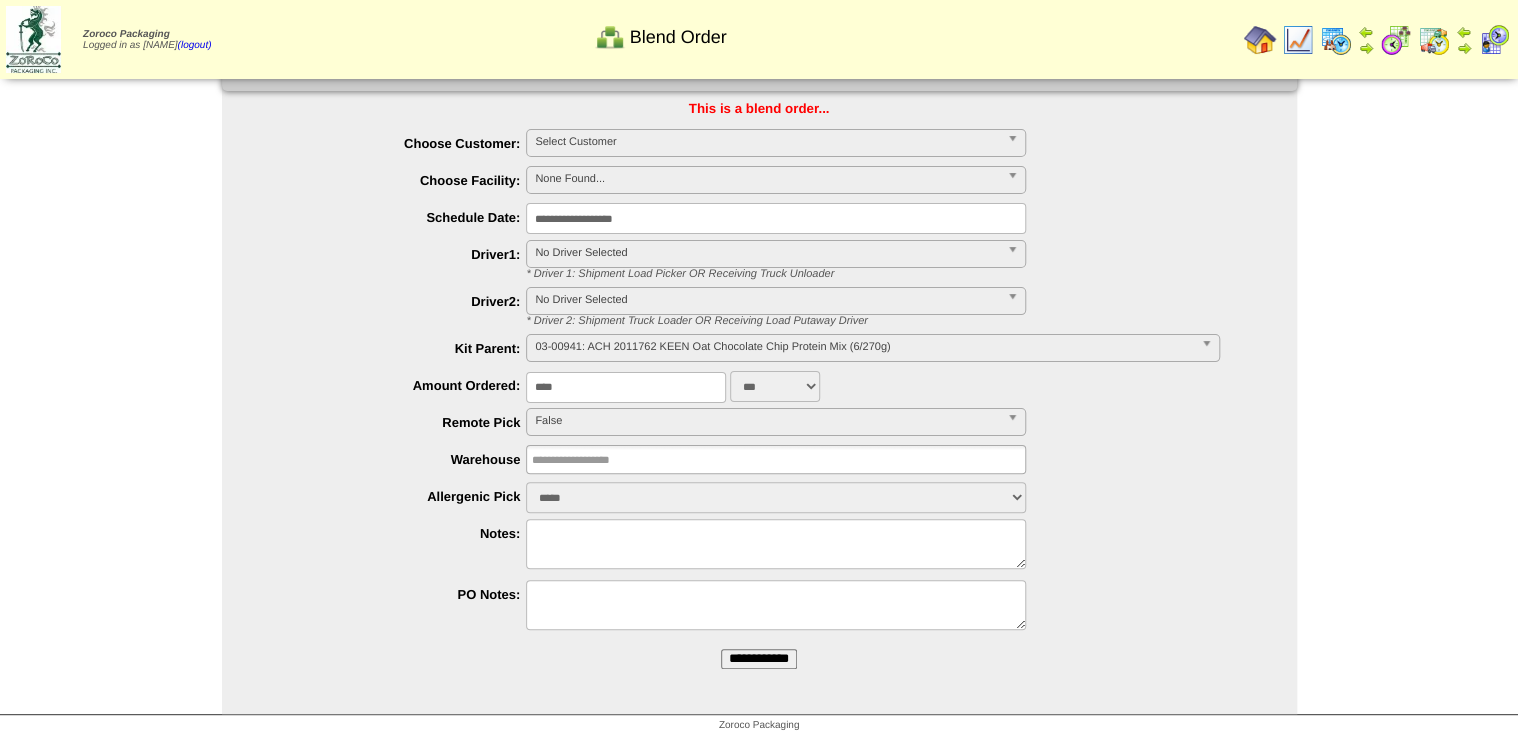click on "**********" at bounding box center [759, 370] 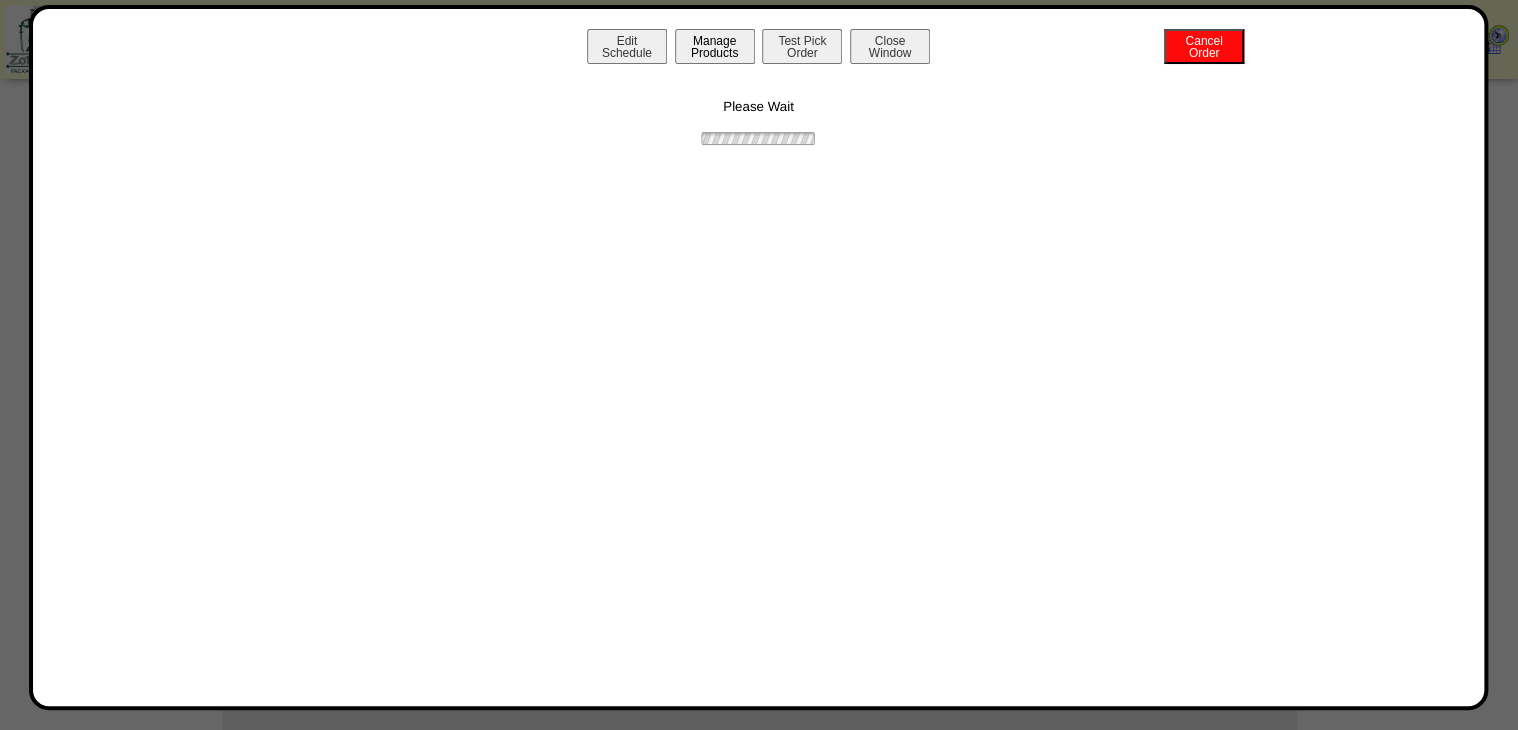 click on "Manage Products" at bounding box center [715, 46] 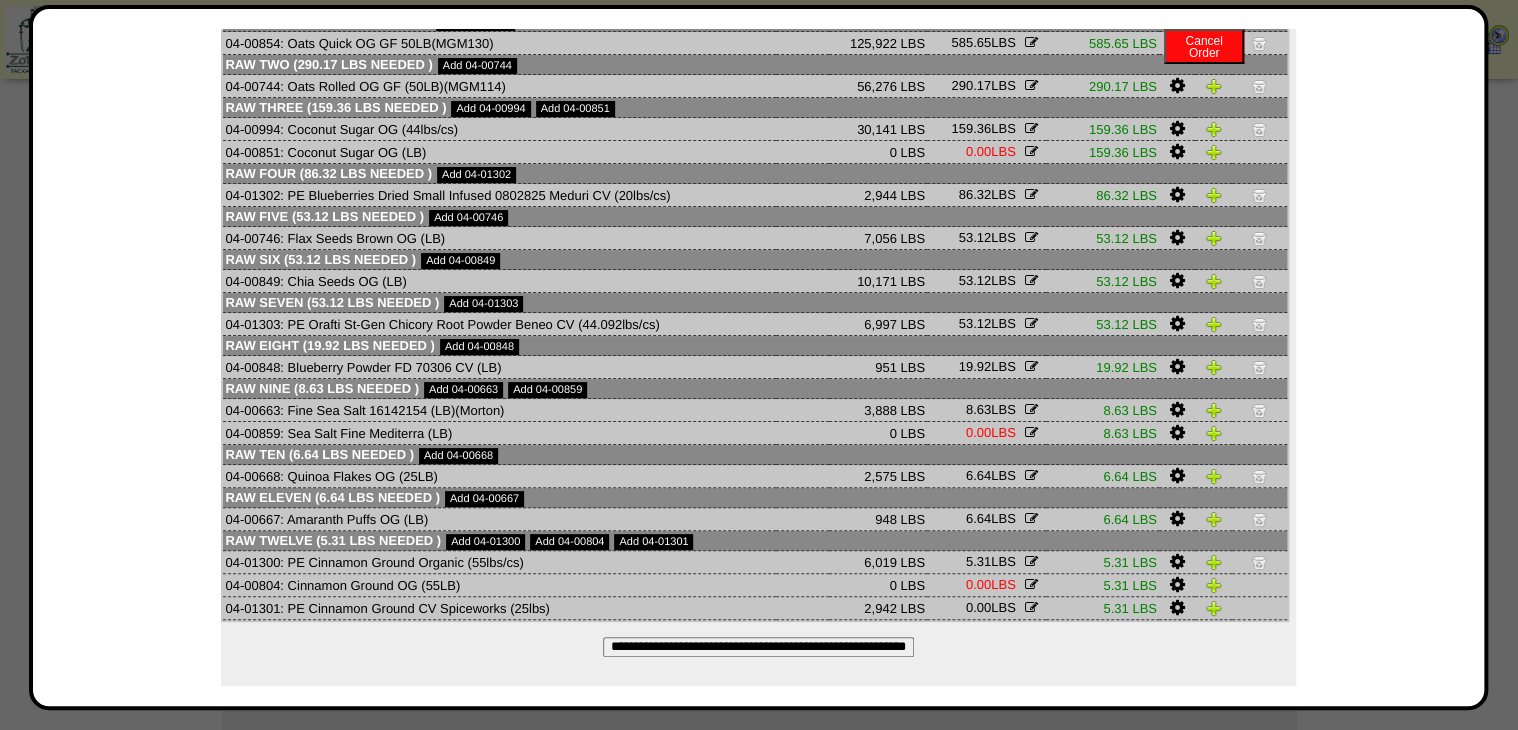 scroll, scrollTop: 161, scrollLeft: 0, axis: vertical 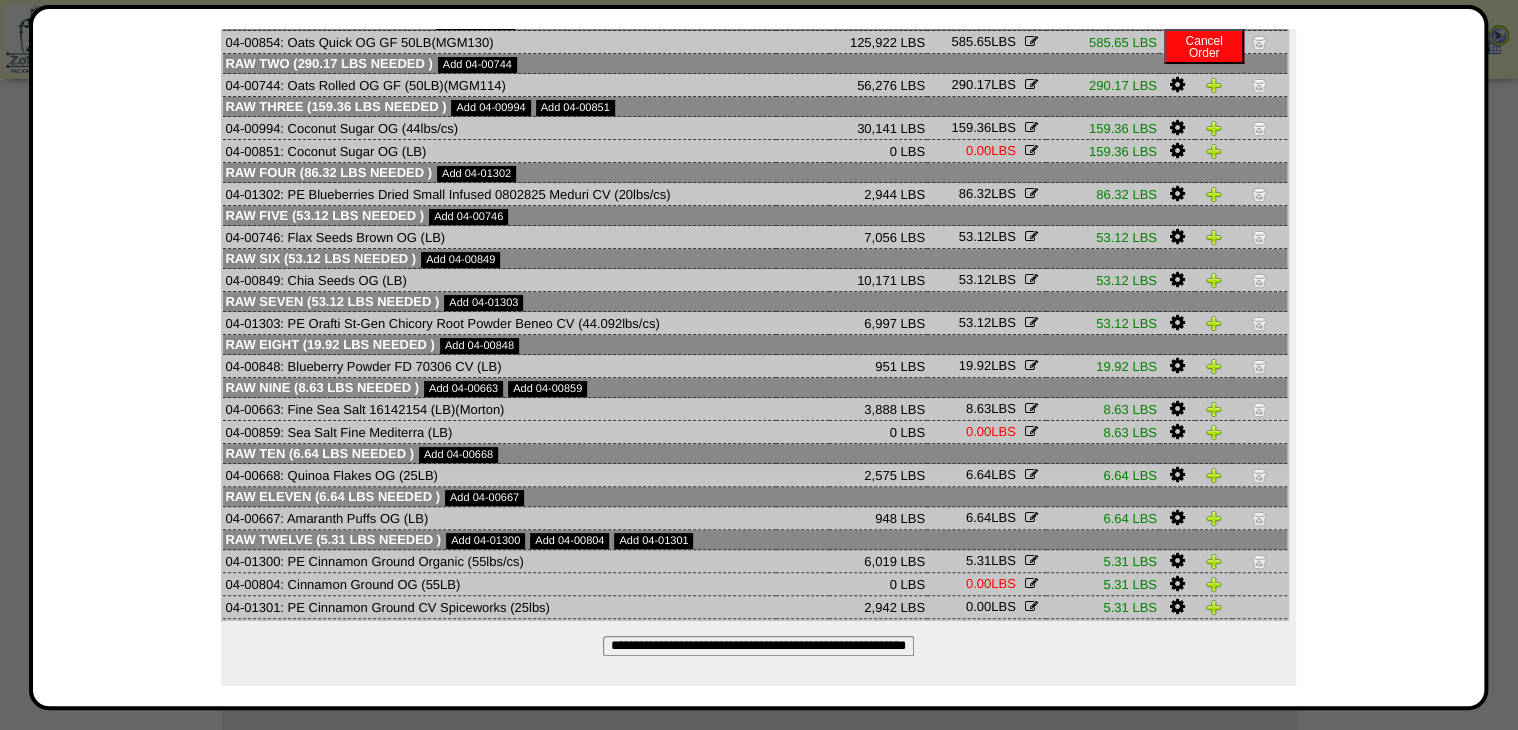 click at bounding box center (1176, 607) 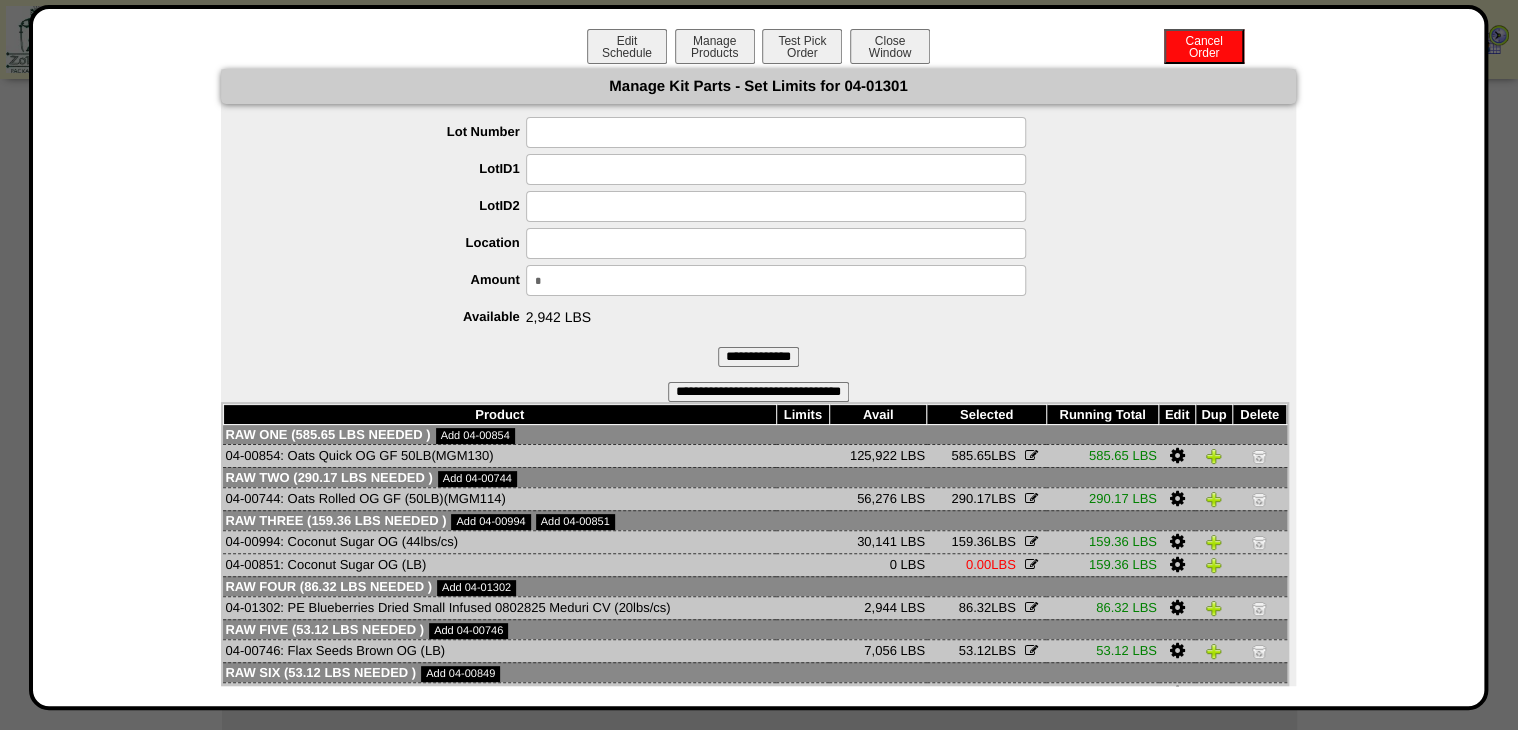 drag, startPoint x: 608, startPoint y: 286, endPoint x: 334, endPoint y: 362, distance: 284.34485 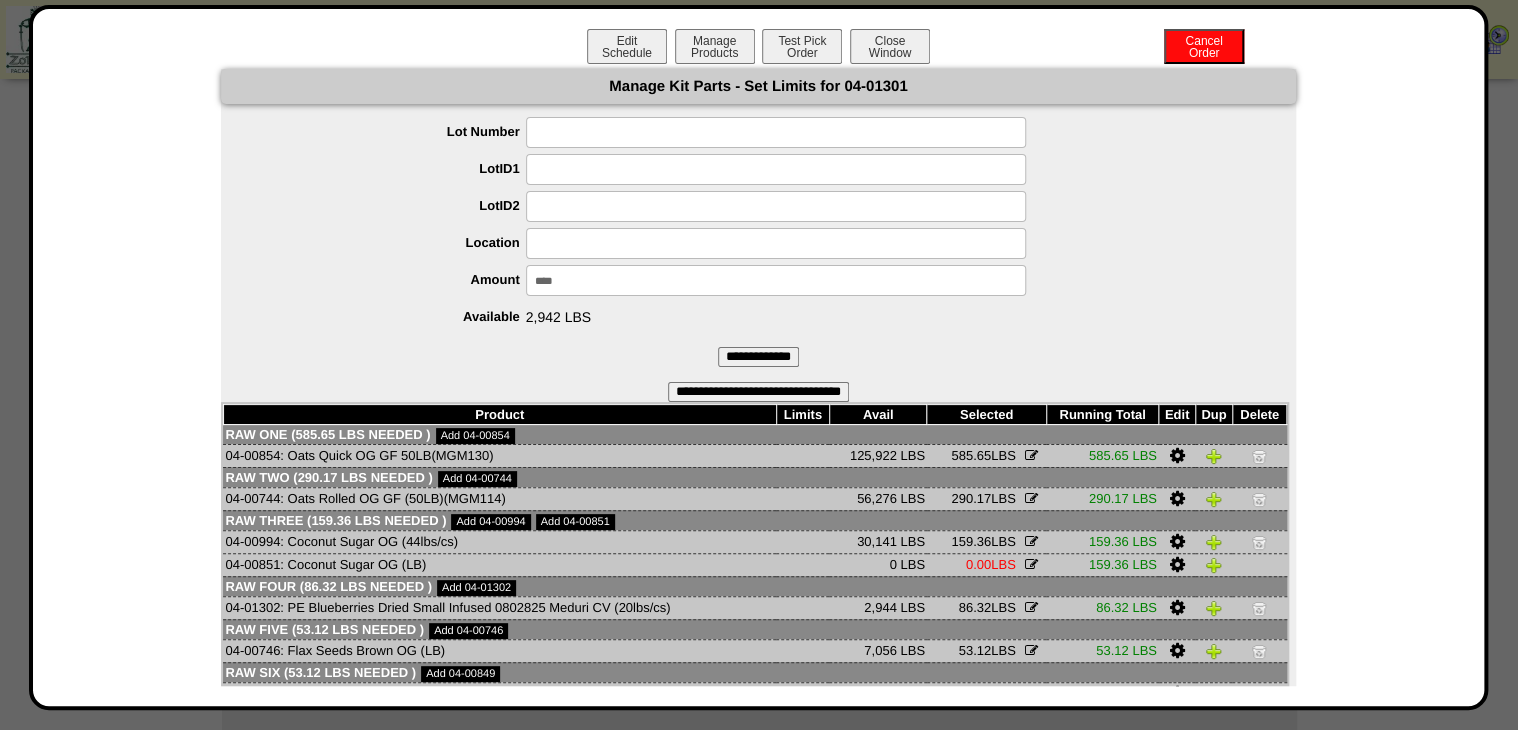type on "*****" 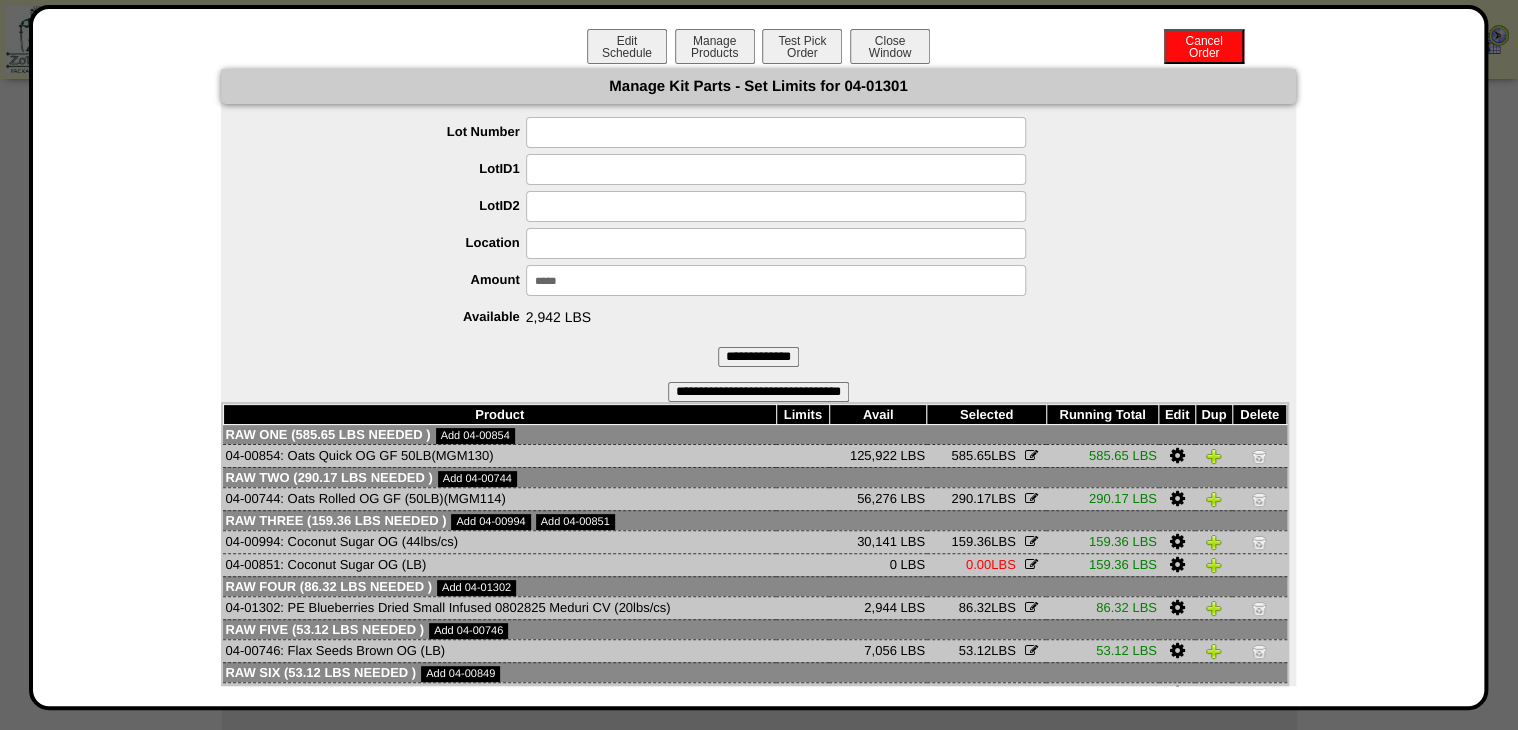 click on "**********" at bounding box center (758, 357) 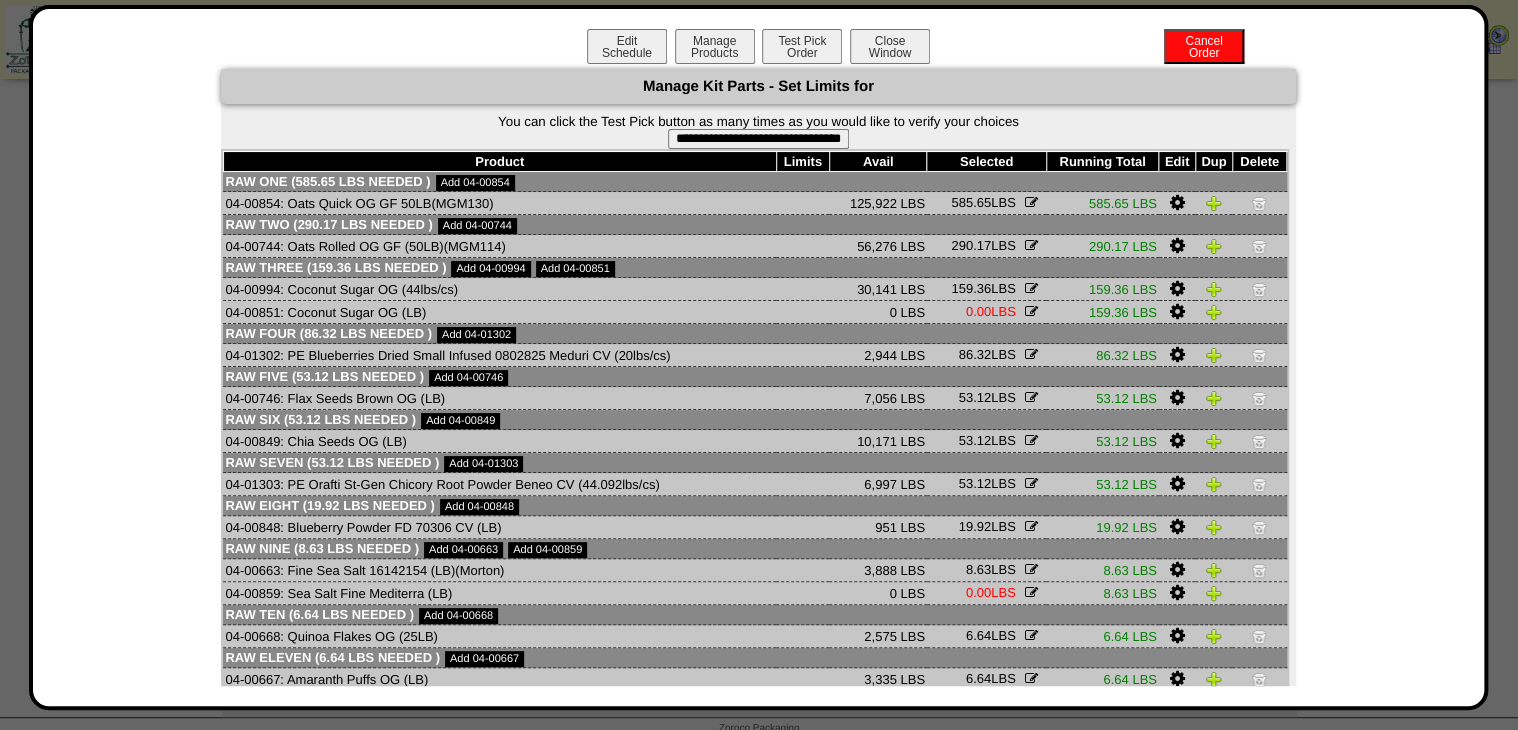 scroll, scrollTop: 78, scrollLeft: 0, axis: vertical 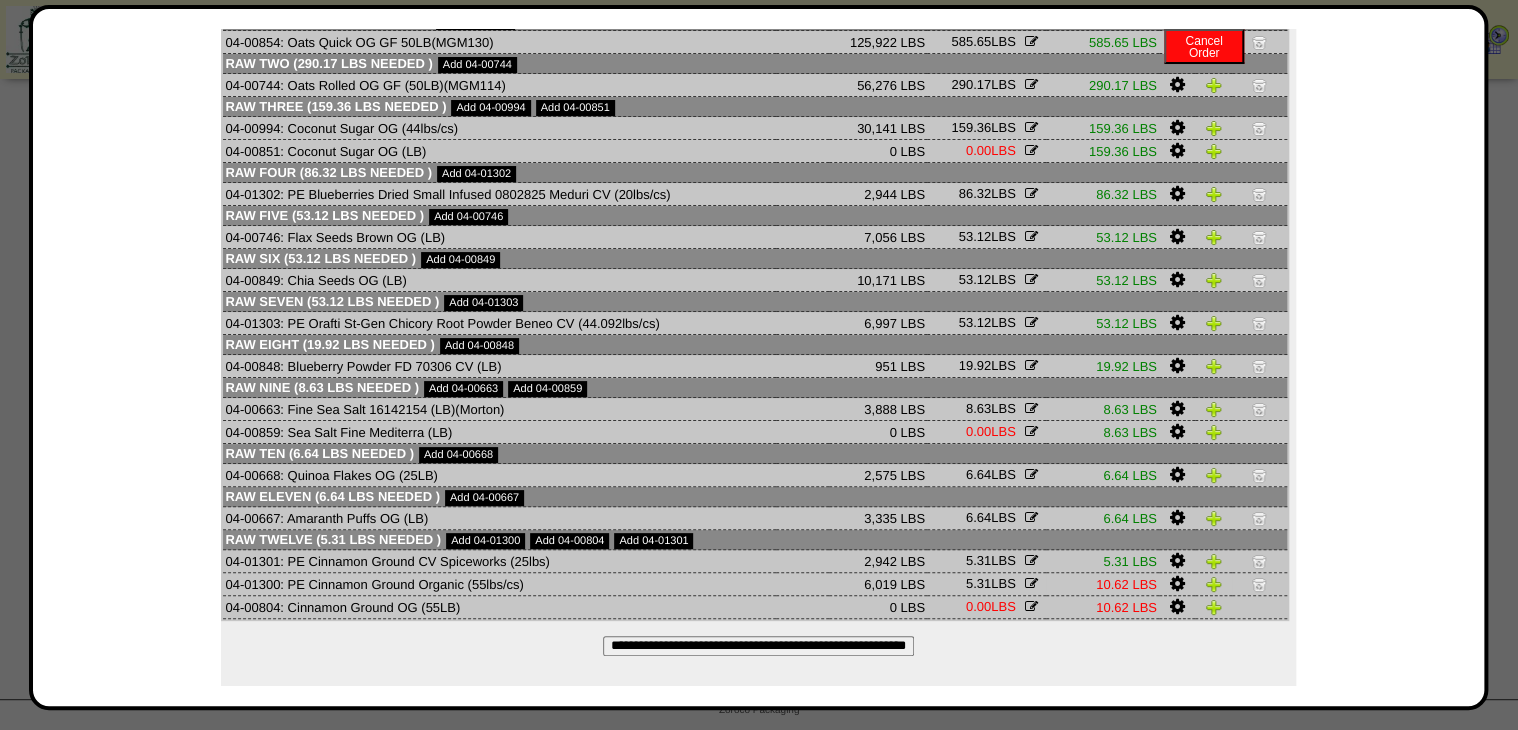 click at bounding box center (1259, 584) 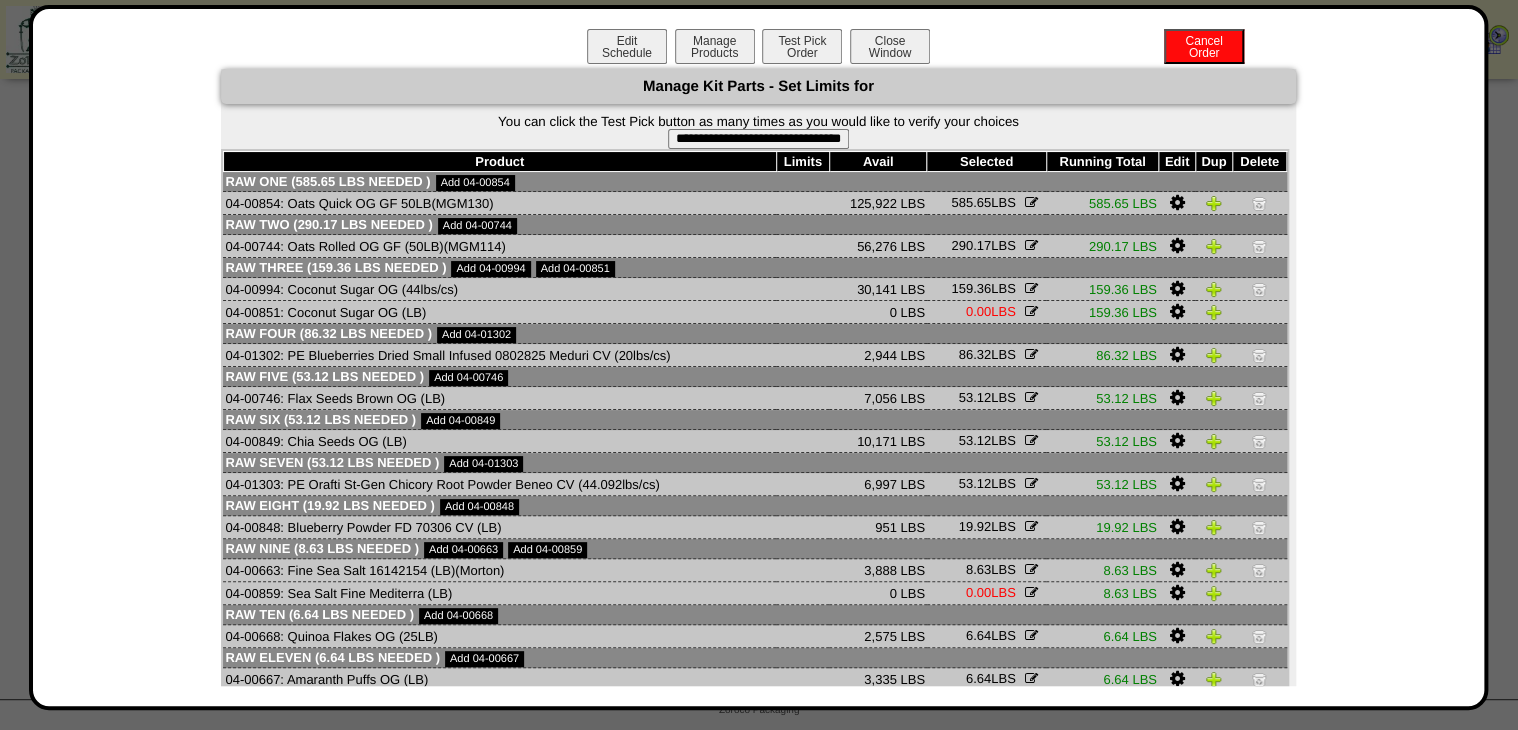 click on "**********" at bounding box center [758, 139] 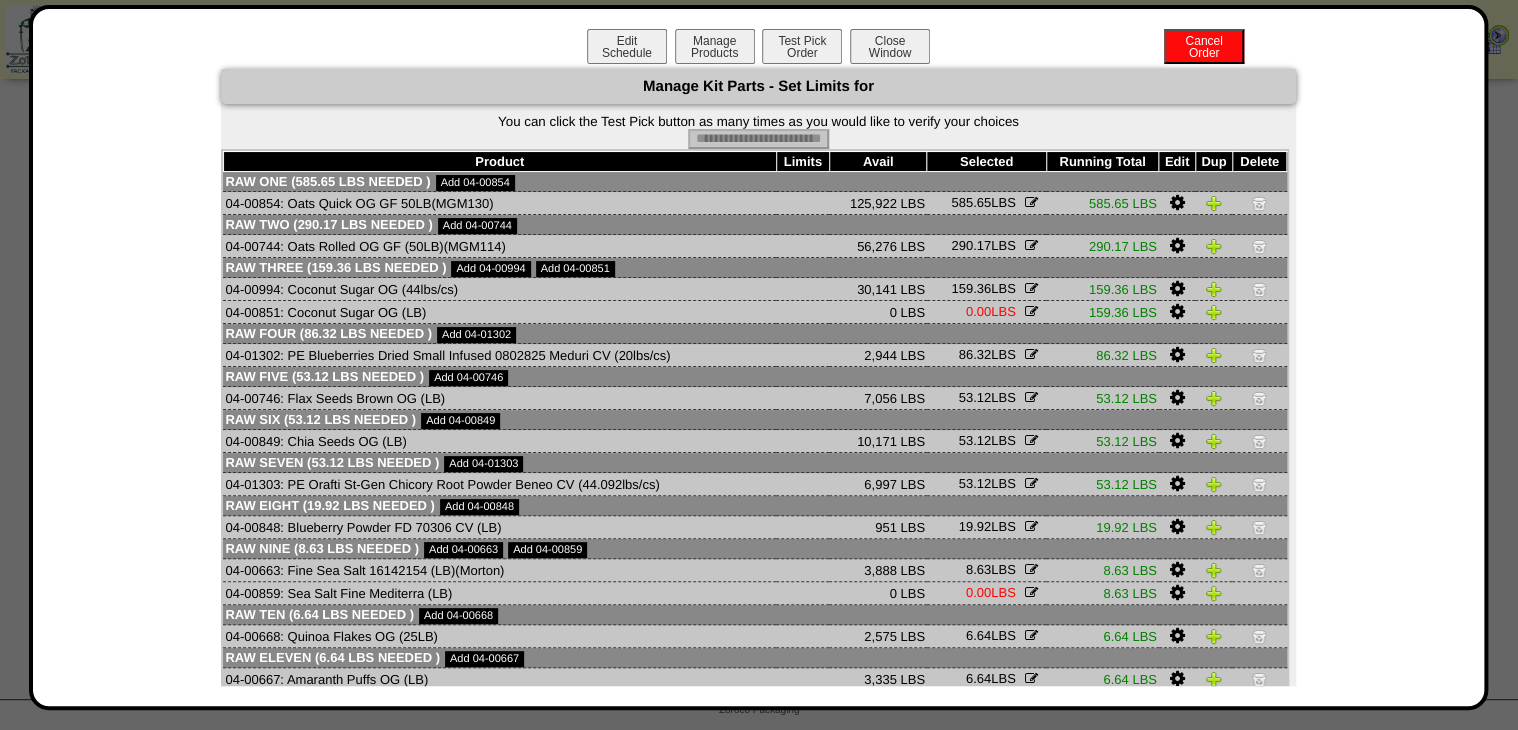 type on "**********" 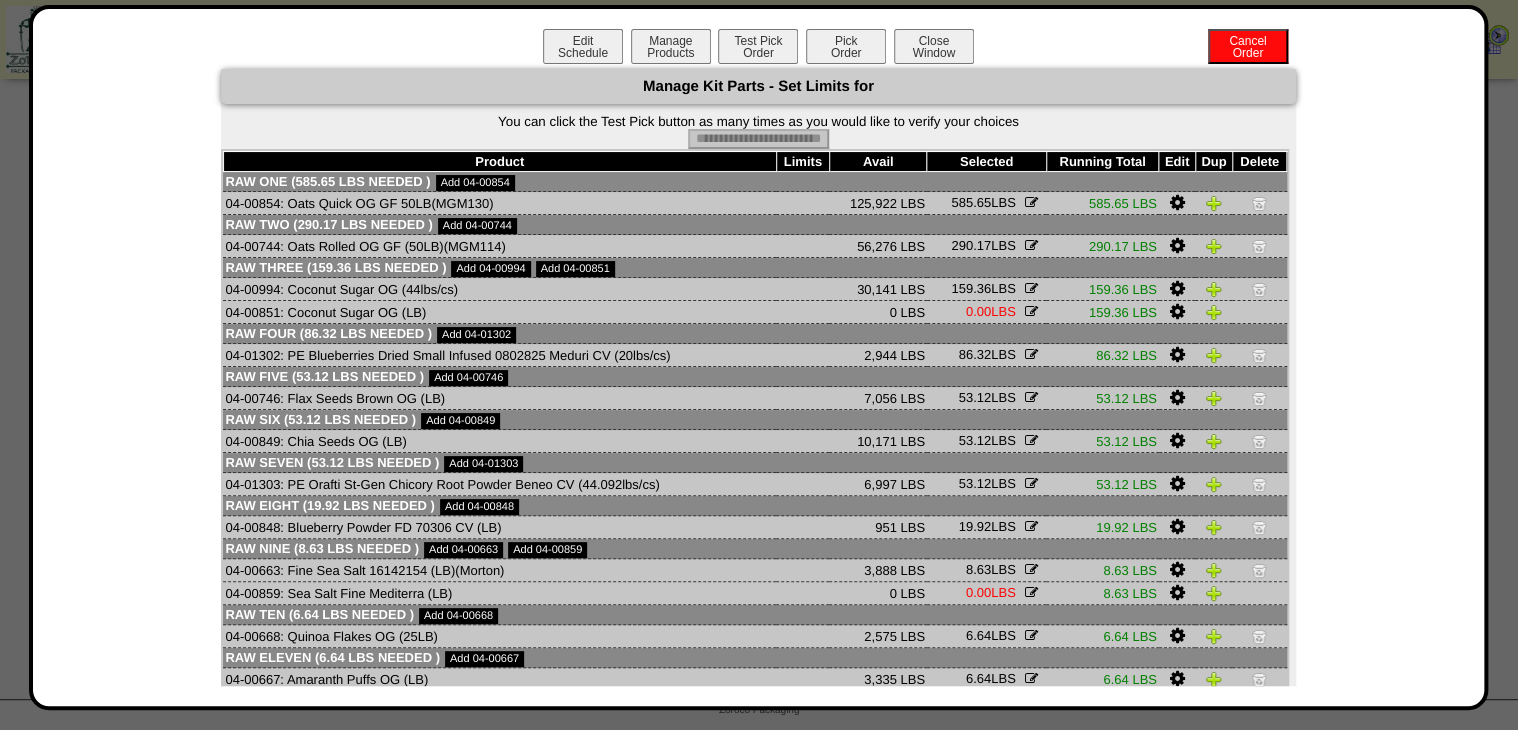 click on "Pick Order" at bounding box center [846, 46] 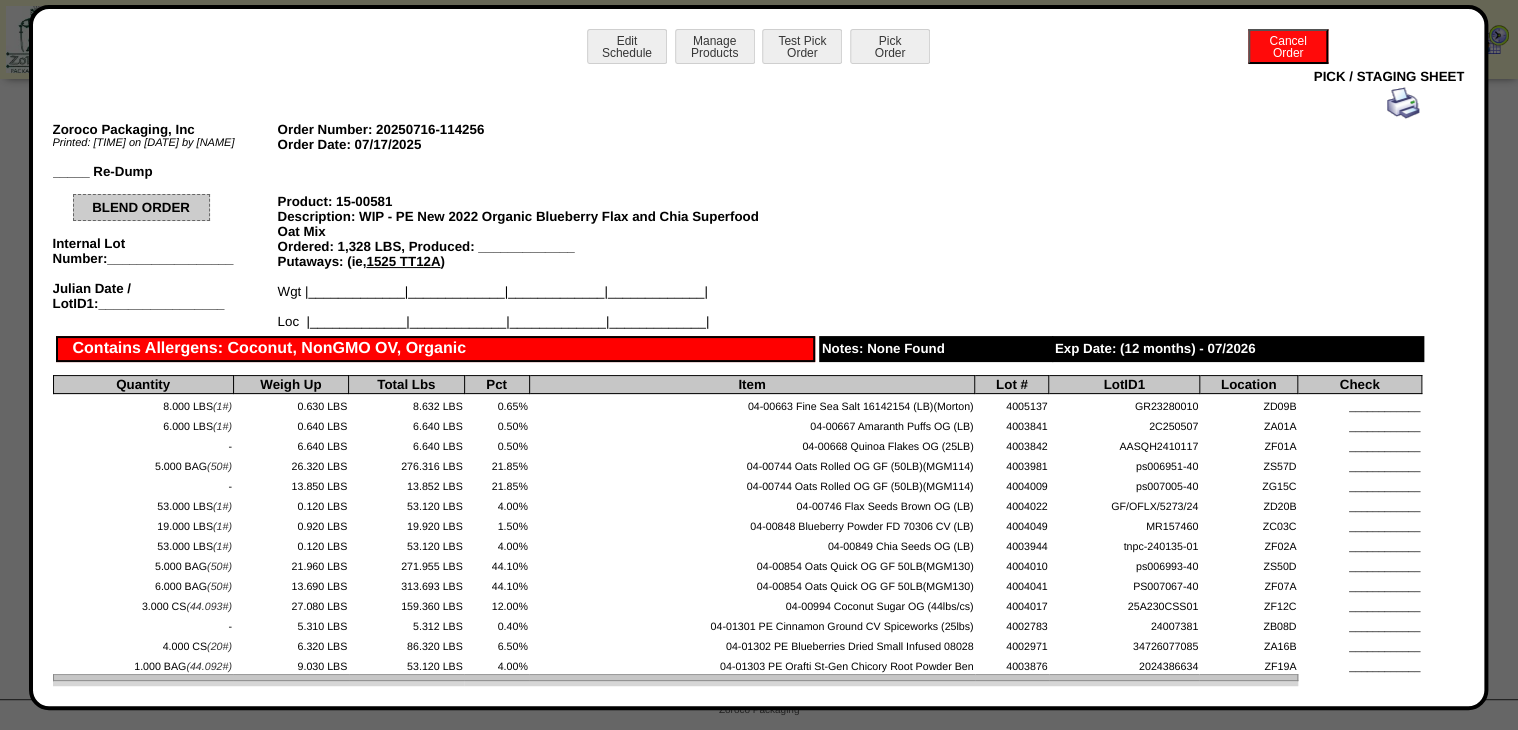 click at bounding box center [1403, 103] 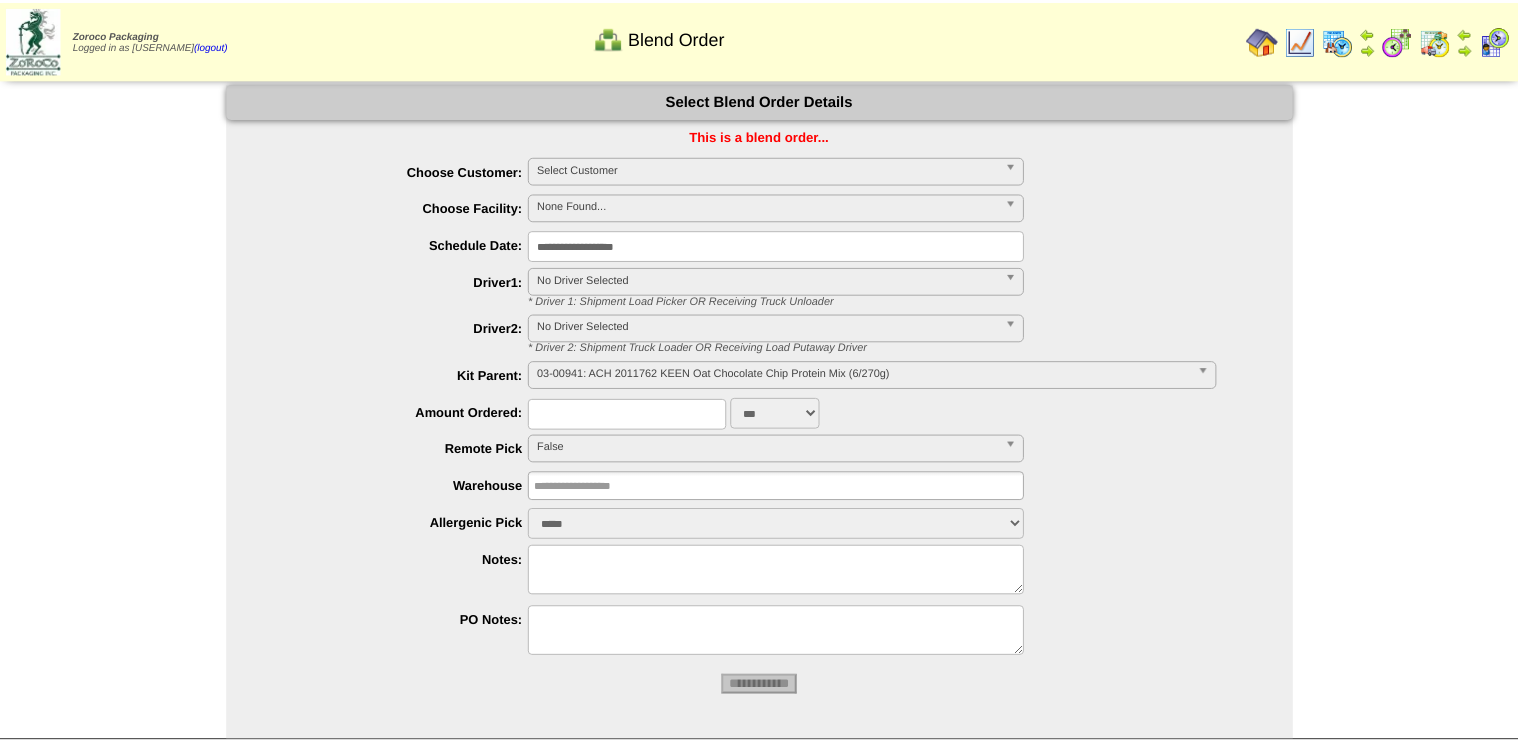 scroll, scrollTop: 29, scrollLeft: 0, axis: vertical 